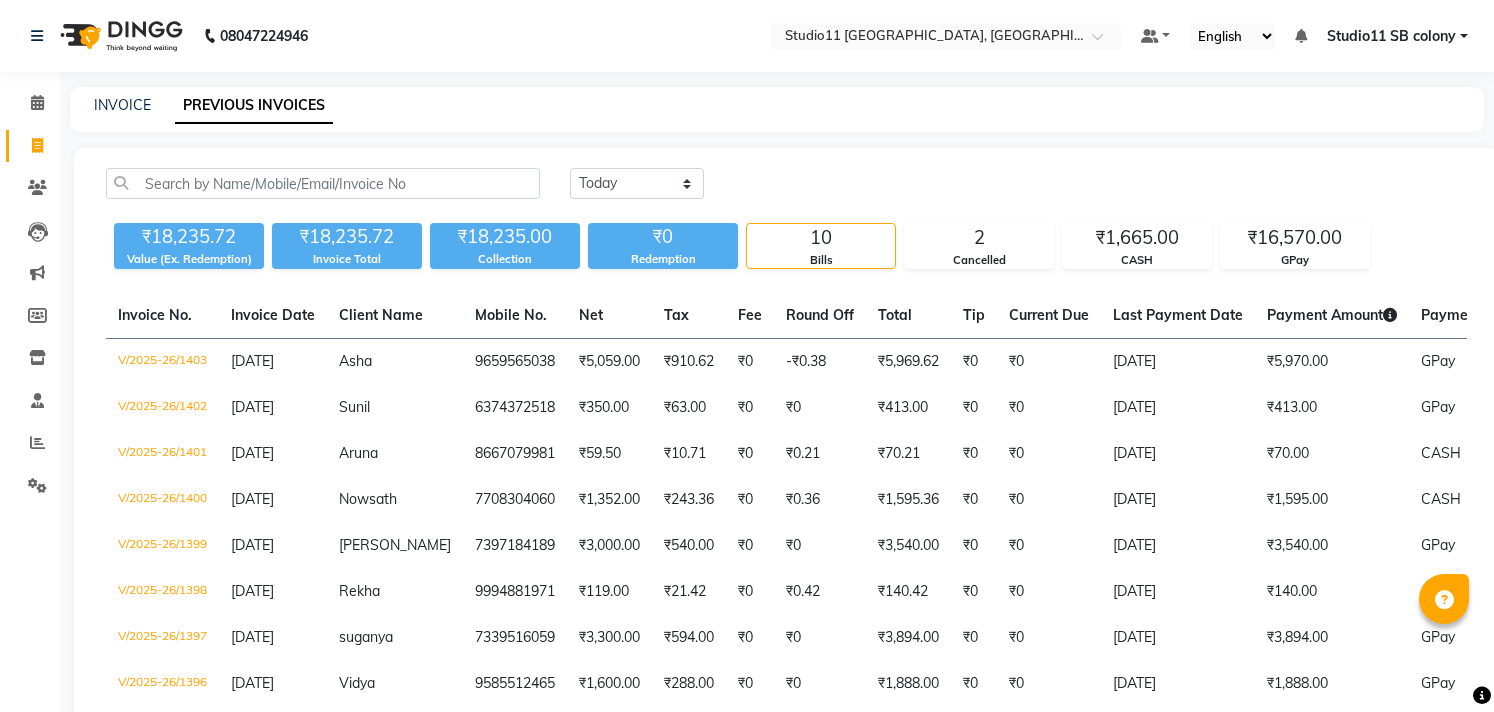 scroll, scrollTop: 0, scrollLeft: 0, axis: both 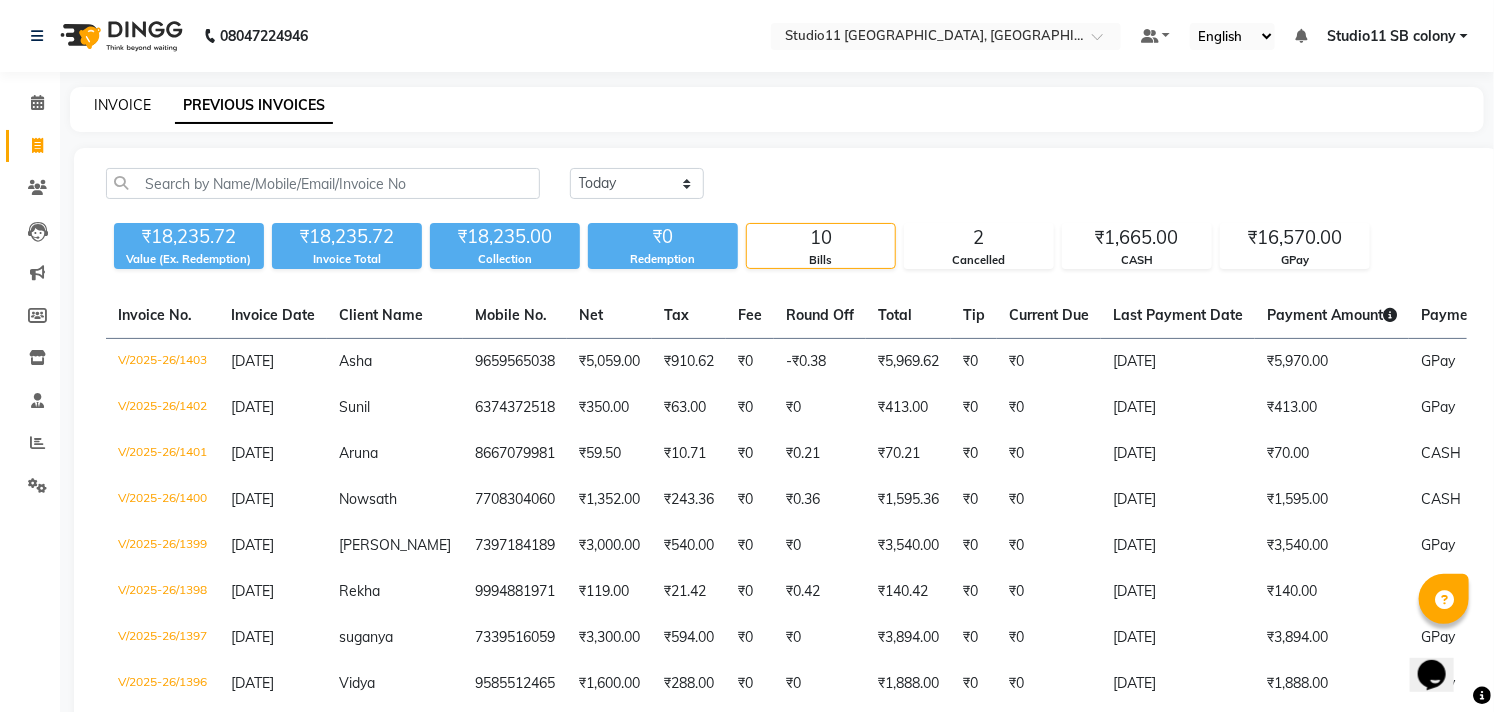 click on "INVOICE" 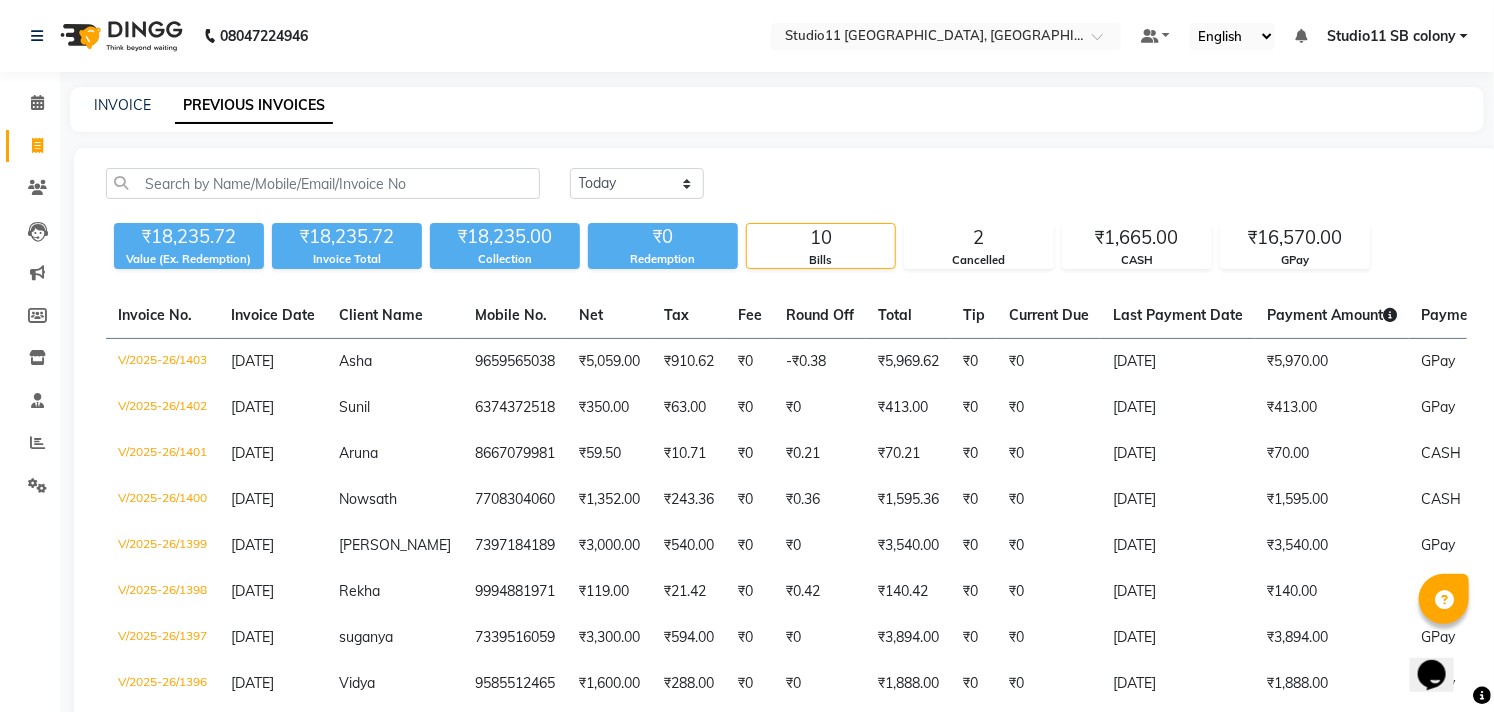 select on "service" 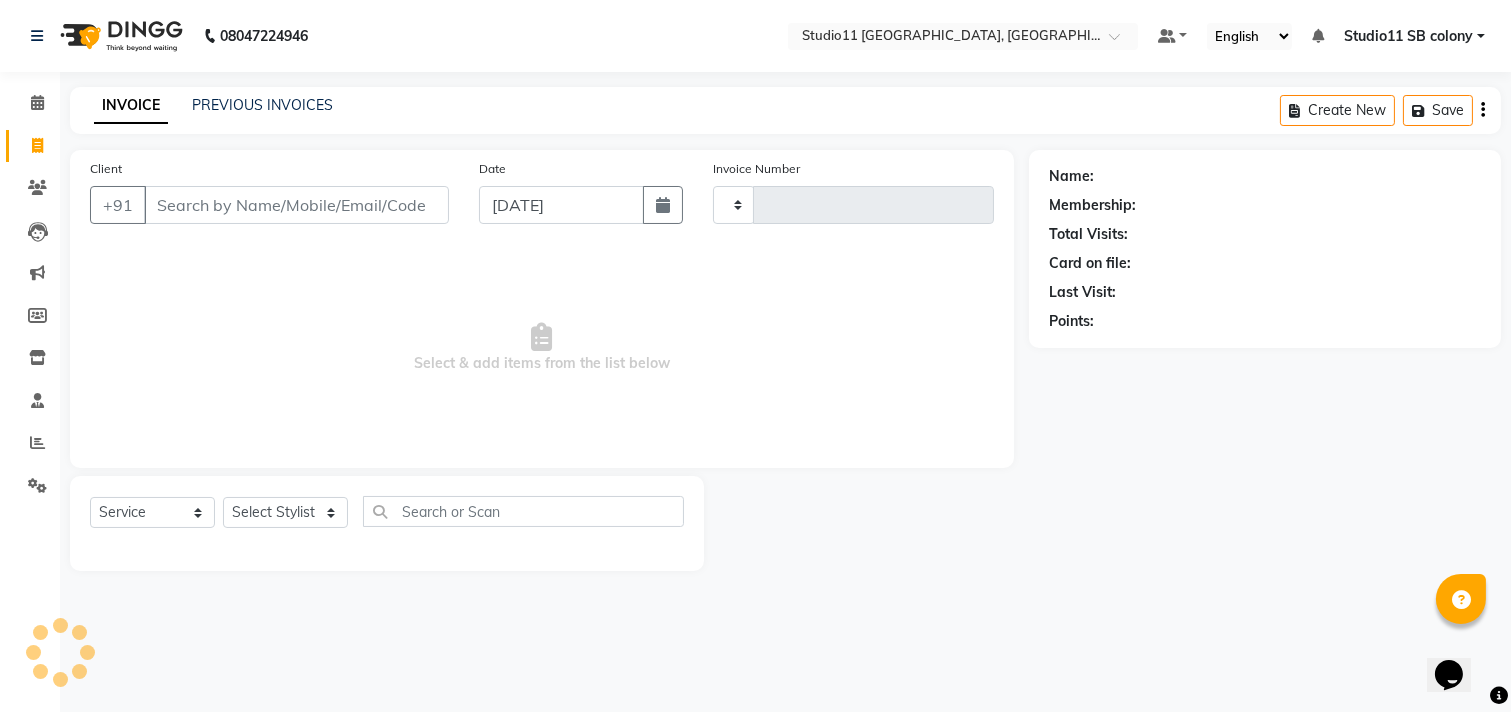 type on "1404" 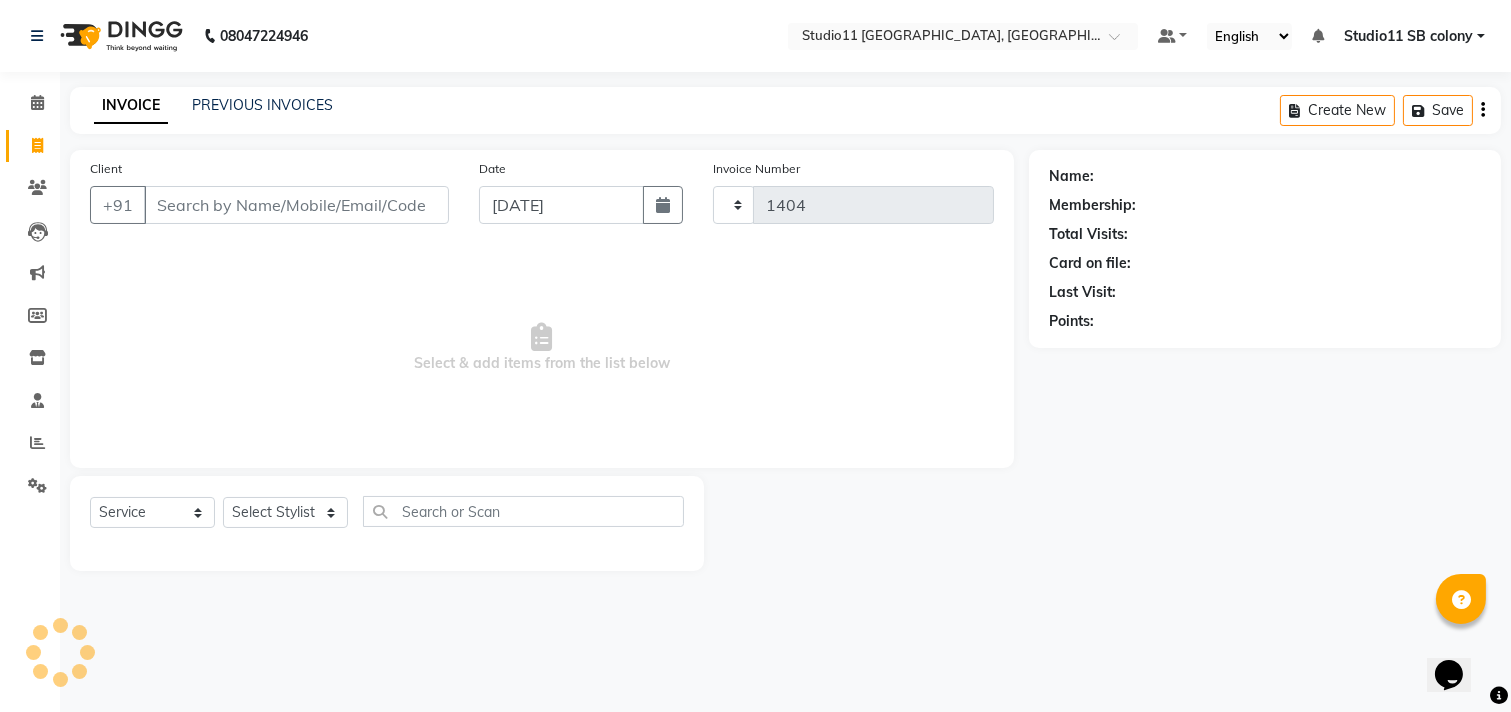 select on "7717" 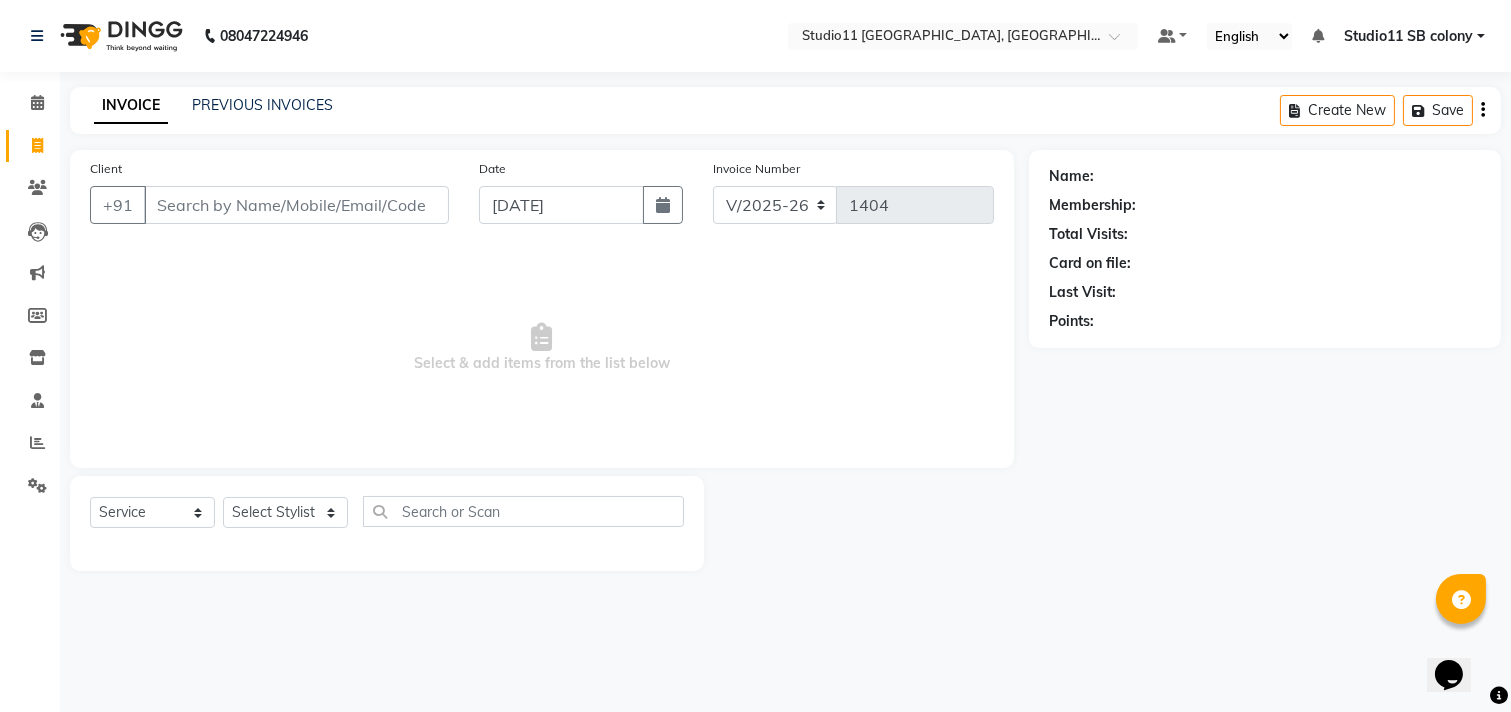 click on "Client" at bounding box center (296, 205) 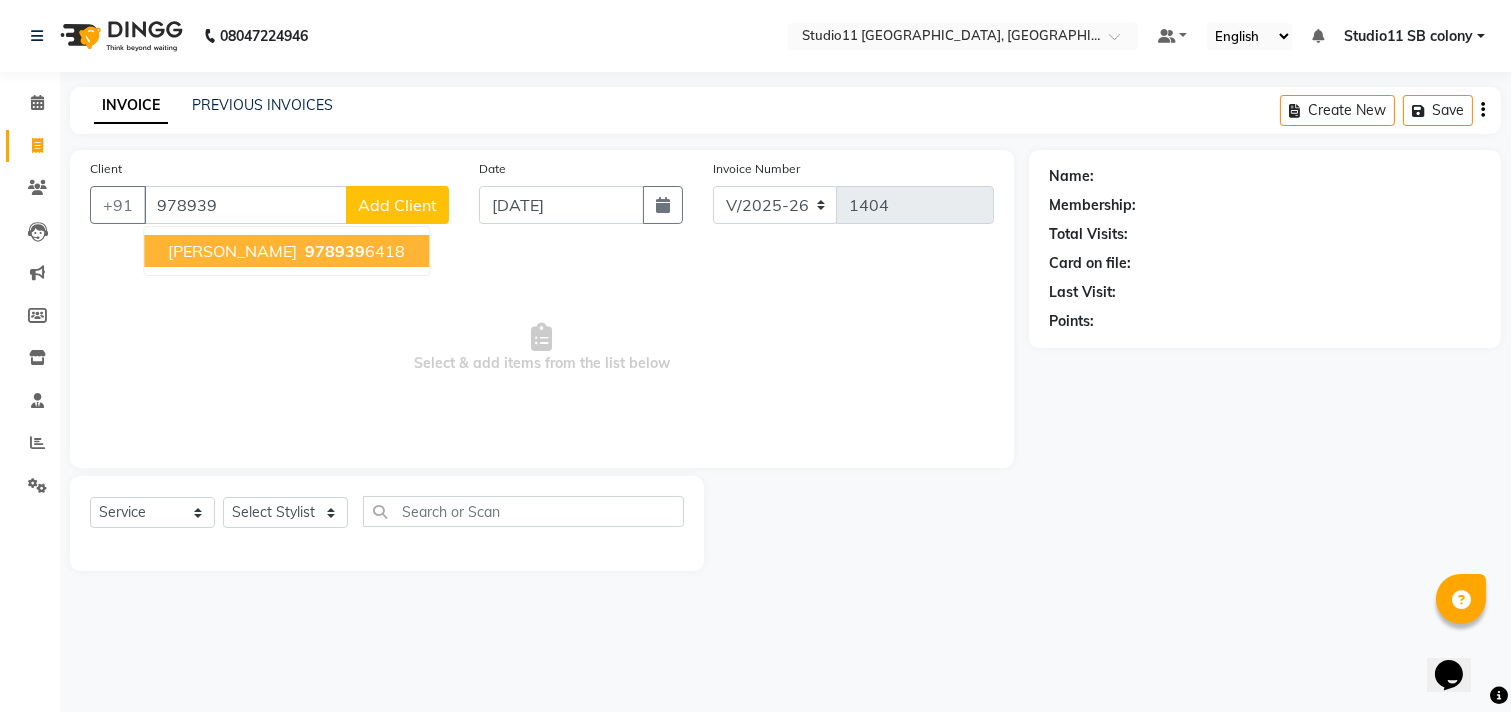 click on "Gayathri" at bounding box center [232, 251] 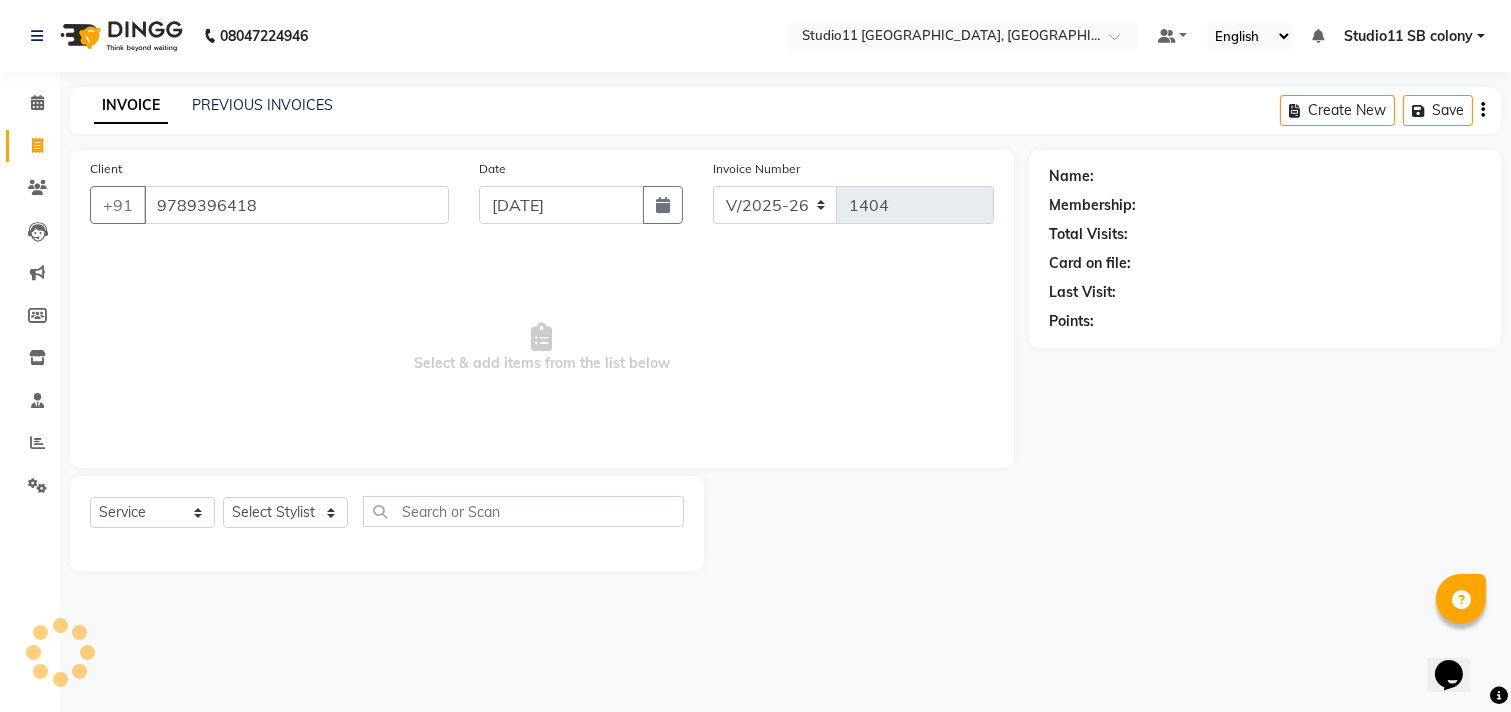 type on "9789396418" 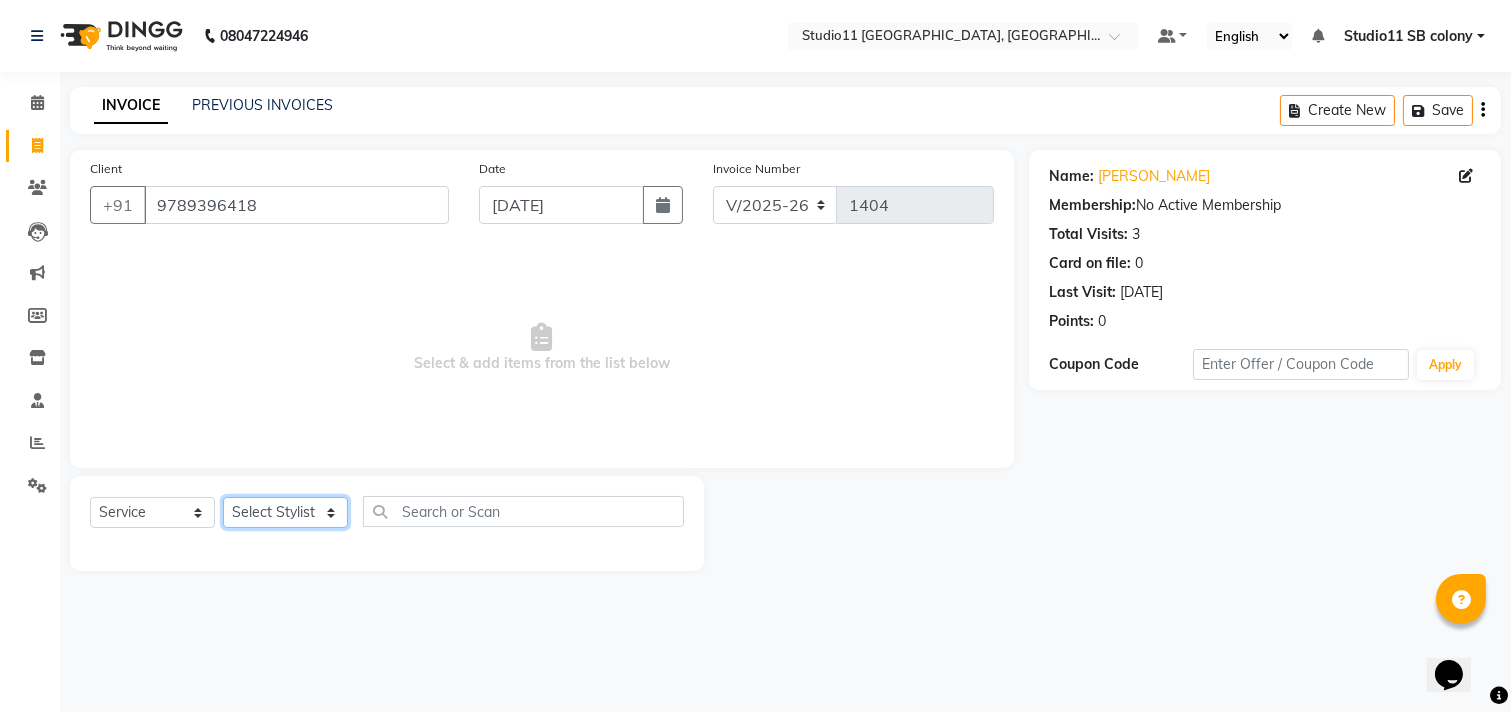 click on "Select Stylist Afzal Akbar Dani Jeni Josna kaif lavanya manimekalai Praveen Sonu Studio11 SB colony Tahir tamil" 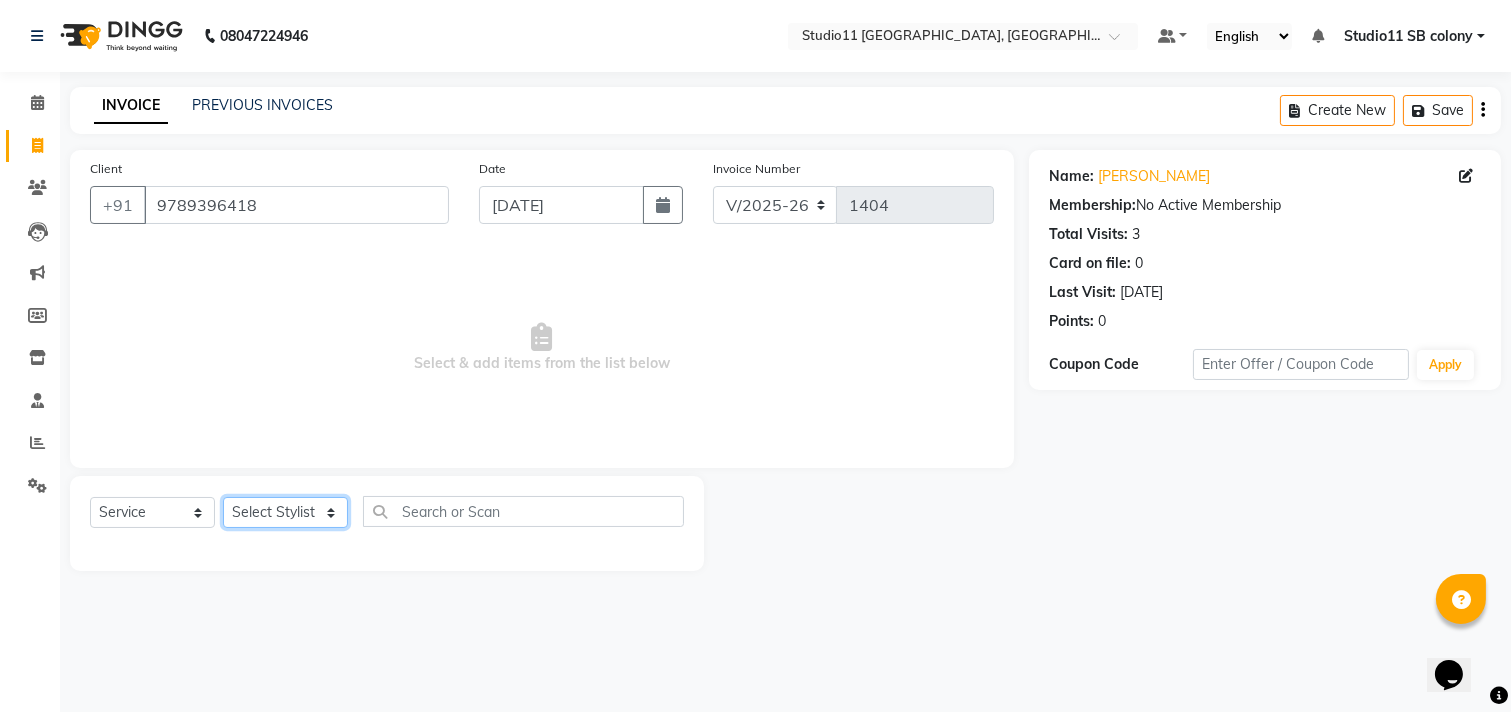 select on "69575" 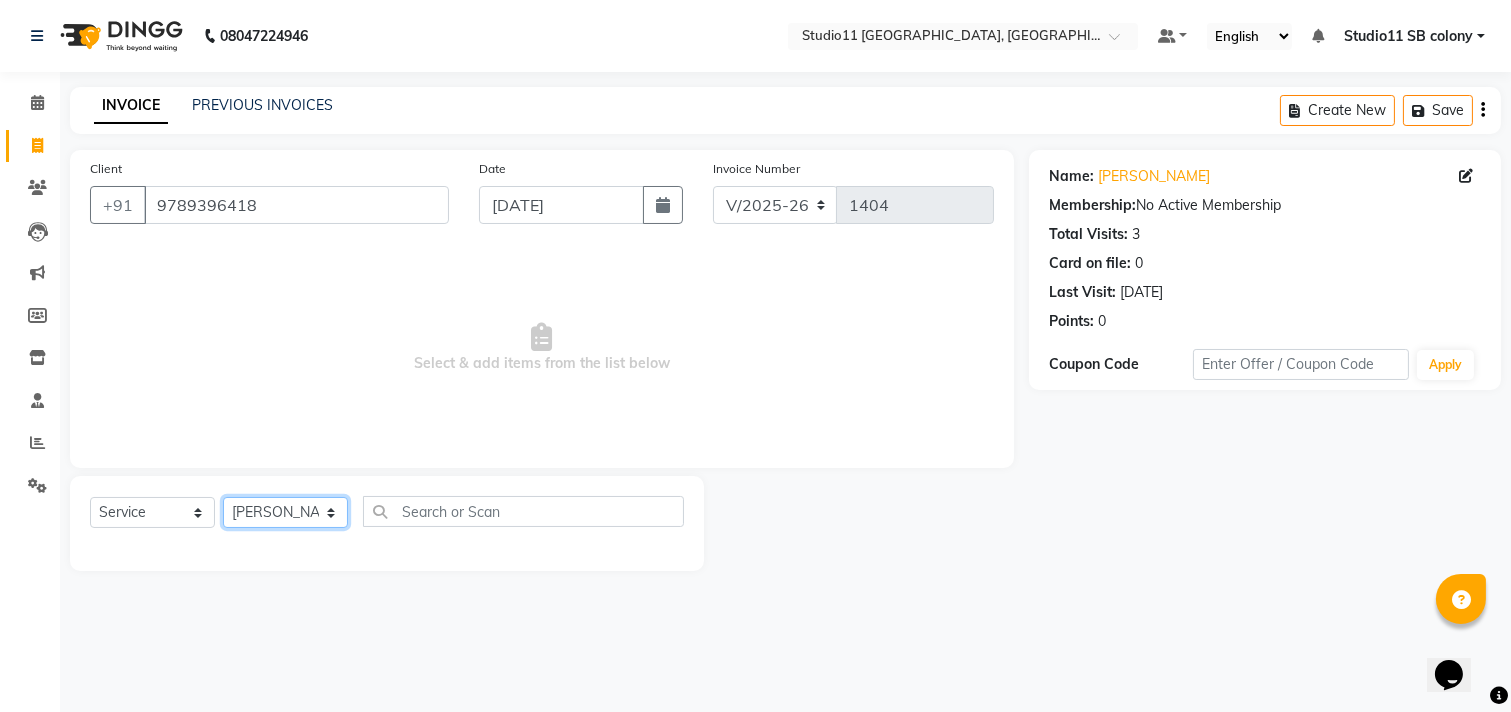 click on "Select Stylist Afzal Akbar Dani Jeni Josna kaif lavanya manimekalai Praveen Sonu Studio11 SB colony Tahir tamil" 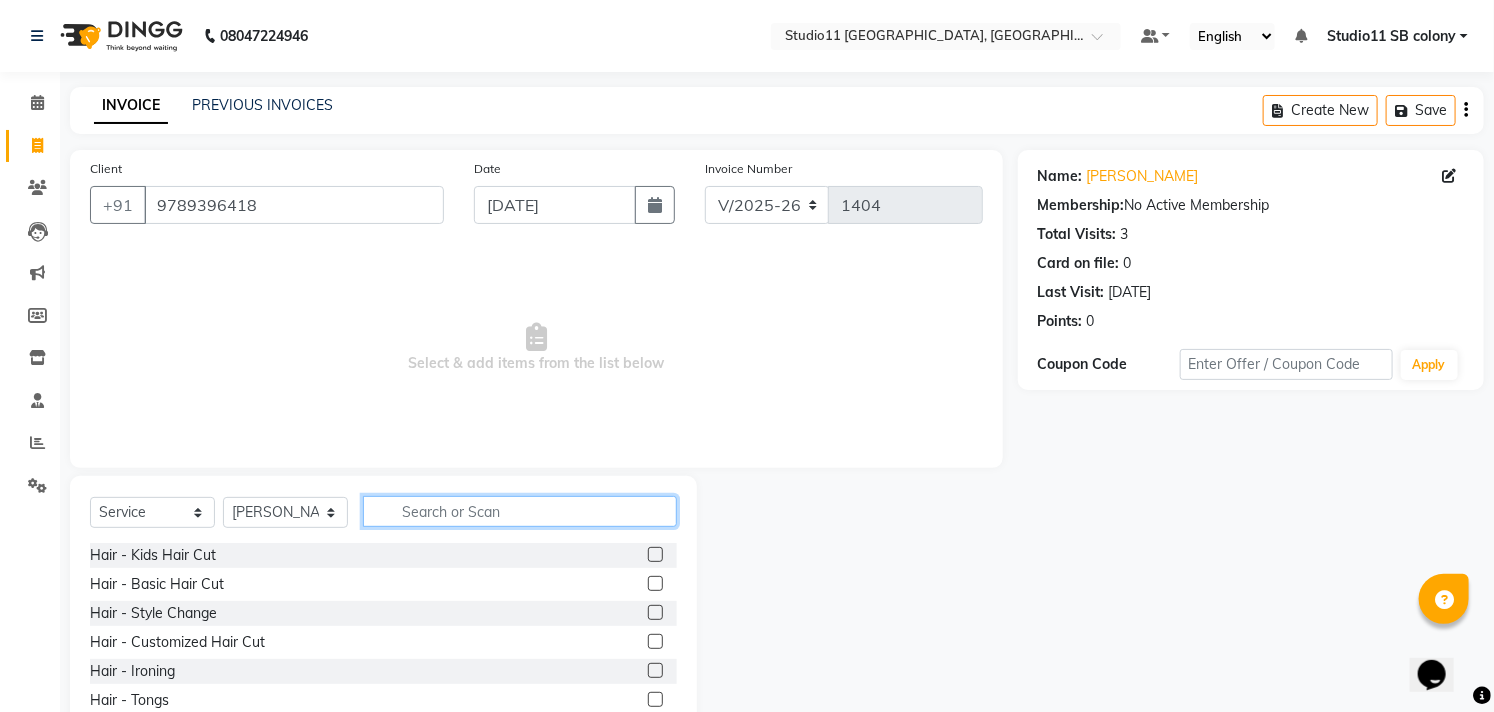 click 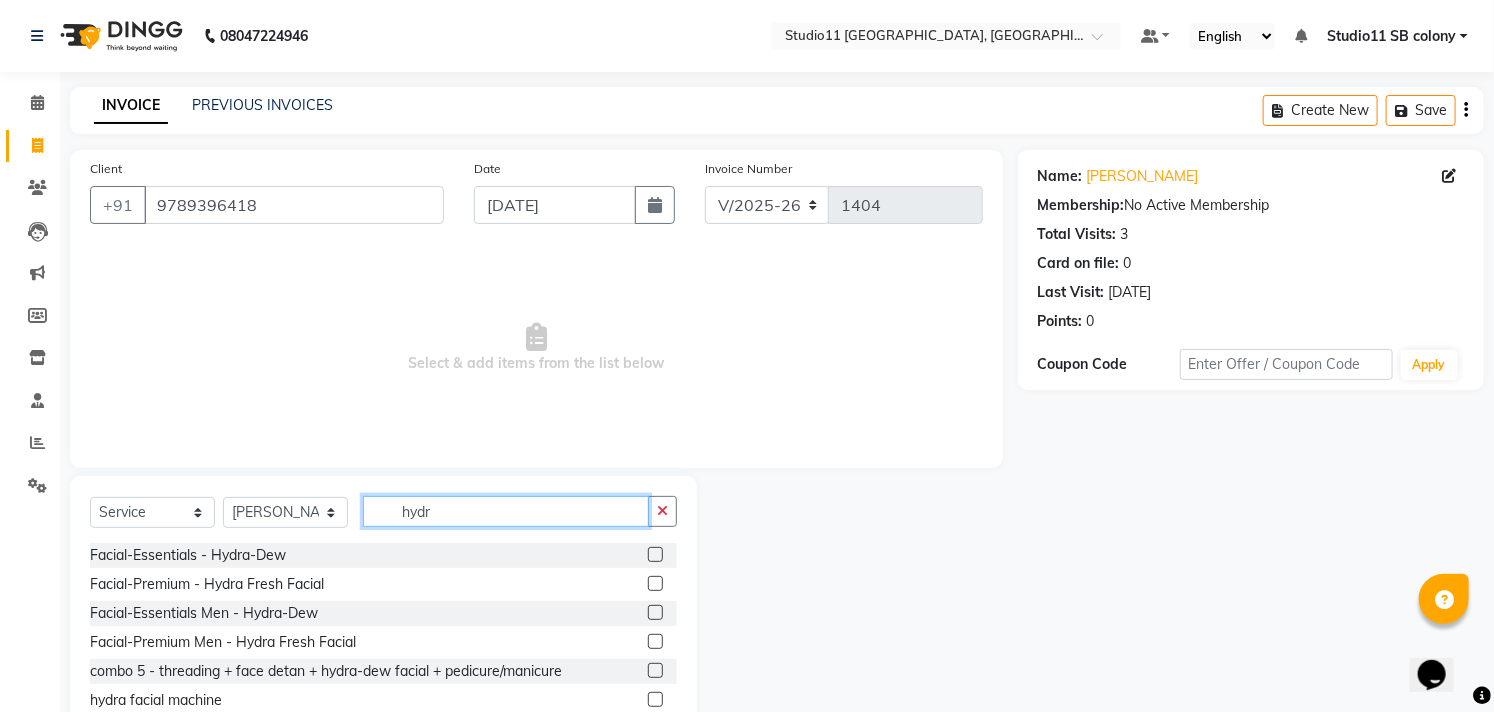 type on "hydr" 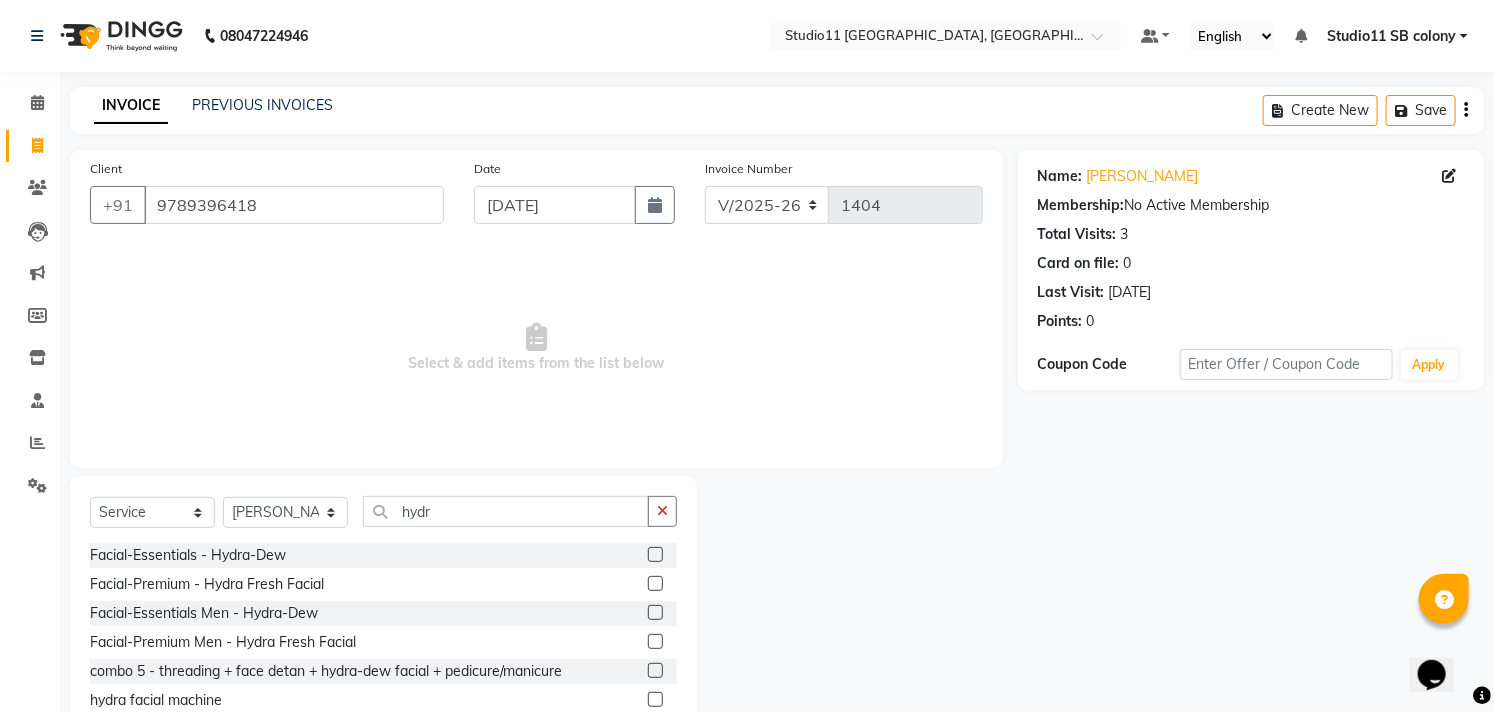 click 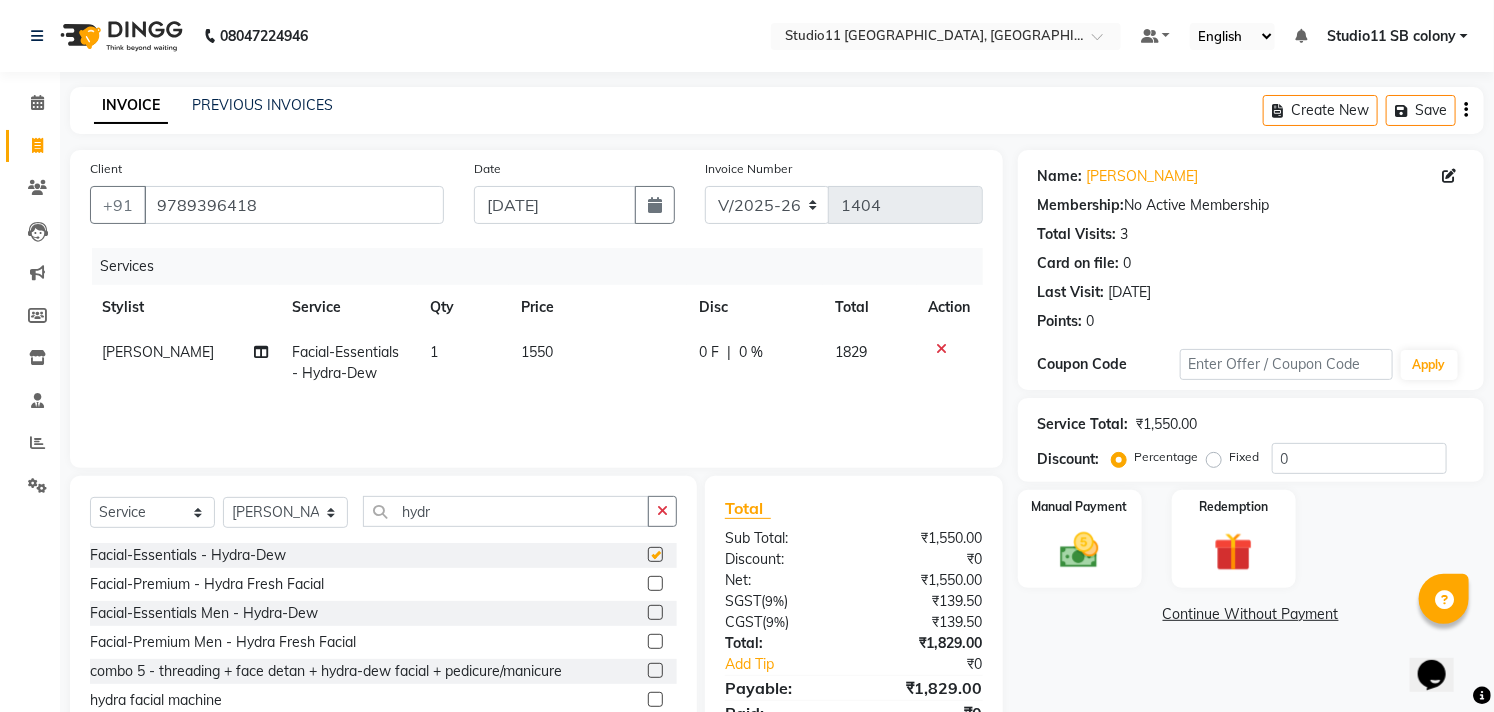 checkbox on "false" 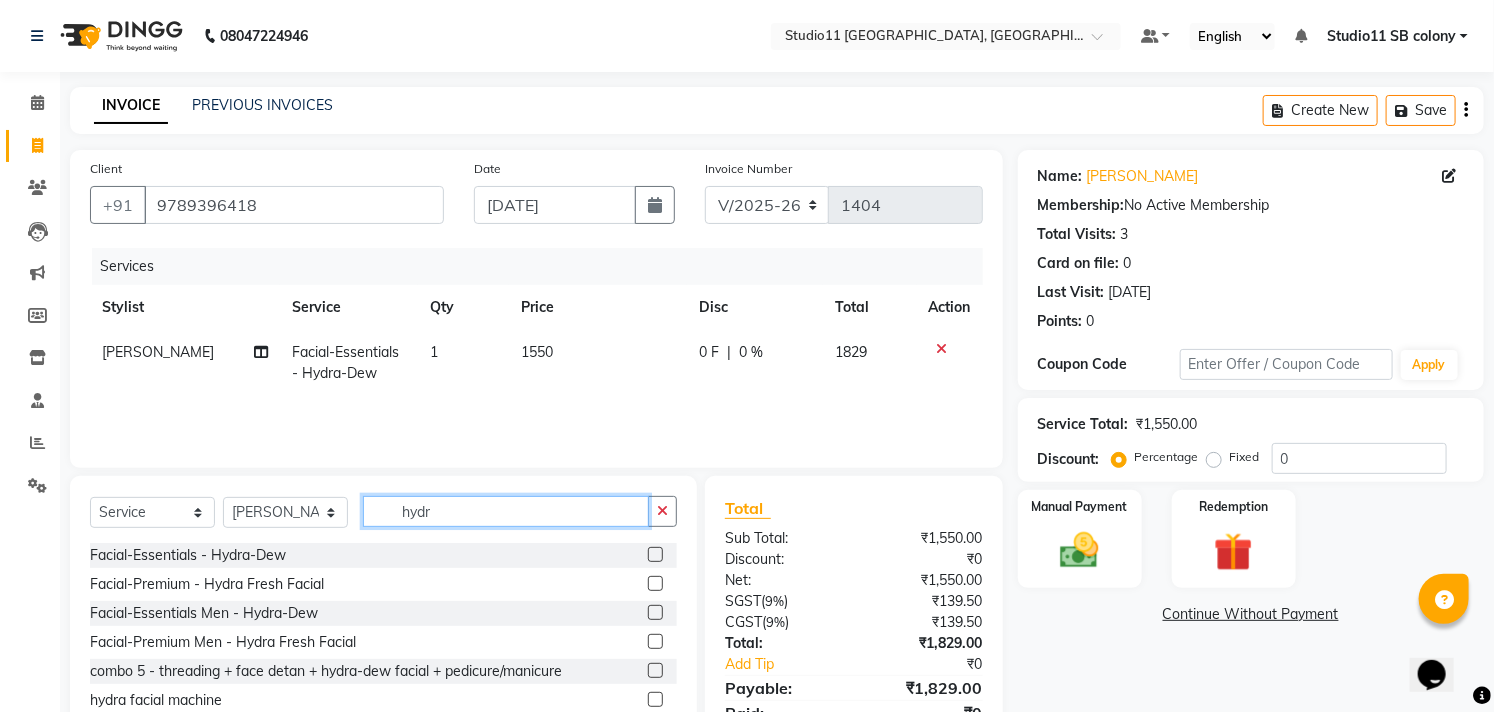 drag, startPoint x: 468, startPoint y: 518, endPoint x: 372, endPoint y: 506, distance: 96.74709 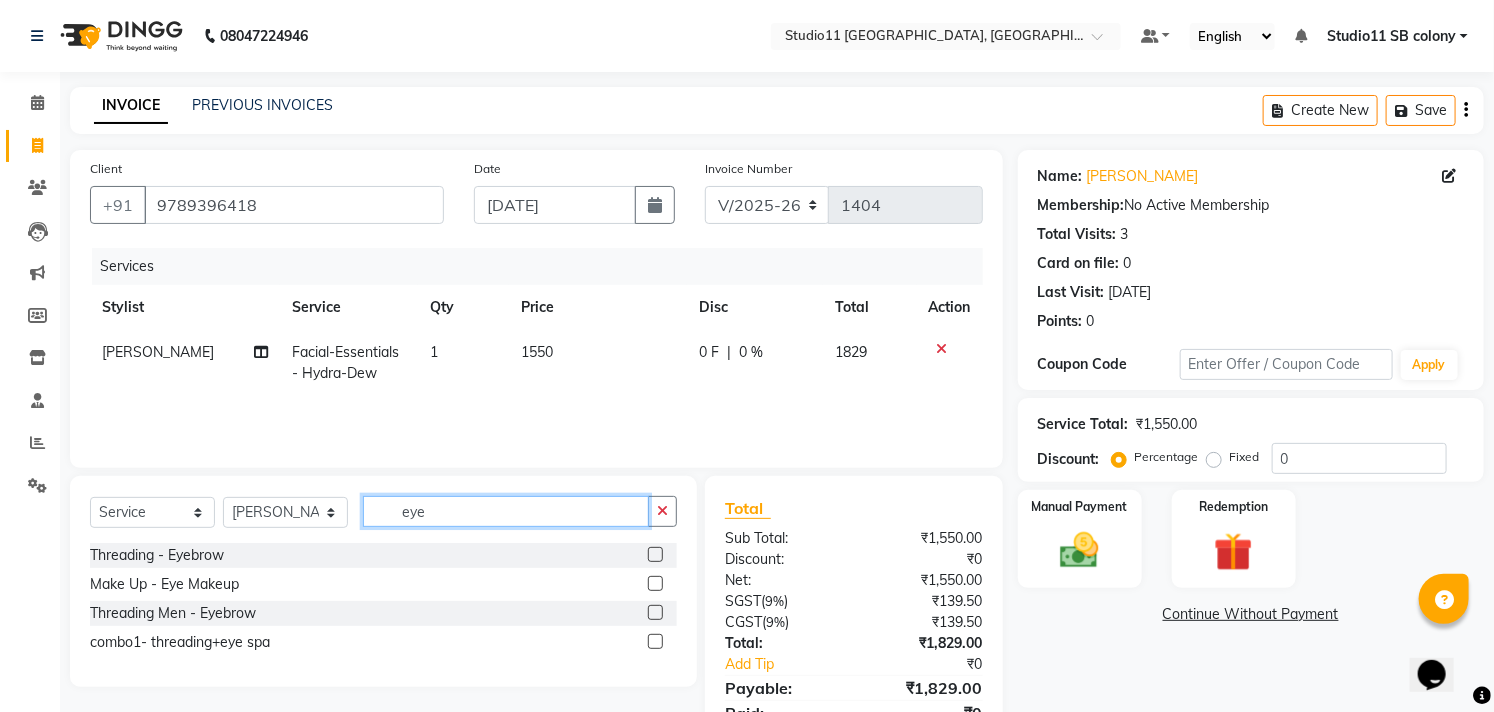 type on "eye" 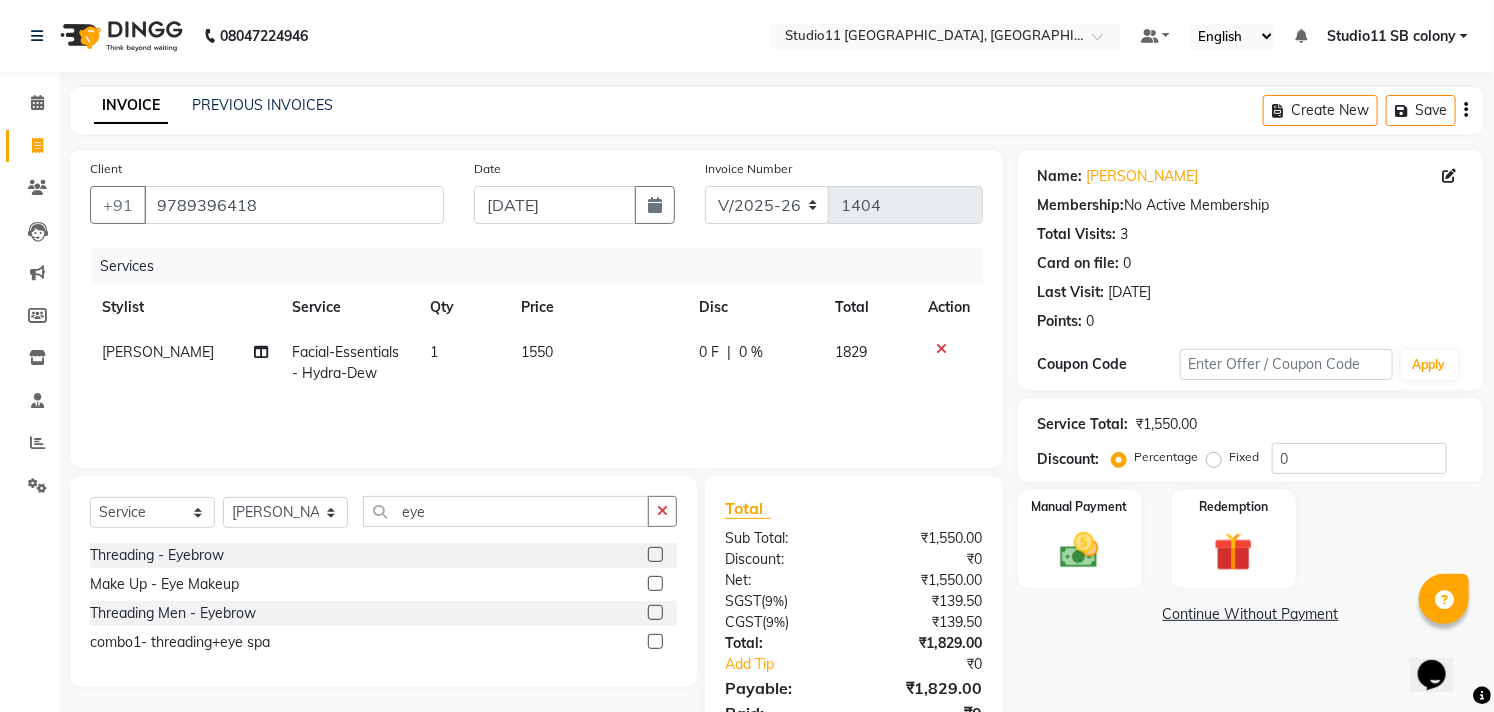 click 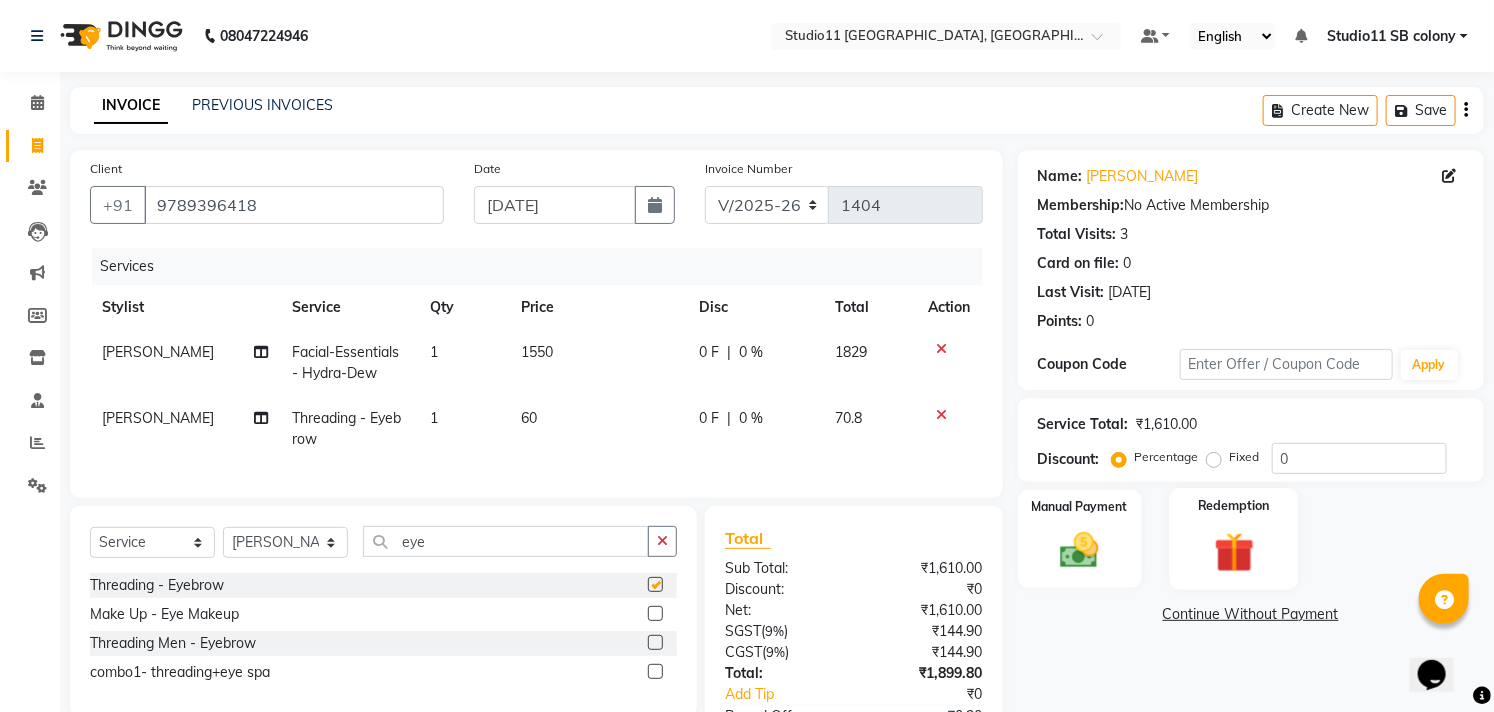 checkbox on "false" 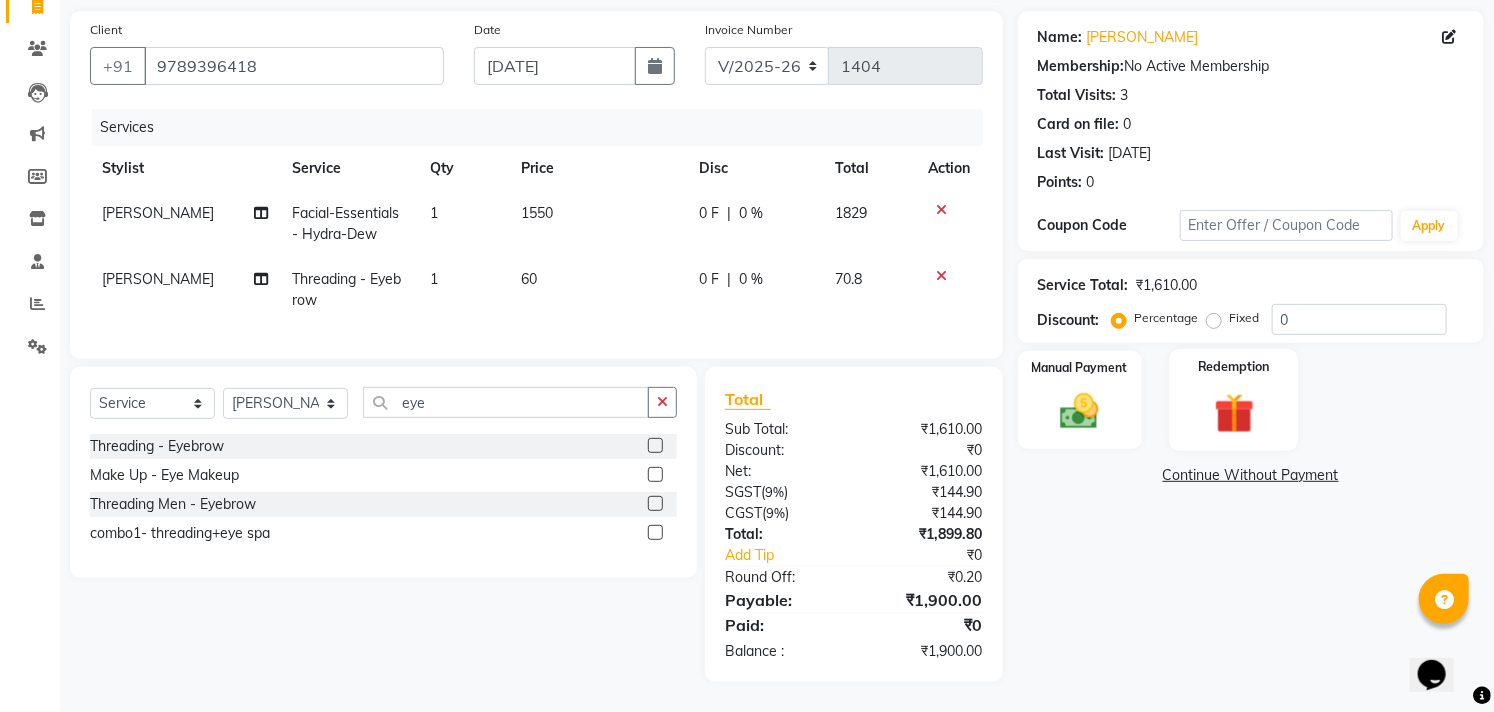scroll, scrollTop: 155, scrollLeft: 0, axis: vertical 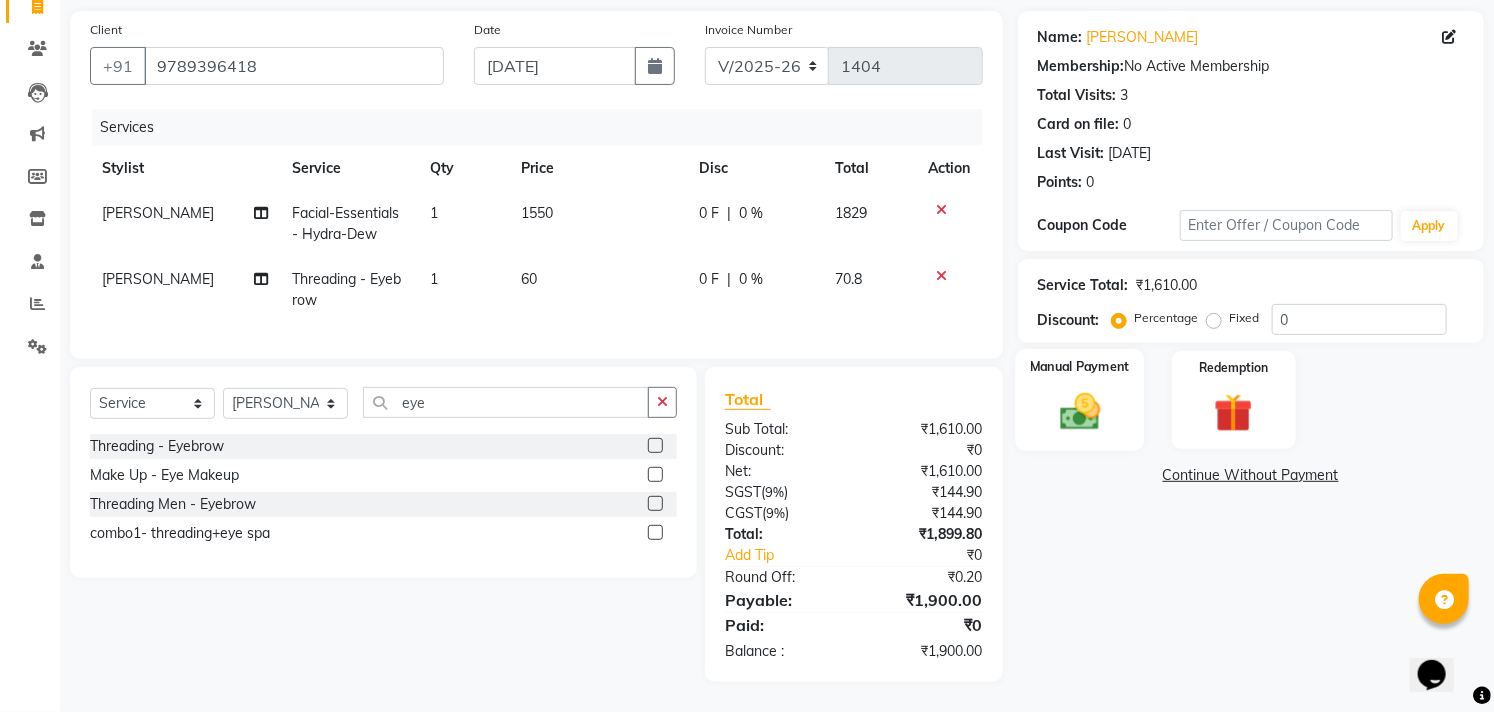 click on "Manual Payment" 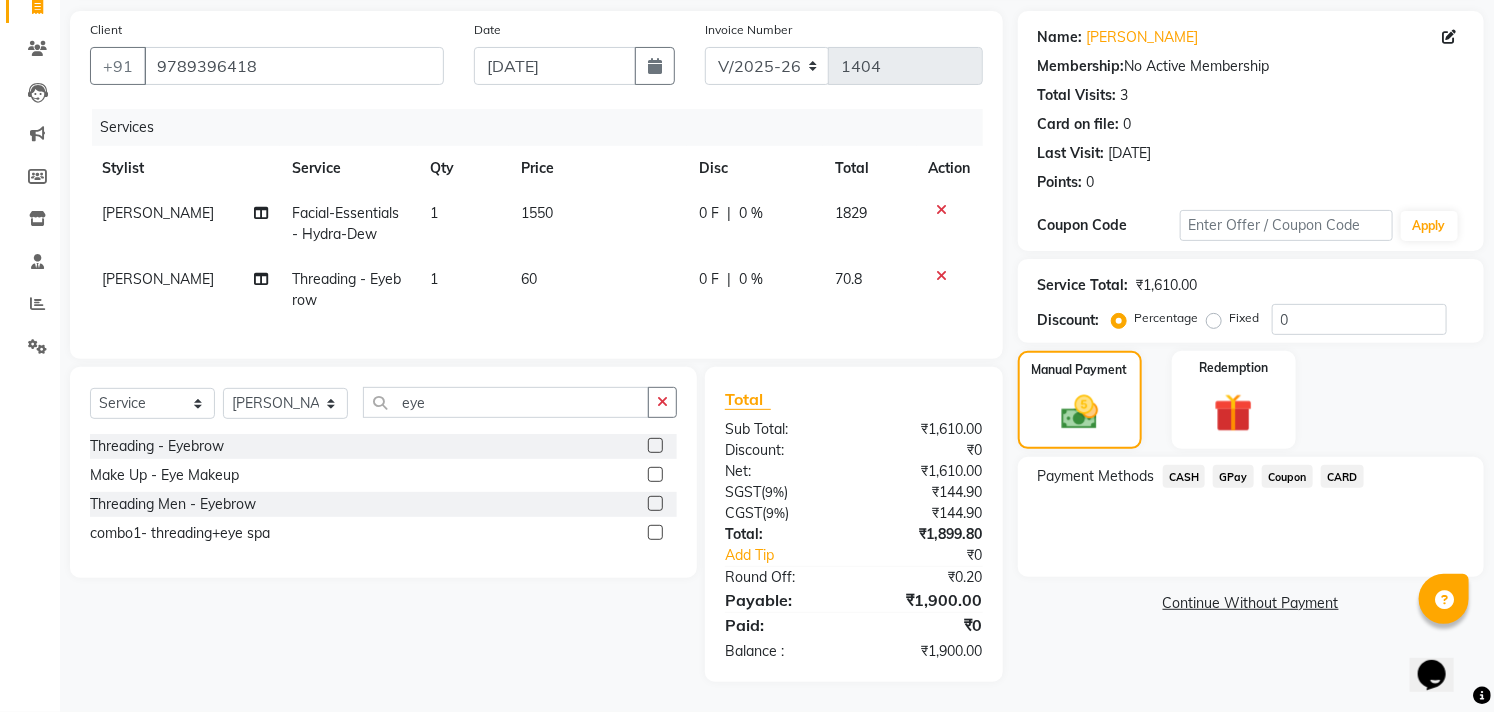 click on "CASH" 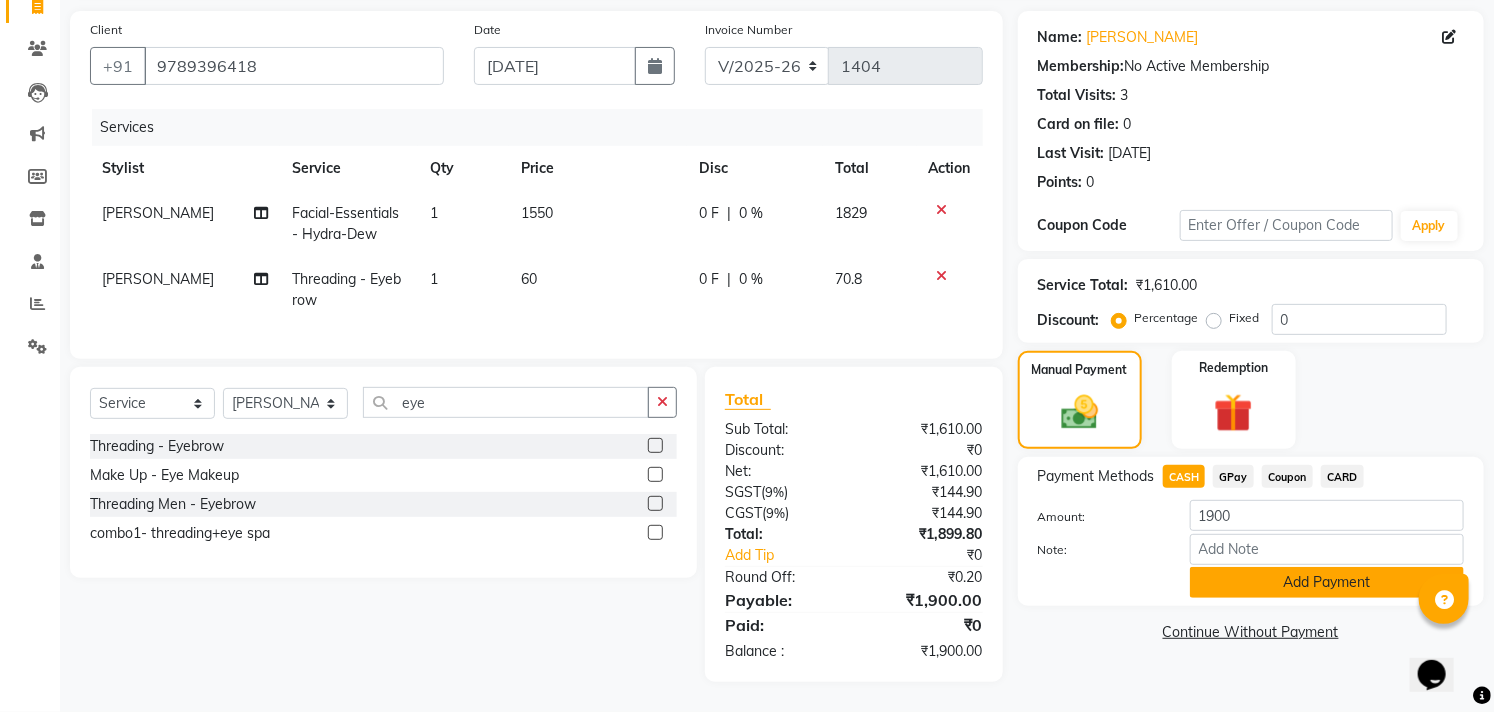 click on "Add Payment" 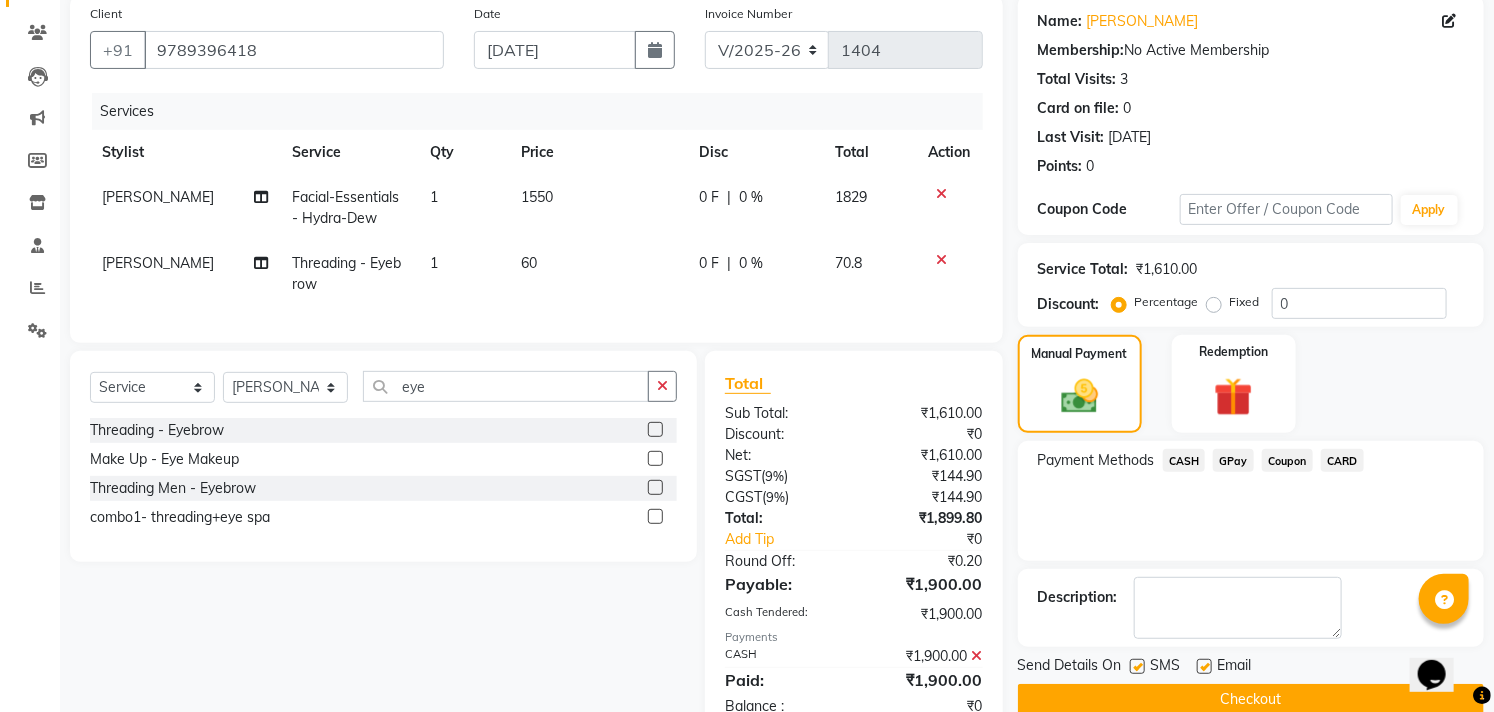 scroll, scrollTop: 226, scrollLeft: 0, axis: vertical 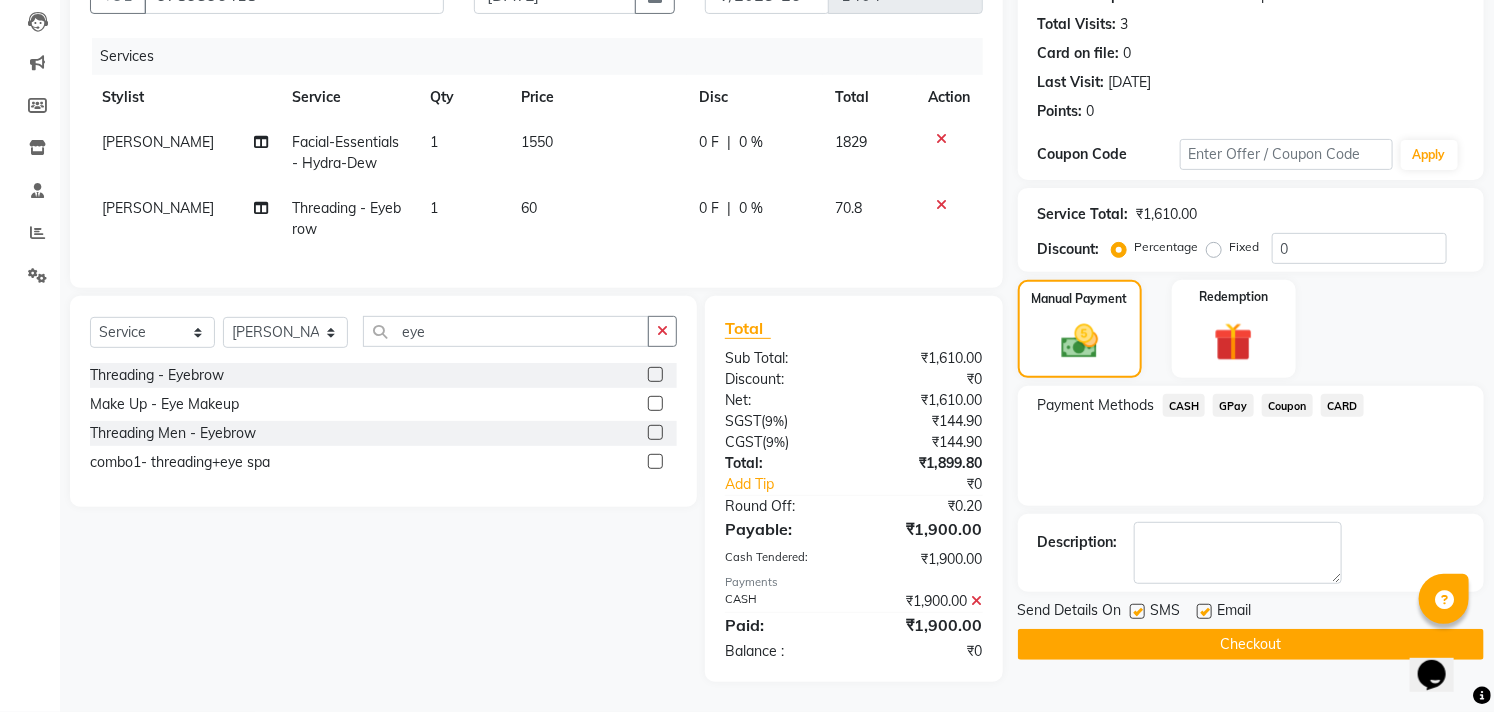 click 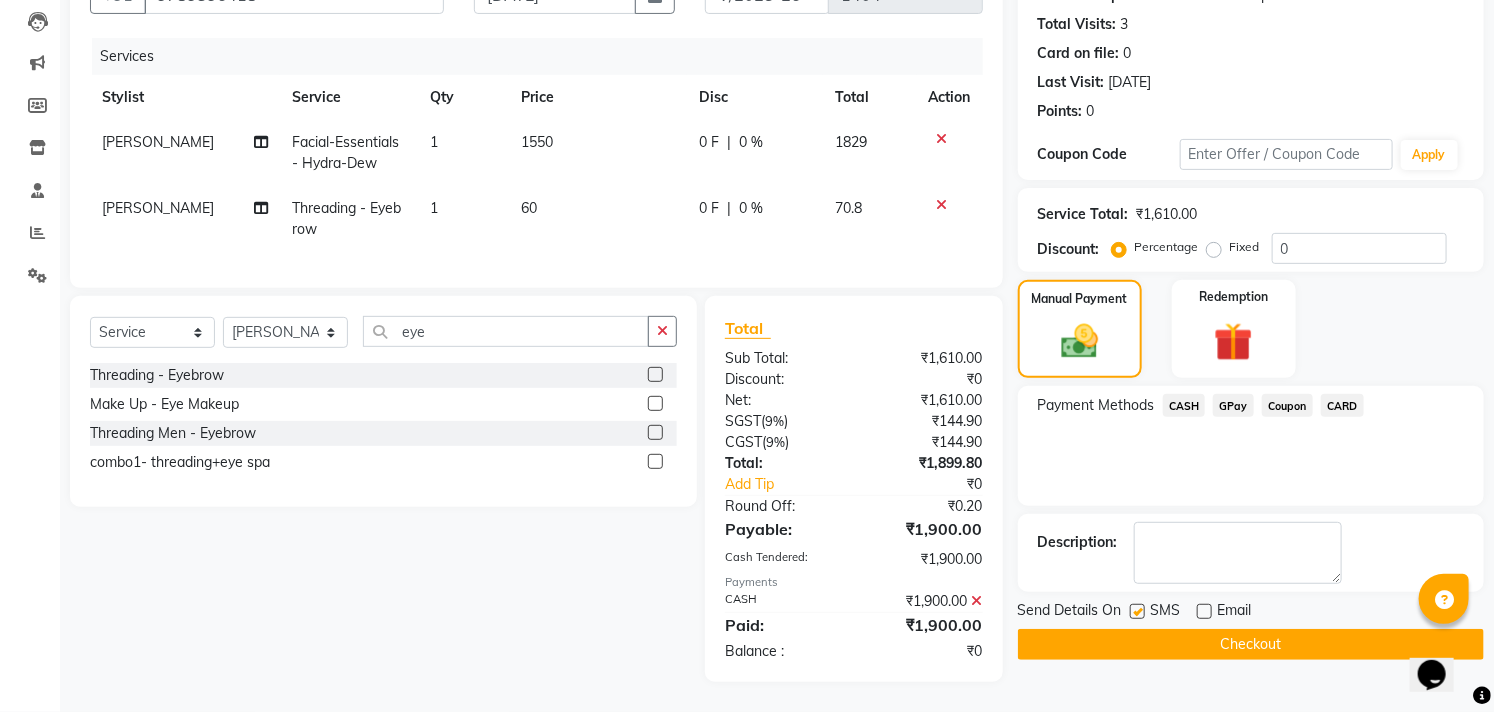 click 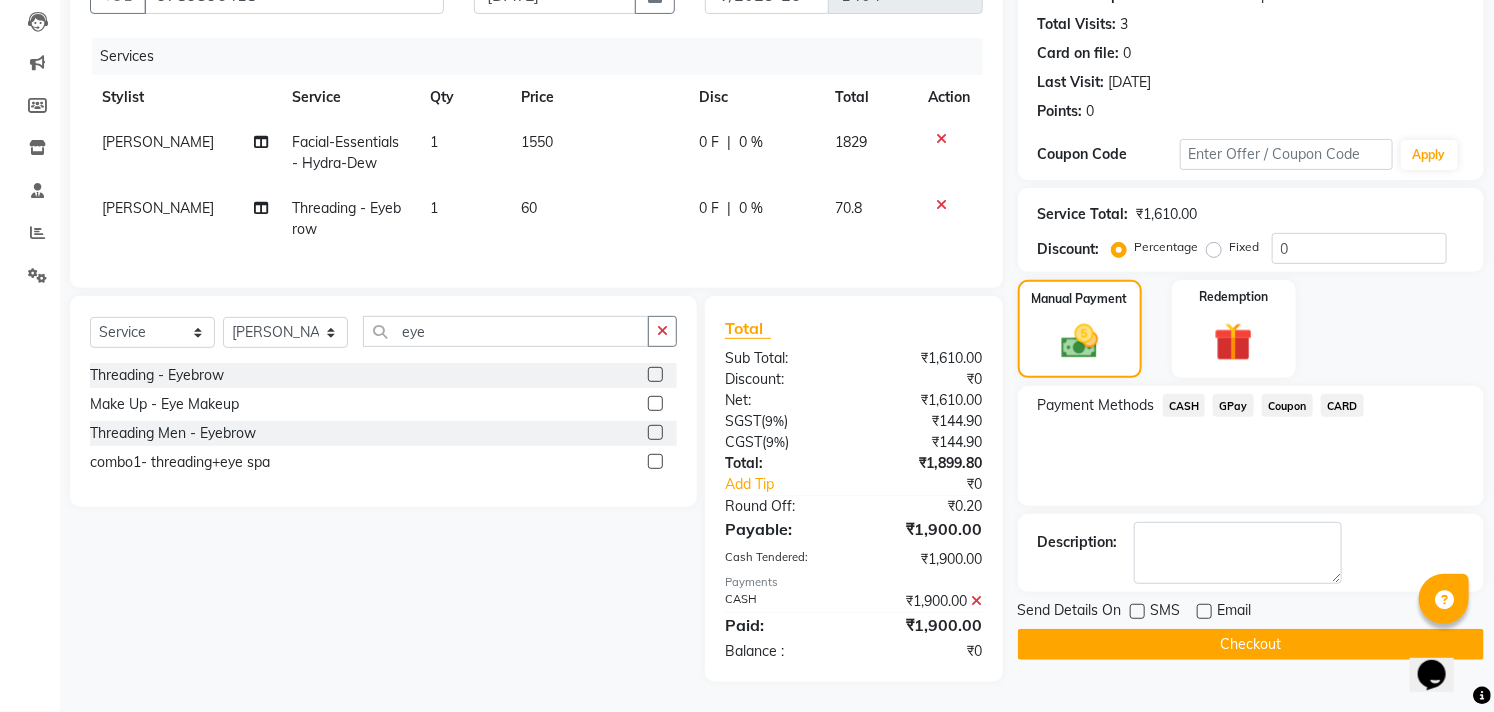 click on "Checkout" 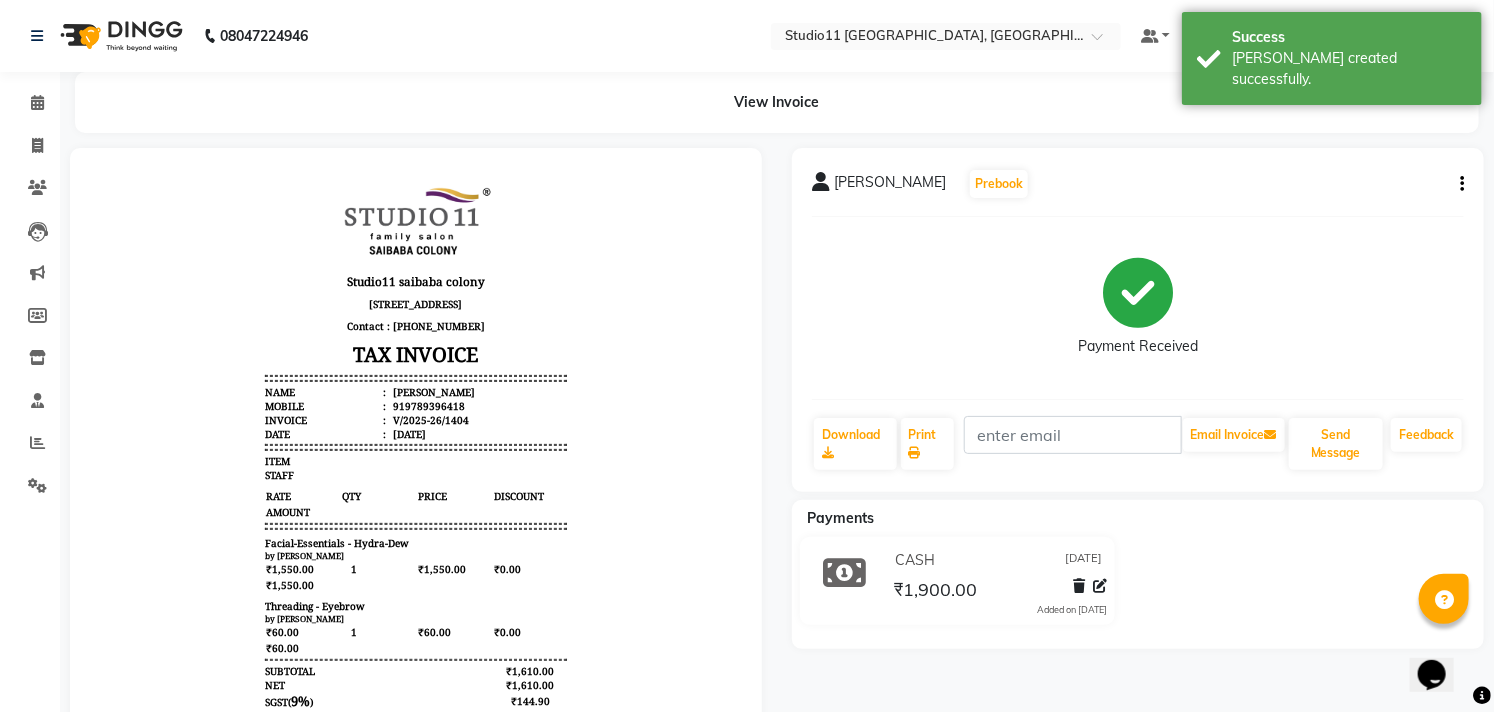 scroll, scrollTop: 0, scrollLeft: 0, axis: both 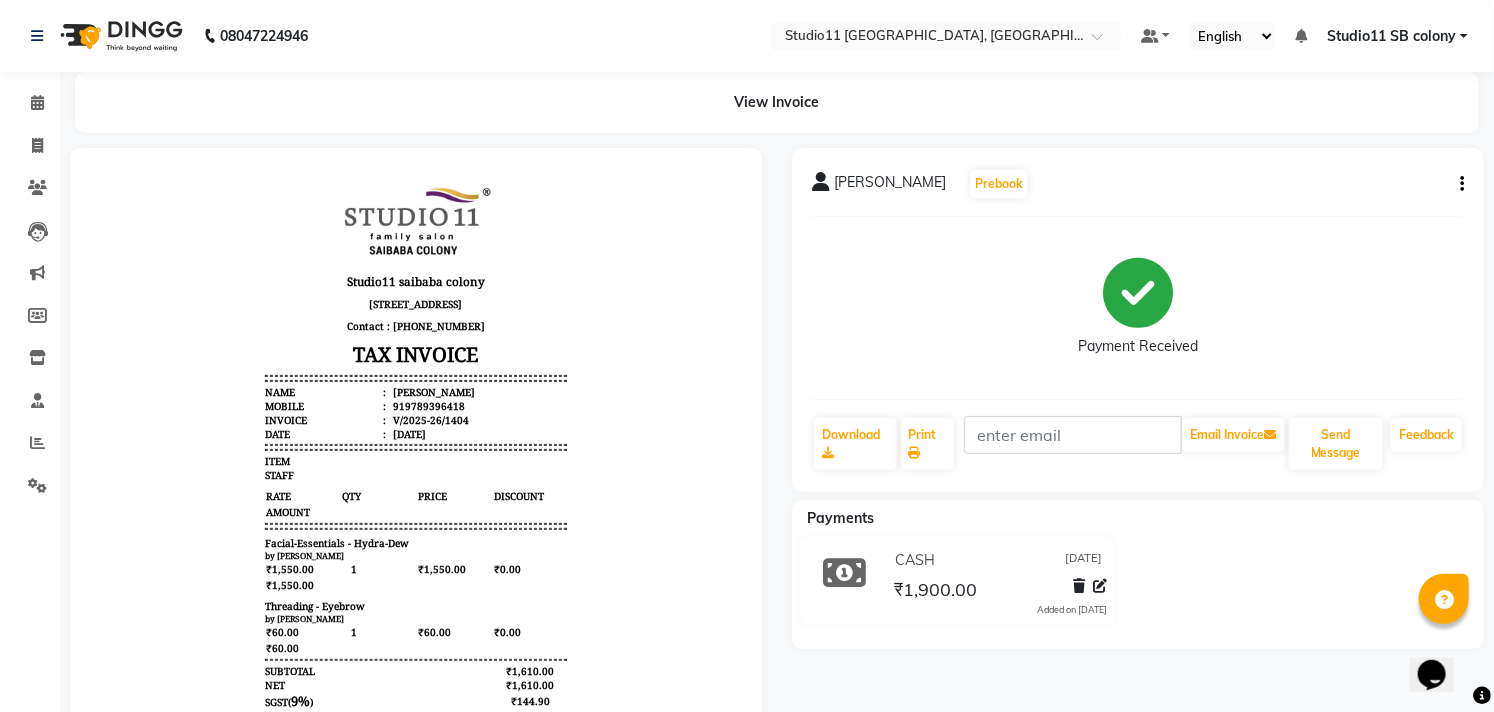 click on "08047224946 Select Location × Studio11 Saibaba Colony, Tamil Nadu Default Panel My Panel English ENGLISH Español العربية मराठी हिंदी ગુજરાતી தமிழ் 中文 Notifications nothing to show Studio11 SB colony Manage Profile Change Password Sign out  Version:3.15.4  ☀ Studio11 saibaba colony, Tamil Nadu  Calendar  Invoice  Clients  Leads   Marketing  Members  Inventory  Staff  Reports  Settings Completed InProgress Upcoming Dropped Tentative Check-In Confirm Bookings Generate Report Segments Page Builder  View Invoice      Gayathri   Prebook   Payment Received  Download  Print   Email Invoice   Send Message Feedback  Payments CASH 10-07-2025 ₹1,900.00  Added on 10-07-2025
Help
1 result available" at bounding box center [747, 356] 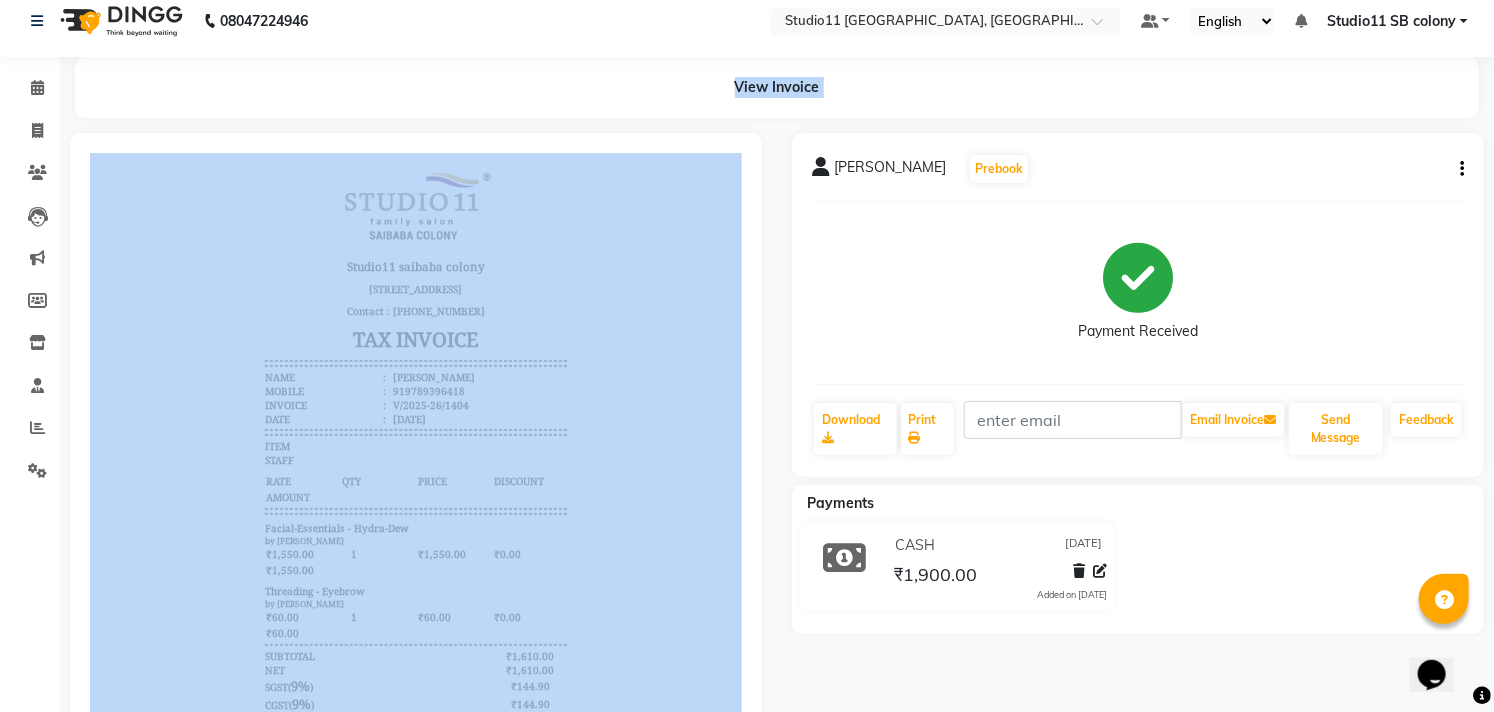 scroll, scrollTop: 0, scrollLeft: 0, axis: both 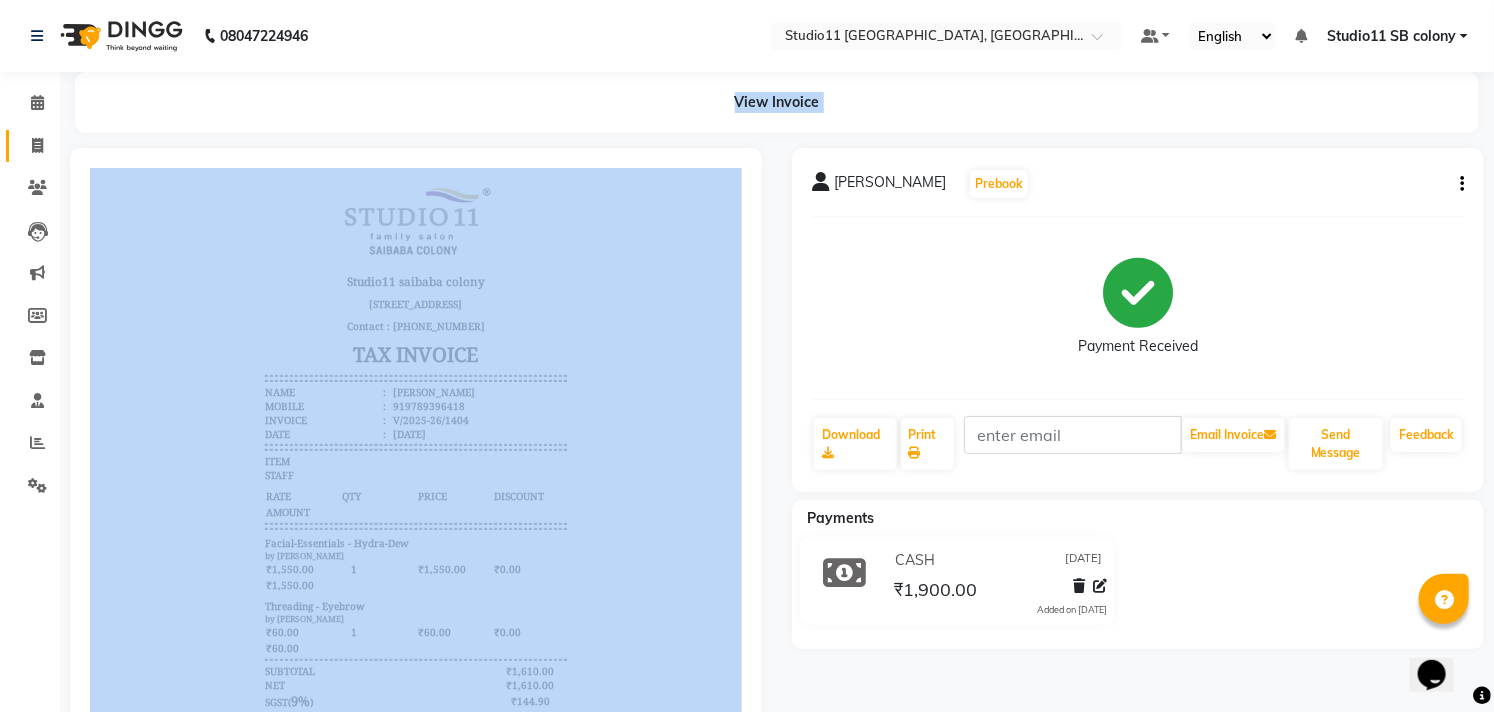 click on "Invoice" 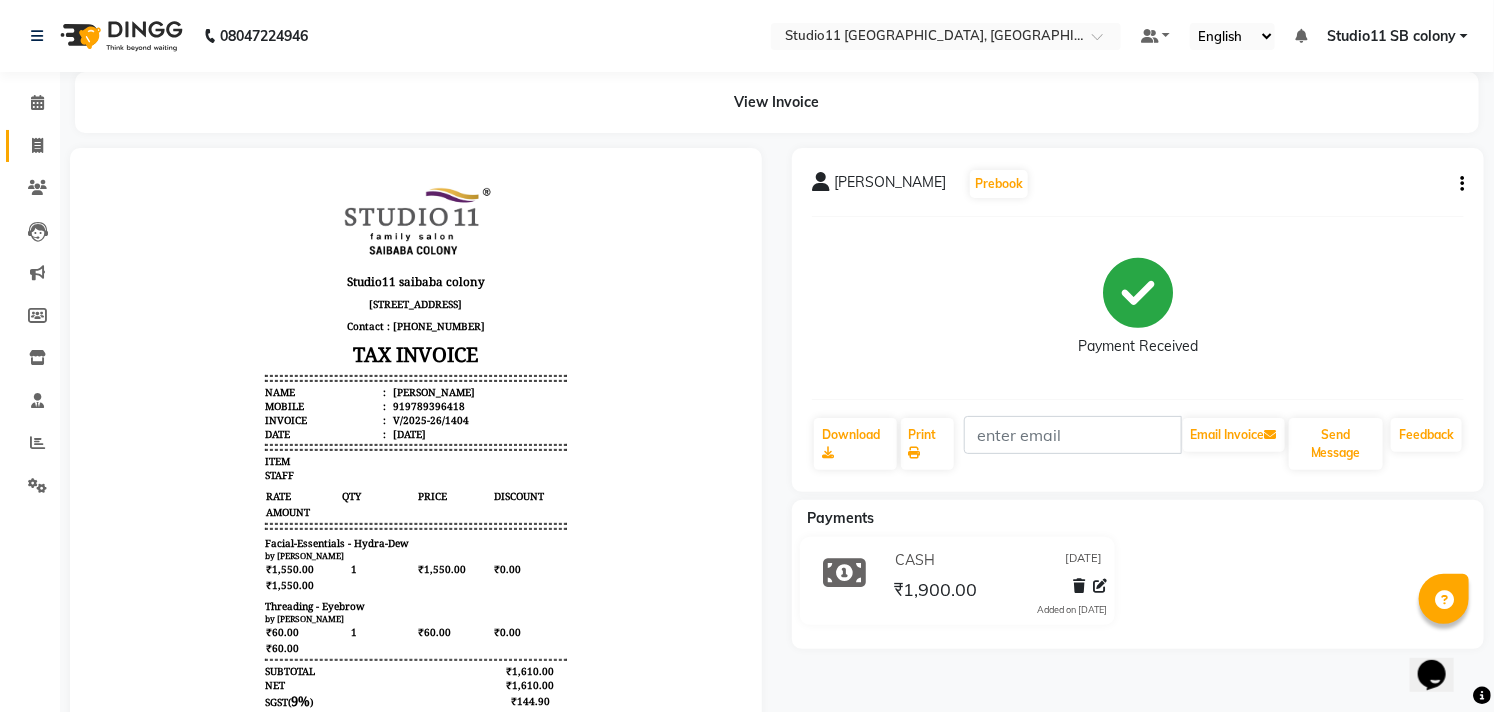 select on "service" 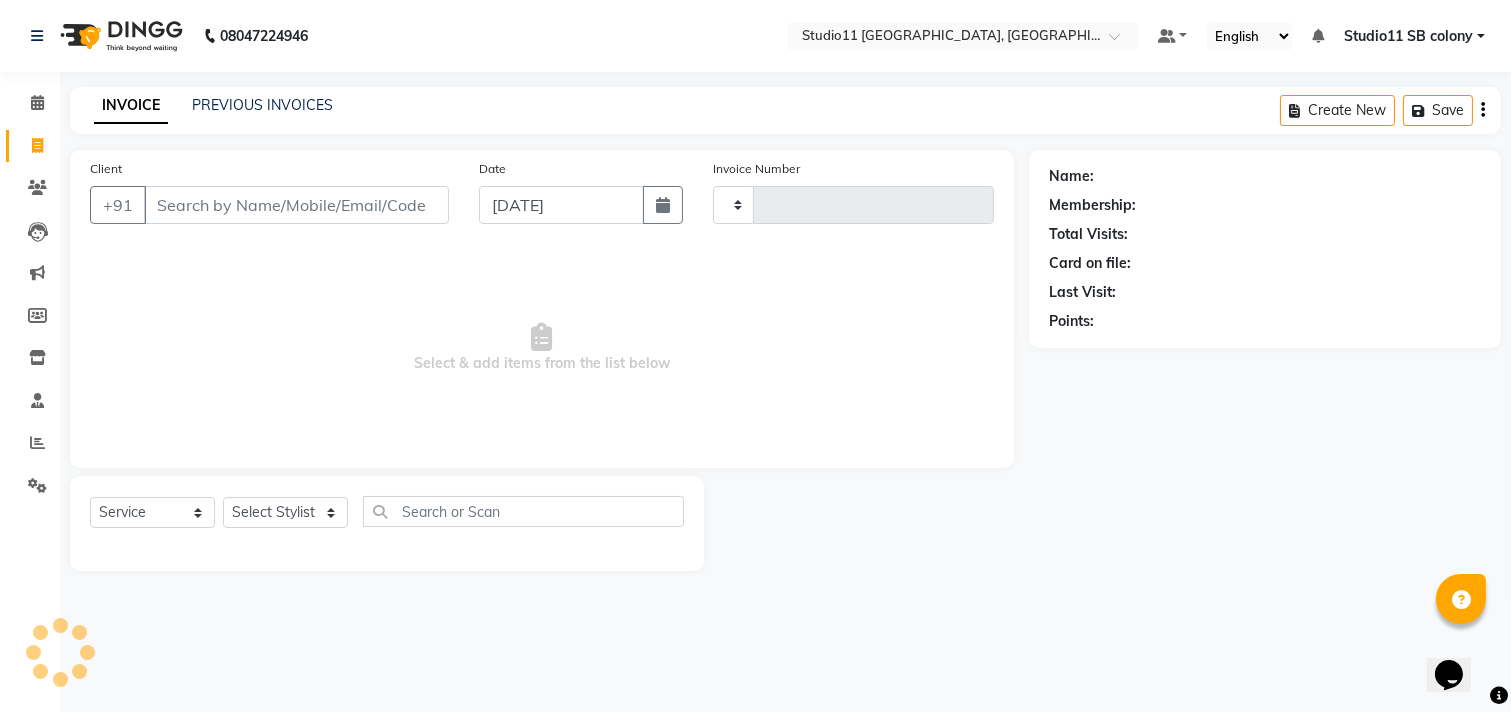 type on "1405" 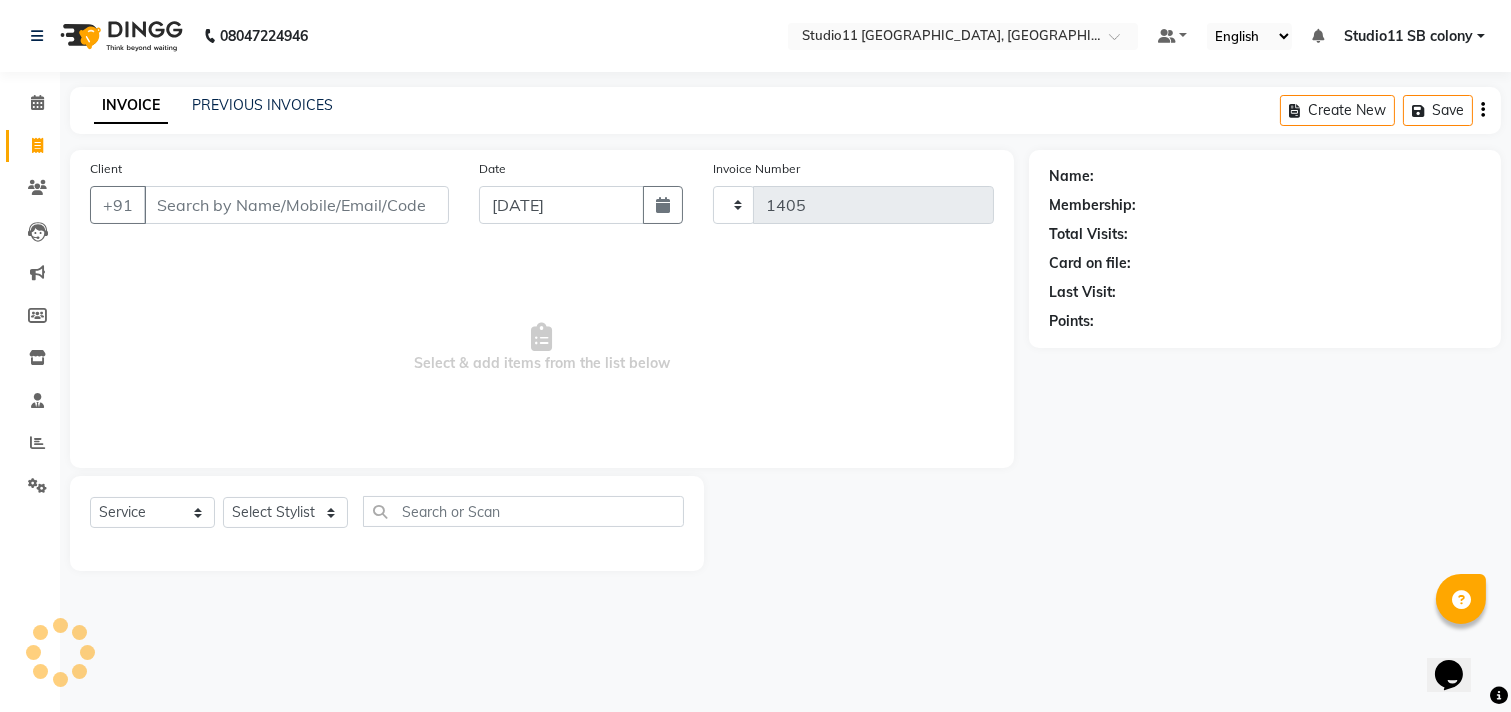 select on "7717" 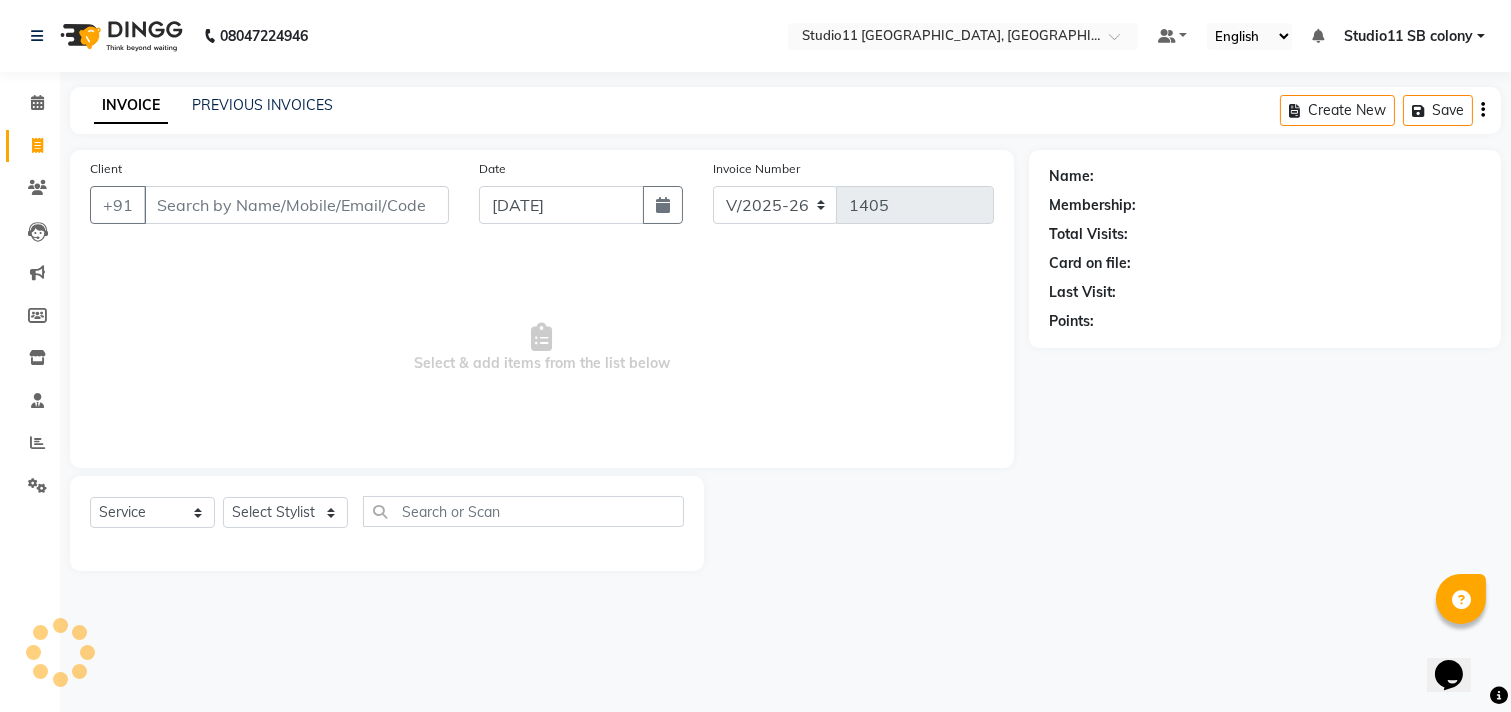 click on "INVOICE PREVIOUS INVOICES Create New   Save" 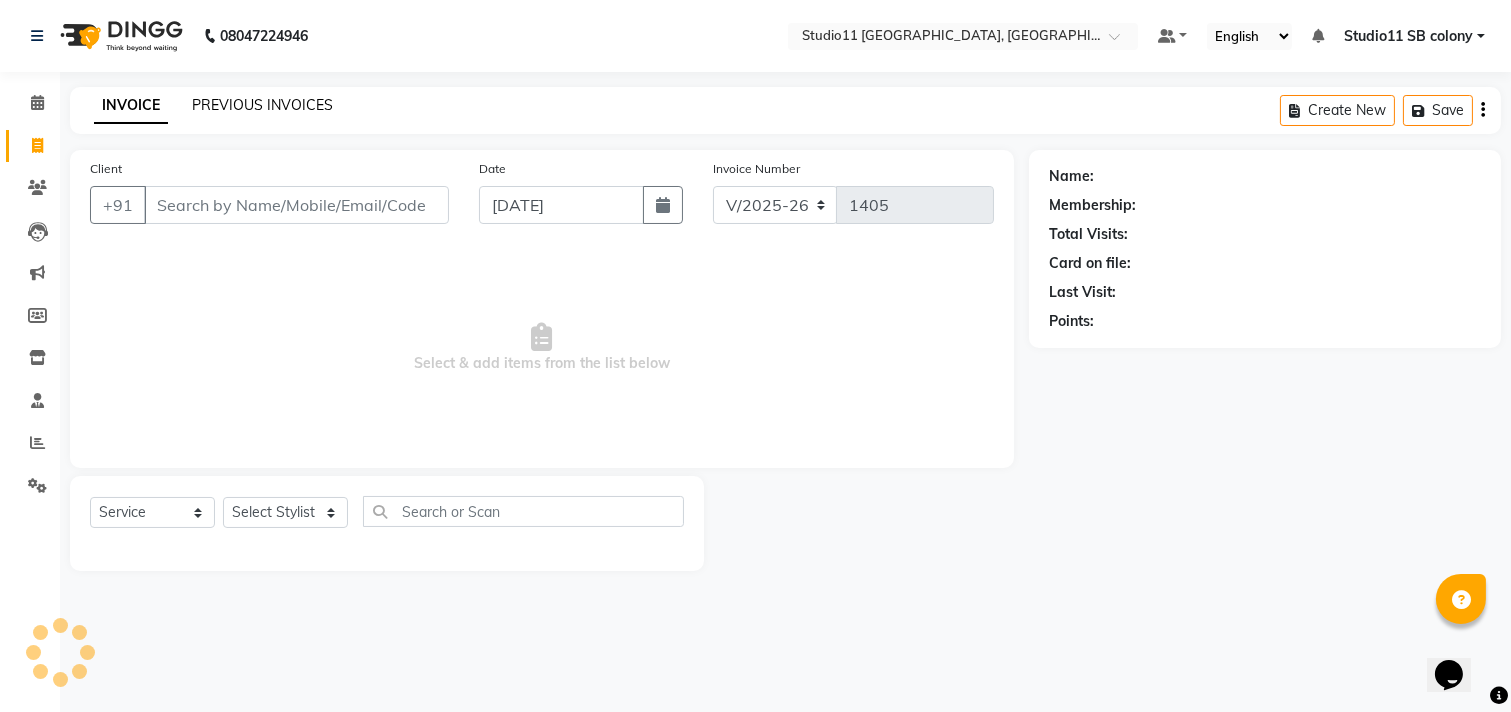 click on "PREVIOUS INVOICES" 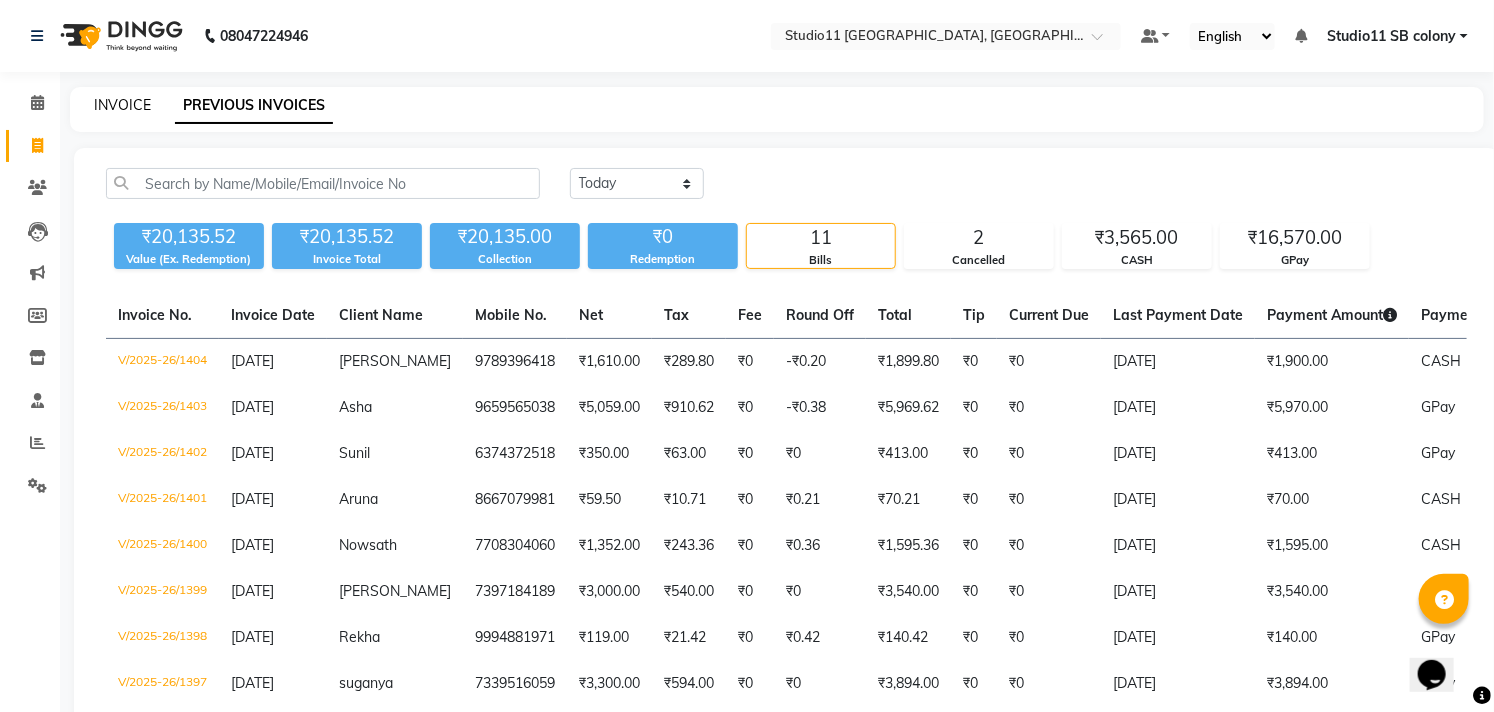 click on "INVOICE" 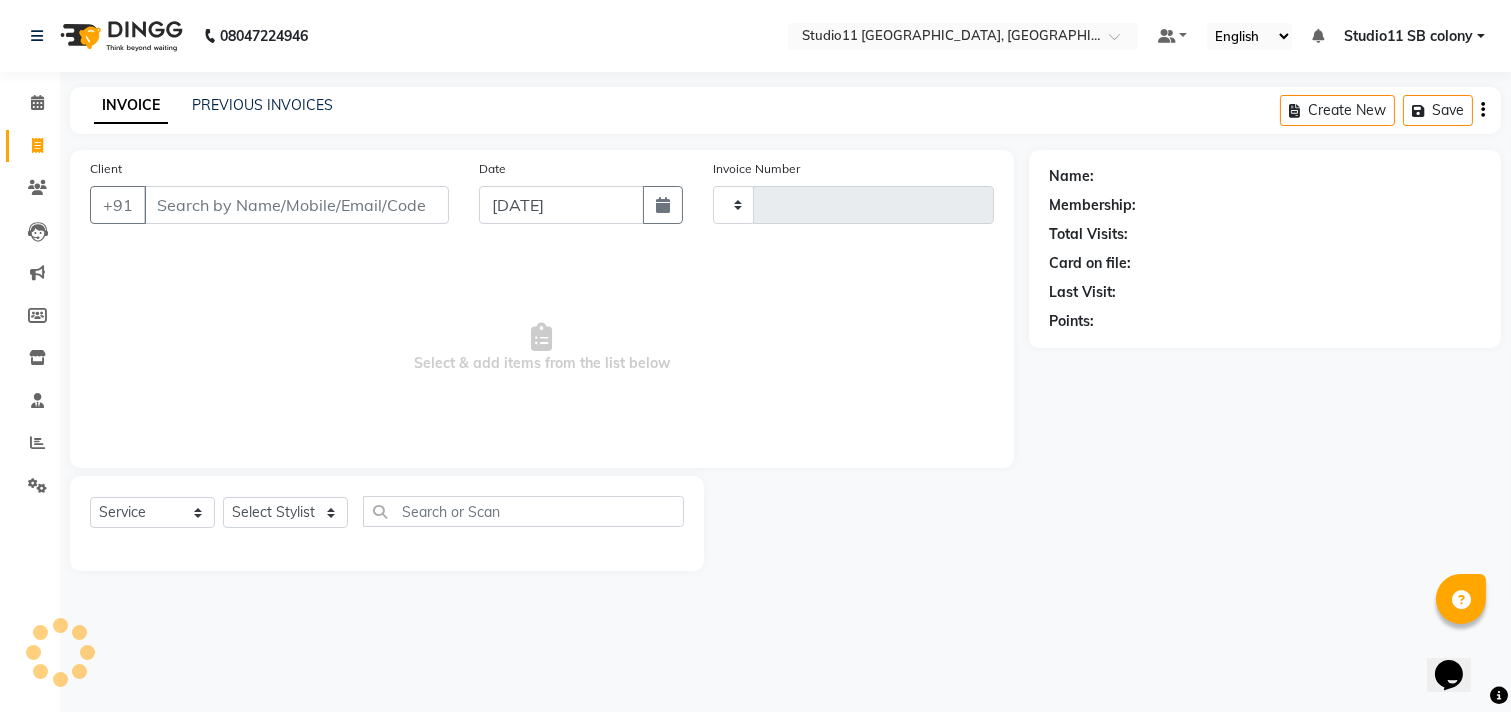 type on "1405" 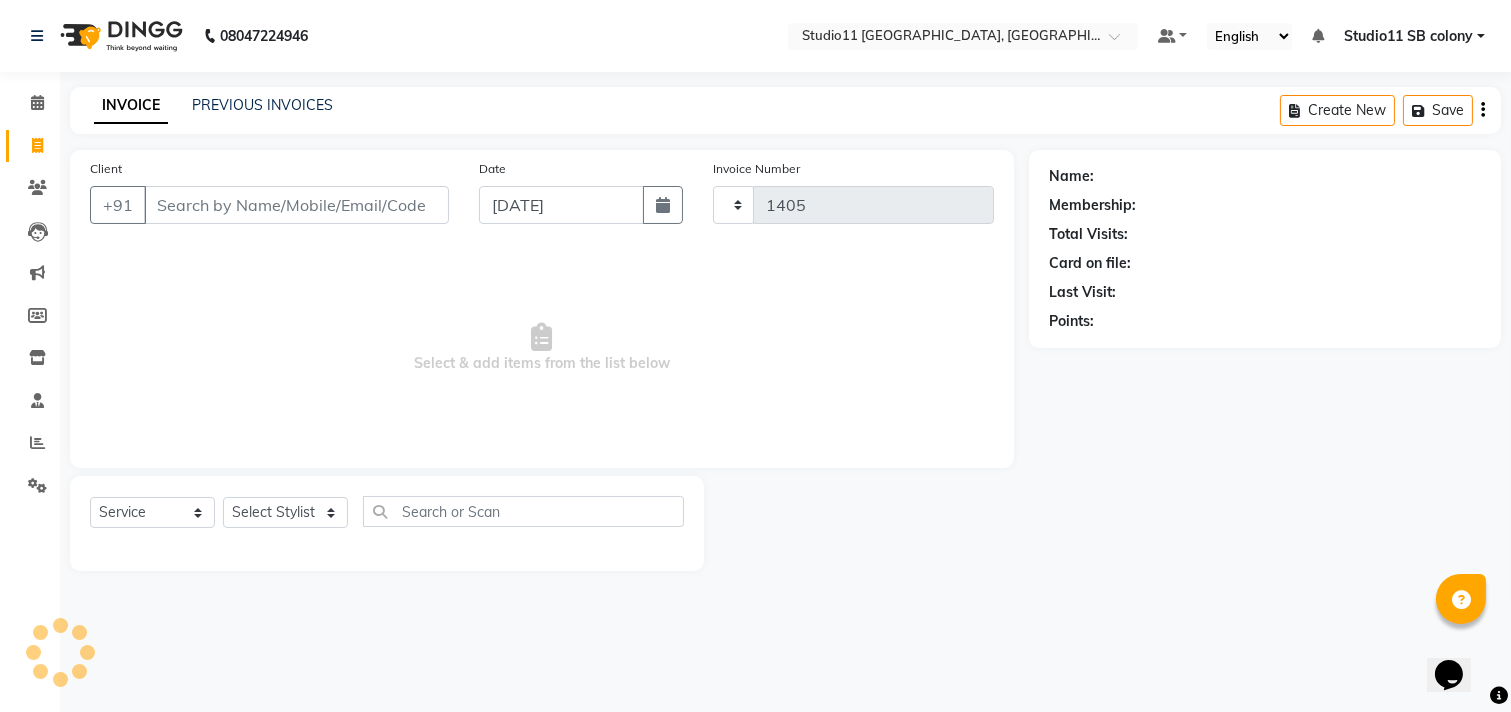 select on "7717" 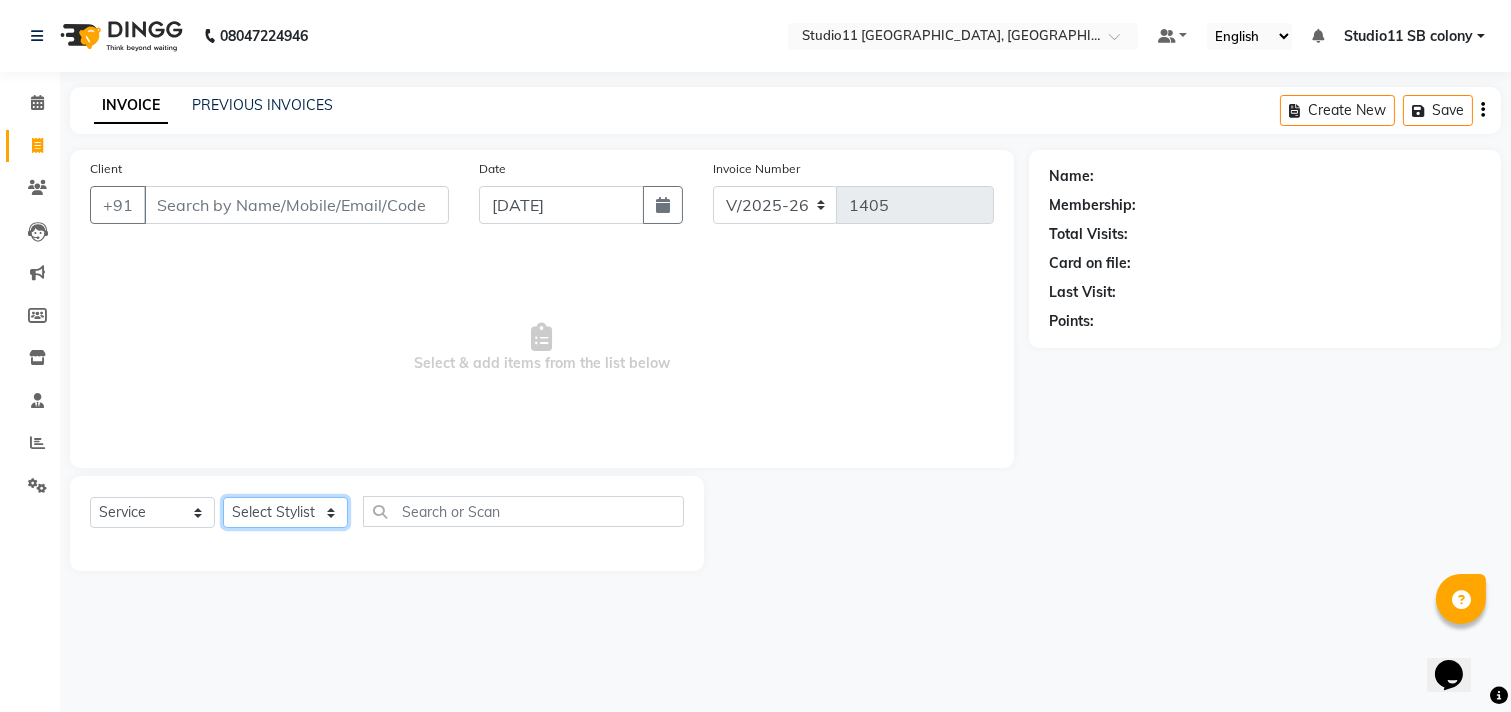 click on "Select Stylist [PERSON_NAME] Dani [PERSON_NAME] Josna kaif [PERSON_NAME] [PERSON_NAME] [PERSON_NAME] Studio11 SB colony Tahir tamil" 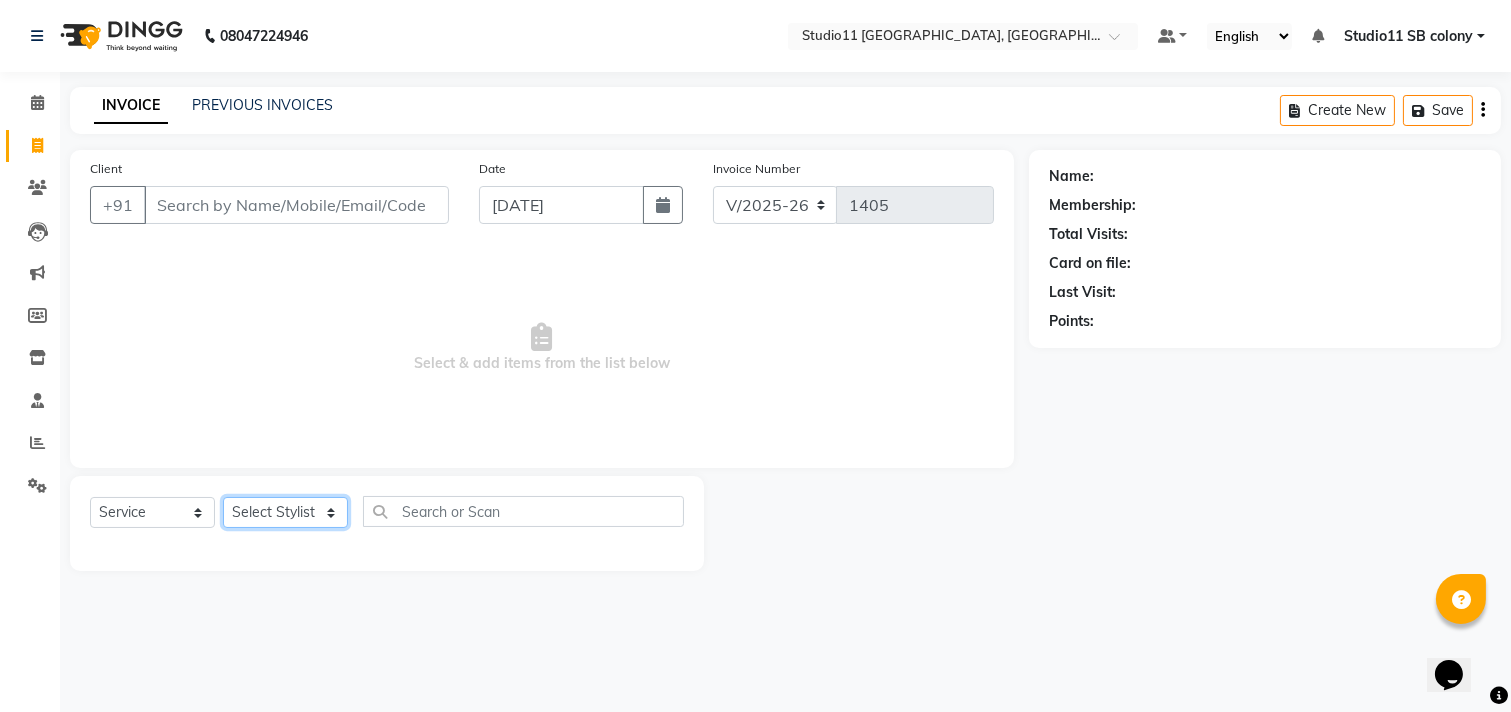 select on "69575" 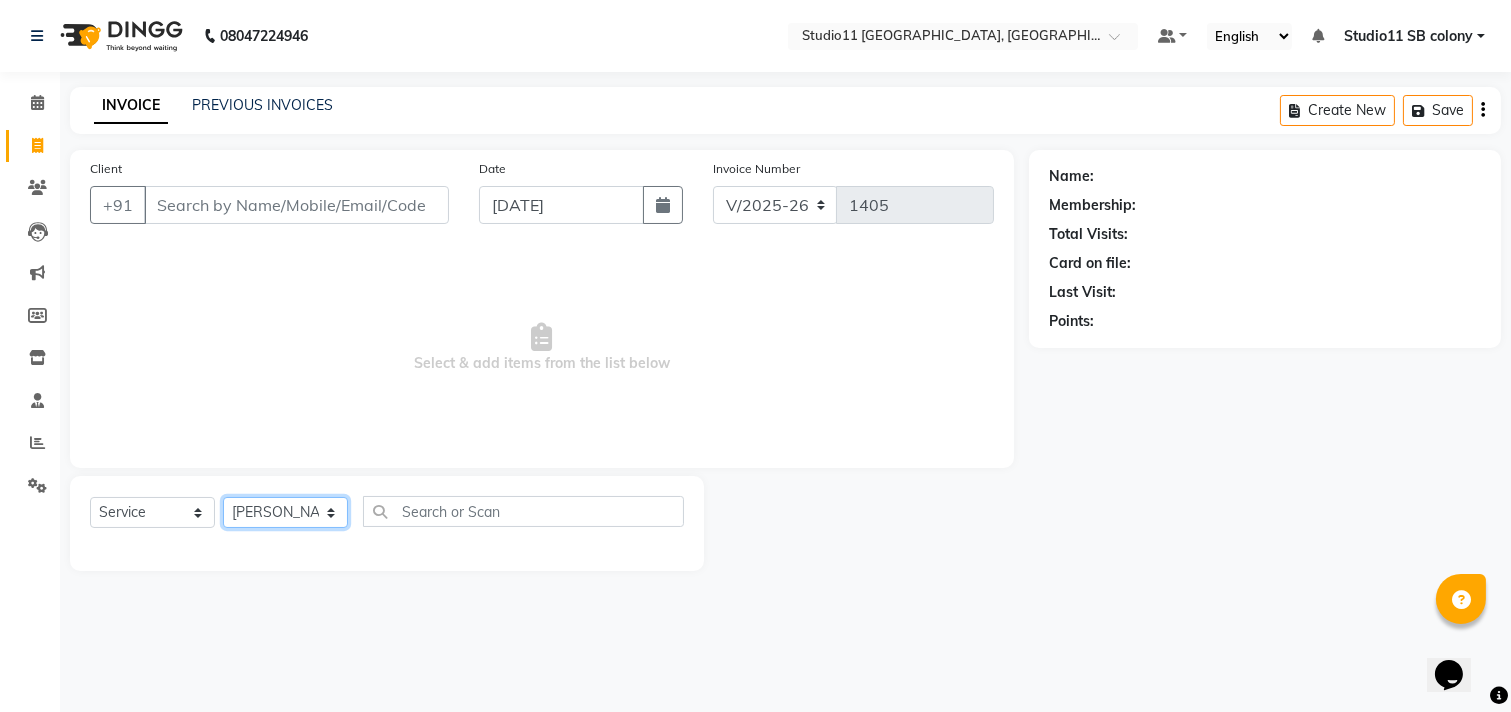 click on "Select Stylist [PERSON_NAME] Dani [PERSON_NAME] Josna kaif [PERSON_NAME] [PERSON_NAME] [PERSON_NAME] Studio11 SB colony Tahir tamil" 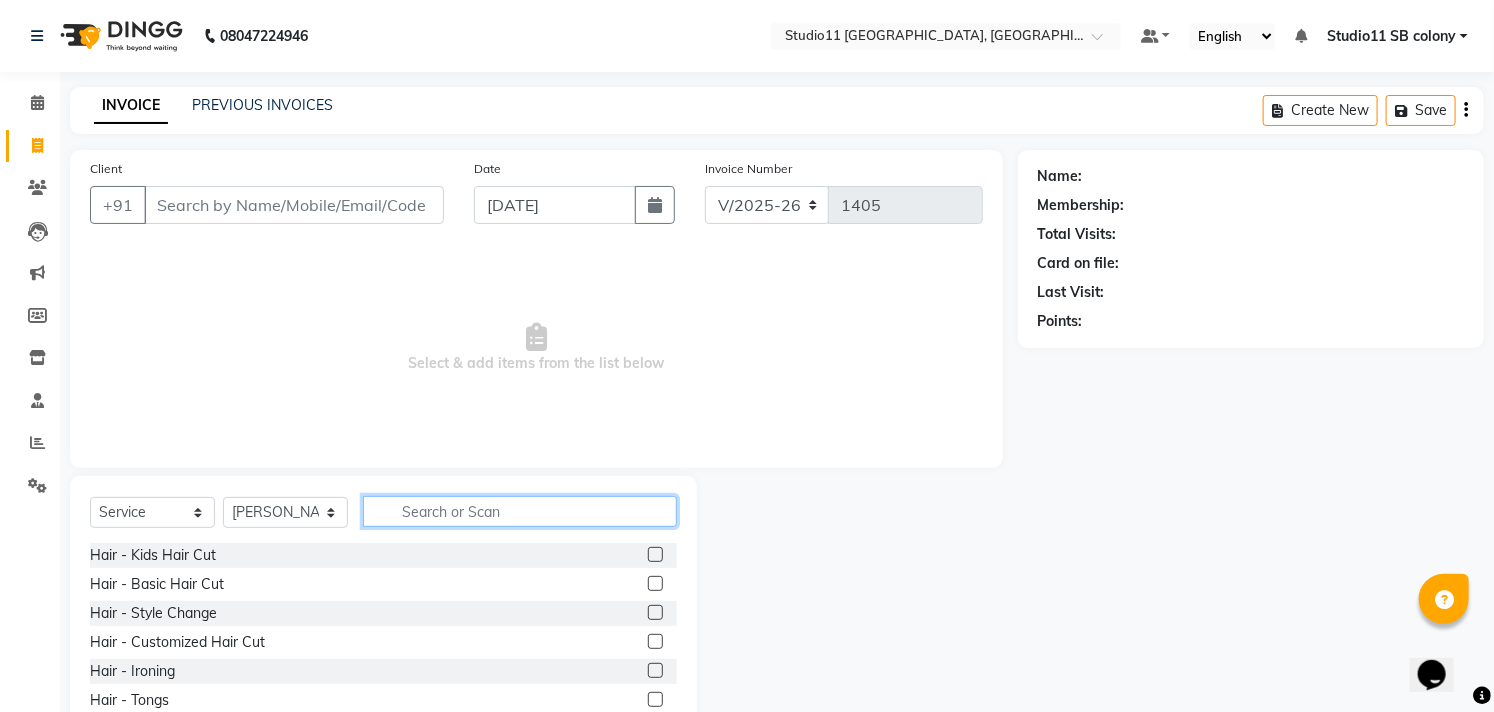 click 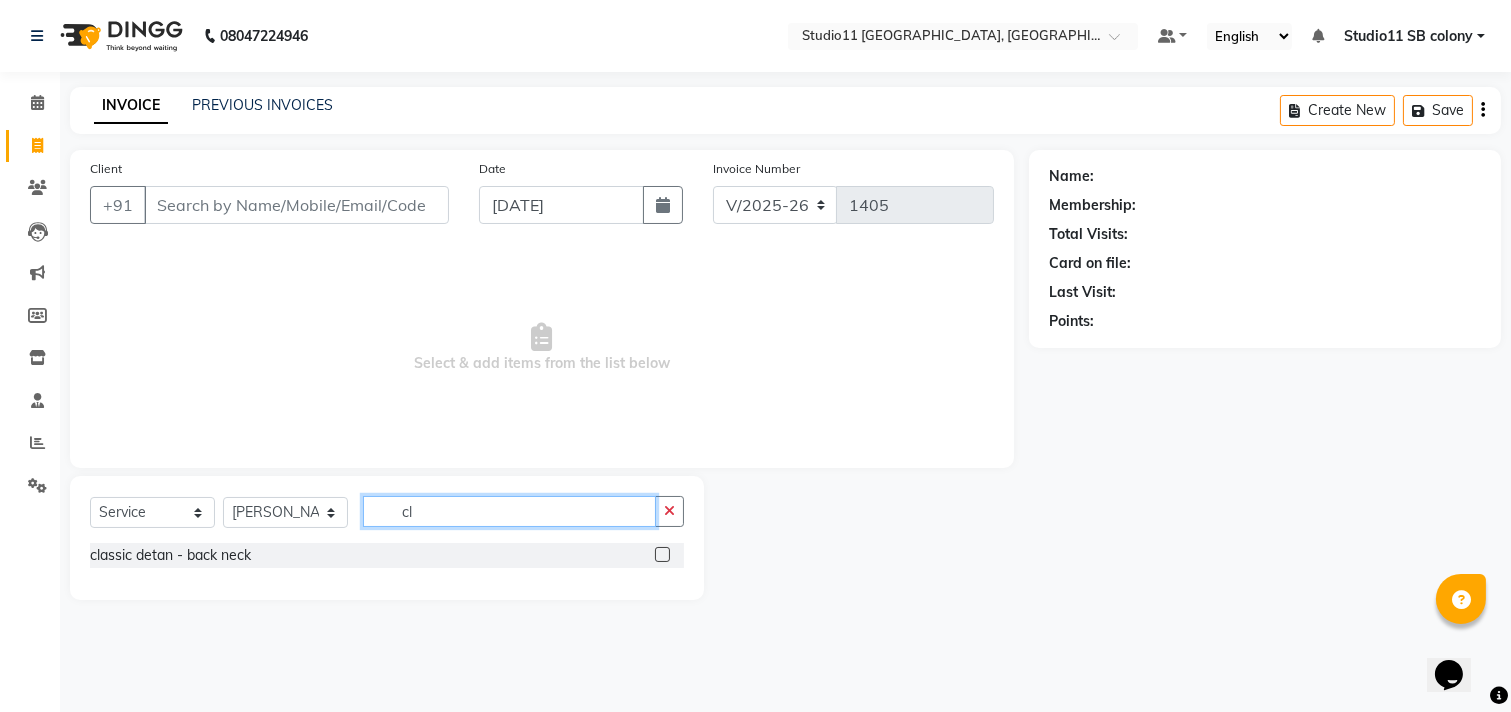 type on "c" 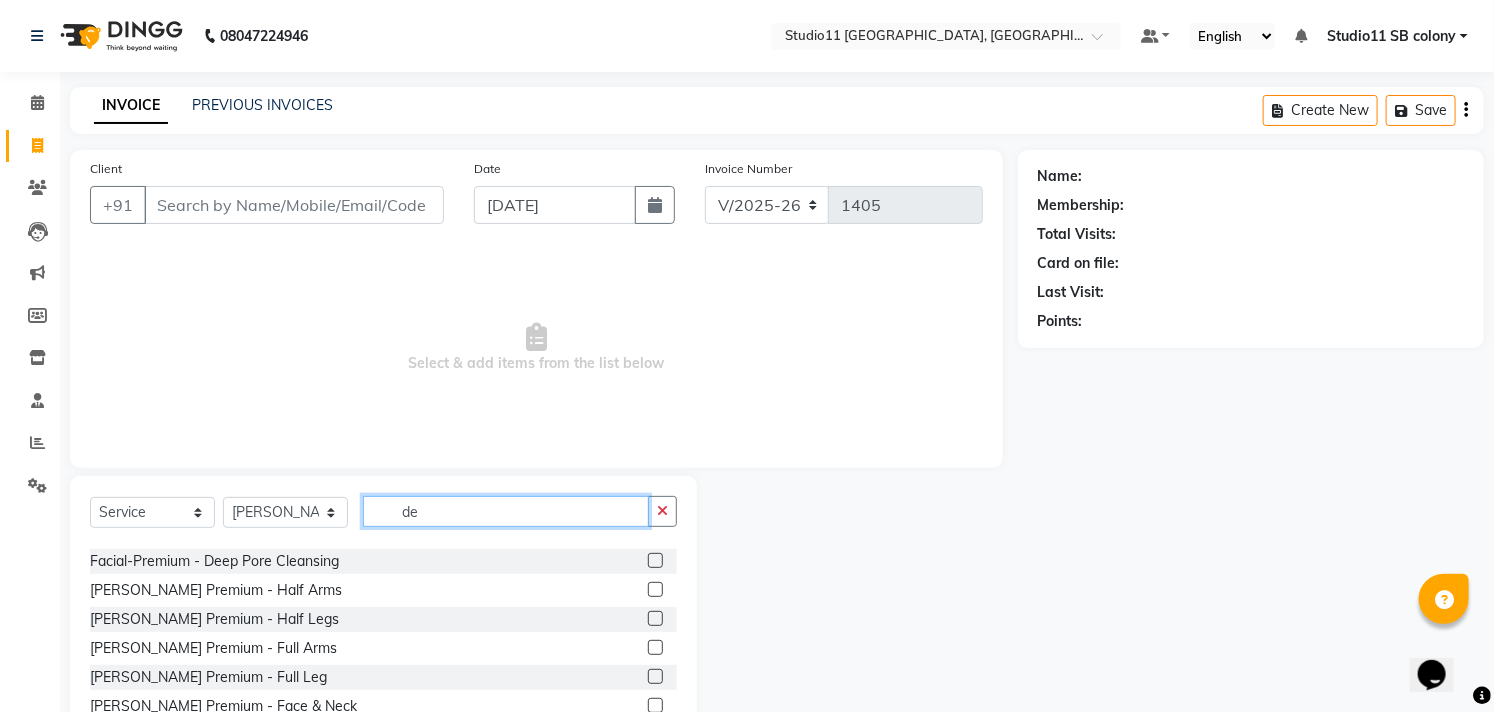 scroll, scrollTop: 333, scrollLeft: 0, axis: vertical 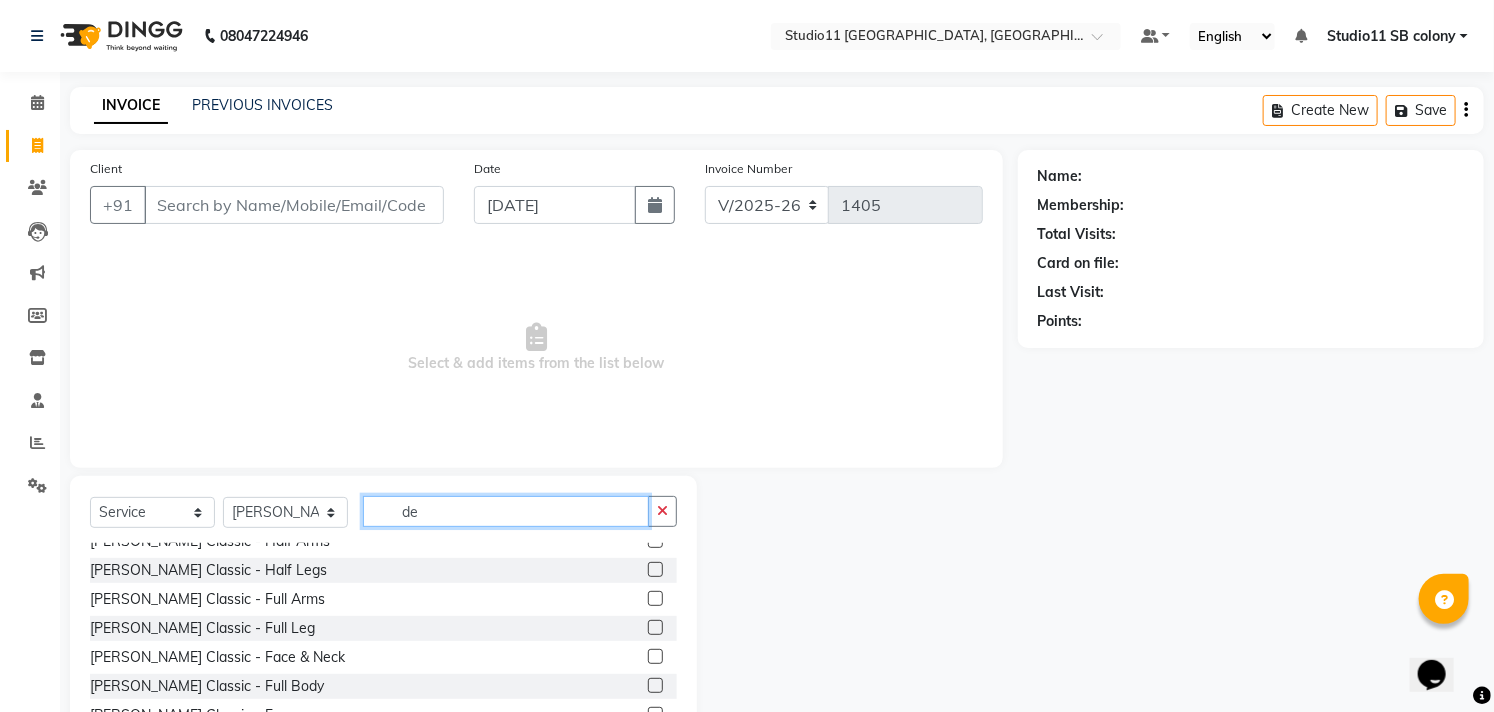type on "de" 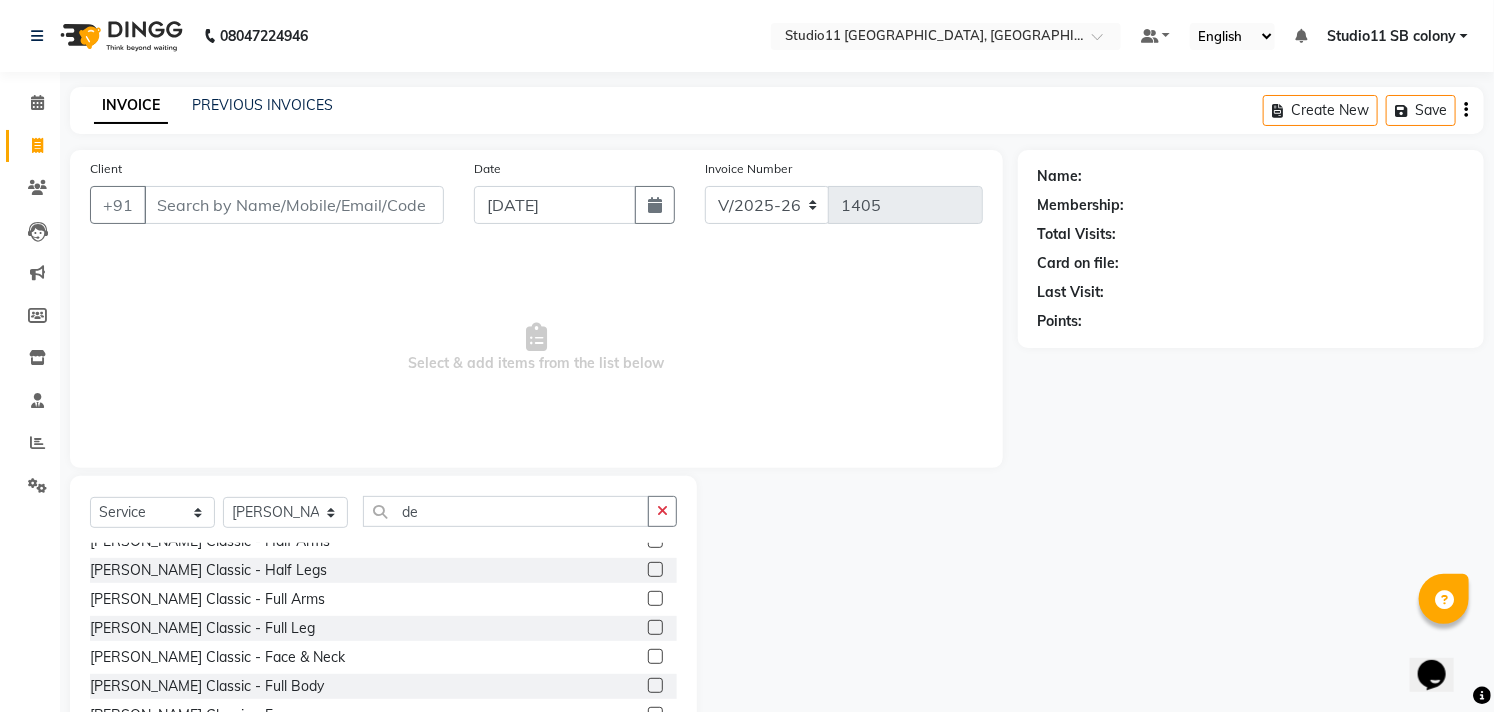 click 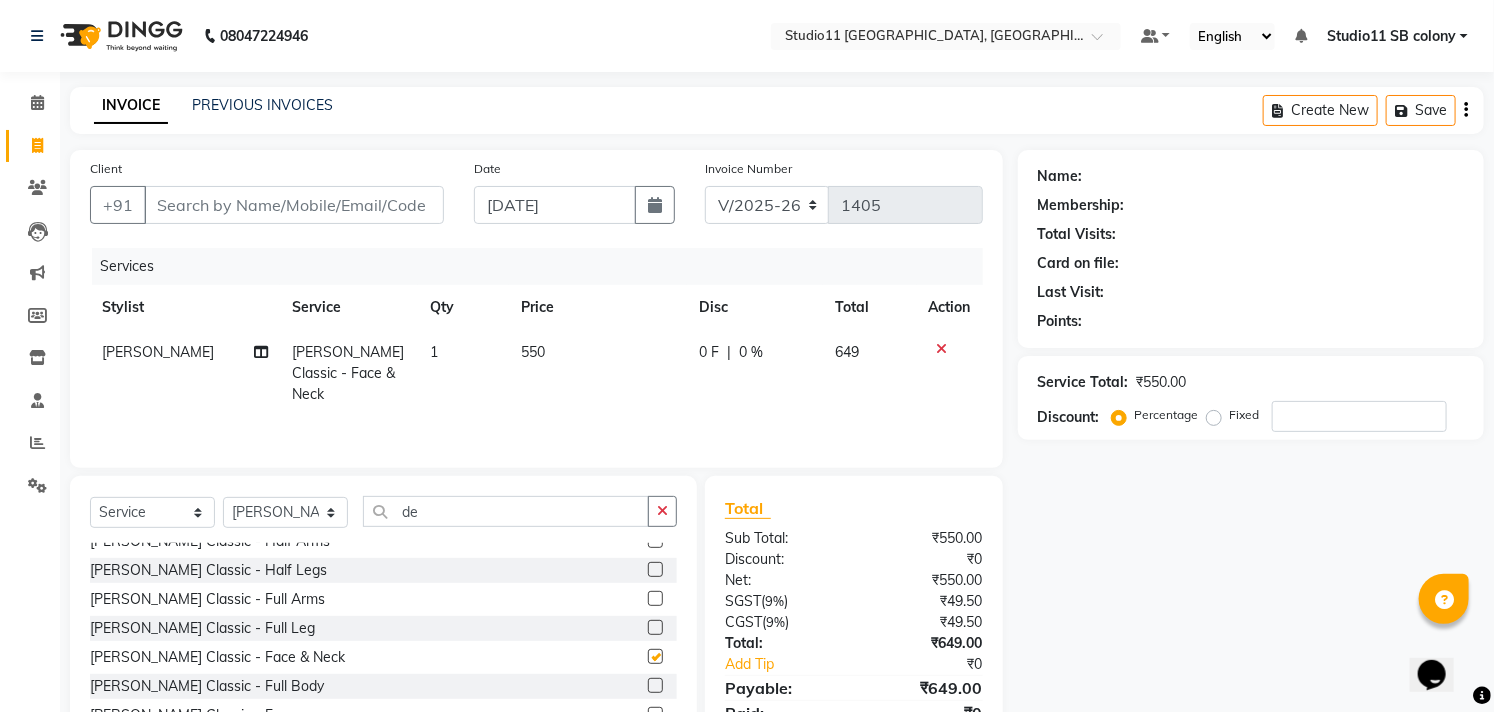 checkbox on "false" 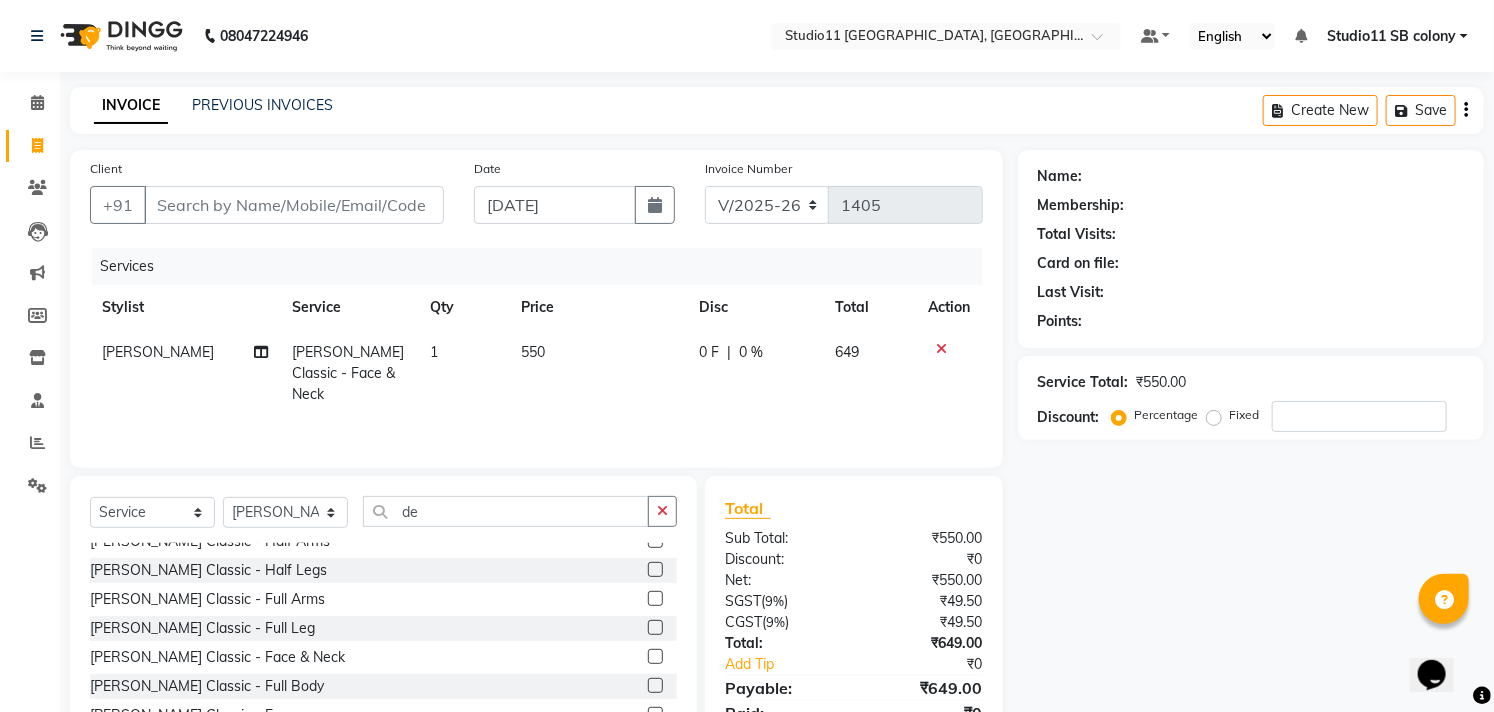 click on "550" 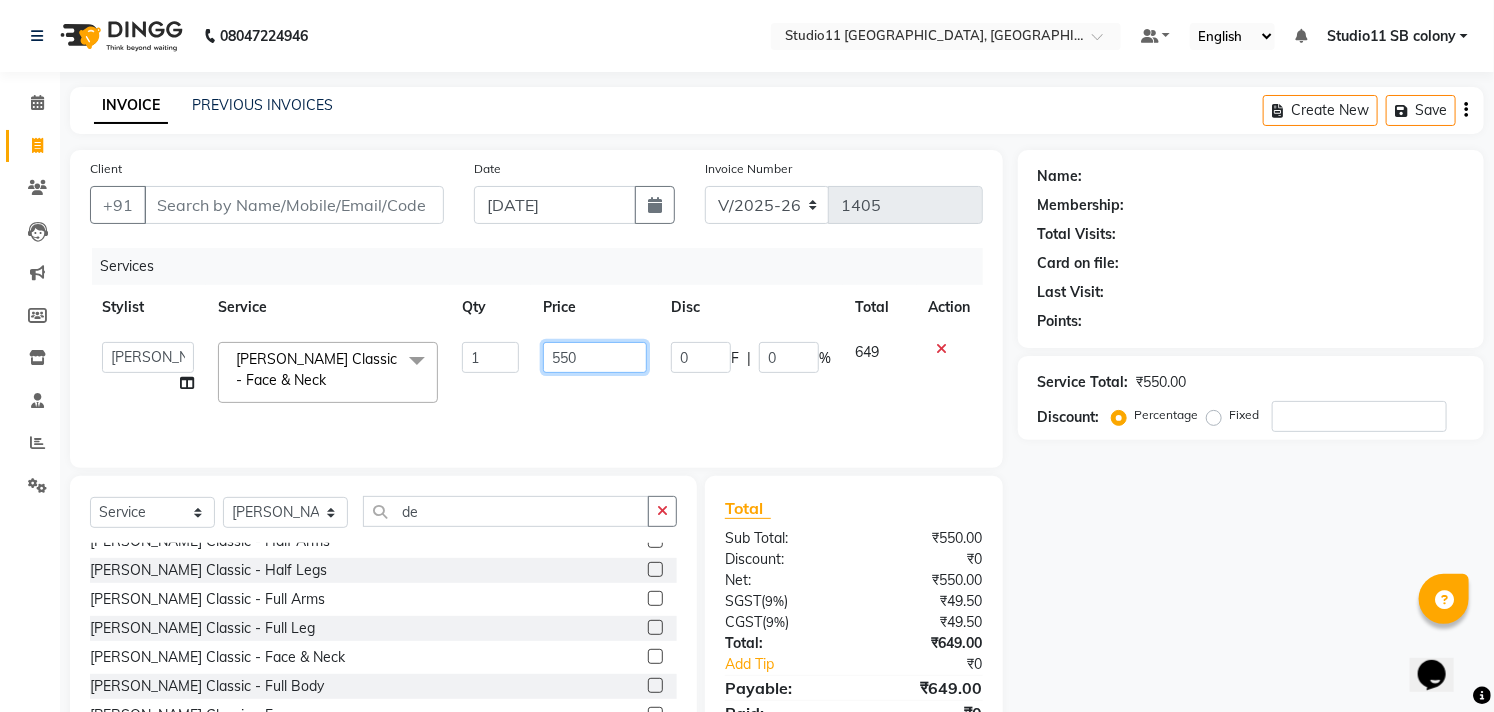 drag, startPoint x: 607, startPoint y: 351, endPoint x: 538, endPoint y: 355, distance: 69.115845 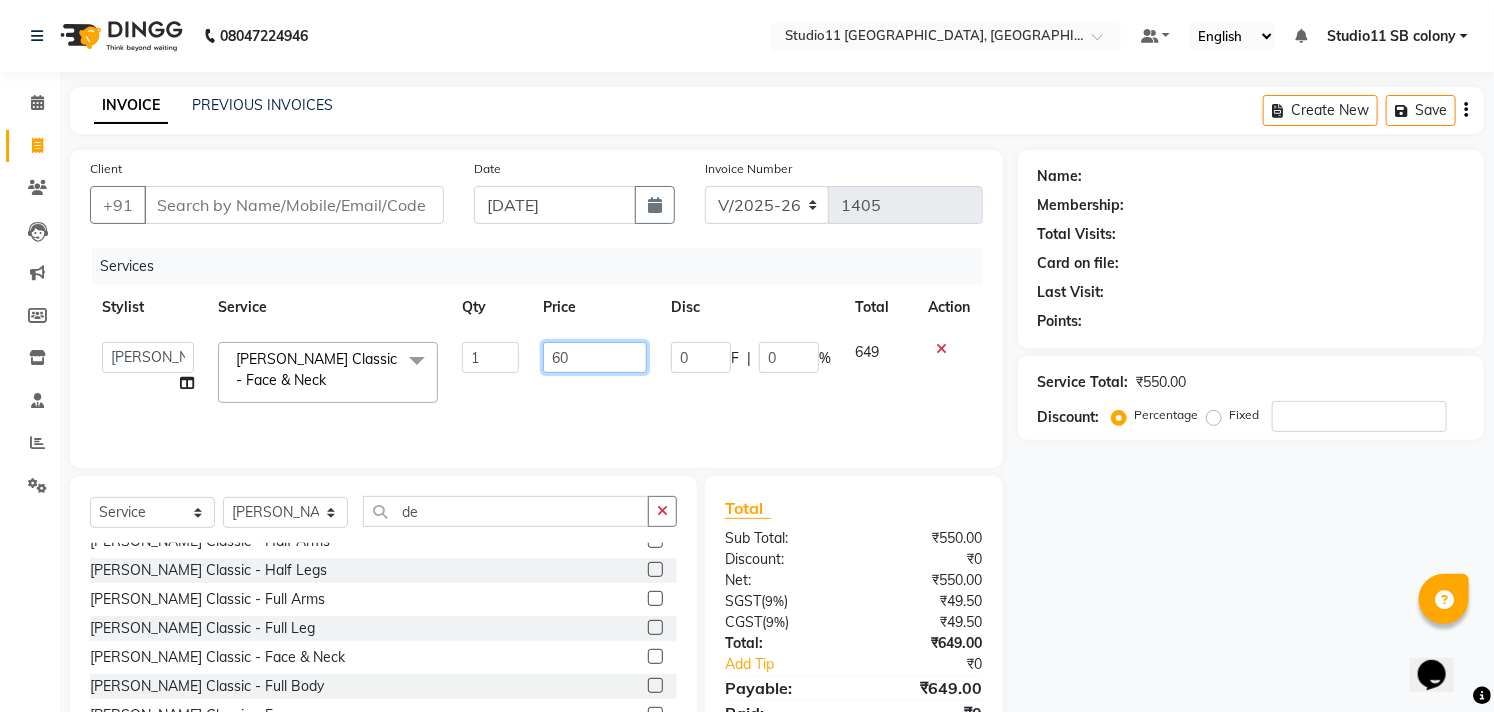 type on "600" 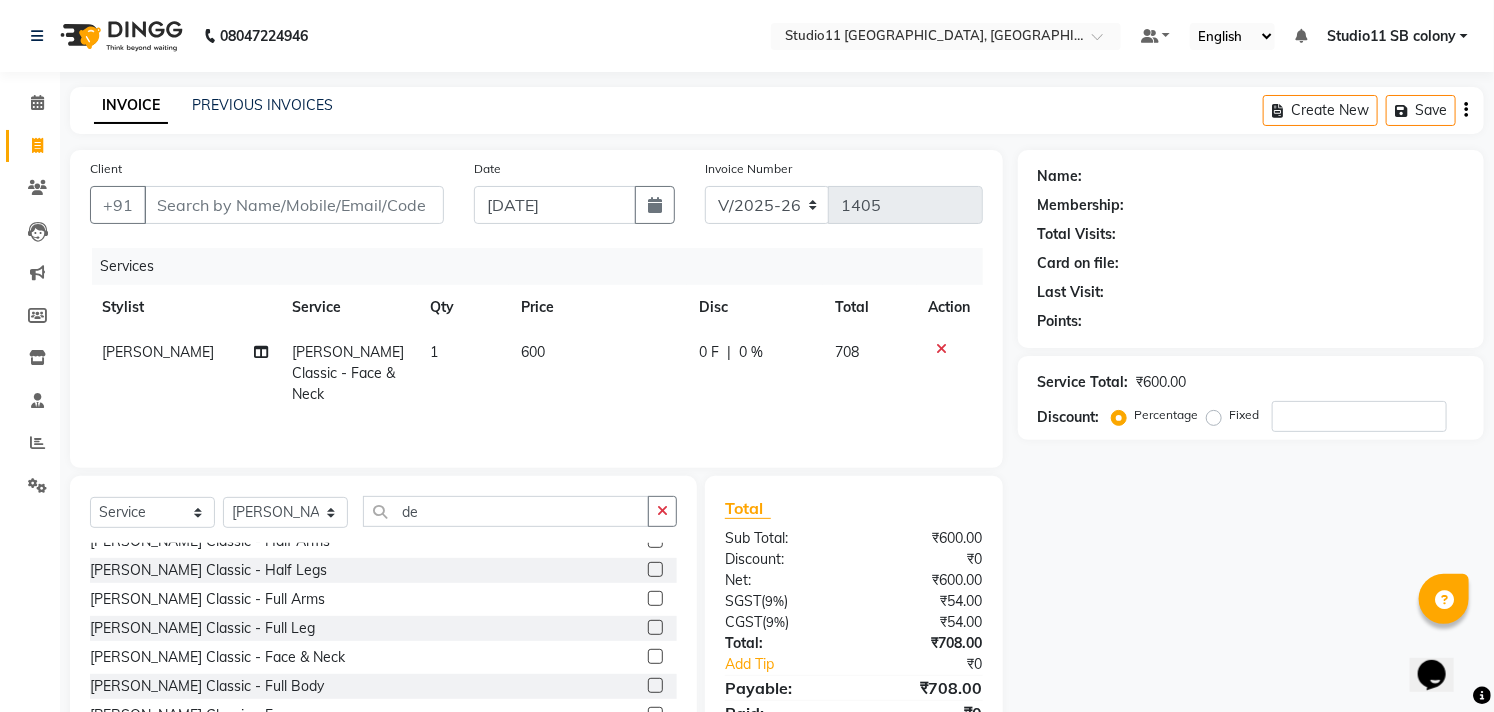 click on "Services Stylist Service Qty Price Disc Total Action Jeni De-Tan Classic - Face & Neck 1 600 0 F | 0 % 708" 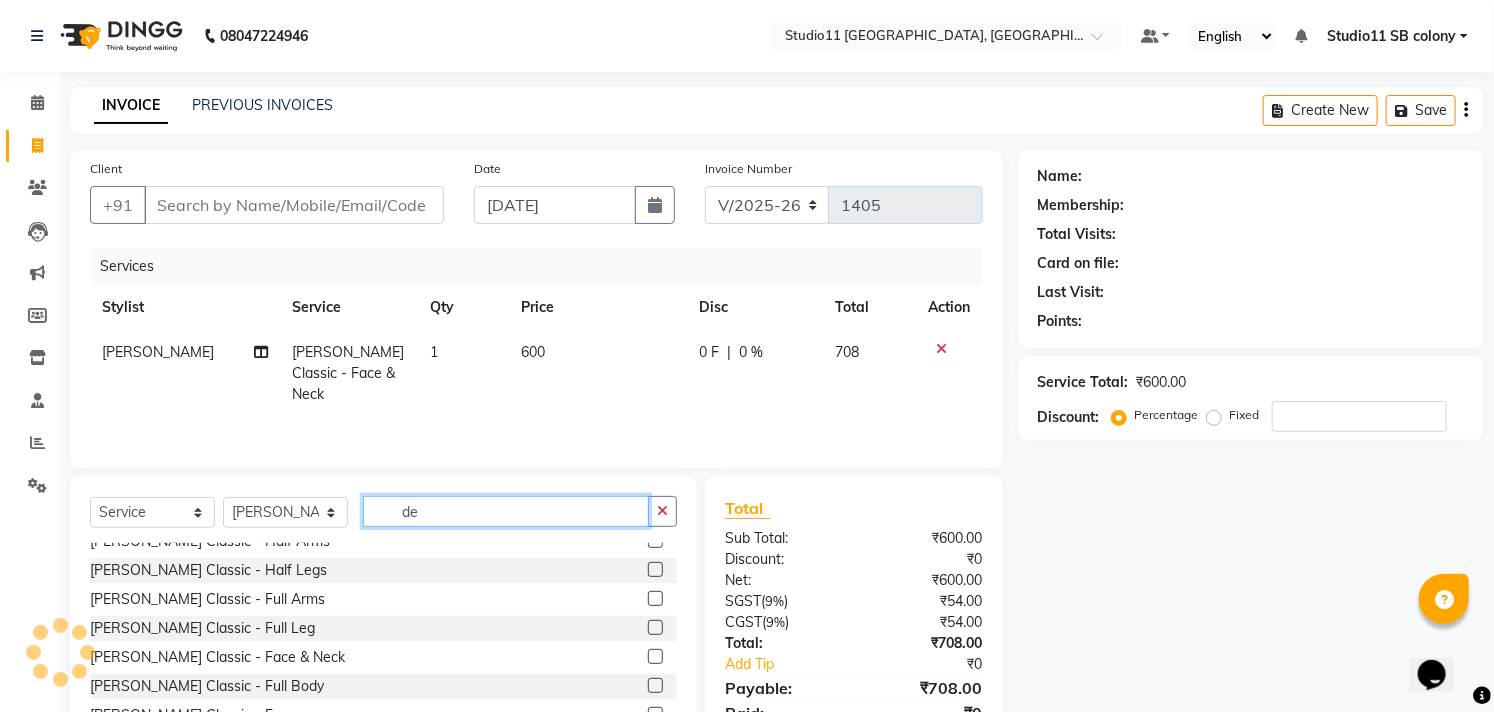 drag, startPoint x: 444, startPoint y: 520, endPoint x: 377, endPoint y: 516, distance: 67.11929 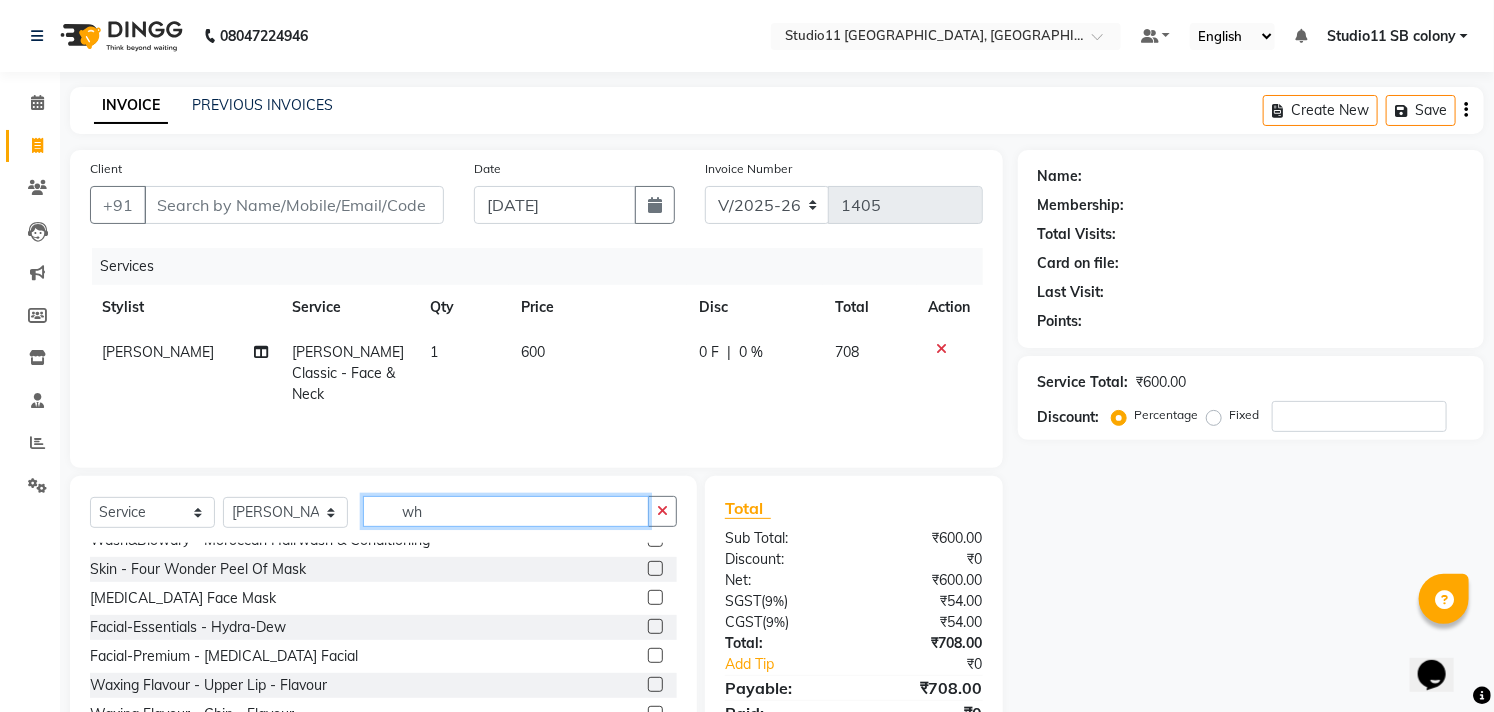 scroll, scrollTop: 0, scrollLeft: 0, axis: both 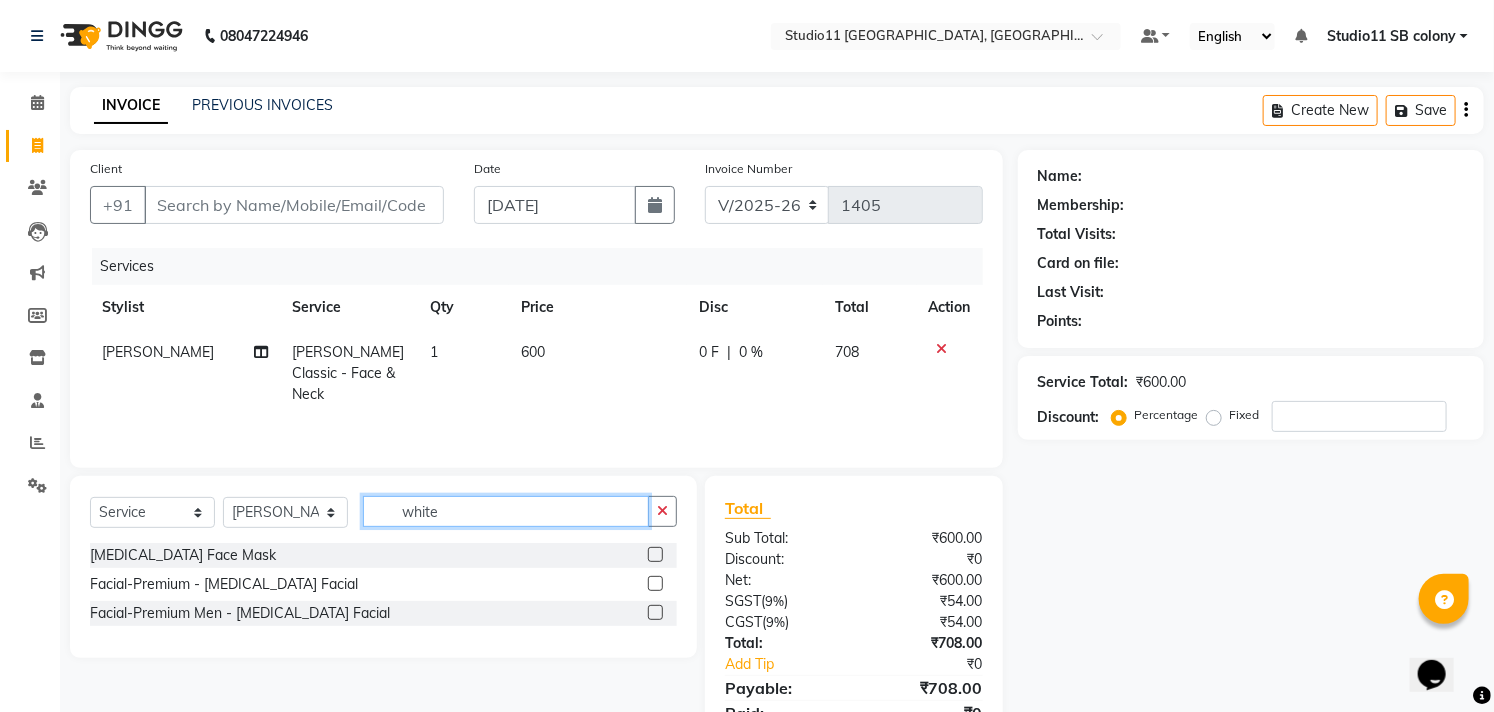 type on "white" 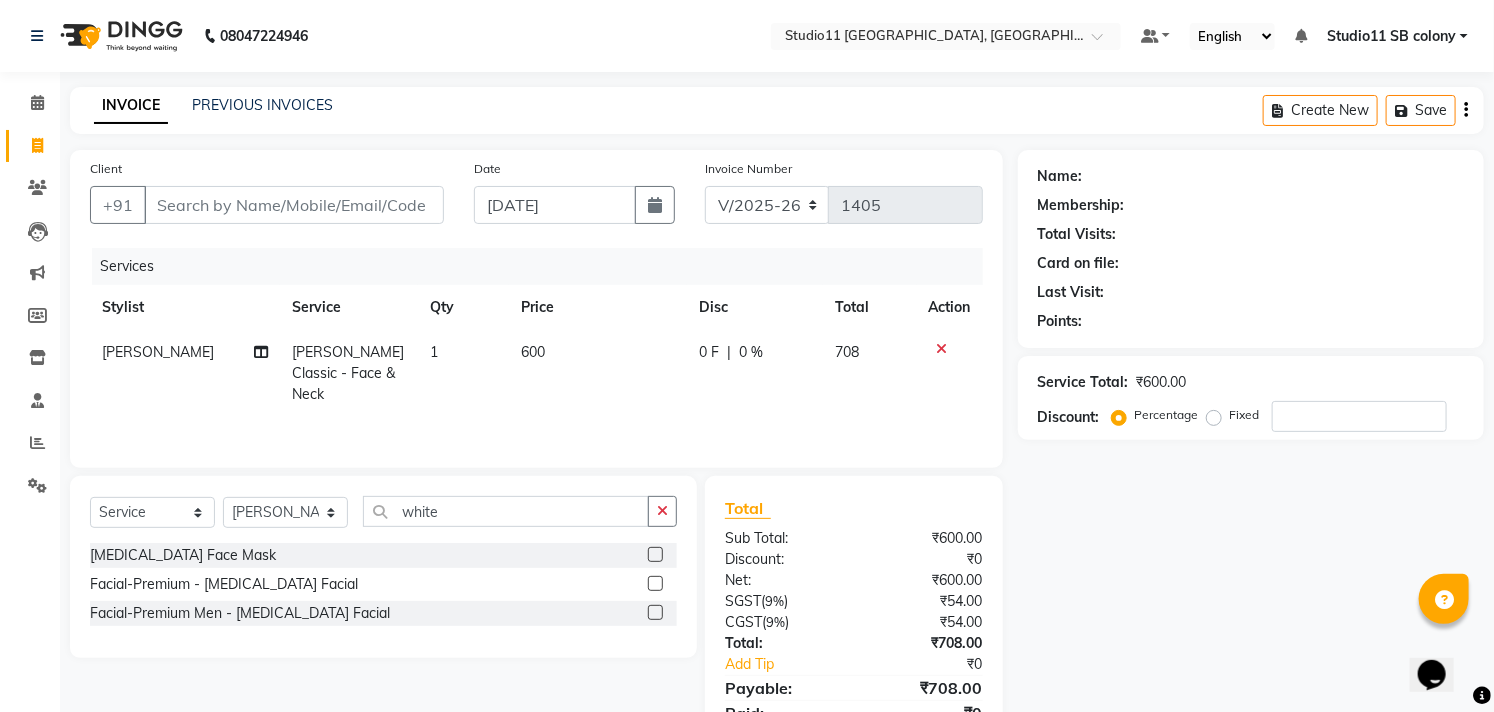 click 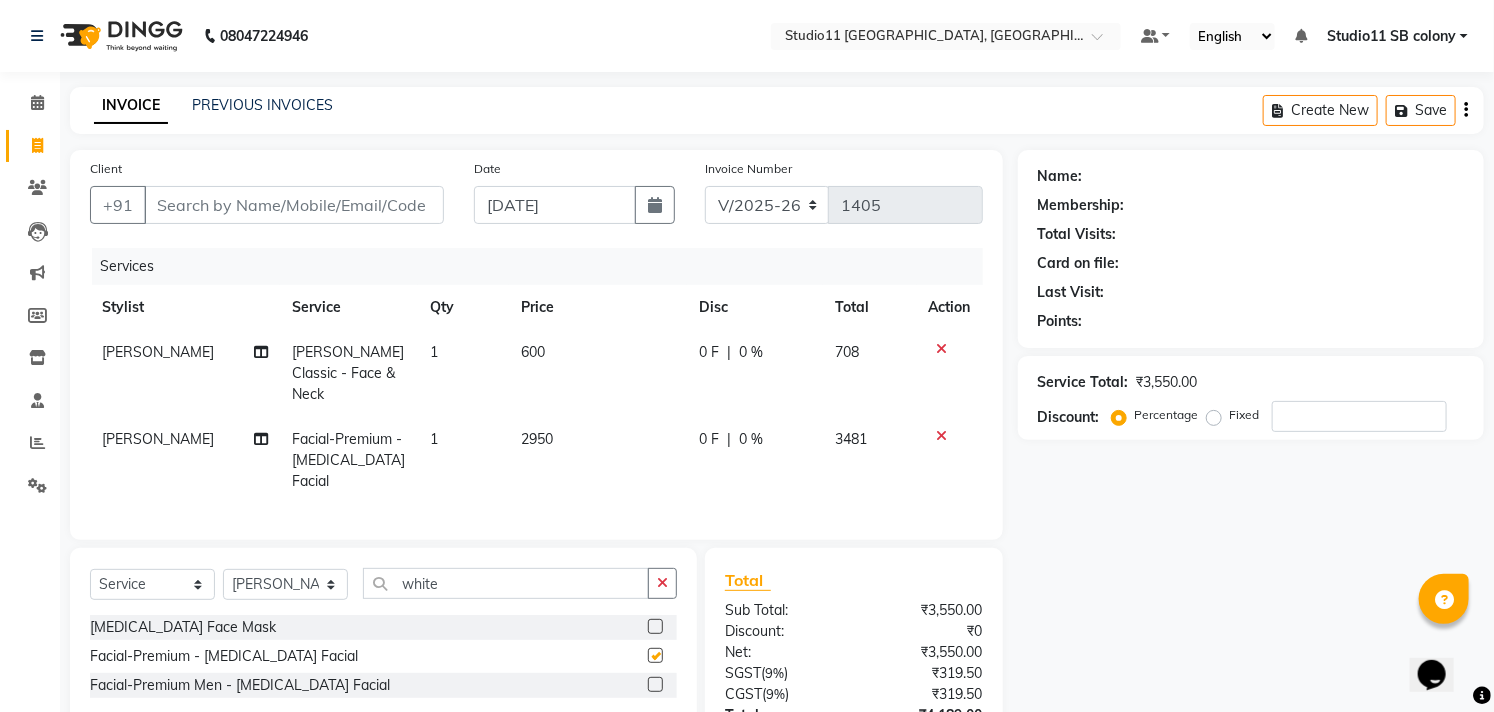 checkbox on "false" 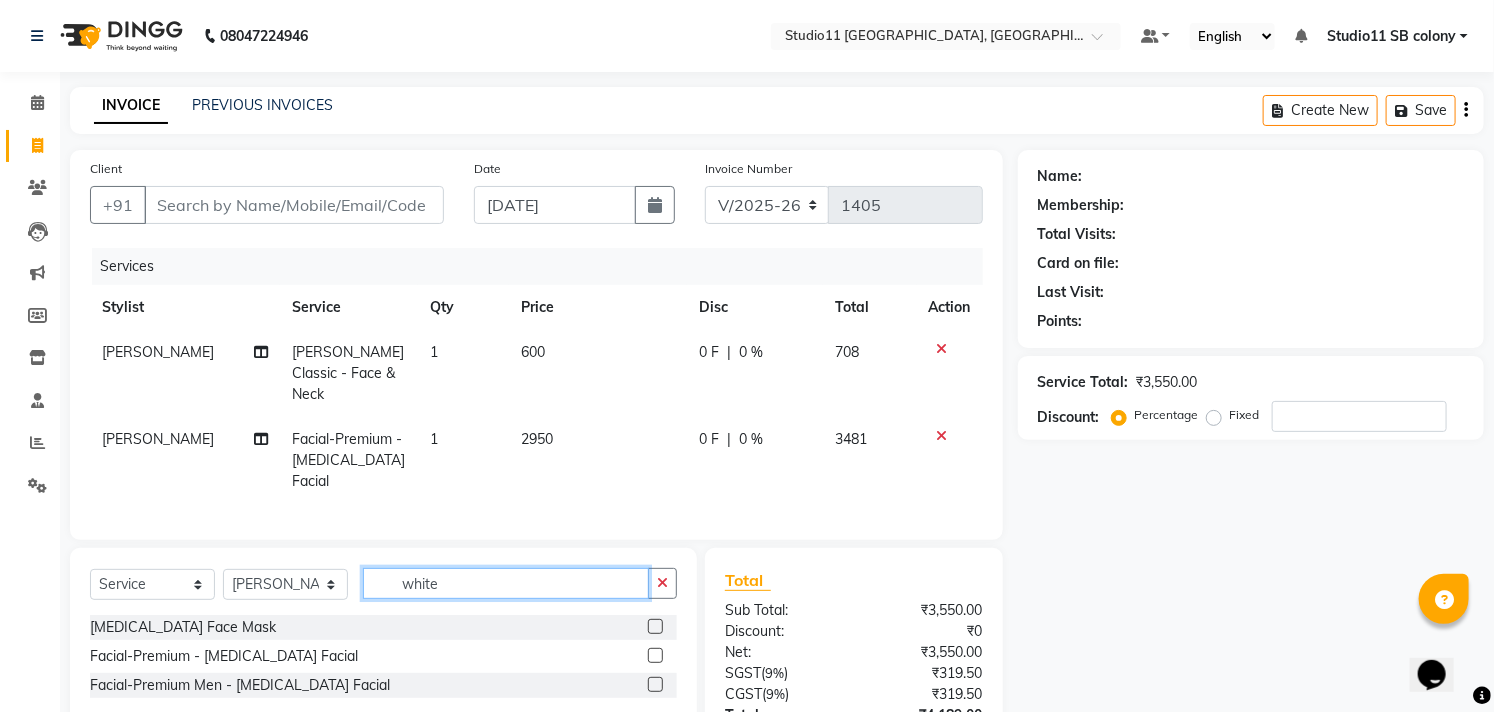 drag, startPoint x: 494, startPoint y: 554, endPoint x: 345, endPoint y: 552, distance: 149.01343 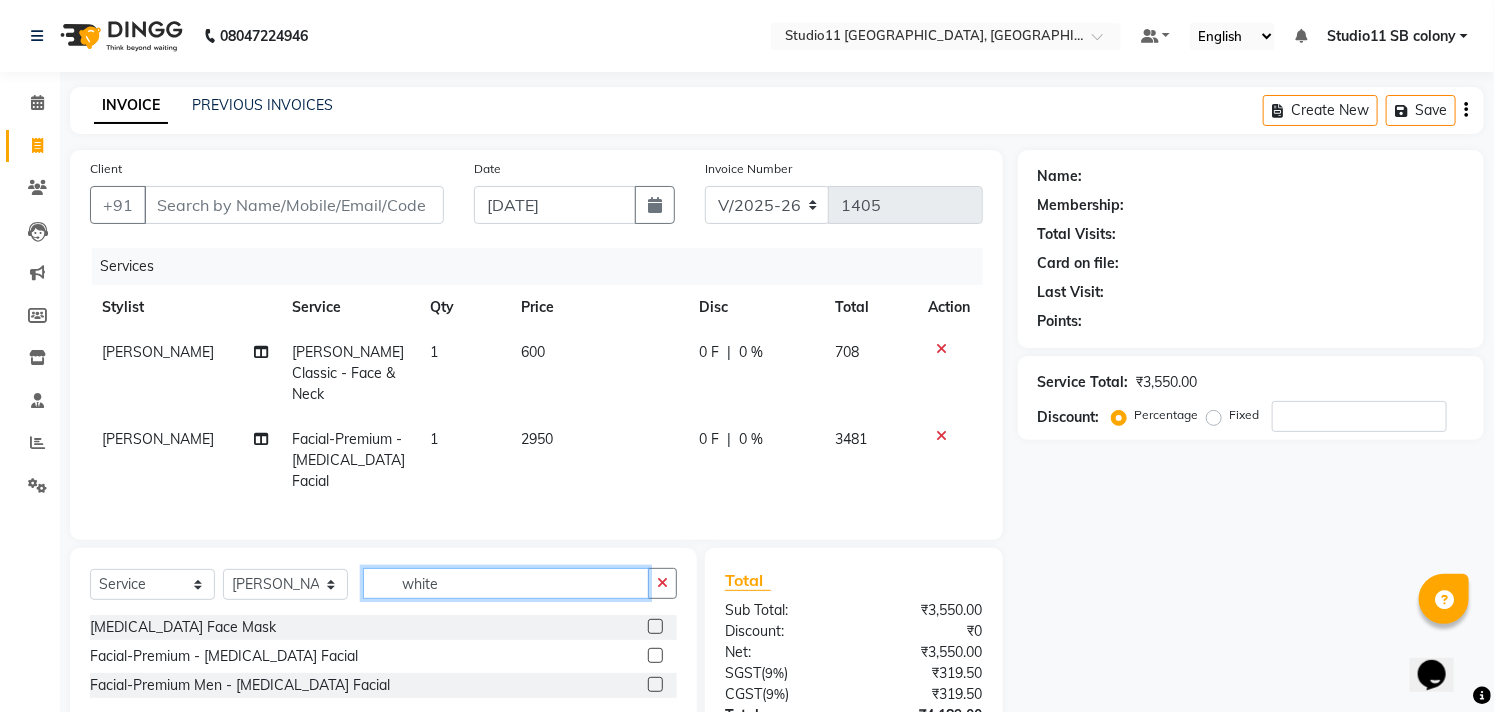 type on "h" 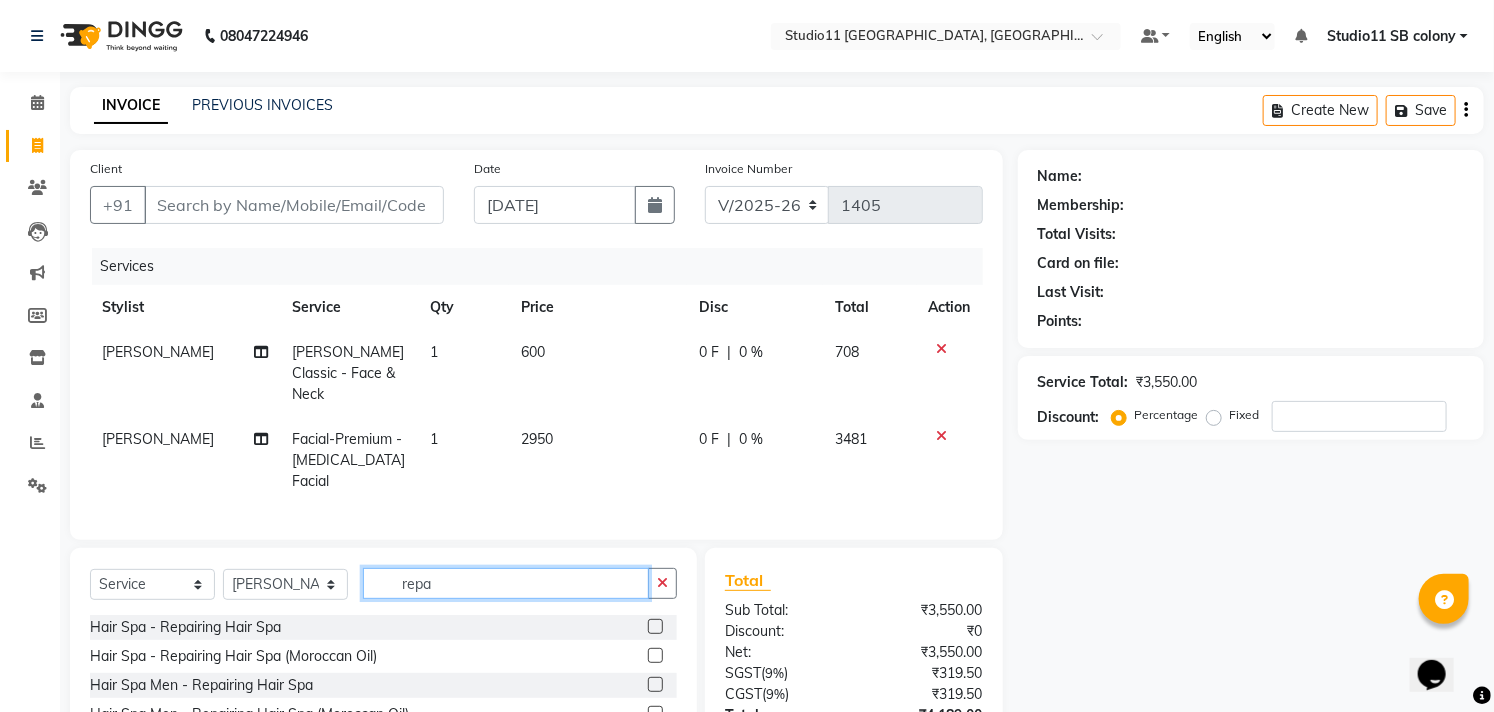 type on "repa" 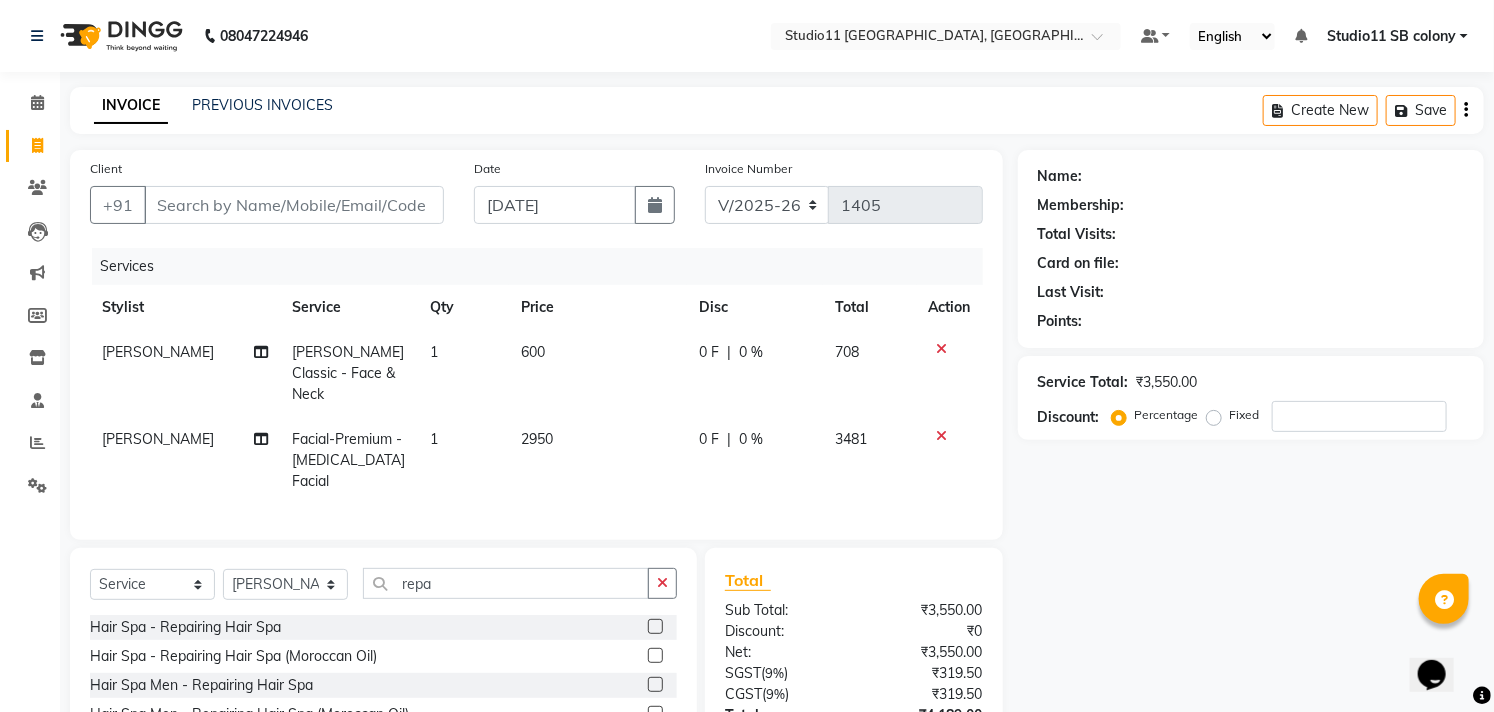 click 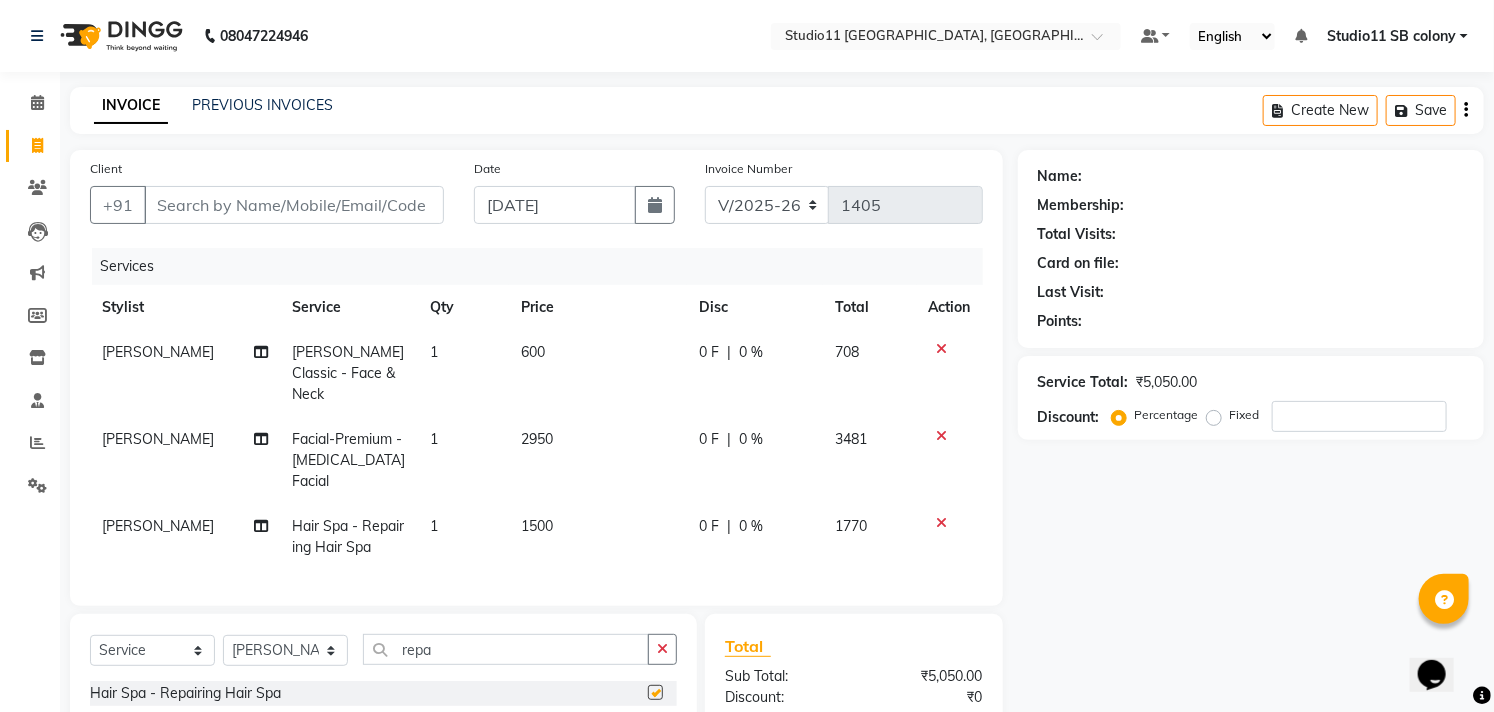 checkbox on "false" 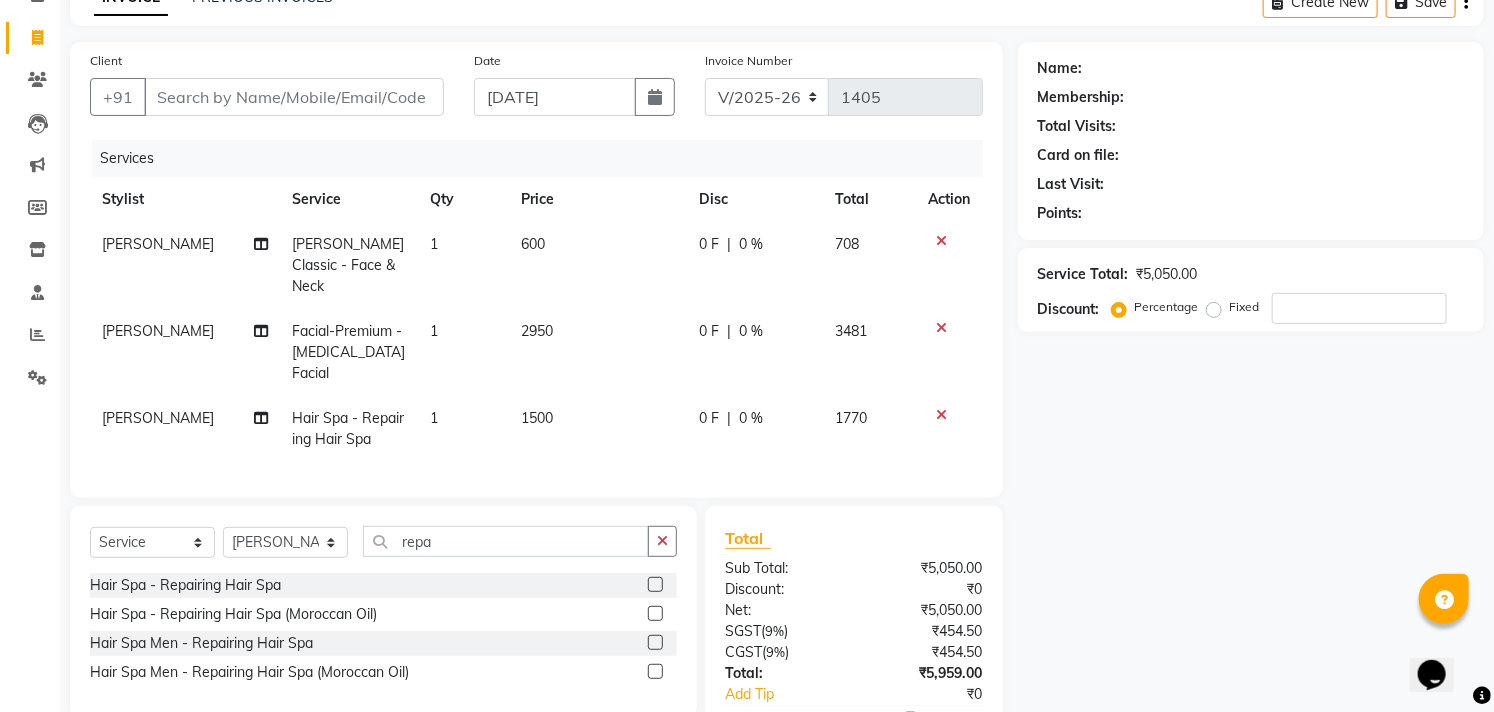 scroll, scrollTop: 201, scrollLeft: 0, axis: vertical 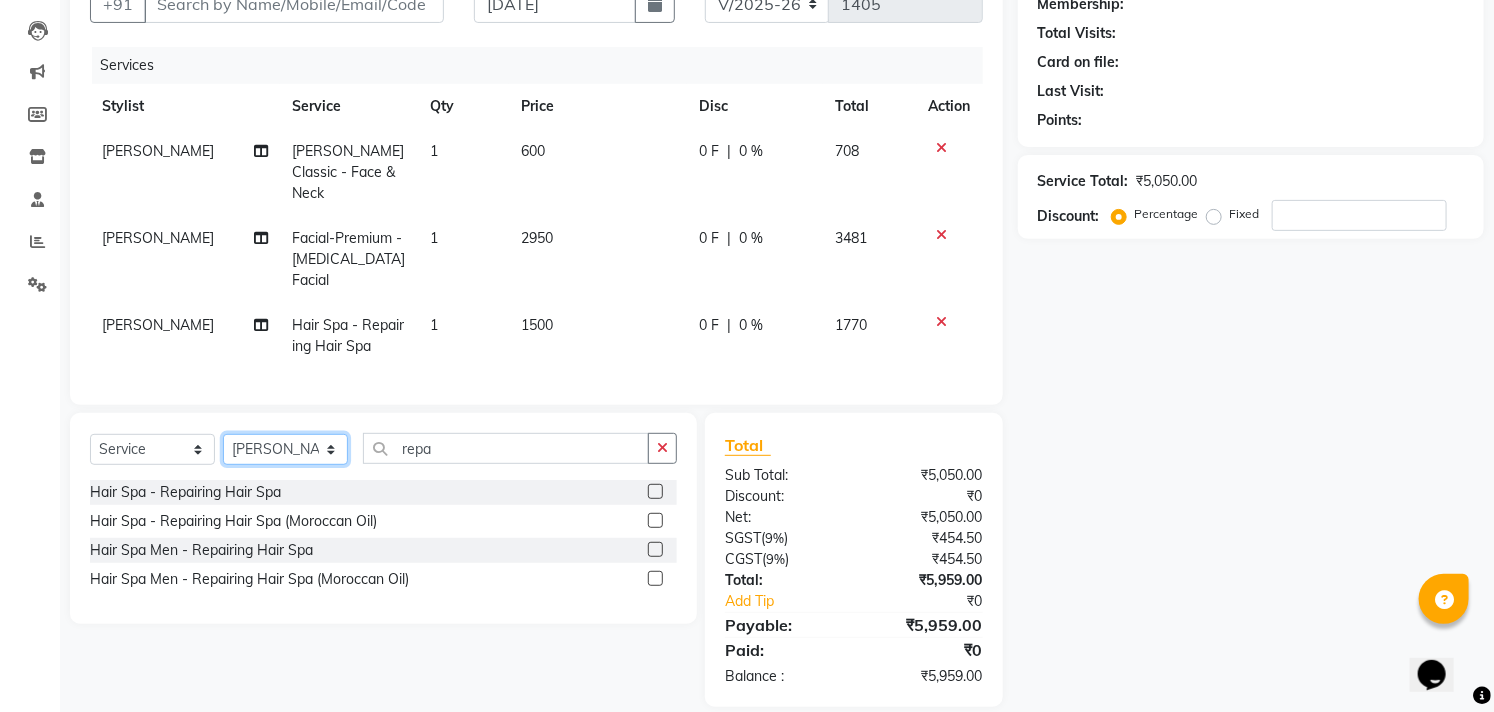 click on "Select Stylist Afzal Akbar Dani Jeni Josna kaif lavanya manimekalai Praveen Sonu Studio11 SB colony Tahir tamil" 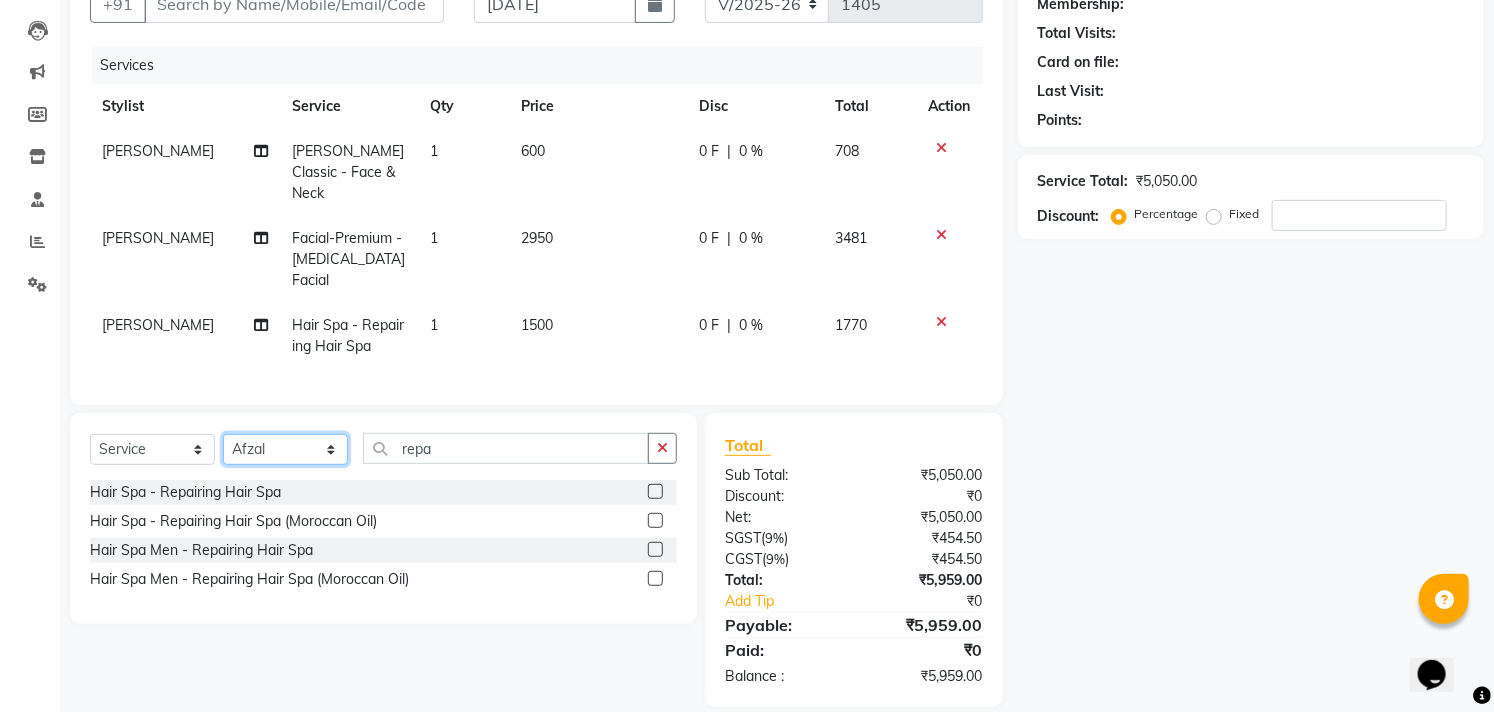 click on "Select Stylist Afzal Akbar Dani Jeni Josna kaif lavanya manimekalai Praveen Sonu Studio11 SB colony Tahir tamil" 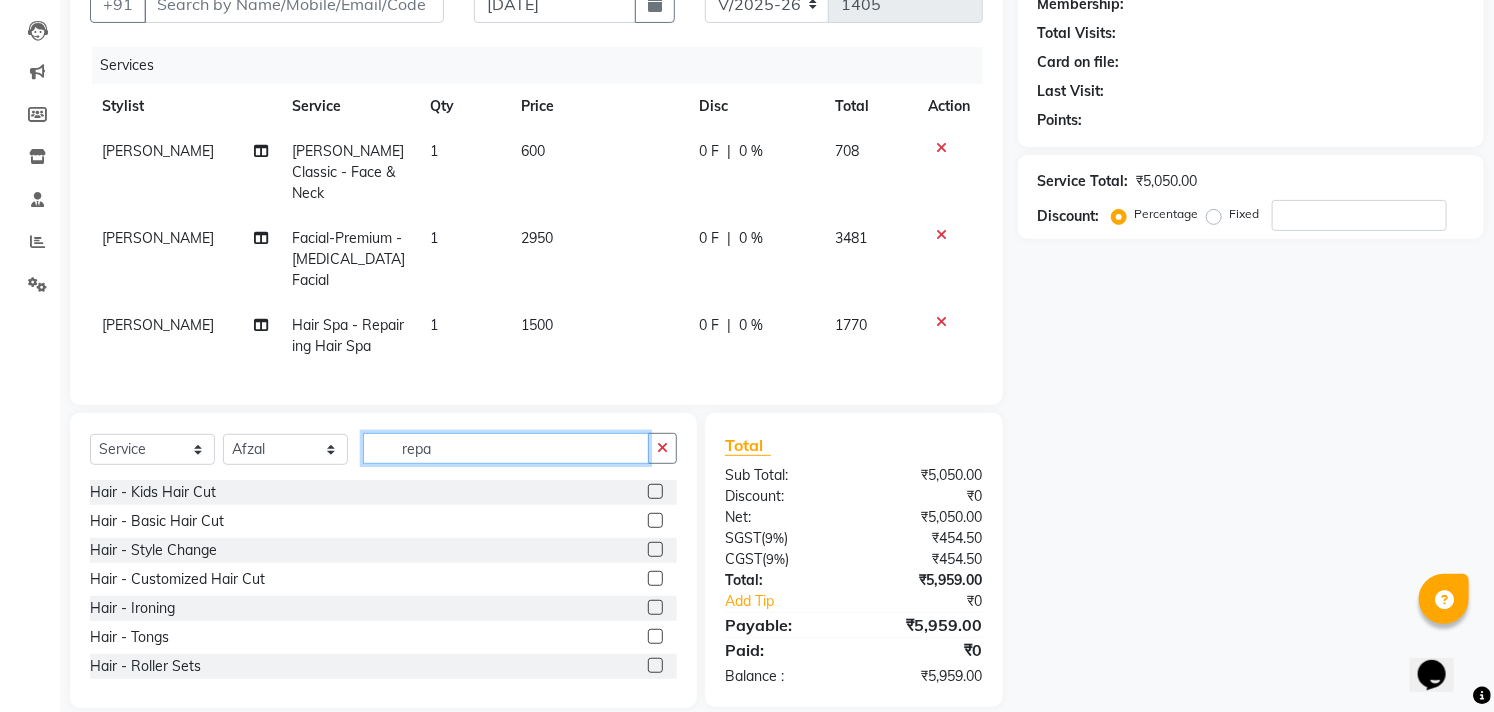click on "repa" 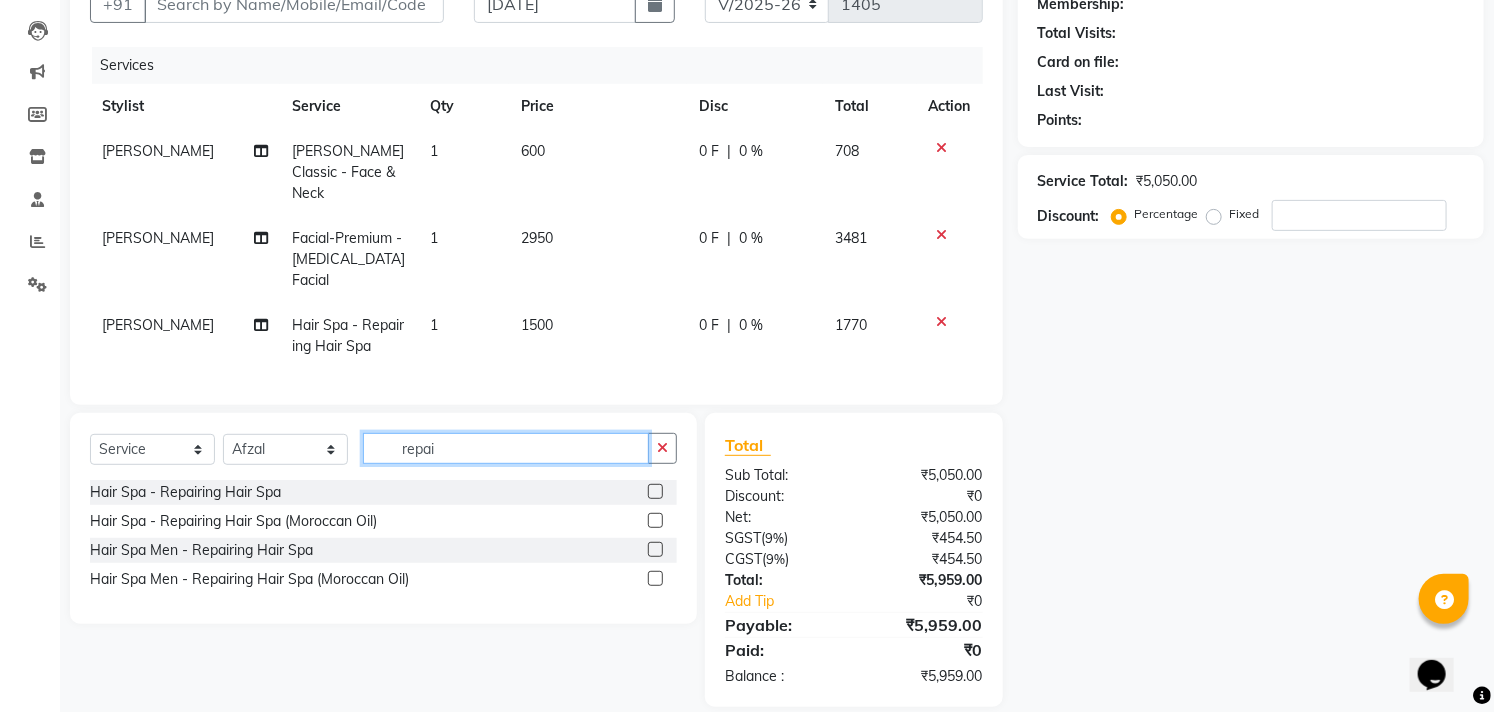 type on "repai" 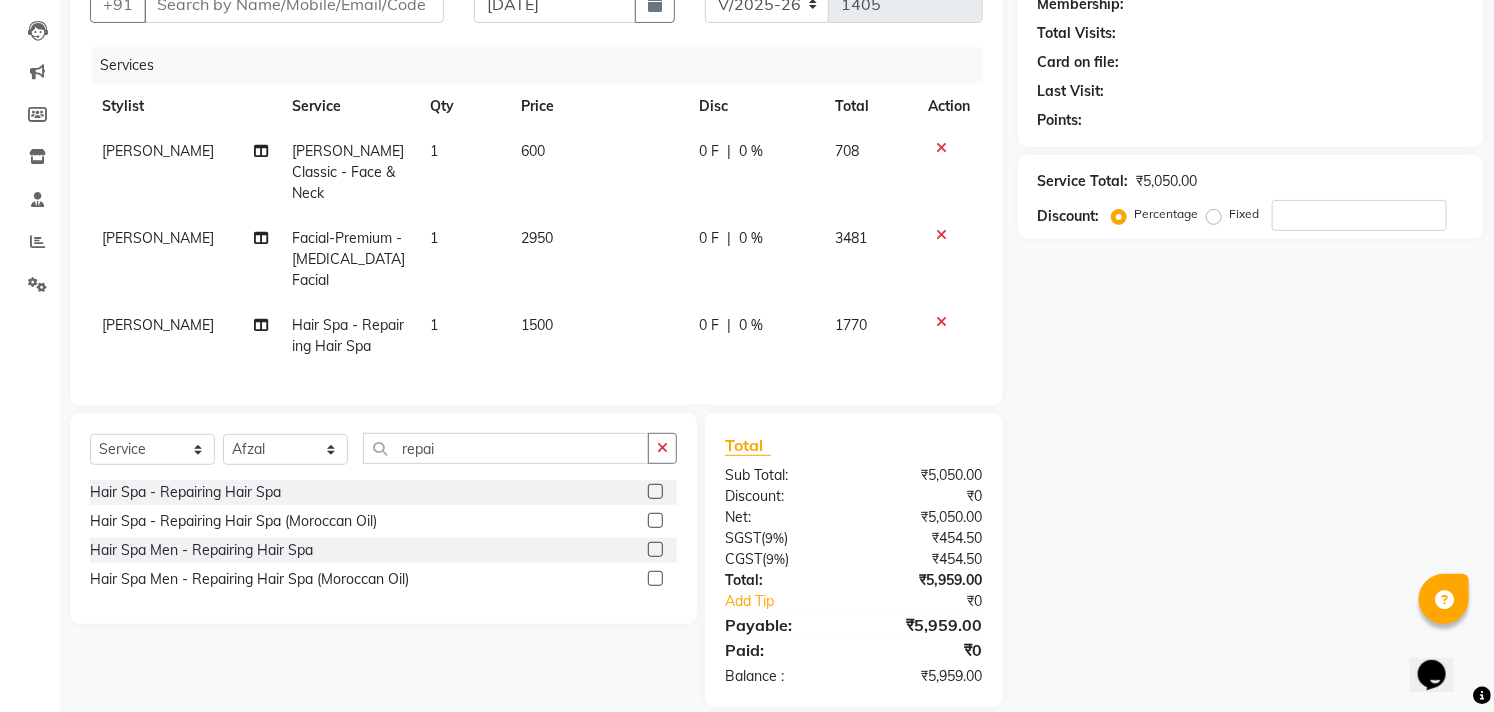 click 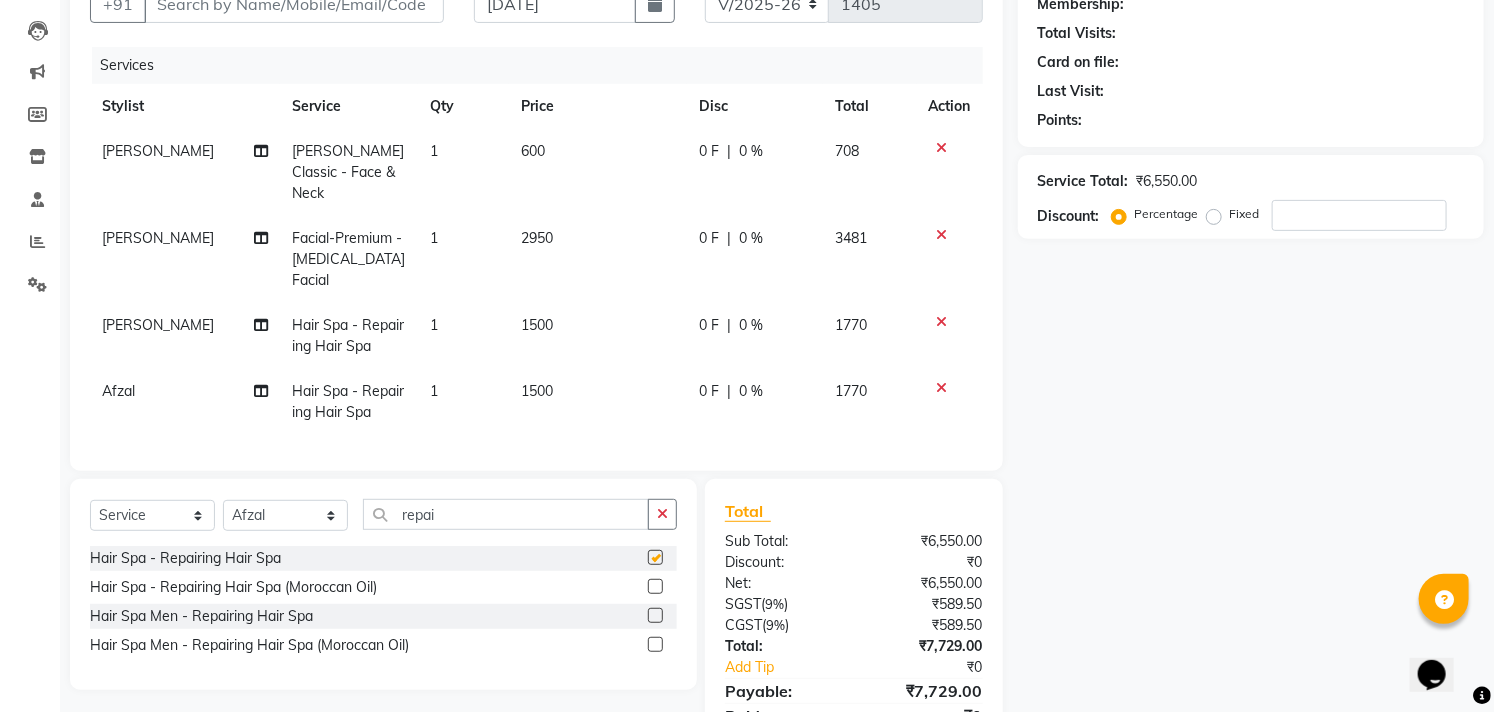 checkbox on "false" 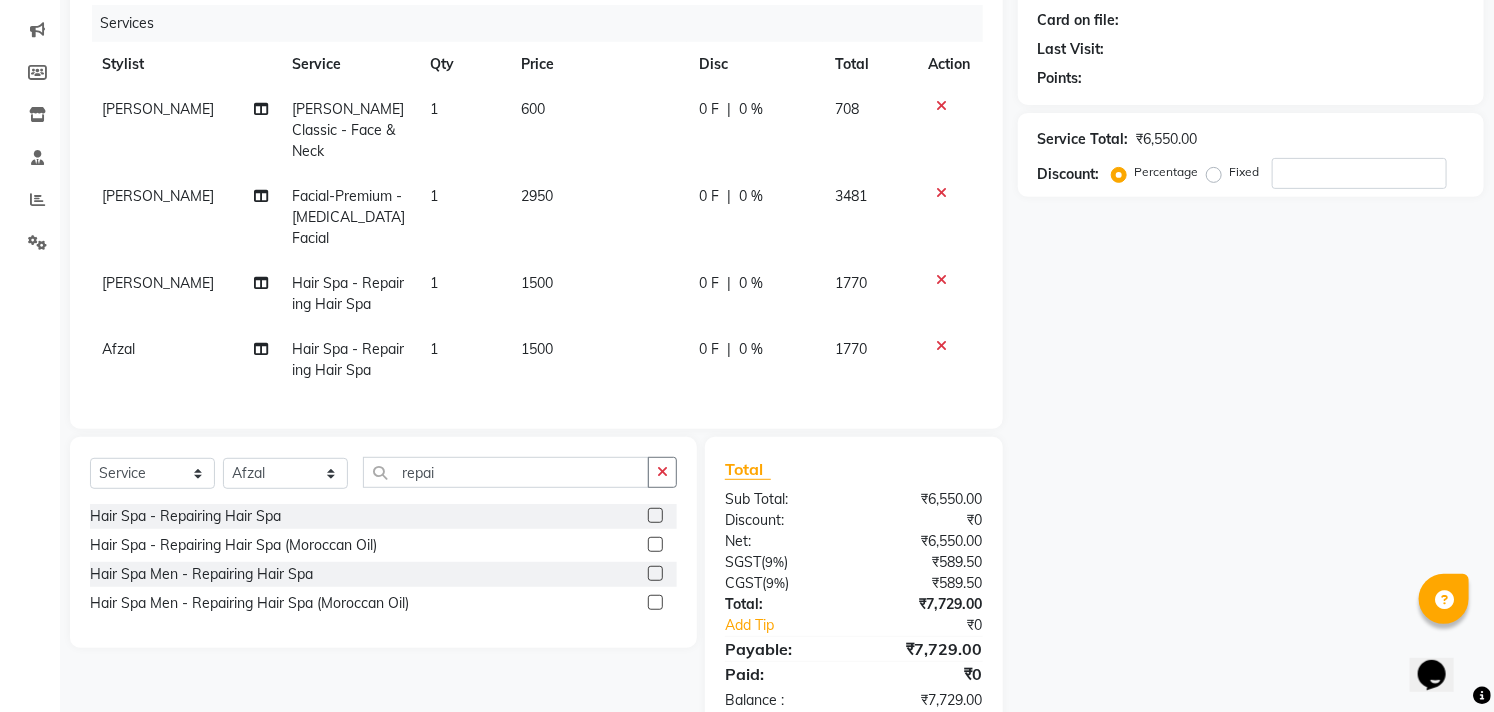 scroll, scrollTop: 266, scrollLeft: 0, axis: vertical 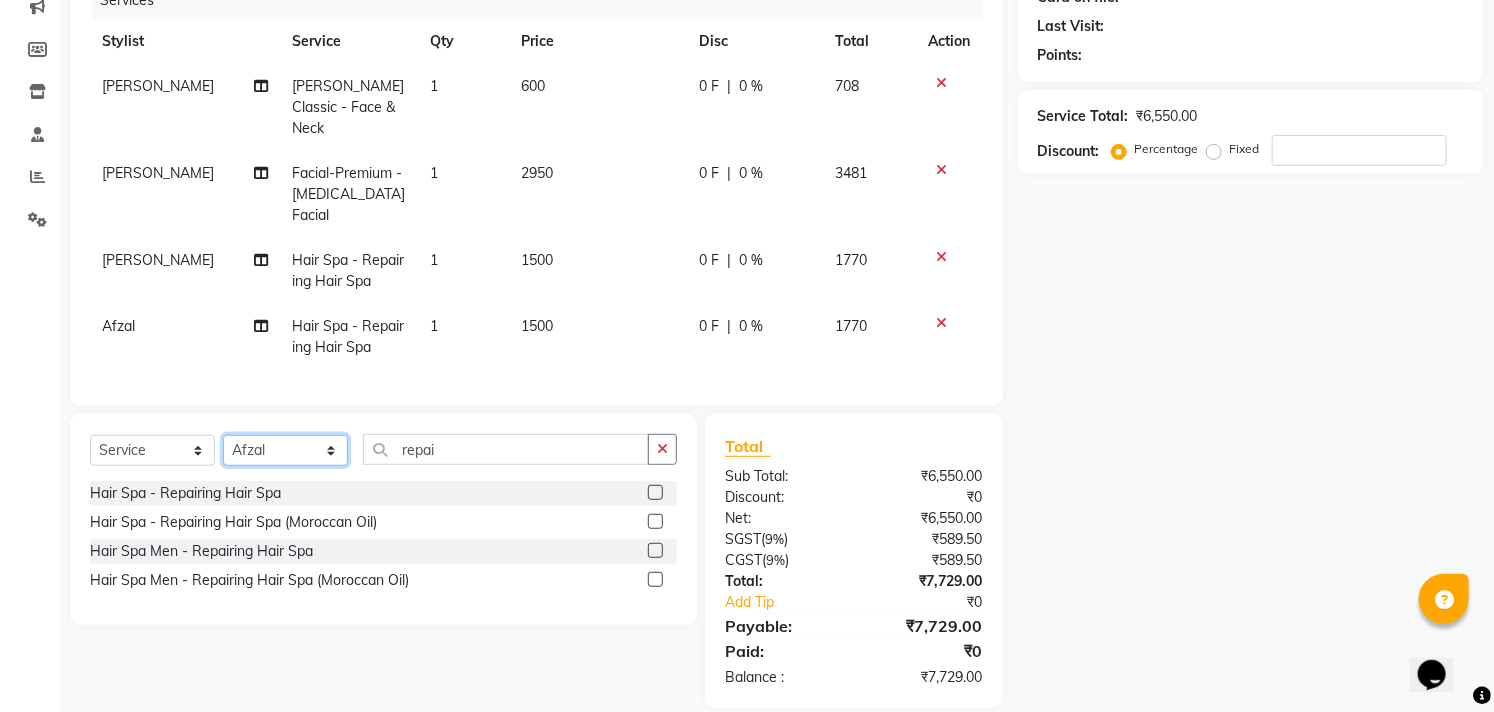 click on "Select Stylist Afzal Akbar Dani Jeni Josna kaif lavanya manimekalai Praveen Sonu Studio11 SB colony Tahir tamil" 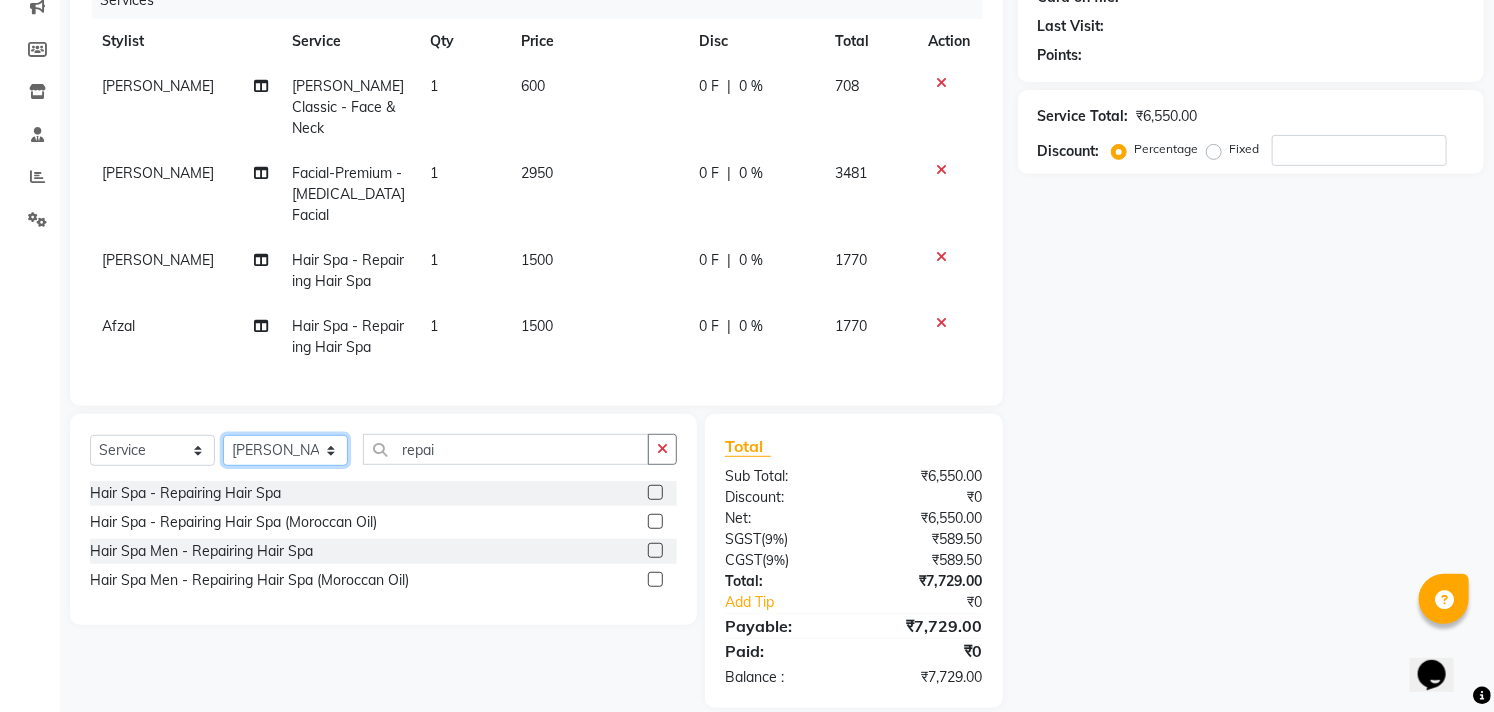 click on "Select Stylist Afzal Akbar Dani Jeni Josna kaif lavanya manimekalai Praveen Sonu Studio11 SB colony Tahir tamil" 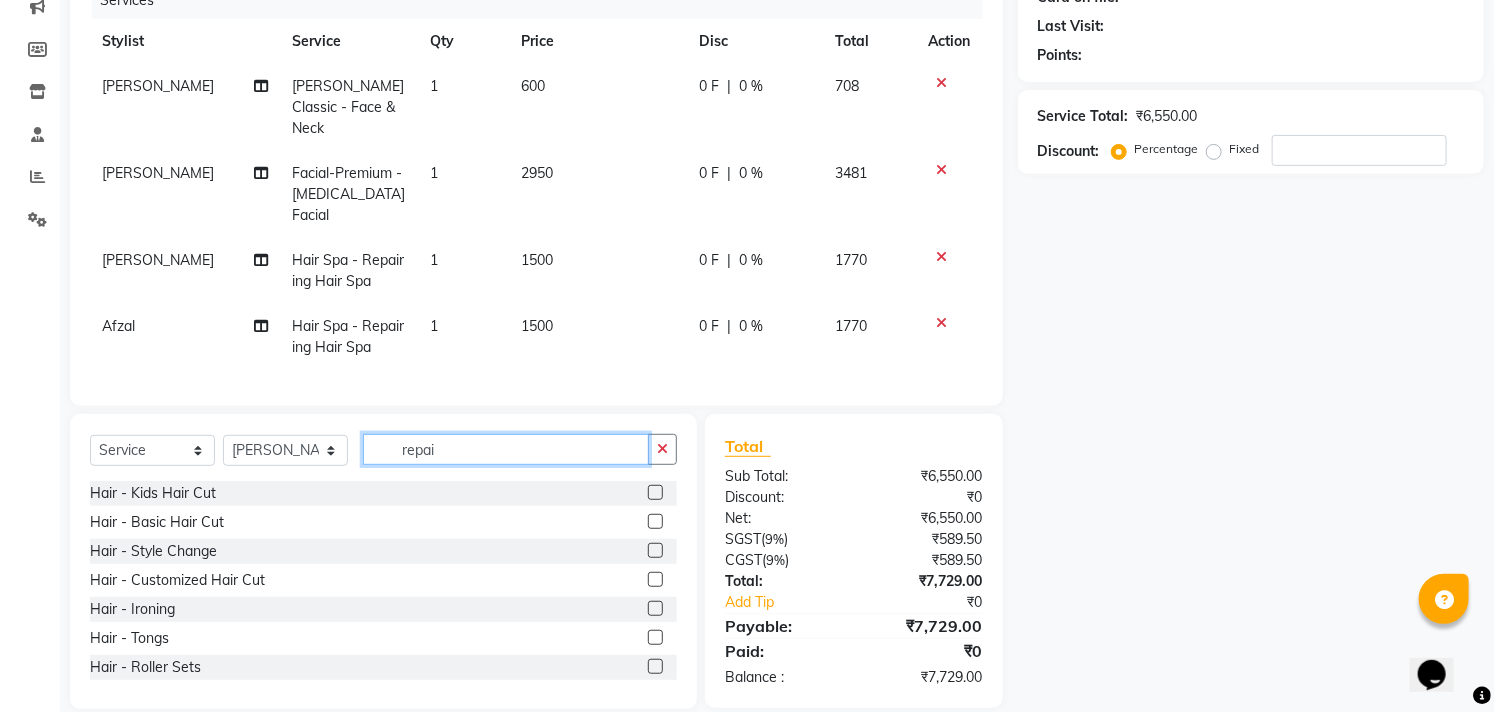 click on "repai" 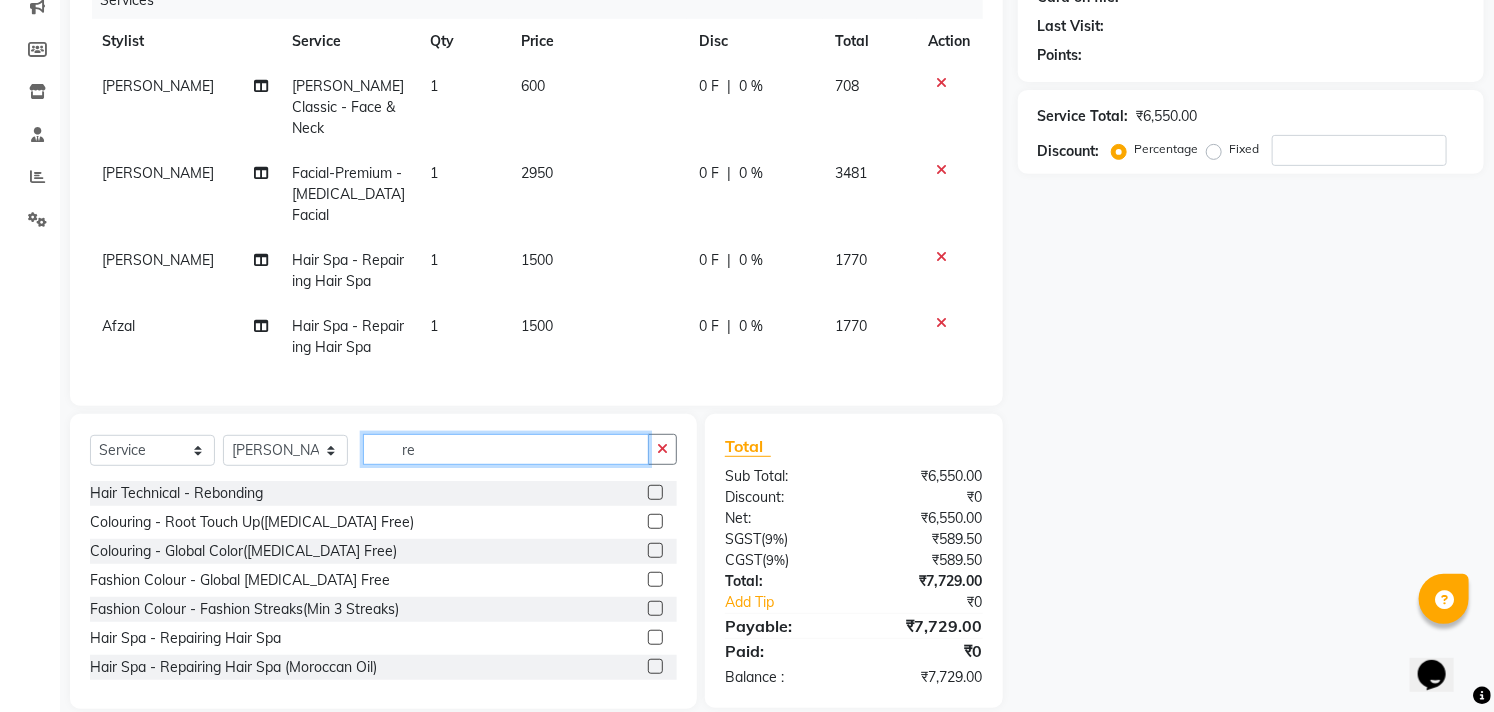 type on "r" 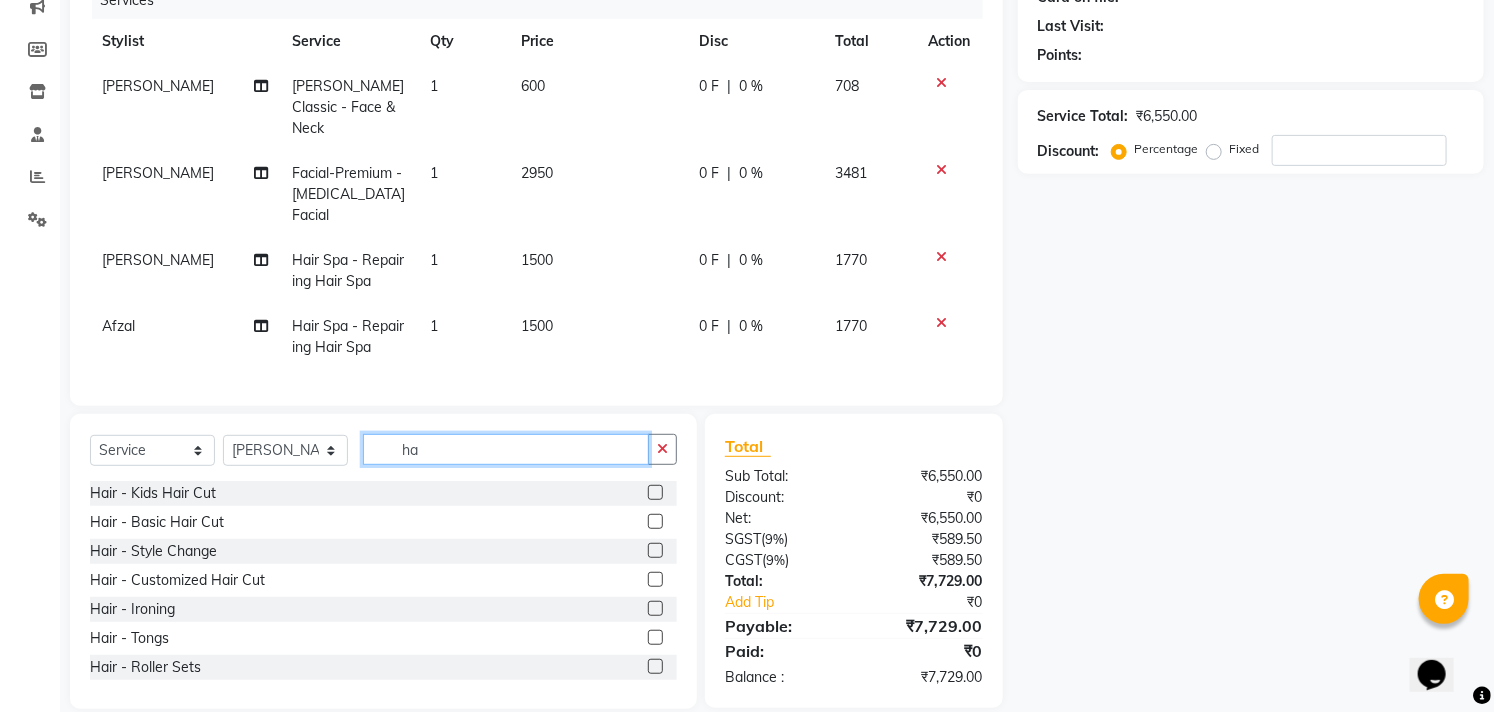 type on "h" 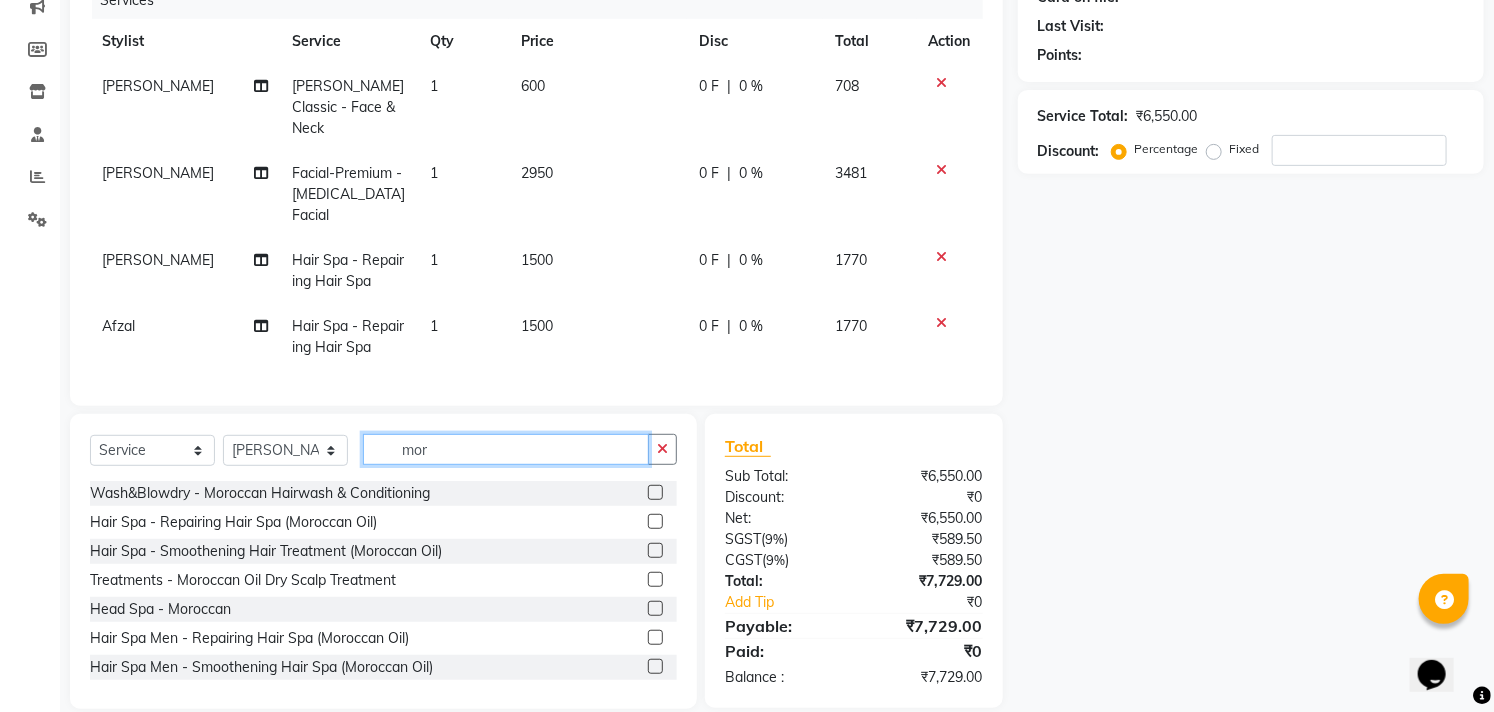type on "mor" 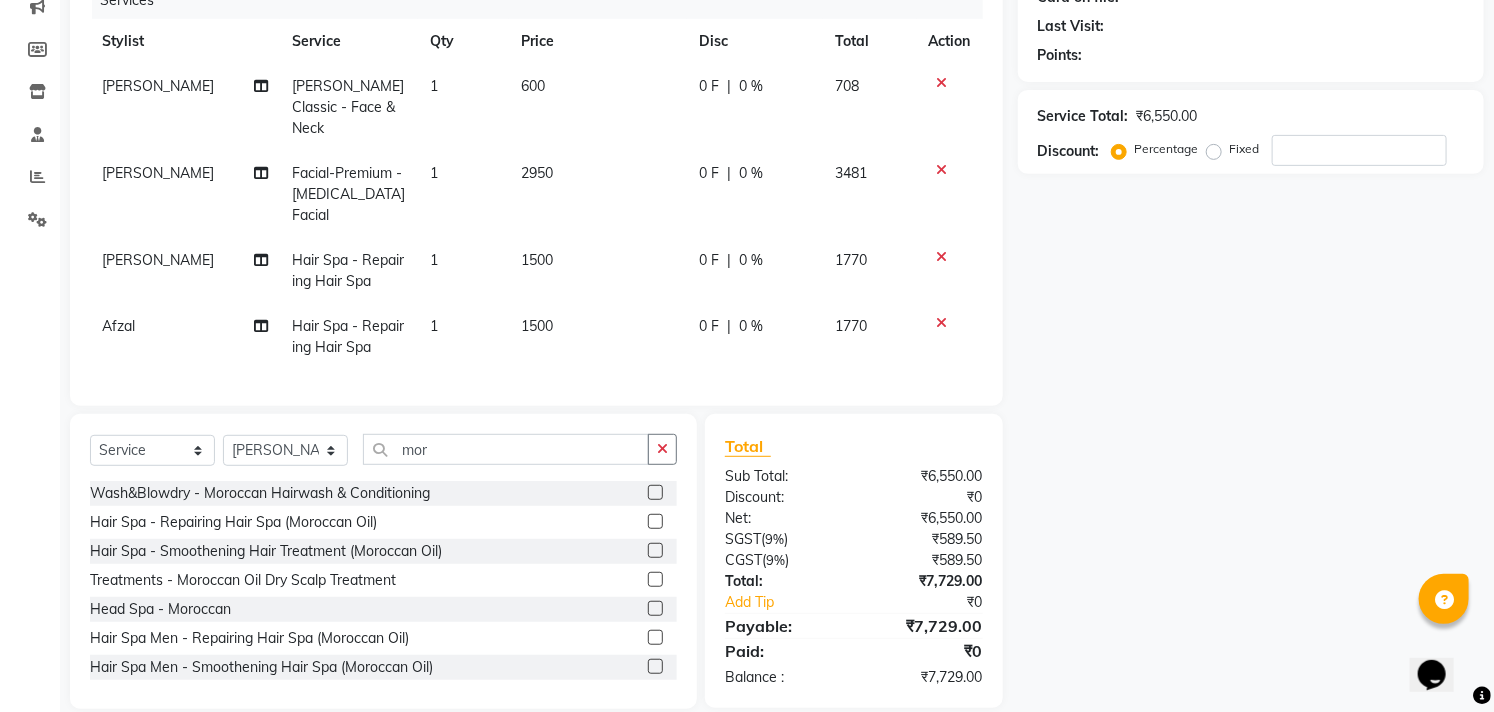 click 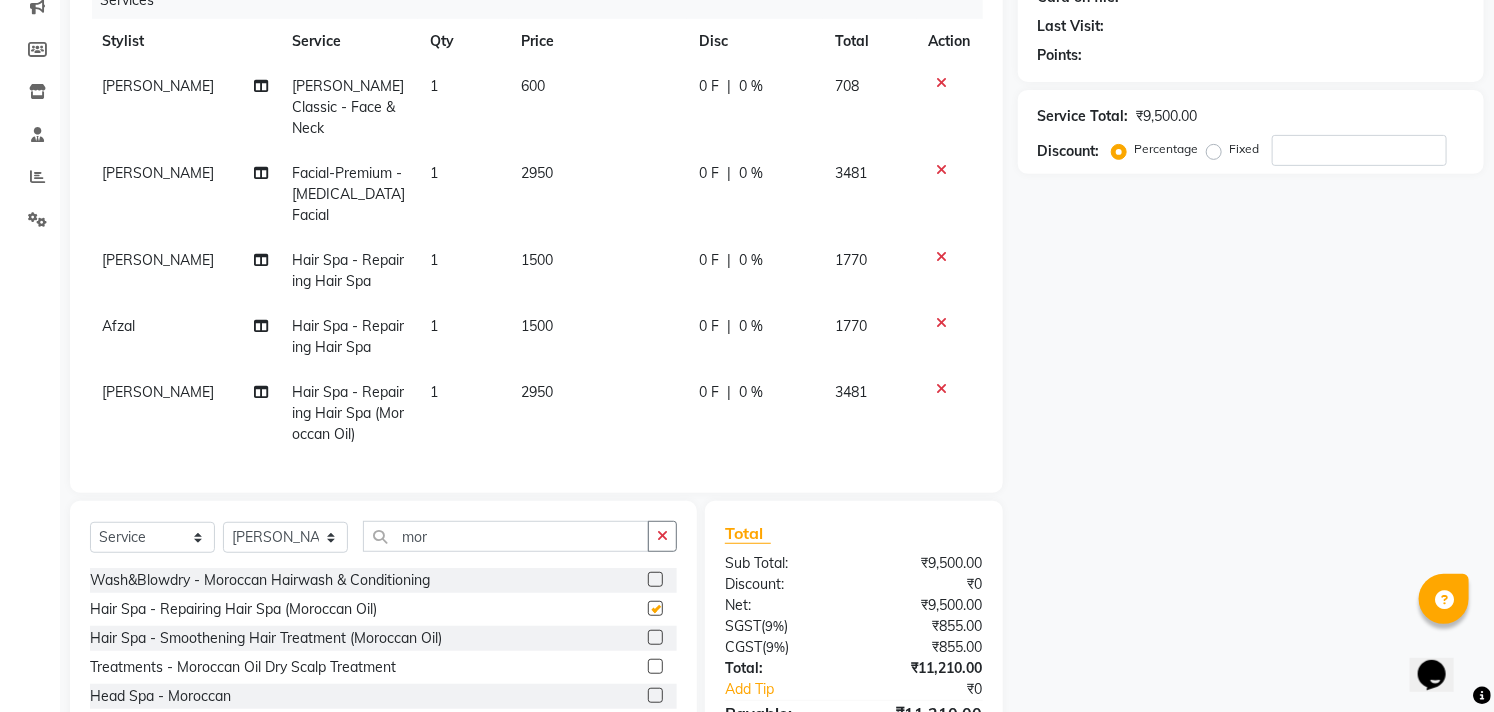 checkbox on "false" 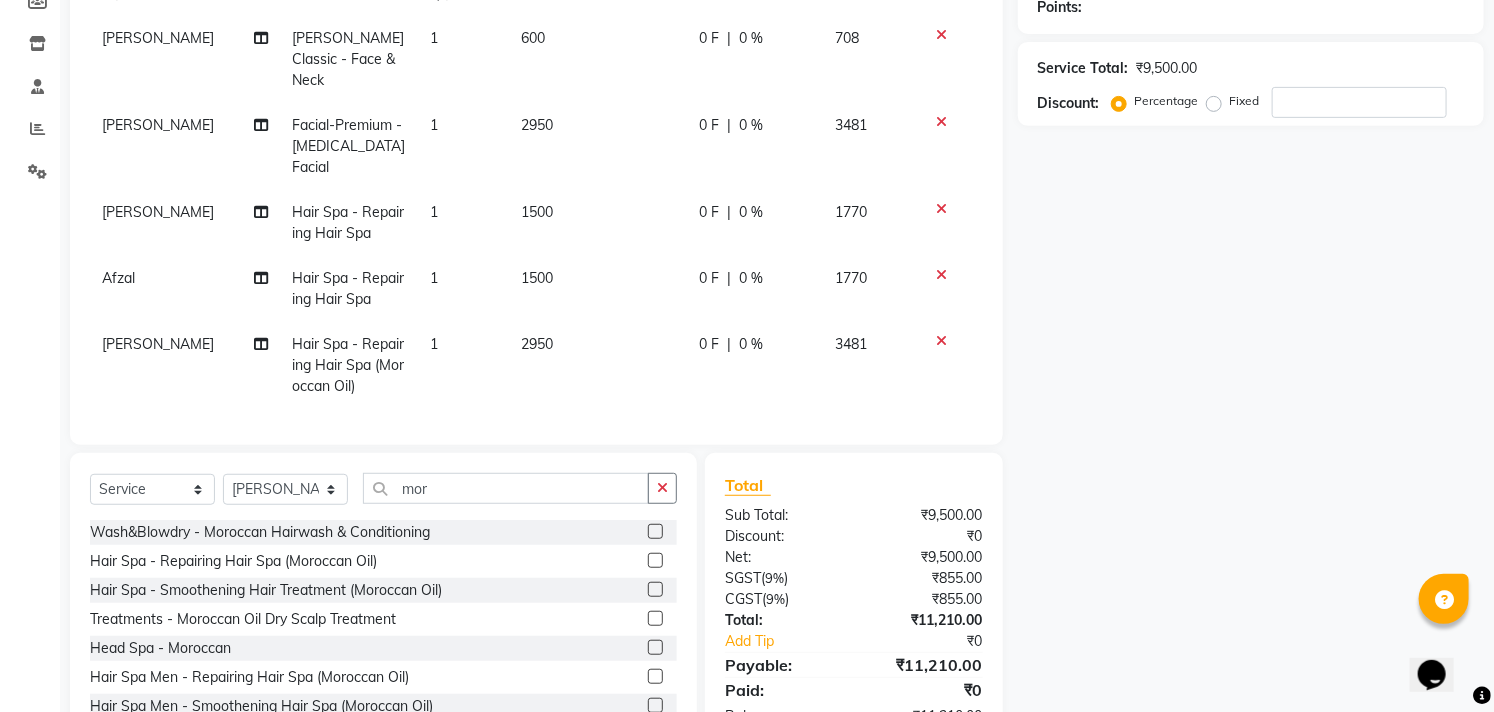 scroll, scrollTop: 354, scrollLeft: 0, axis: vertical 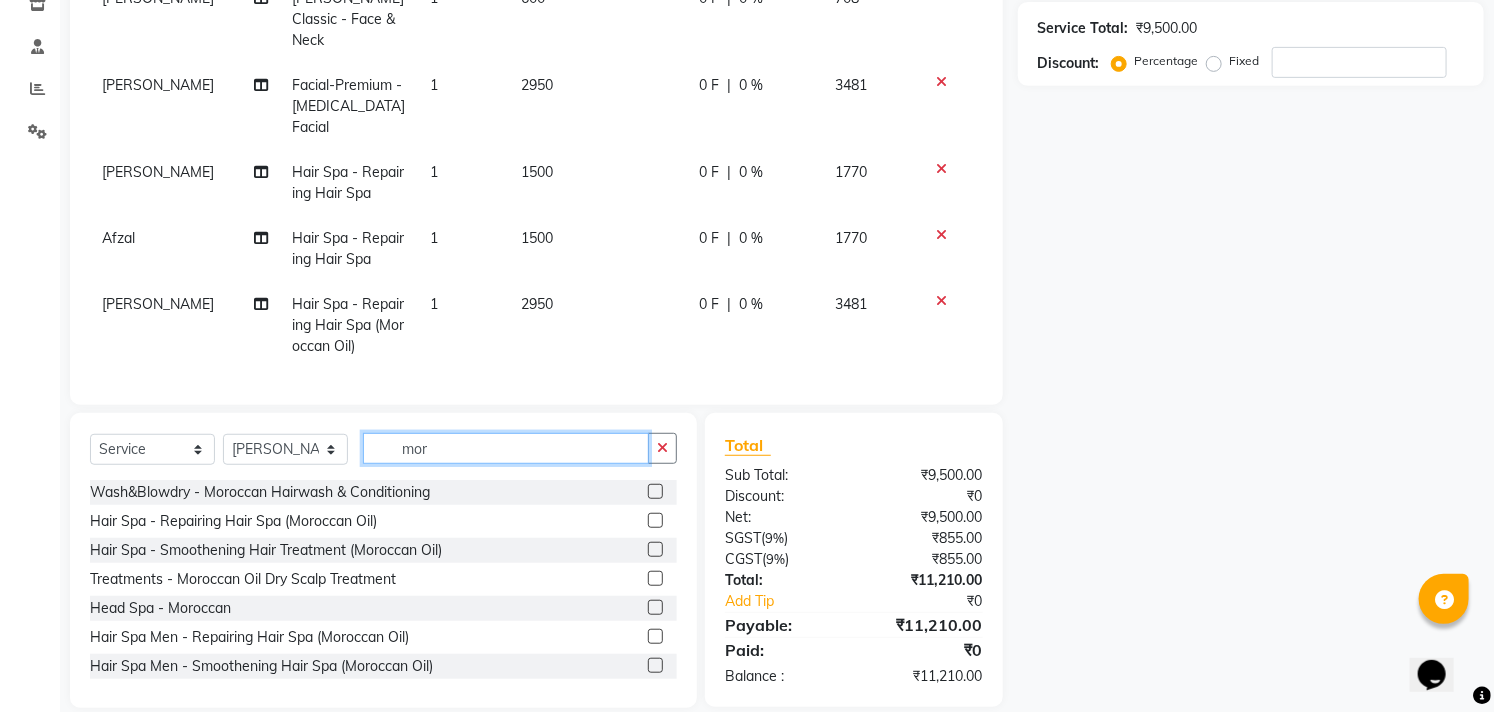 click on "mor" 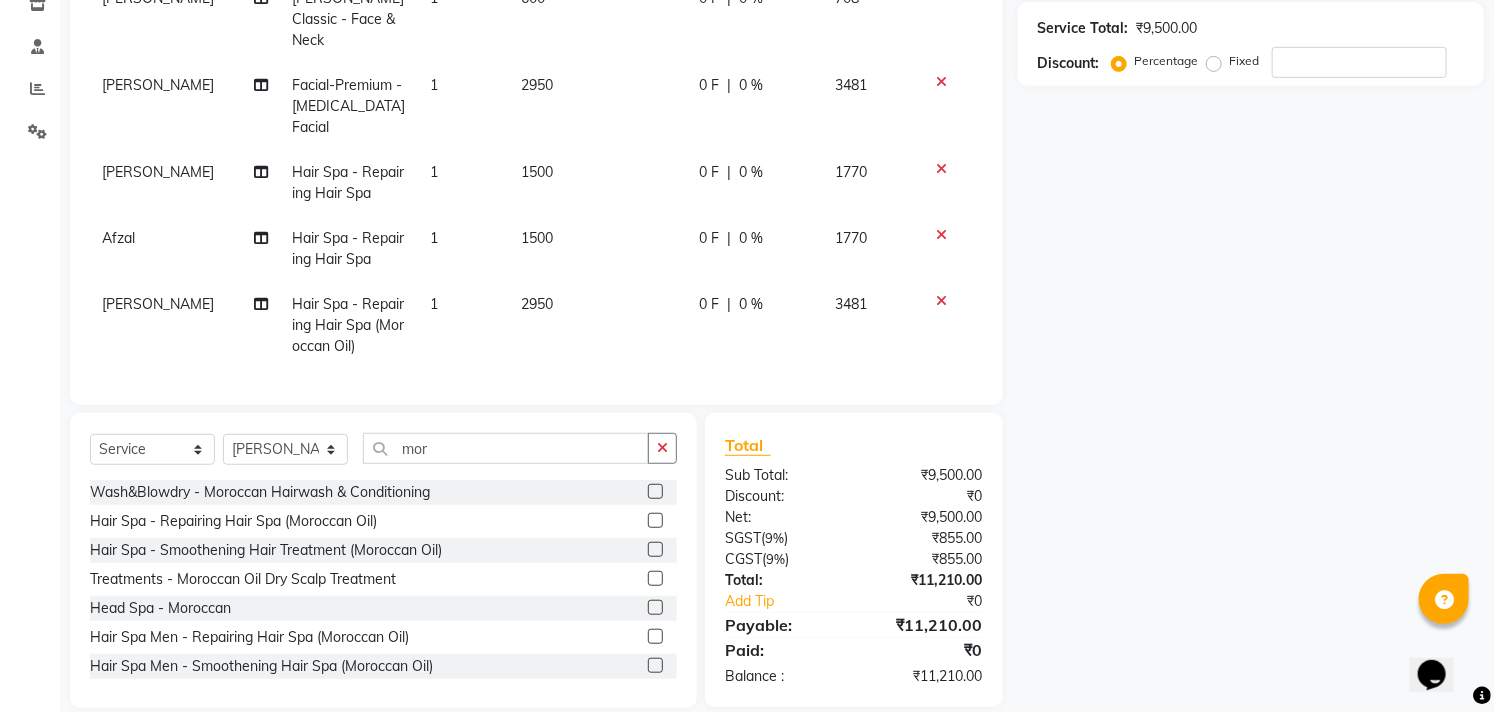 click 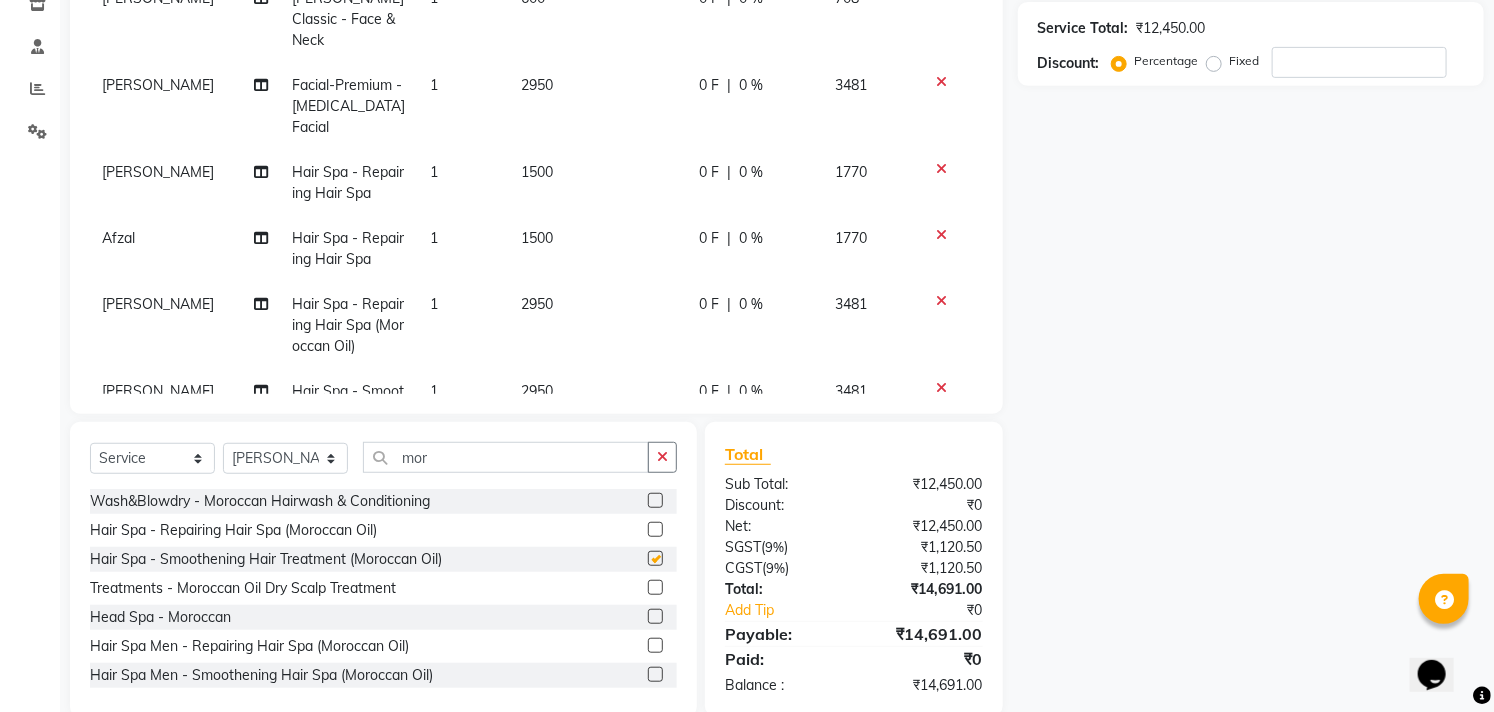 checkbox on "false" 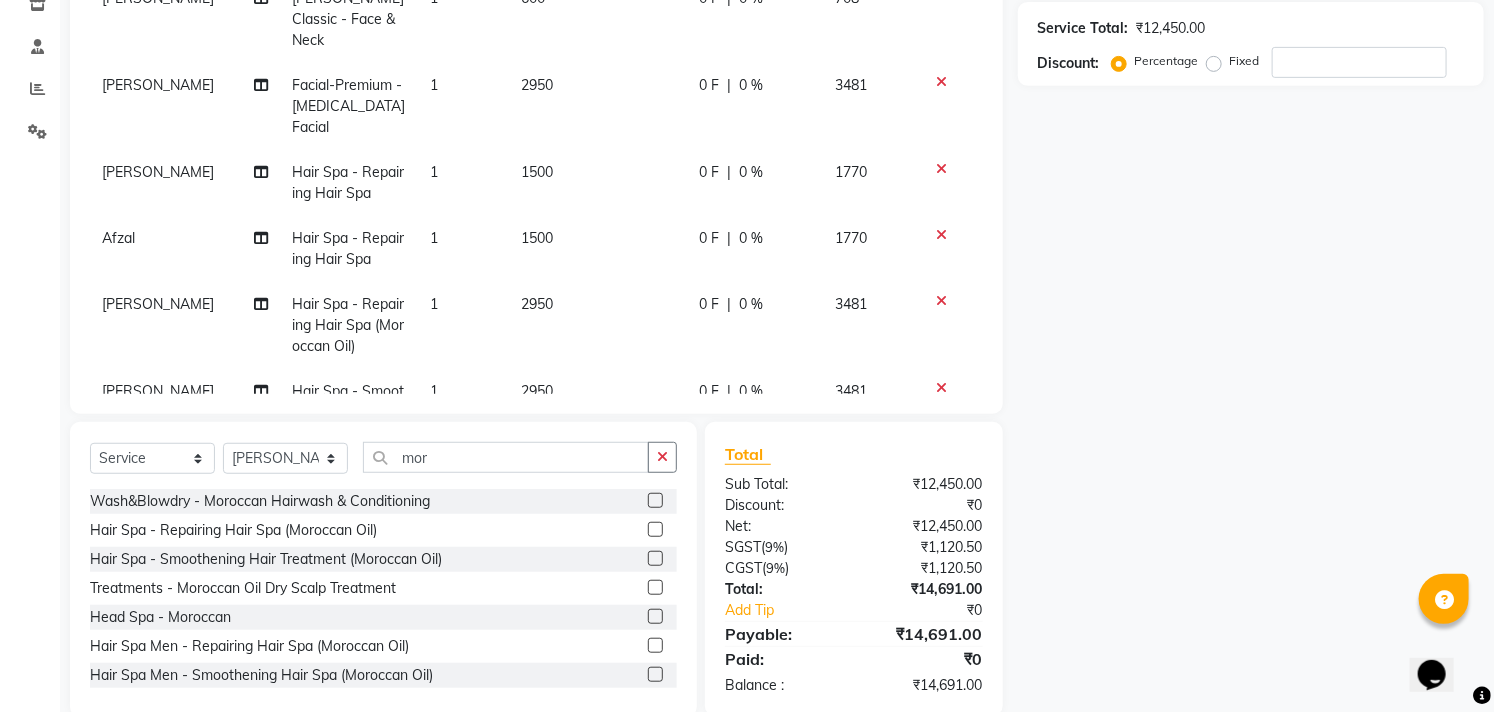 click 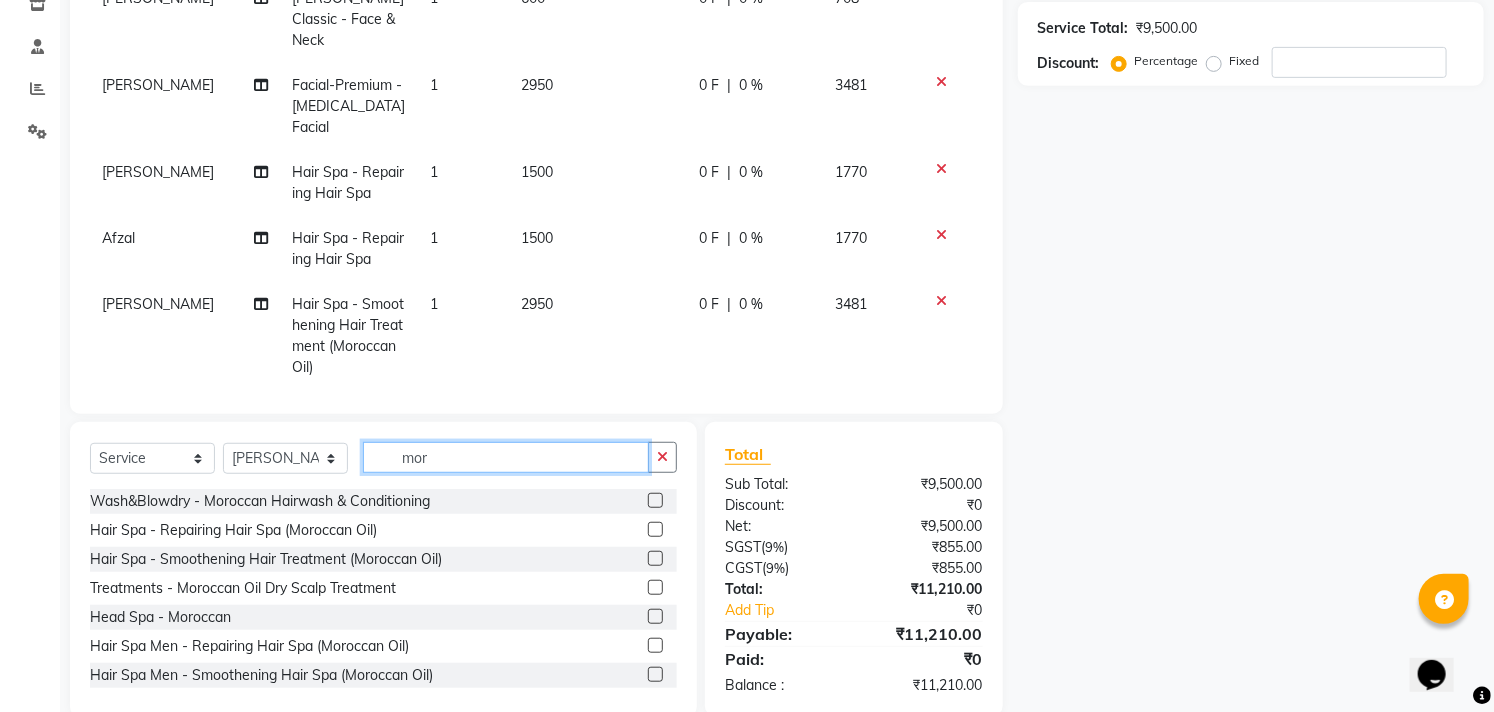 drag, startPoint x: 474, startPoint y: 432, endPoint x: 335, endPoint y: 426, distance: 139.12944 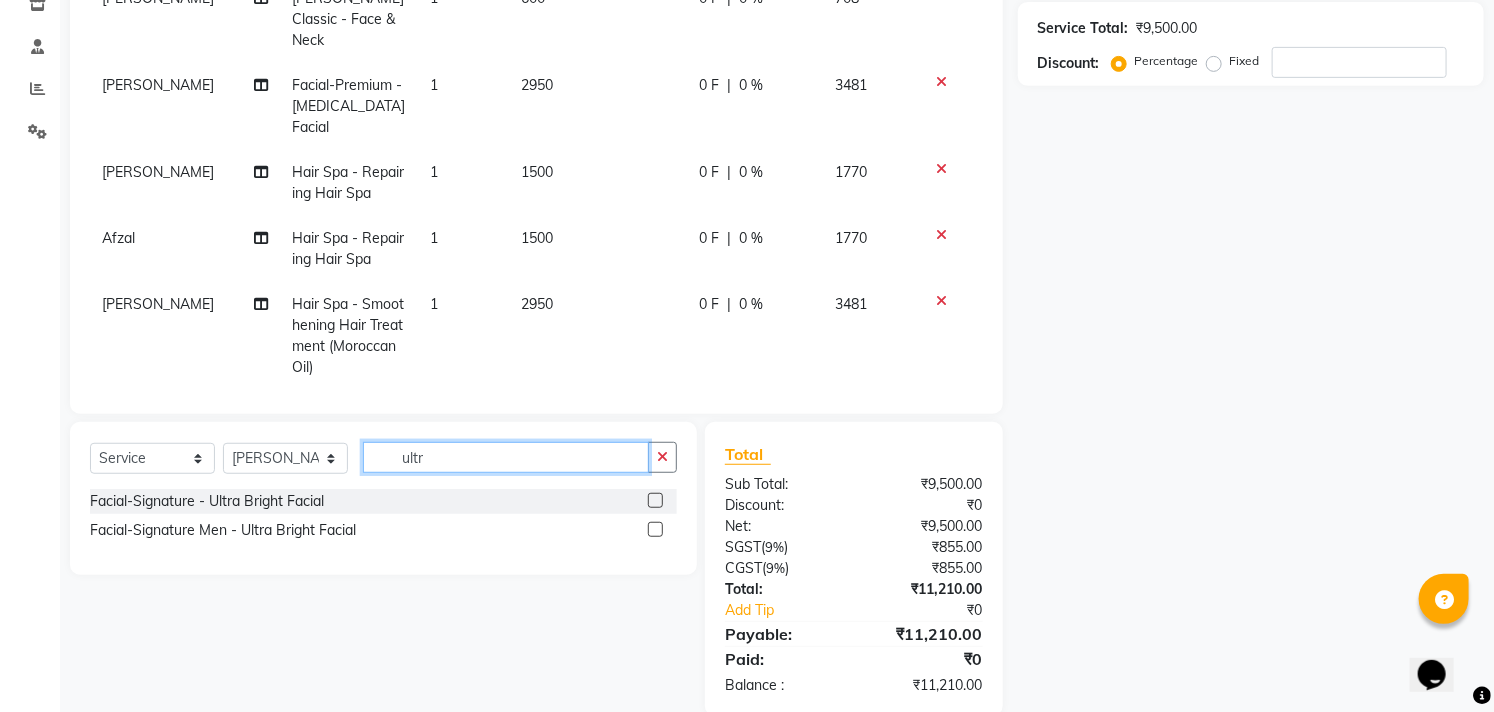 type on "ultr" 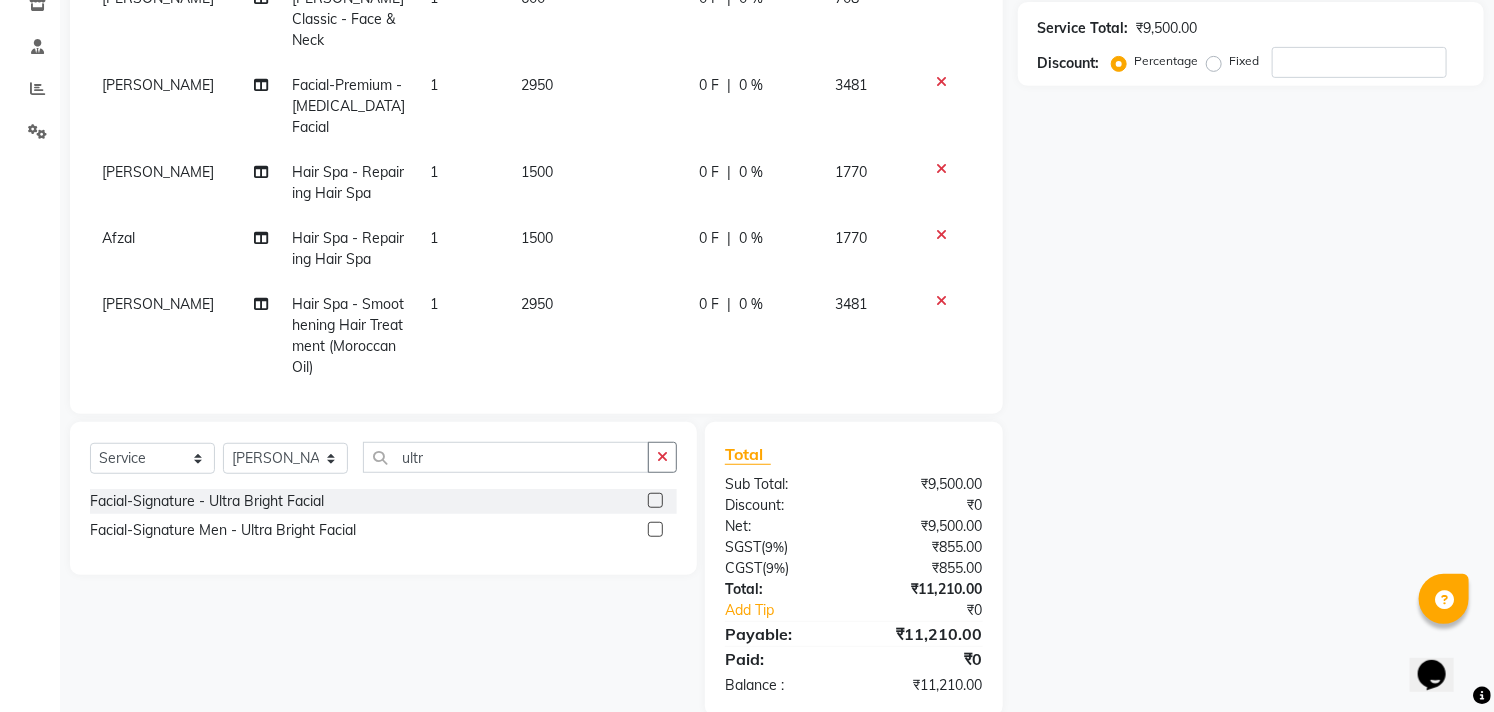 click 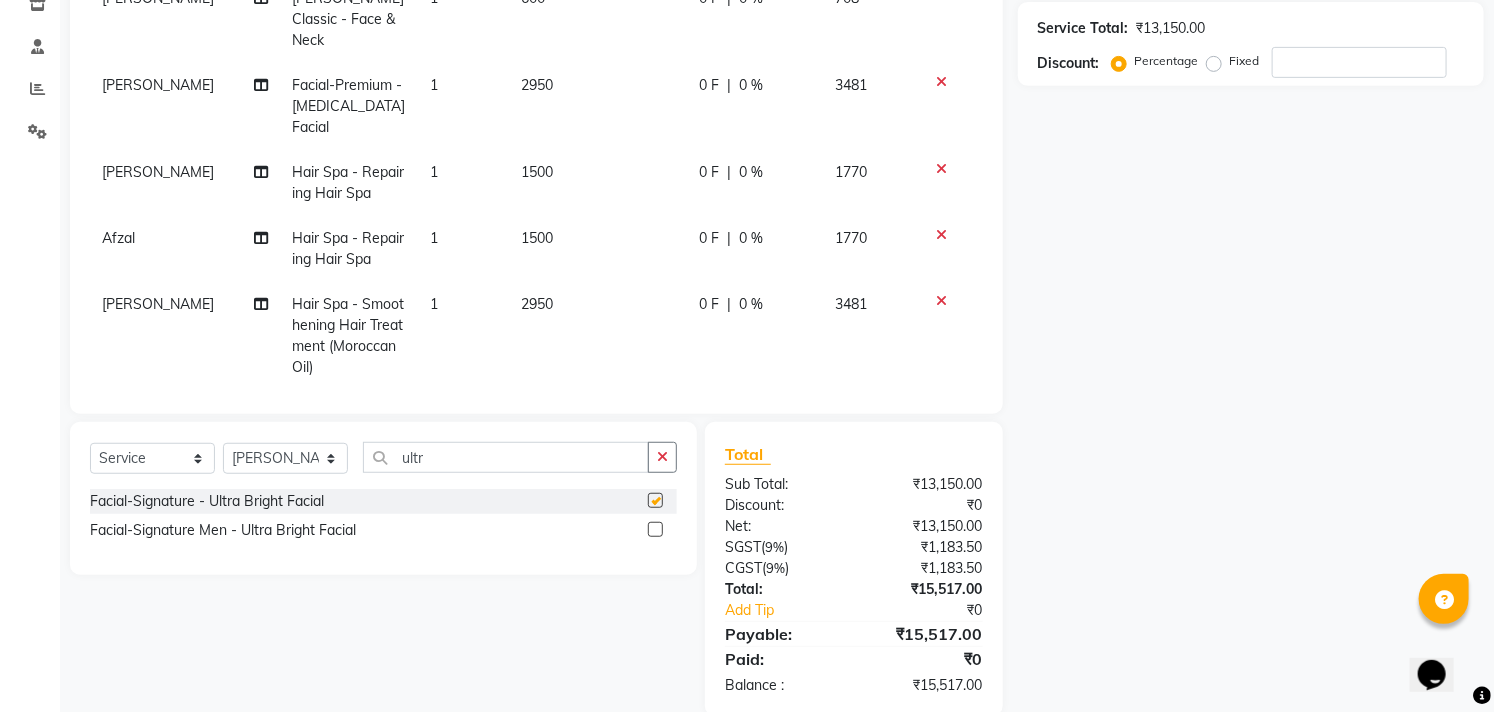 checkbox on "false" 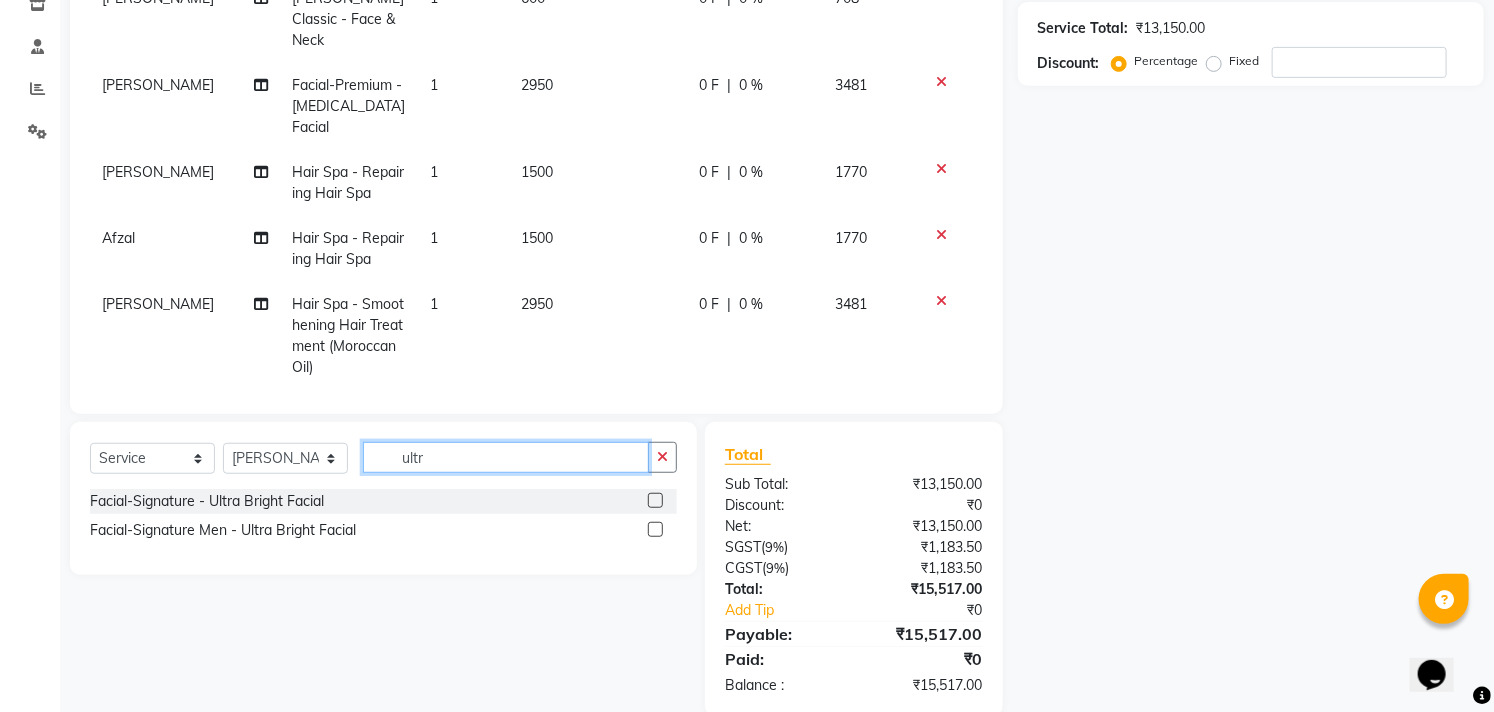 drag, startPoint x: 474, startPoint y: 464, endPoint x: 343, endPoint y: 466, distance: 131.01526 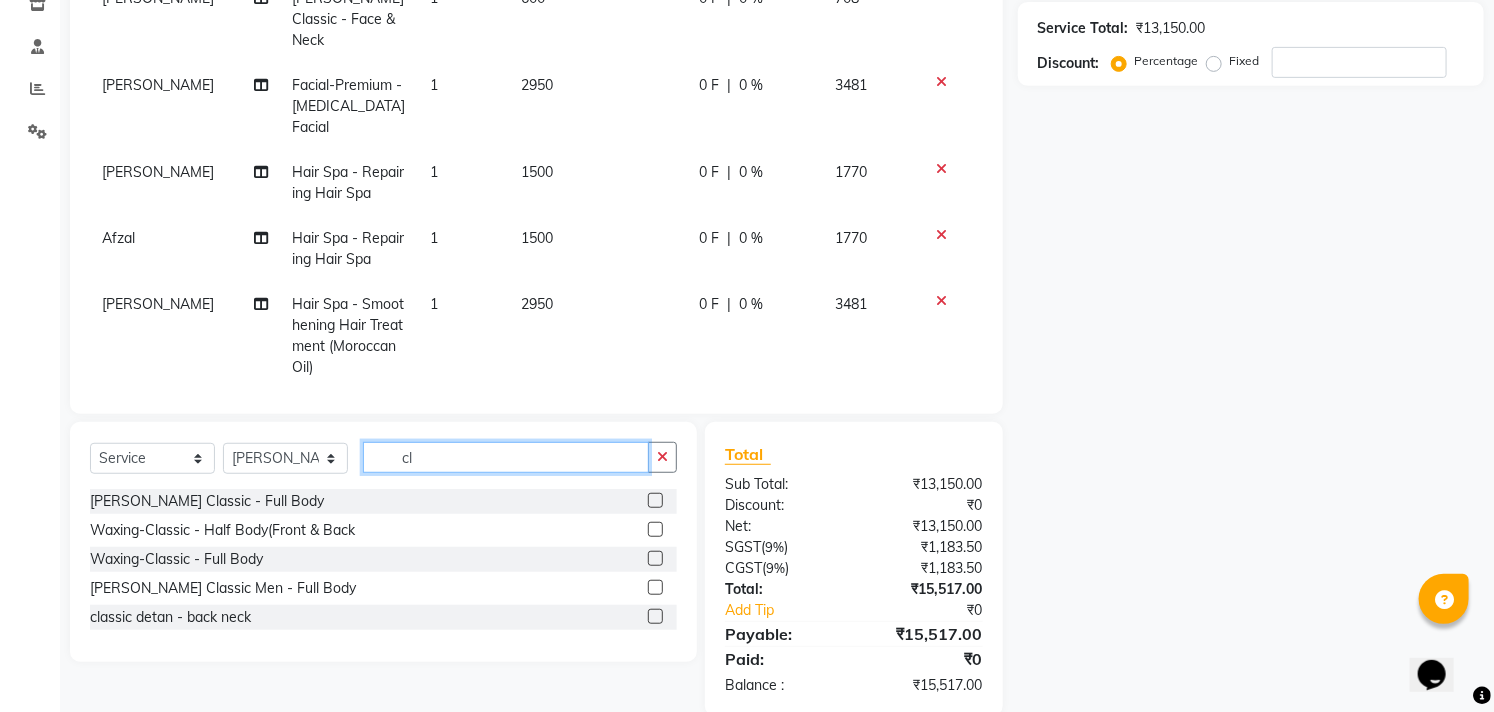 type on "c" 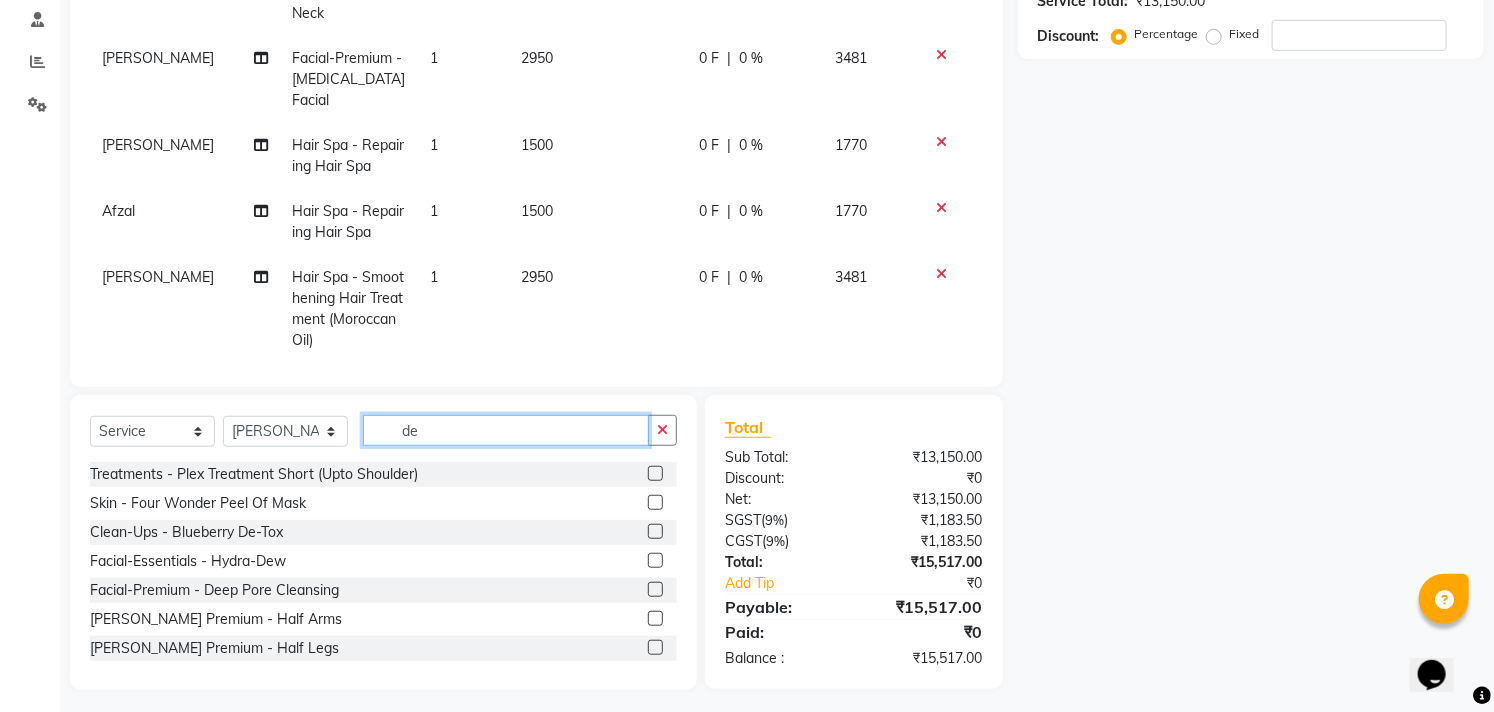 scroll, scrollTop: 388, scrollLeft: 0, axis: vertical 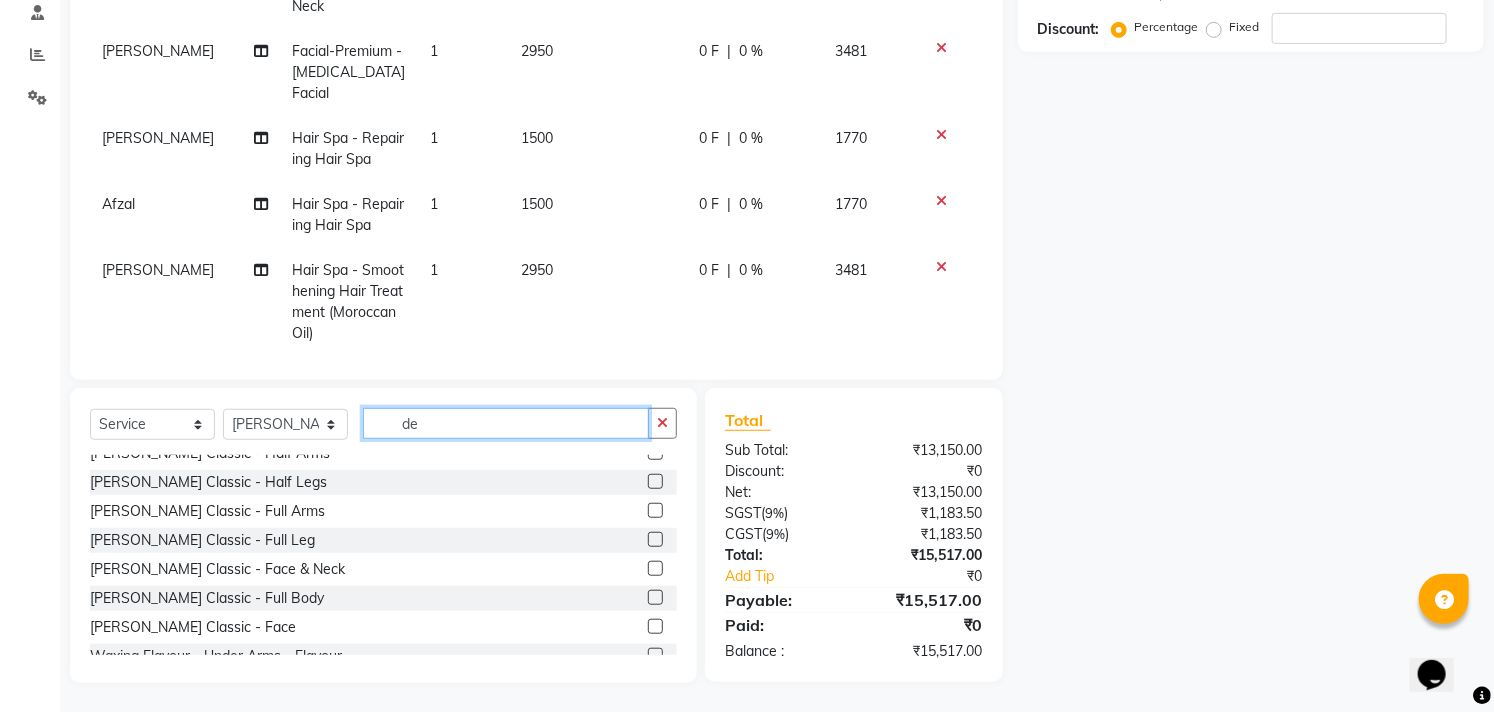 type on "de" 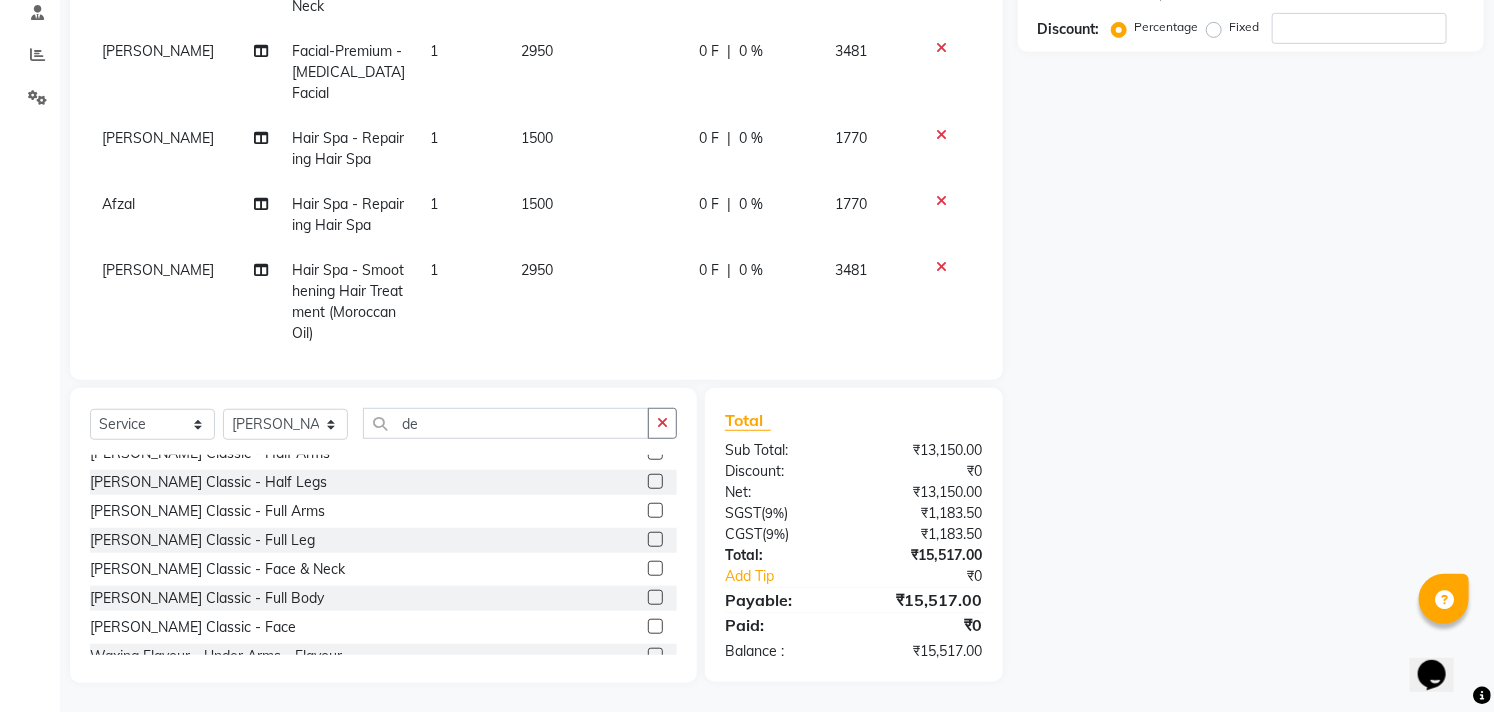 click 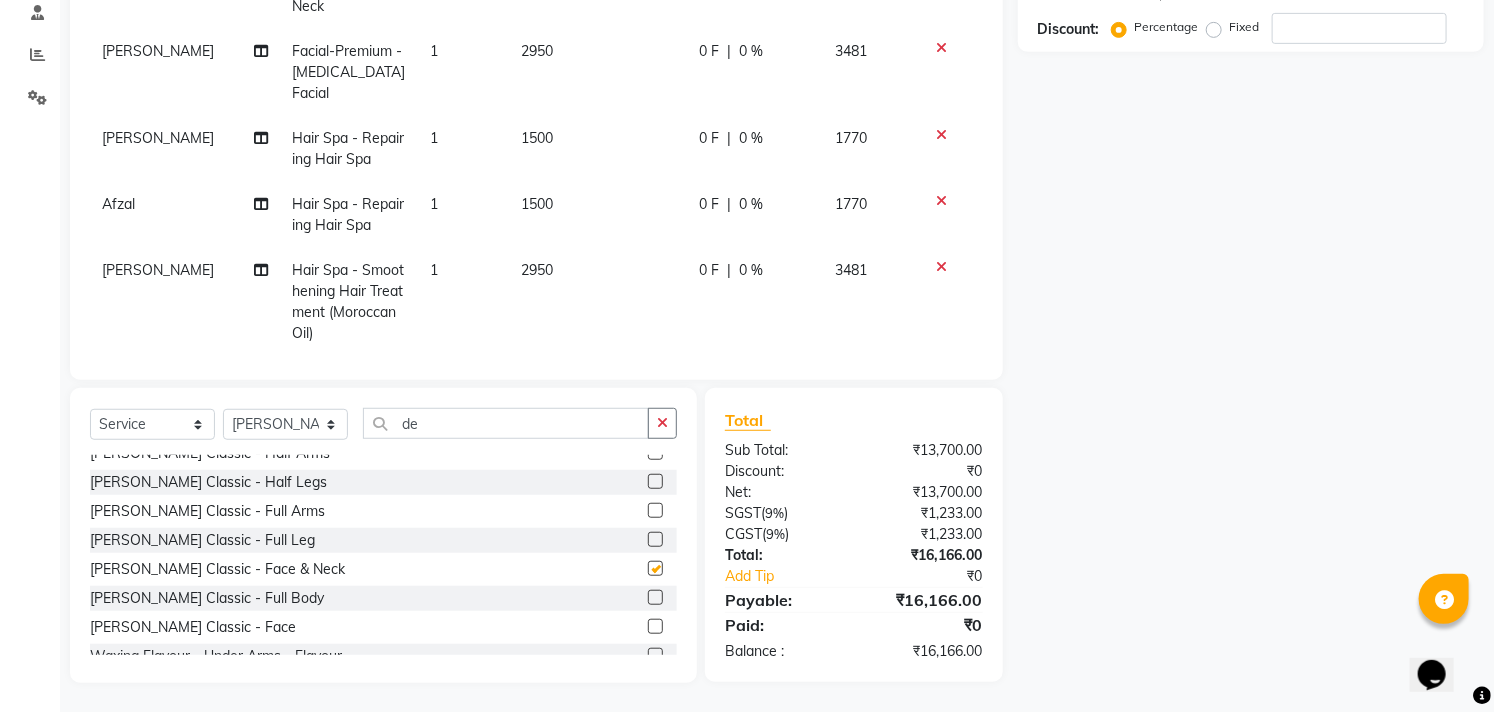 checkbox on "false" 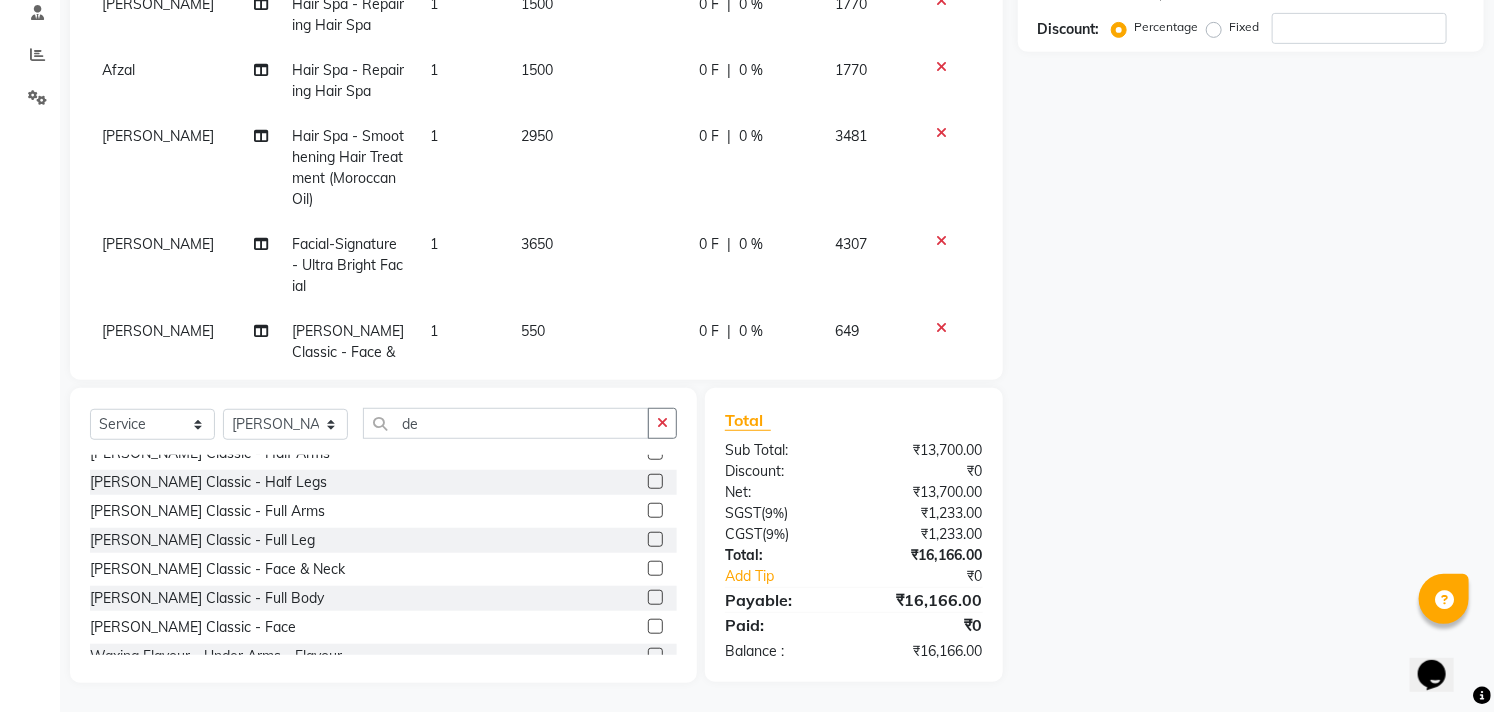 scroll, scrollTop: 138, scrollLeft: 0, axis: vertical 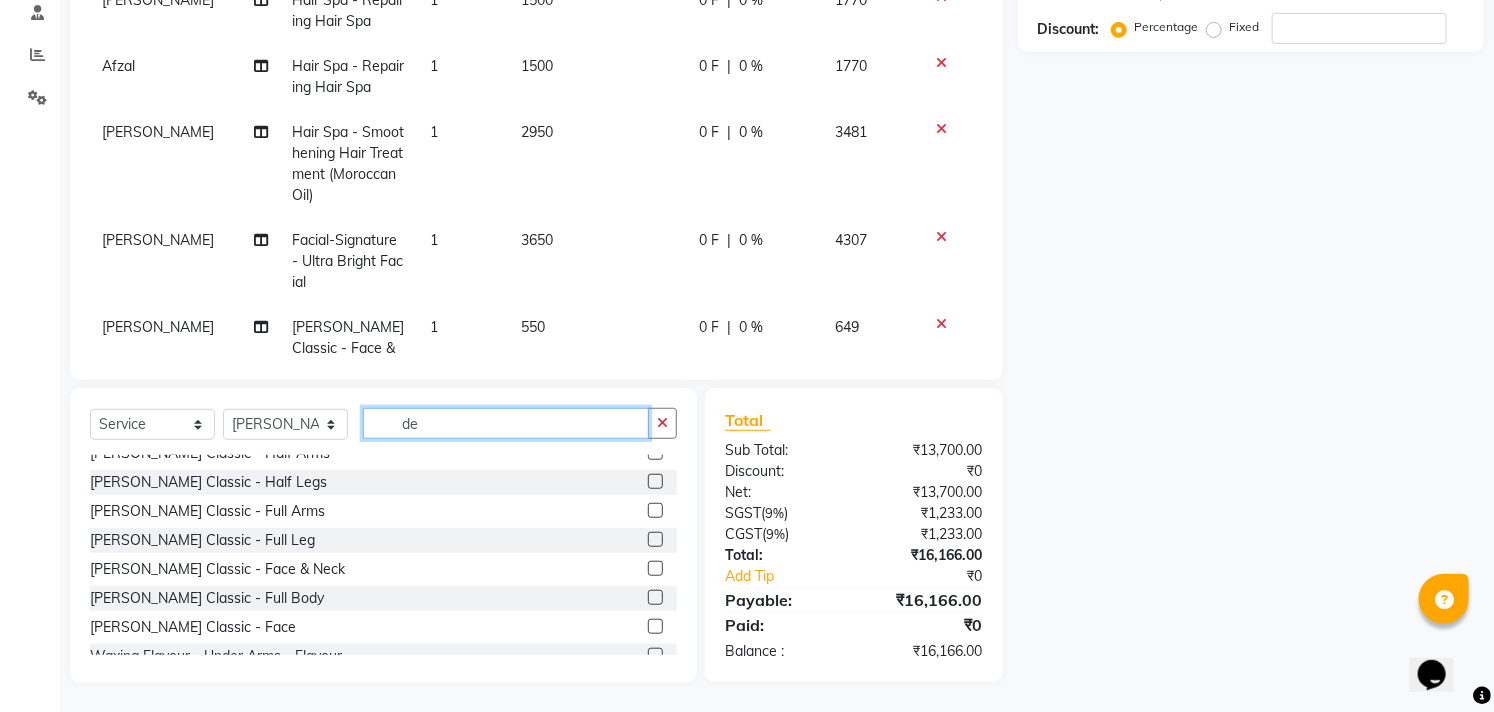 drag, startPoint x: 458, startPoint y: 418, endPoint x: 366, endPoint y: 428, distance: 92.541885 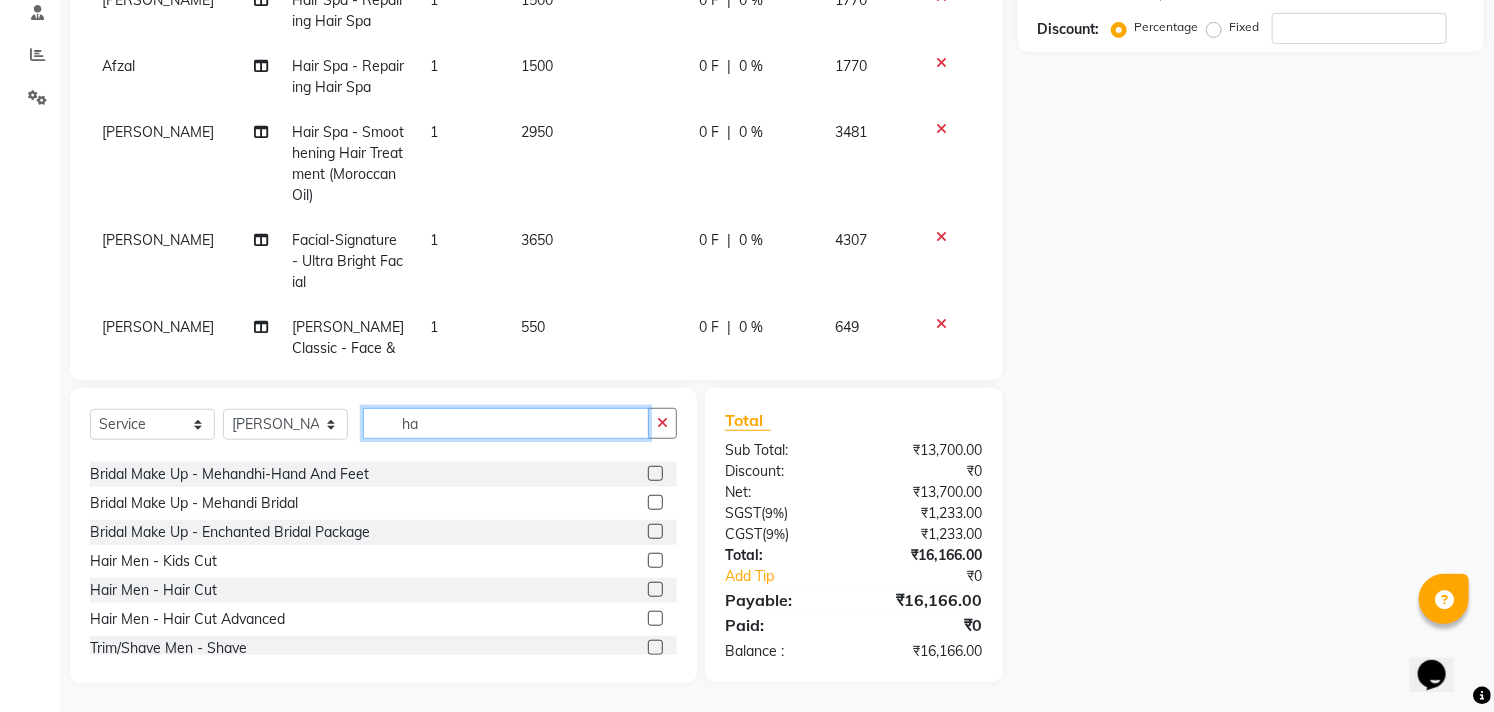 scroll, scrollTop: 1212, scrollLeft: 0, axis: vertical 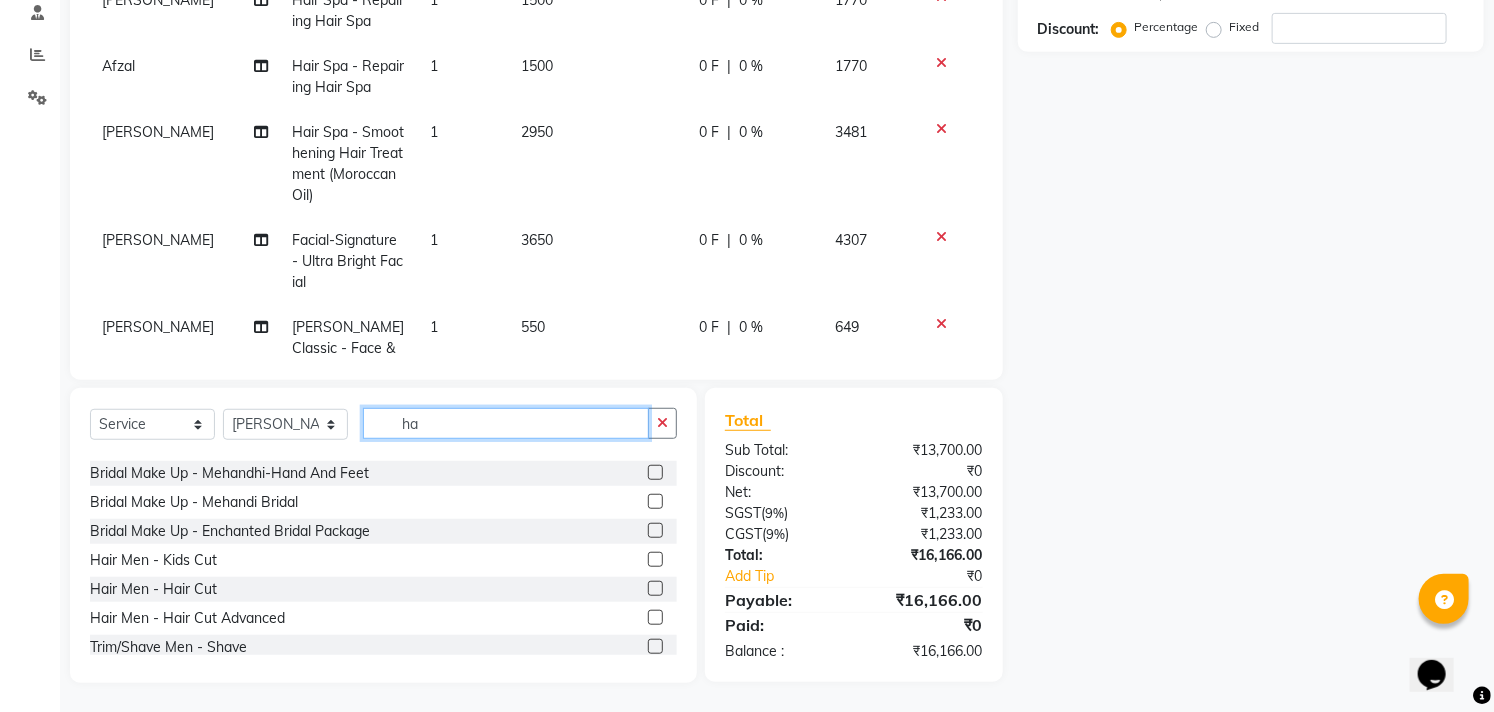 type on "h" 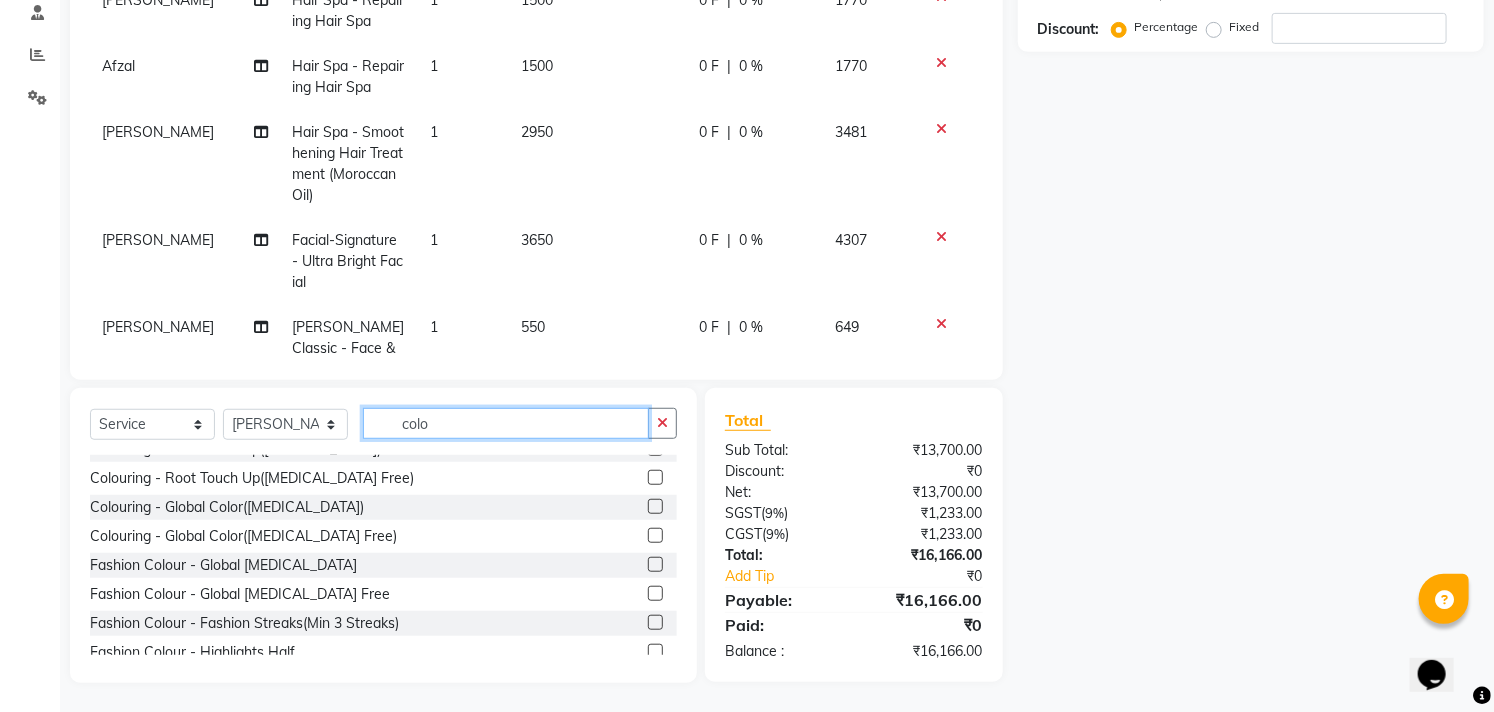 scroll, scrollTop: 0, scrollLeft: 0, axis: both 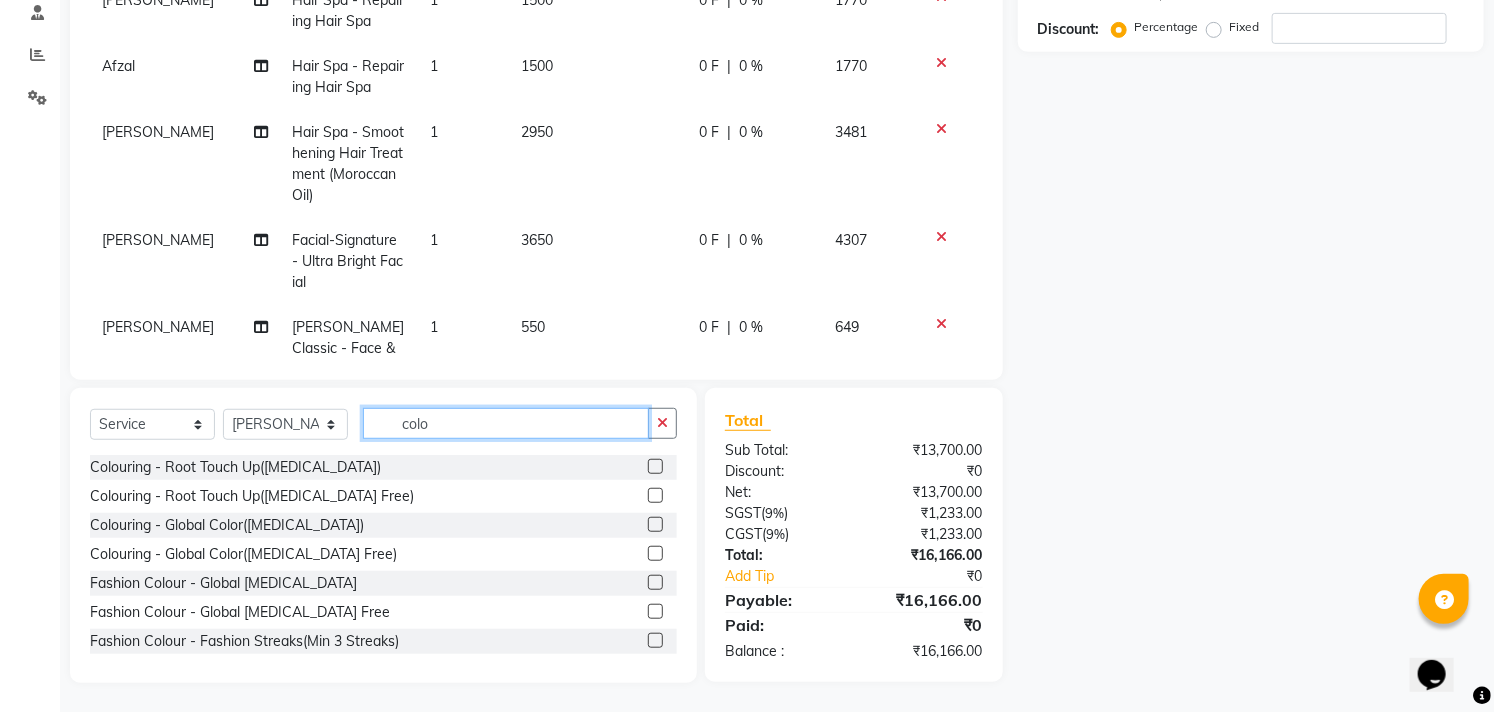 type on "colo" 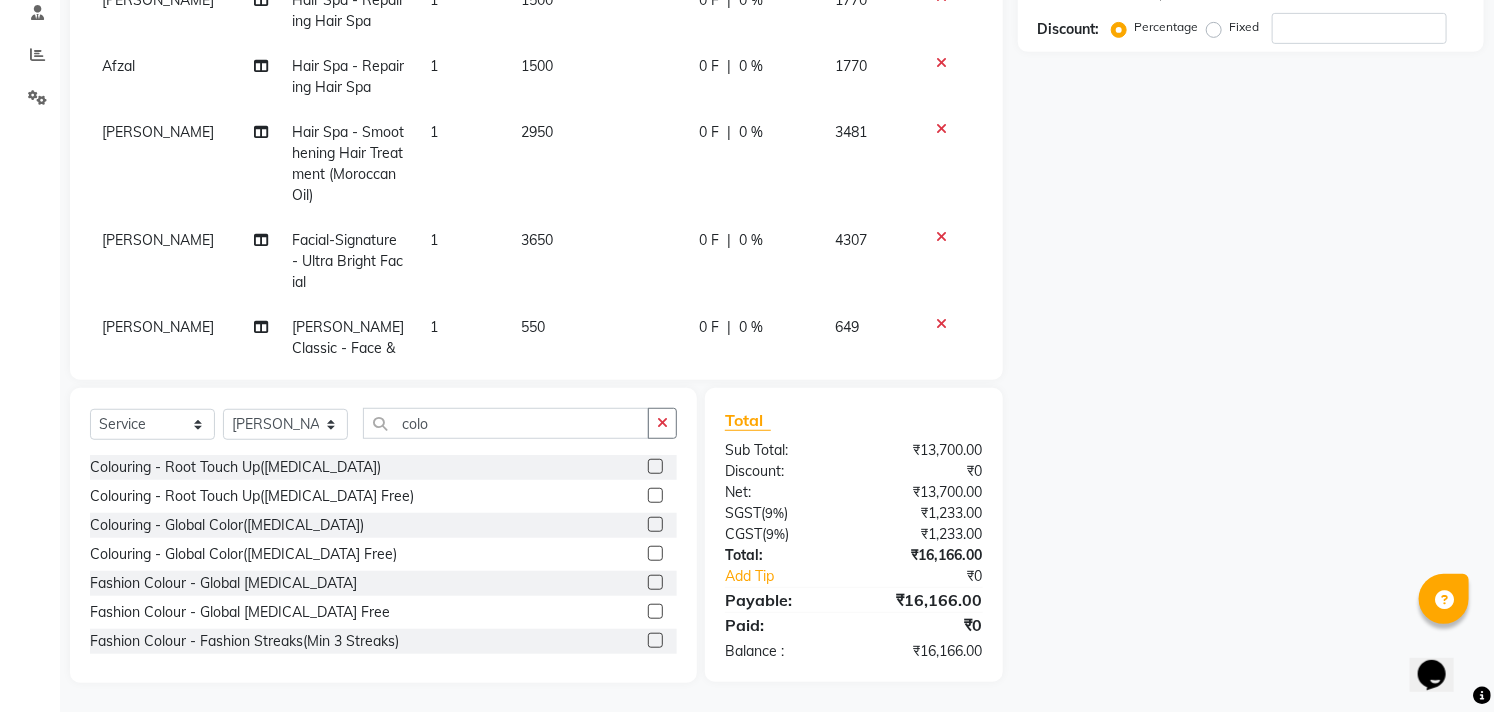 click 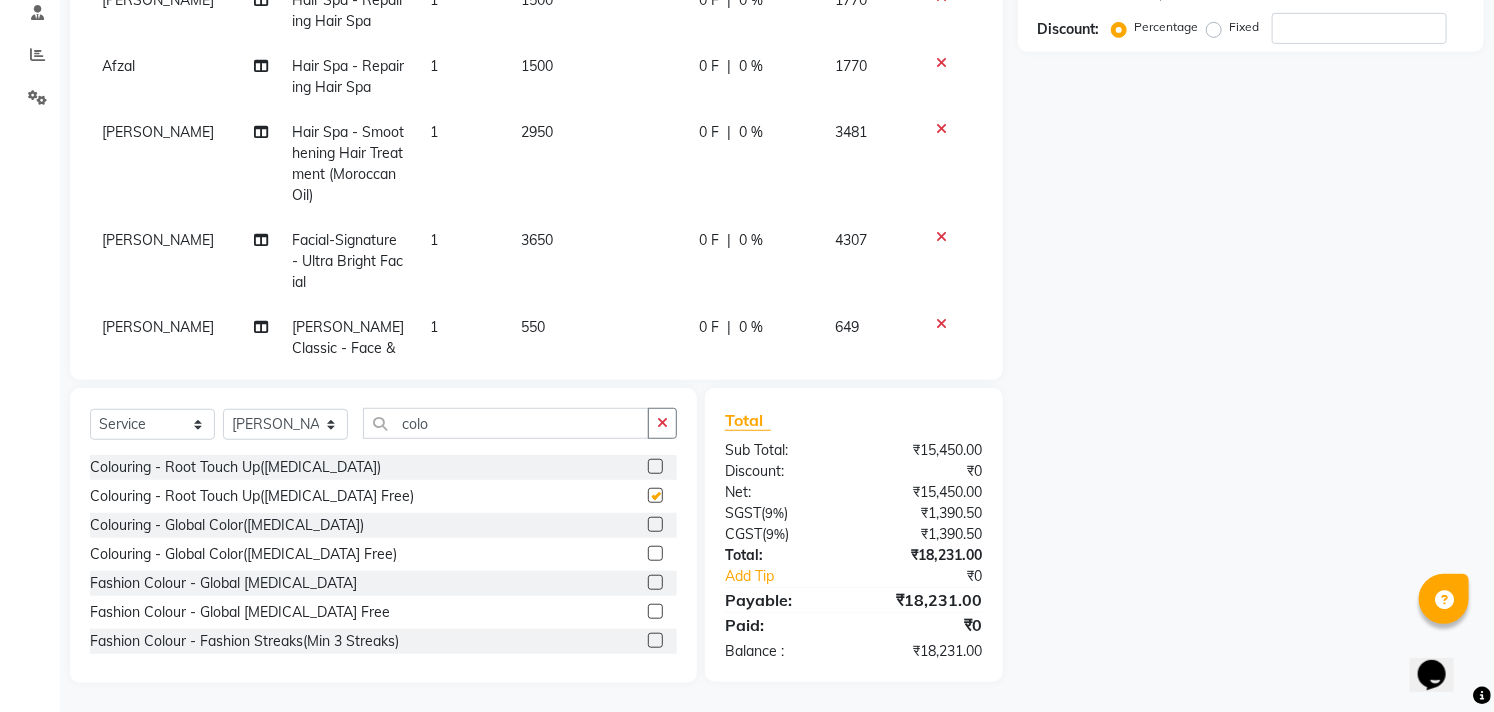 checkbox on "false" 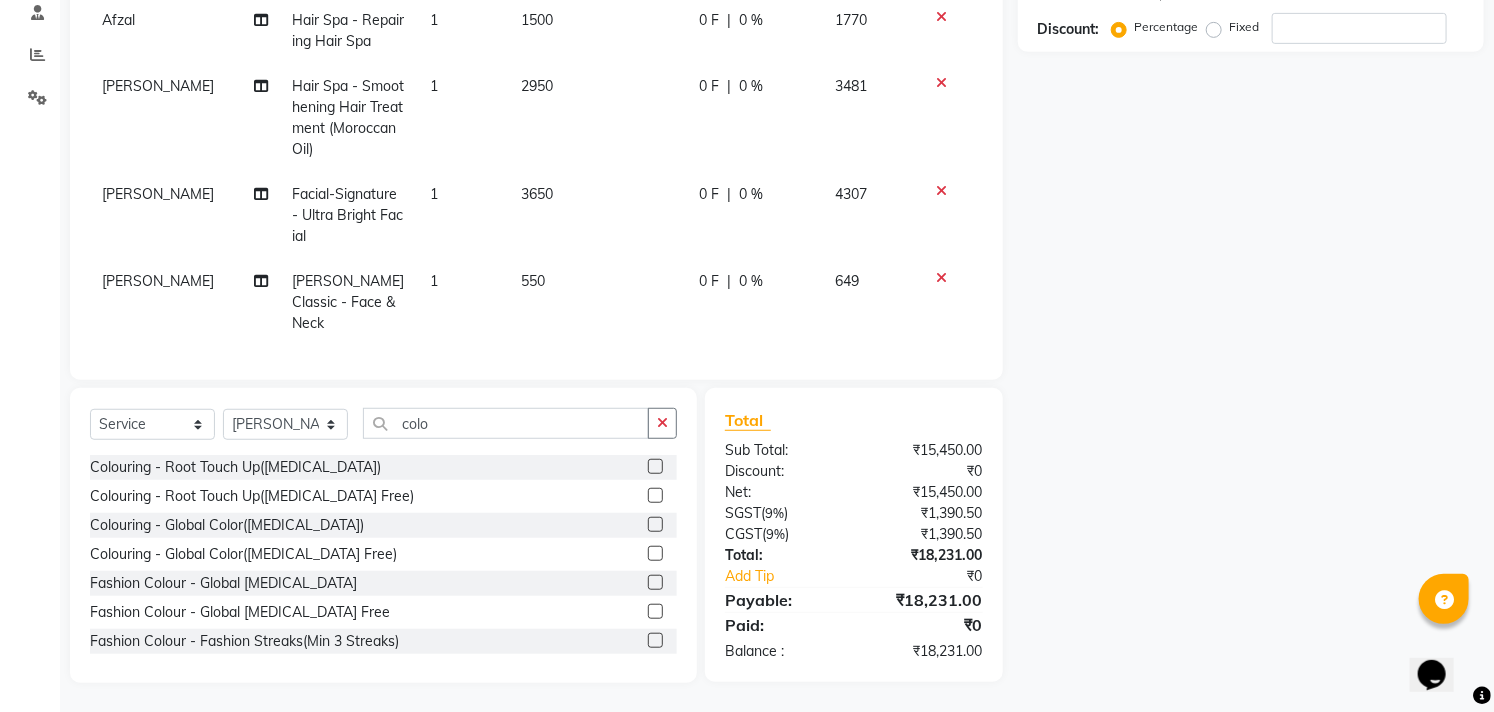 scroll, scrollTop: 226, scrollLeft: 0, axis: vertical 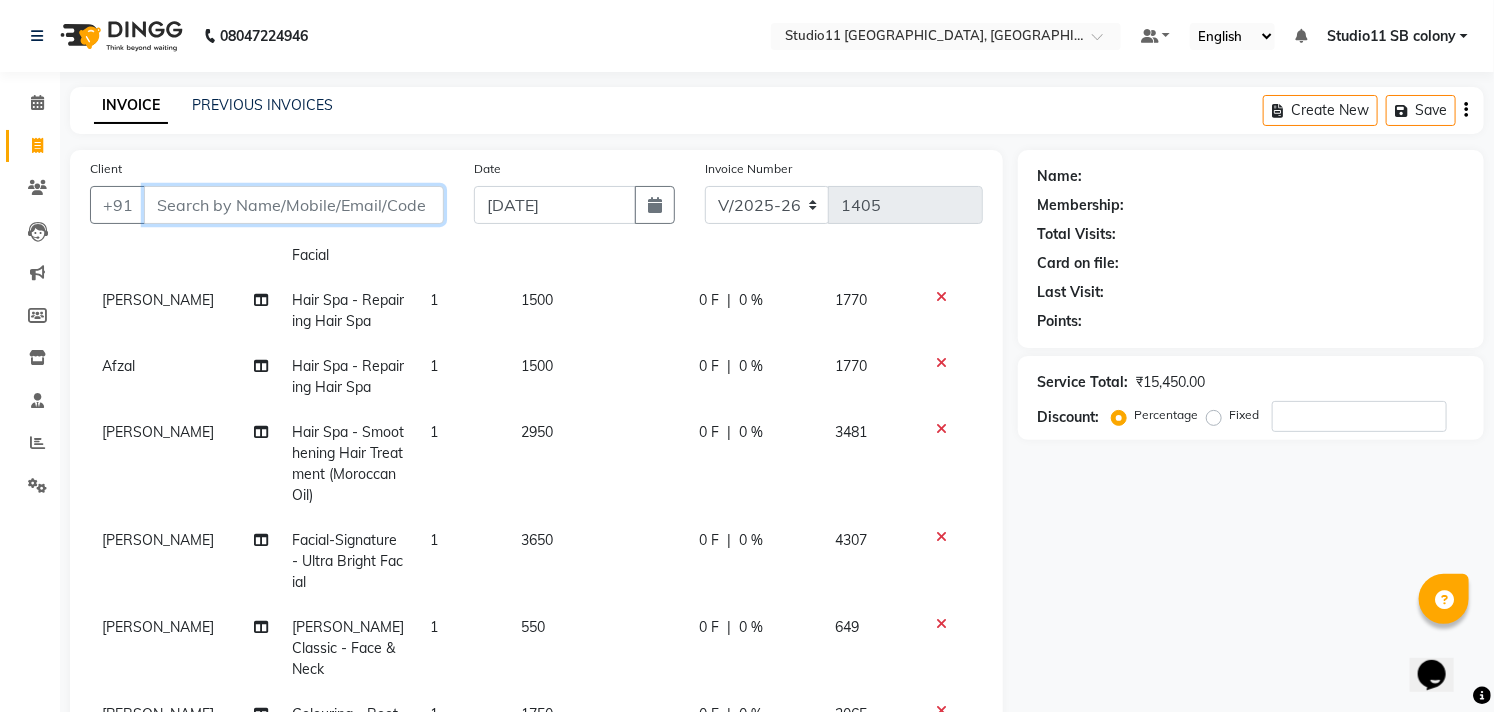 click on "Client" at bounding box center (294, 205) 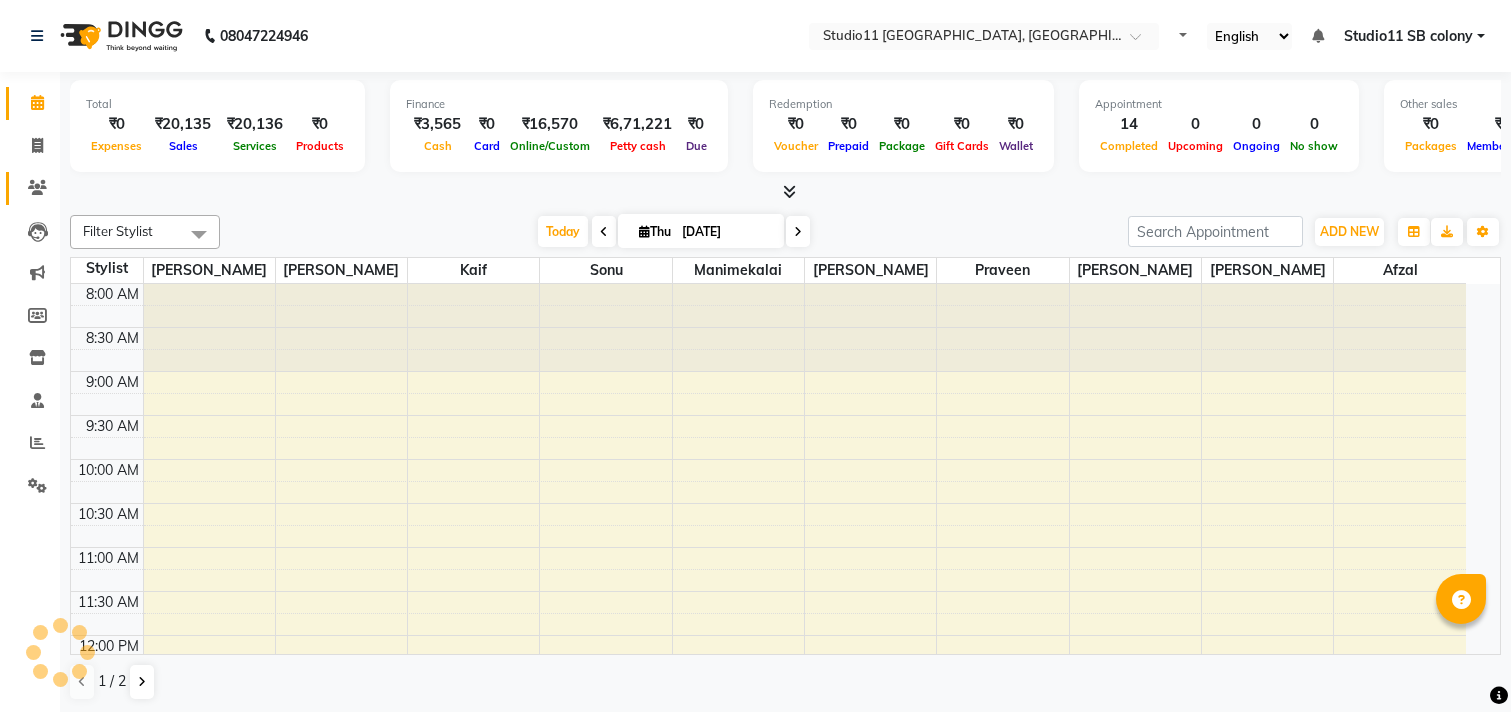 scroll, scrollTop: 0, scrollLeft: 0, axis: both 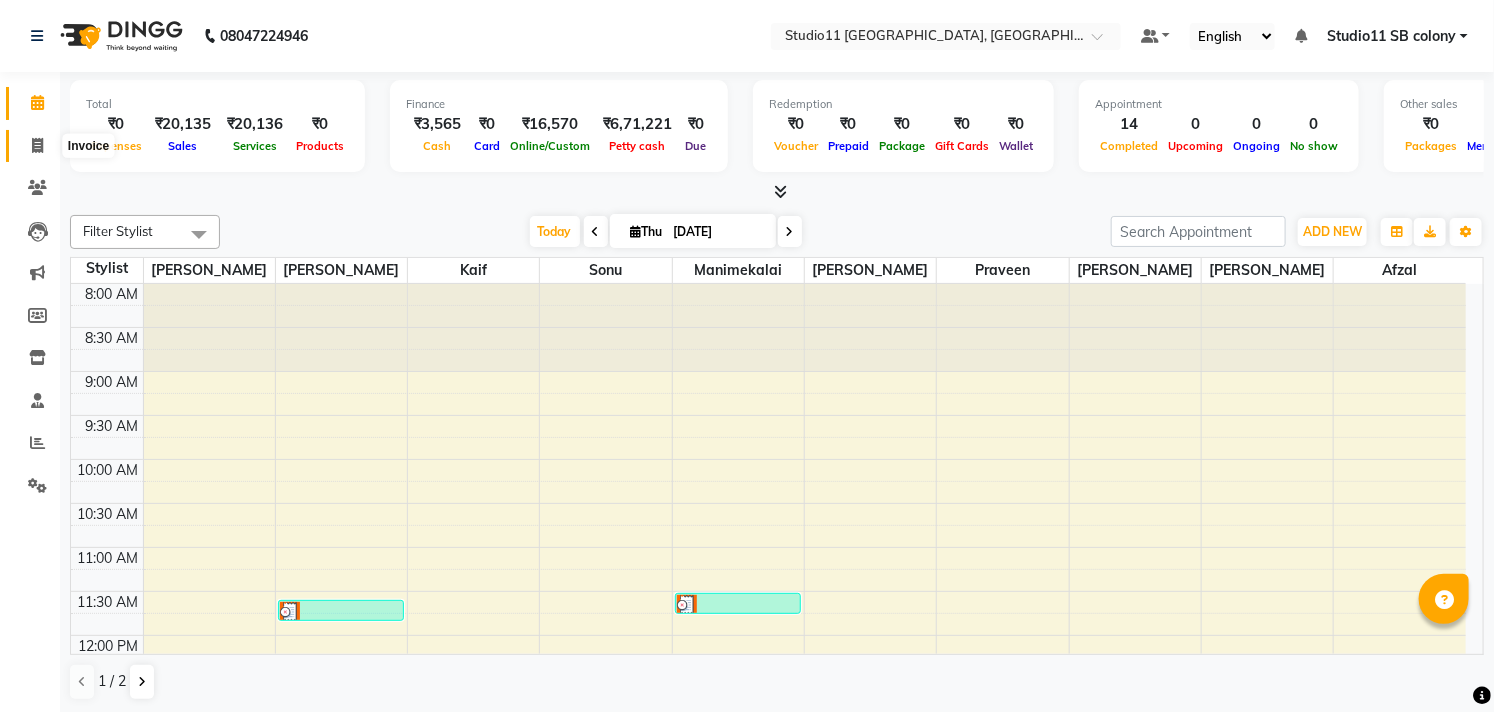 click 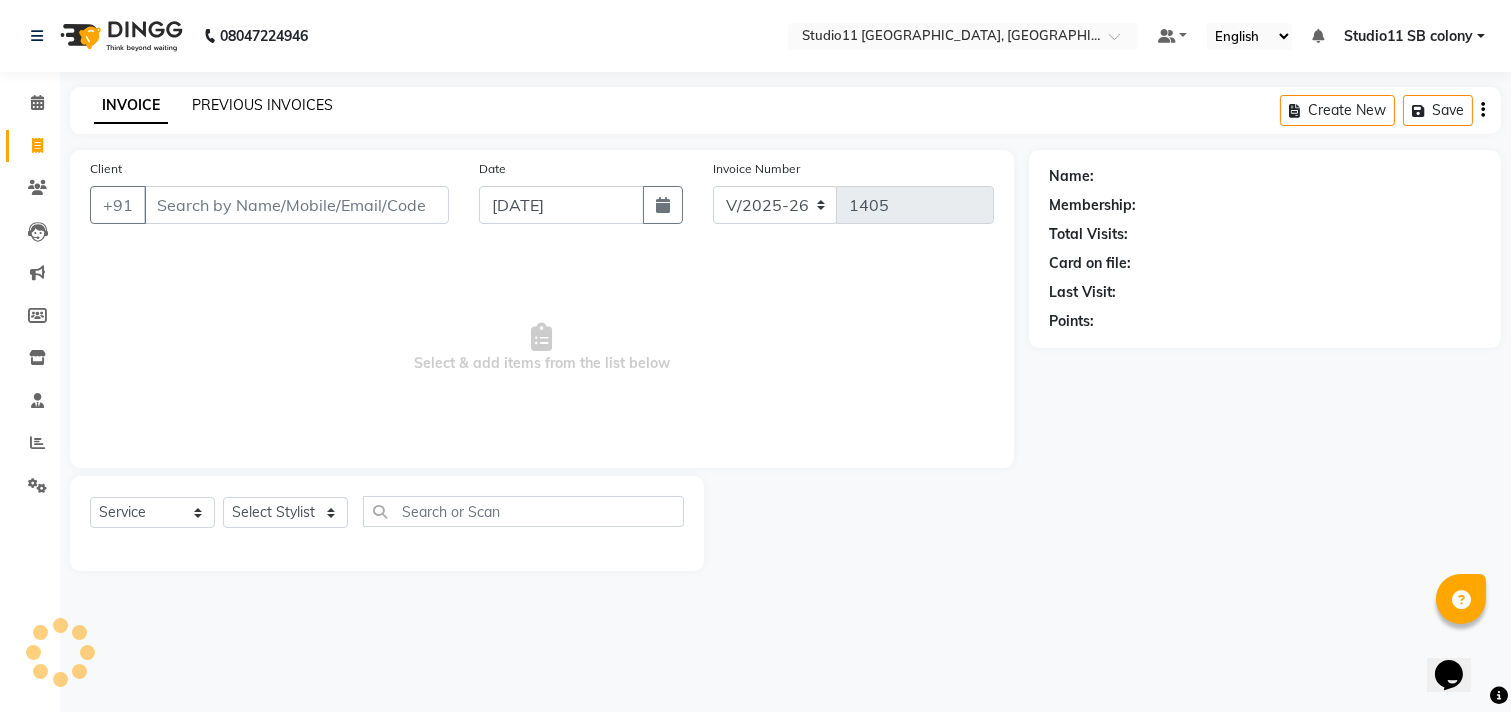click on "PREVIOUS INVOICES" 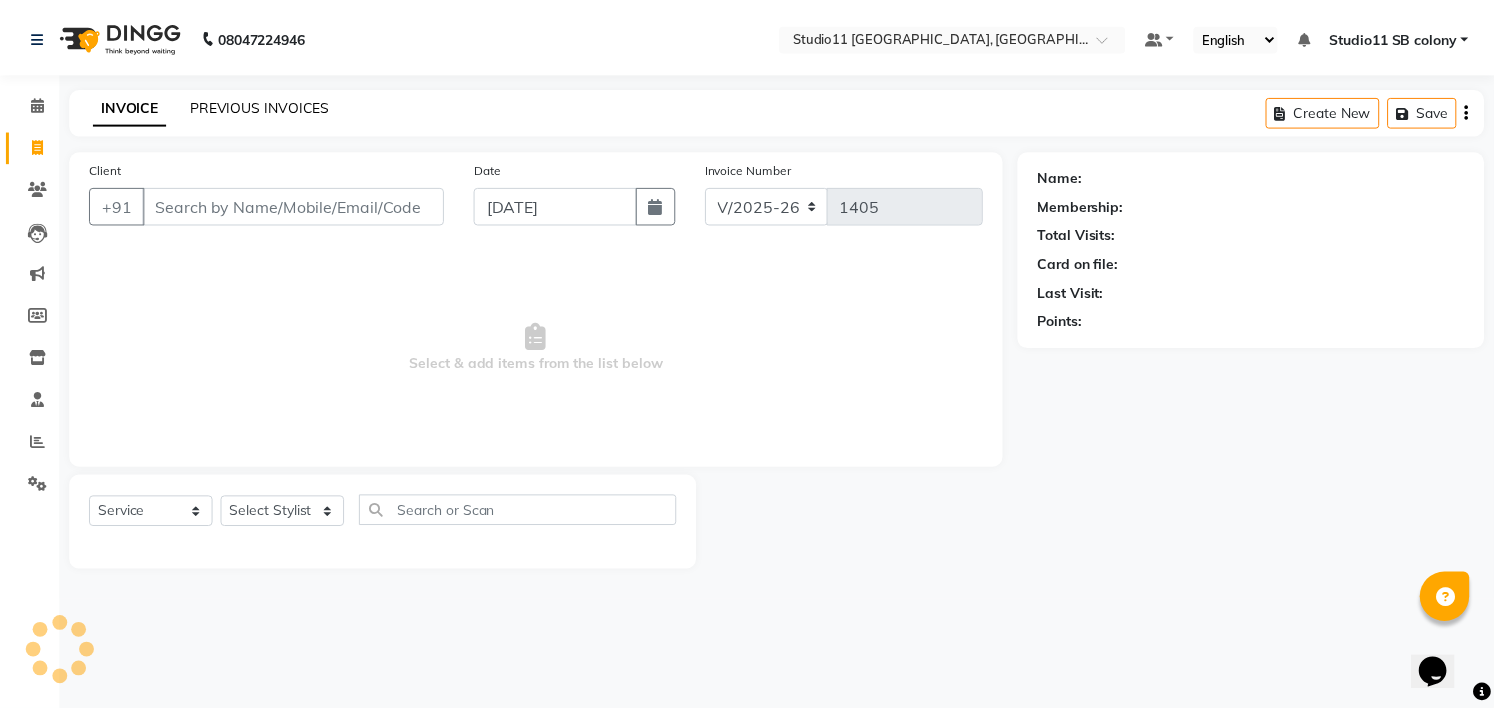 scroll, scrollTop: 0, scrollLeft: 0, axis: both 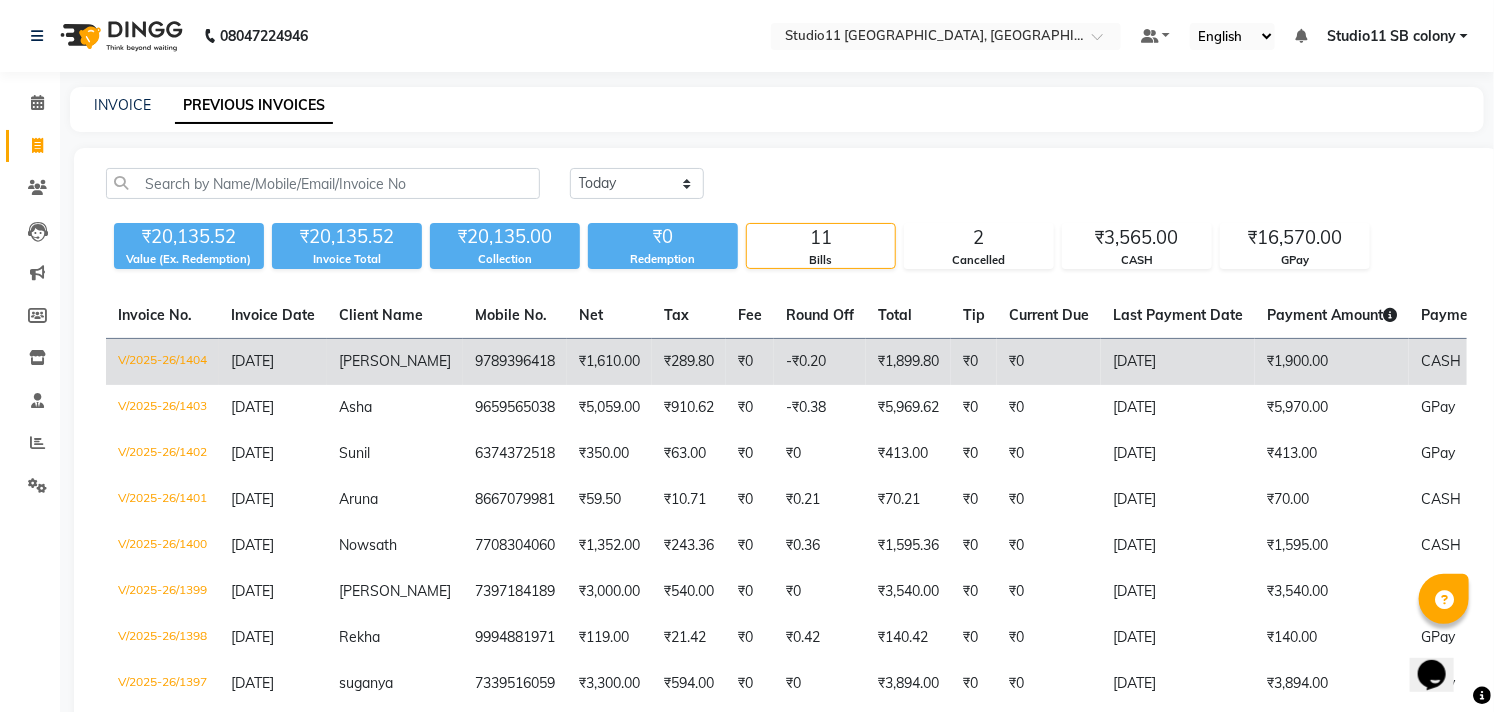 click on "9789396418" 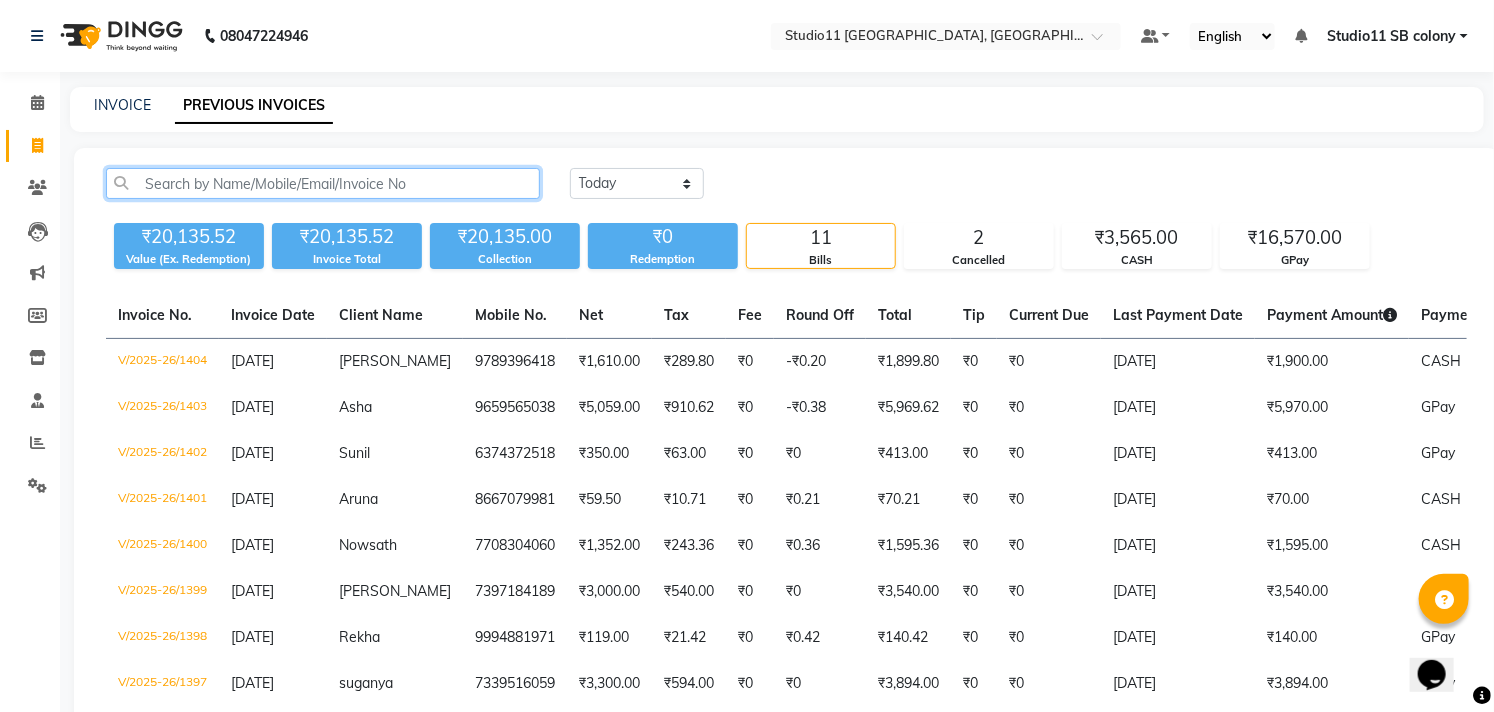 click 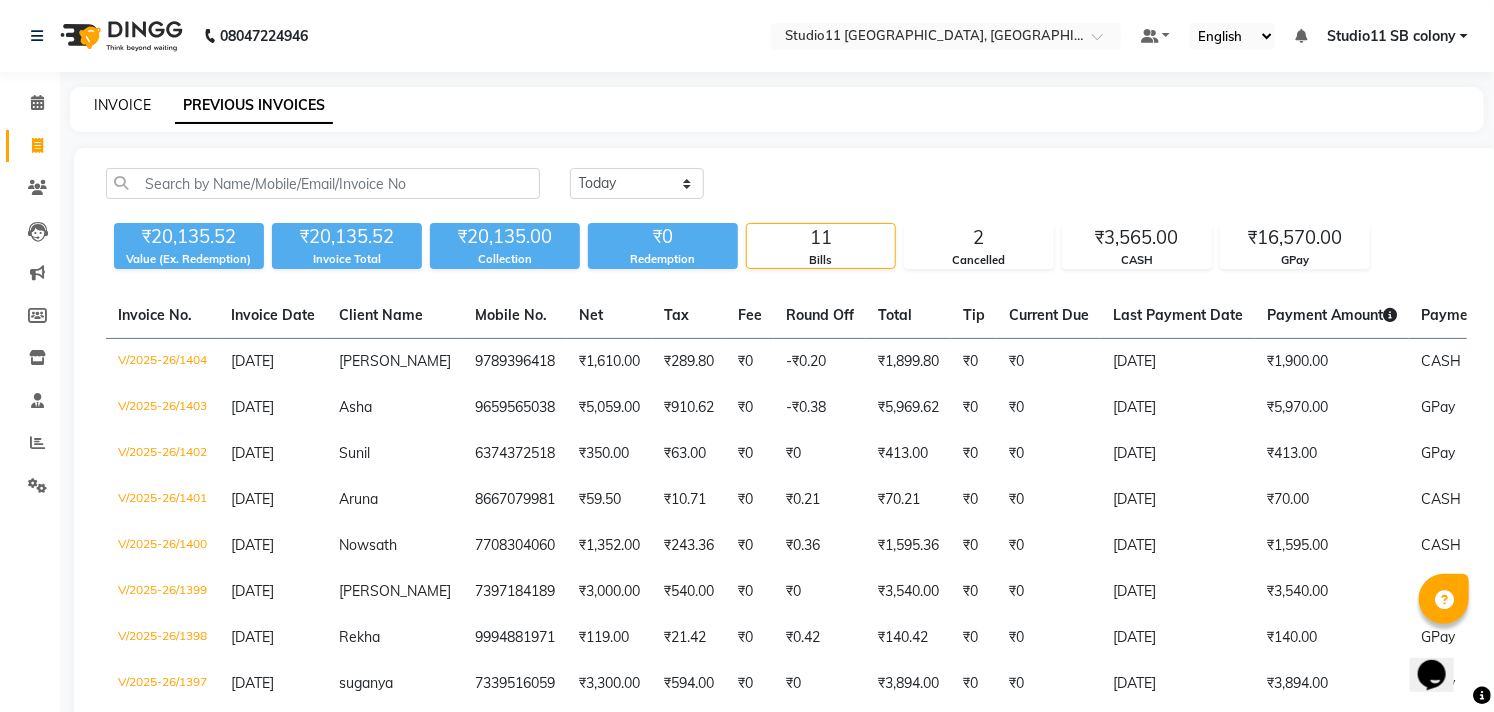 click on "INVOICE" 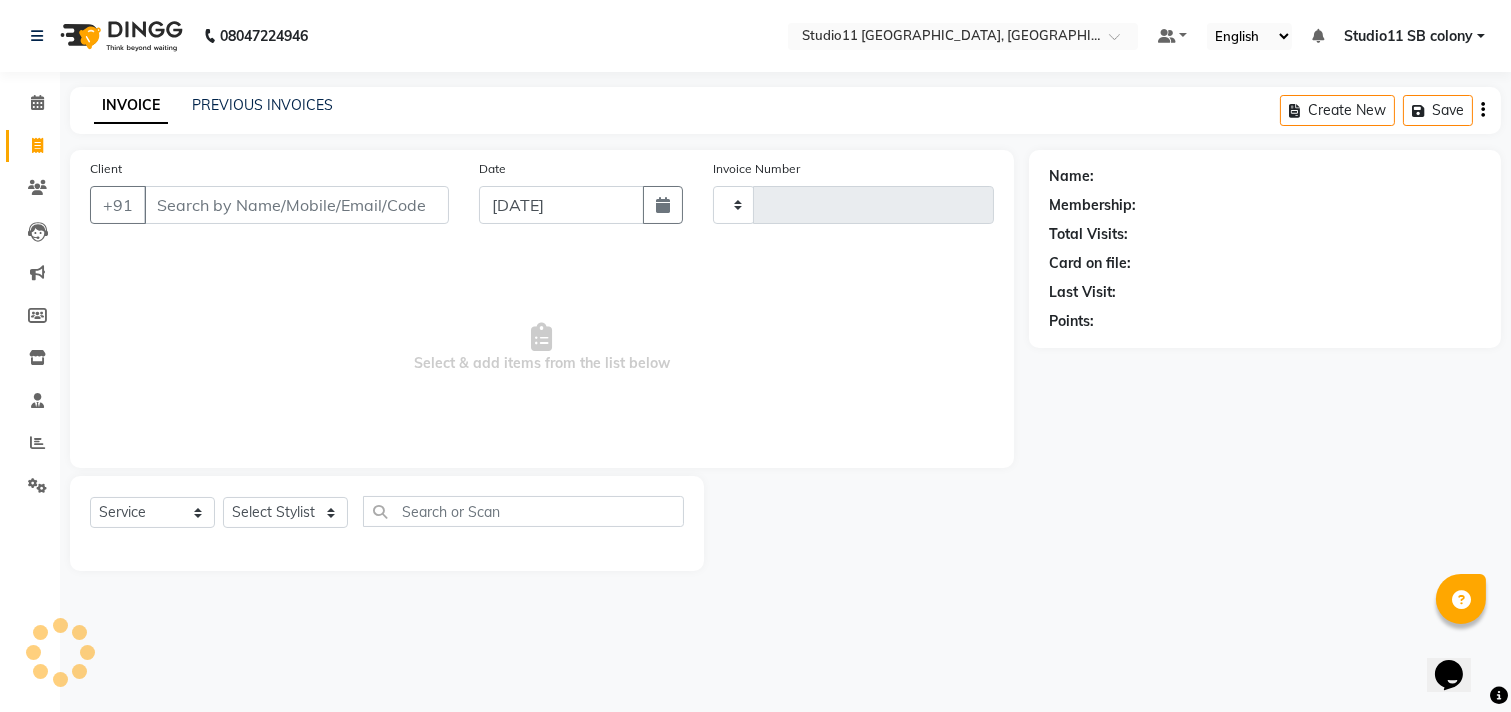 type on "1405" 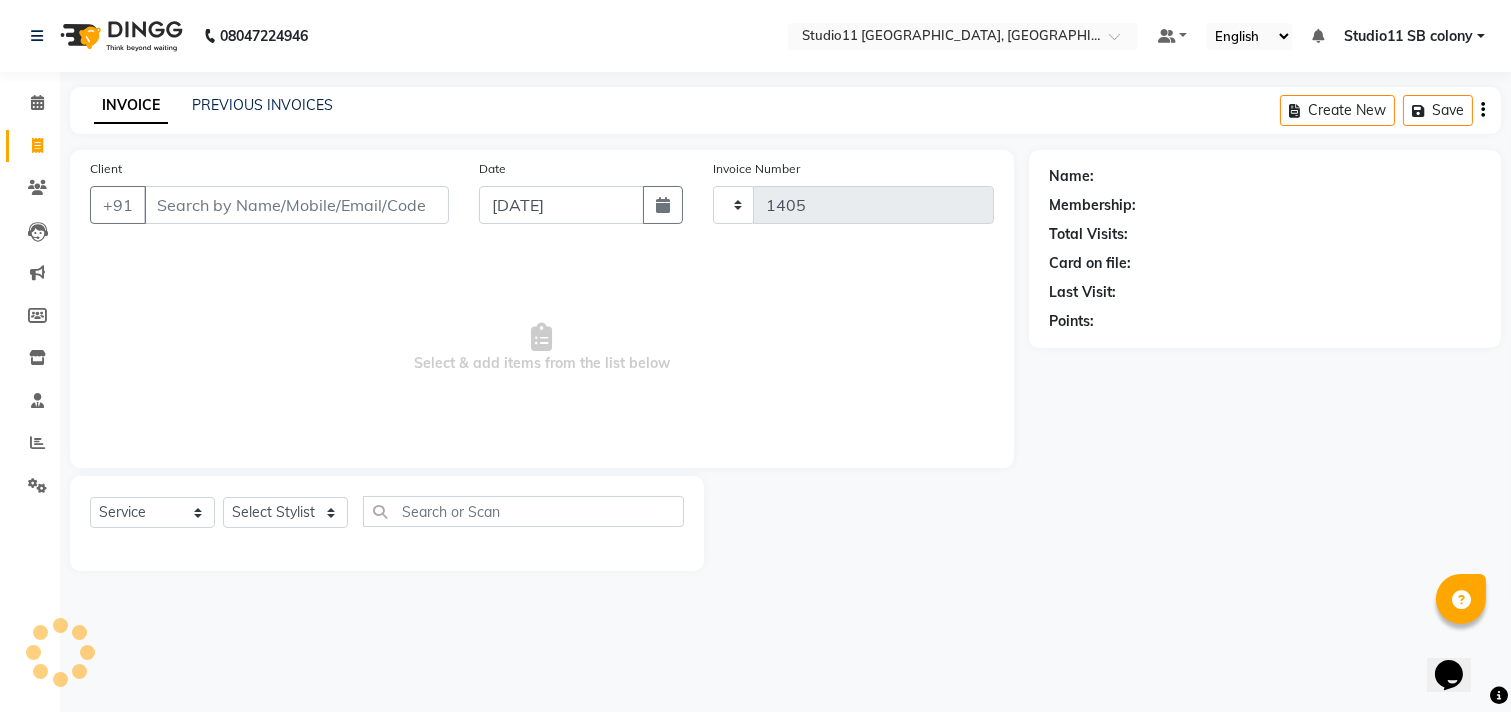 select on "7717" 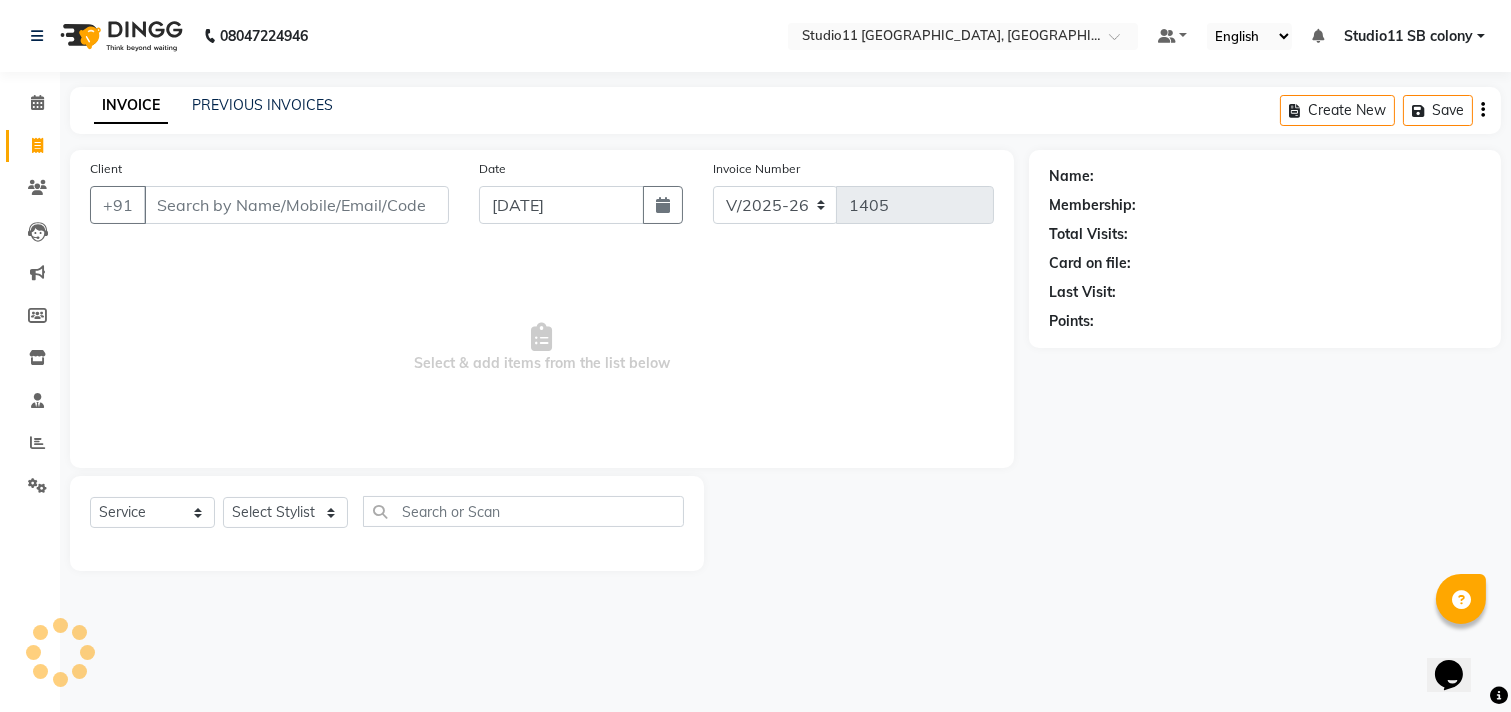 click on "Client +91 Date 10-07-2025 Invoice Number V/2025 V/2025-26 1405  Select & add items from the list below" 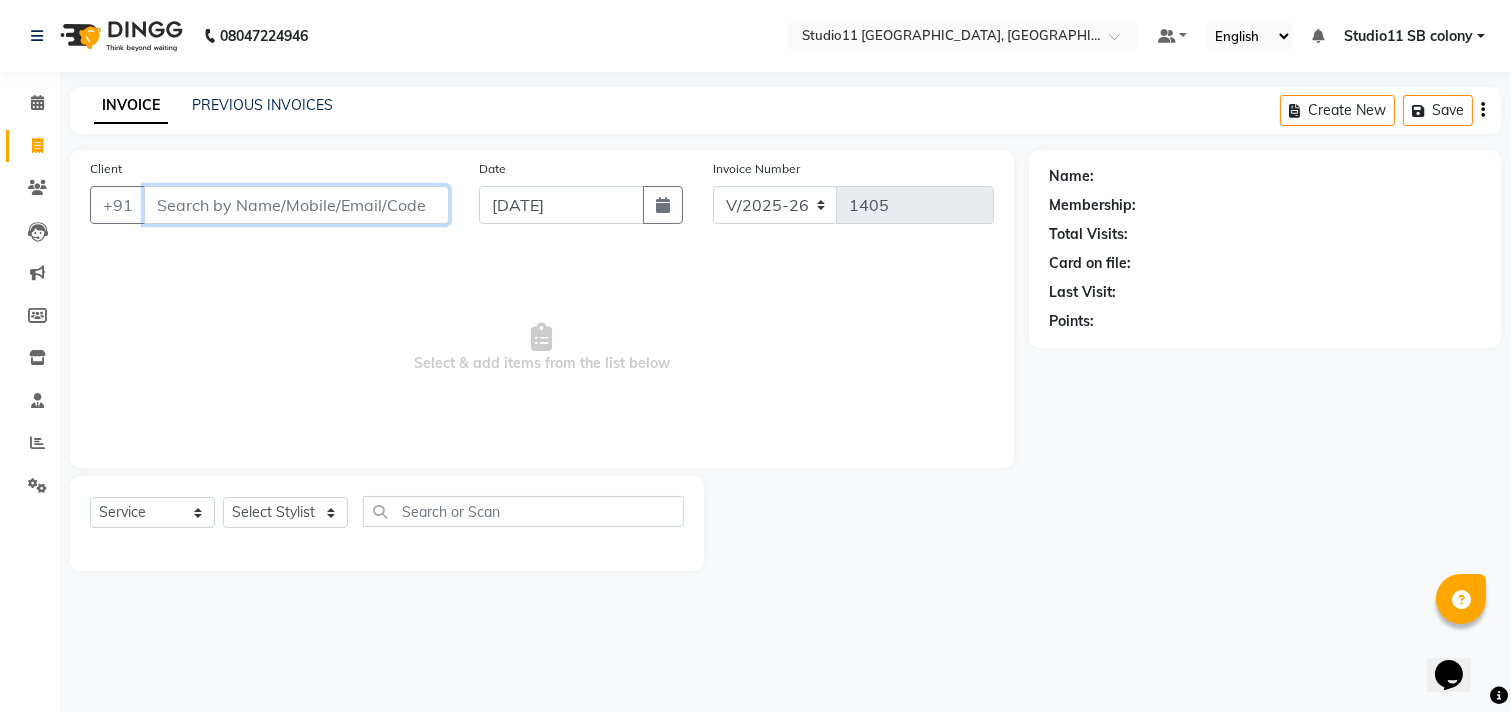 click on "Client" at bounding box center [296, 205] 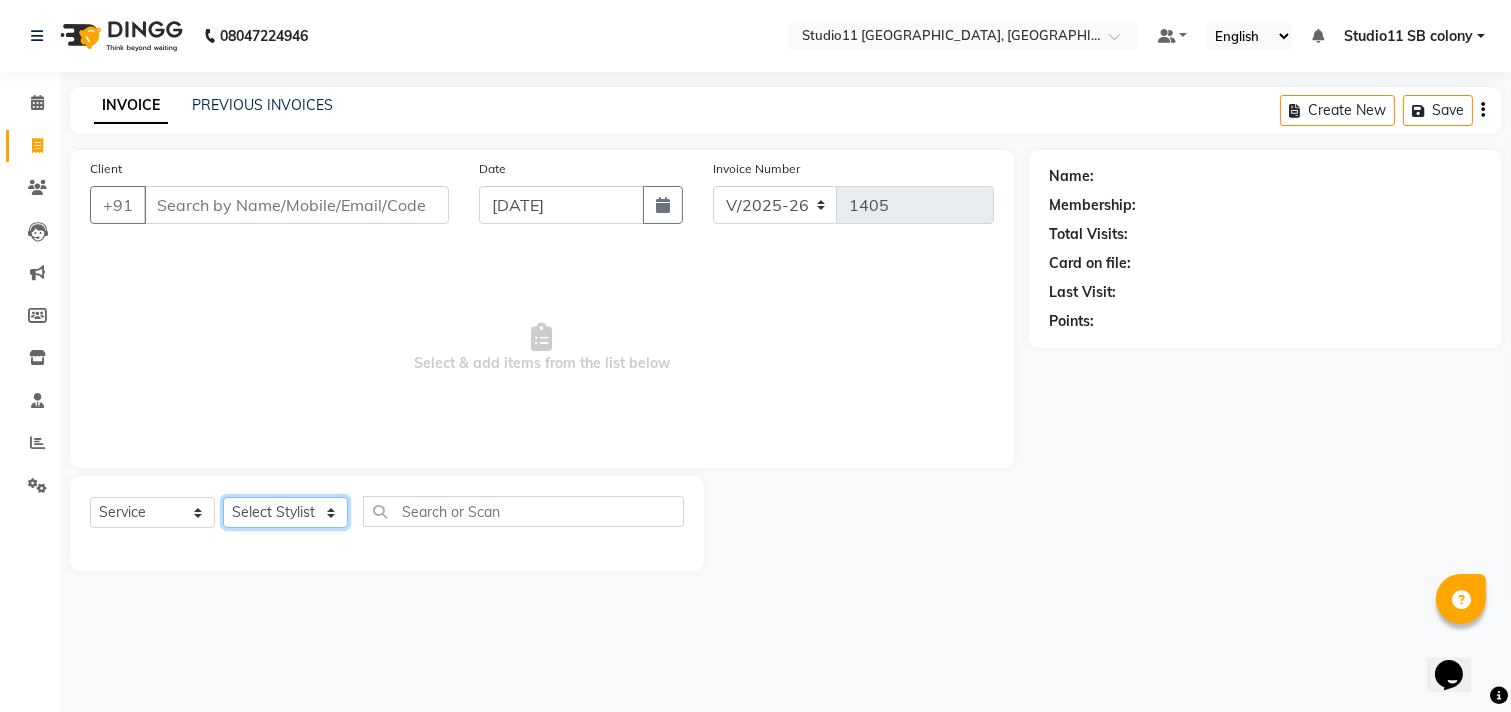 click on "Select Stylist Afzal Akbar Dani Jeni Josna kaif lavanya manimekalai Praveen Sonu Studio11 SB colony Tahir tamil" 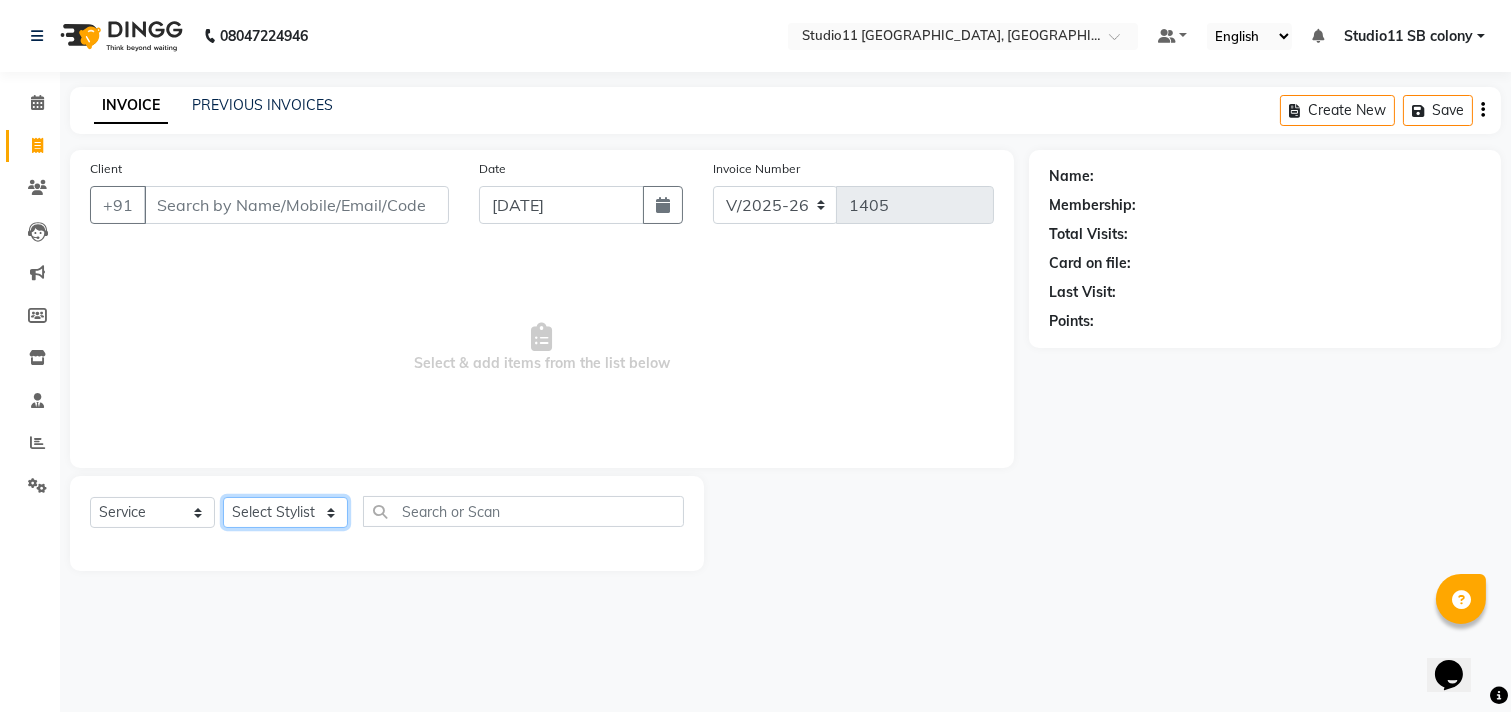 select on "68830" 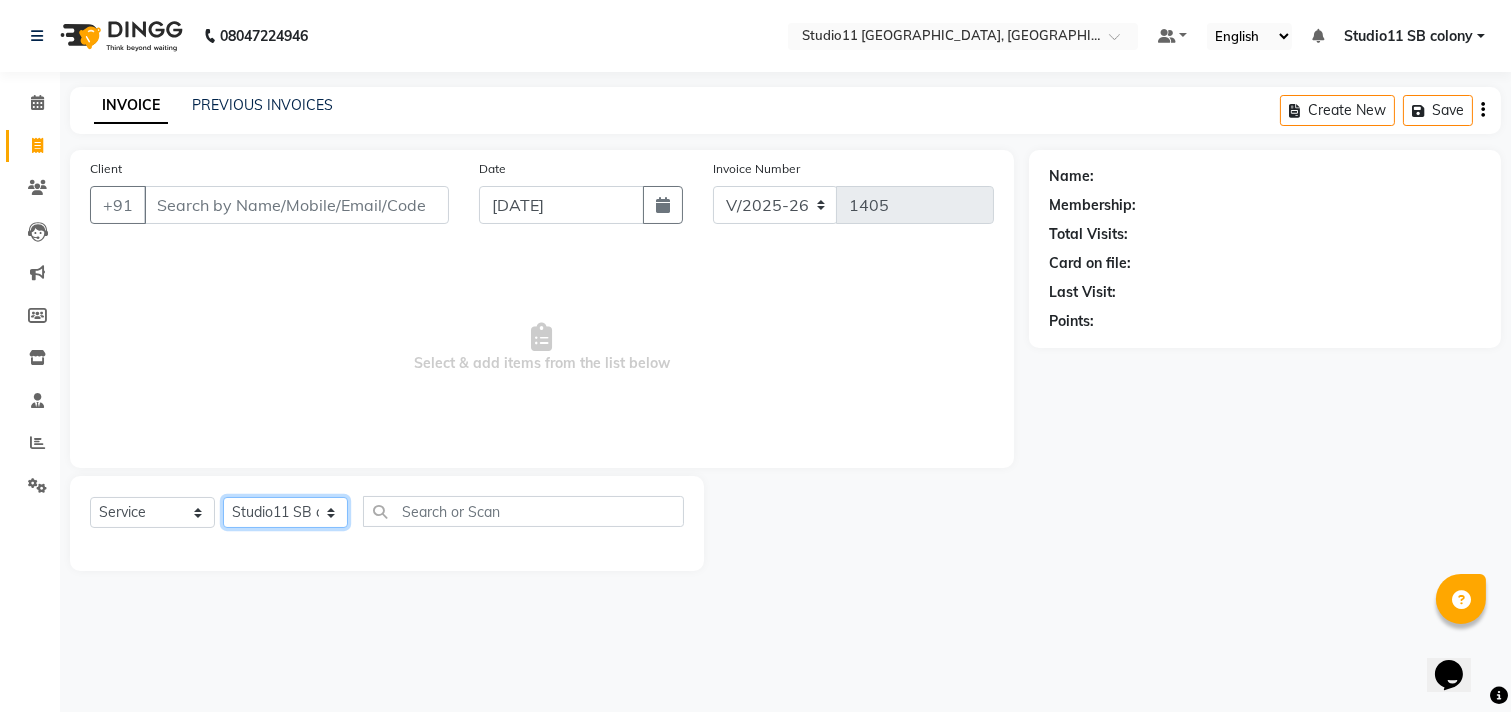 click on "Select Stylist Afzal Akbar Dani Jeni Josna kaif lavanya manimekalai Praveen Sonu Studio11 SB colony Tahir tamil" 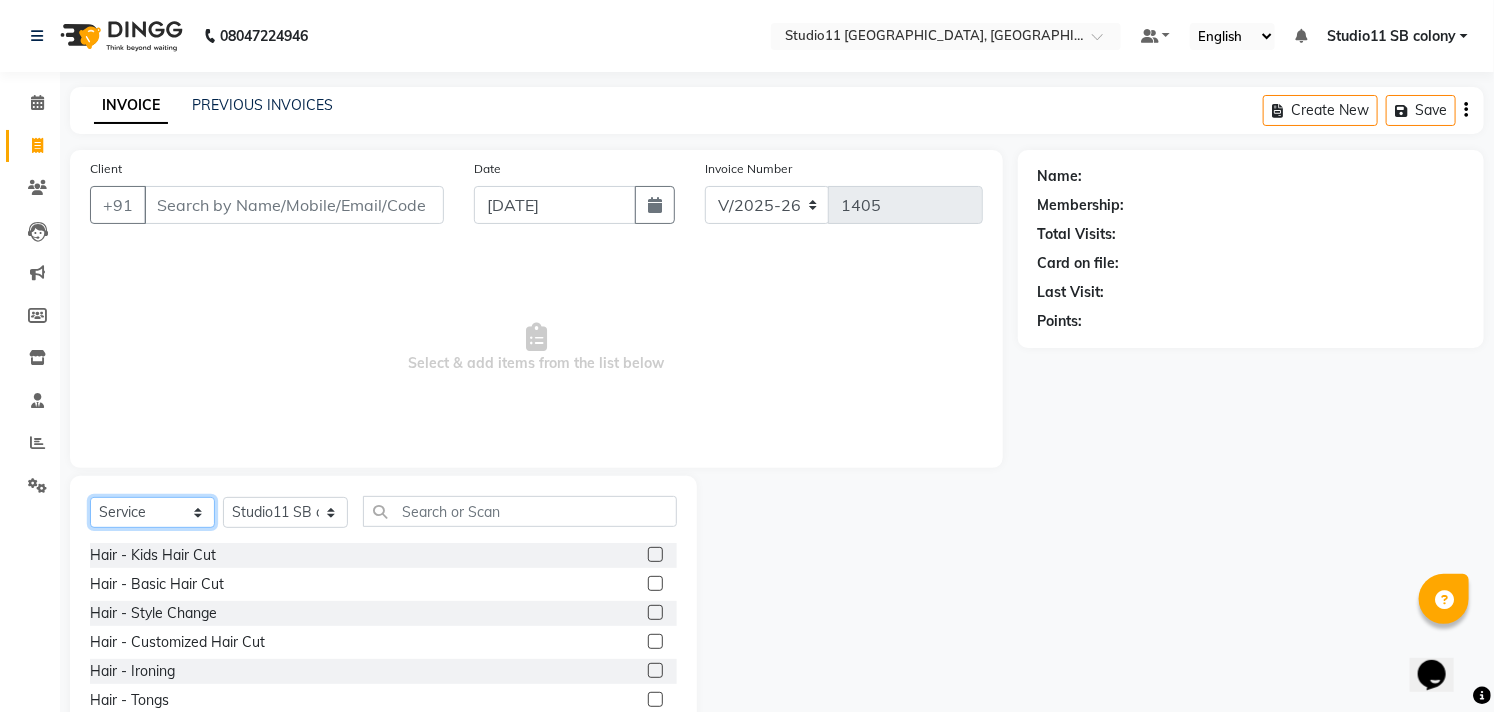click on "Select  Service  Product  Membership  Package Voucher Prepaid Gift Card" 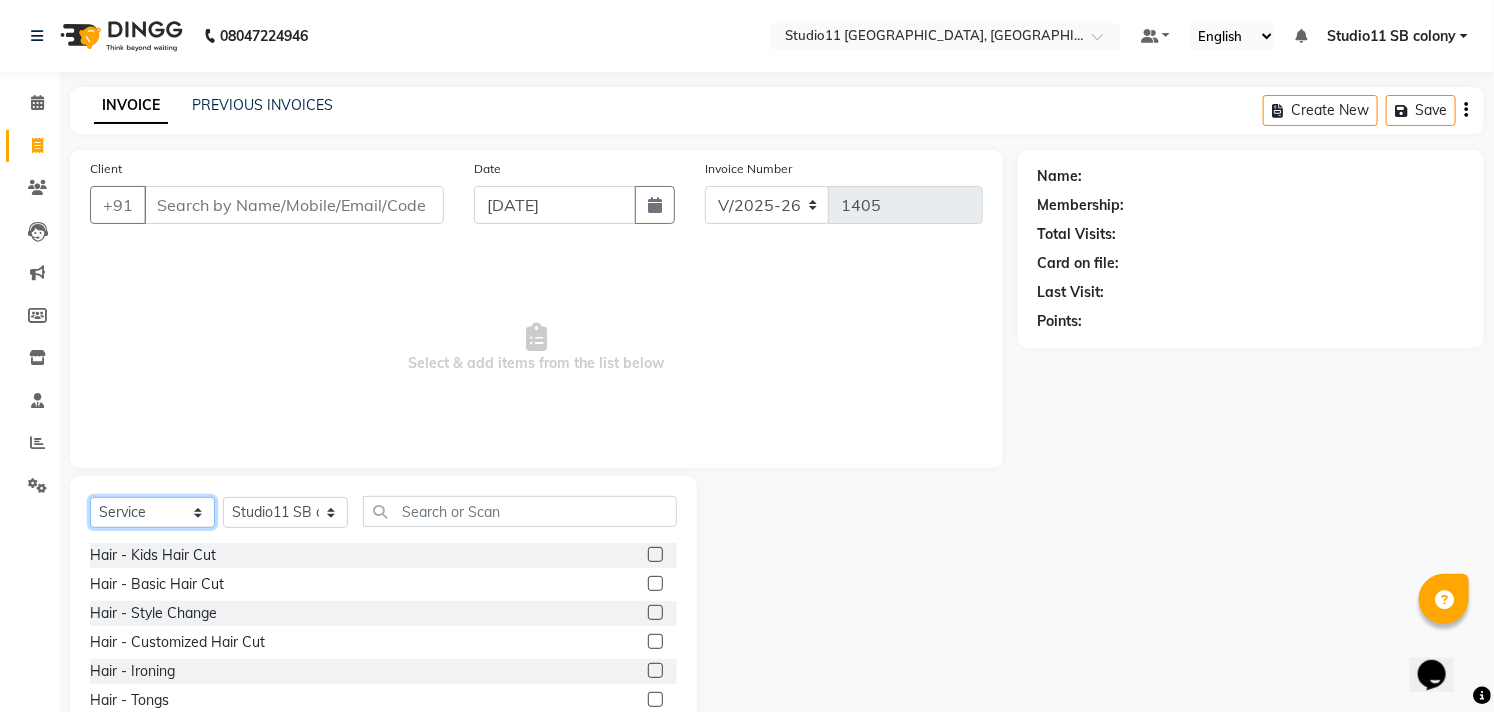 select on "product" 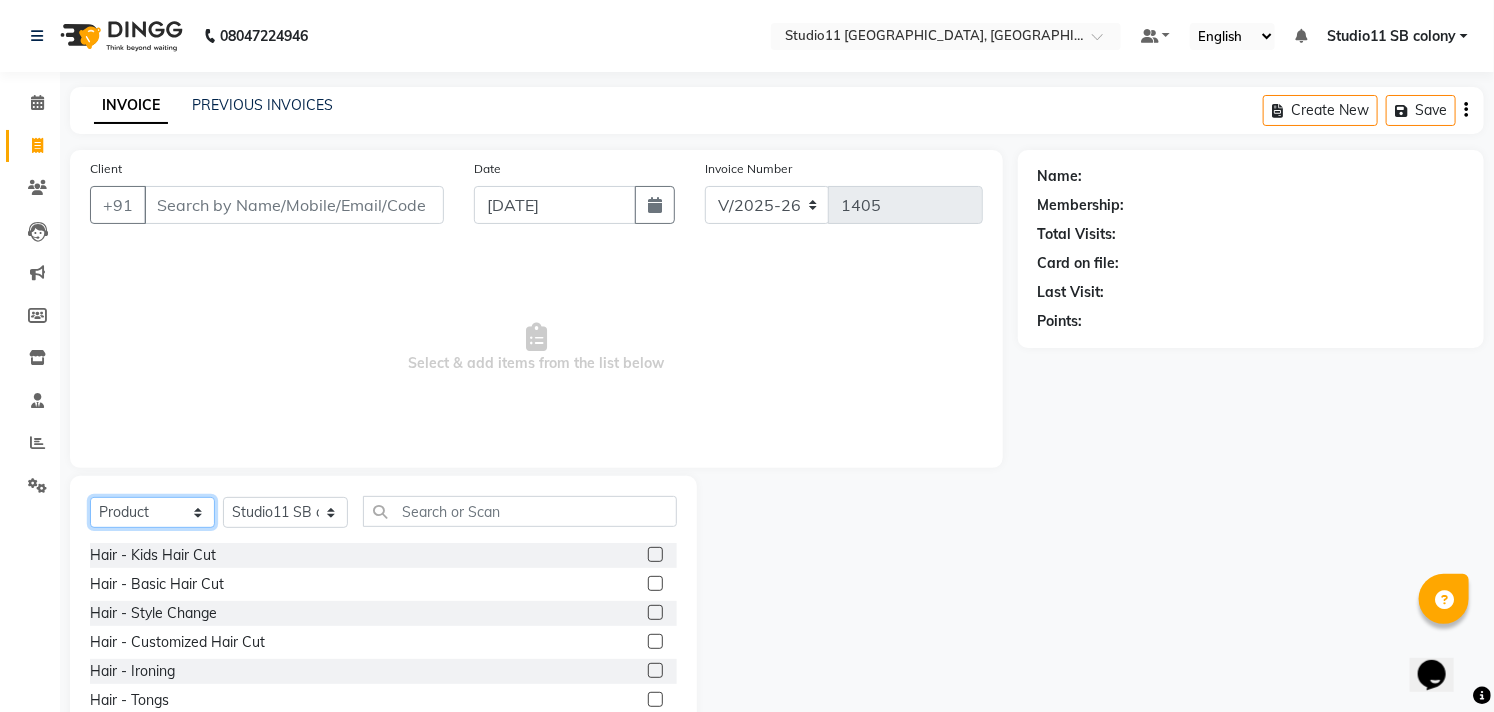 click on "Select  Service  Product  Membership  Package Voucher Prepaid Gift Card" 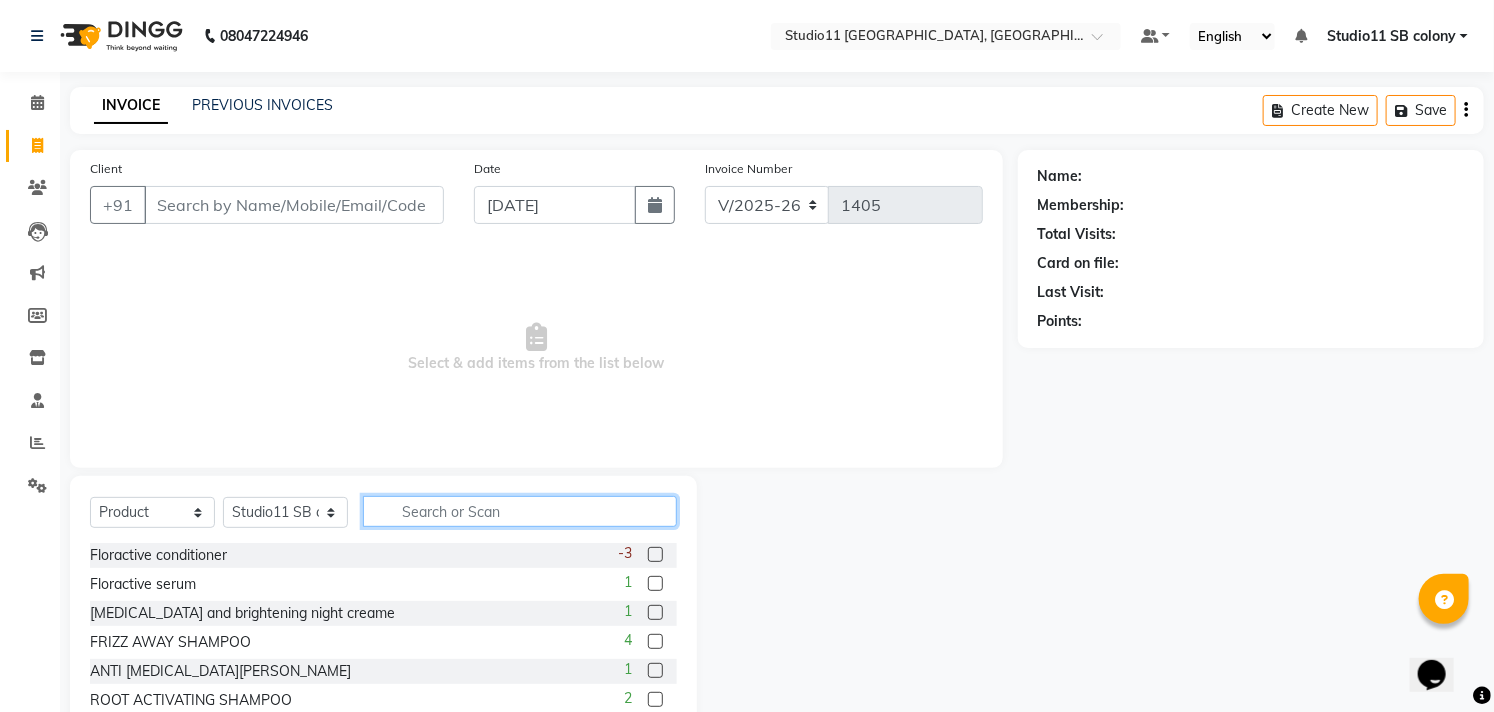 click 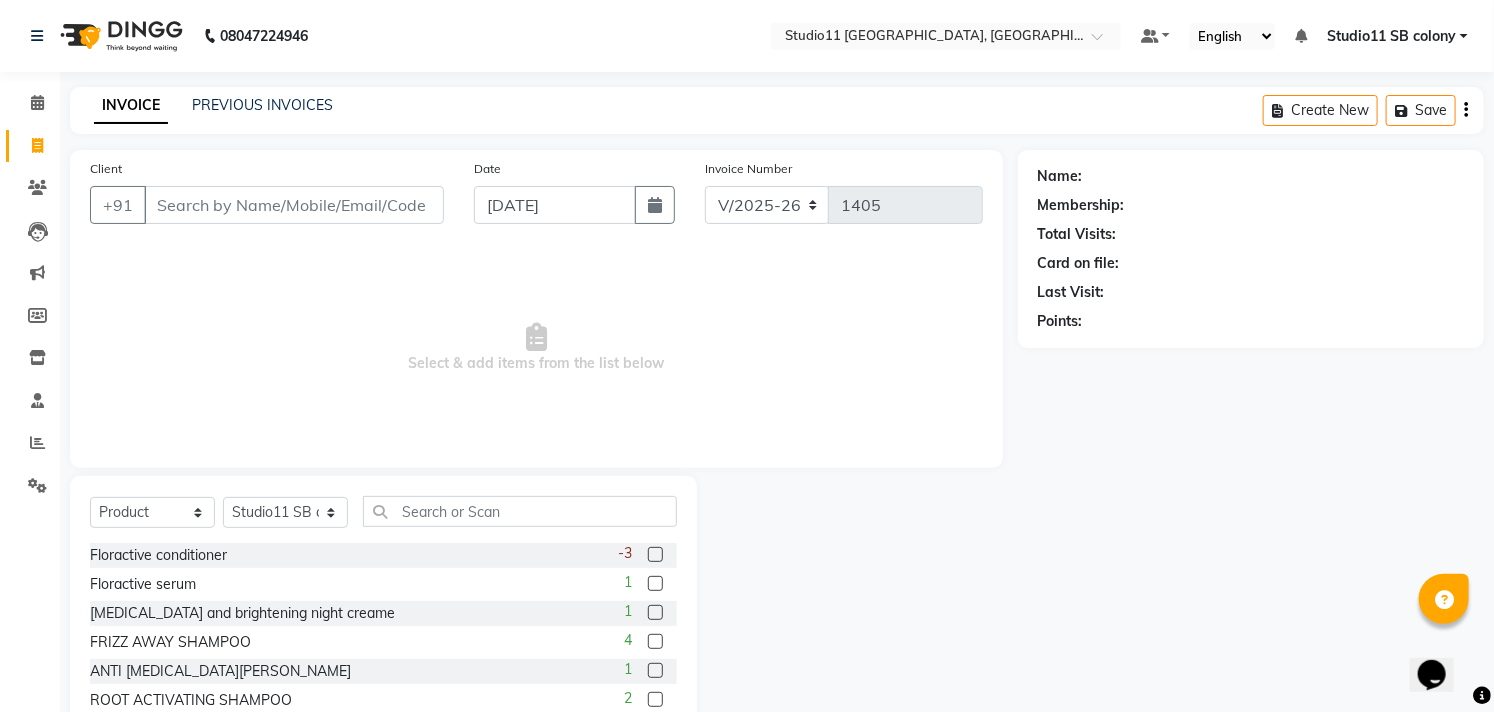 click 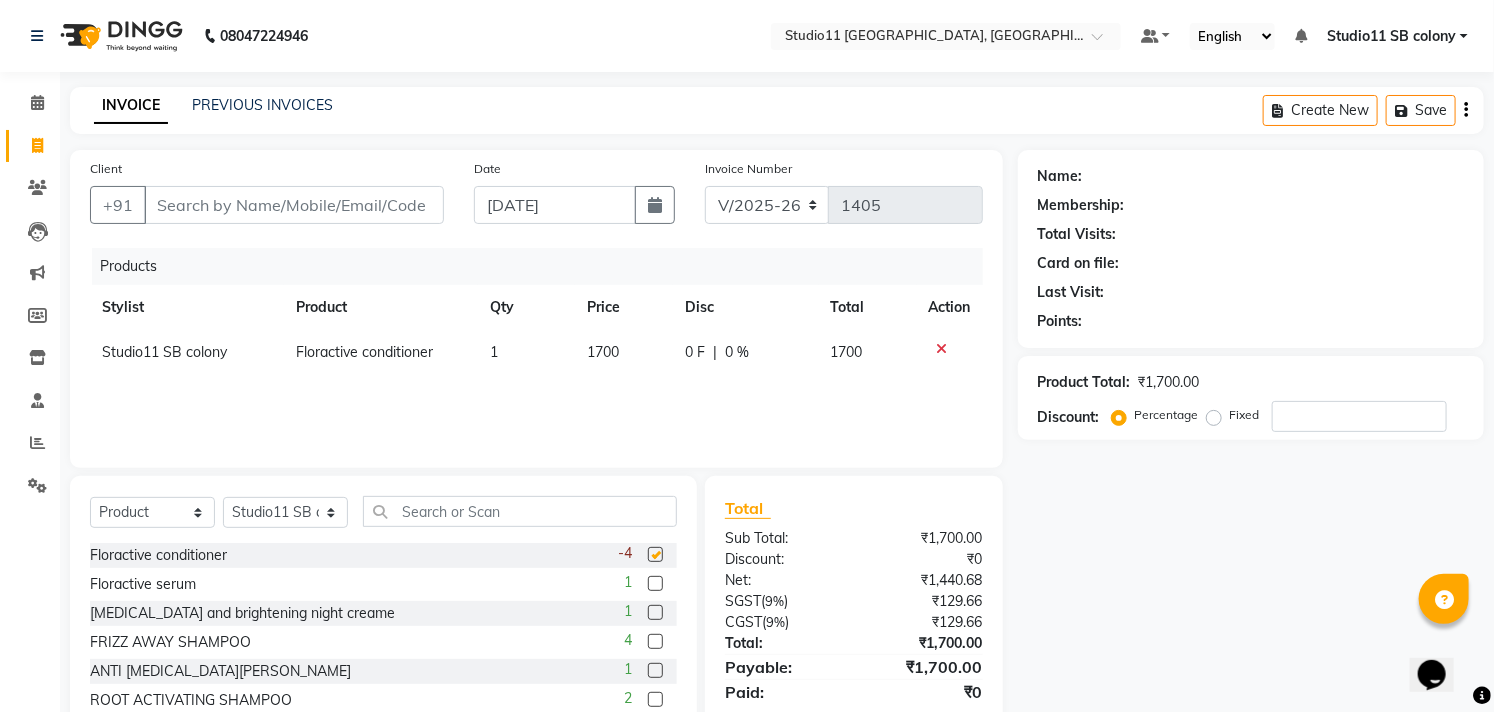 checkbox on "false" 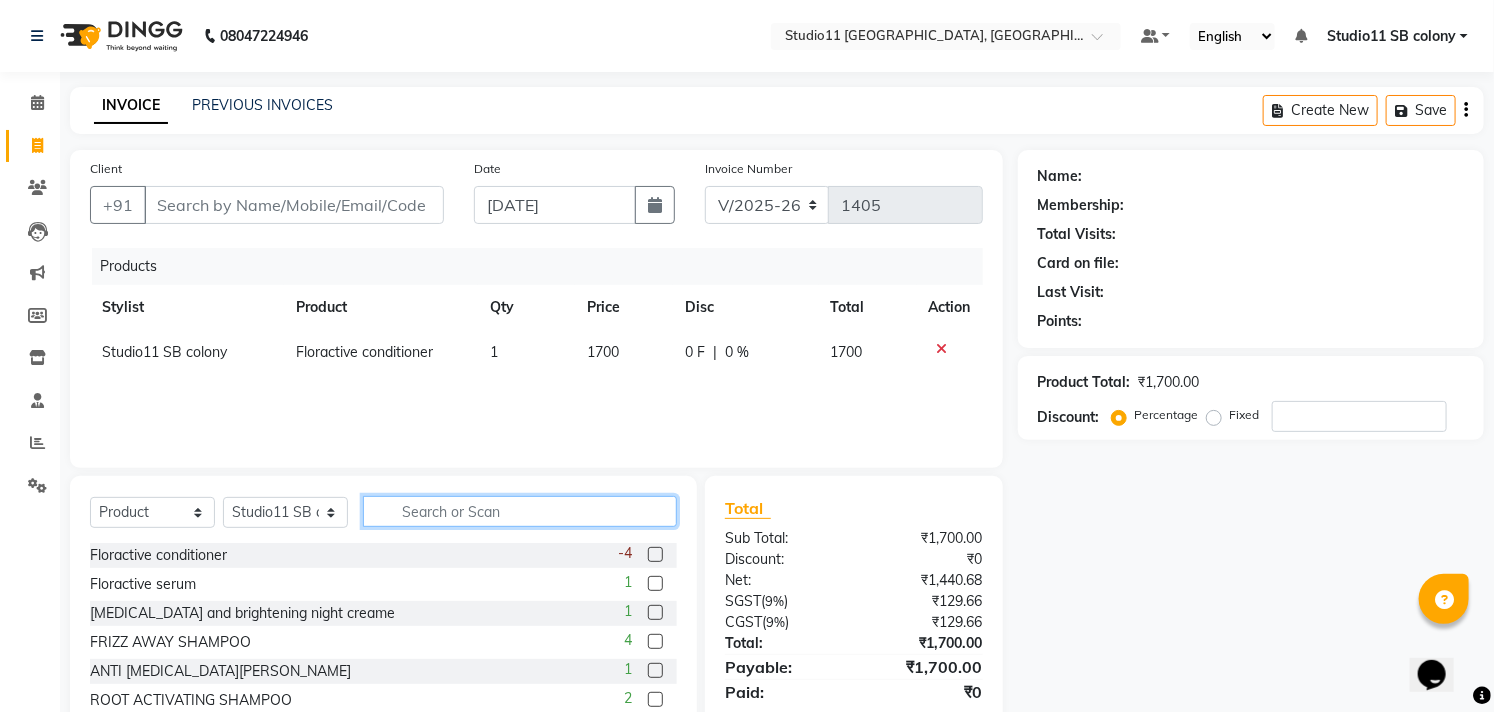 click 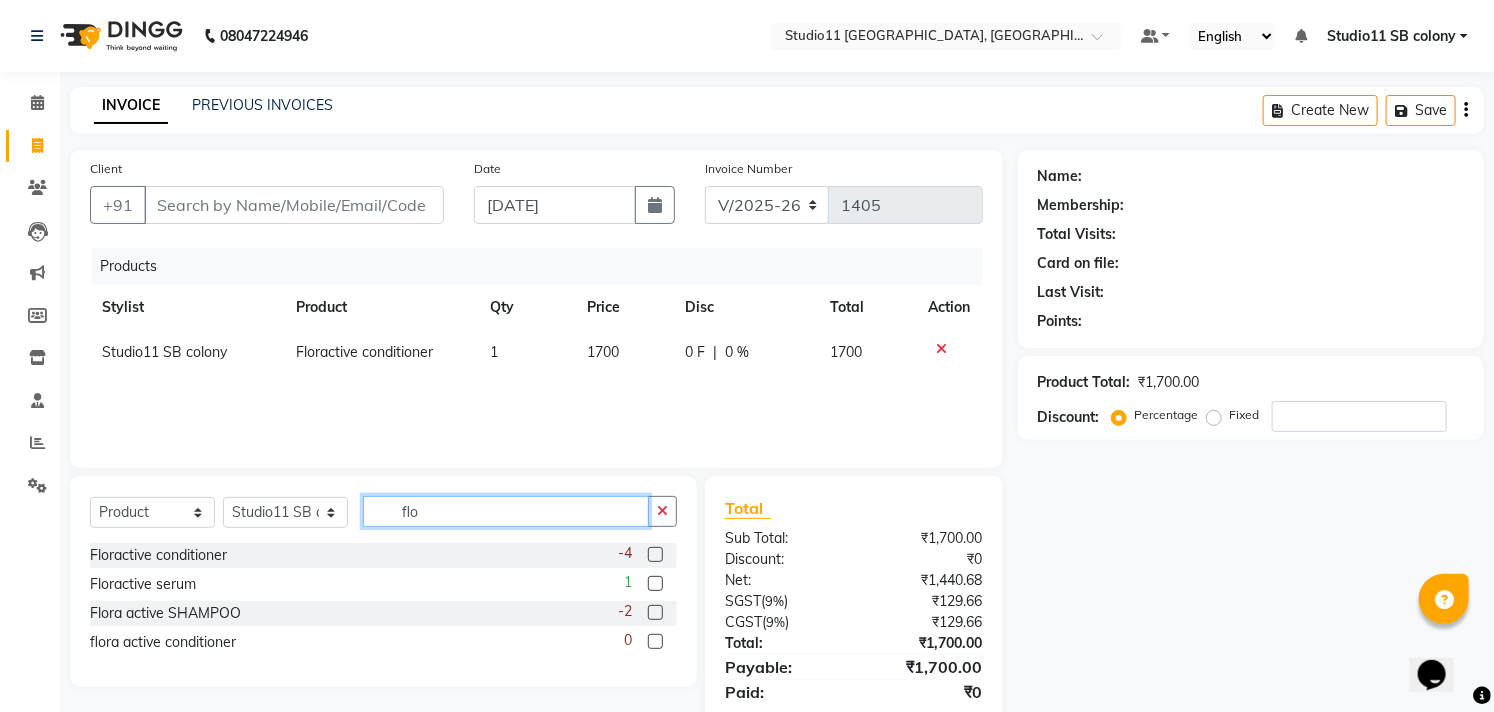 type on "flo" 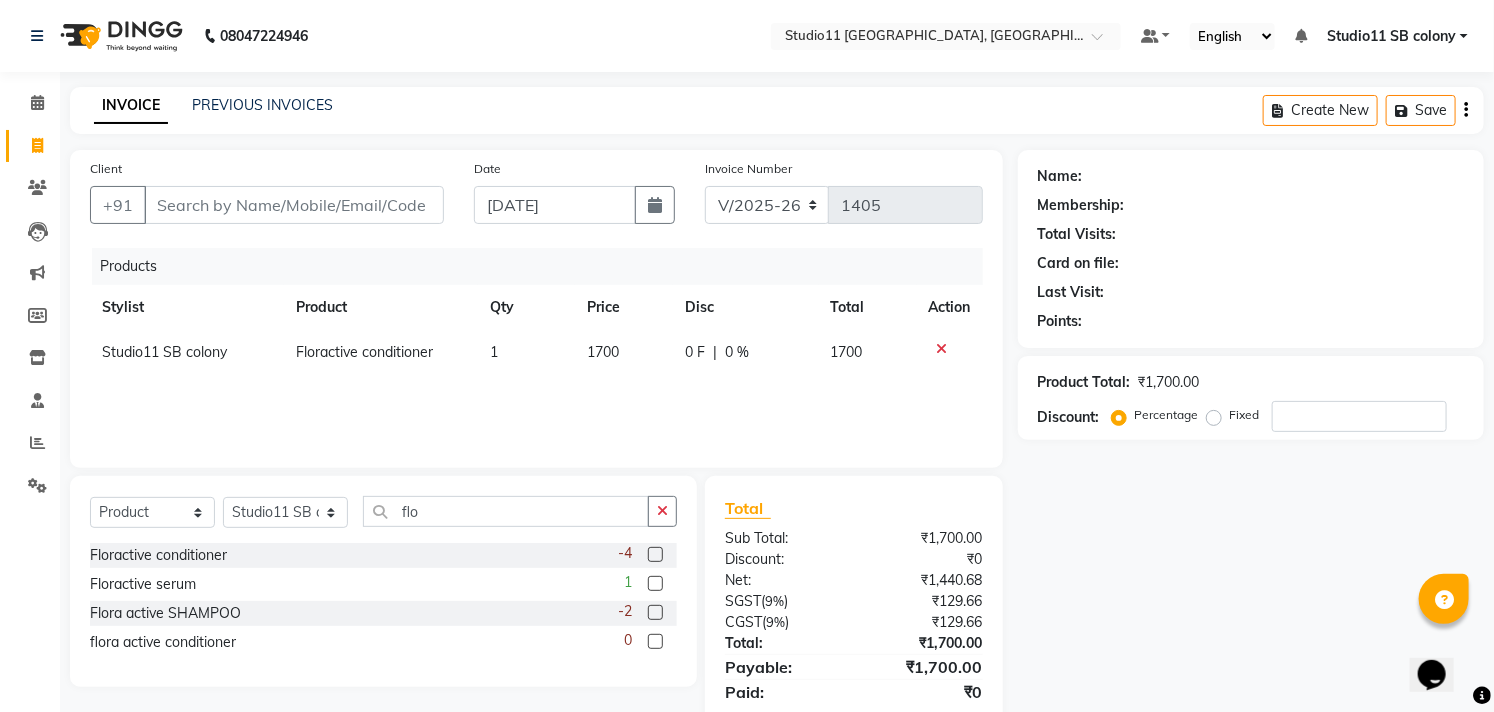 click 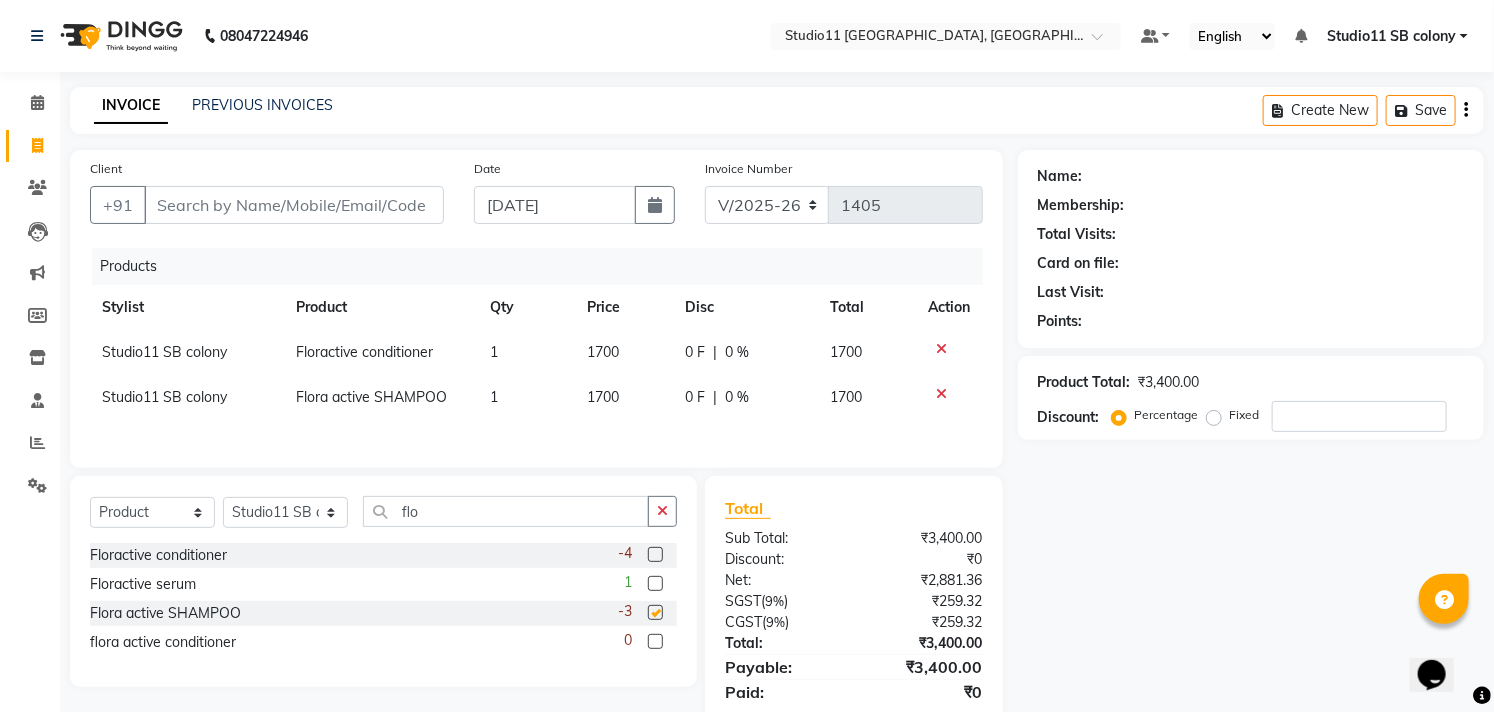 checkbox on "false" 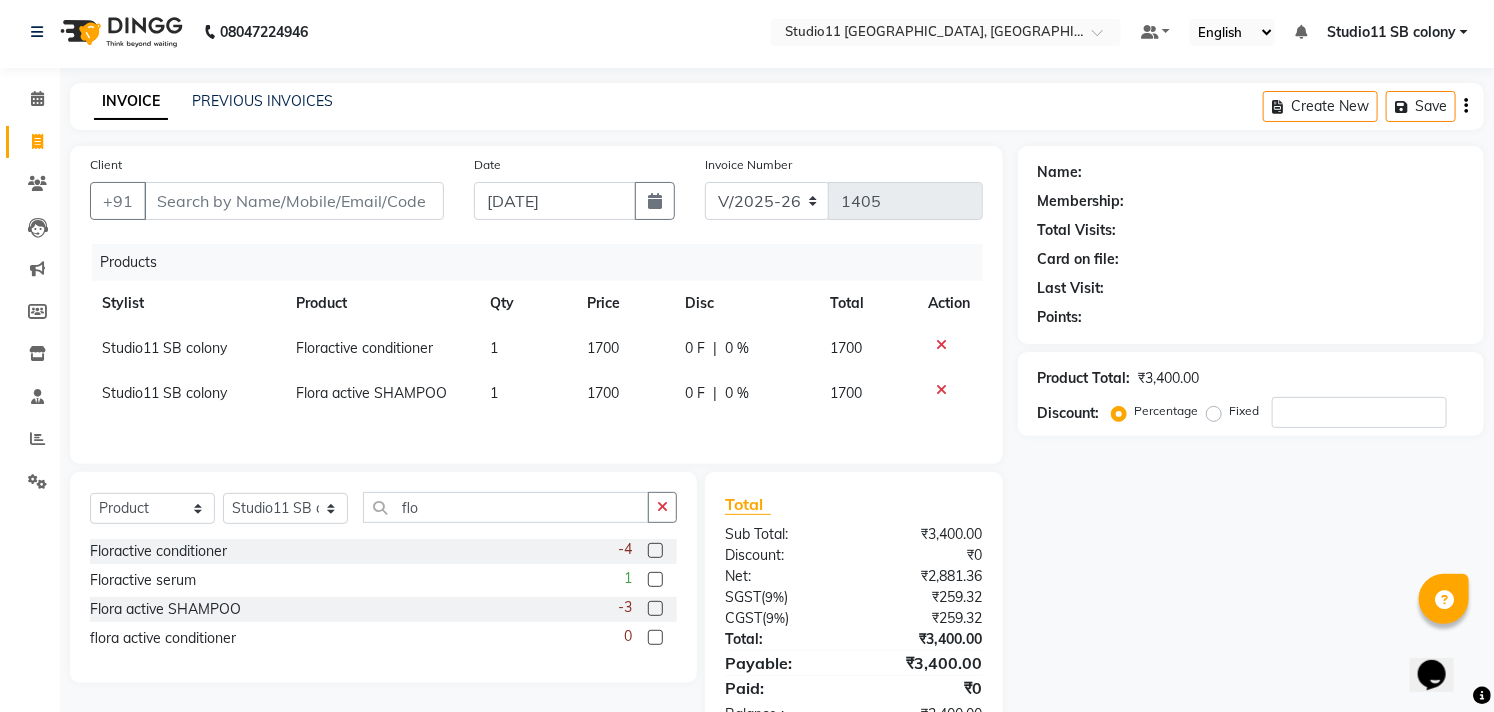 scroll, scrollTop: 72, scrollLeft: 0, axis: vertical 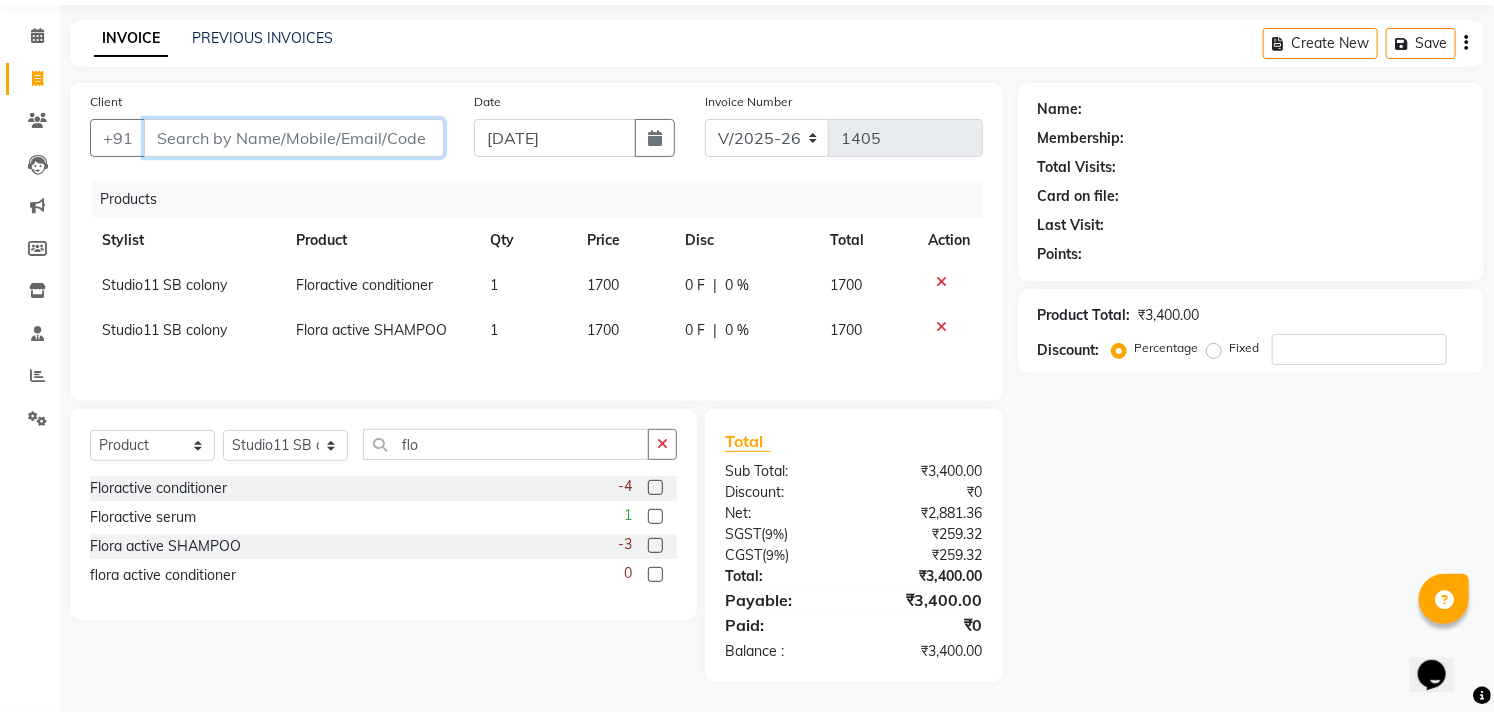 click on "Client" at bounding box center (294, 138) 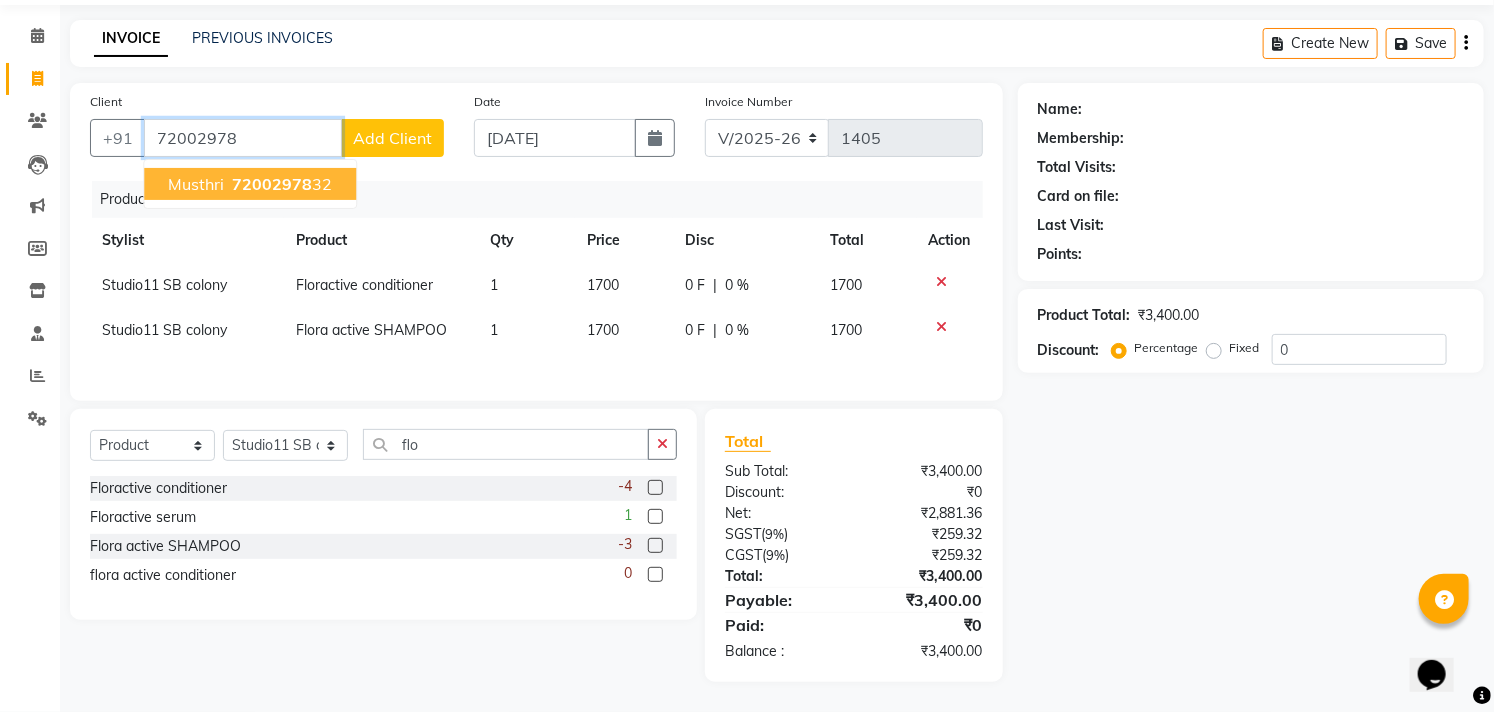 click on "Musthri" at bounding box center (196, 184) 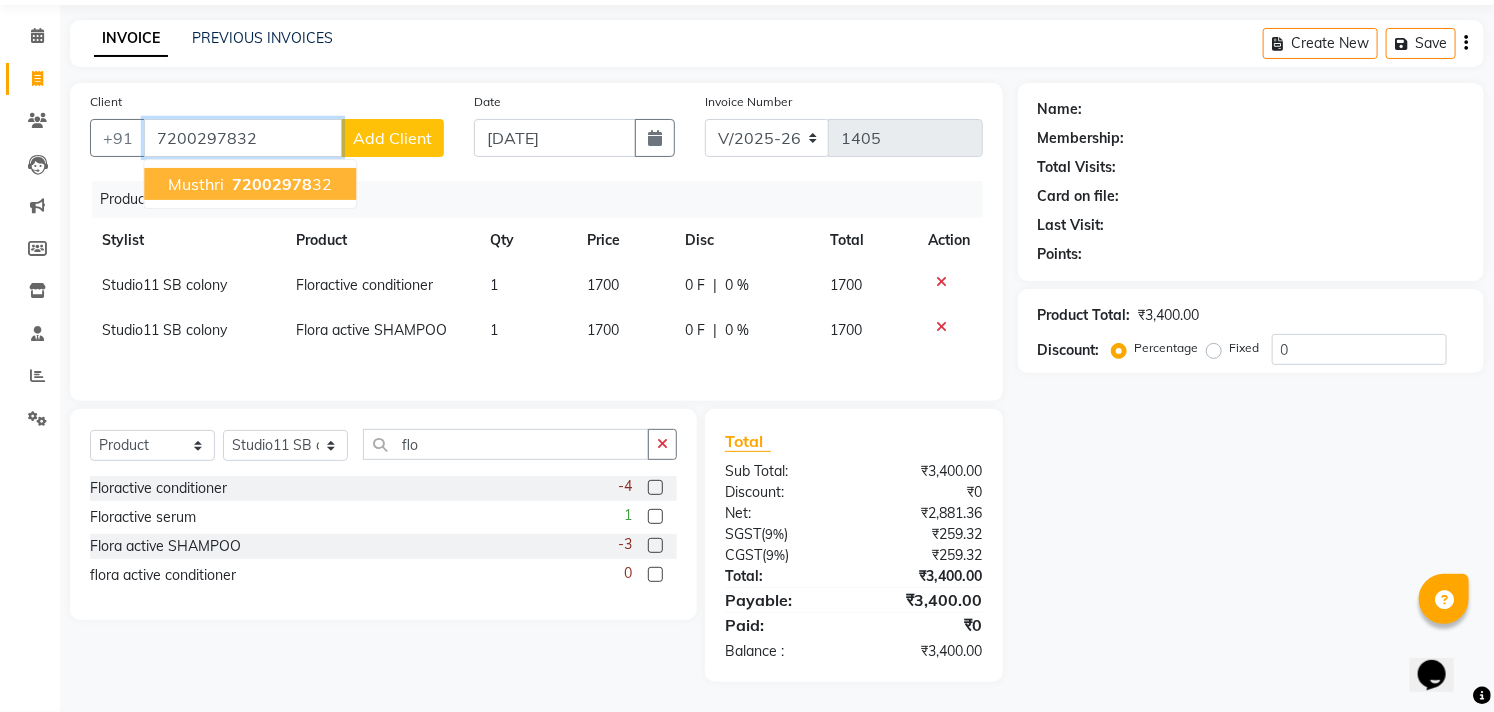 type on "7200297832" 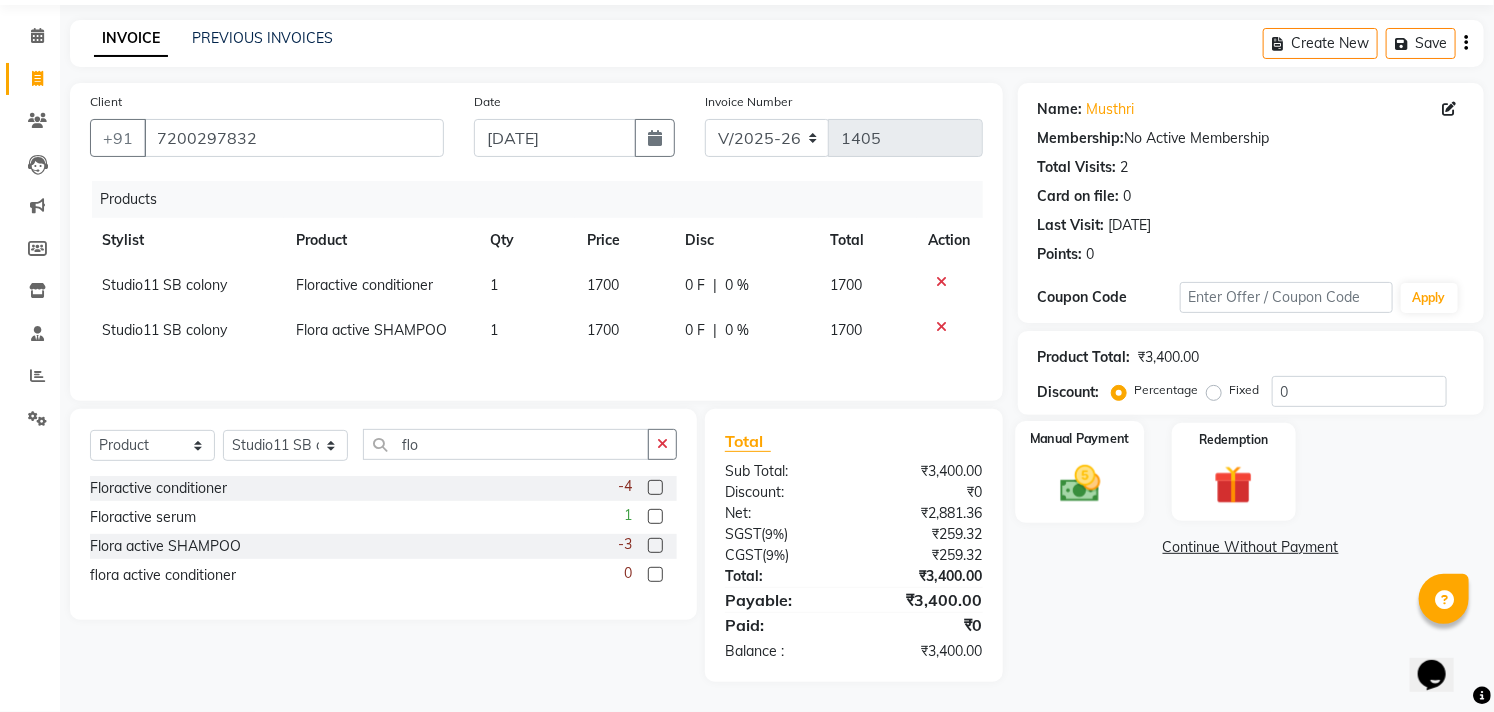 click 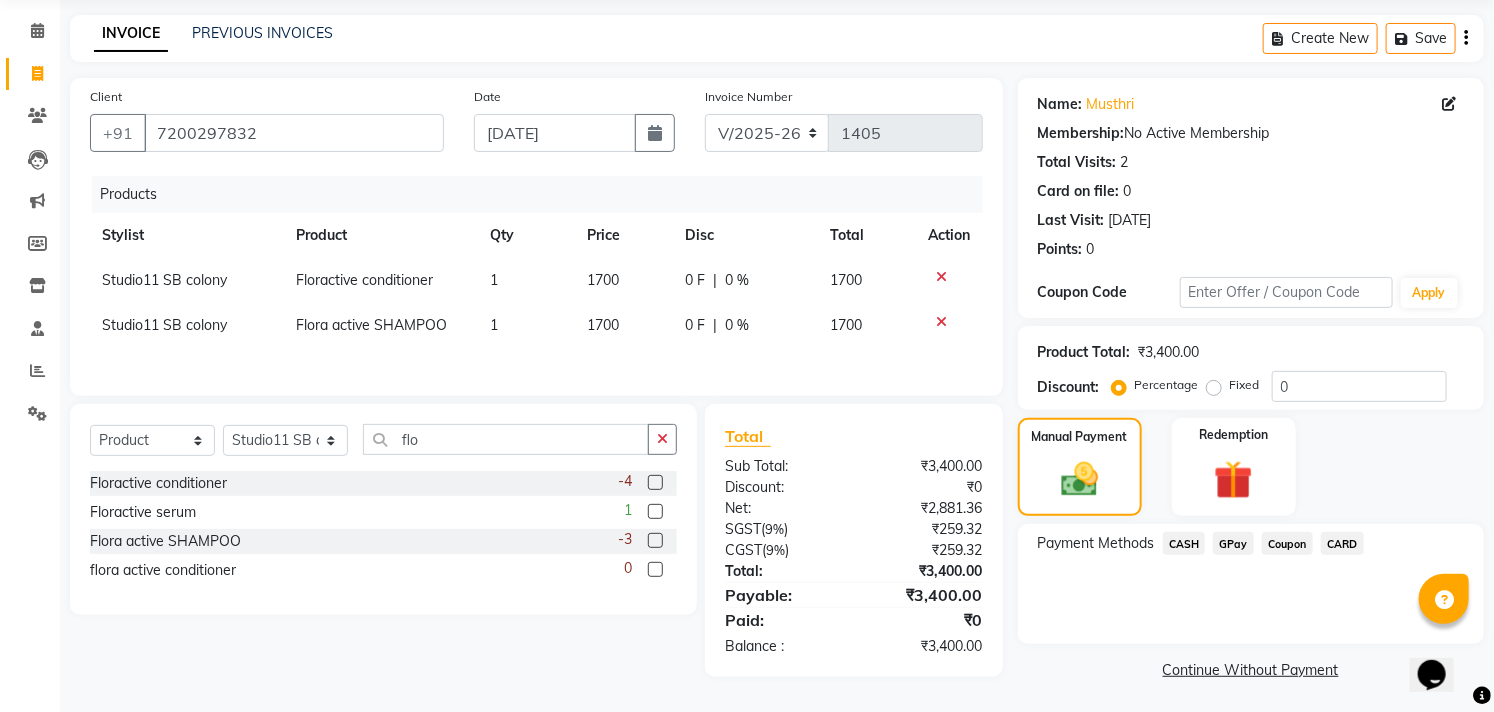 scroll, scrollTop: 74, scrollLeft: 0, axis: vertical 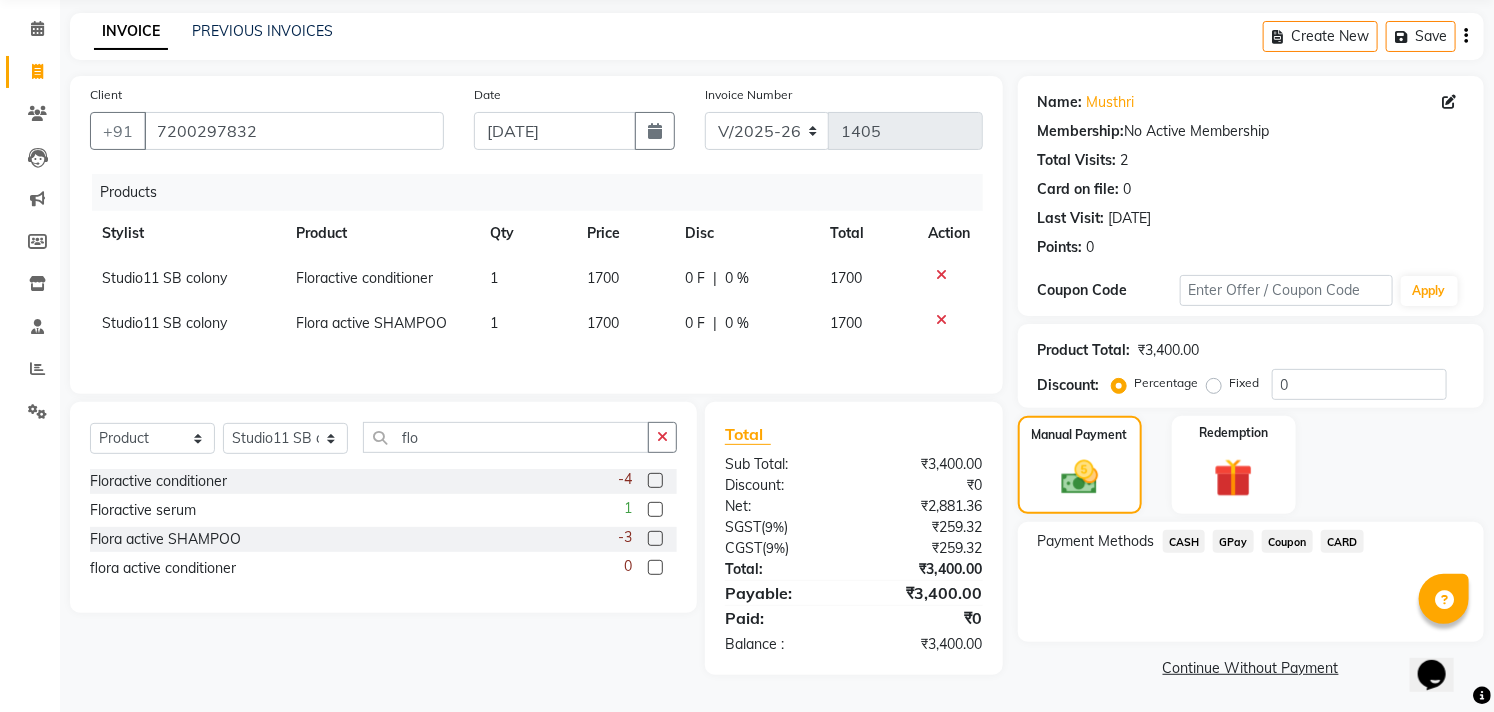 drag, startPoint x: 1491, startPoint y: 416, endPoint x: 1492, endPoint y: 452, distance: 36.013885 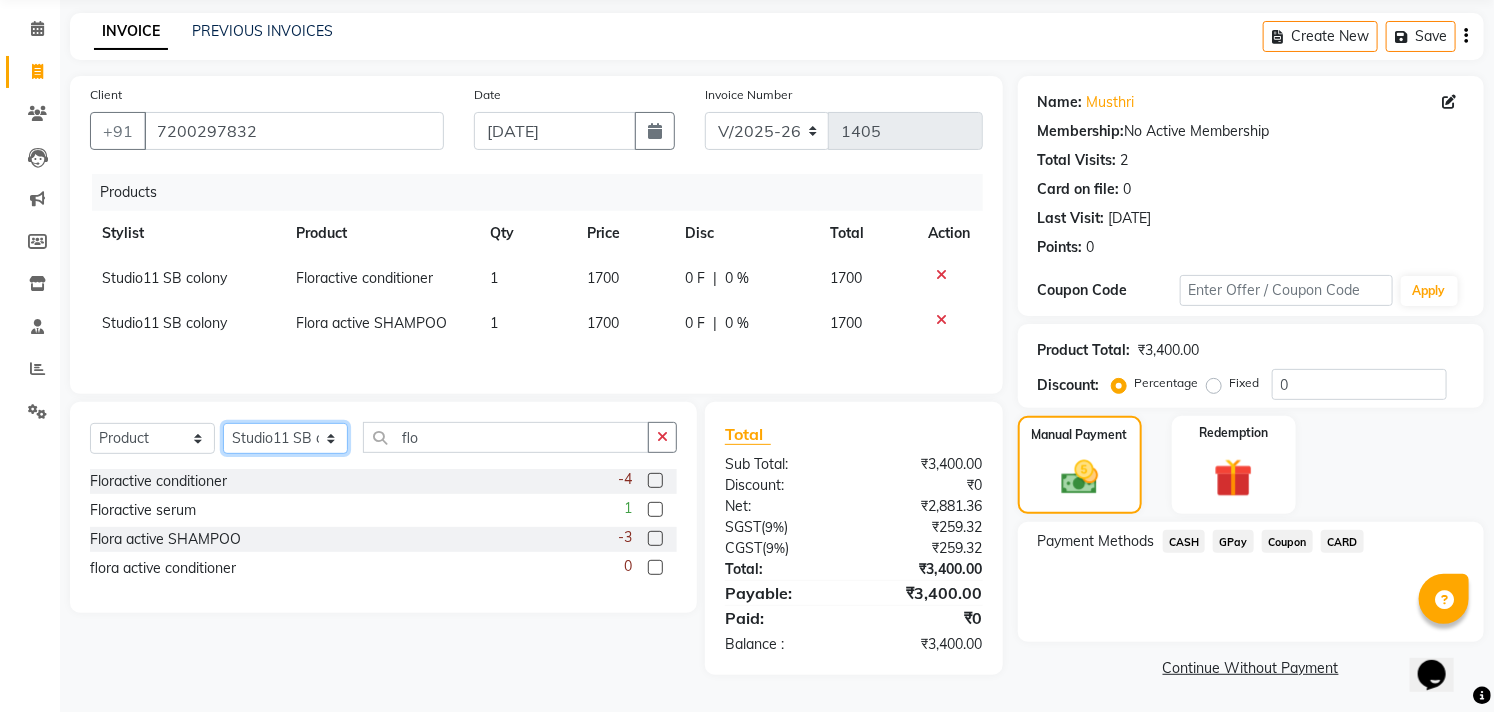 click on "Select Stylist [PERSON_NAME] Dani [PERSON_NAME] Josna kaif [PERSON_NAME] [PERSON_NAME] [PERSON_NAME] Studio11 SB colony Tahir tamil" 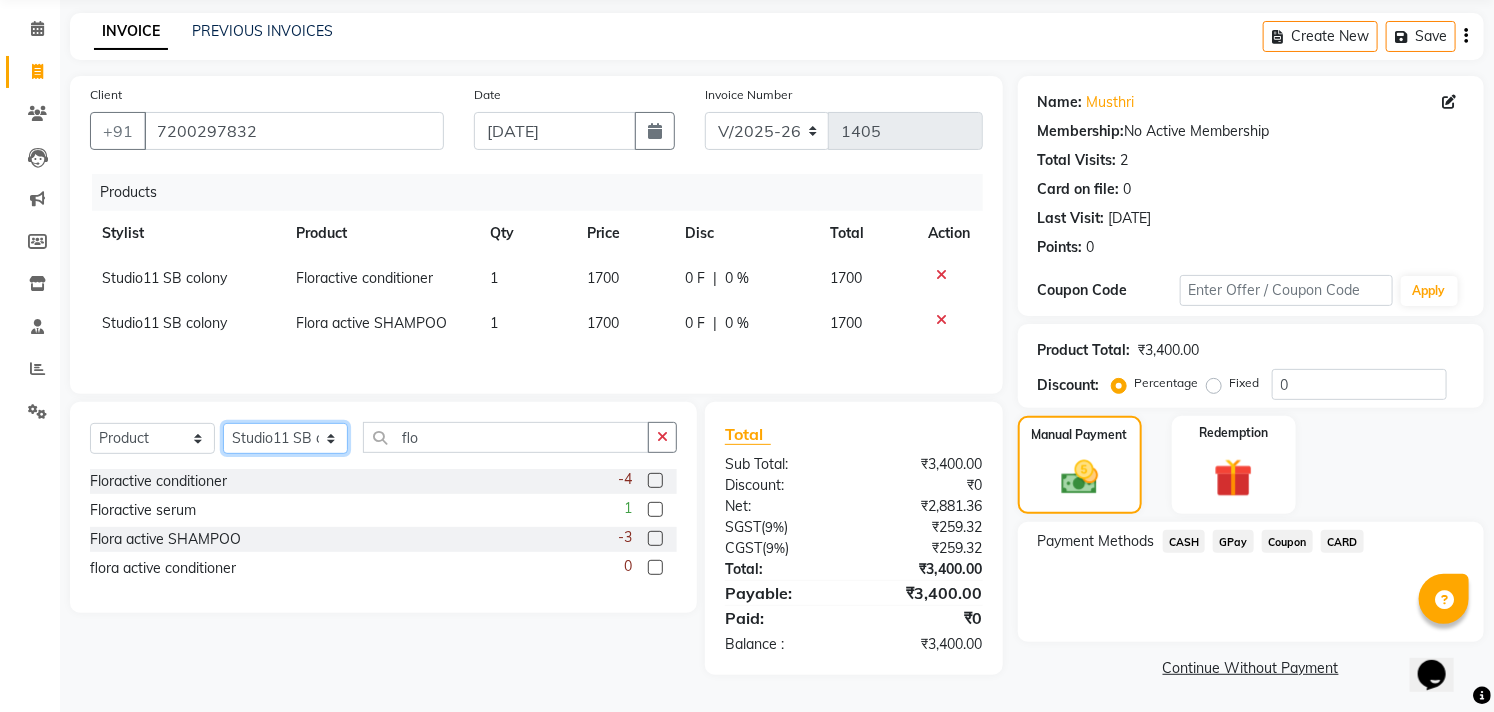 select on "69575" 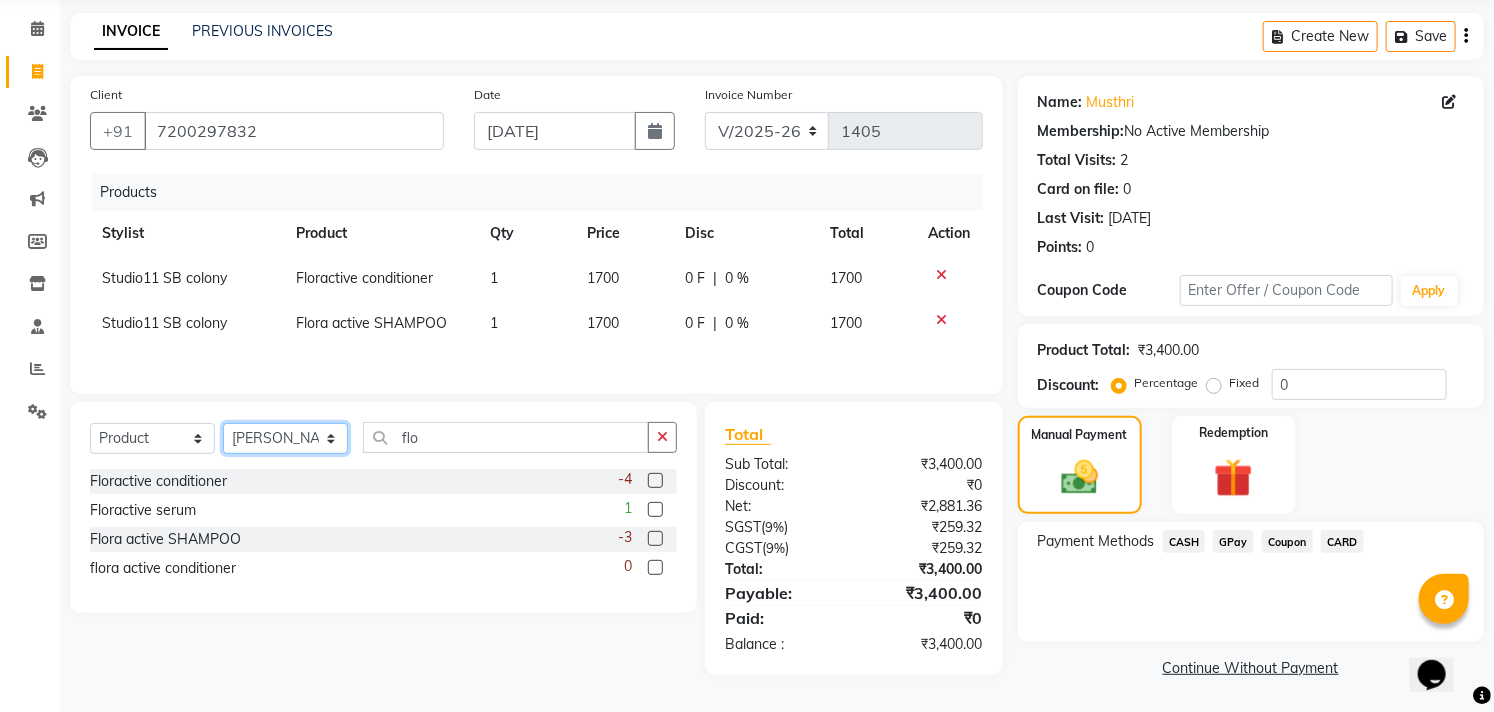 click on "Select Stylist [PERSON_NAME] Dani [PERSON_NAME] Josna kaif [PERSON_NAME] [PERSON_NAME] [PERSON_NAME] Studio11 SB colony Tahir tamil" 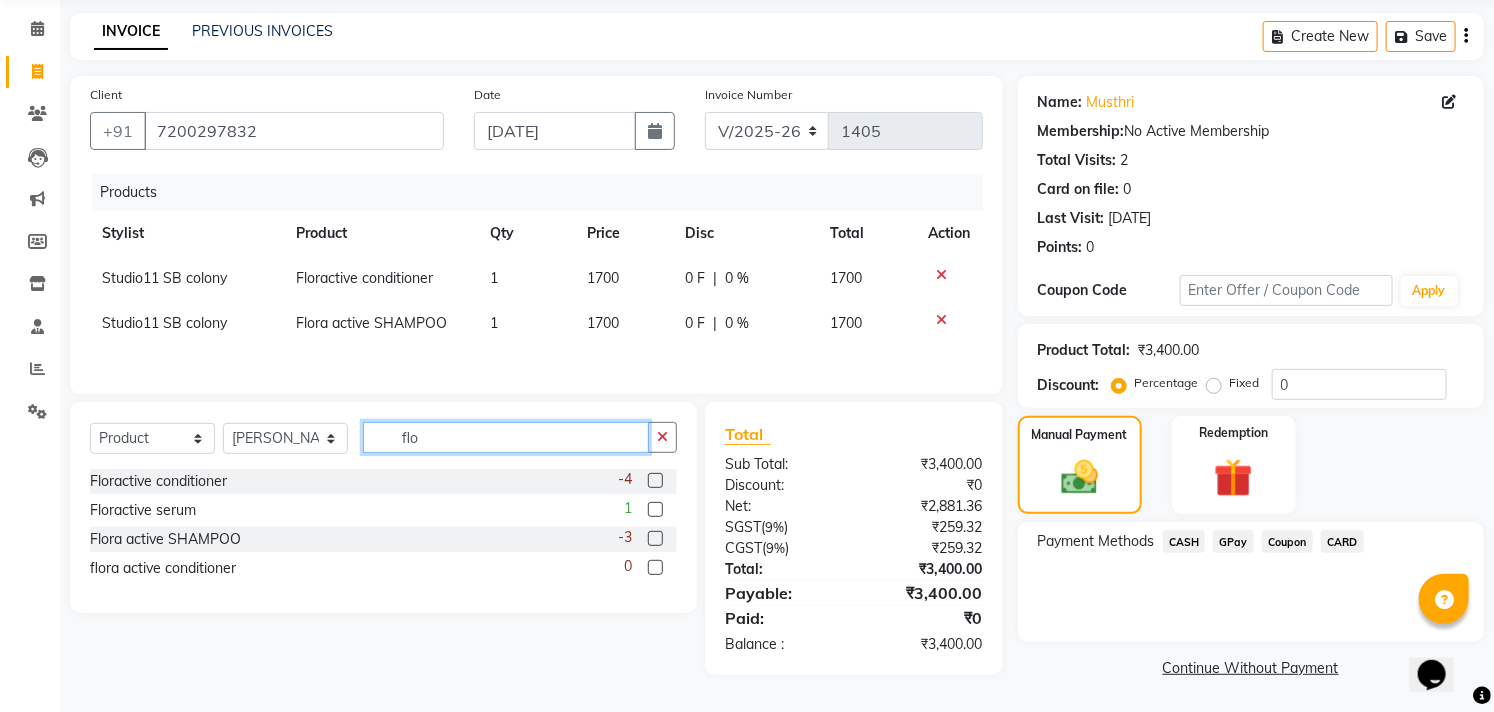 click on "flo" 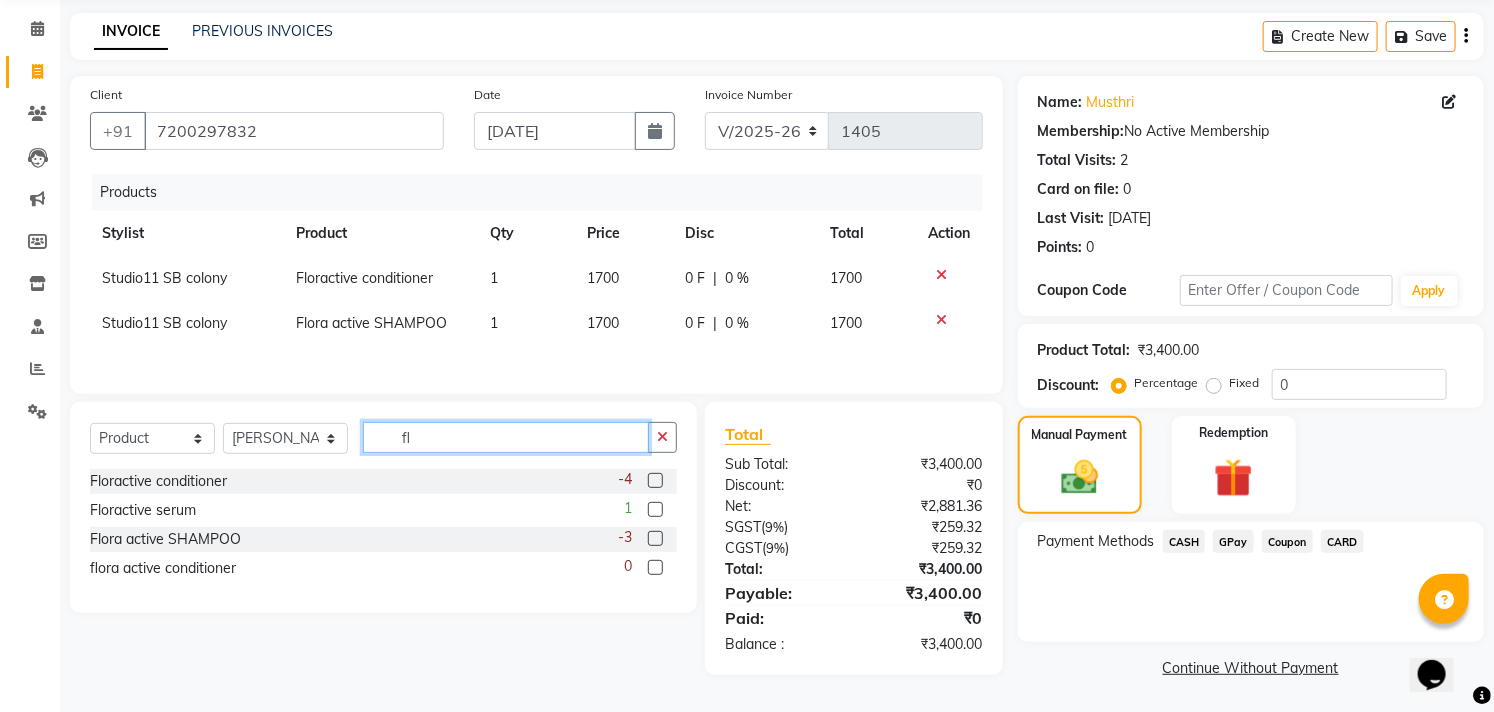 type on "f" 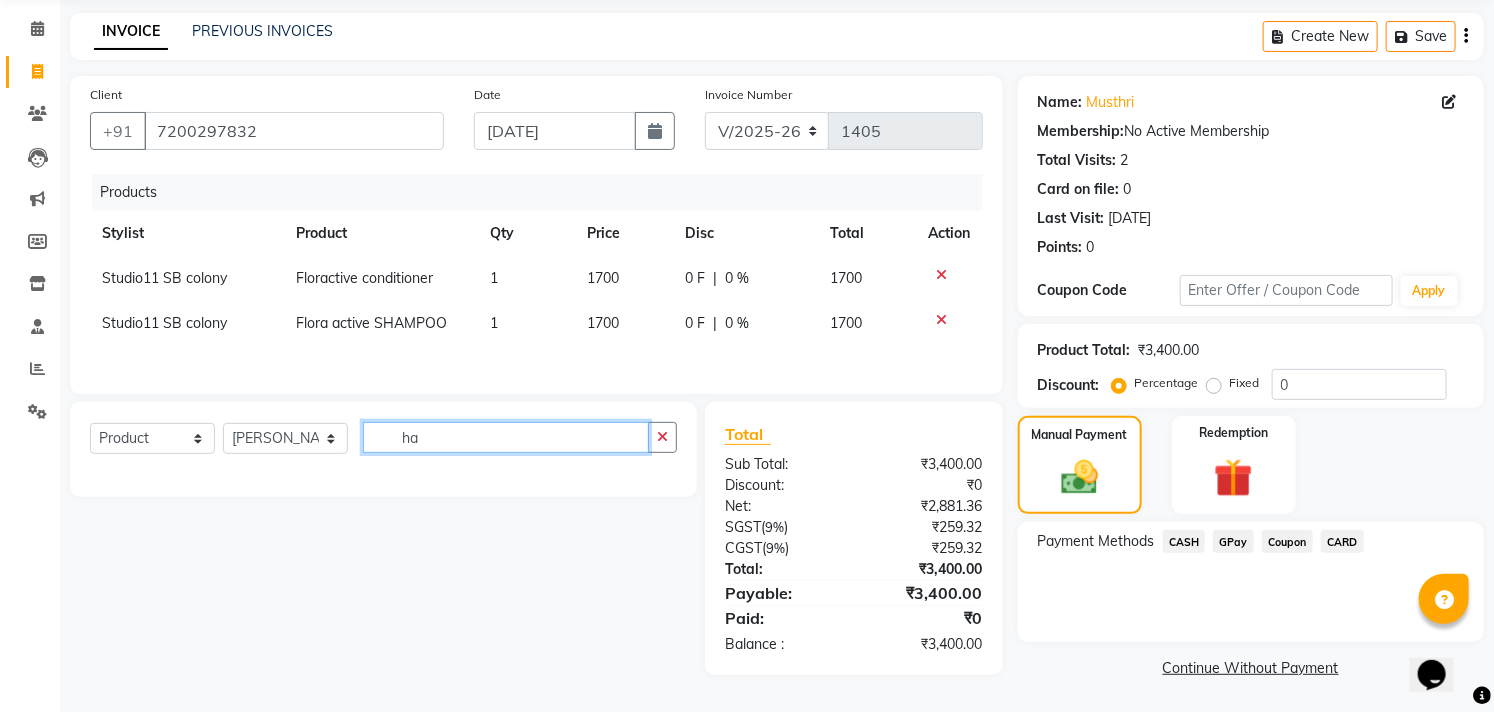 type on "h" 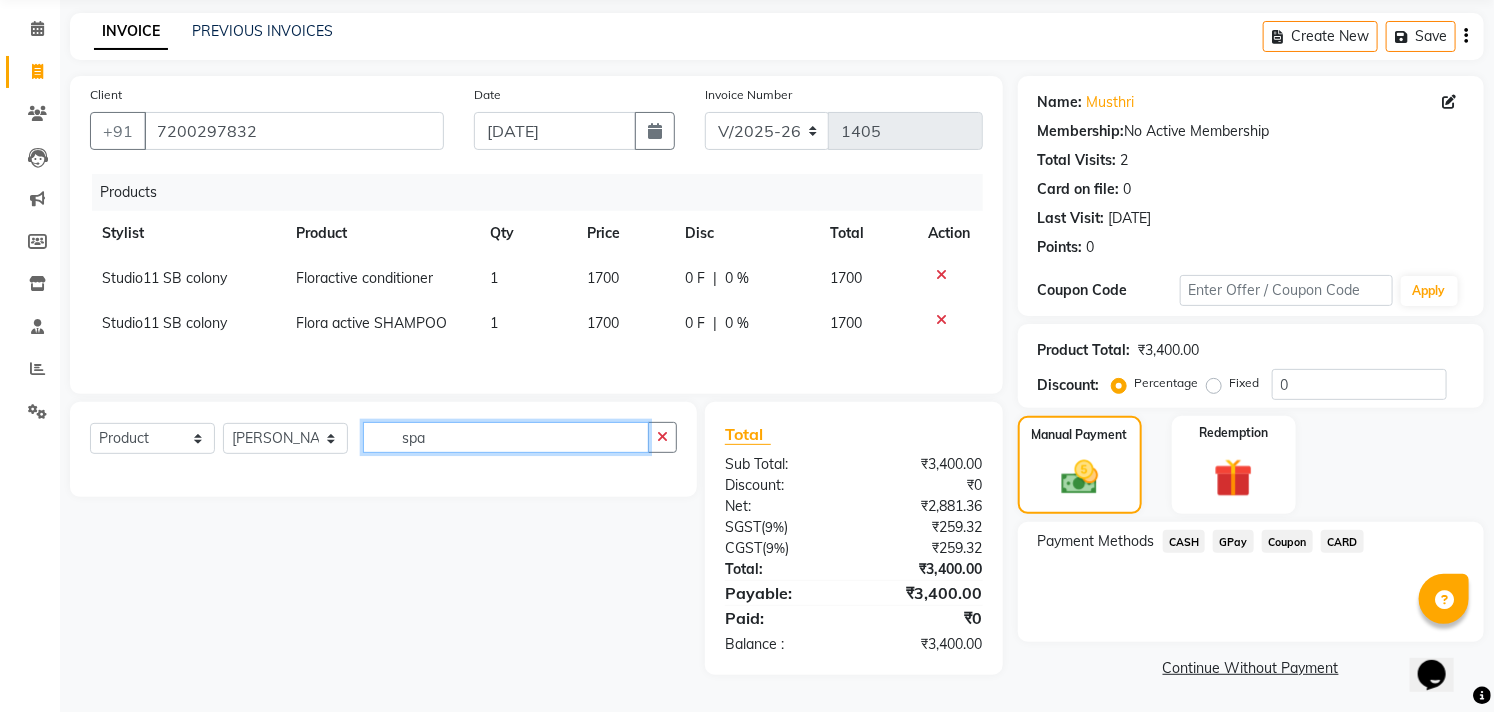 type on "spa" 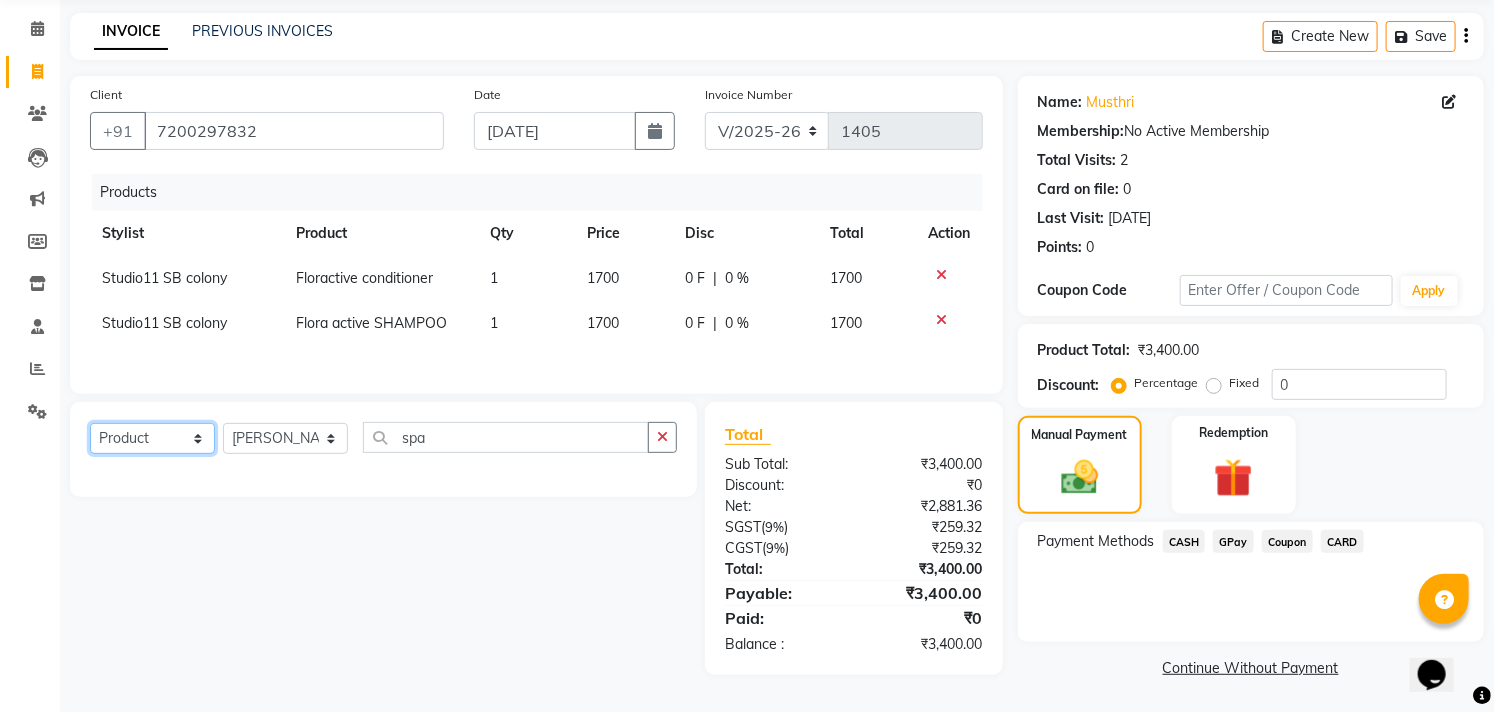 click on "Select  Service  Product  Membership  Package Voucher Prepaid Gift Card" 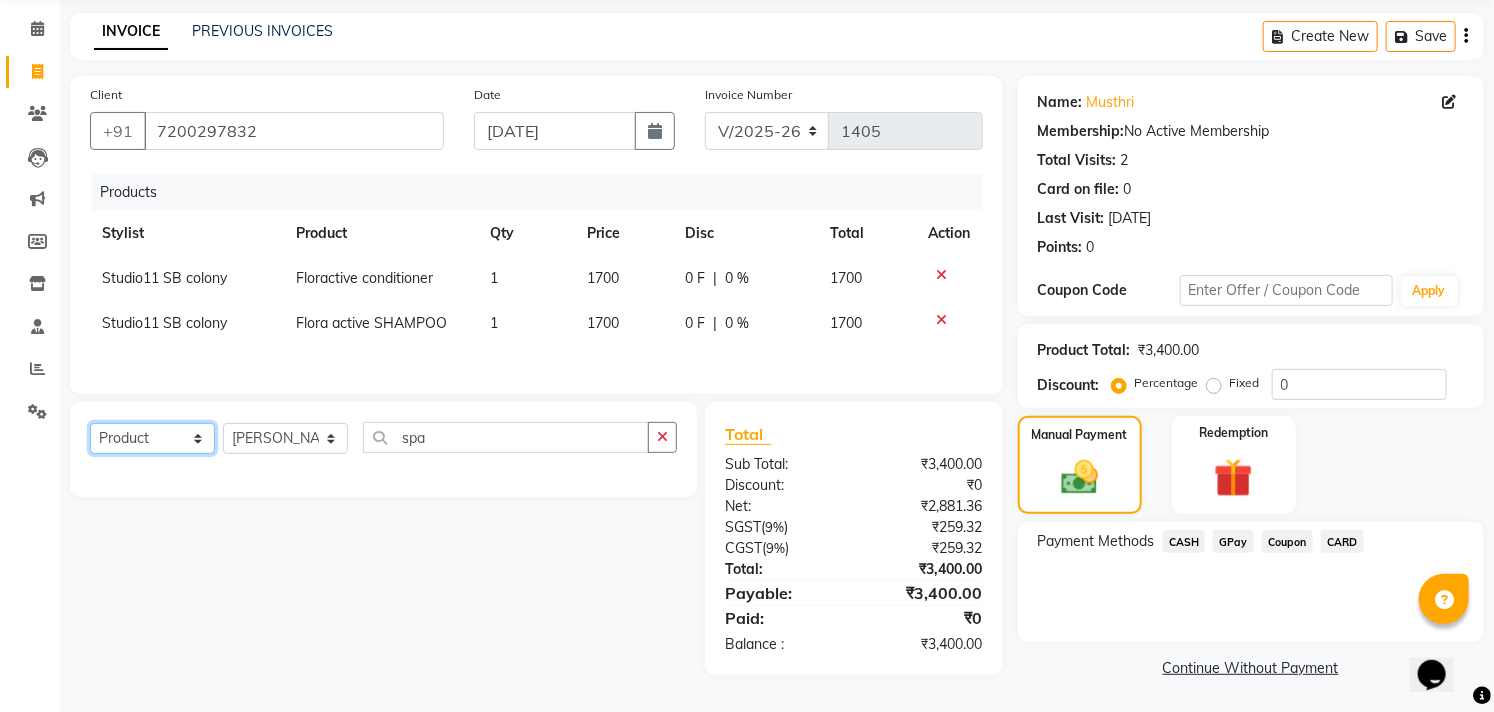 select on "service" 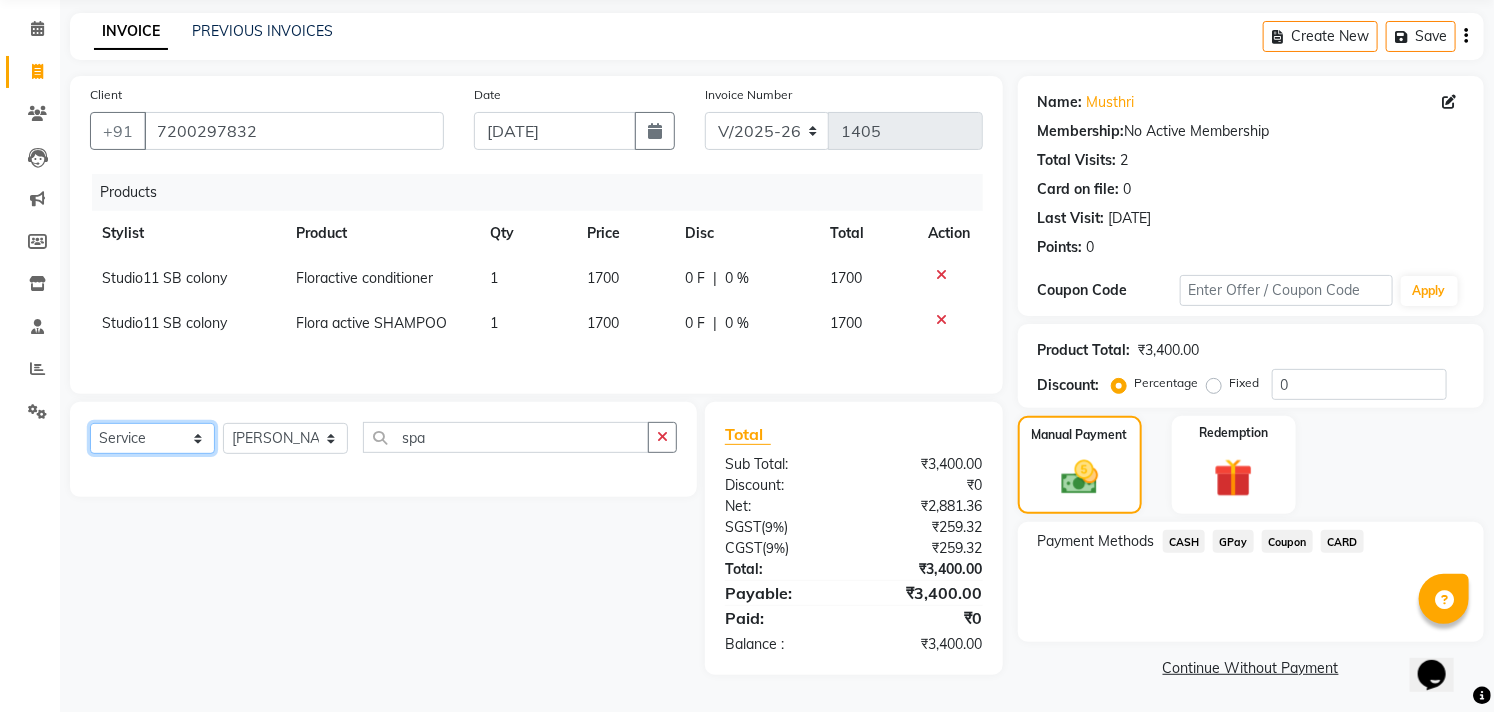 click on "Select  Service  Product  Membership  Package Voucher Prepaid Gift Card" 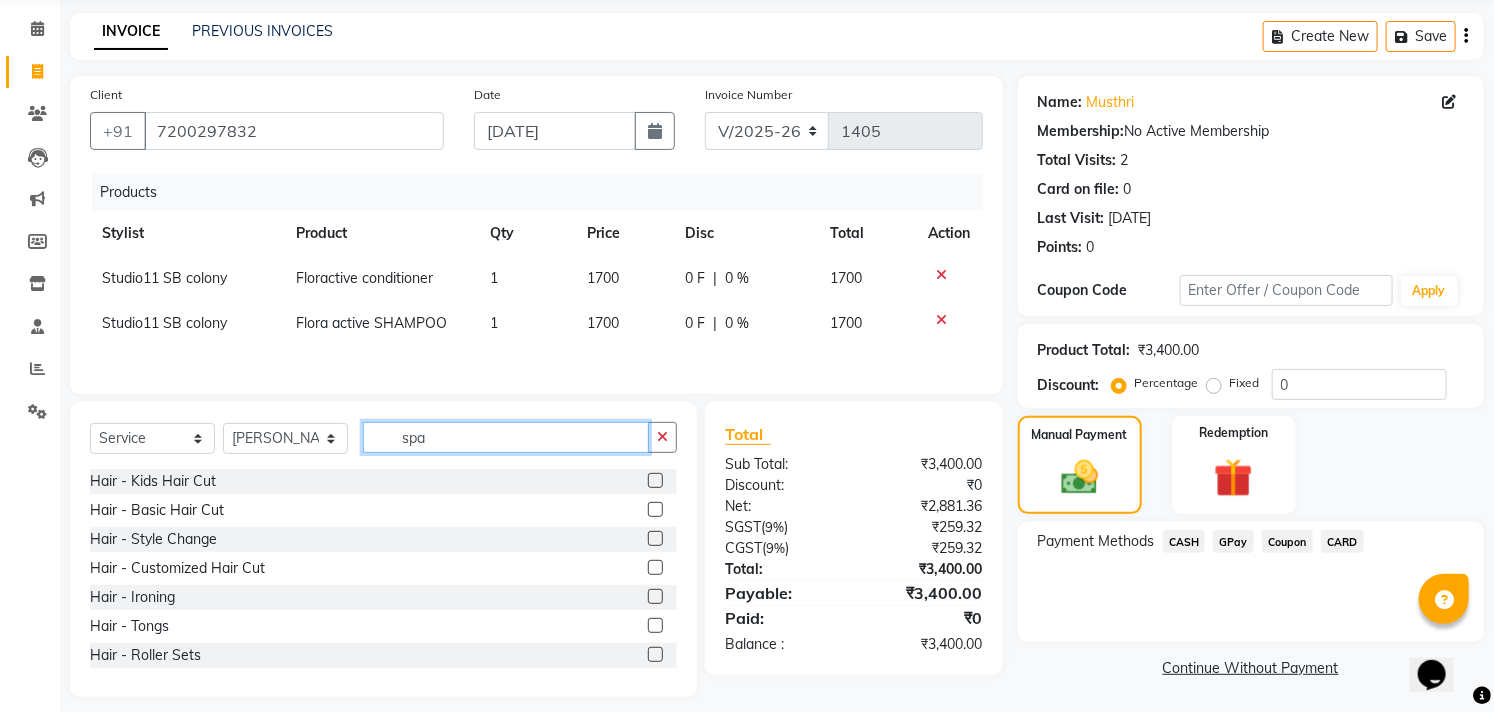 click on "spa" 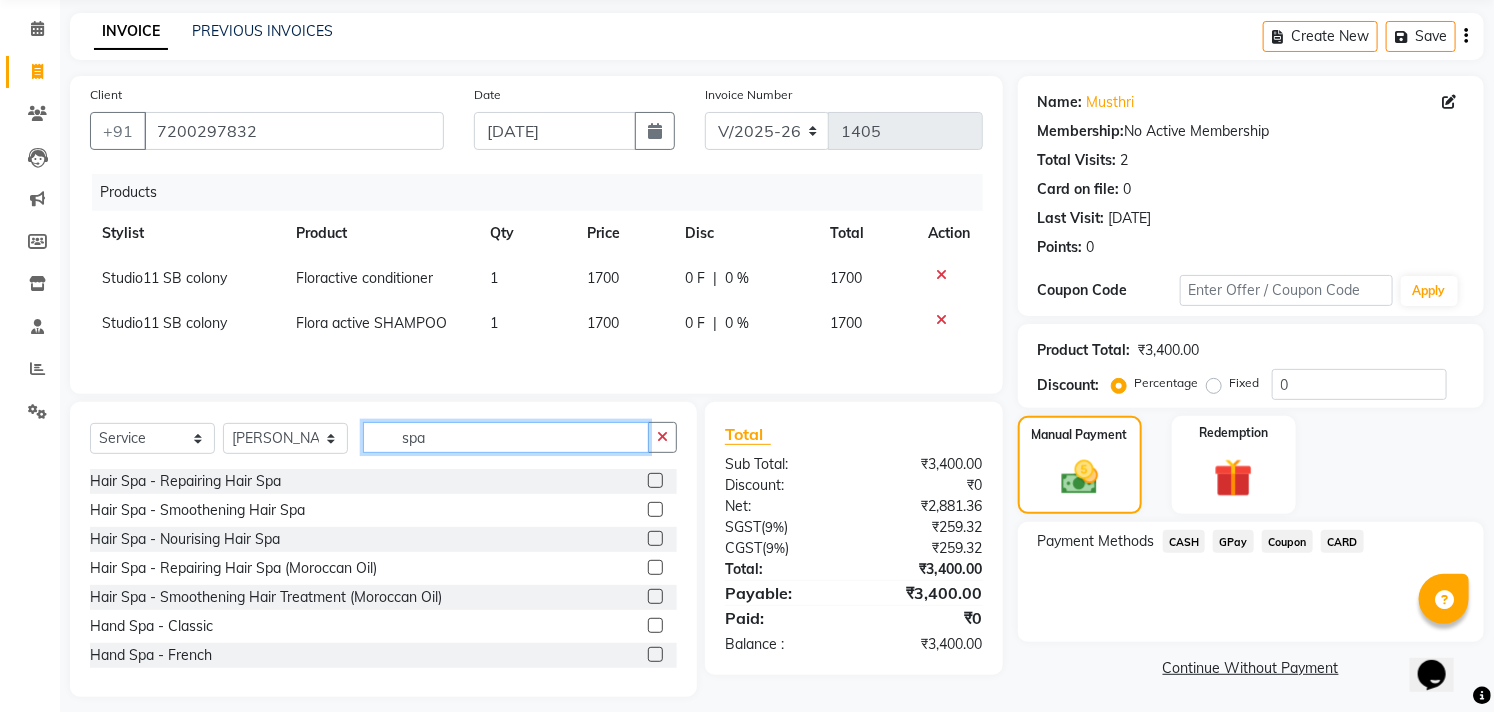 type on "spa" 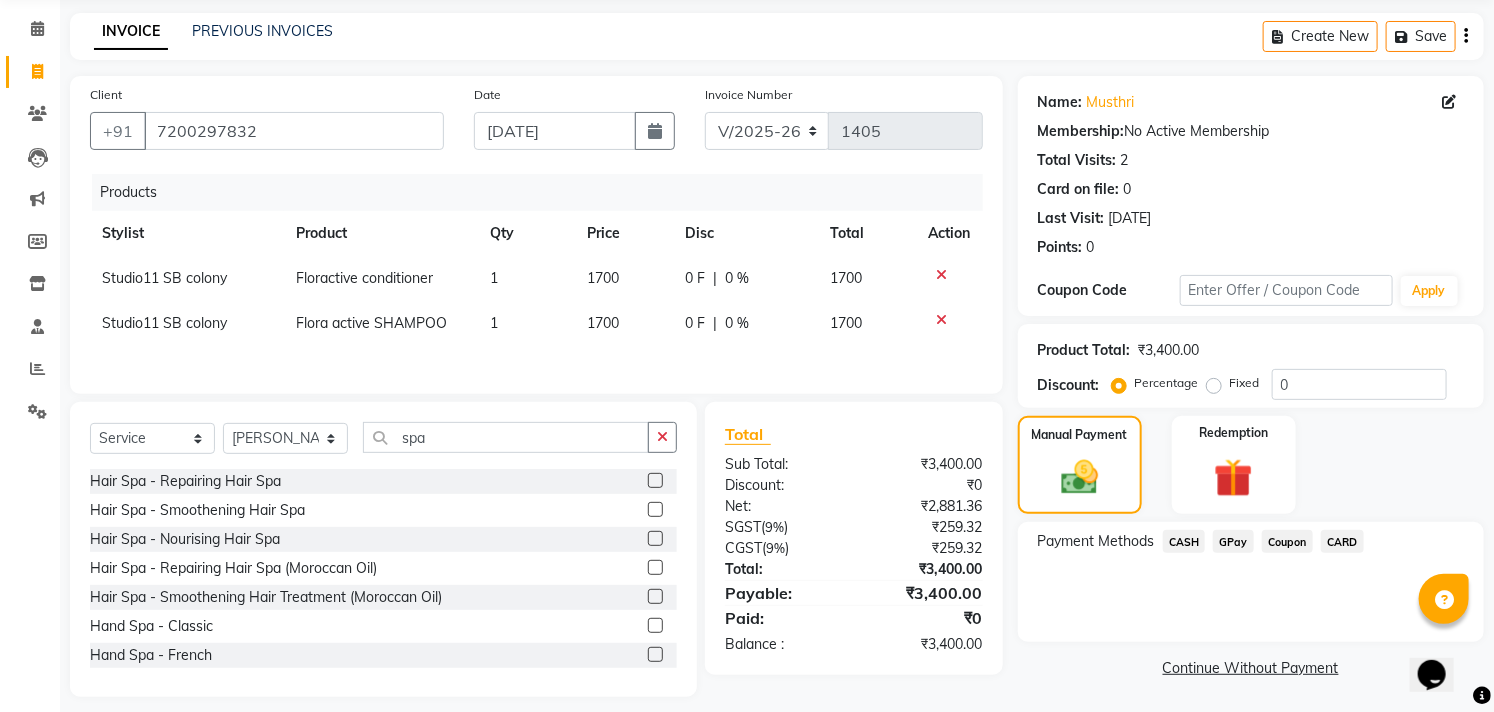 click 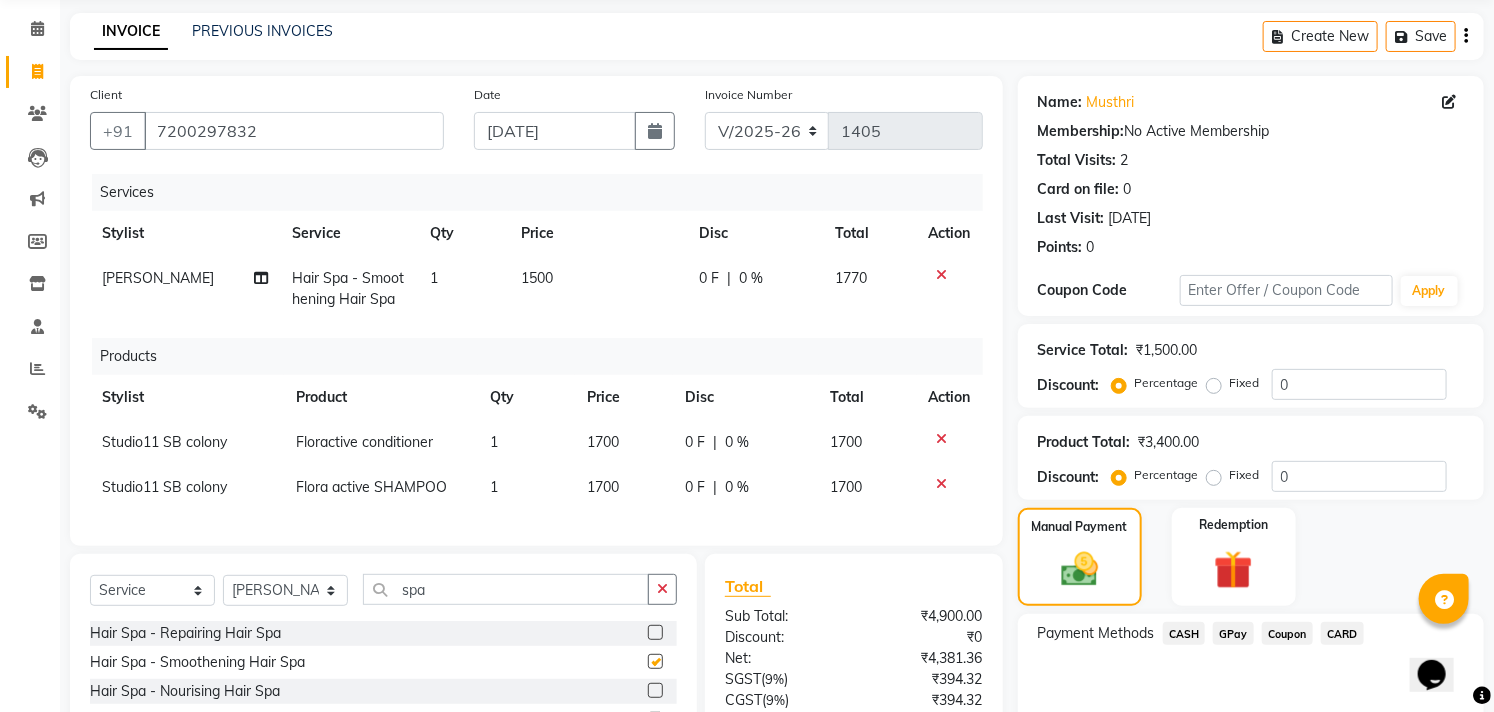 checkbox on "false" 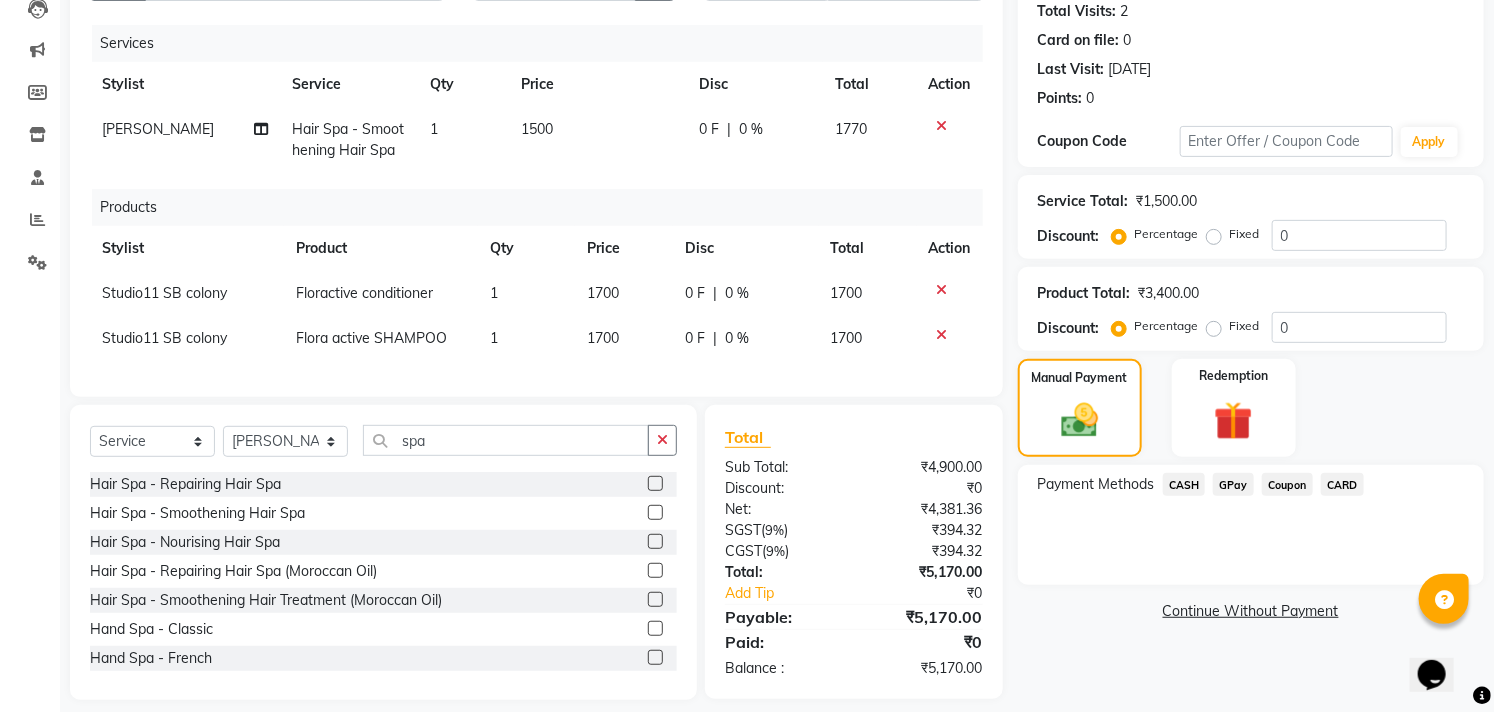 scroll, scrollTop: 257, scrollLeft: 0, axis: vertical 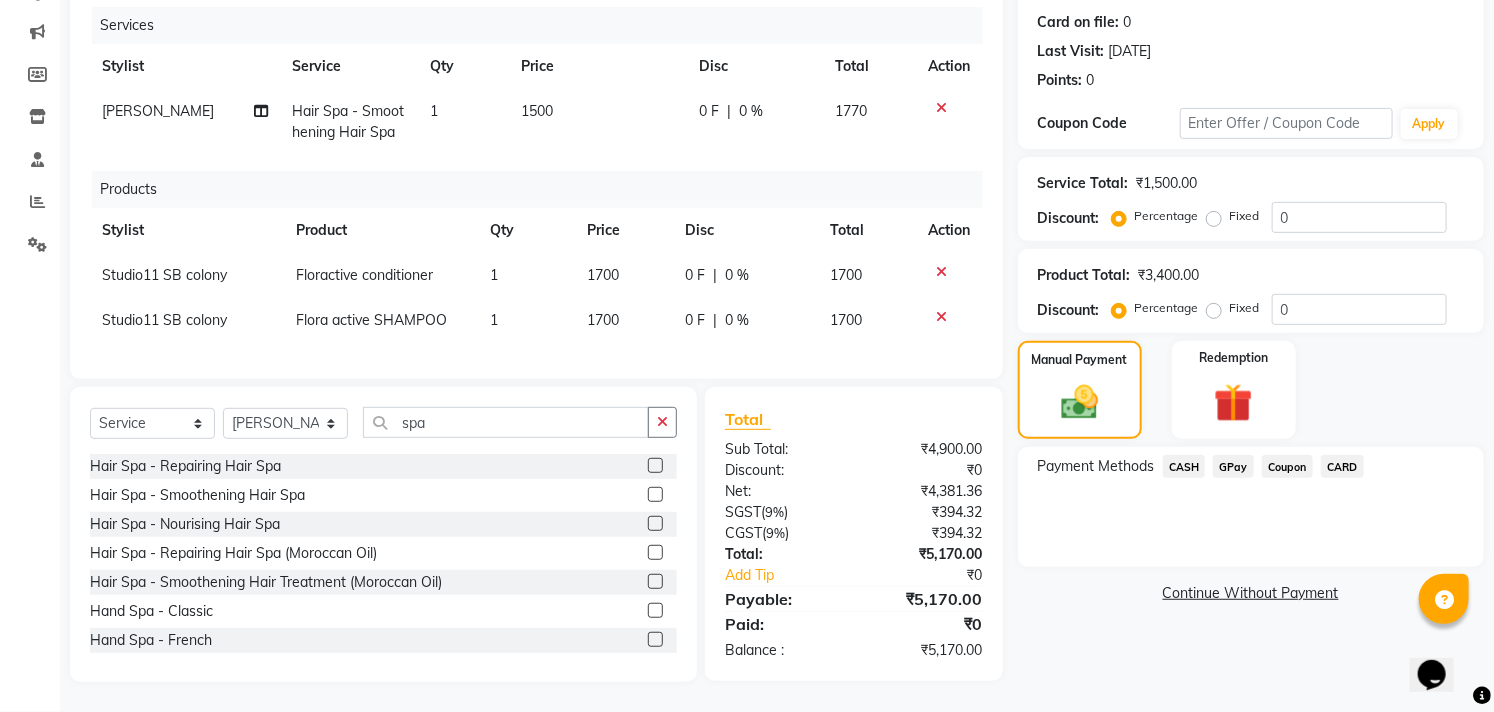 click on "0 F | 0 %" 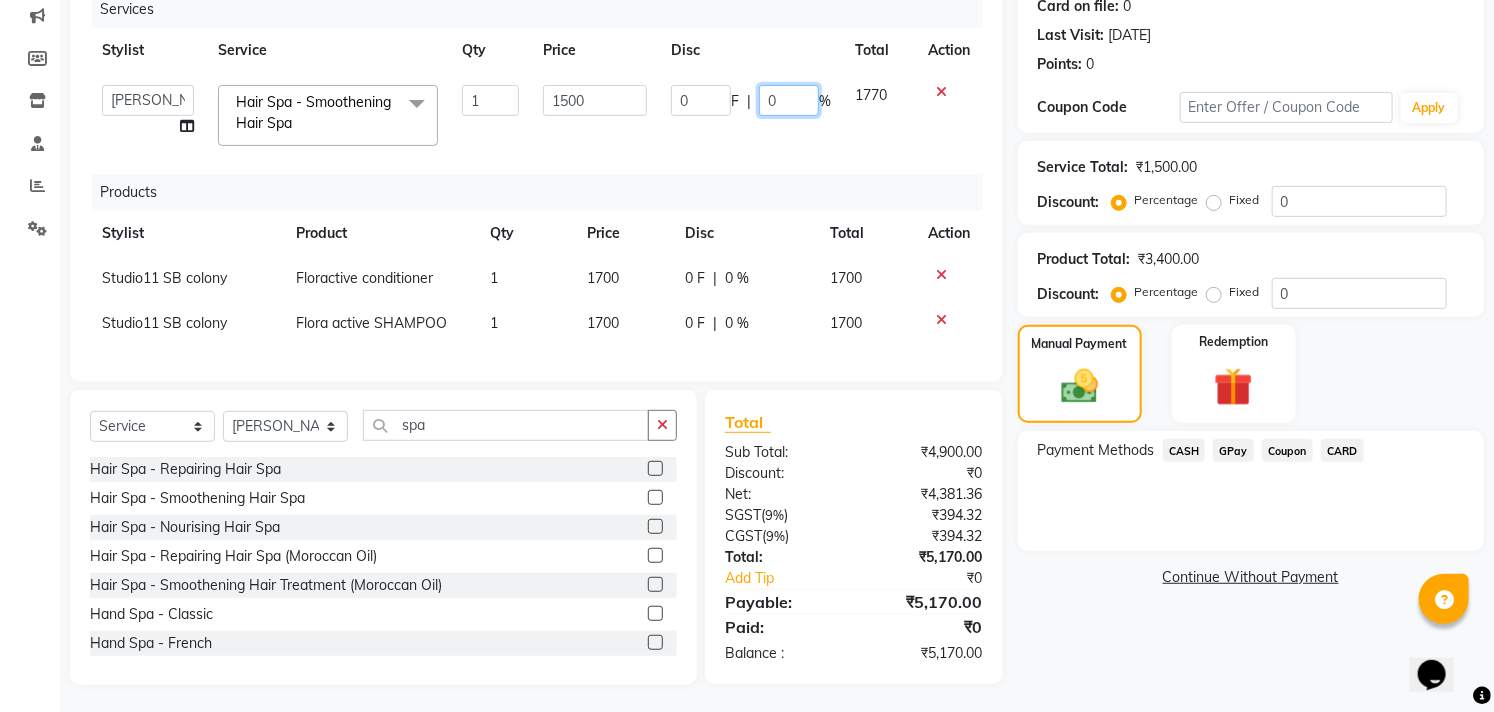 drag, startPoint x: 784, startPoint y: 105, endPoint x: 758, endPoint y: 106, distance: 26.019224 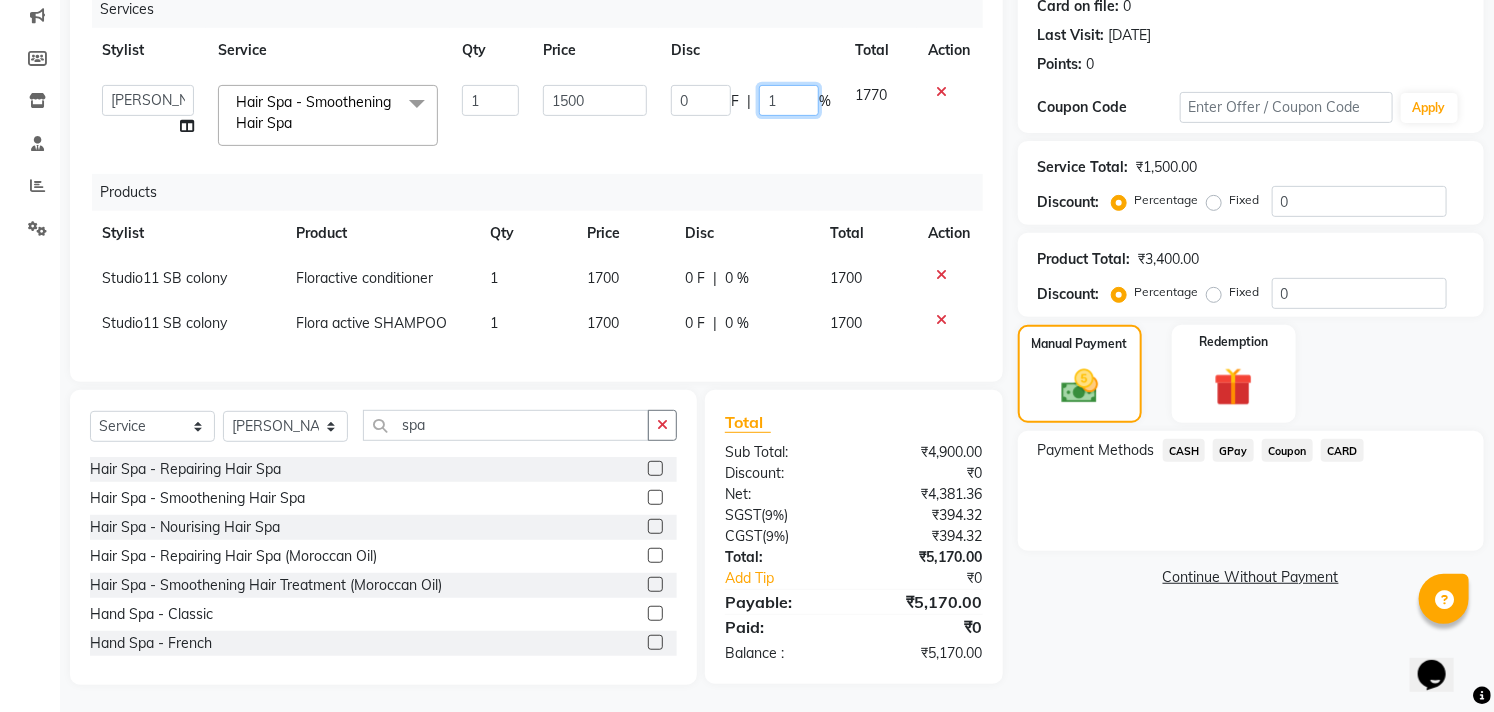 type on "15" 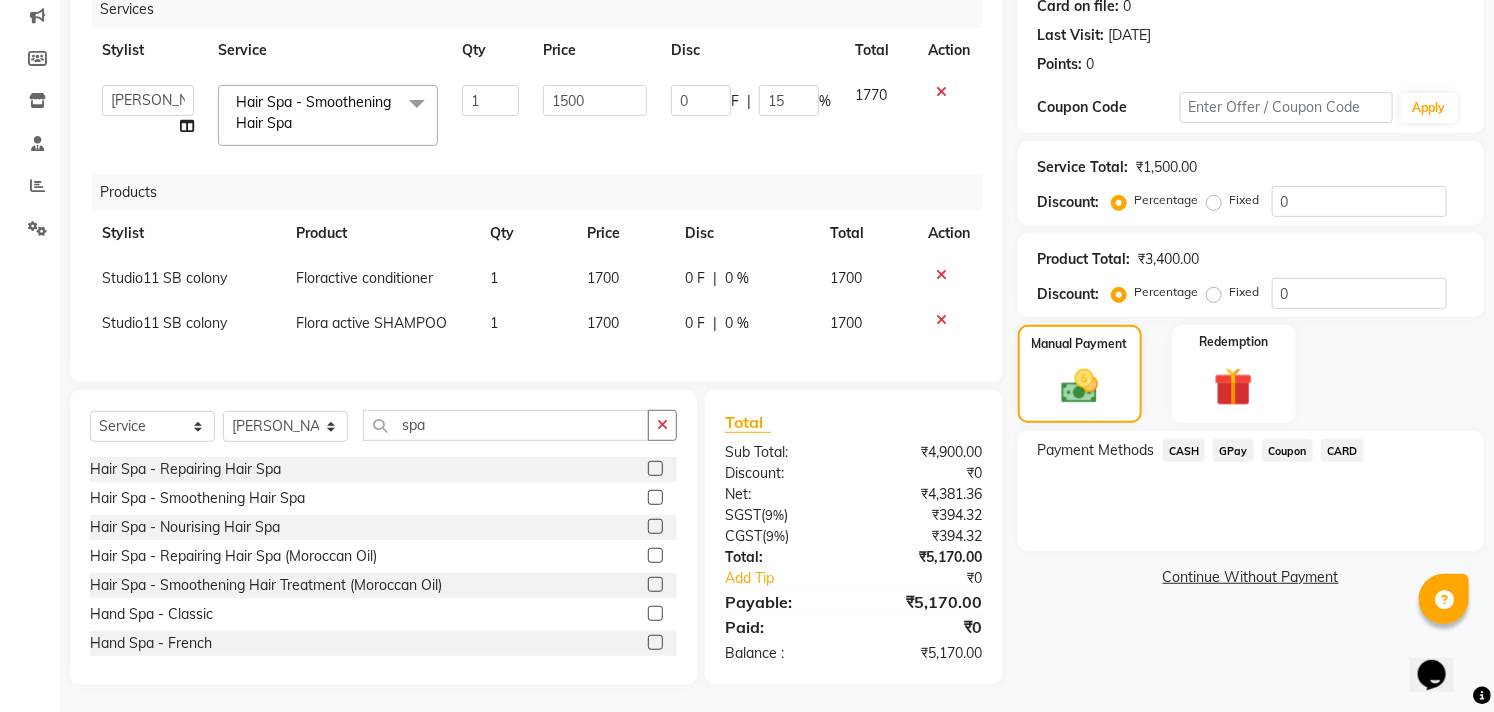 click on "Services Stylist Service Qty Price Disc Total Action  Afzal   Akbar   Dani   Jeni   Josna   kaif   lavanya   manimekalai   Praveen   Sonu   Studio11 SB colony   Tahir   tamil  Hair Spa - Smoothening Hair Spa  x Hair - Kids Hair Cut Hair - Basic Hair Cut Hair - Style Change Hair - Customized Hair Cut Hair - Ironing Hair - Tongs Hair - Roller Sets Hair Advance - Hair Do-Basic Hair Advance - Hair -Up Do Hair Technical - Straightening Hair Technical - Smoothening Hair Technical - Rebonding Hair Technical - Keratin Hair Technical - Kera Smooth Colouring - Root Touch Up(Ammonia) Colouring - Root Touch Up(Ammonia Free) Colouring - Global Color(Ammonia) Colouring - Global Color(Ammonia Free) Fashion Colour - Global Ammonia Fashion Colour - Global Ammonia Free Fashion Colour - Fashion Streaks(Min 3 Streaks) Fashion Colour - Highlights Half Fashion Colour - Highlights Full Wash&Blowdry - Blowdry Wash&Blowdry - Blowdry & Hair Wash Wash&Blowdry - Hair Wash & Setting Wash&Blowdry - Moroccan Hairwash & Conditioning bangs" 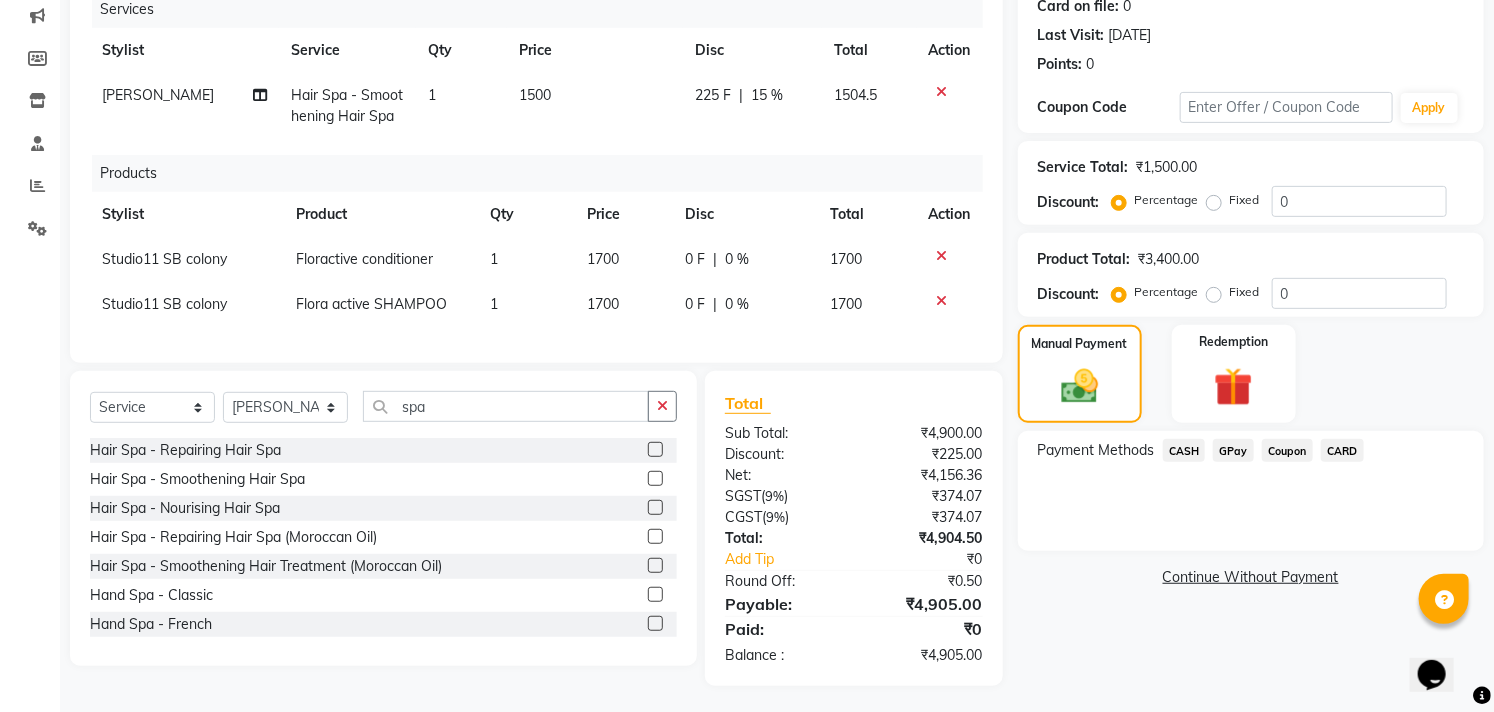 click on "GPay" 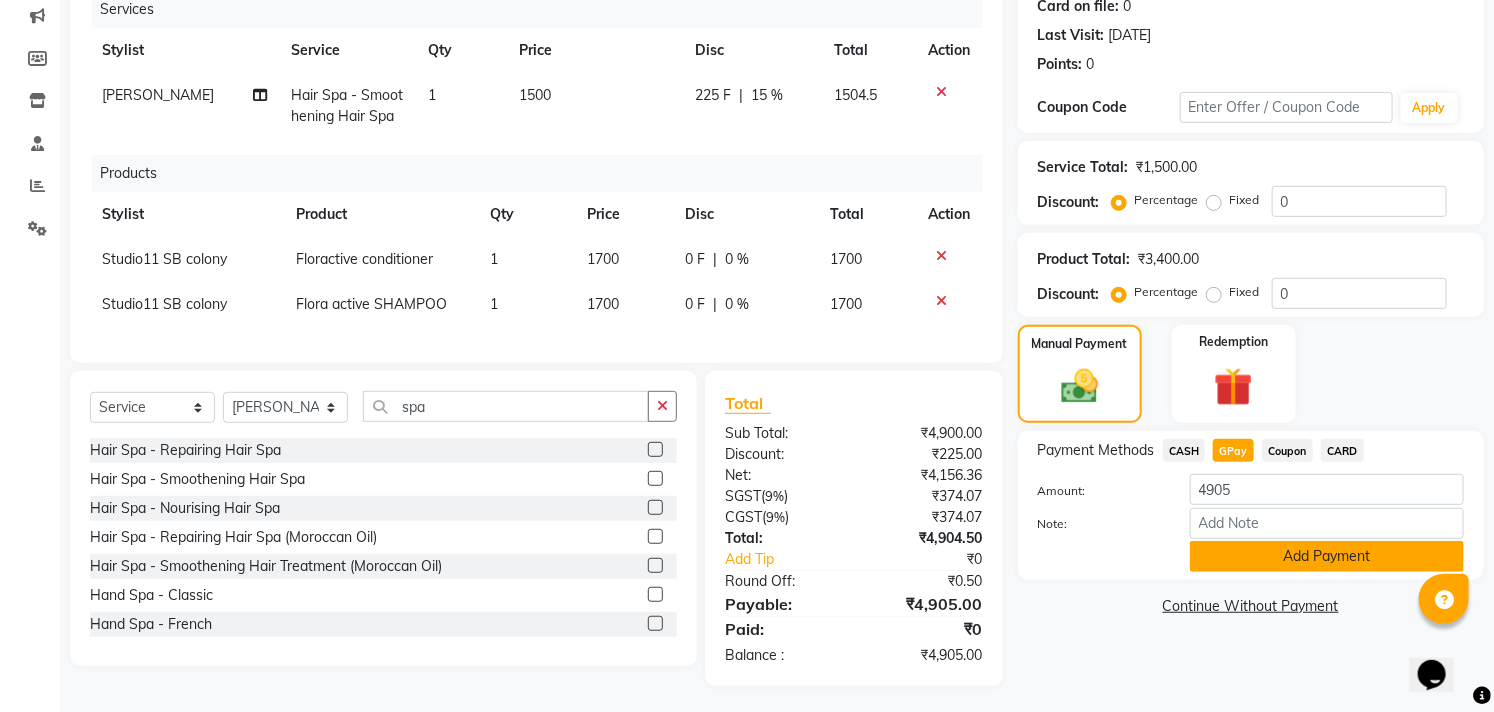 click on "Add Payment" 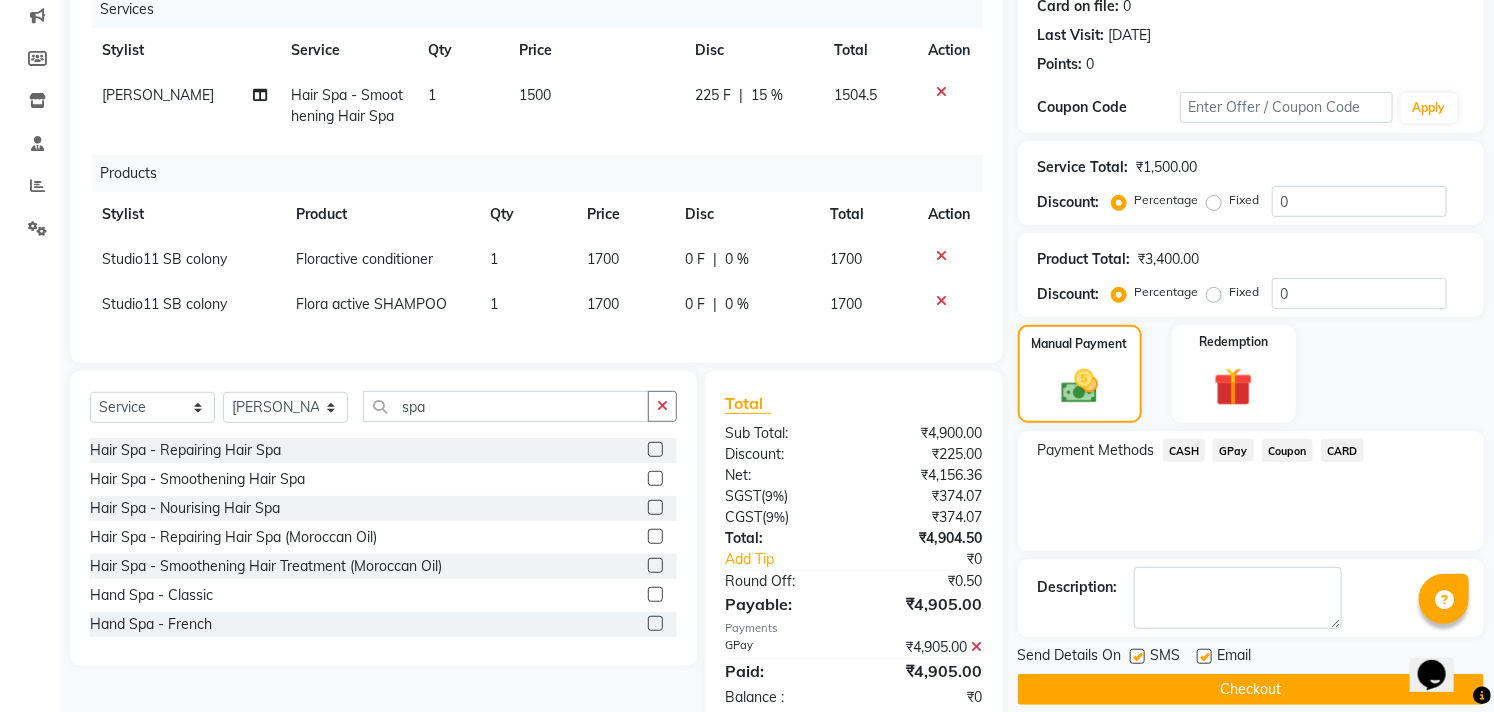 scroll, scrollTop: 318, scrollLeft: 0, axis: vertical 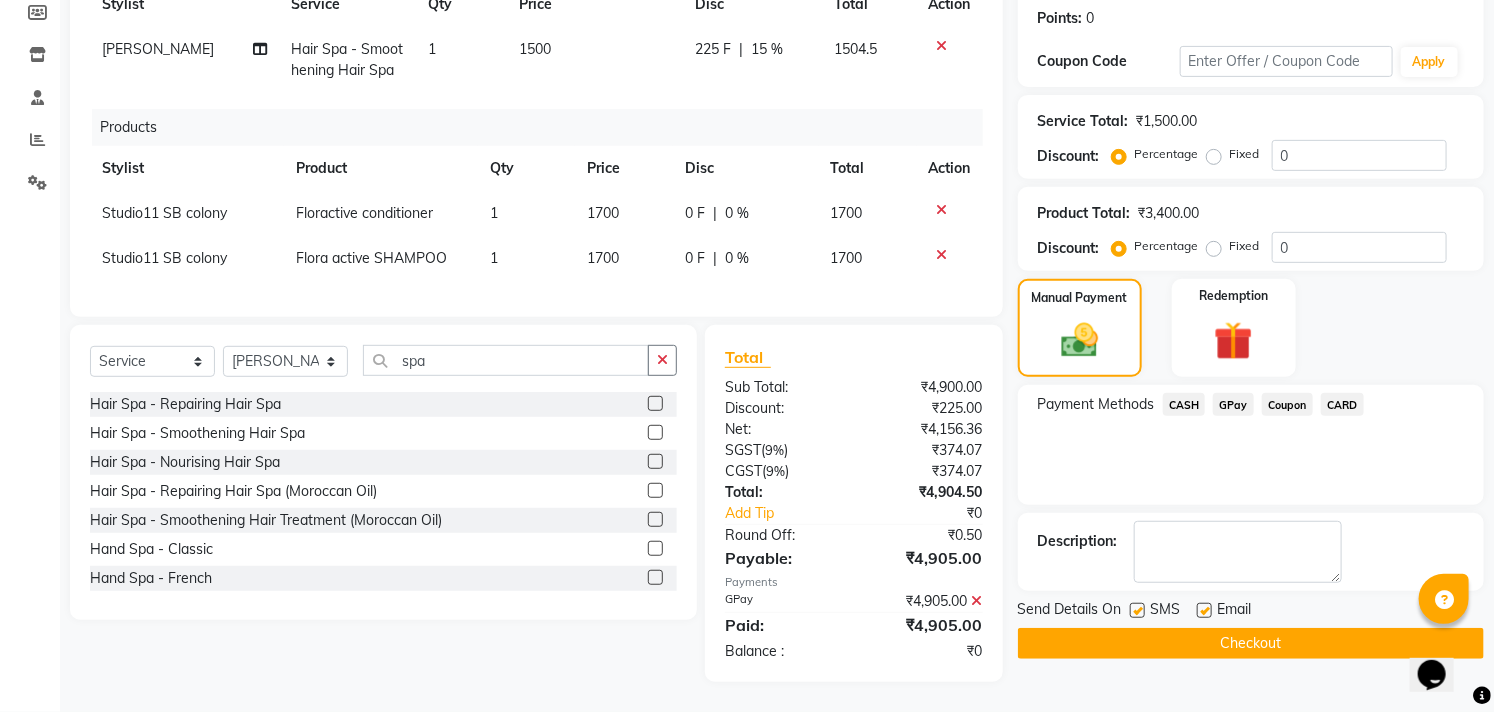 click 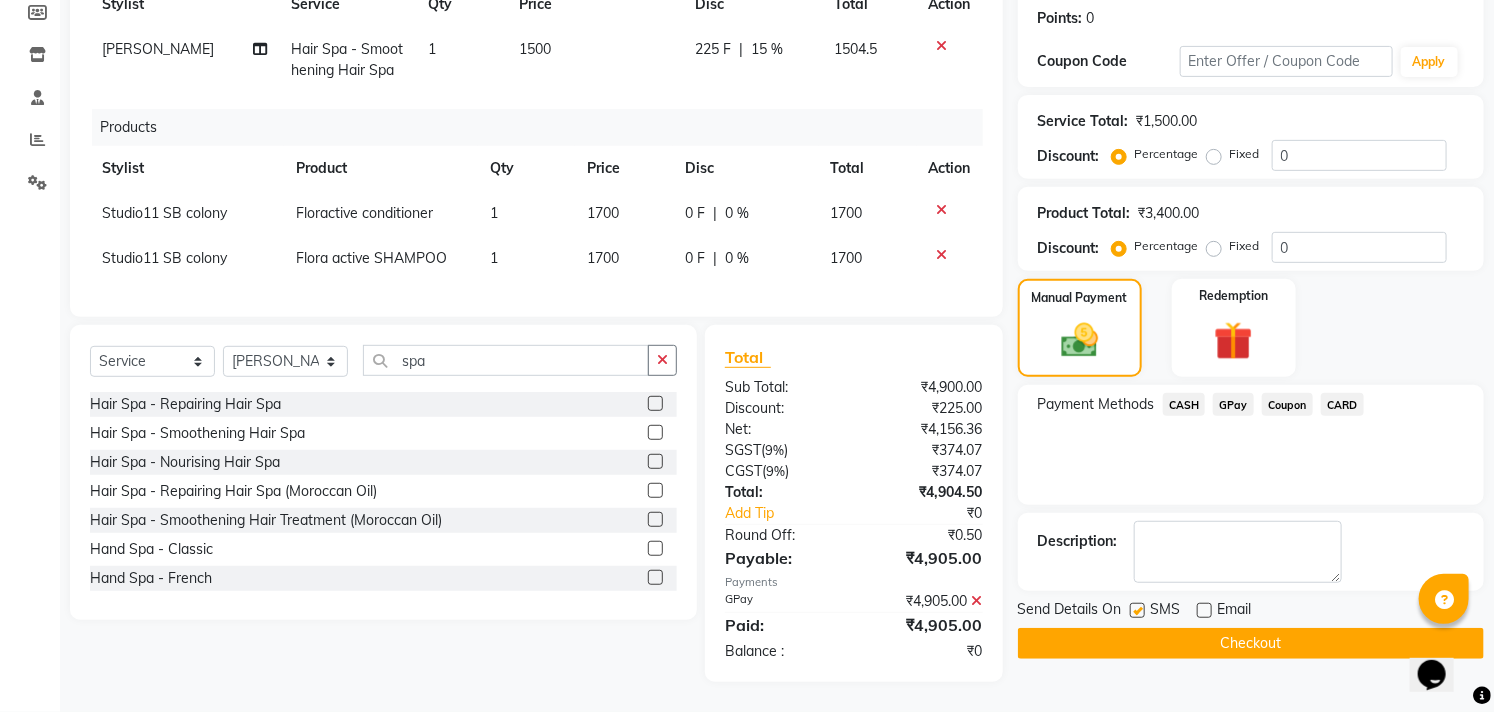 click 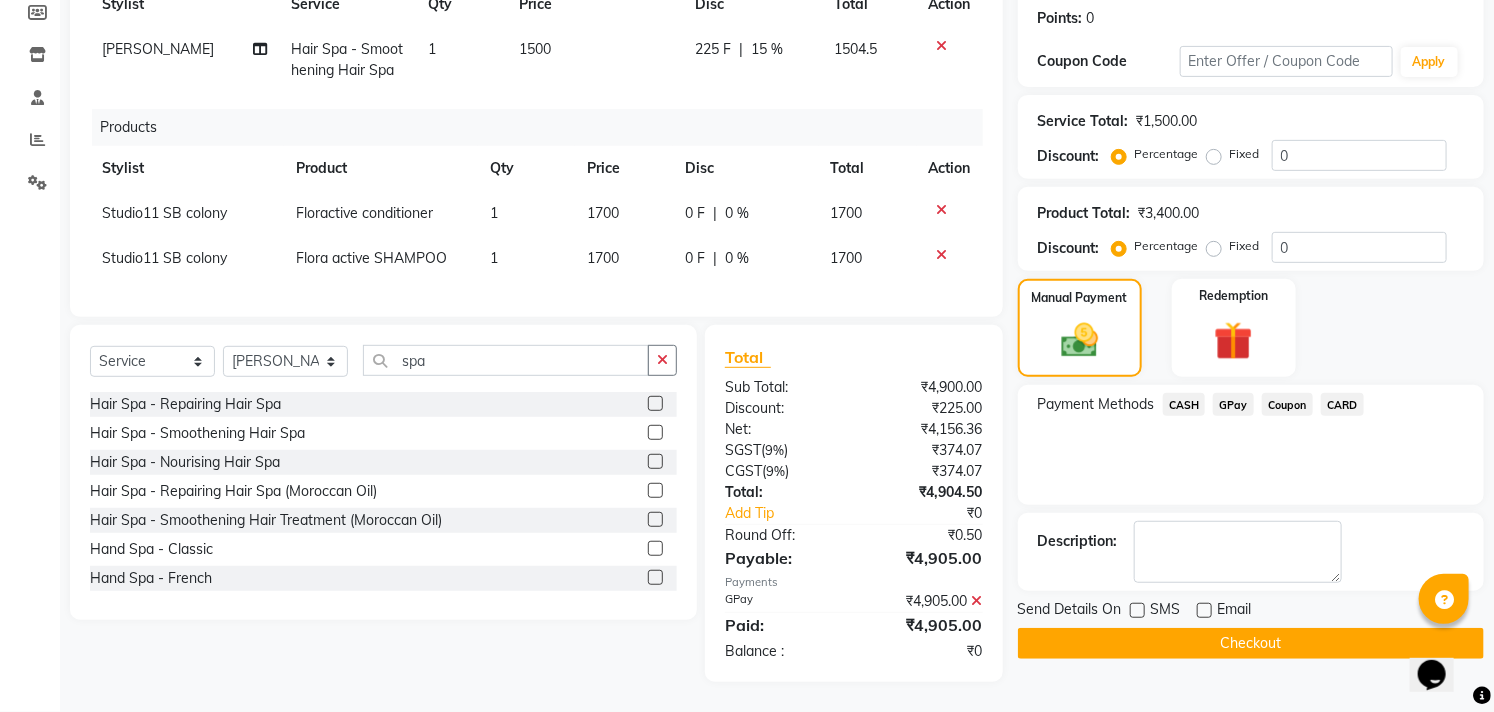 click on "Checkout" 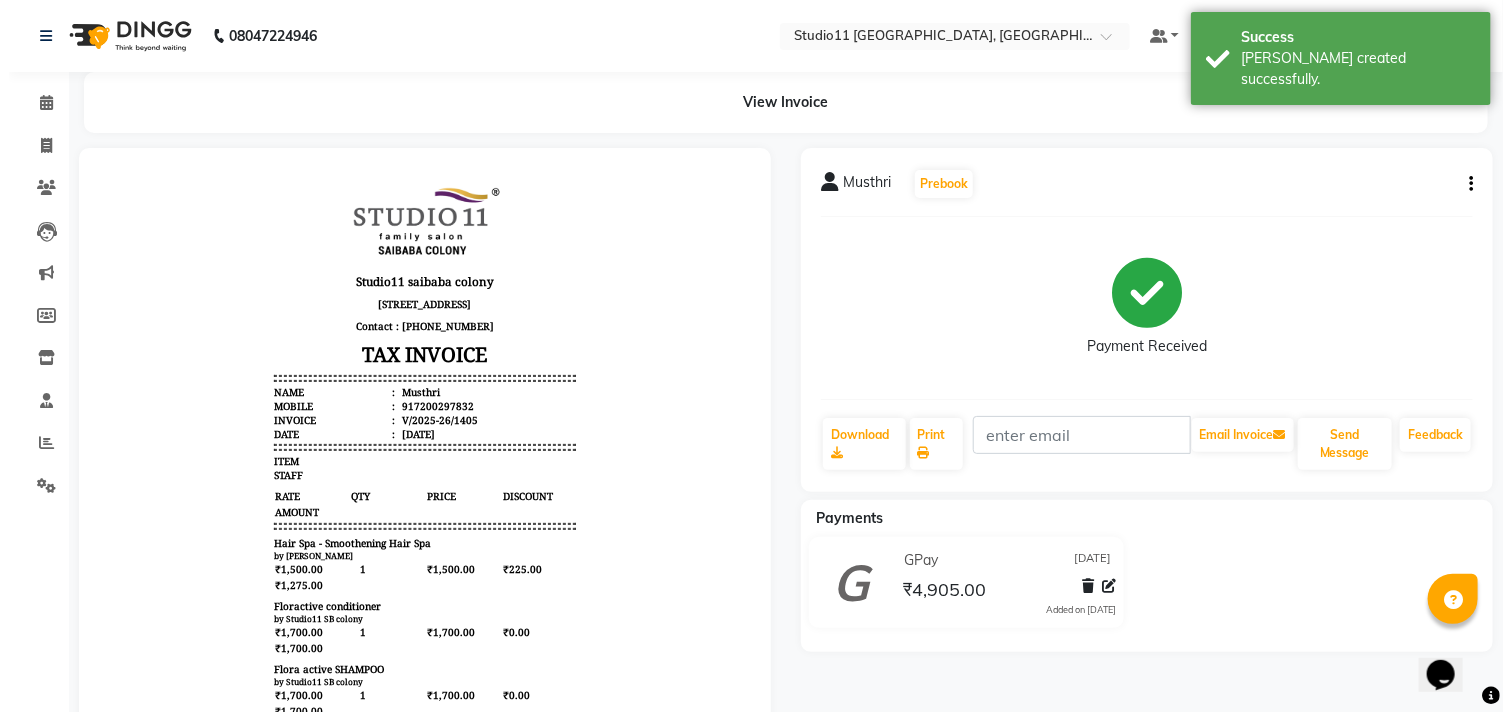 scroll, scrollTop: 0, scrollLeft: 0, axis: both 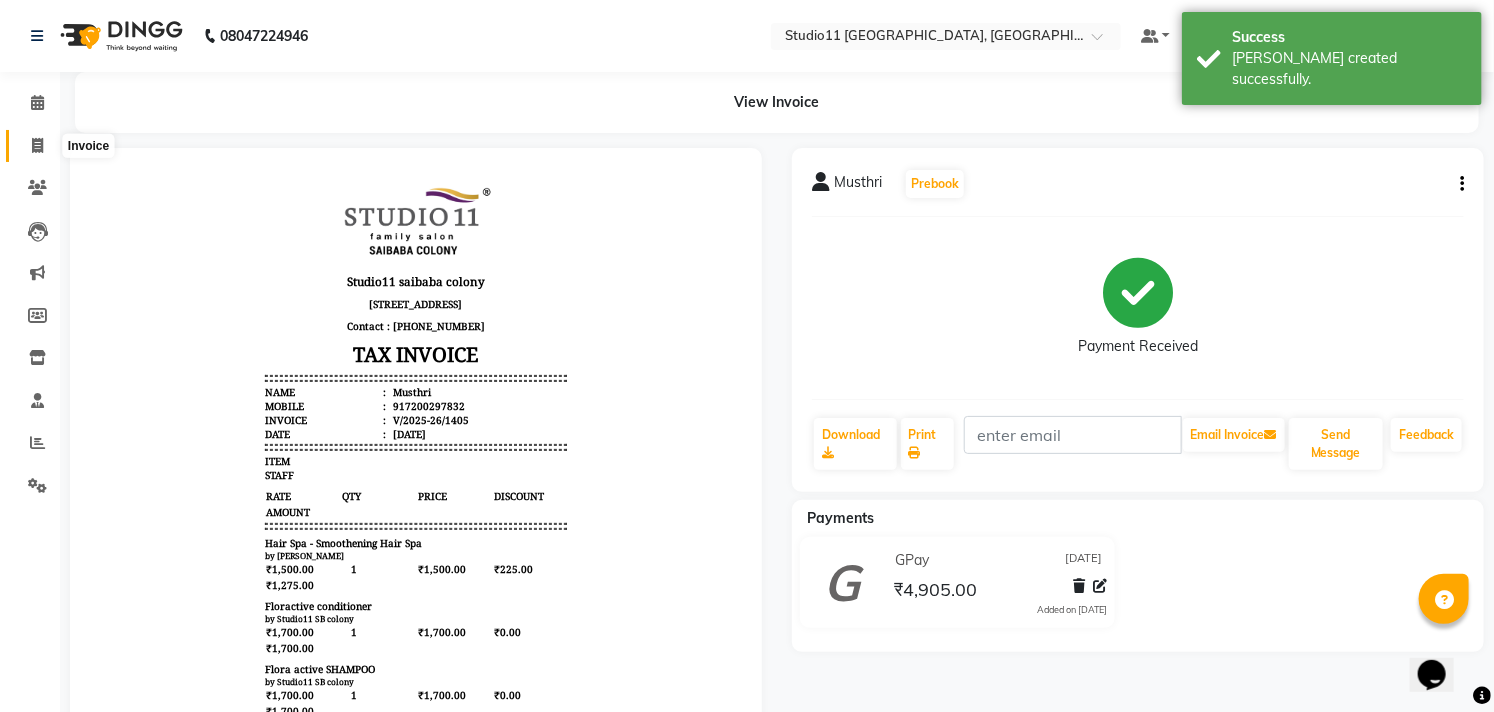 click 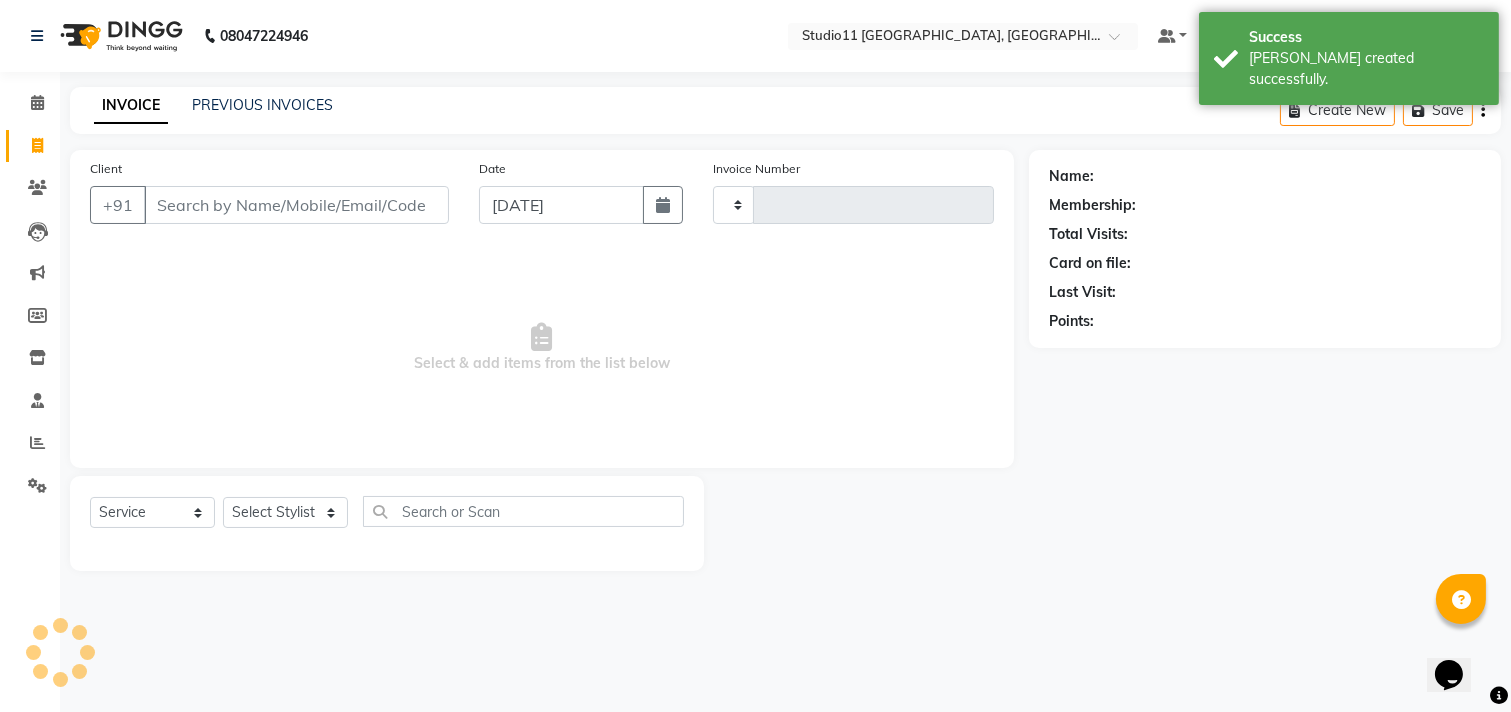 type on "1406" 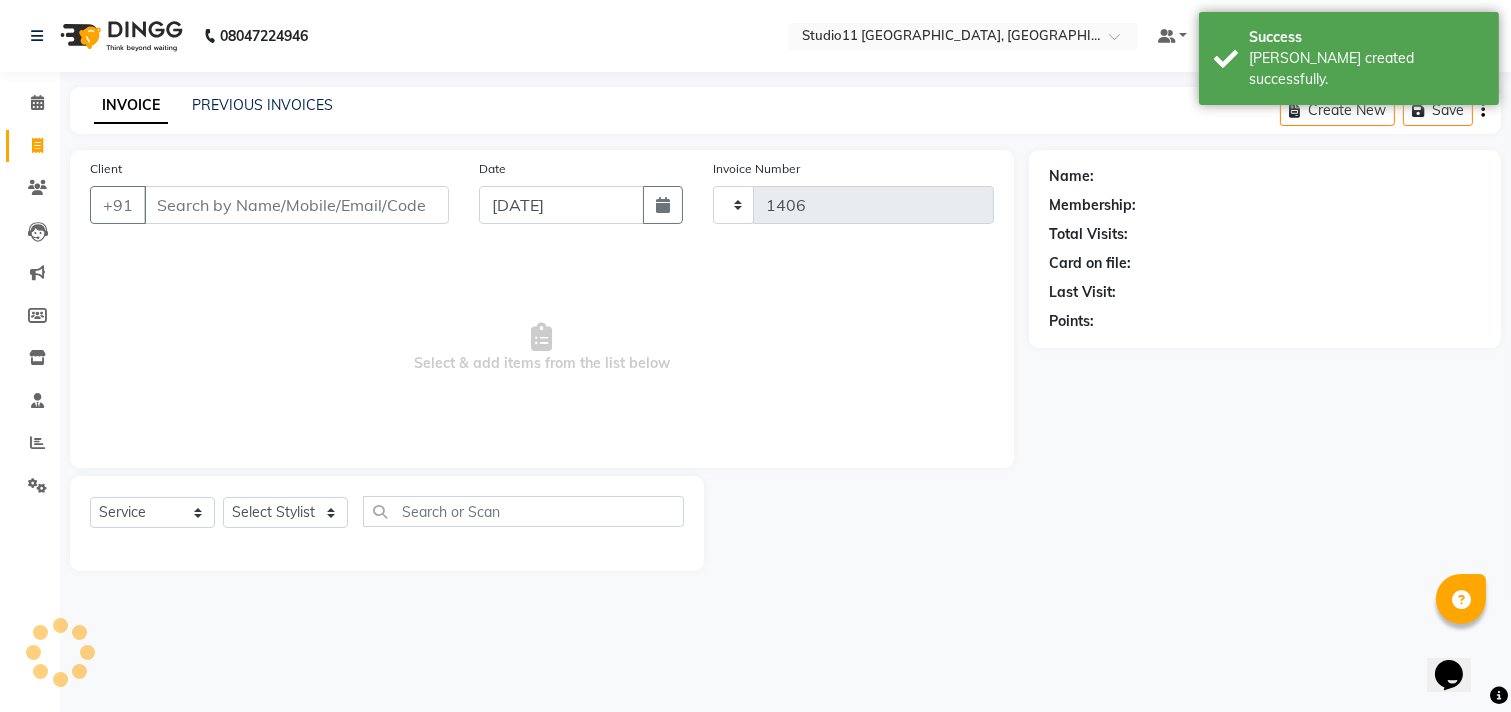 select on "7717" 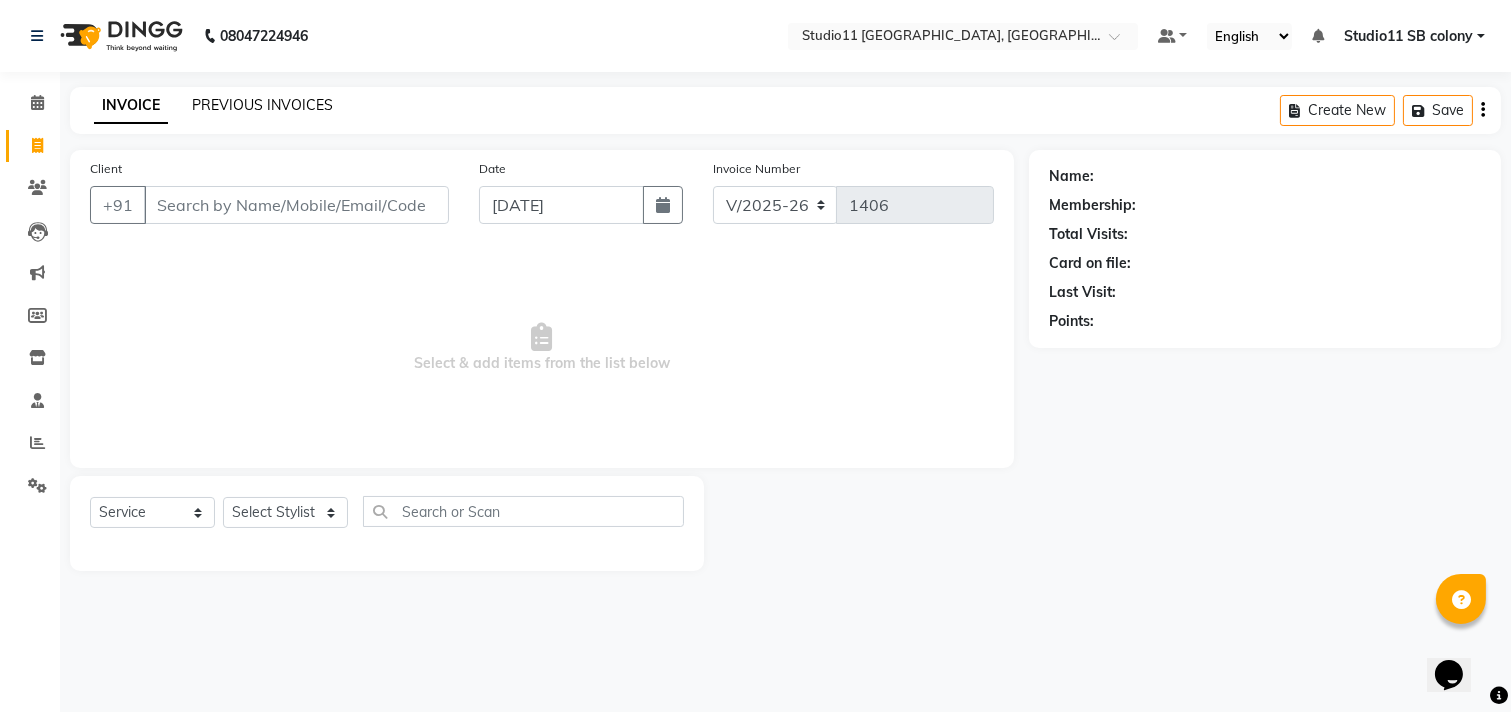 click on "PREVIOUS INVOICES" 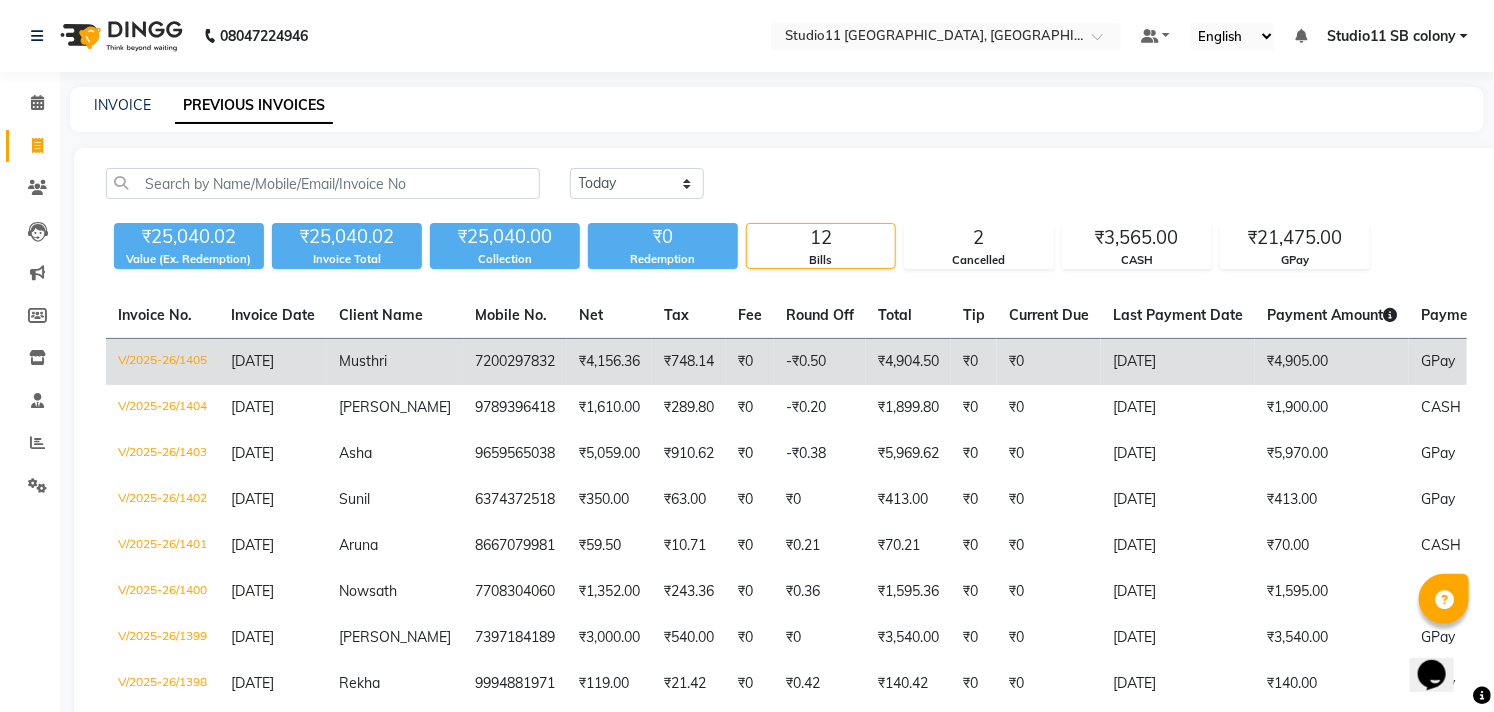 click on "₹0" 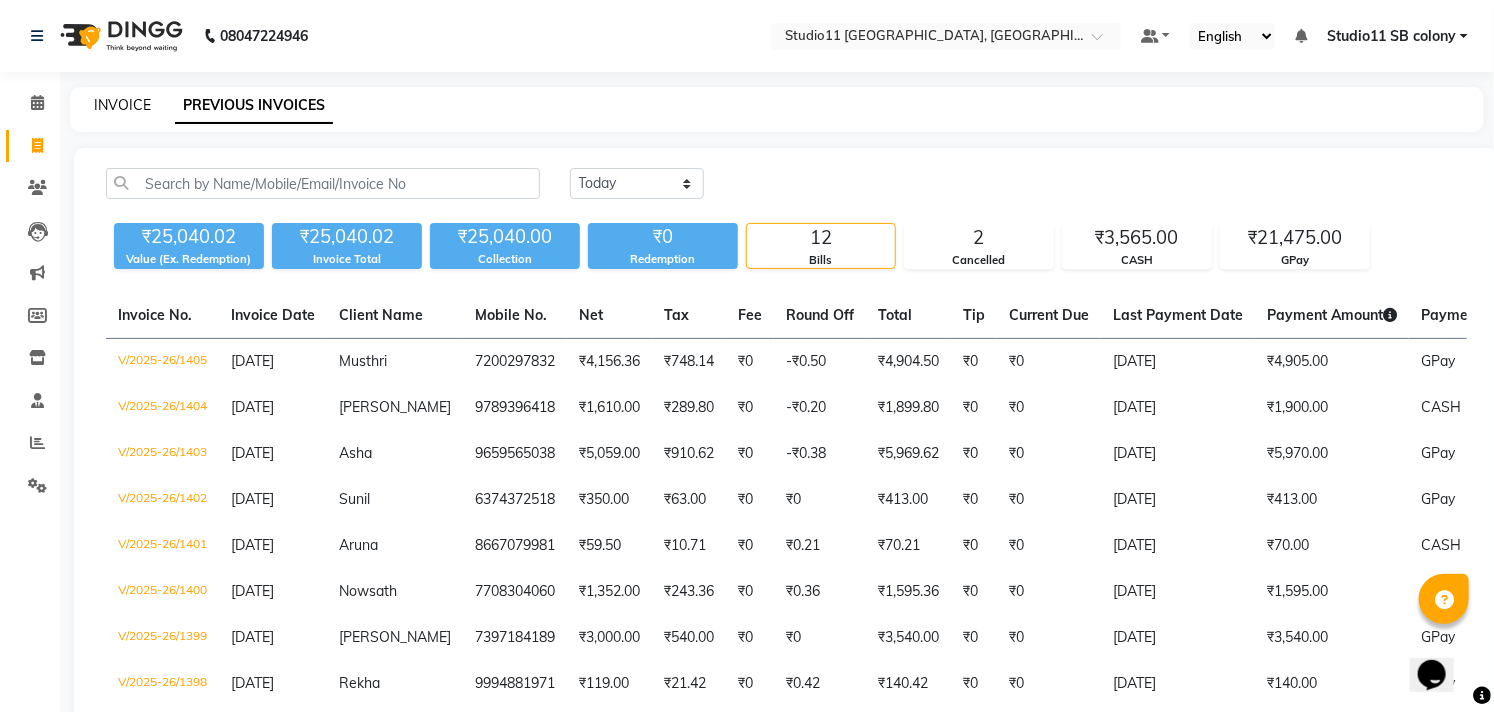 click on "INVOICE" 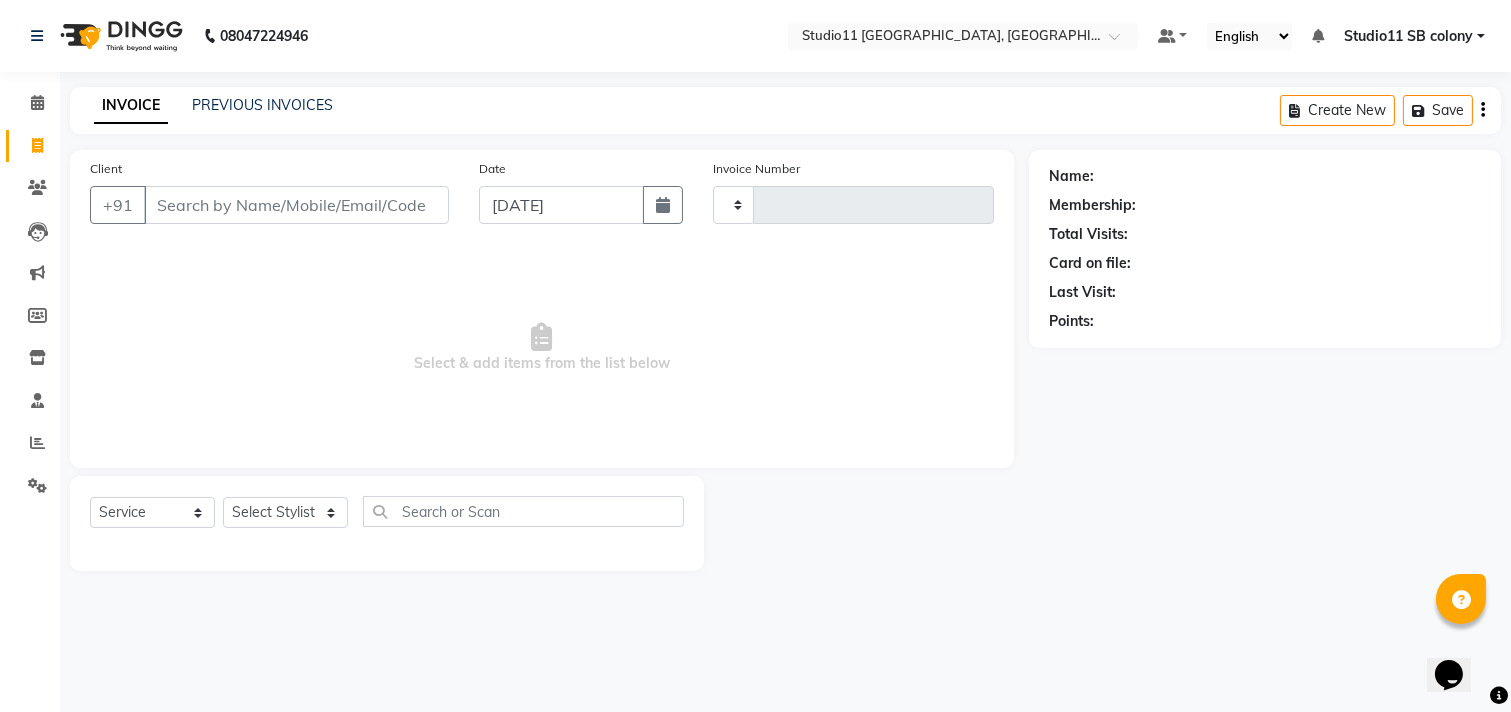 type on "1406" 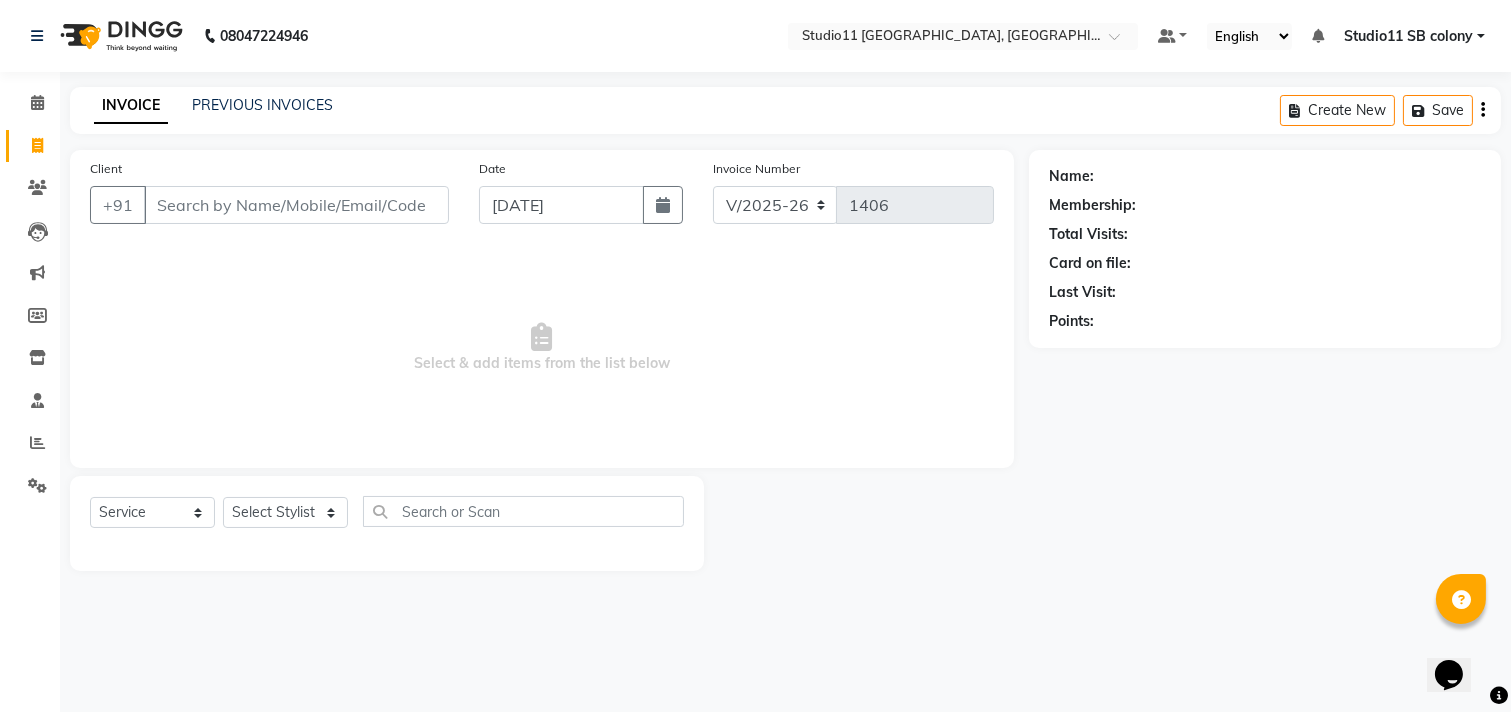 click on "Client" at bounding box center [296, 205] 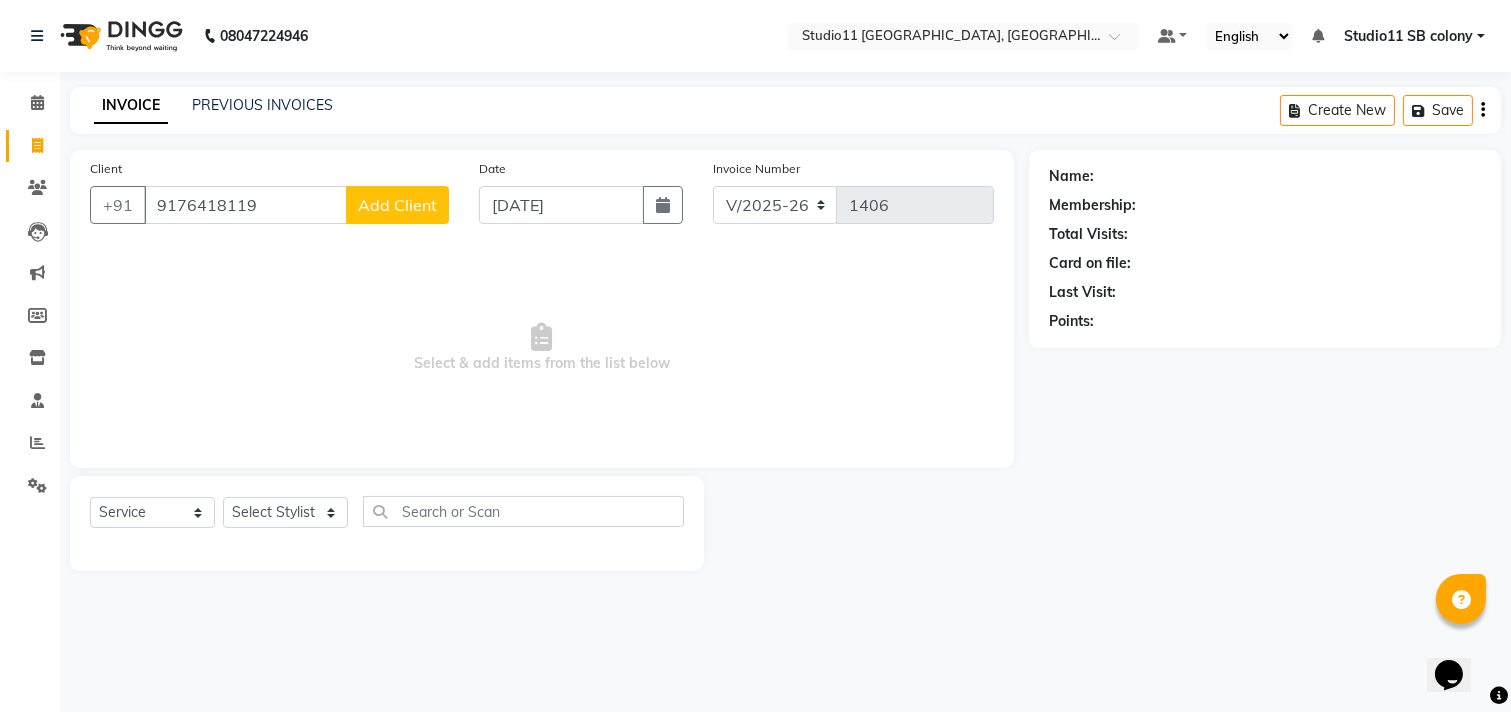 type on "9176418119" 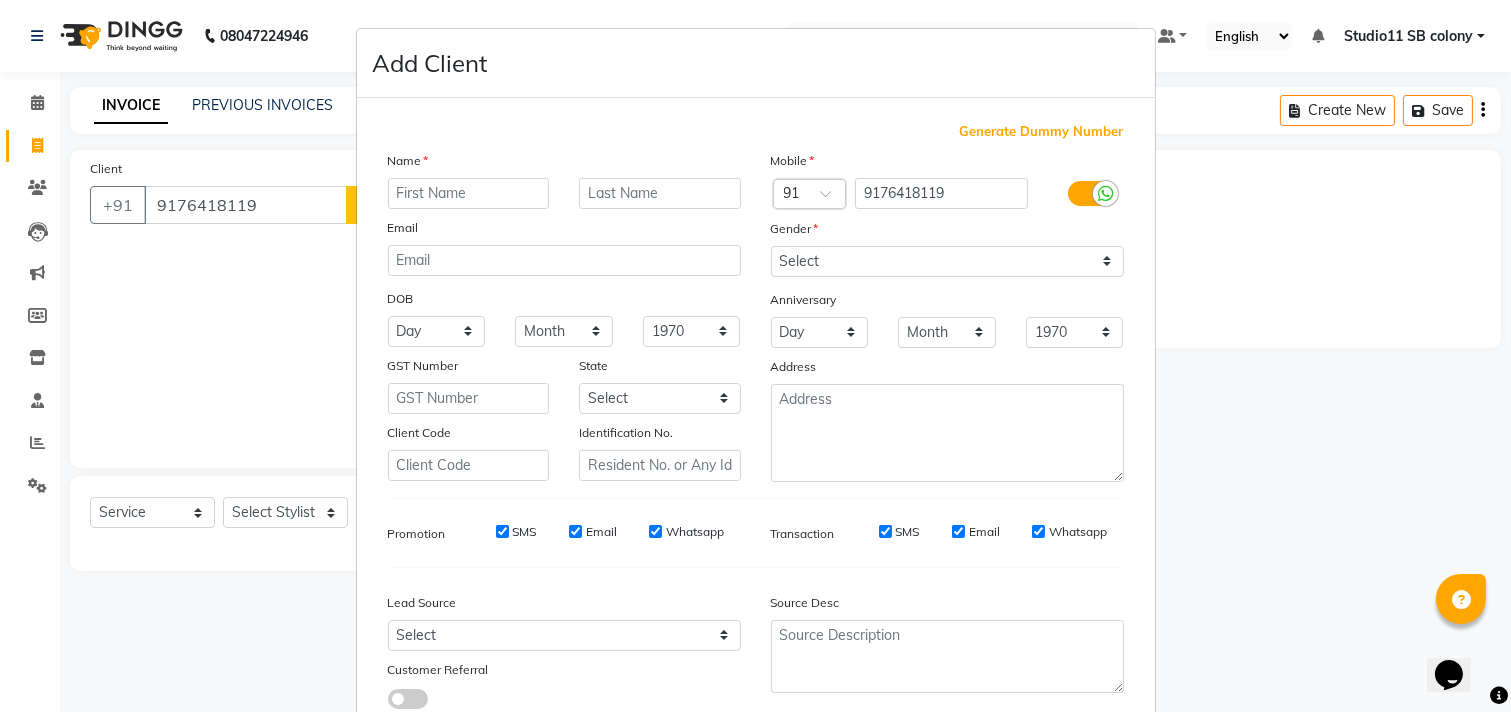 click at bounding box center (469, 193) 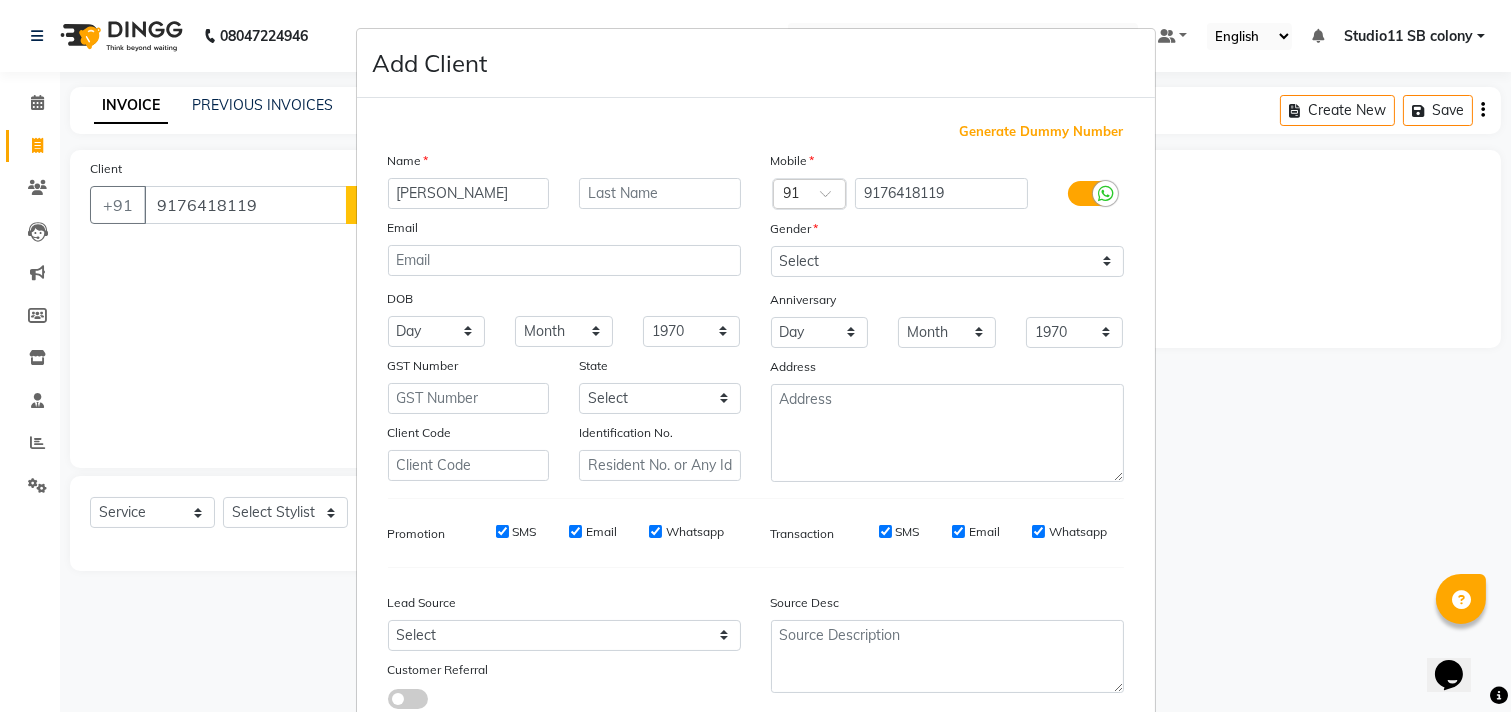 type on "[PERSON_NAME]" 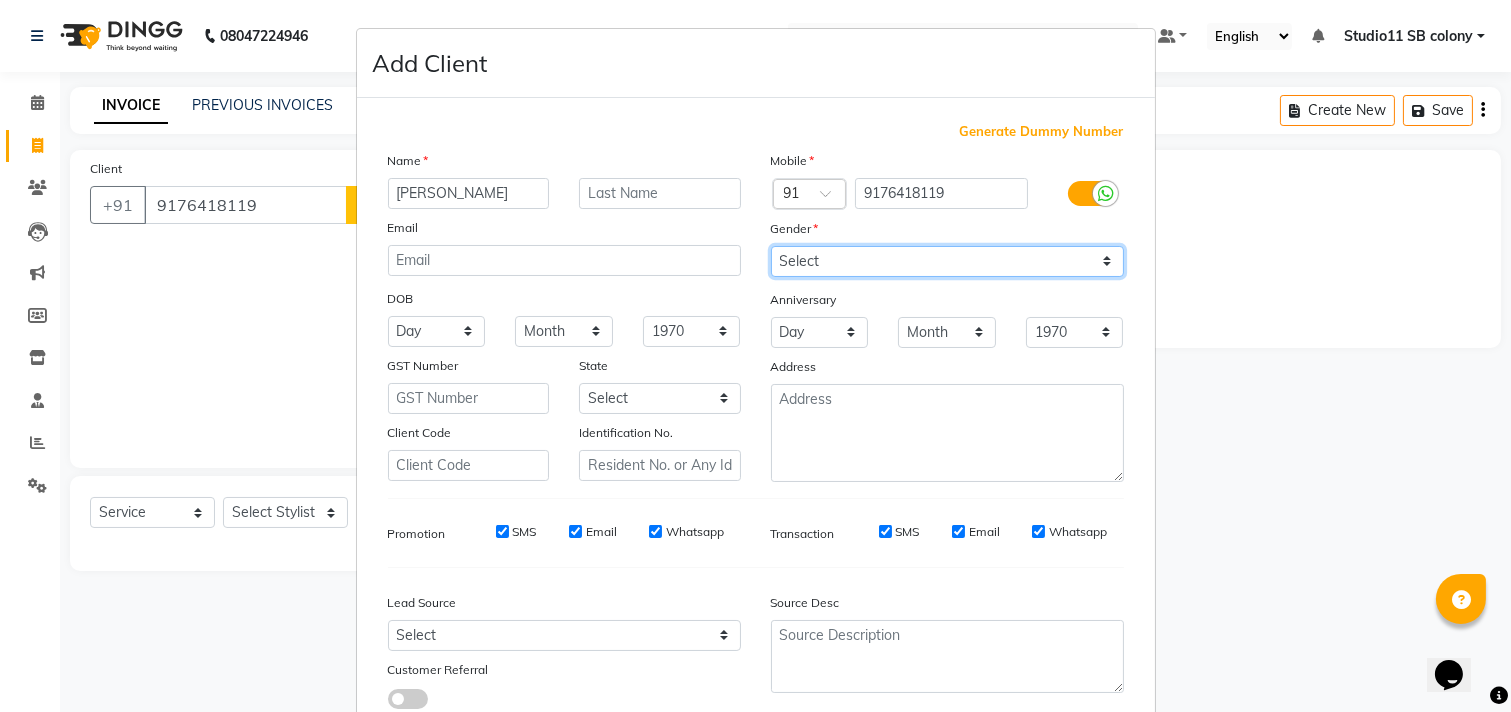 click on "Select [DEMOGRAPHIC_DATA] [DEMOGRAPHIC_DATA] Other Prefer Not To Say" at bounding box center (947, 261) 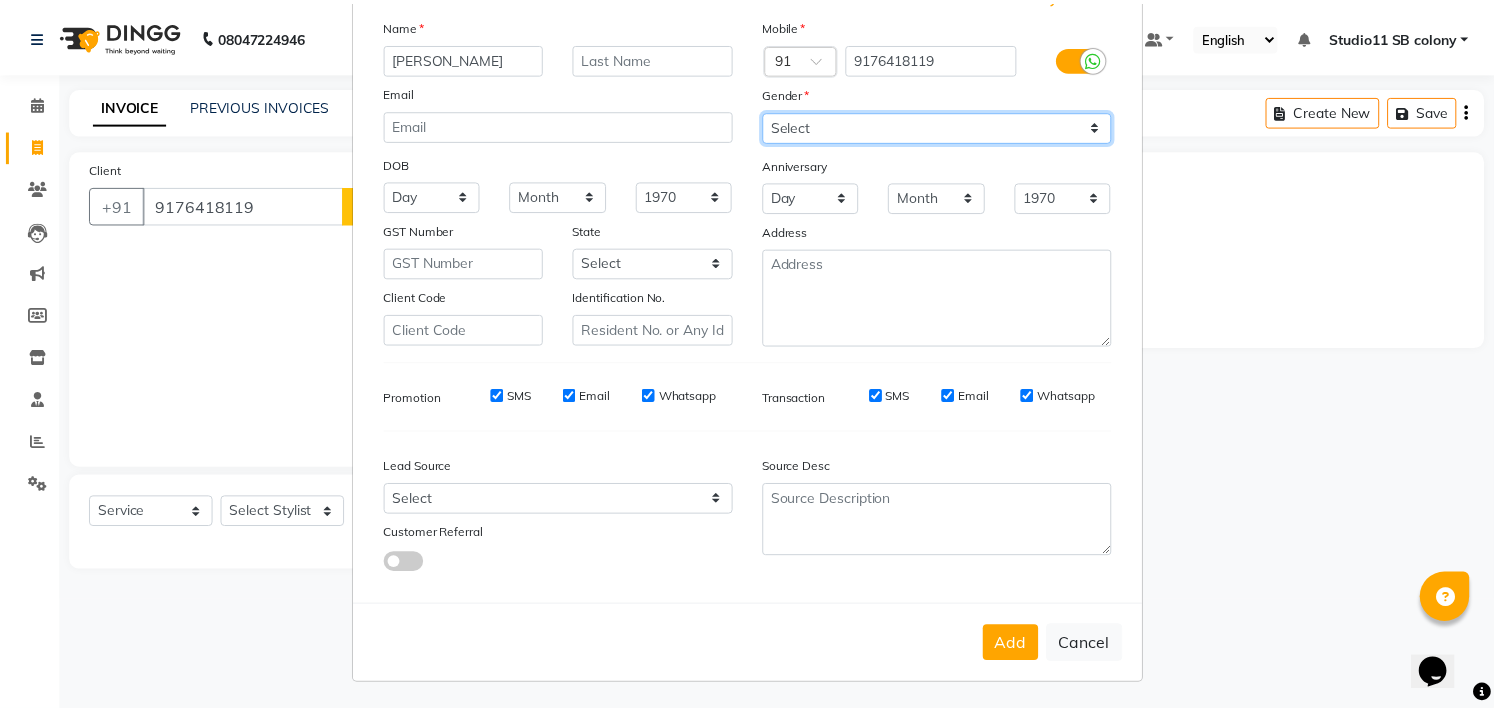 scroll, scrollTop: 138, scrollLeft: 0, axis: vertical 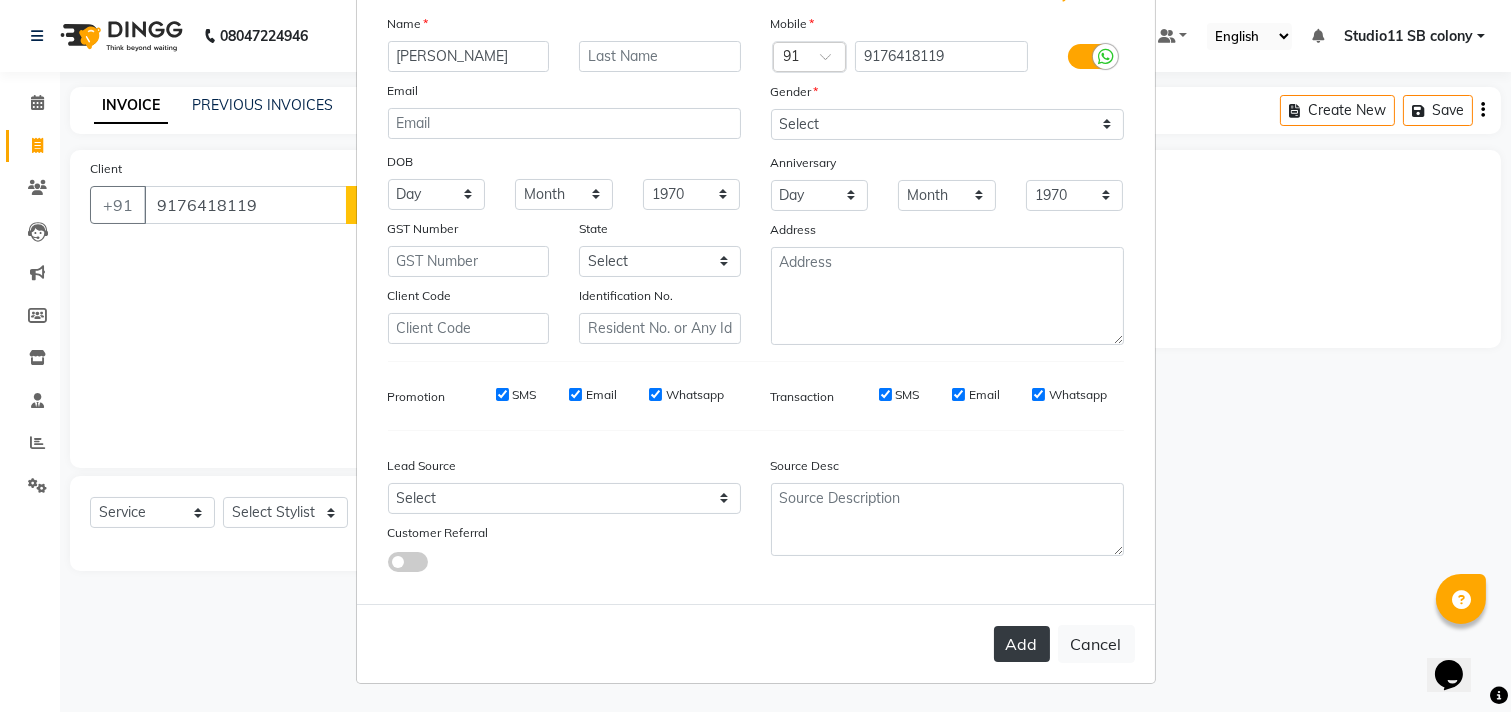 click on "Add" at bounding box center (1022, 644) 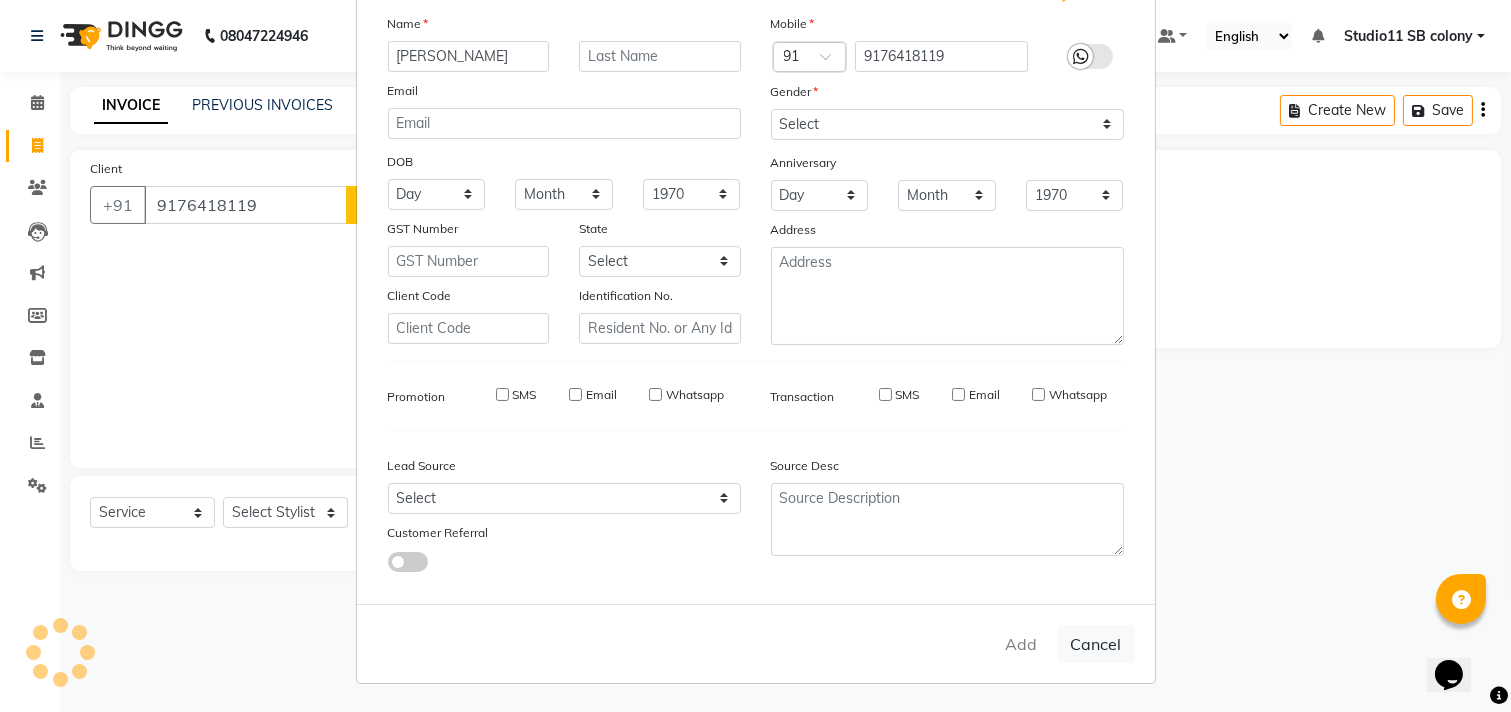 type 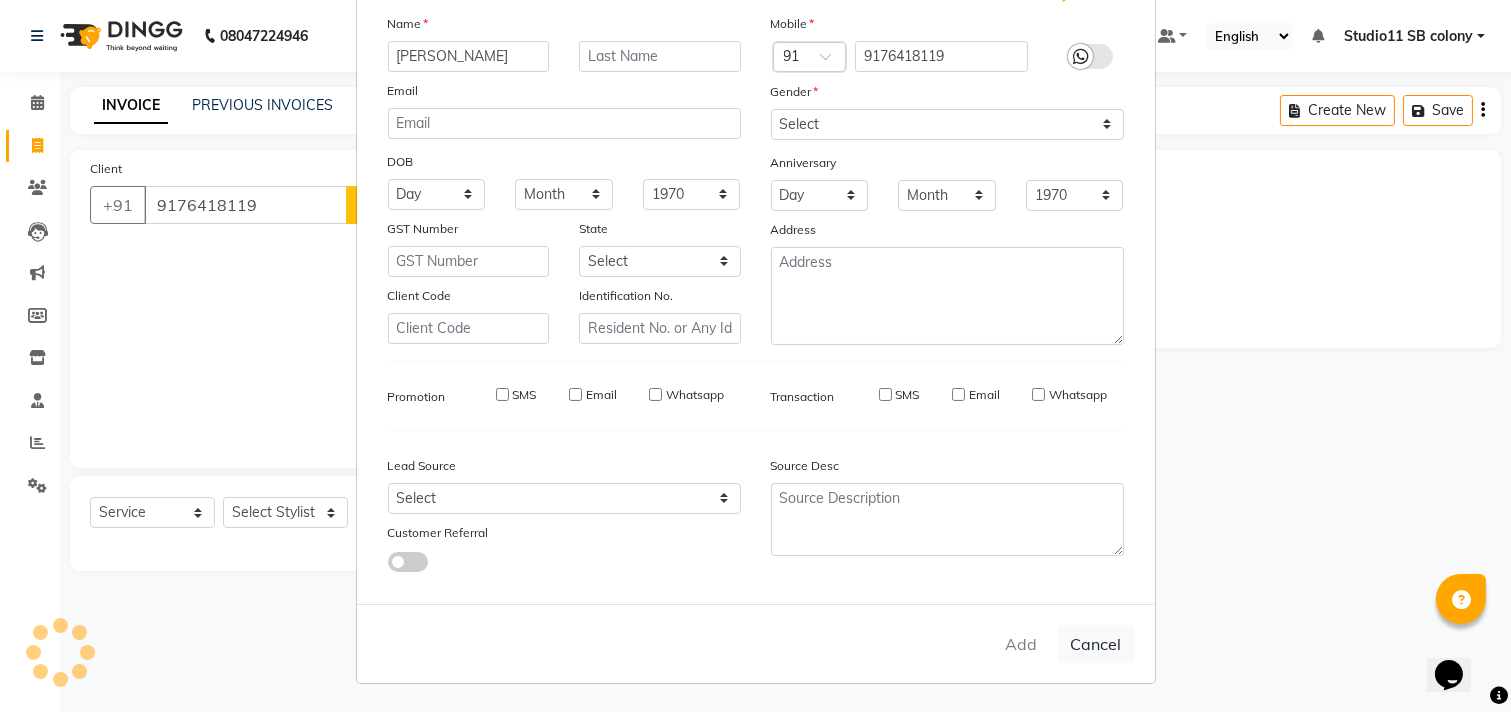 select 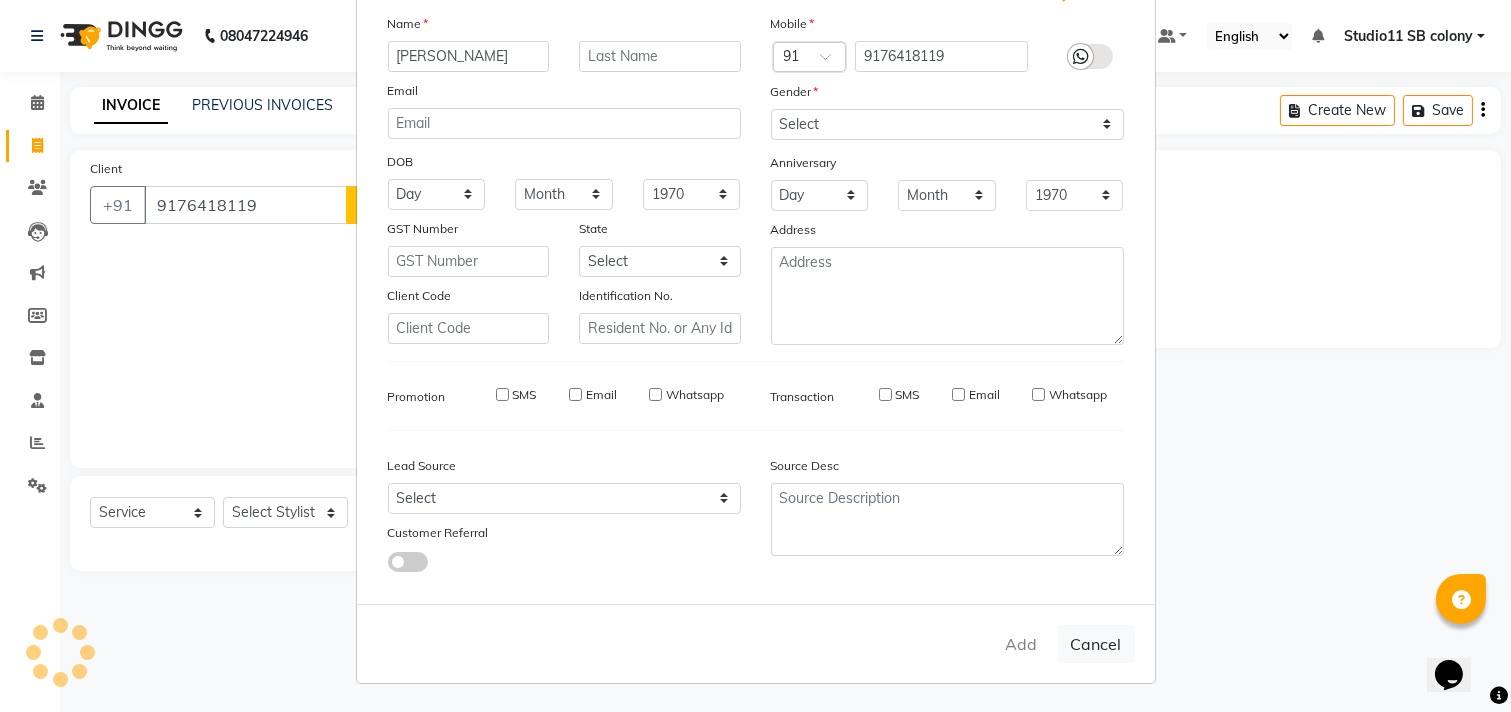 type 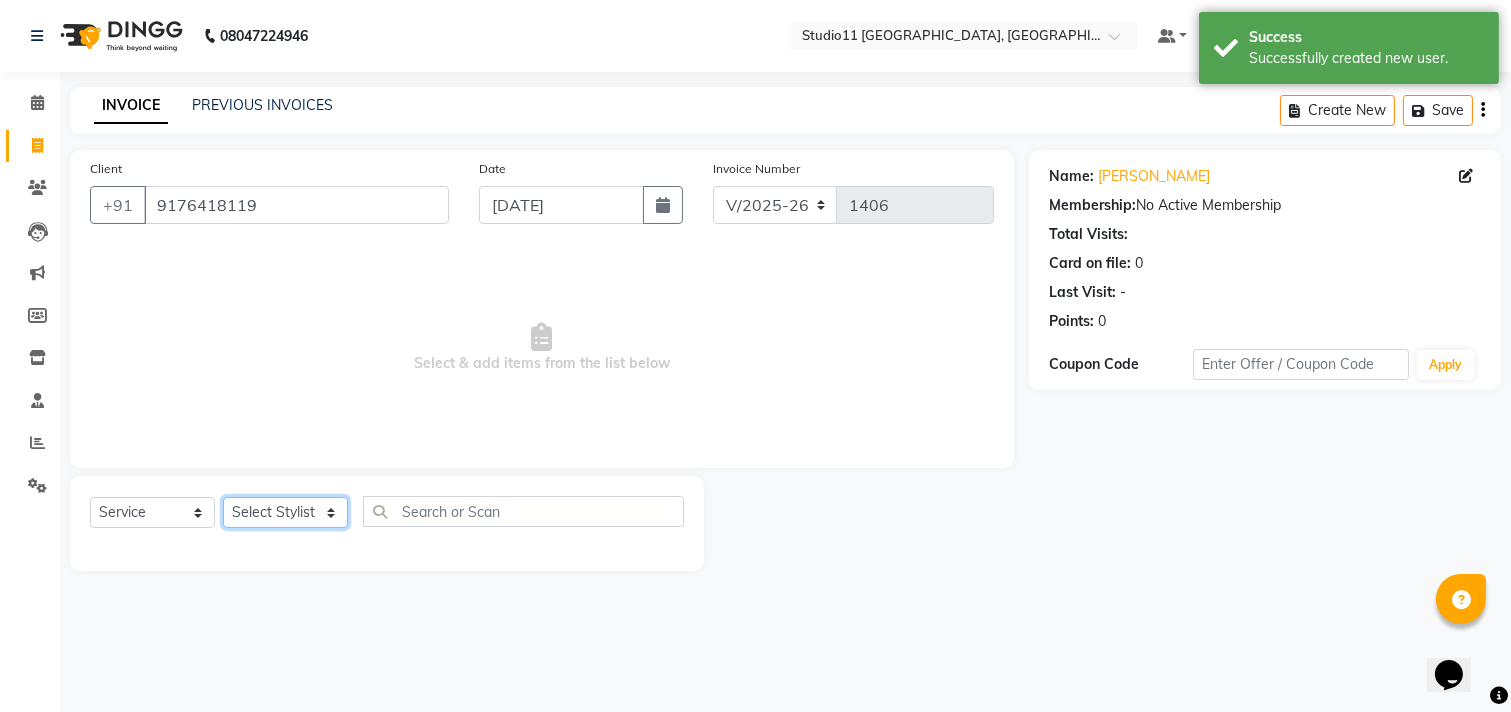 click on "Select Stylist Afzal Akbar Dani Jeni Josna kaif lavanya manimekalai Praveen Sonu Studio11 SB colony Tahir tamil" 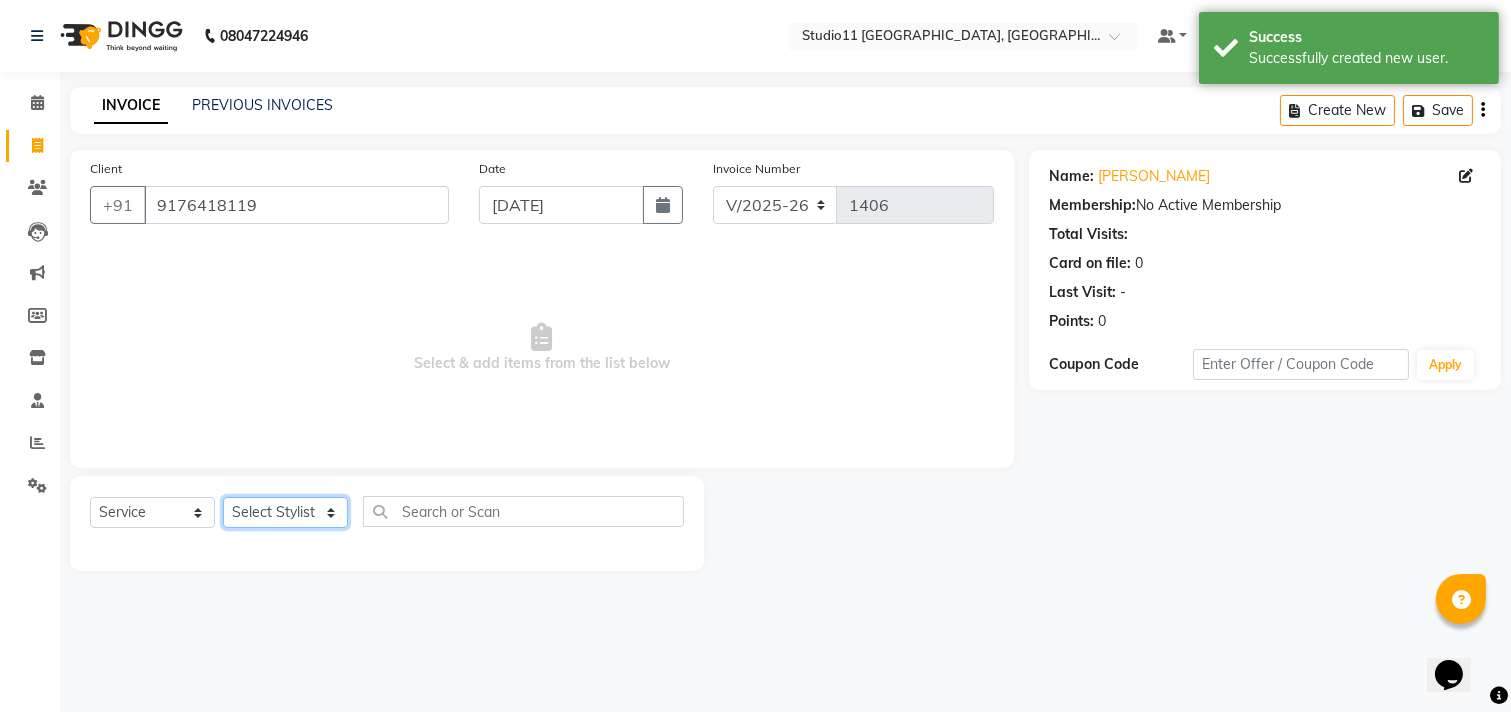 select on "69575" 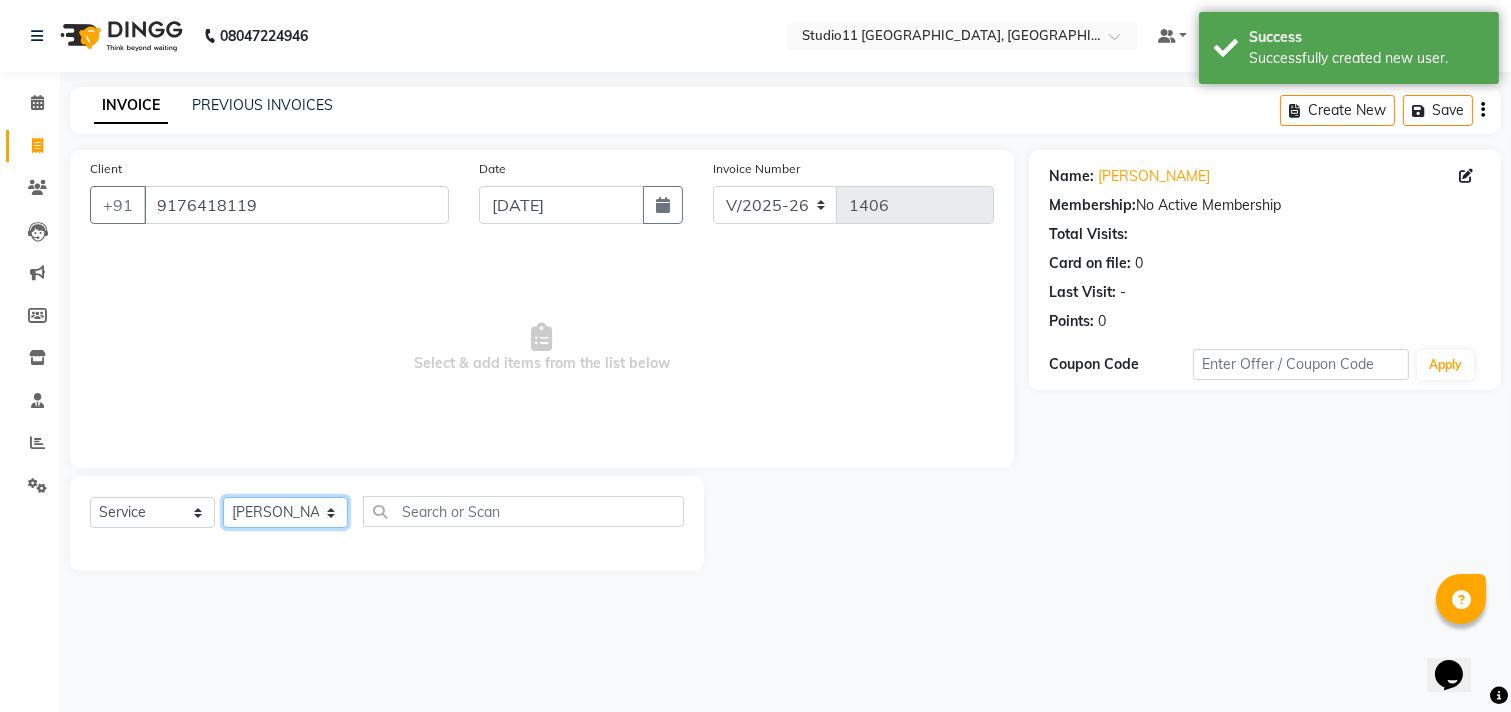 click on "Select Stylist Afzal Akbar Dani Jeni Josna kaif lavanya manimekalai Praveen Sonu Studio11 SB colony Tahir tamil" 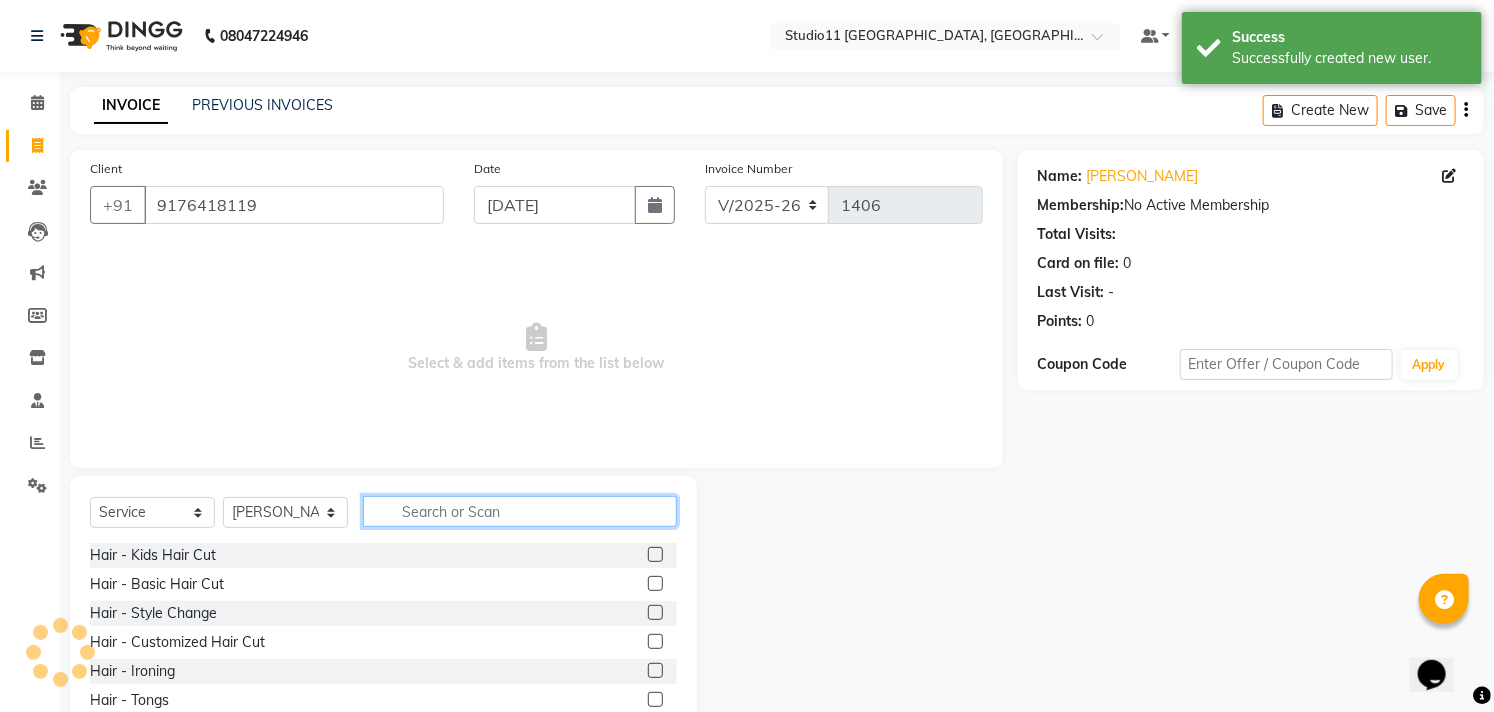 click 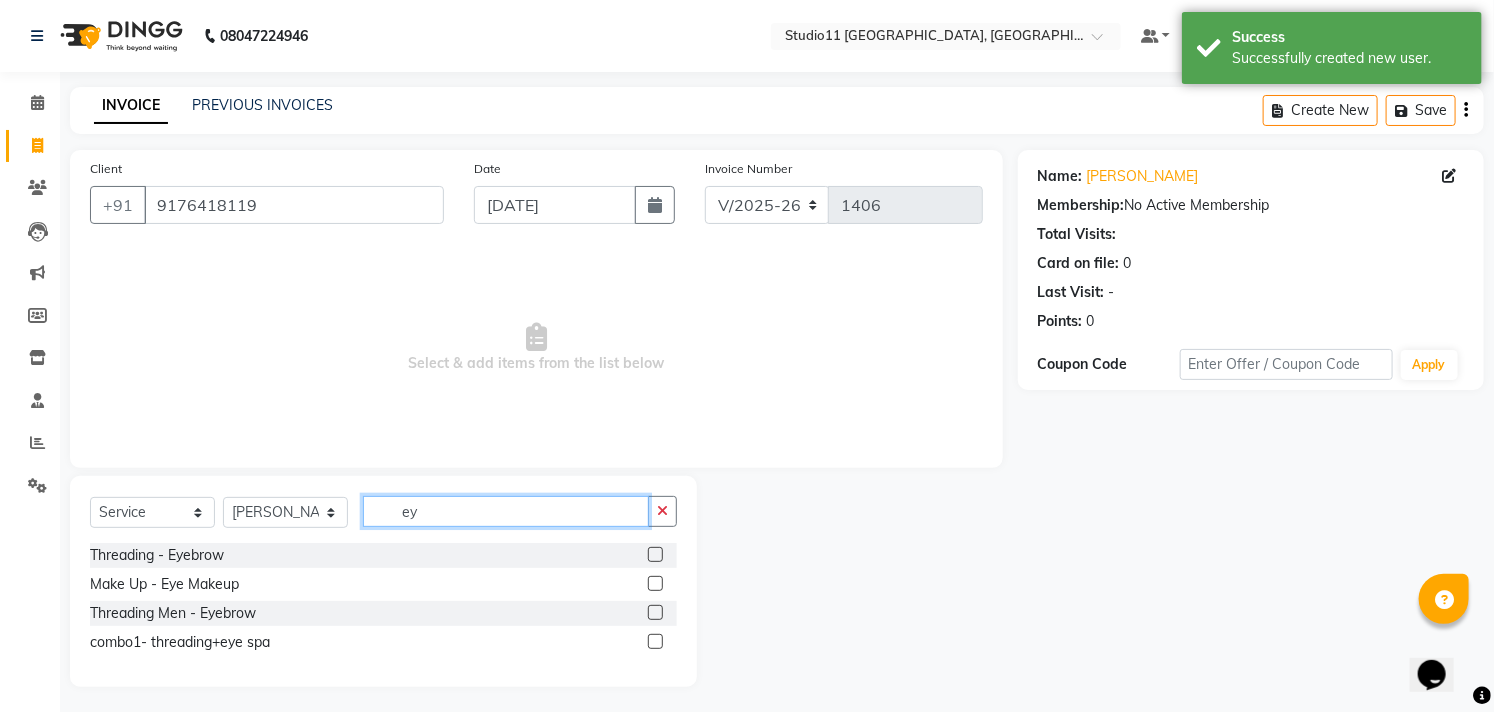 type on "ey" 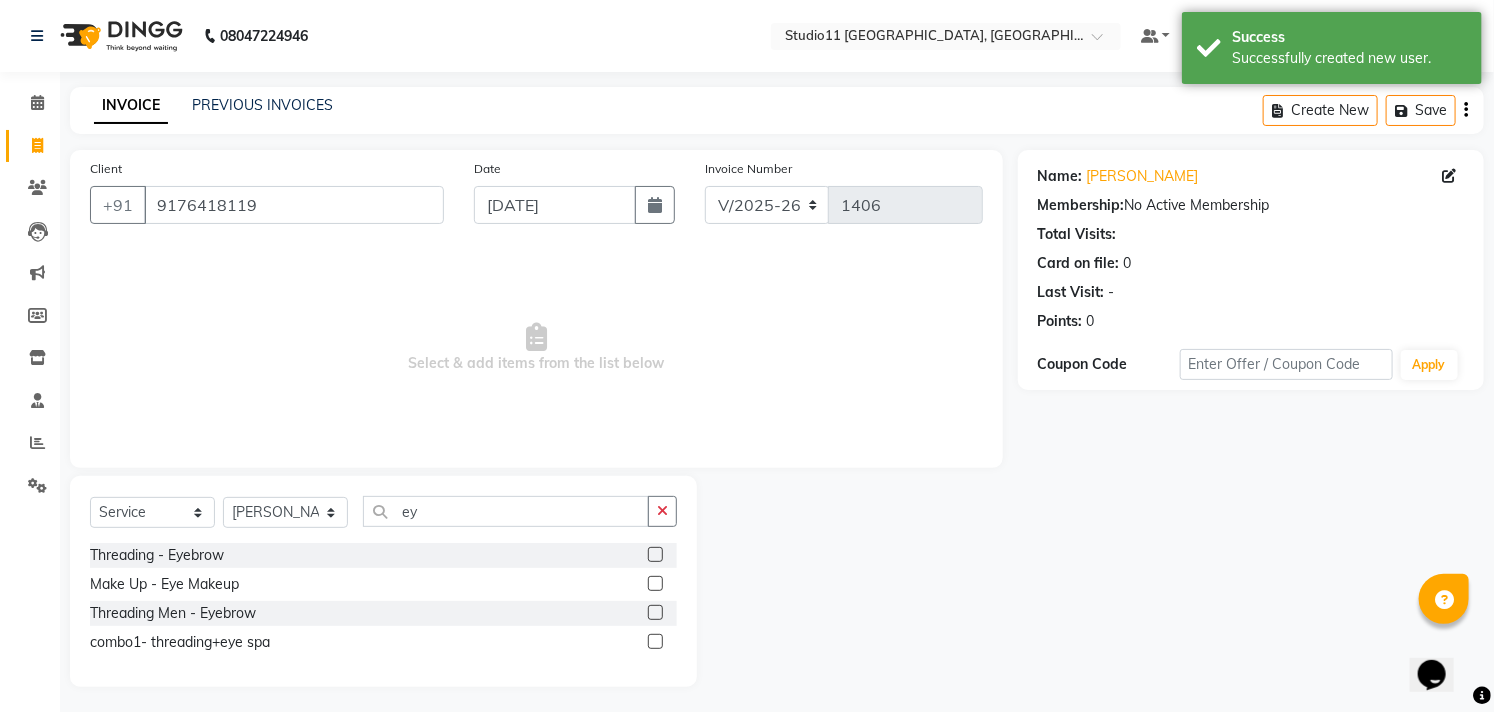 click 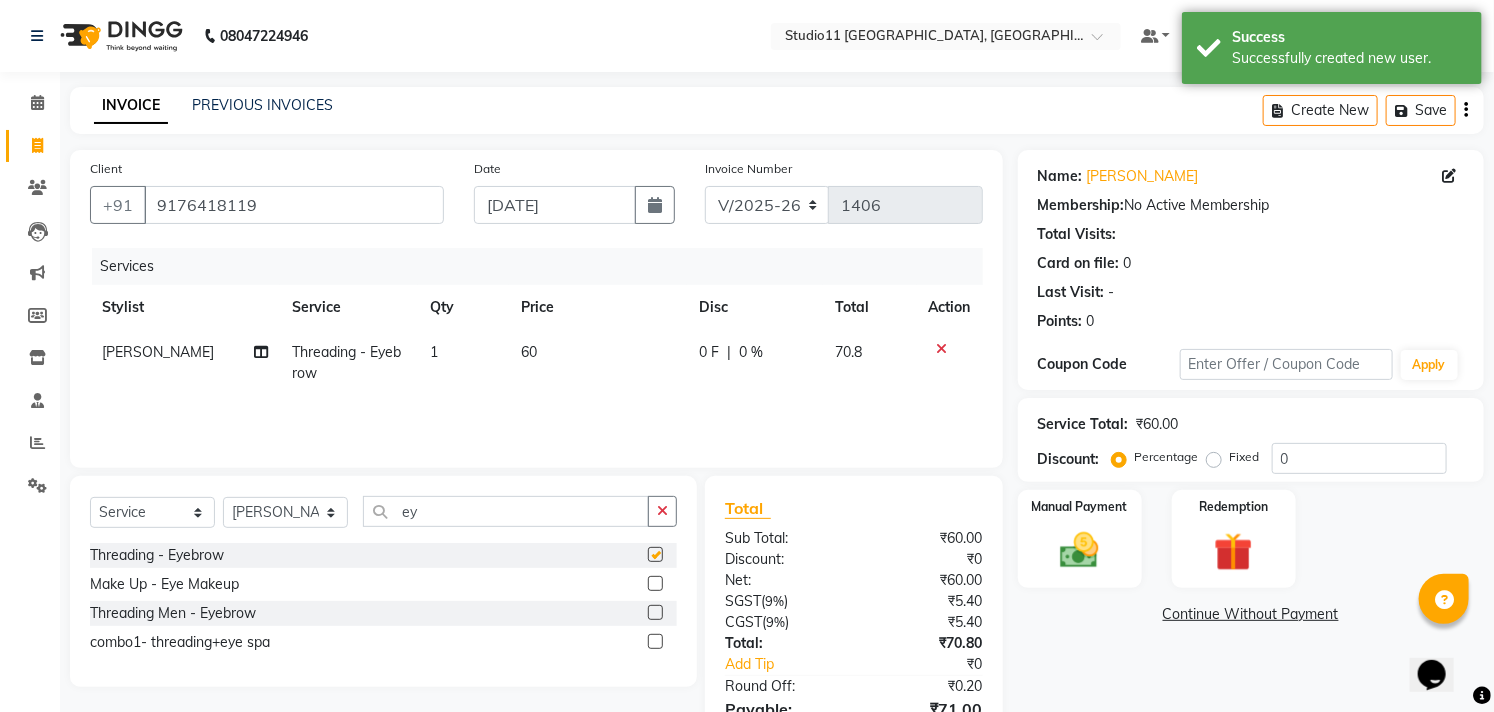 checkbox on "false" 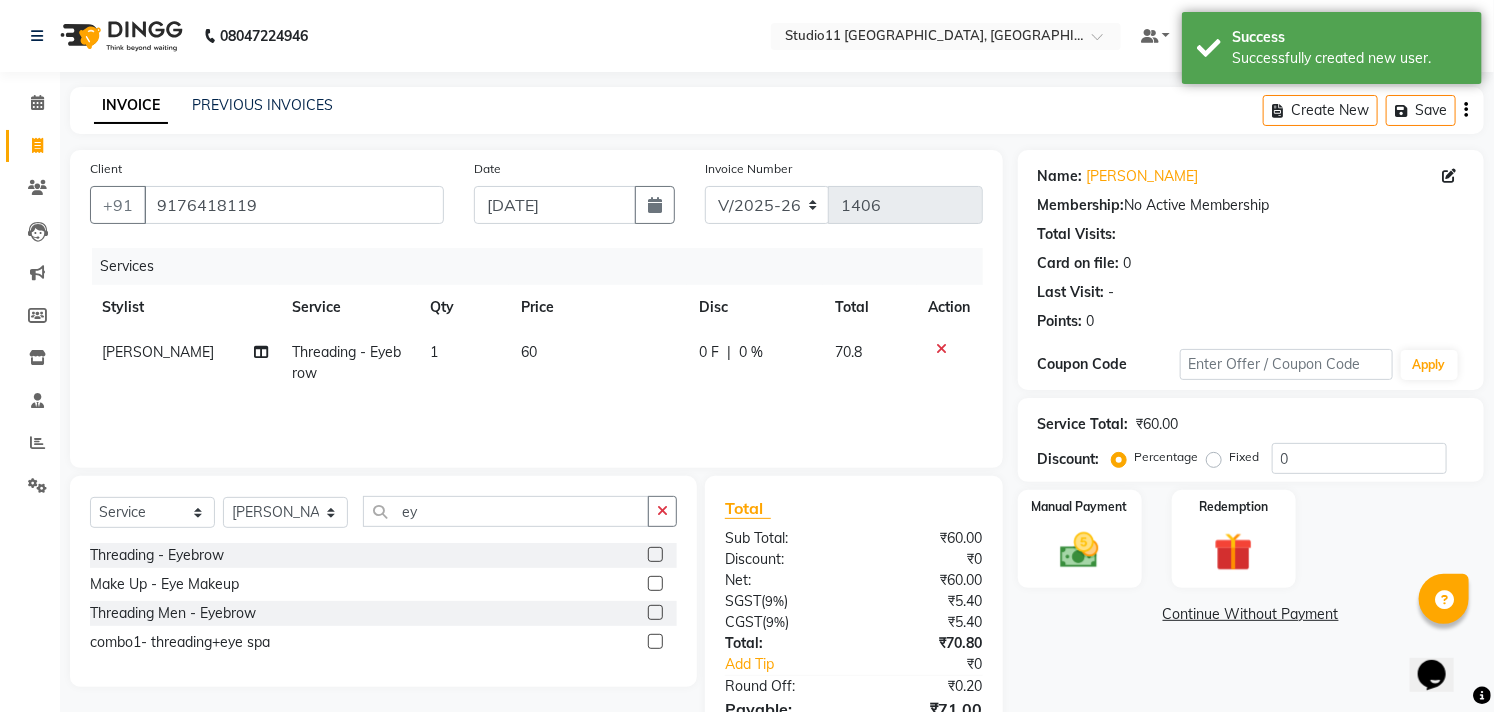 click on "60" 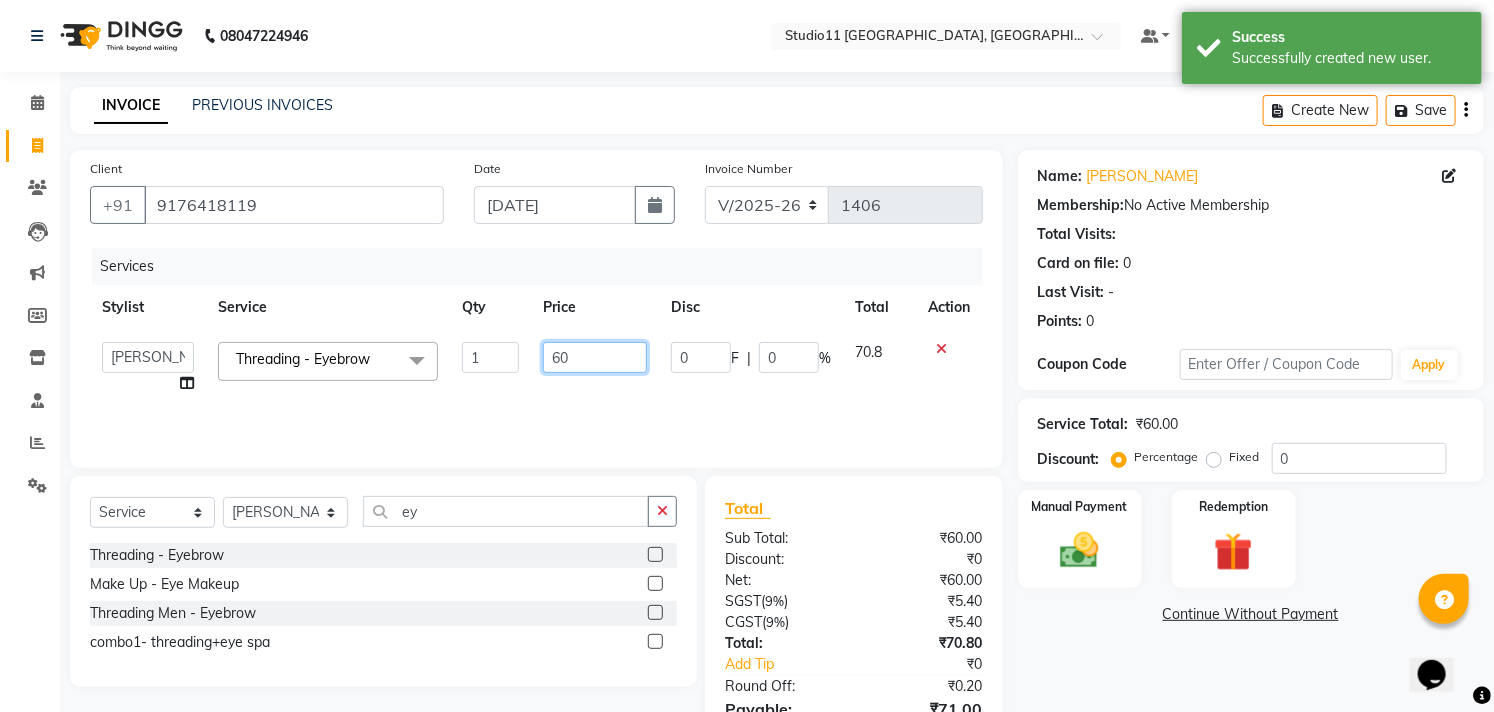 drag, startPoint x: 576, startPoint y: 355, endPoint x: 535, endPoint y: 356, distance: 41.01219 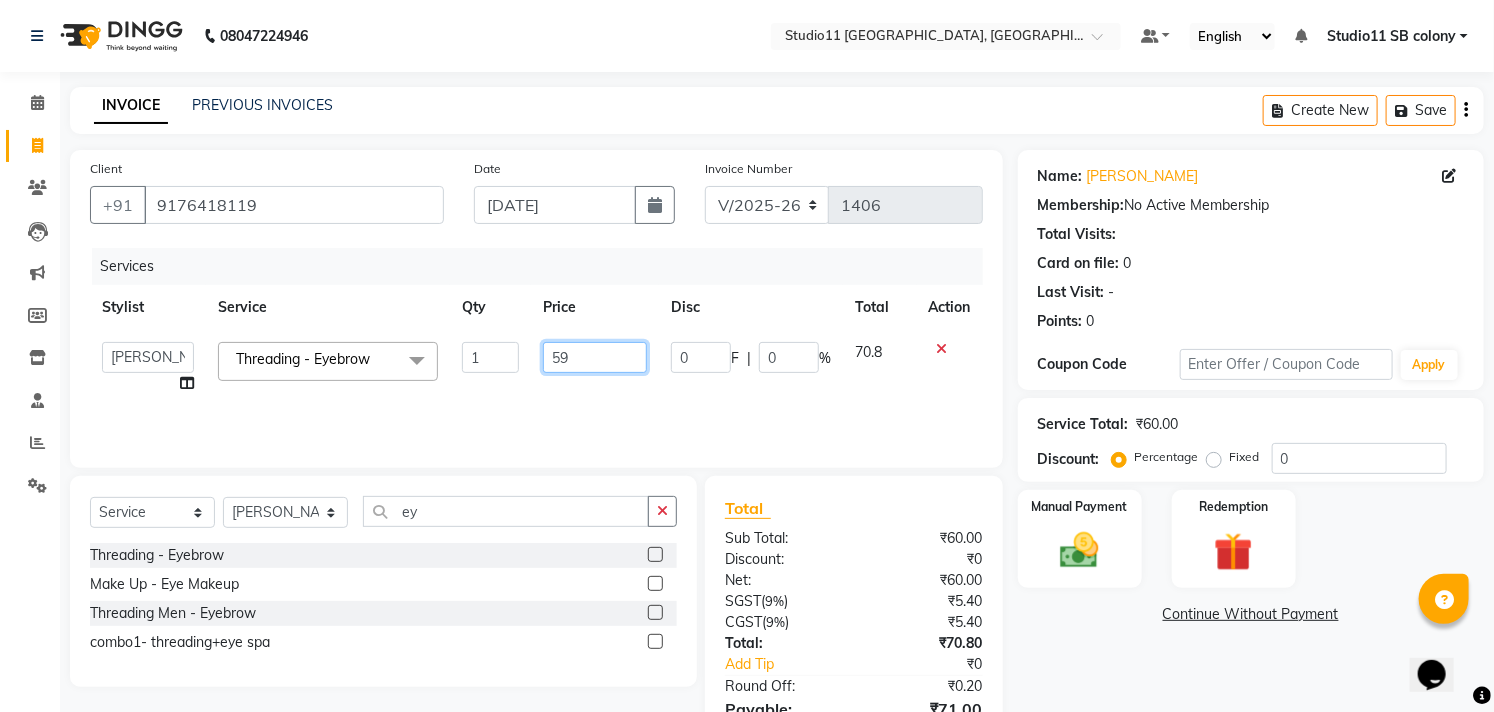 type on "59.5" 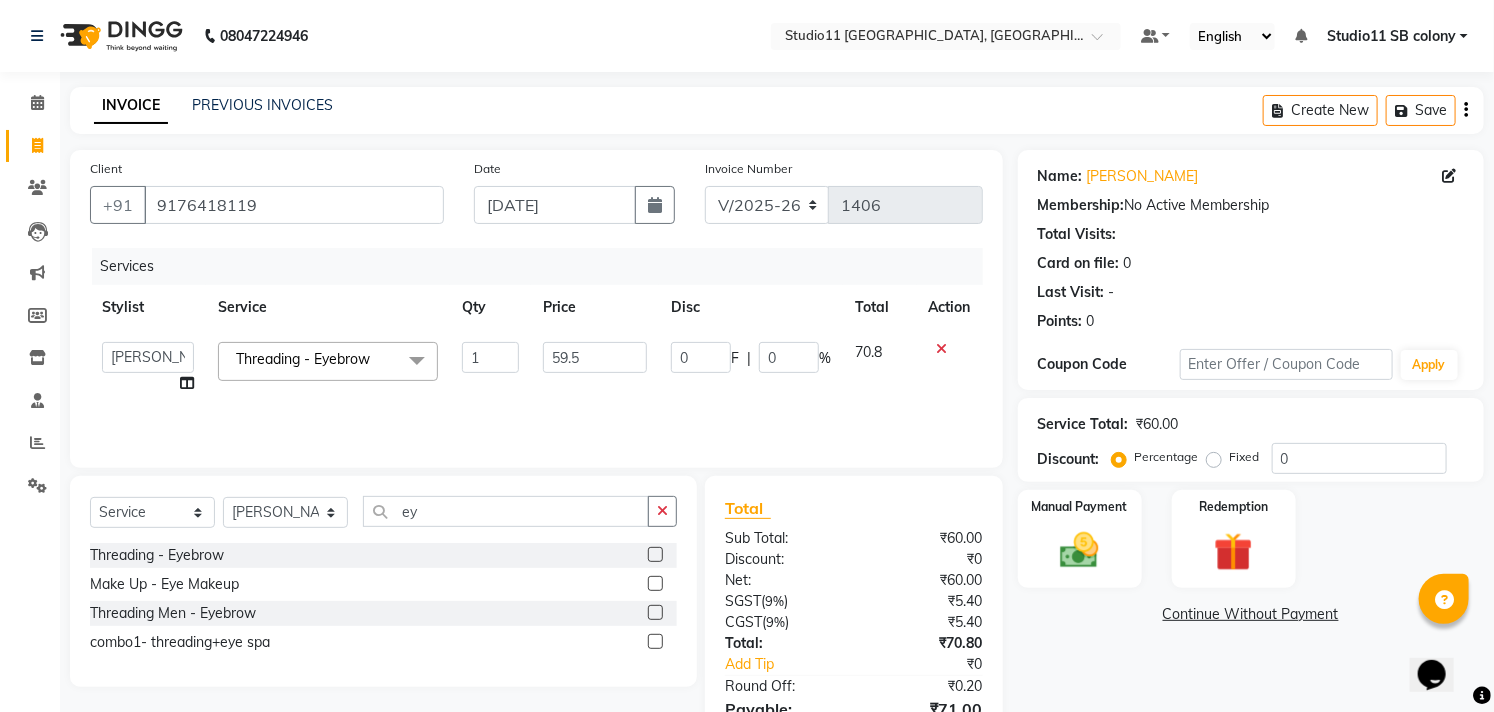 click on "Services Stylist Service Qty Price Disc Total Action  Afzal   Akbar   Dani   Jeni   Josna   kaif   lavanya   manimekalai   Praveen   Sonu   Studio11 SB colony   Tahir   tamil  Threading - Eyebrow  x Hair - Kids Hair Cut Hair - Basic Hair Cut Hair - Style Change Hair - Customized Hair Cut Hair - Ironing Hair - Tongs Hair - Roller Sets Hair Advance - Hair Do-Basic Hair Advance - Hair -Up Do Hair Technical - Straightening Hair Technical - Smoothening Hair Technical - Rebonding Hair Technical - Keratin Hair Technical - Kera Smooth Colouring - Root Touch Up(Ammonia) Colouring - Root Touch Up(Ammonia Free) Colouring - Global Color(Ammonia) Colouring - Global Color(Ammonia Free) Fashion Colour - Global Ammonia Fashion Colour - Global Ammonia Free Fashion Colour - Fashion Streaks(Min 3 Streaks) Fashion Colour - Highlights Half Fashion Colour - Highlights Full Wash&Blowdry - Blowdry Wash&Blowdry - Blowdry & Hair Wash Wash&Blowdry - Hair Wash & Setting Wash&Blowdry - Moroccan Hairwash & Conditioning Threading - Chin 1" 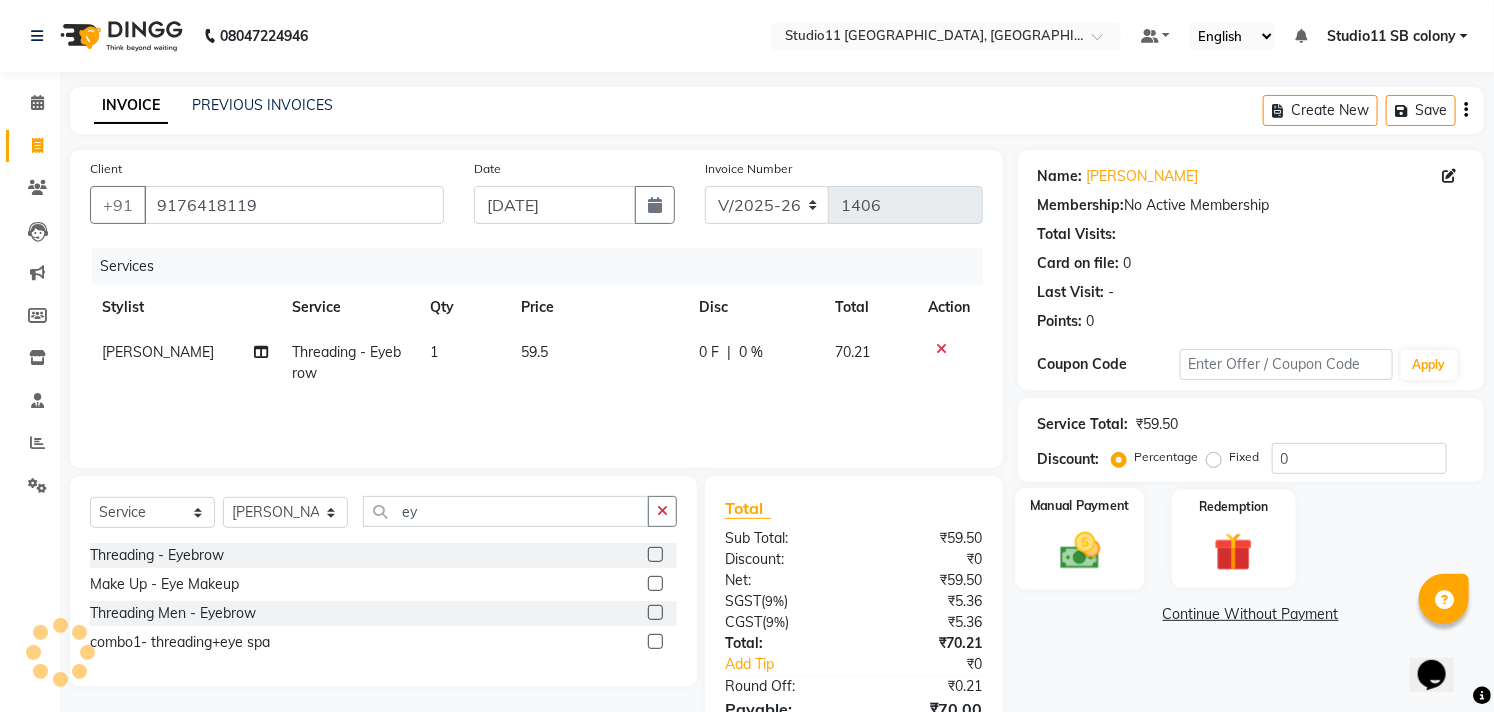 click on "Manual Payment" 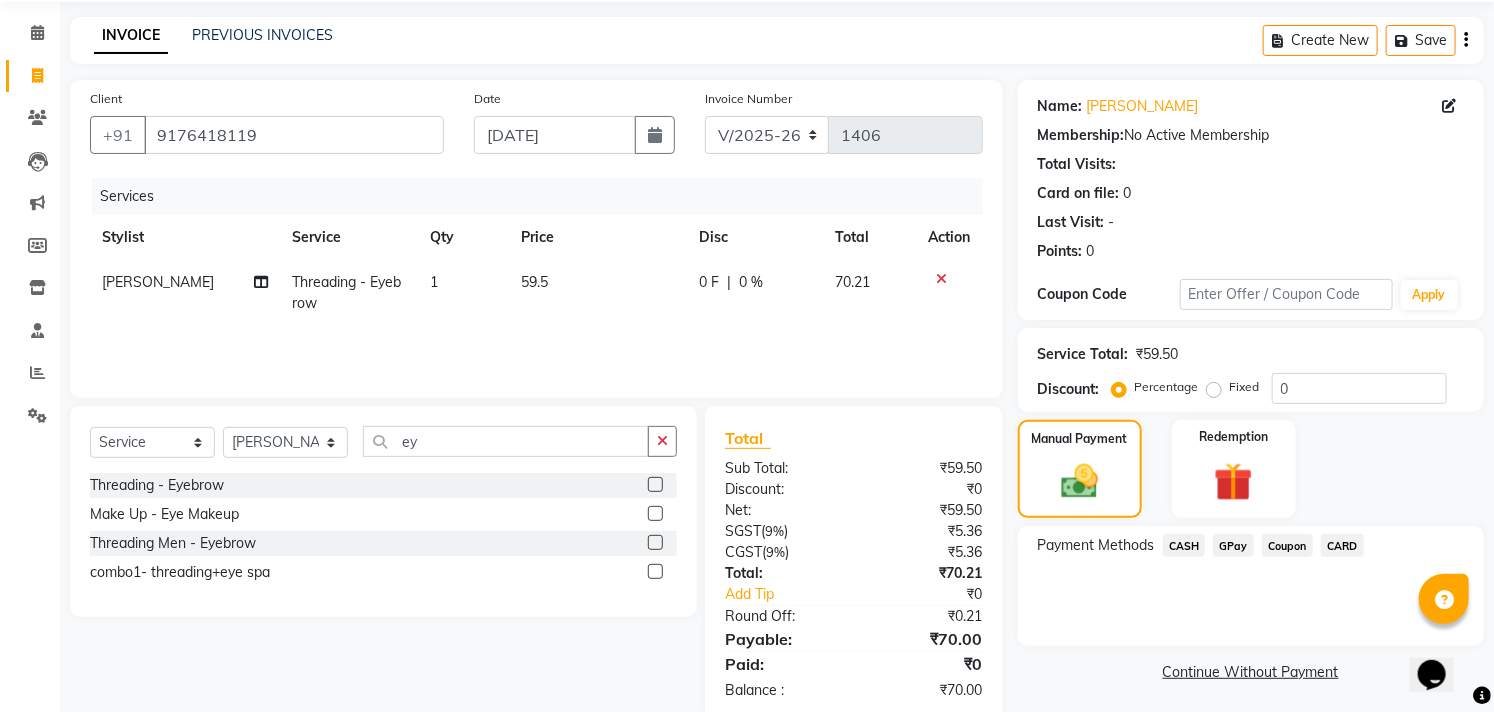 scroll, scrollTop: 108, scrollLeft: 0, axis: vertical 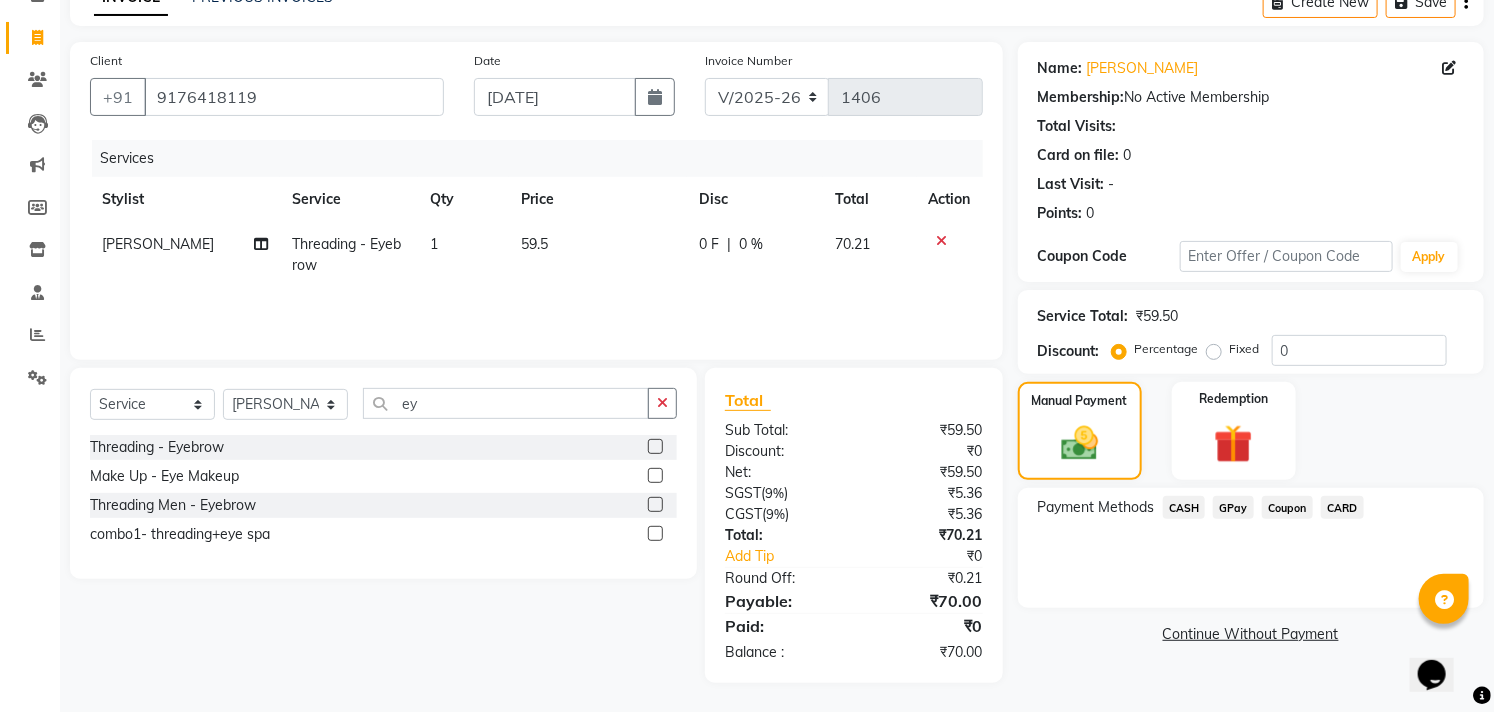click on "GPay" 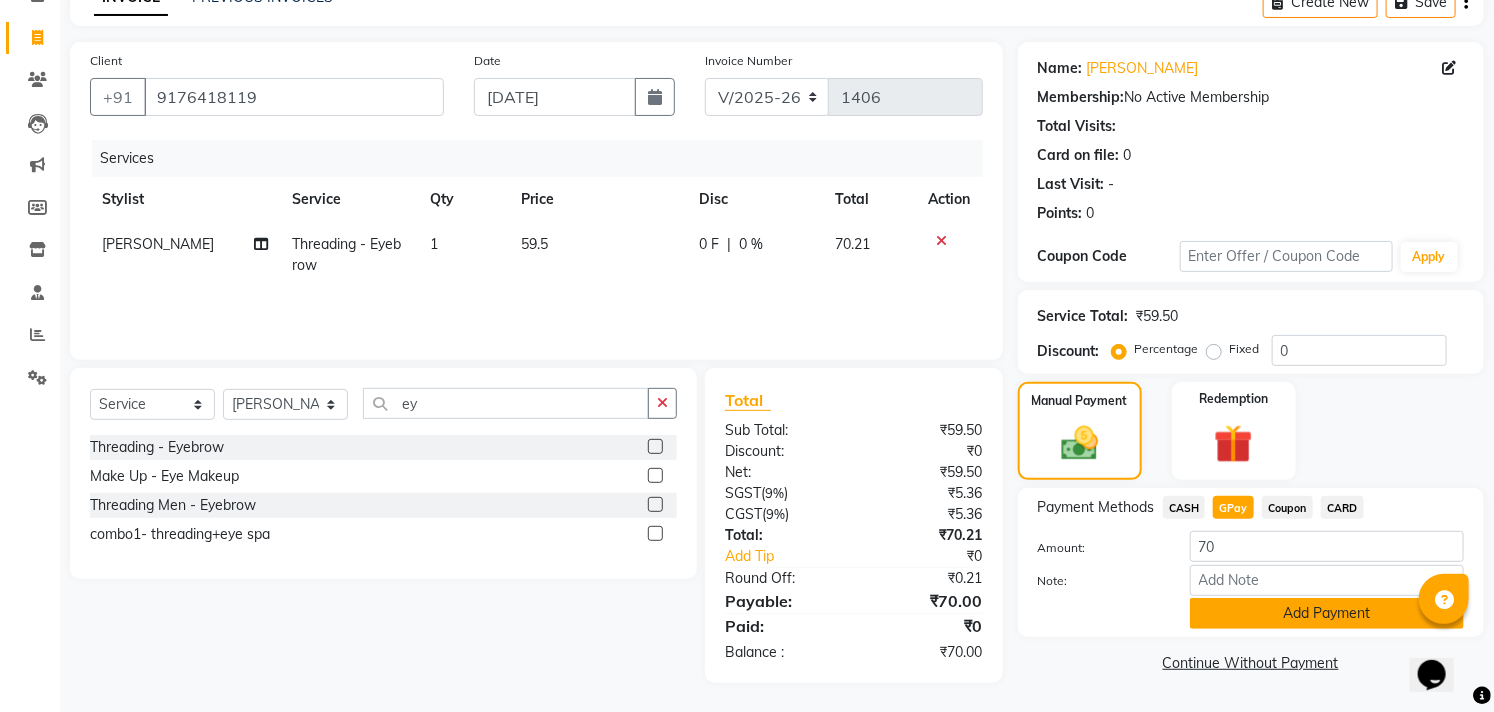 click on "Add Payment" 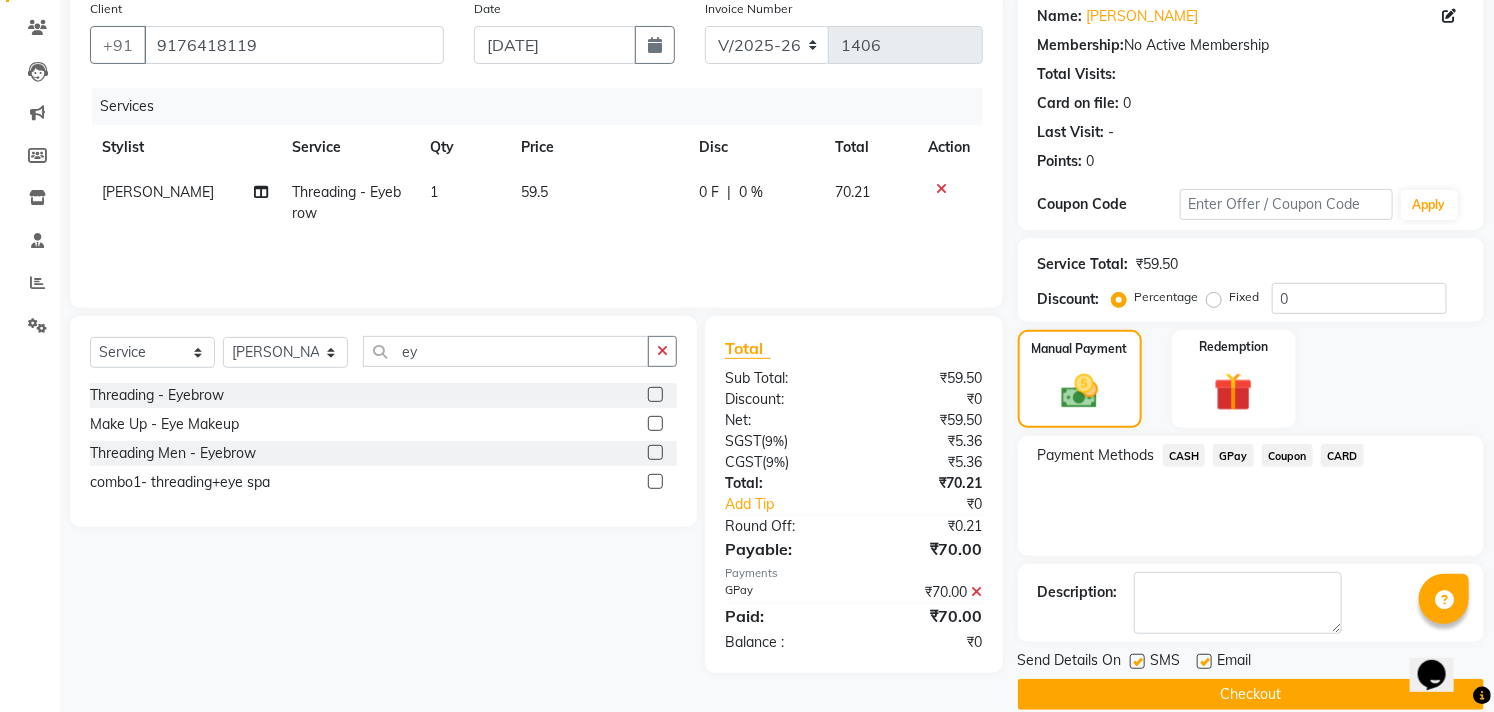 scroll, scrollTop: 187, scrollLeft: 0, axis: vertical 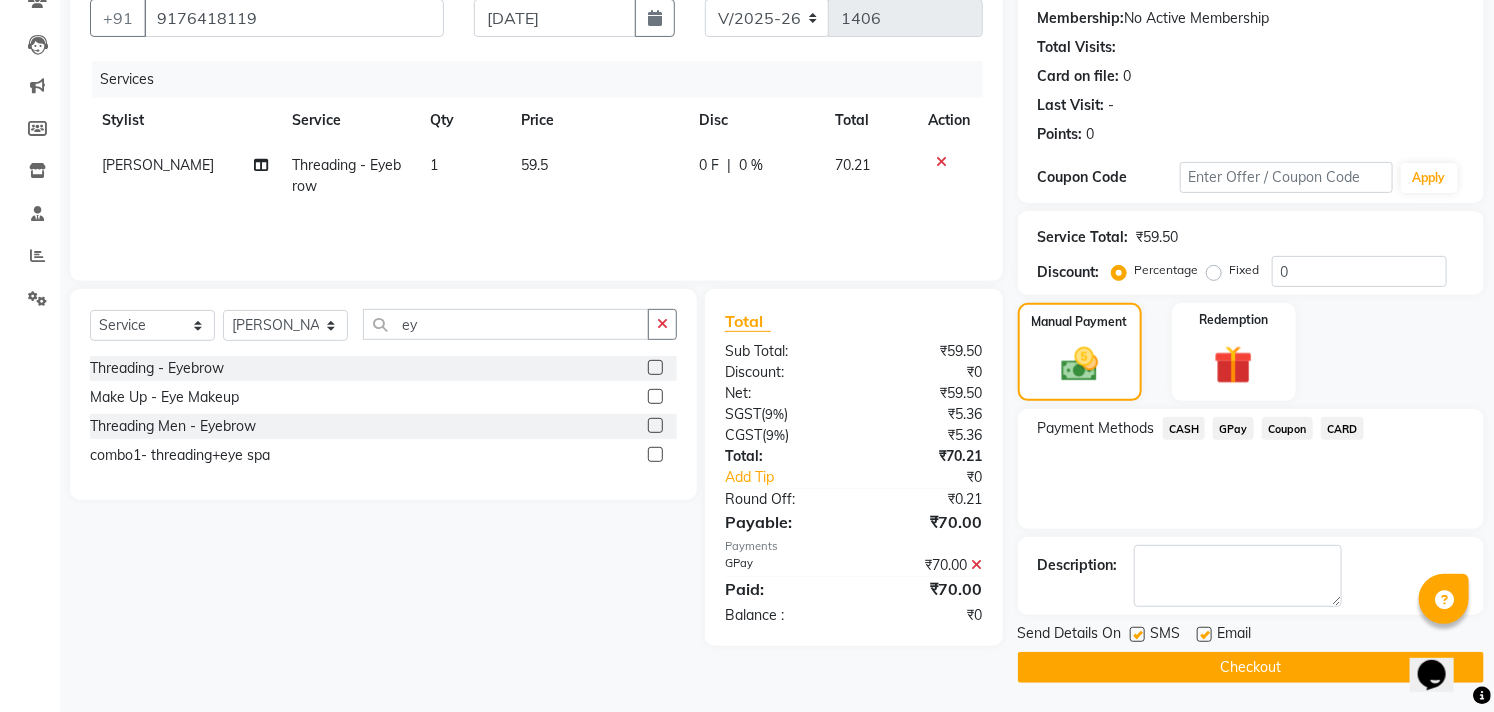click 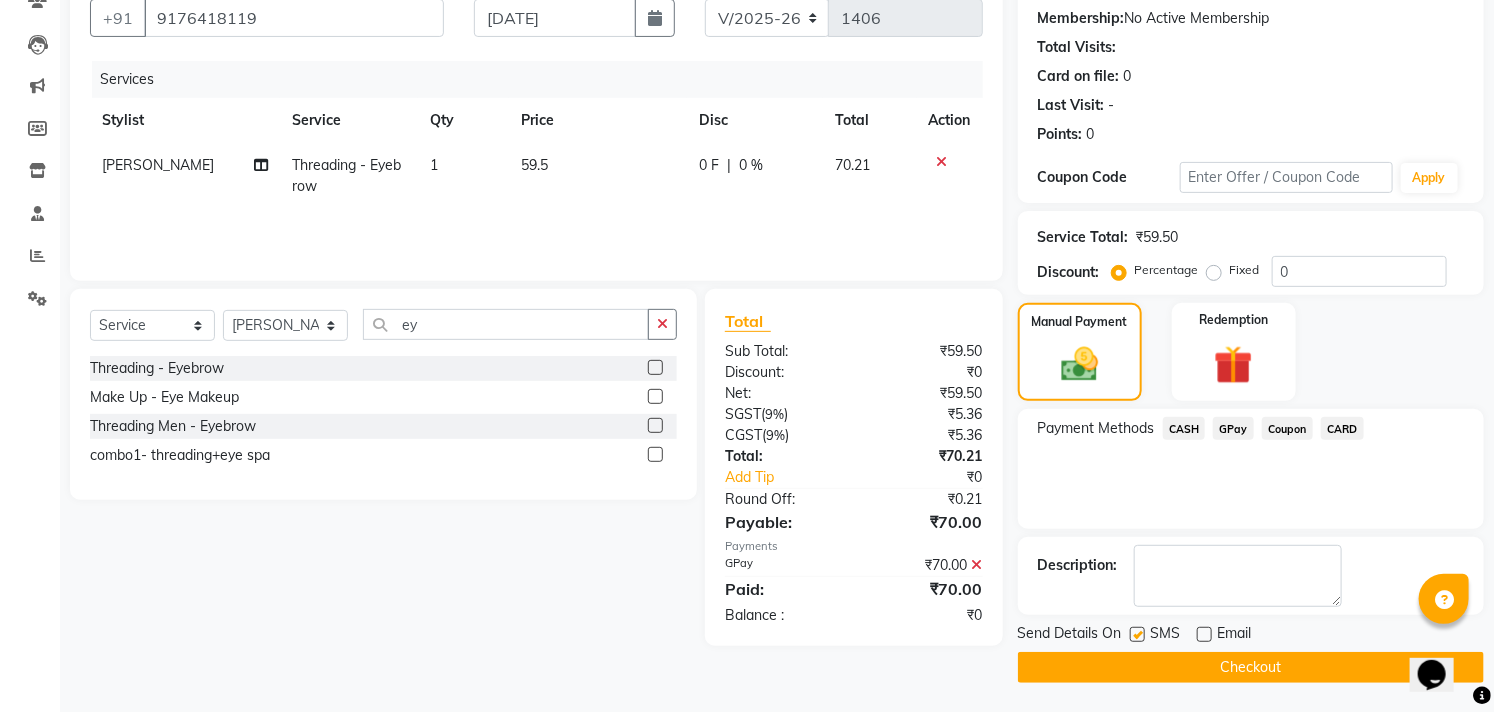 click 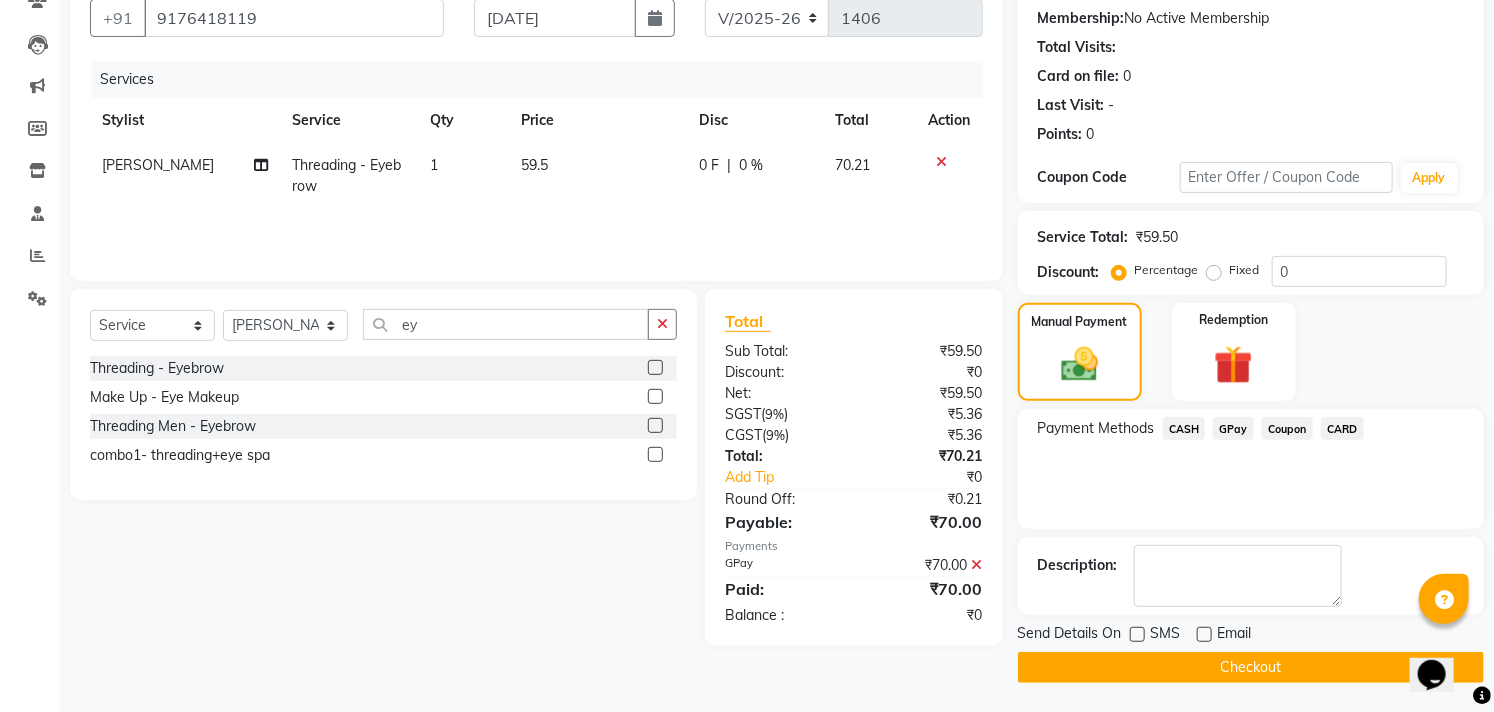 click on "Checkout" 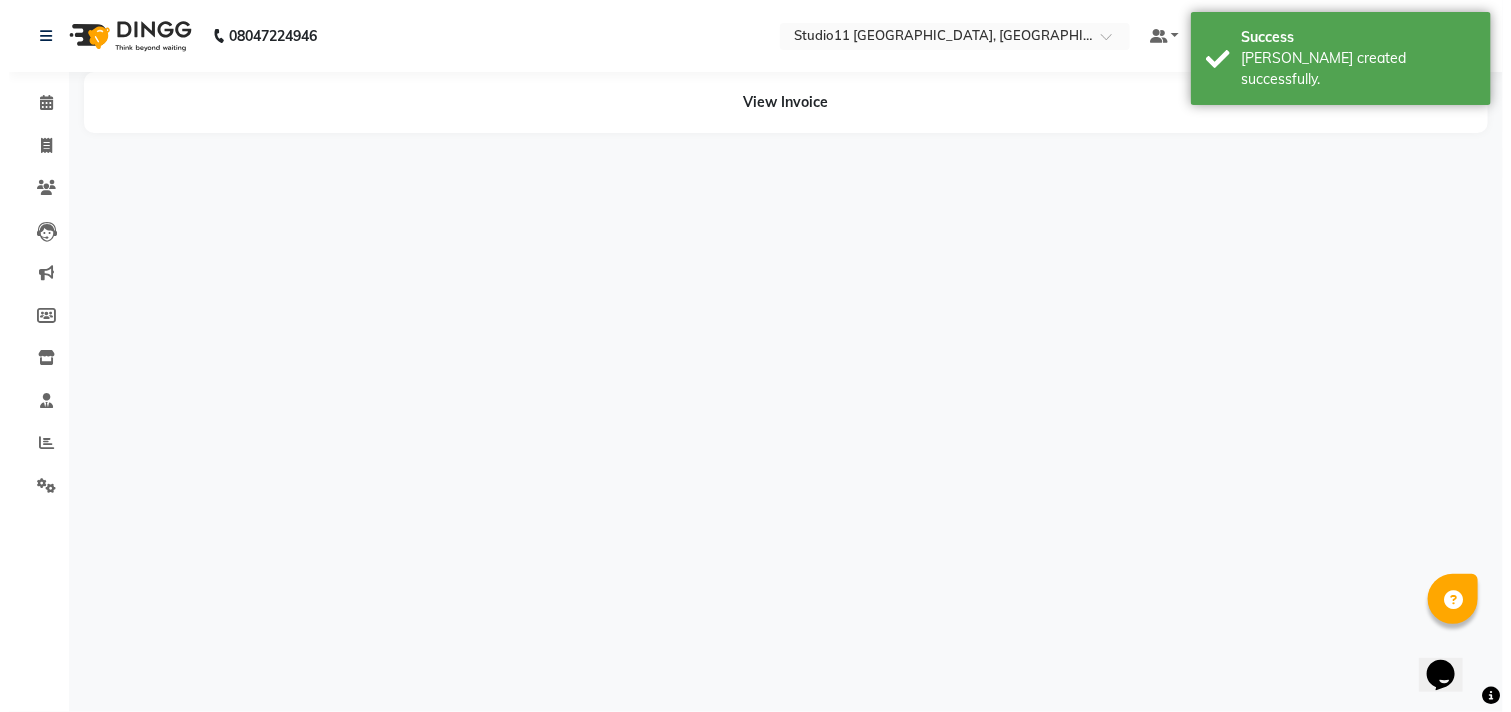 scroll, scrollTop: 0, scrollLeft: 0, axis: both 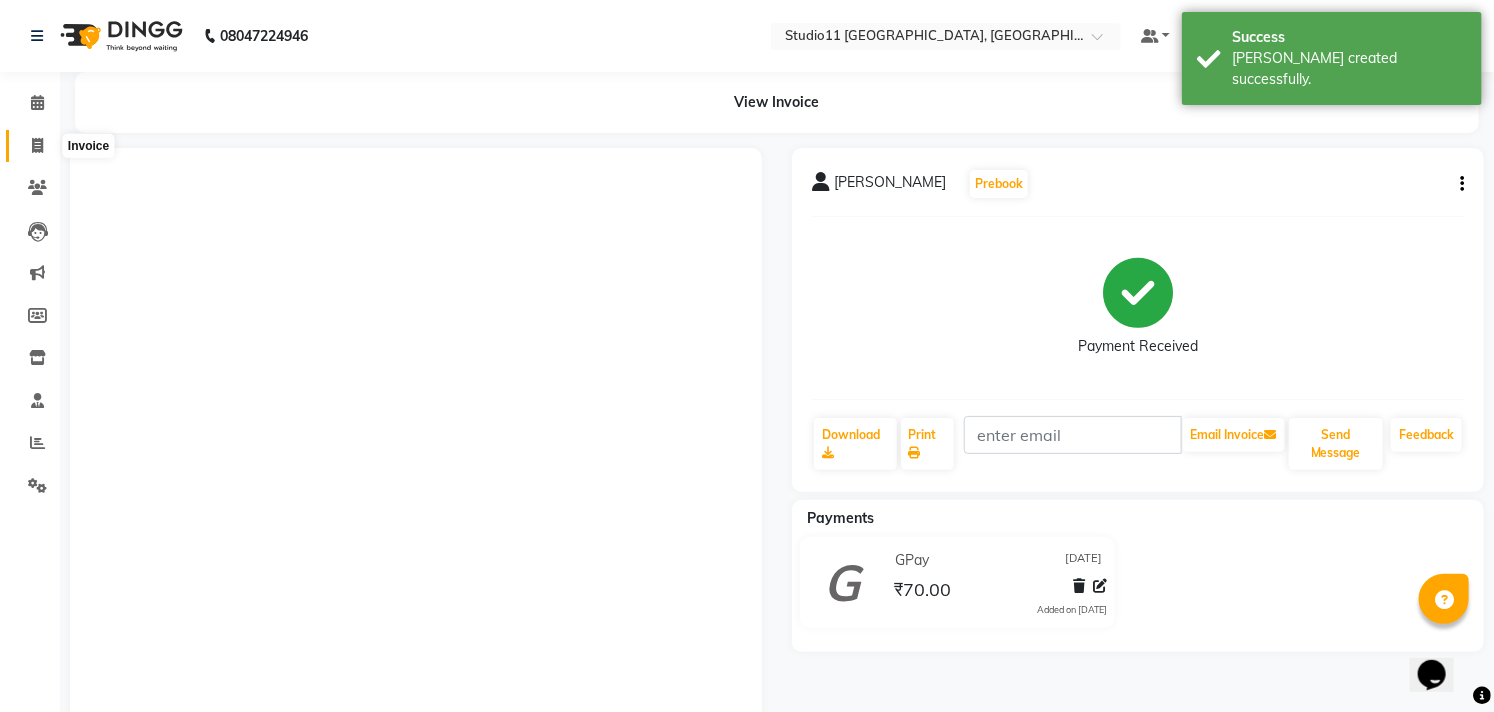 click 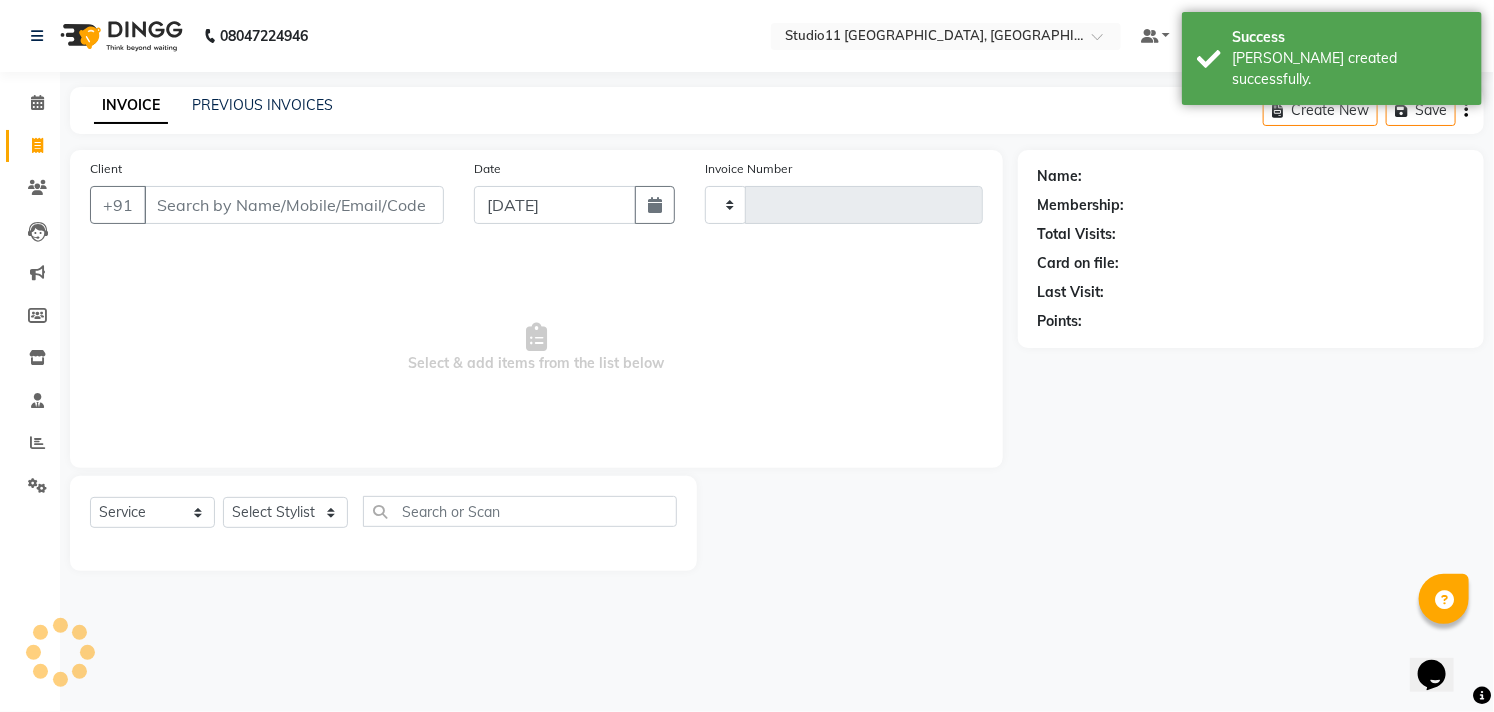 type on "1407" 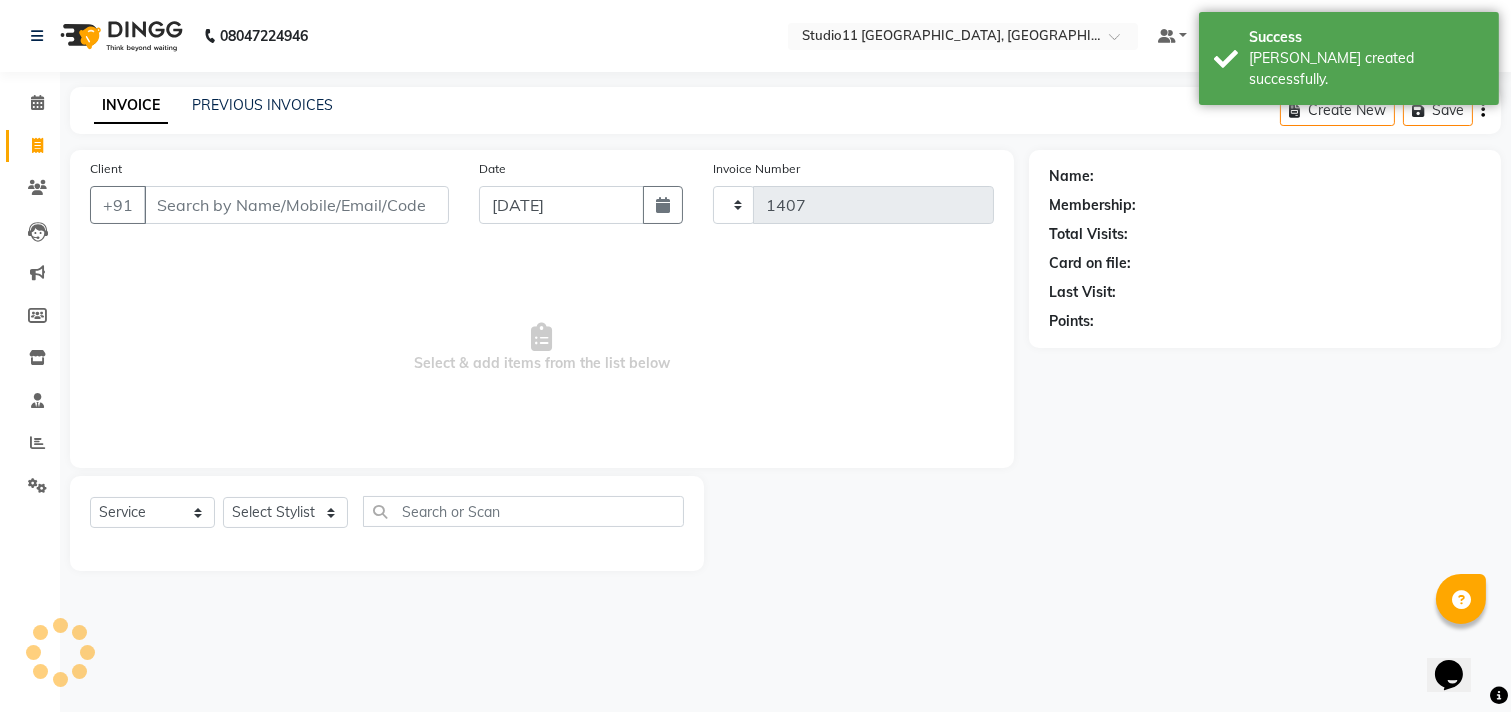 select on "7717" 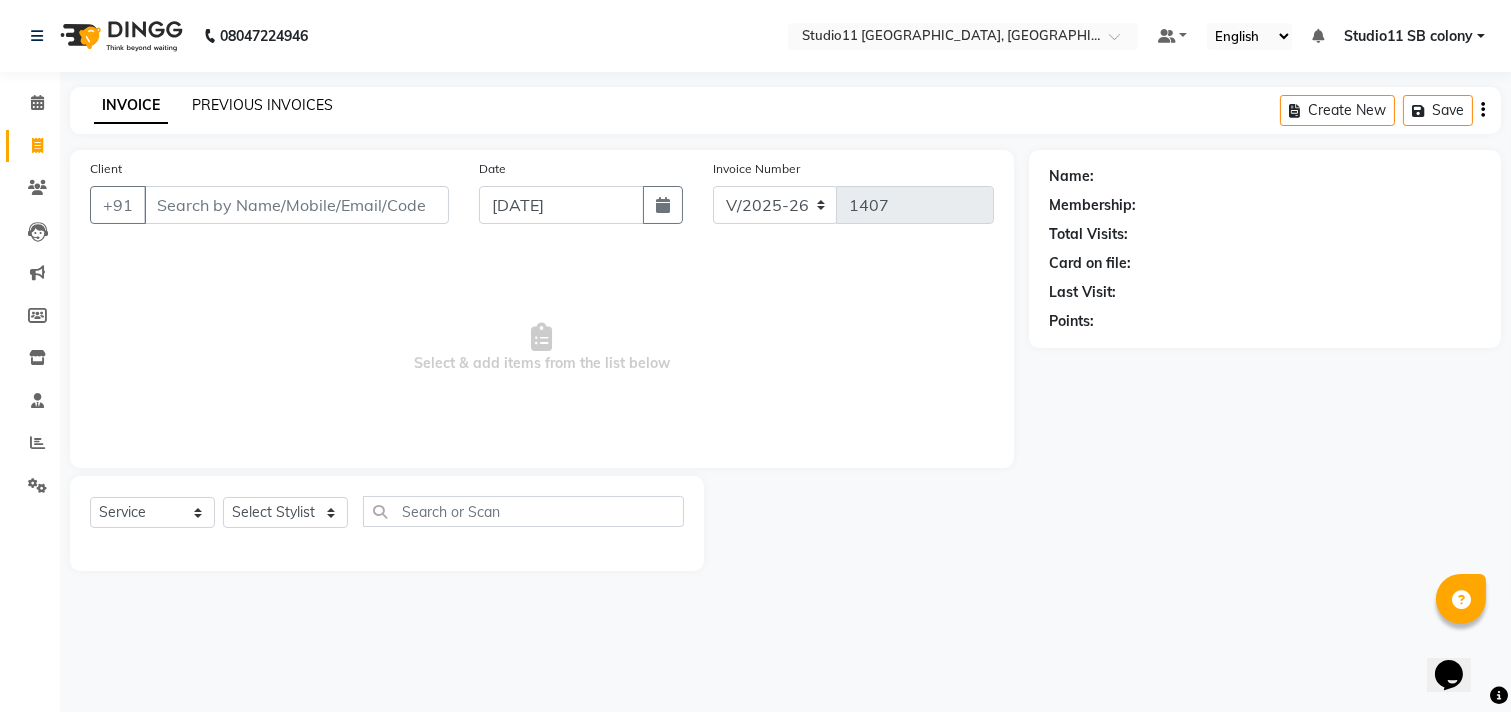 click on "PREVIOUS INVOICES" 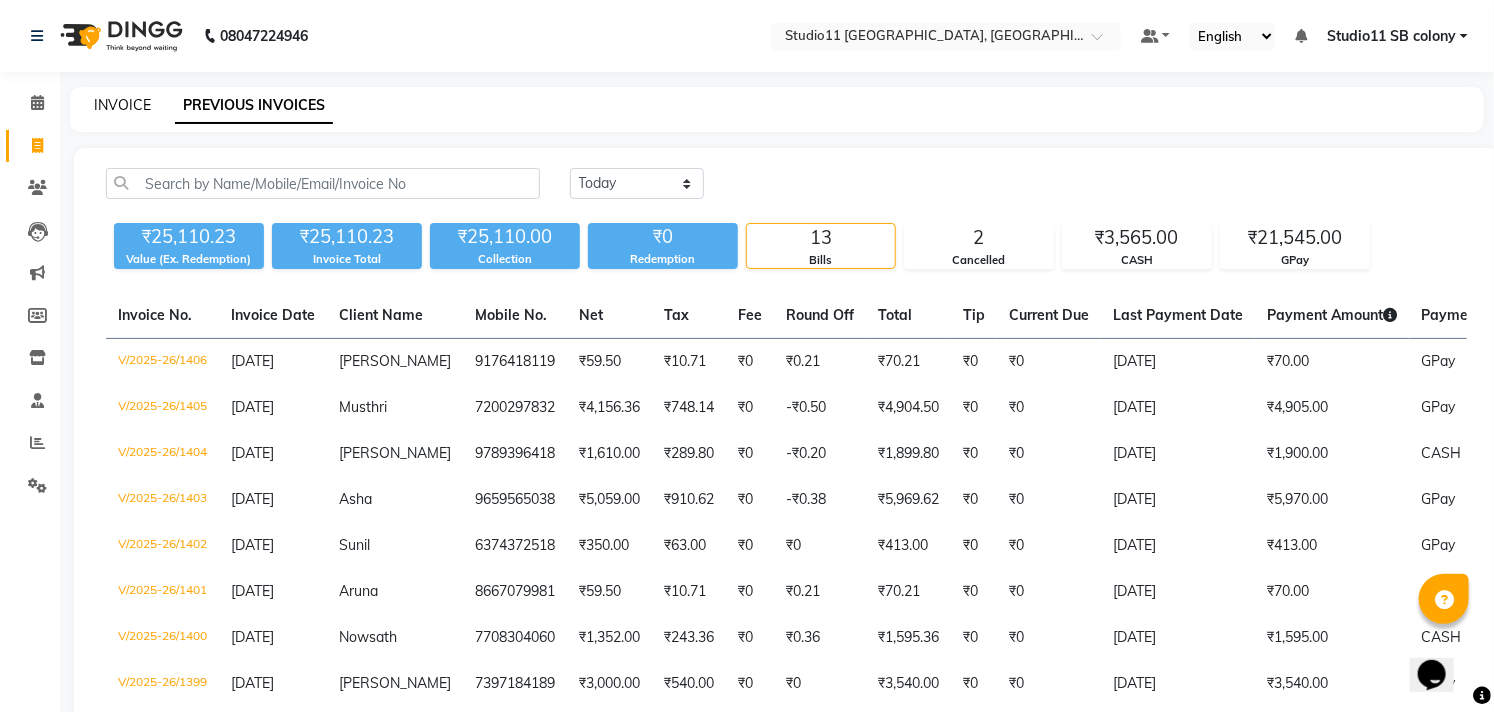 click on "INVOICE" 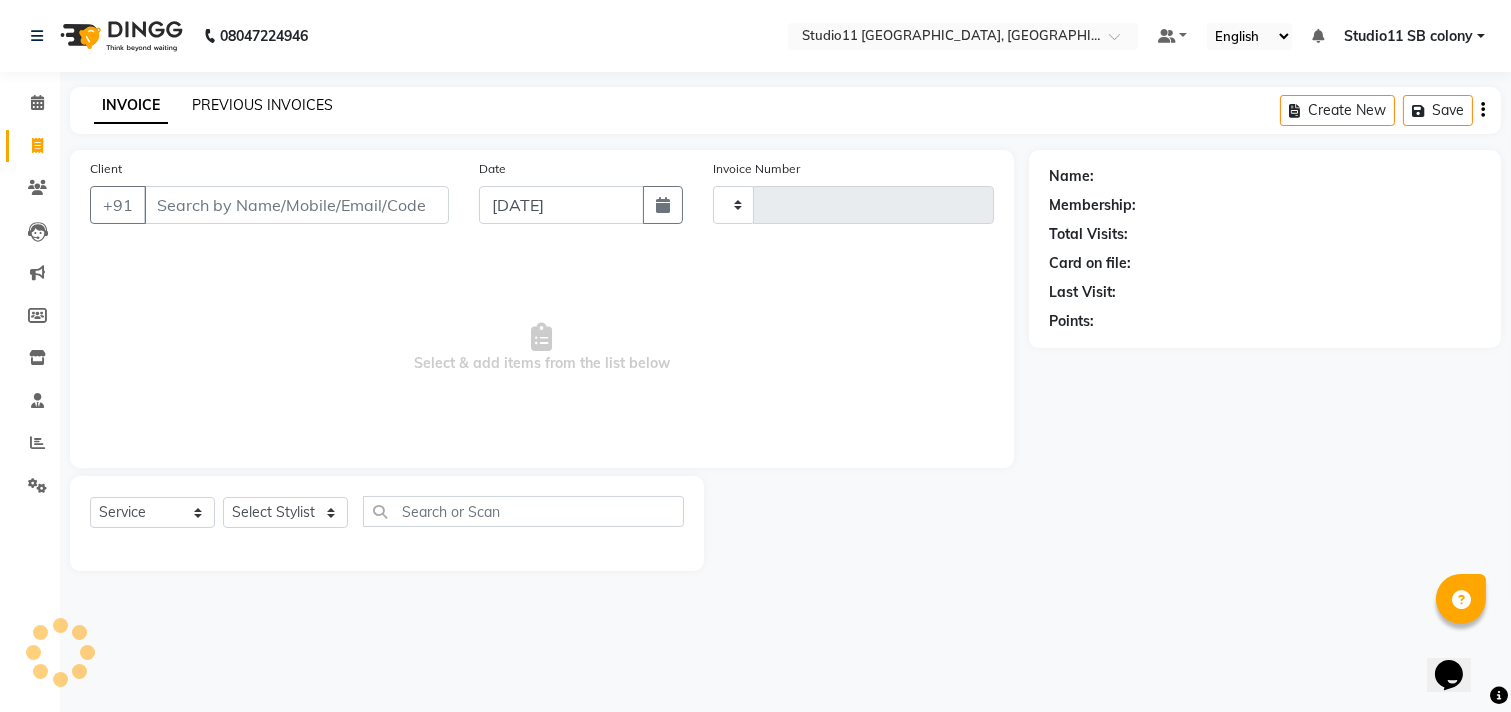 type on "1407" 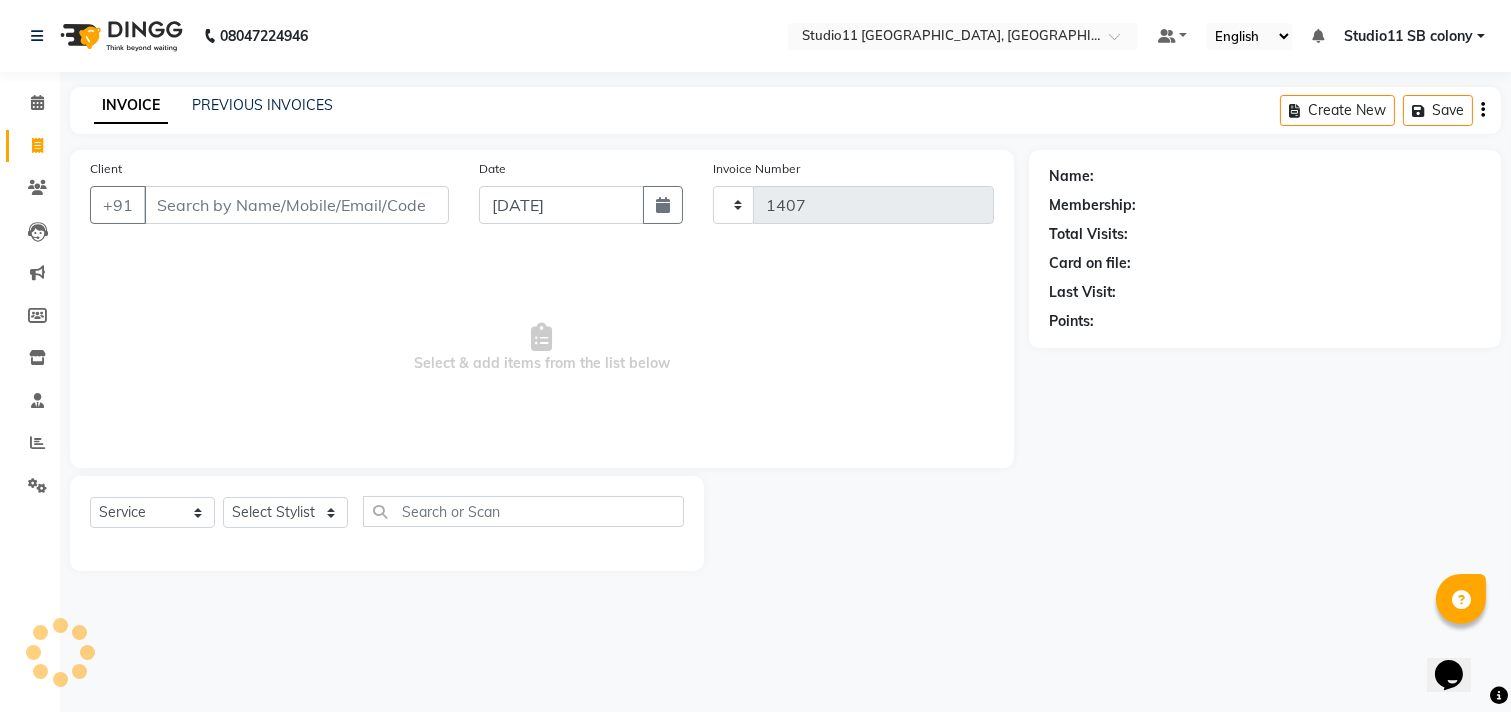 select on "7717" 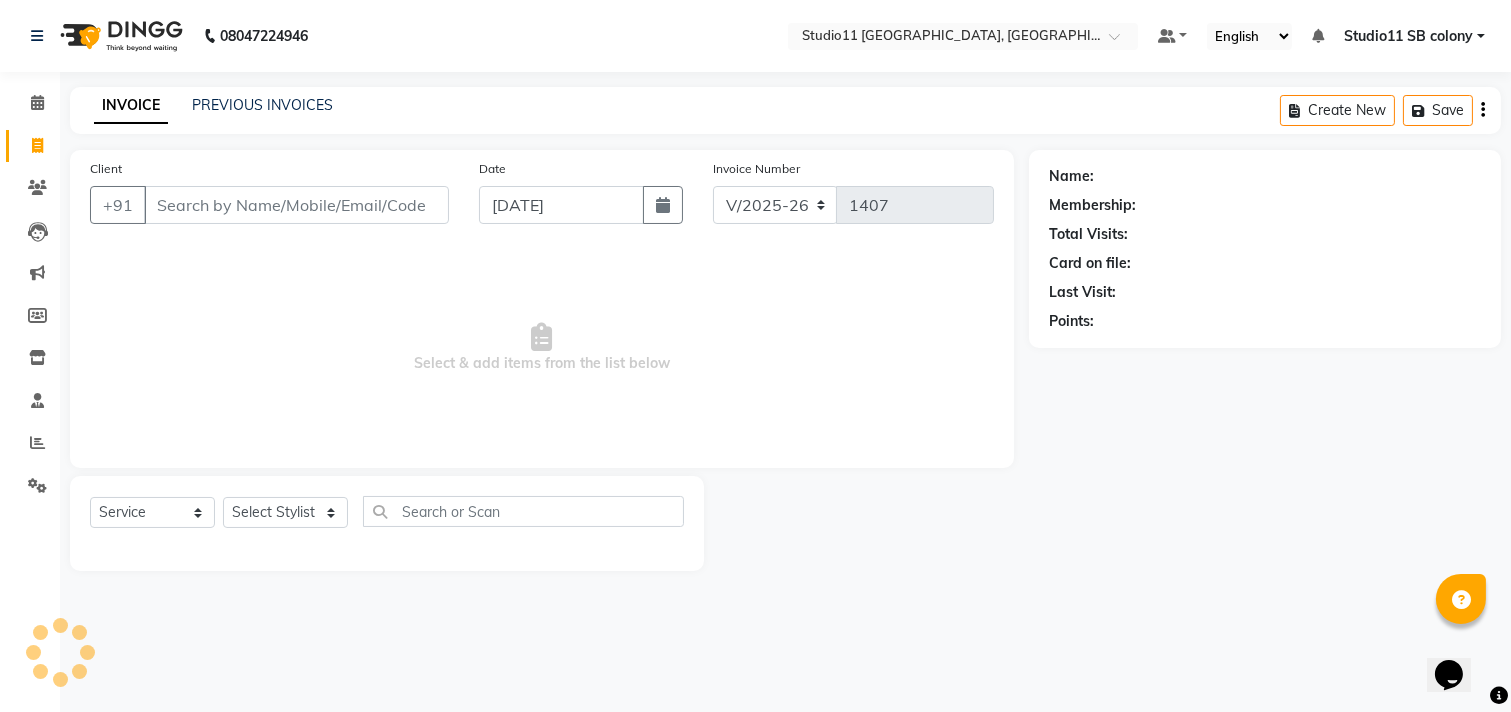 click on "Client" at bounding box center (296, 205) 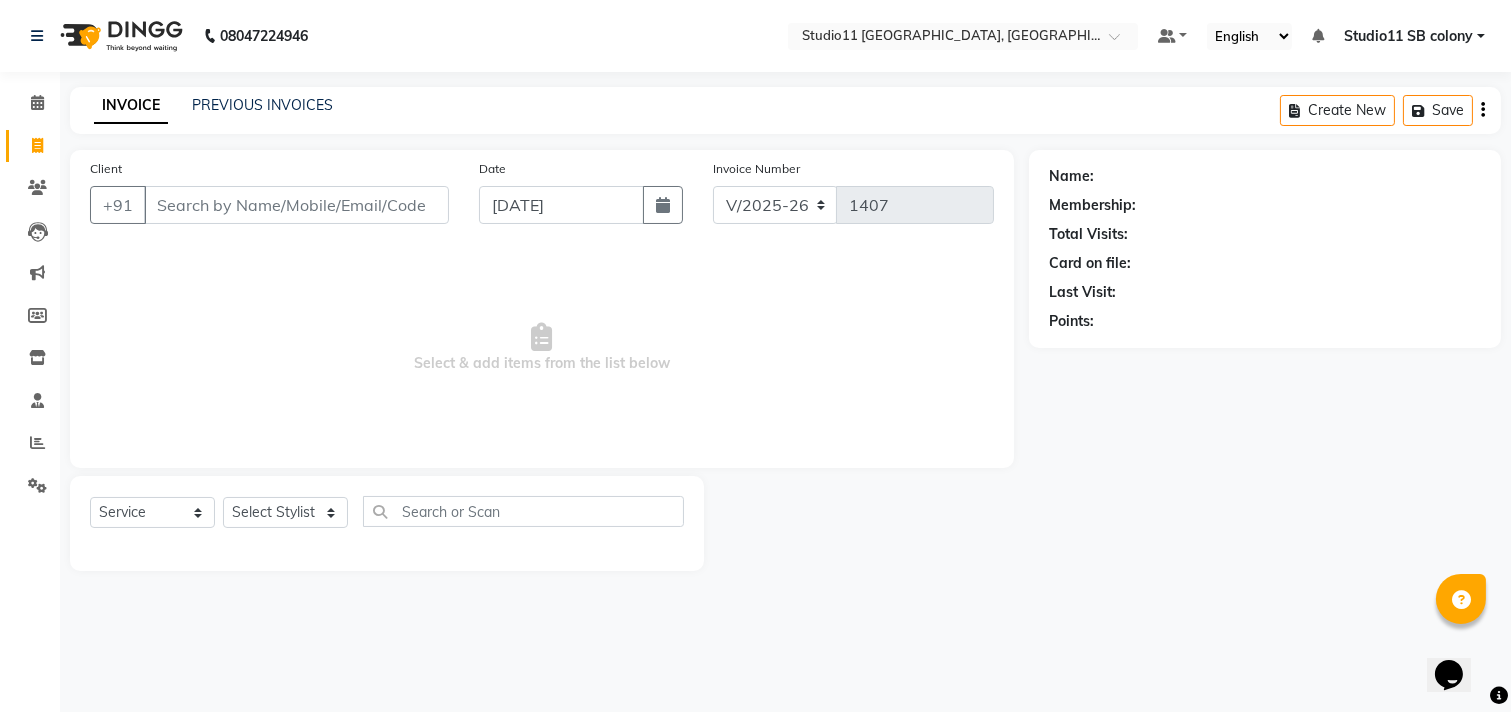 click on "Client" at bounding box center [296, 205] 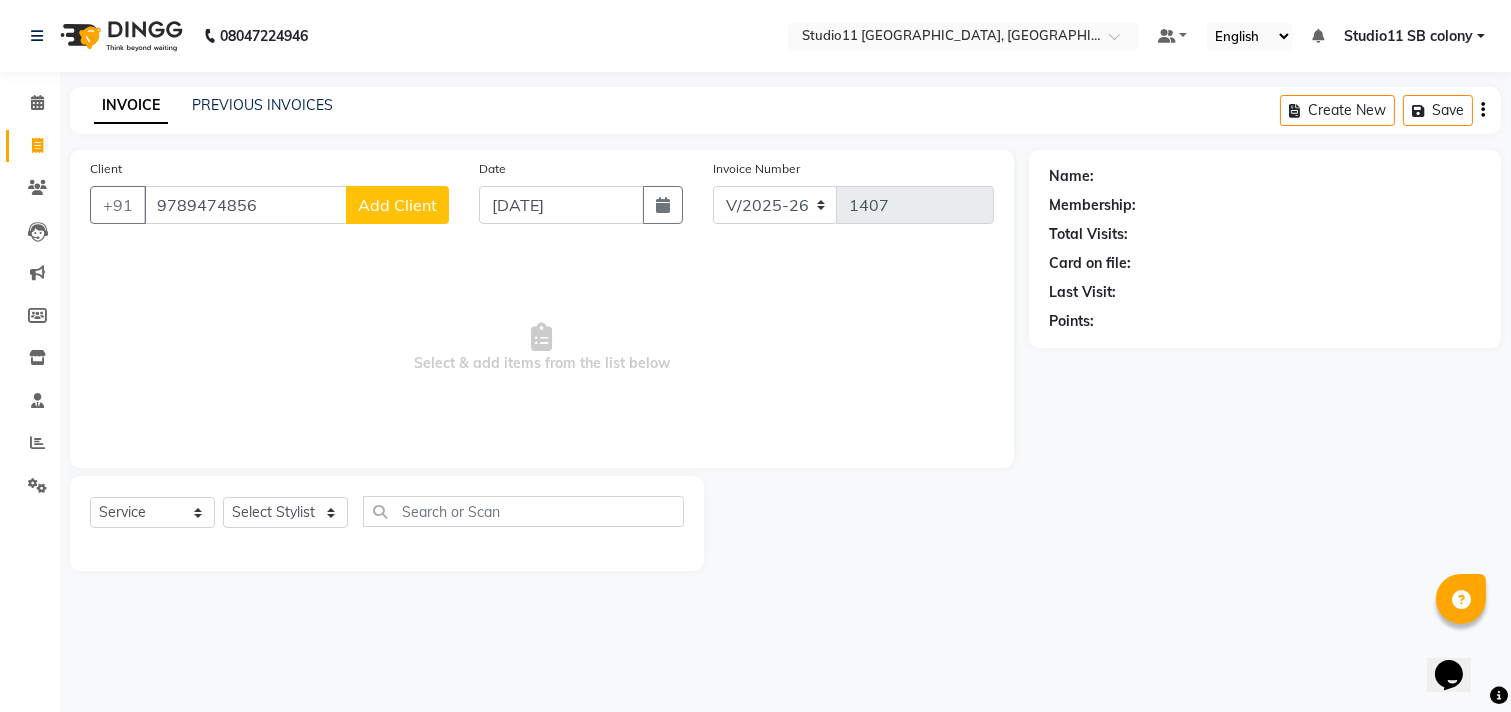 type on "9789474856" 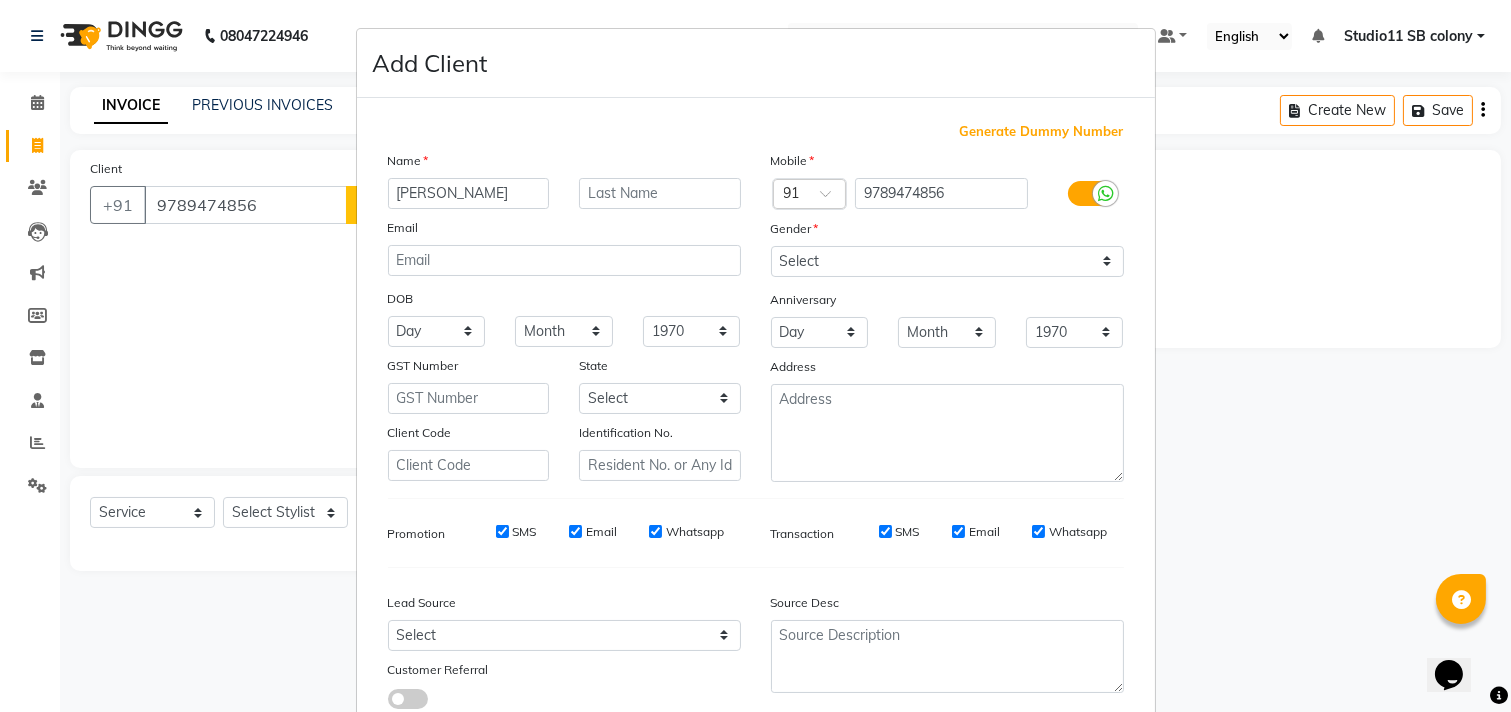 type on "Senthil Kumar" 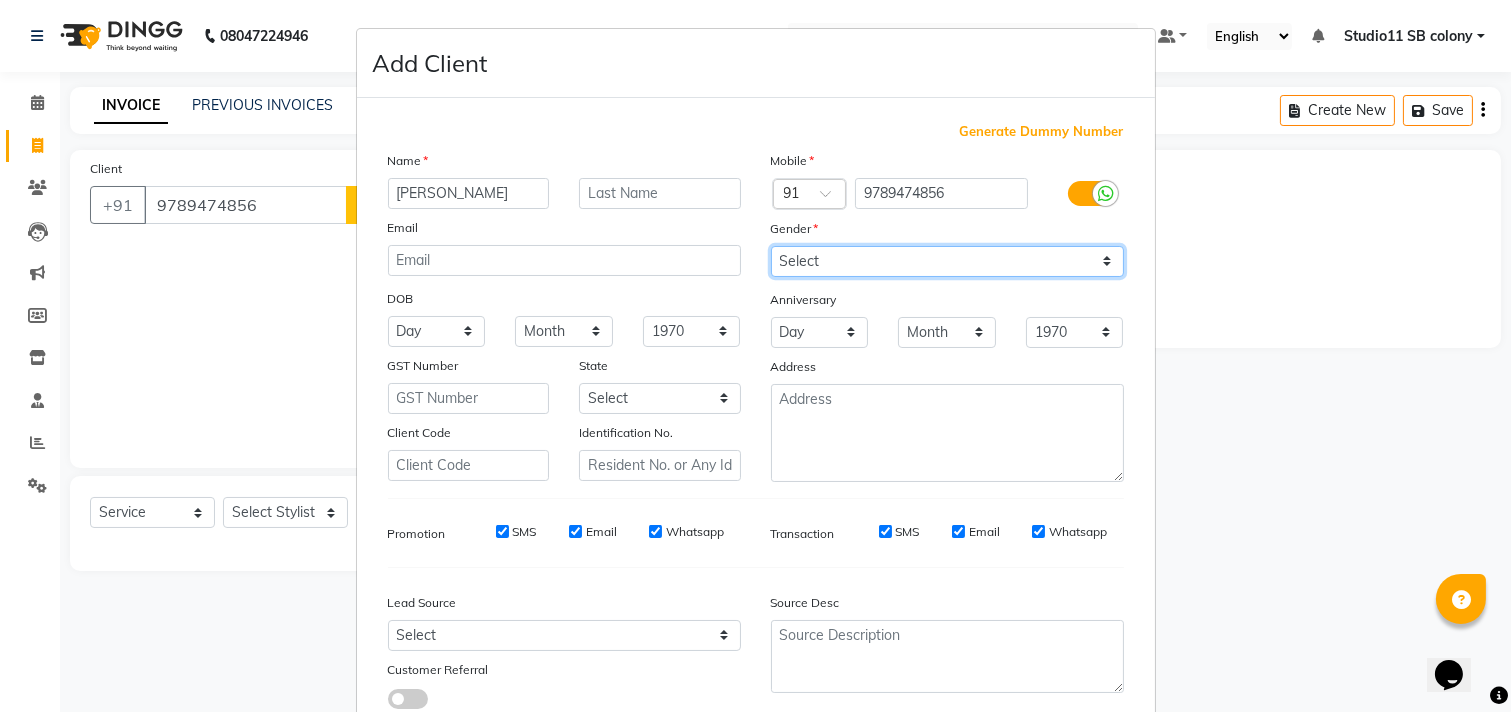 click on "Select Male Female Other Prefer Not To Say" at bounding box center (947, 261) 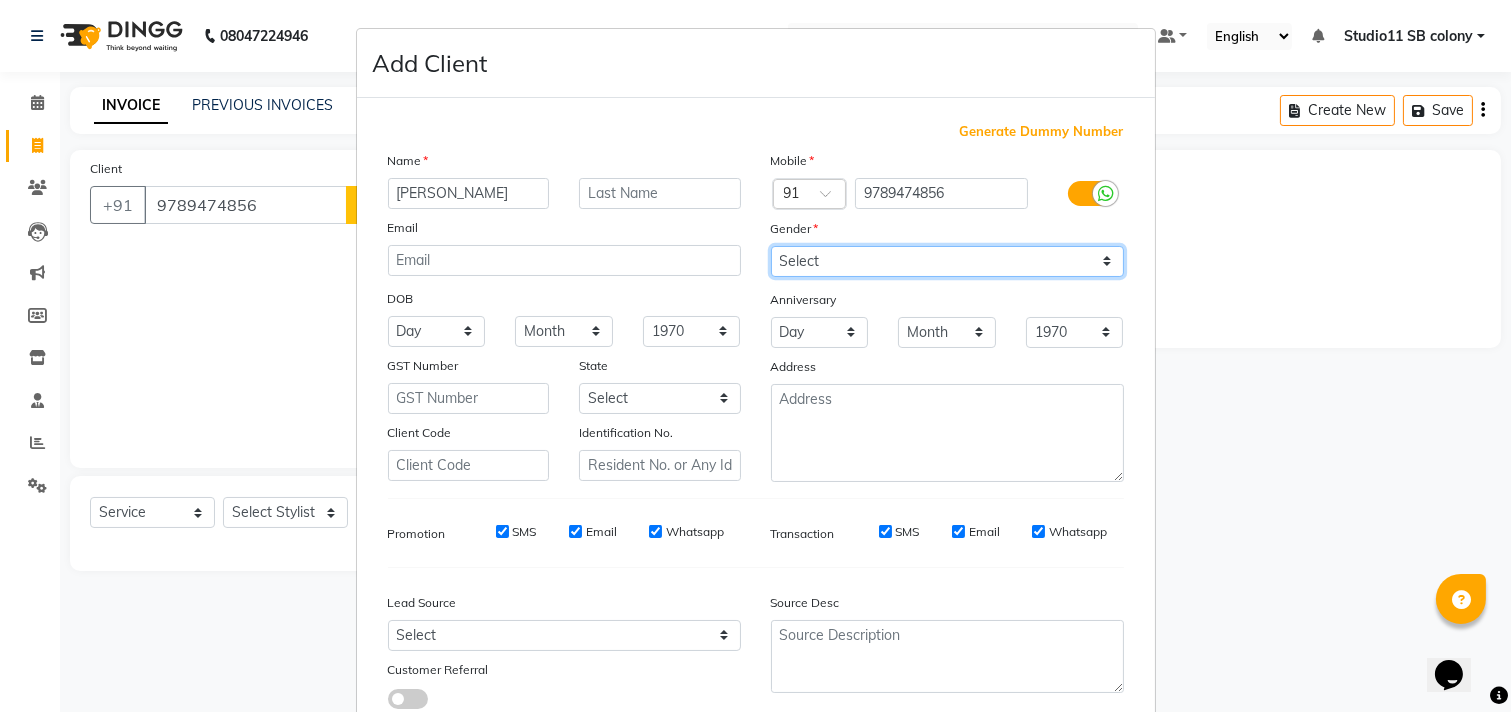 select on "female" 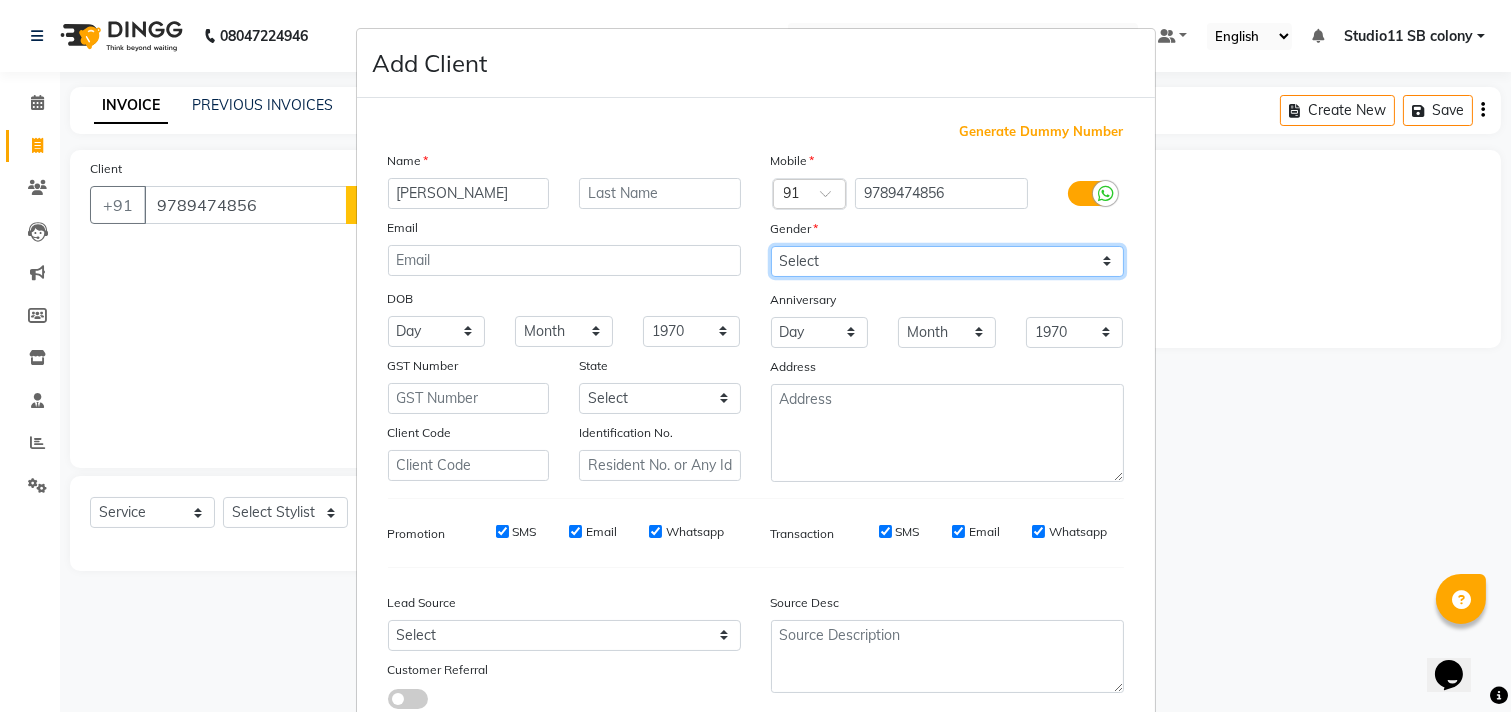 click on "Select Male Female Other Prefer Not To Say" at bounding box center (947, 261) 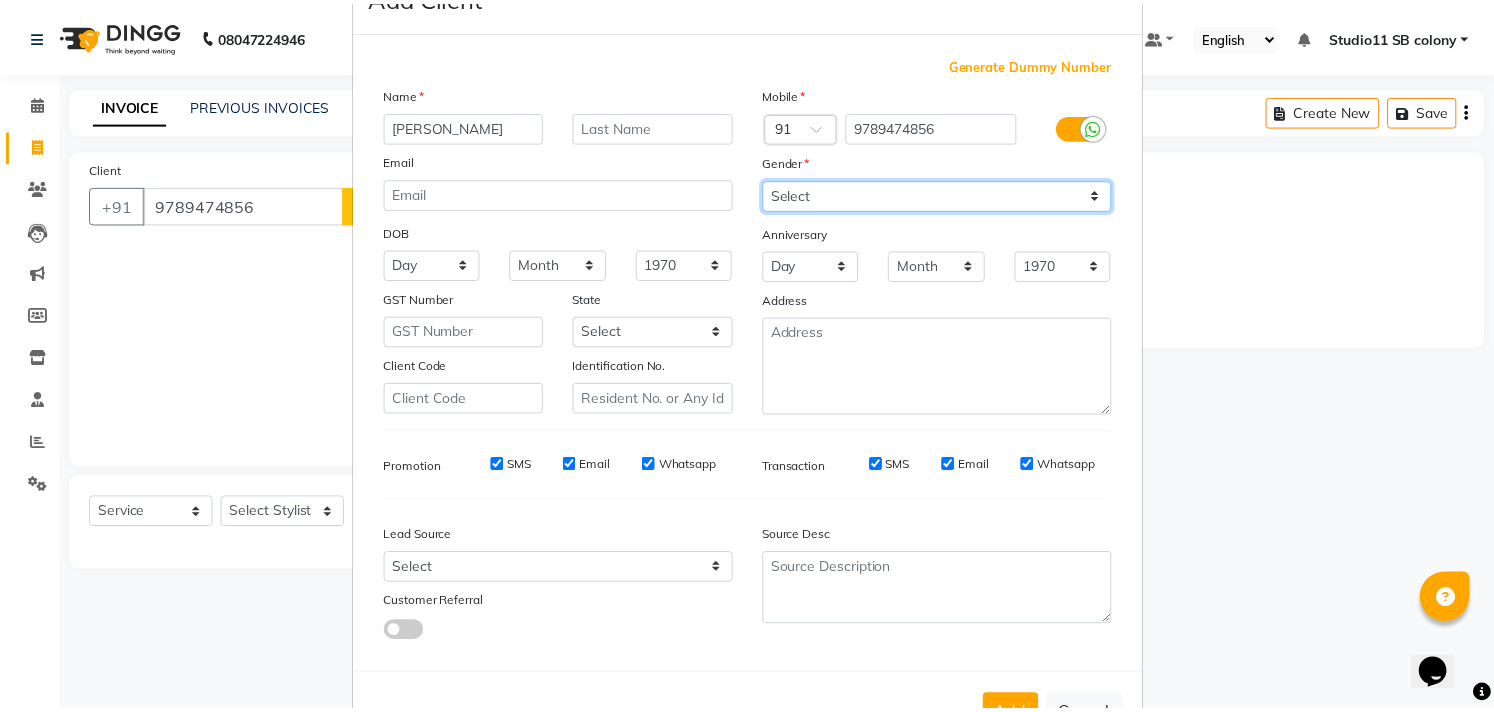 scroll, scrollTop: 138, scrollLeft: 0, axis: vertical 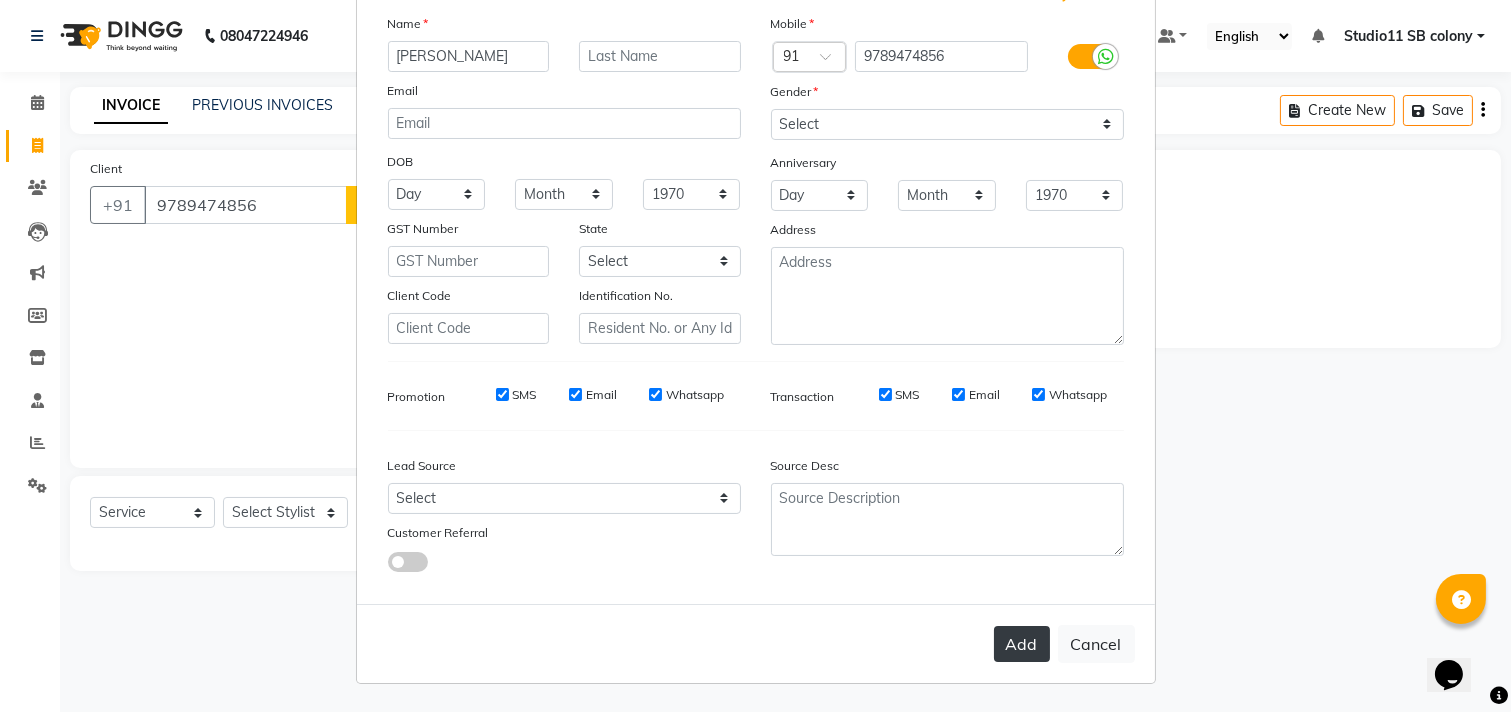 click on "Add" at bounding box center [1022, 644] 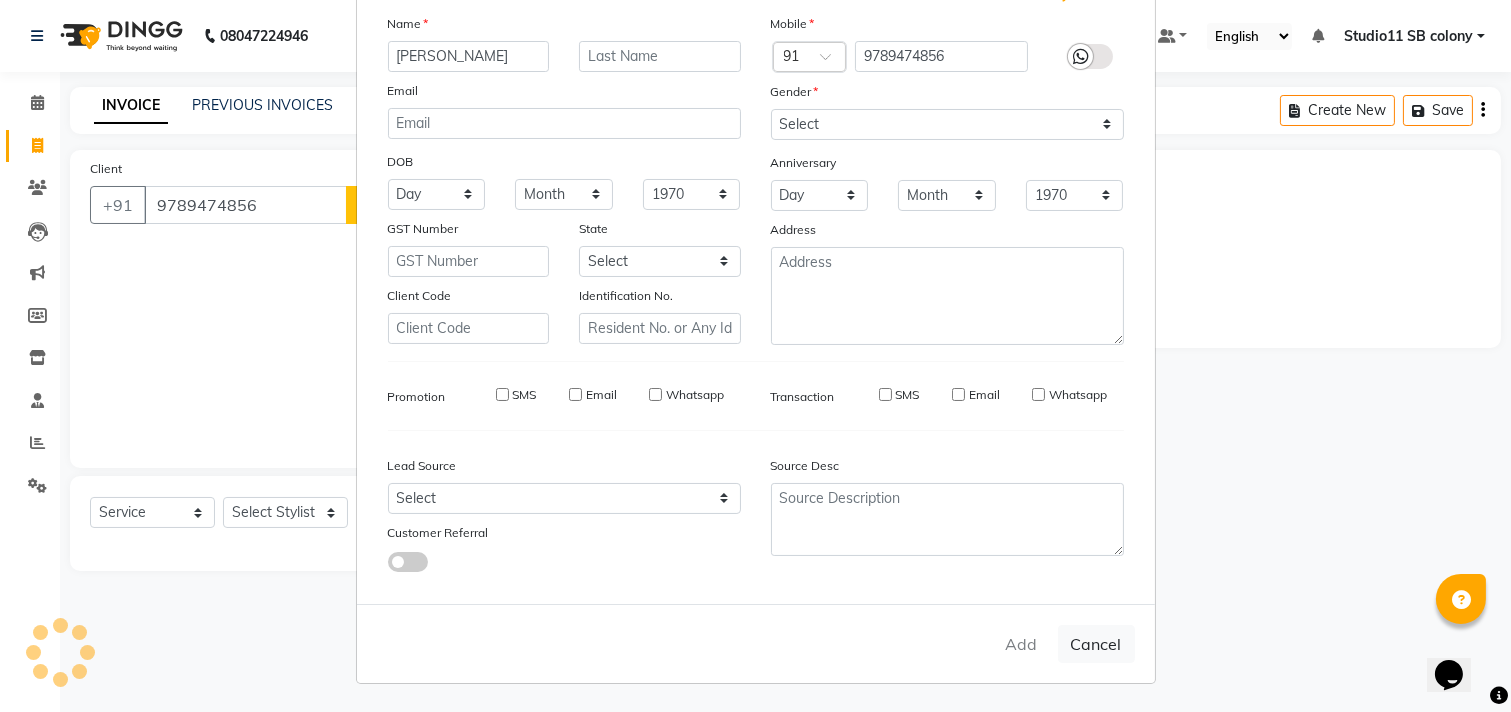 type 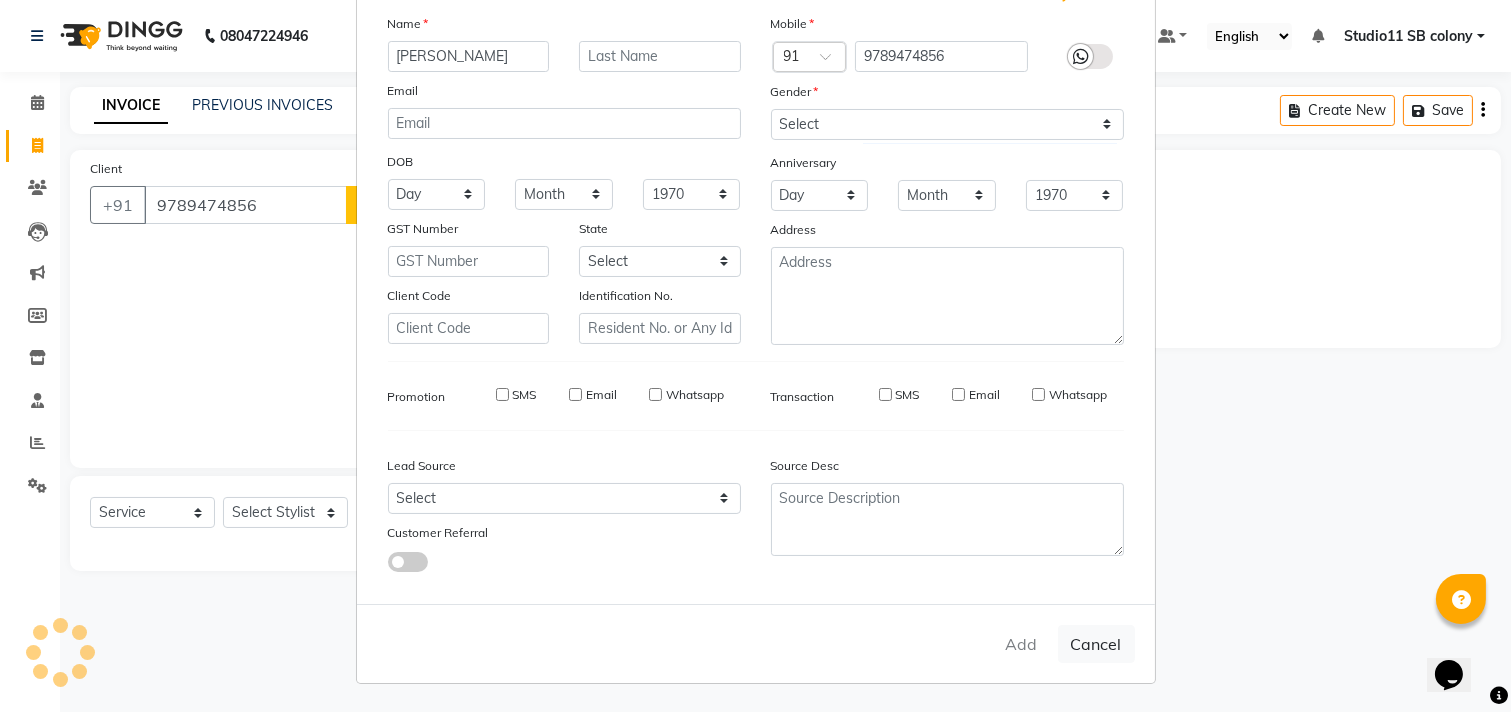 select 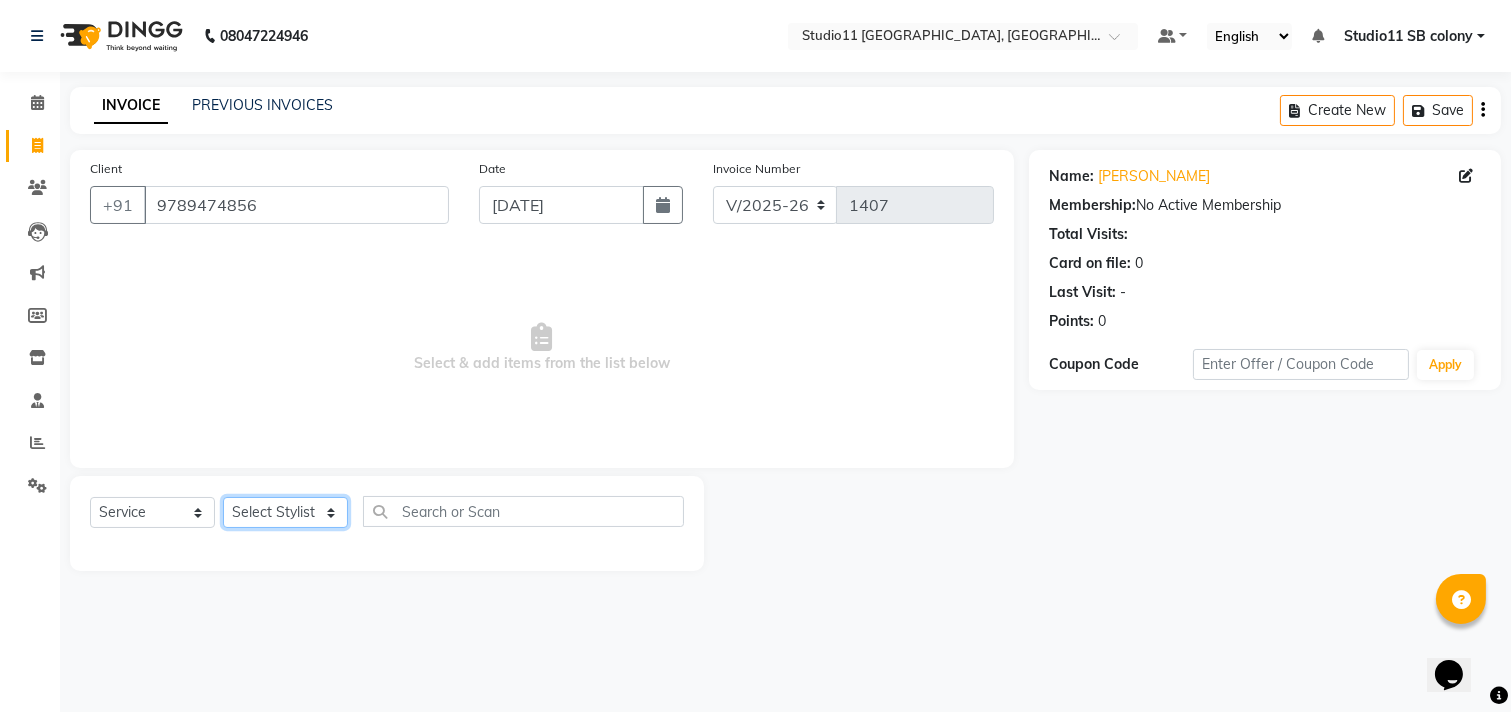 click on "Select Stylist Afzal Akbar Dani Jeni Josna kaif lavanya manimekalai Praveen Sonu Studio11 SB colony Tahir tamil" 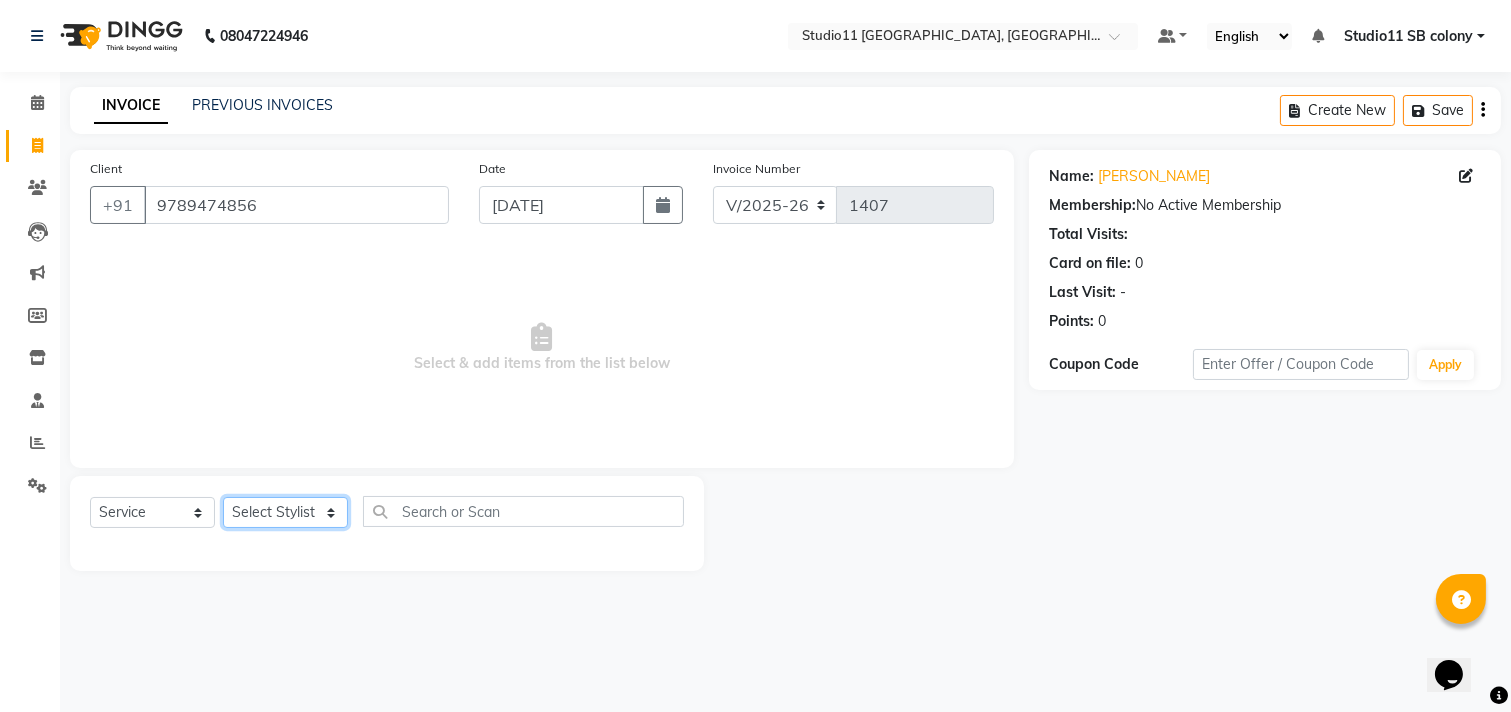 select on "85620" 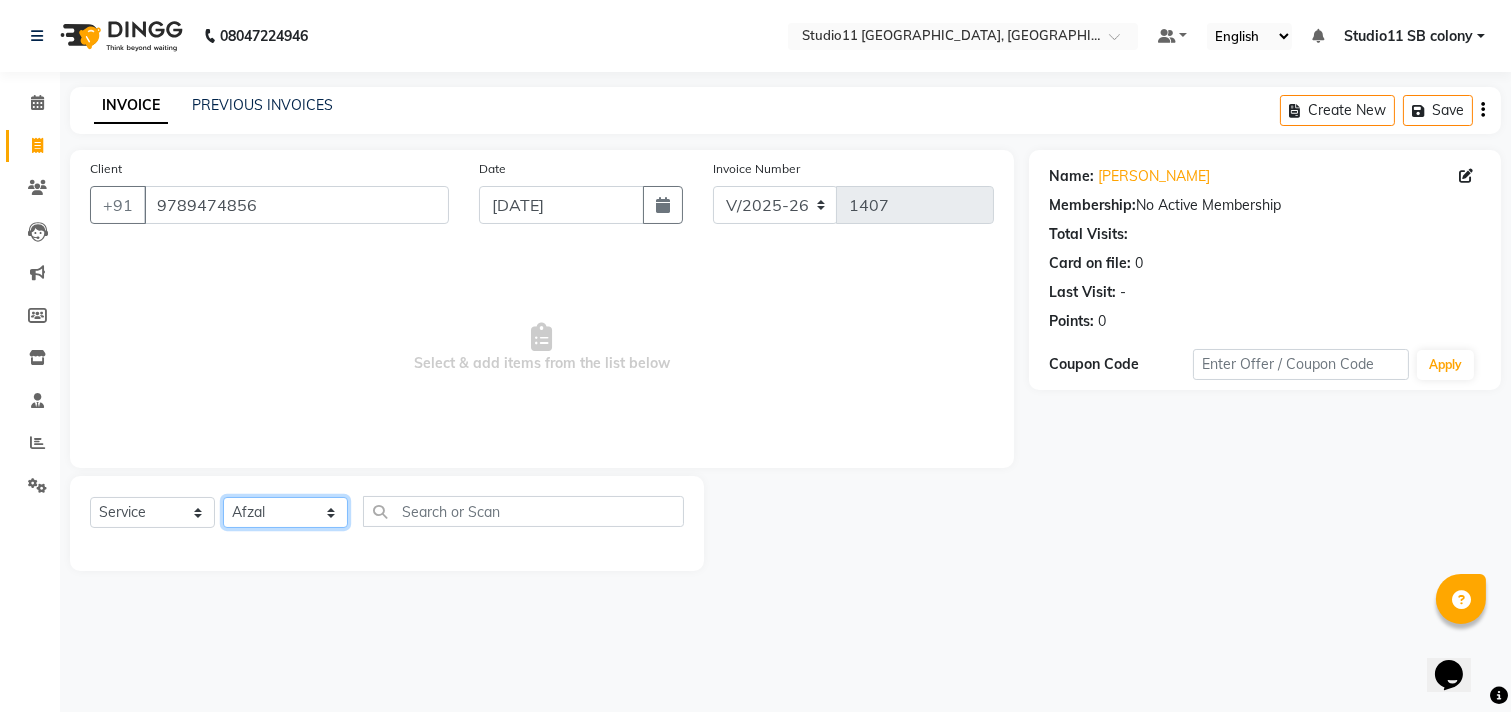 click on "Select Stylist Afzal Akbar Dani Jeni Josna kaif lavanya manimekalai Praveen Sonu Studio11 SB colony Tahir tamil" 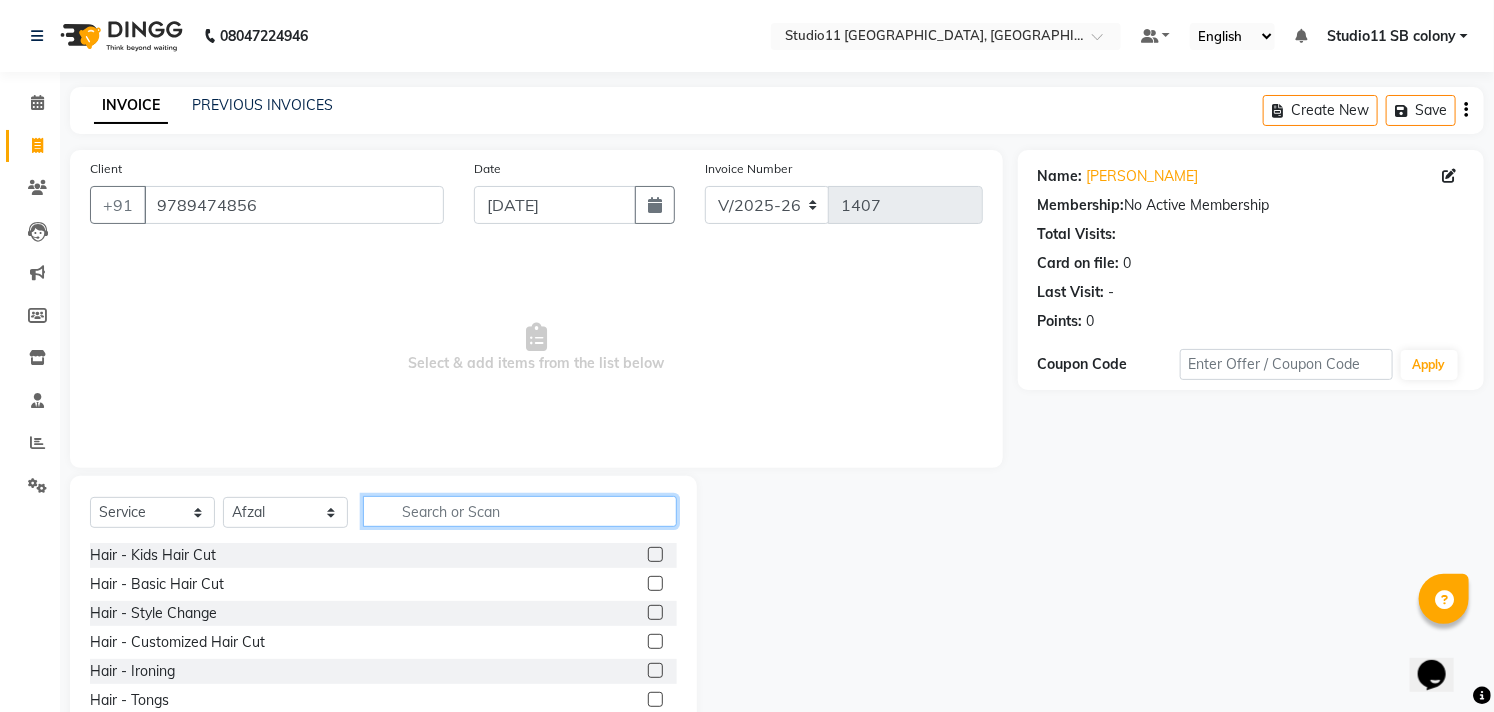 click 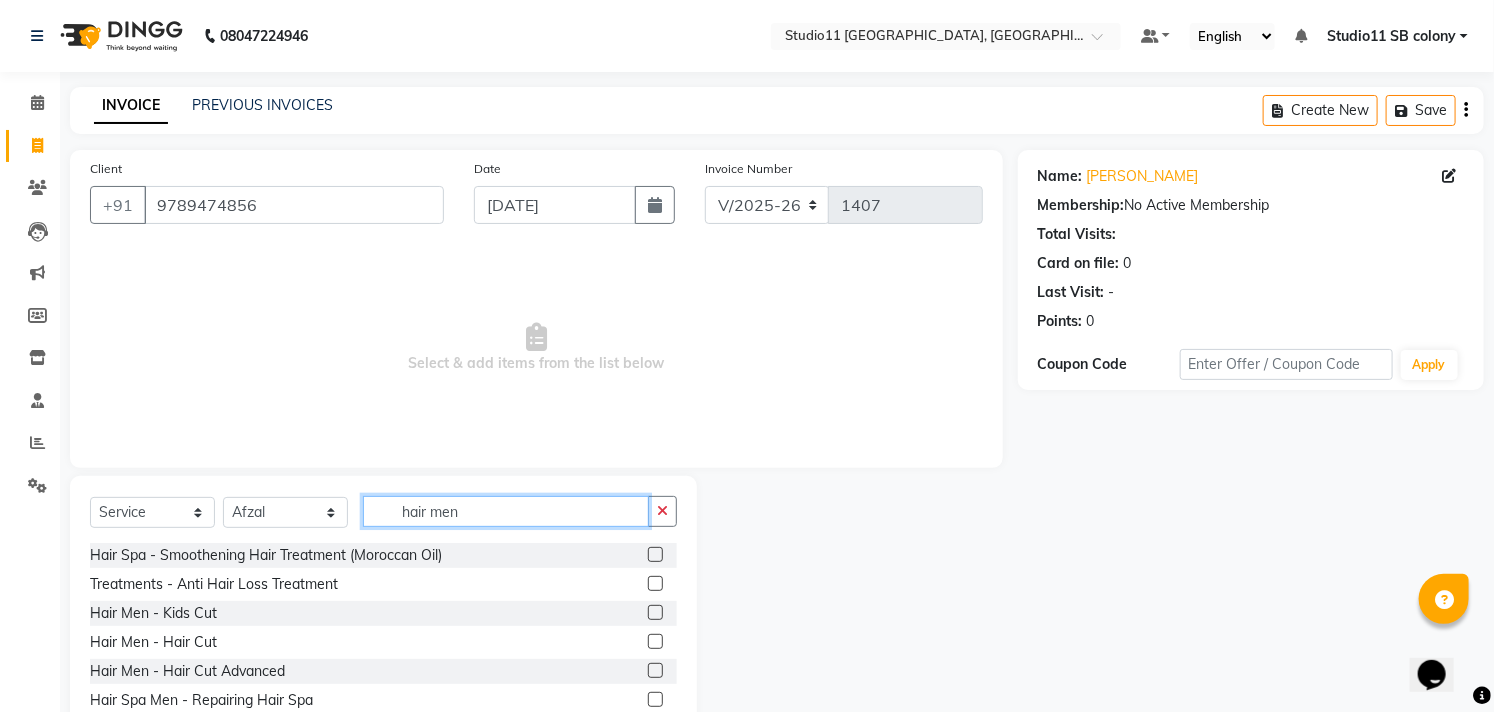 type on "hair men" 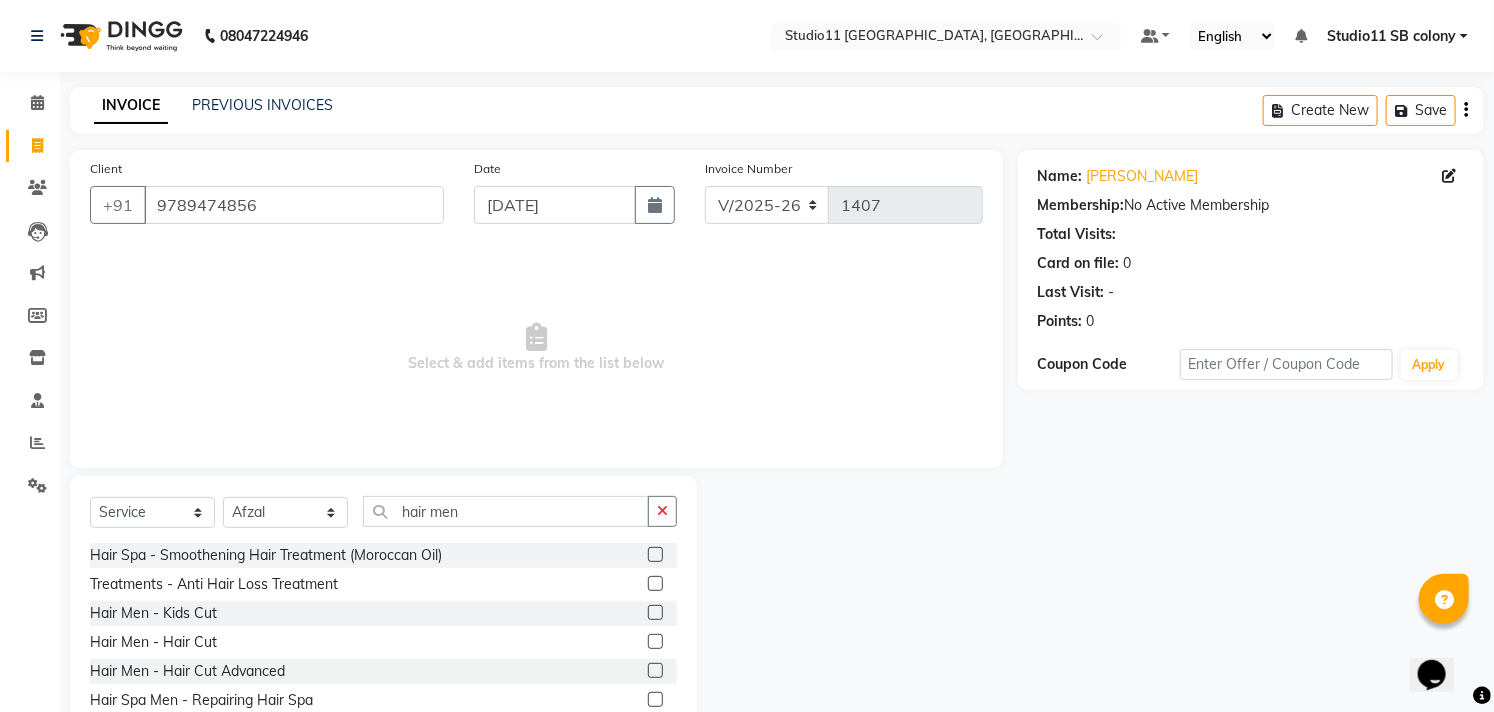 click 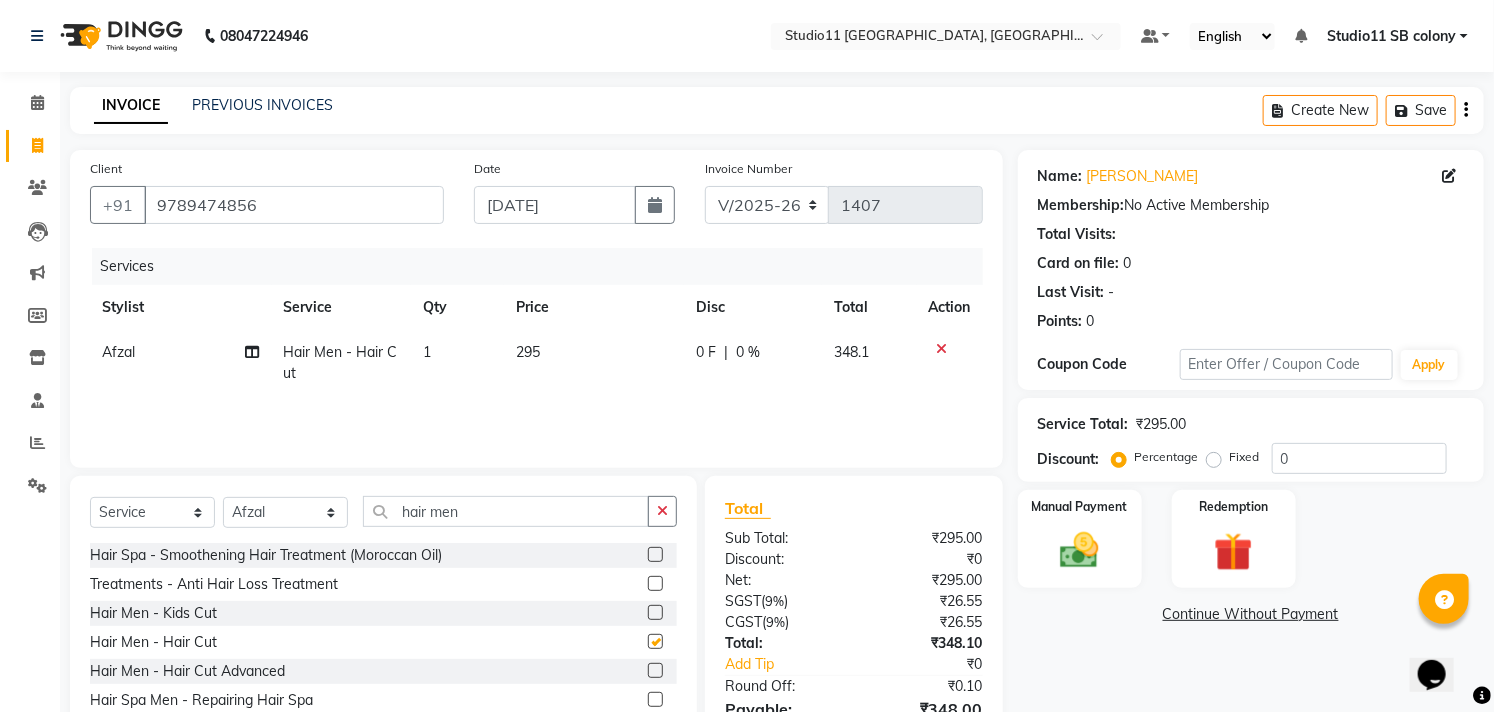 checkbox on "false" 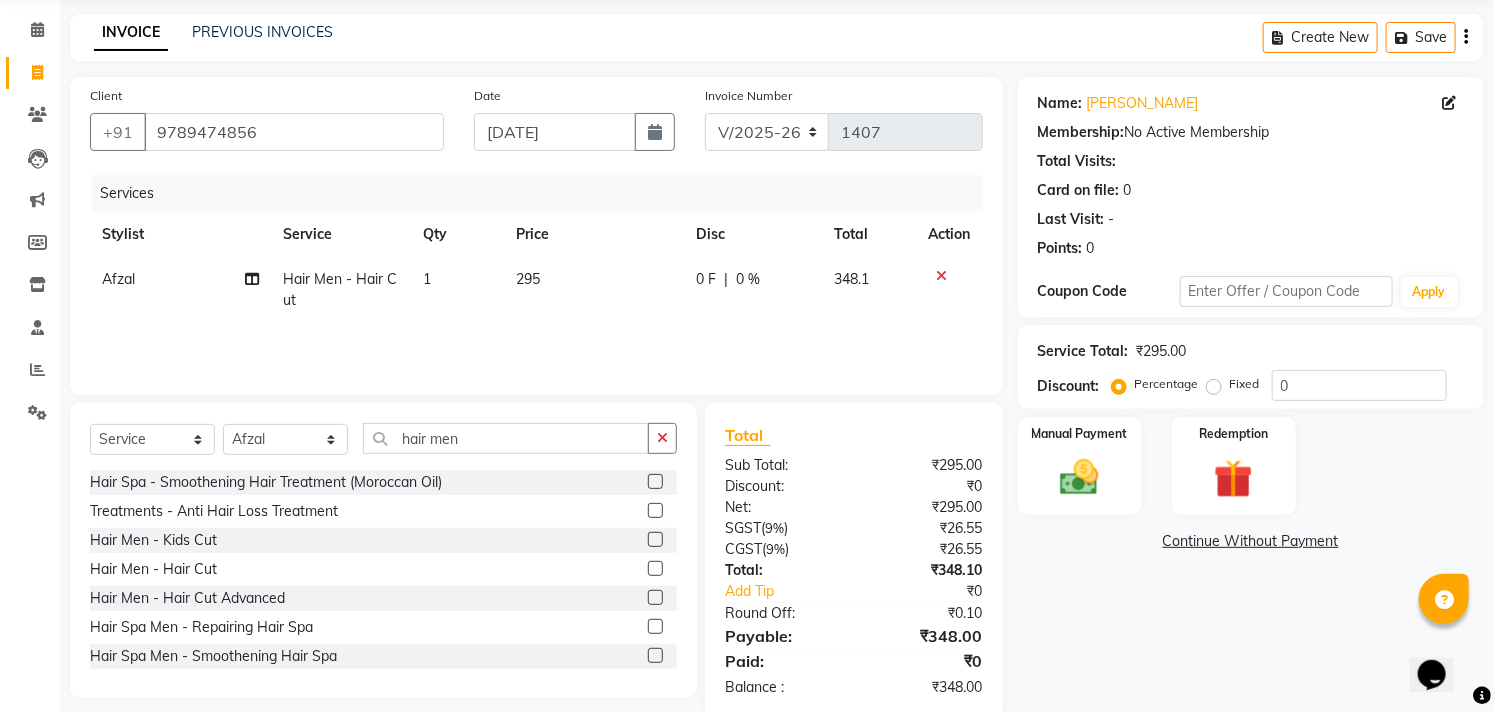 scroll, scrollTop: 108, scrollLeft: 0, axis: vertical 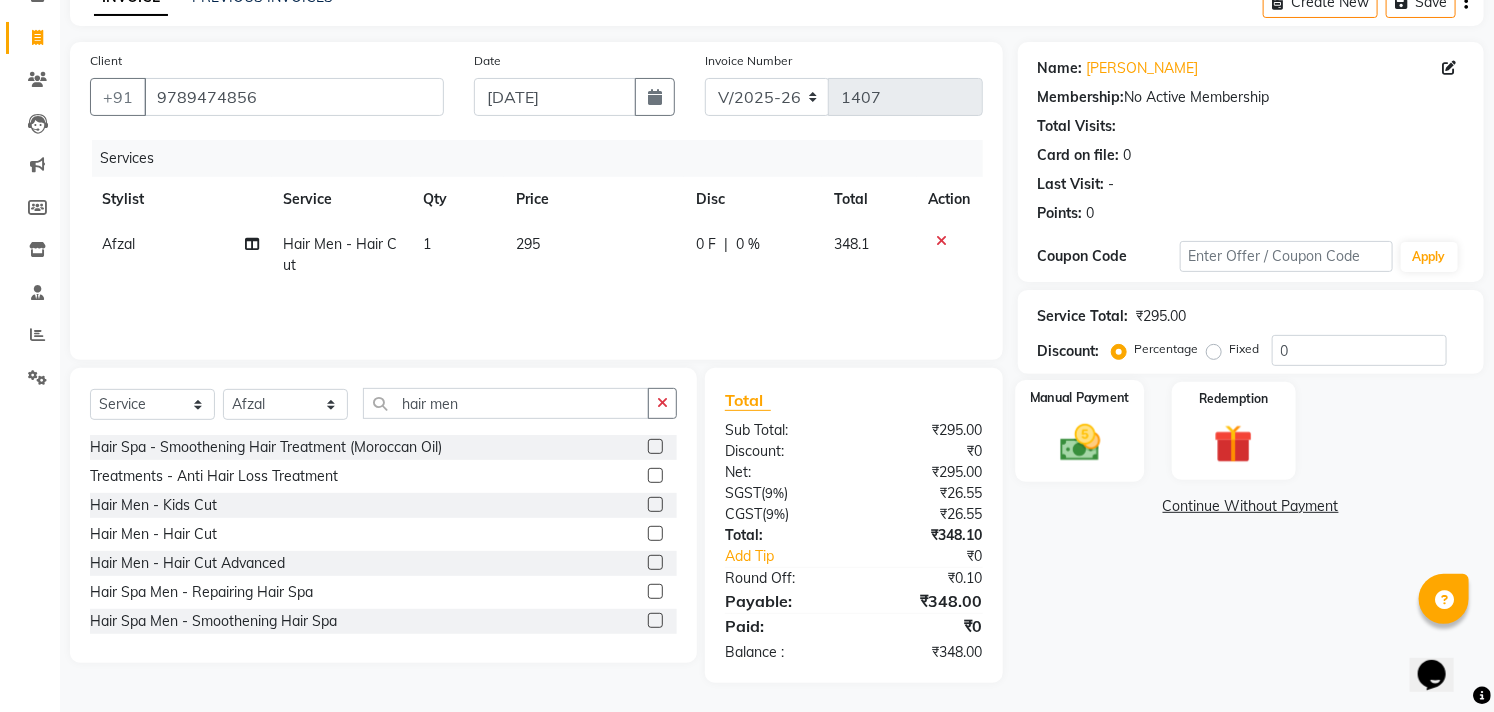 click 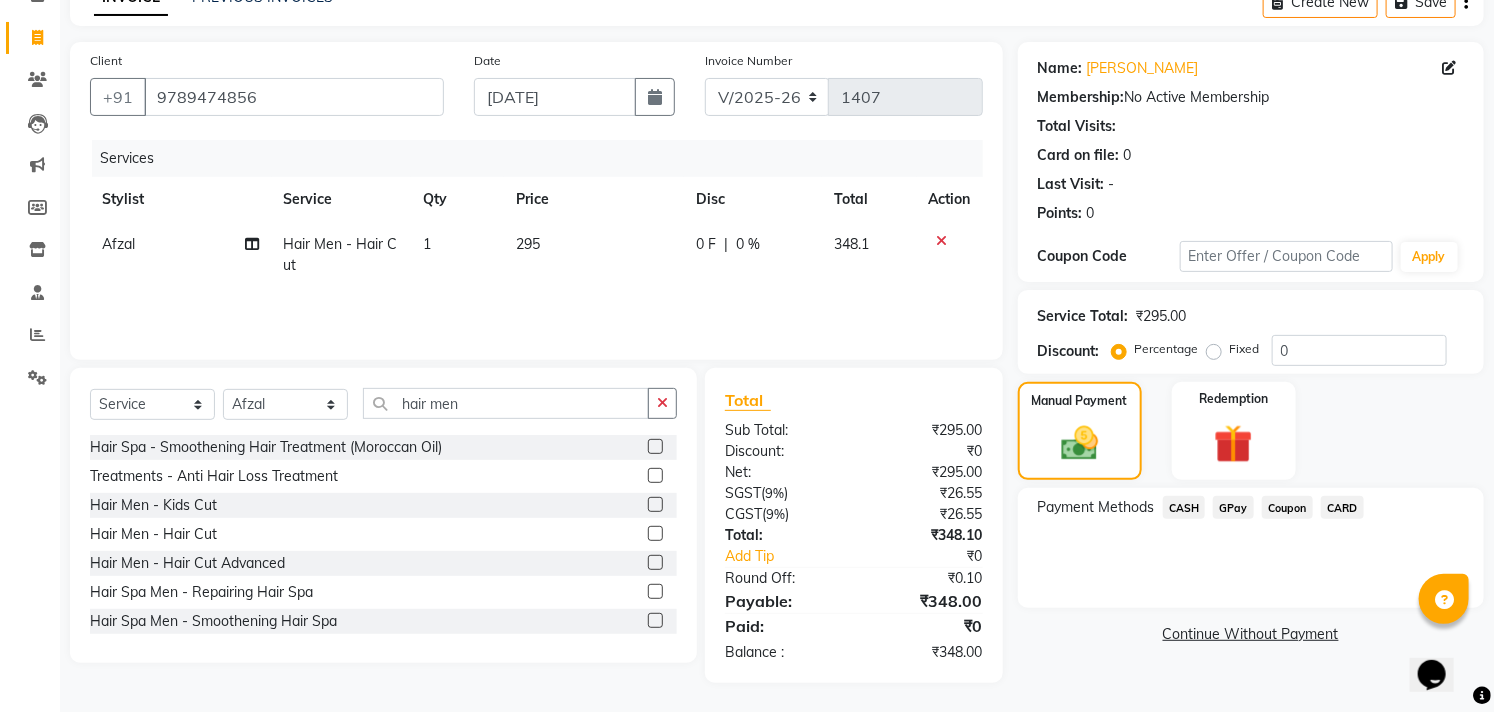 click on "GPay" 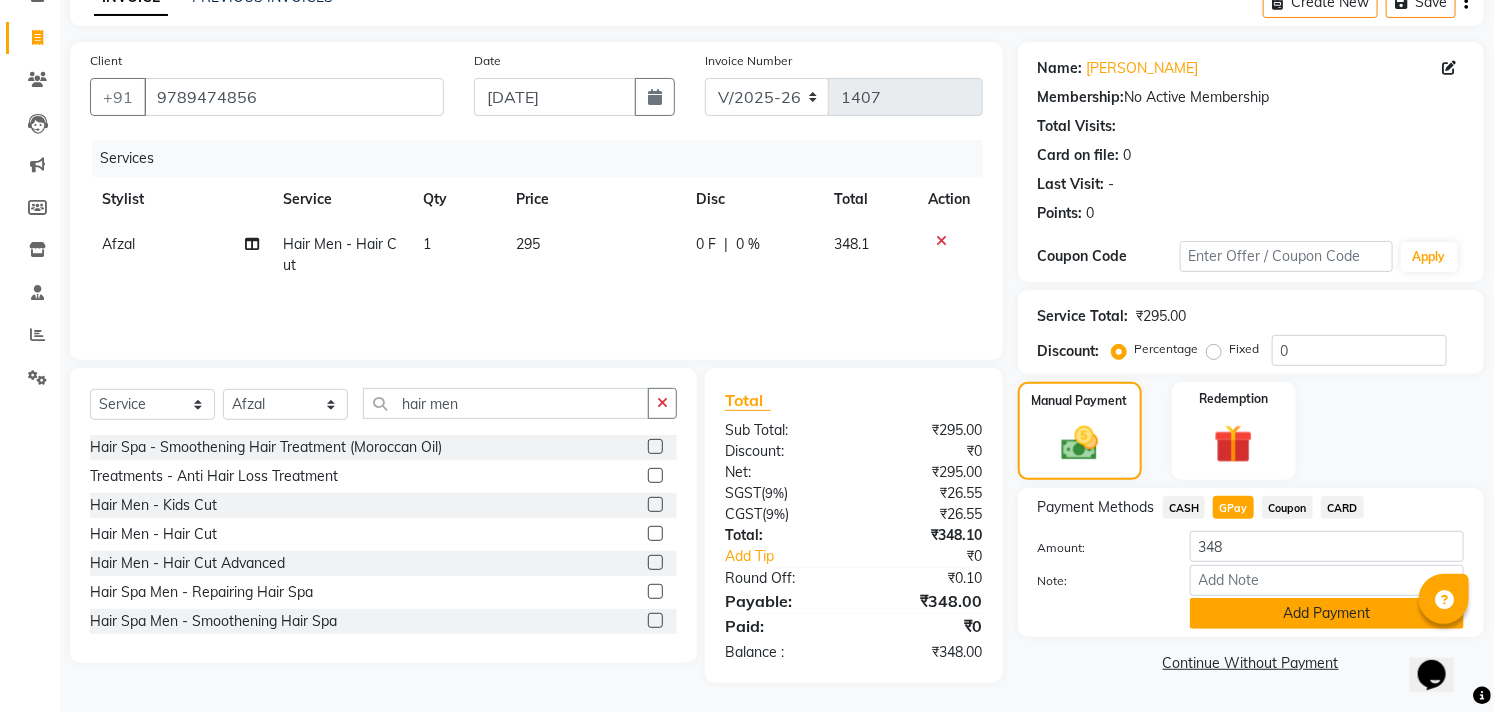 click on "Add Payment" 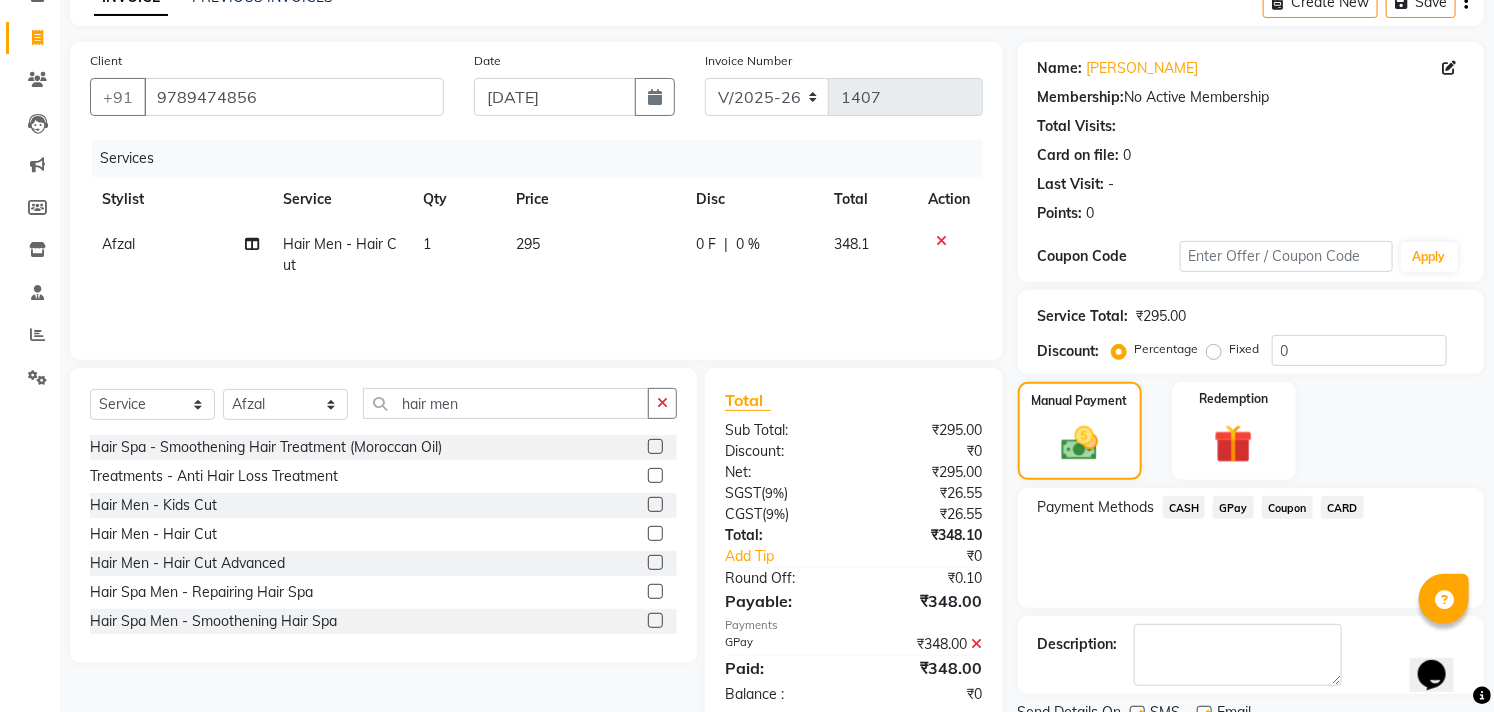 scroll, scrollTop: 187, scrollLeft: 0, axis: vertical 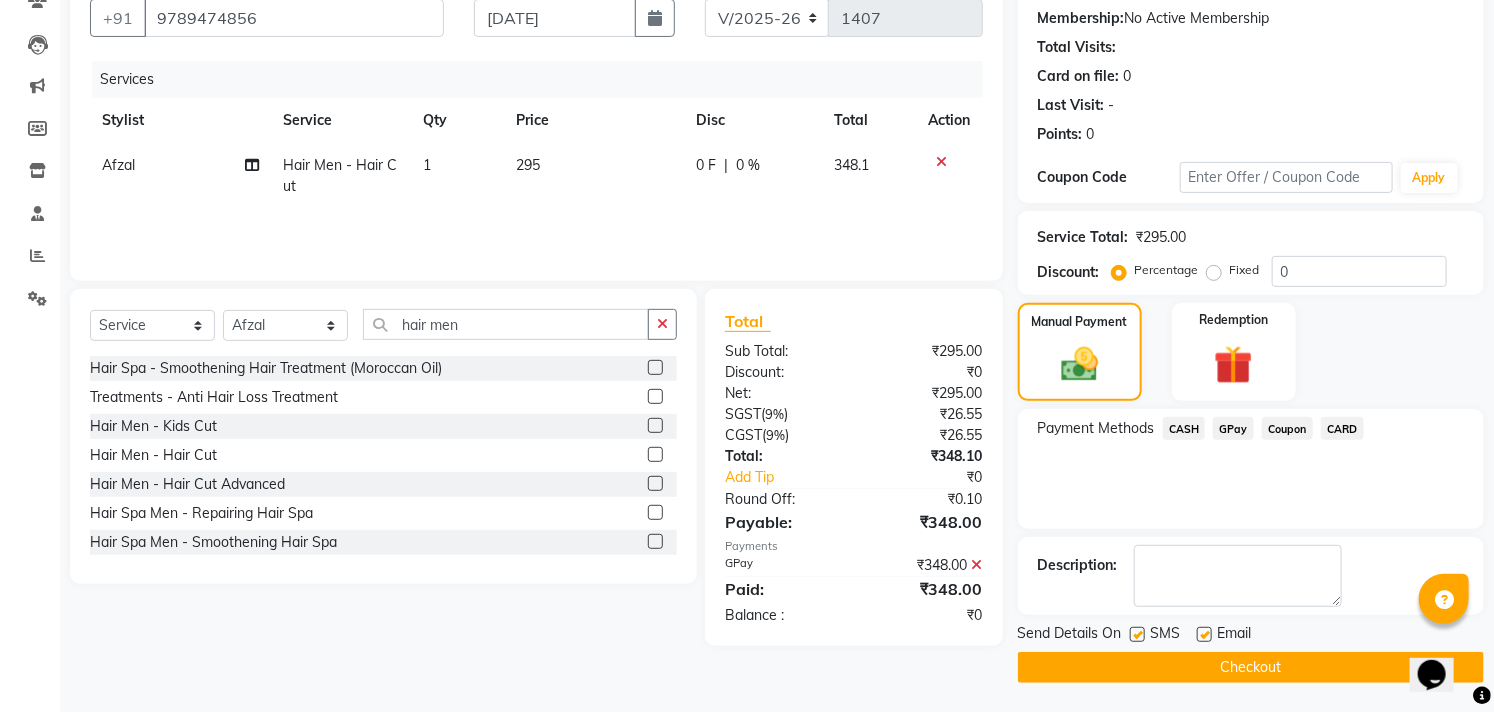 click 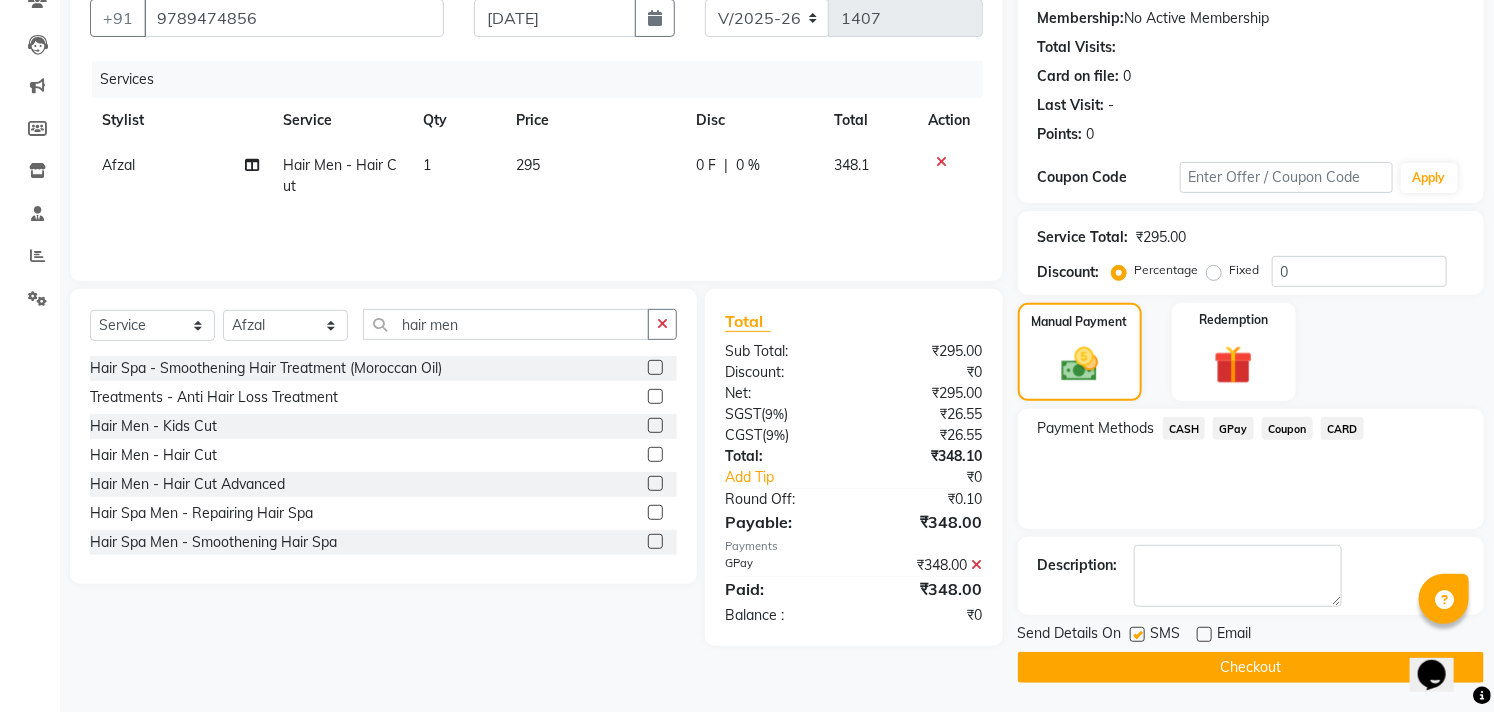 click 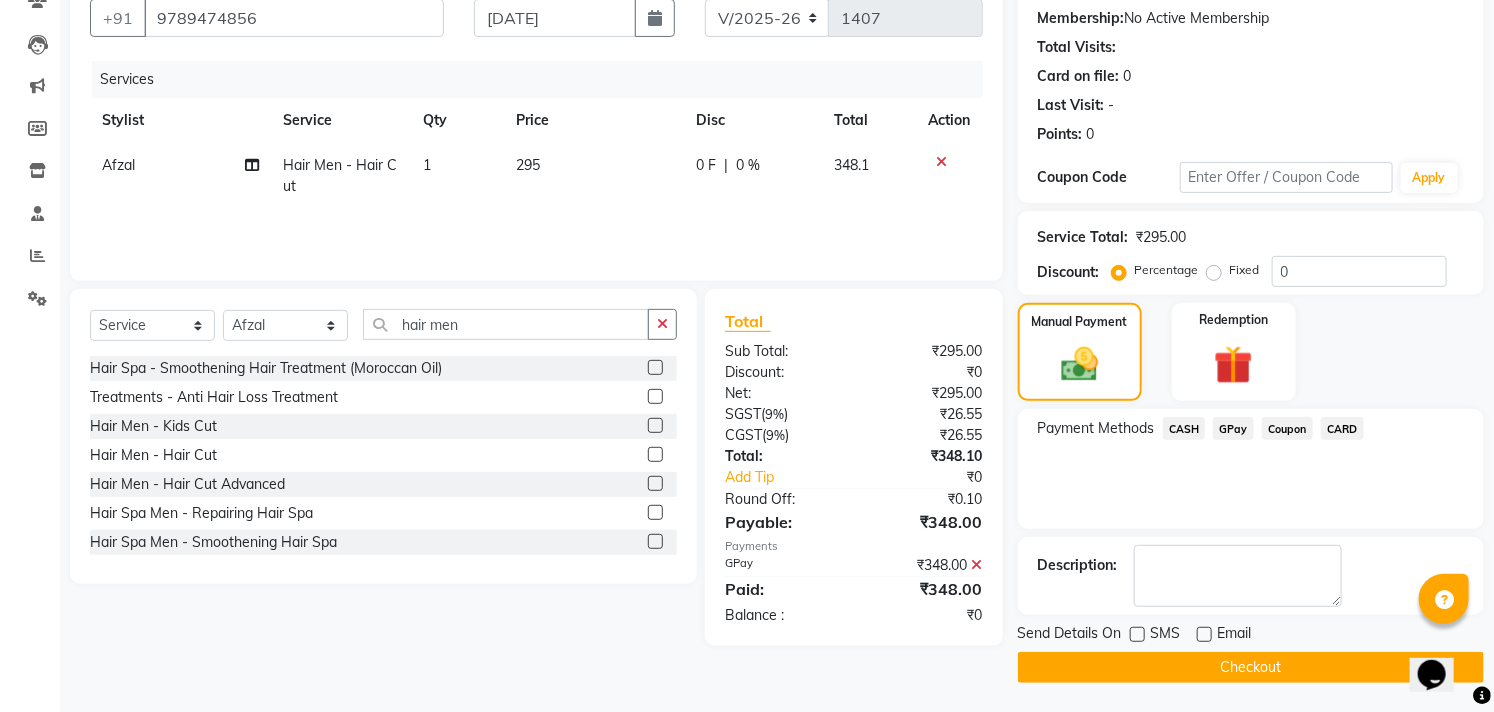 click on "Checkout" 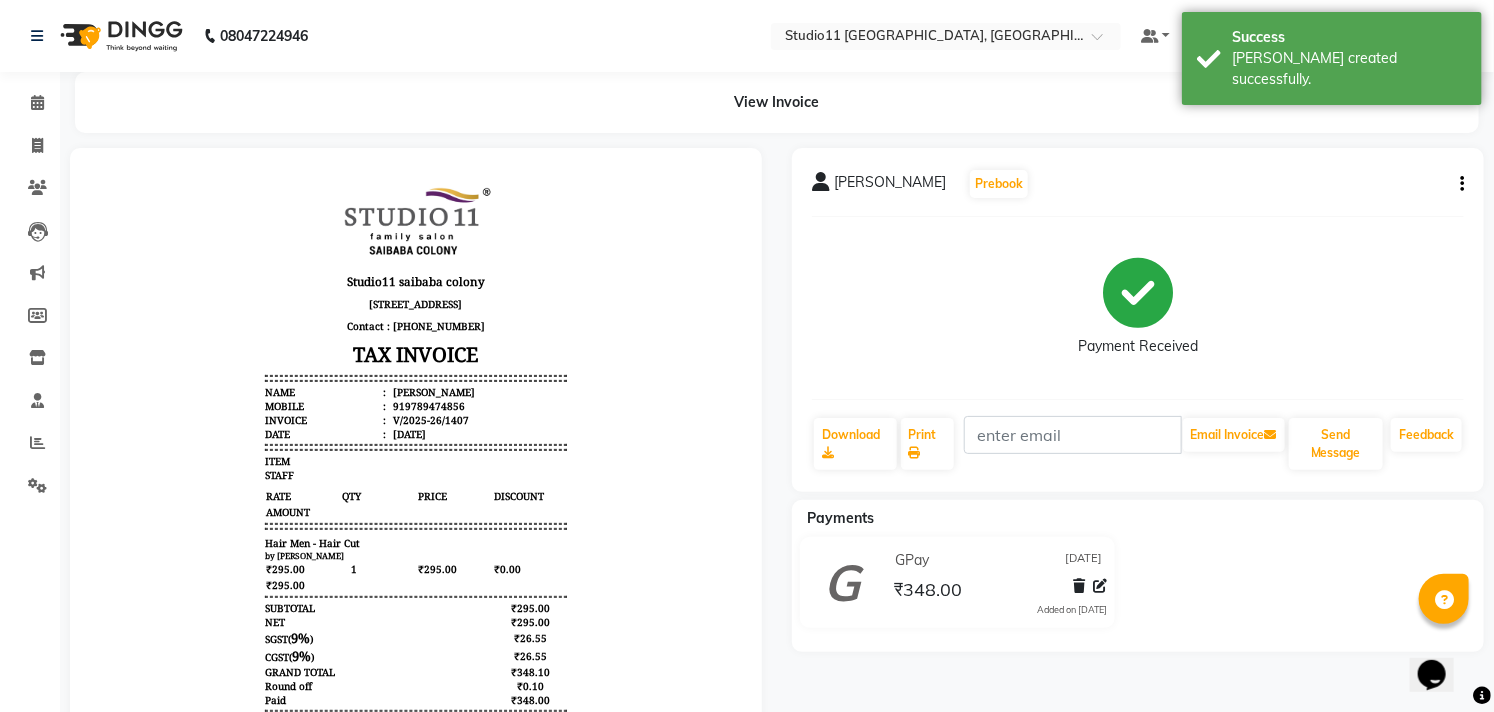 scroll, scrollTop: 0, scrollLeft: 0, axis: both 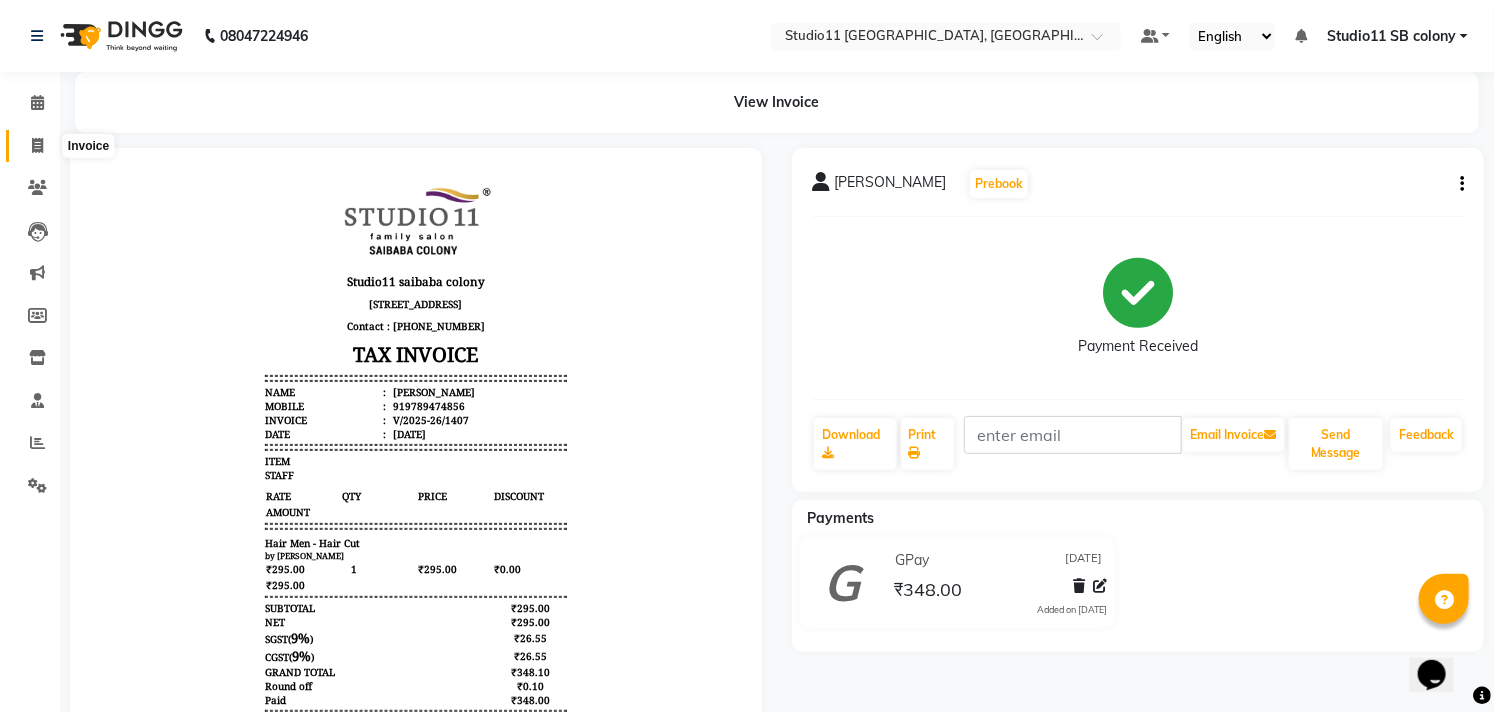 click 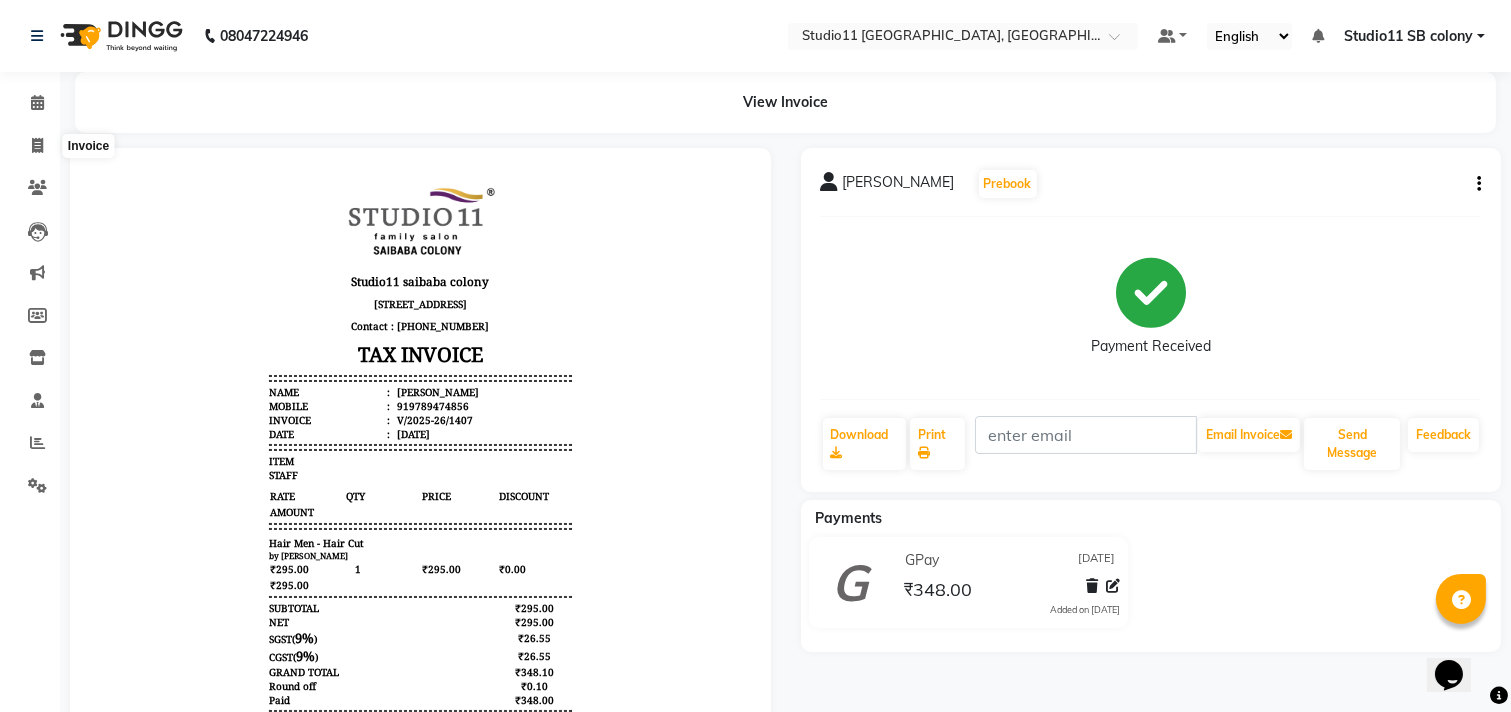 select on "service" 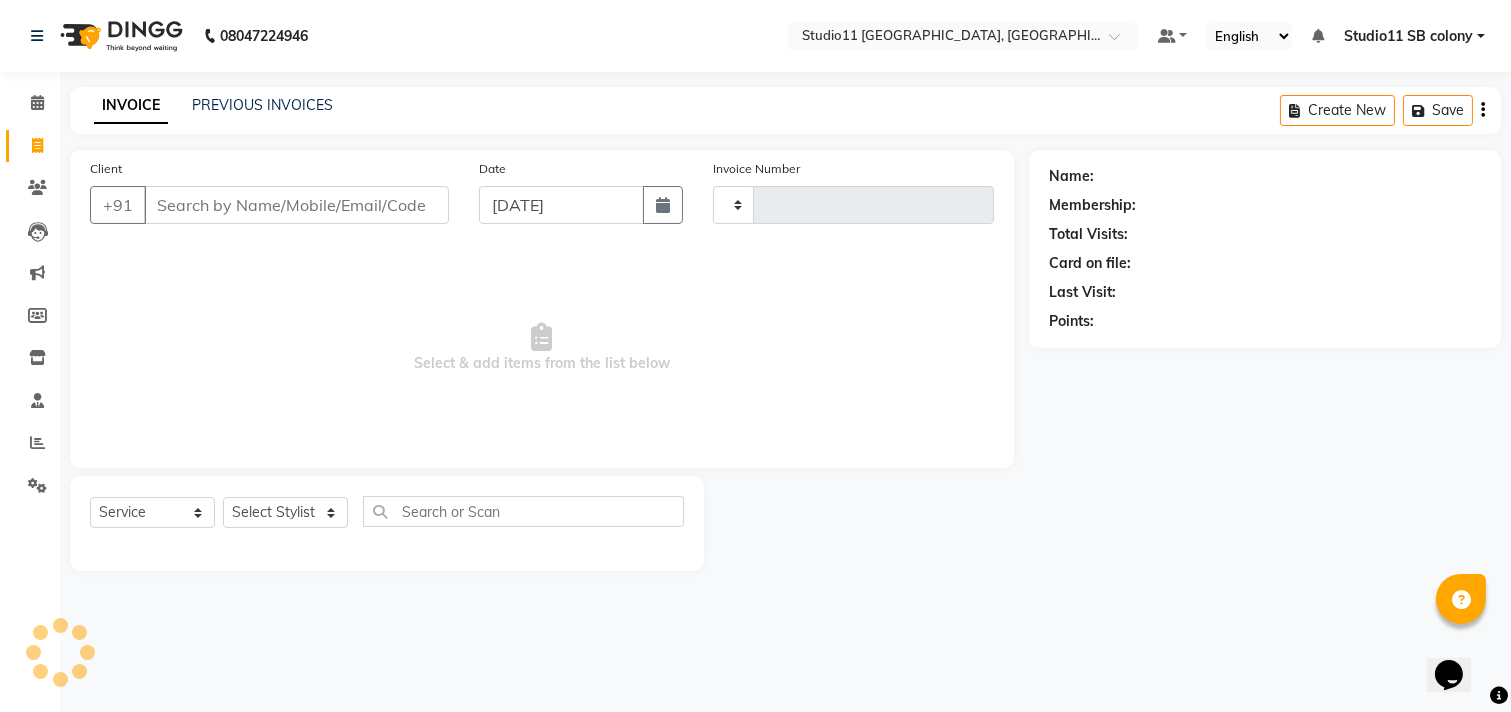 type on "1408" 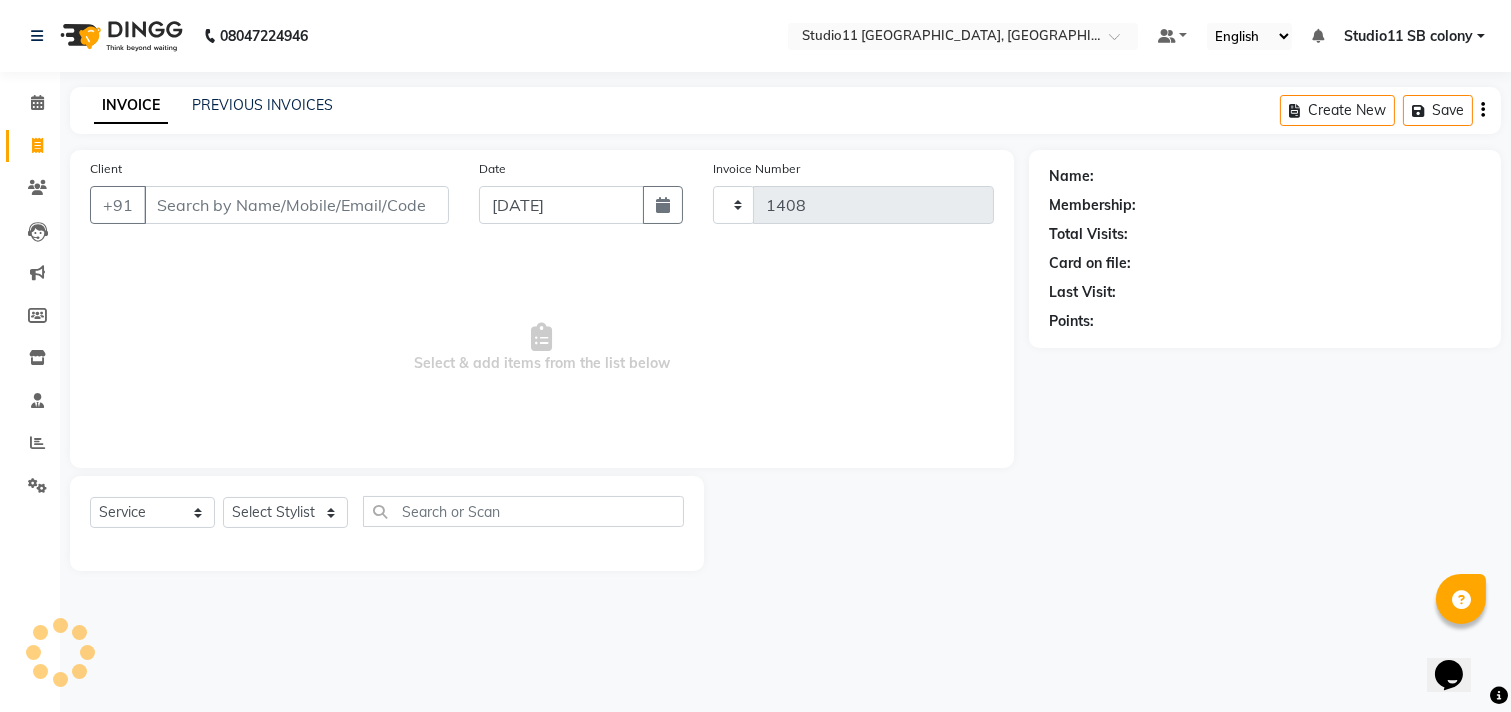 select on "7717" 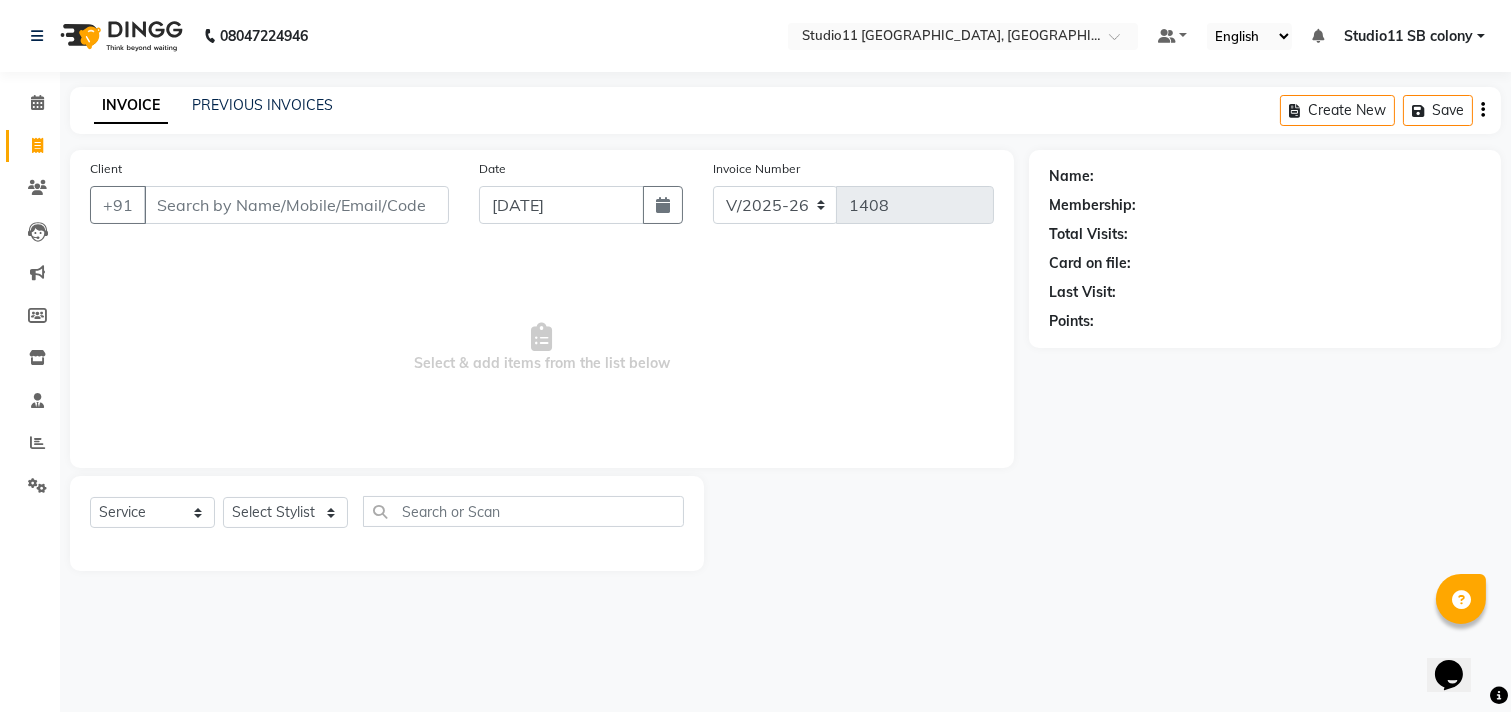 click on "INVOICE PREVIOUS INVOICES Create New   Save" 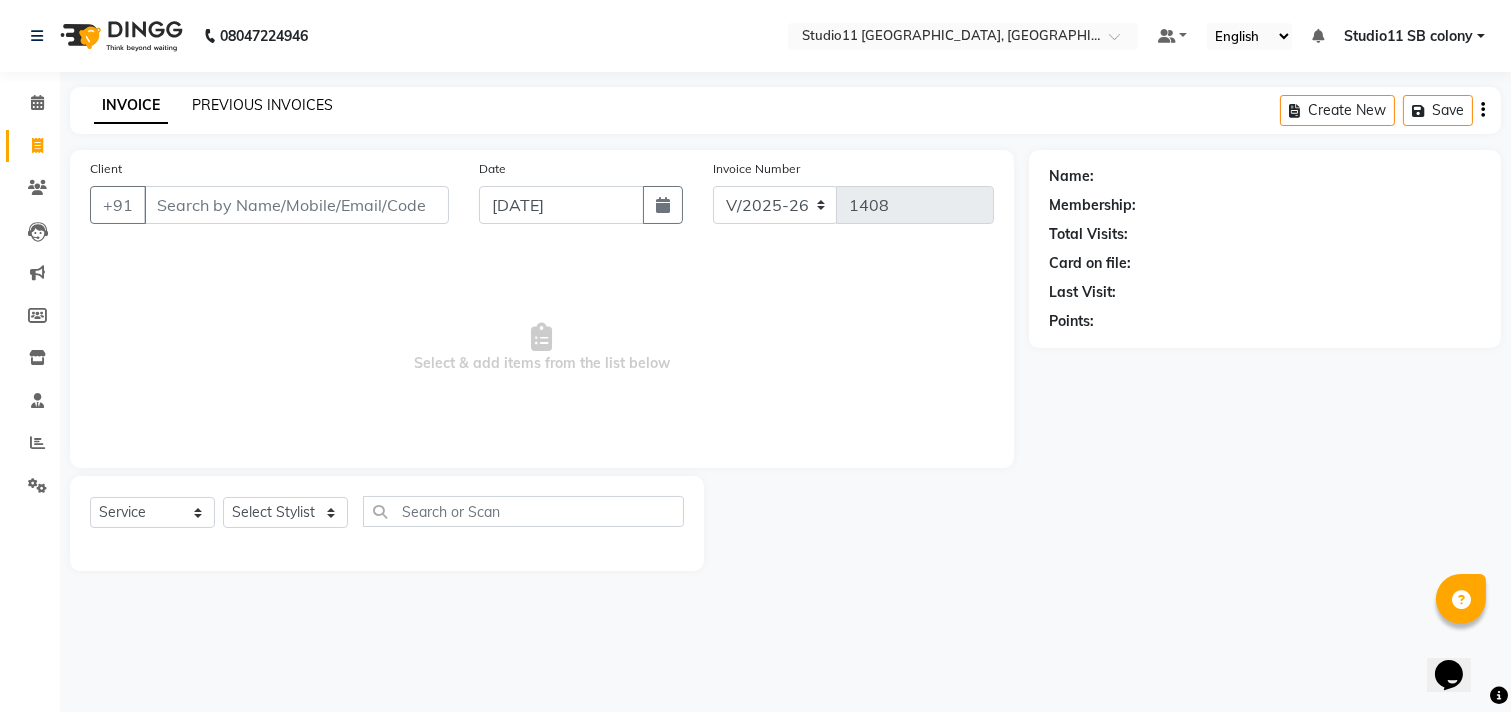 click on "PREVIOUS INVOICES" 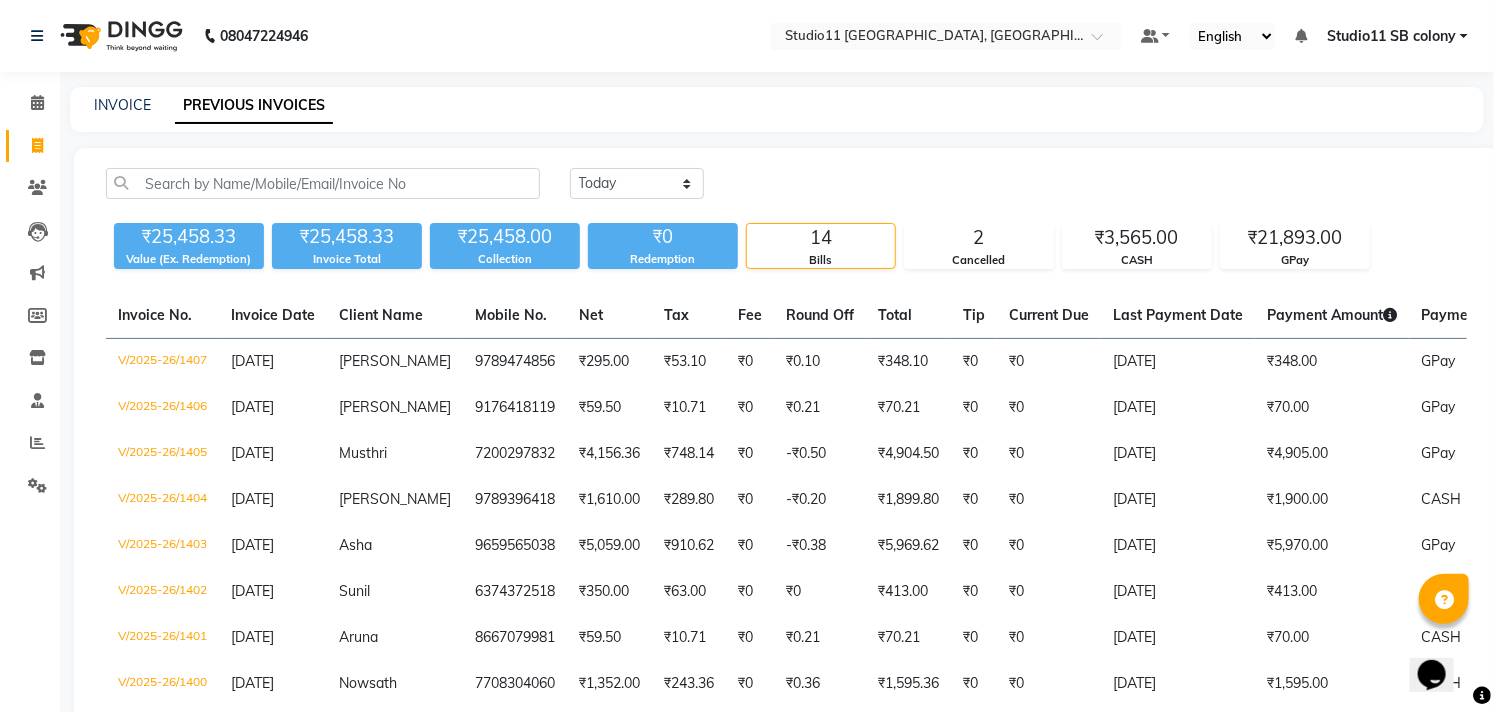 click on "Invoice" 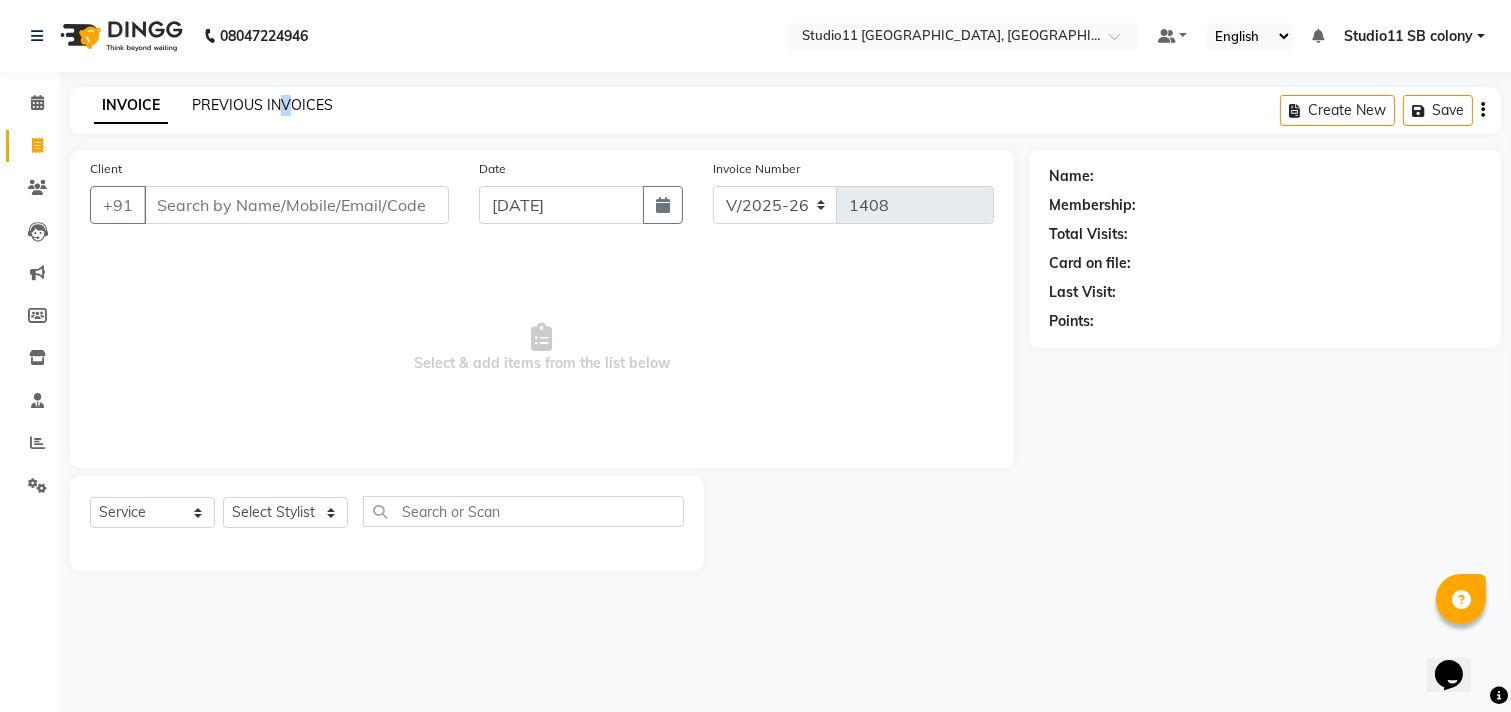 drag, startPoint x: 291, startPoint y: 92, endPoint x: 280, endPoint y: 106, distance: 17.804493 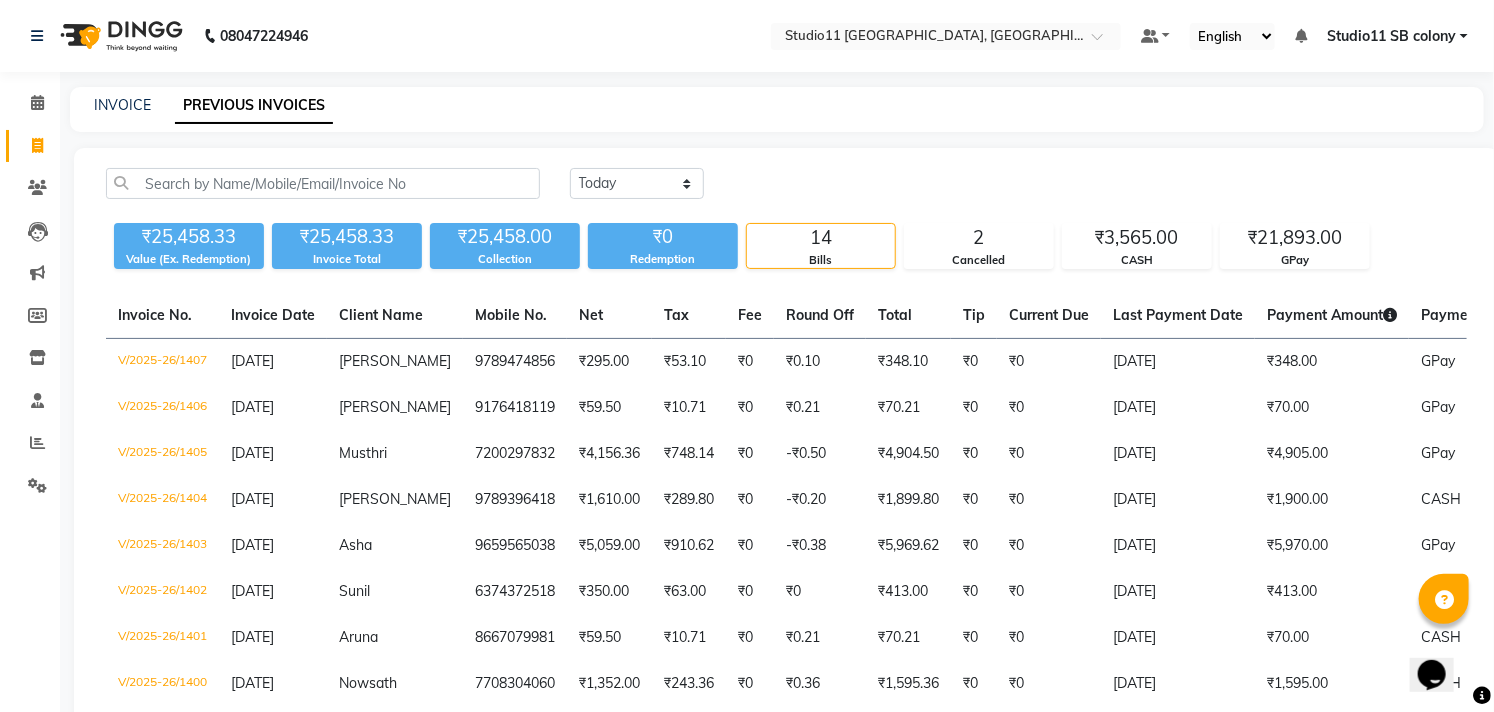 click on "Today Yesterday Custom Range ₹25,458.33 Value (Ex. Redemption) ₹25,458.33 Invoice Total  ₹25,458.00 Collection ₹0 Redemption 14 Bills 2 Cancelled ₹3,565.00 CASH ₹21,893.00 GPay  Invoice No.   Invoice Date   Client Name   Mobile No.   Net   Tax   Fee   Round Off   Total   Tip   Current Due   Last Payment Date   Payment Amount   Payment Methods   Cancel Reason   Status   V/2025-26/1407  10-07-2025 Senthil Kumar   9789474856 ₹295.00 ₹53.10  ₹0  ₹0.10 ₹348.10 ₹0 ₹0 10-07-2025 ₹348.00  GPay - PAID  V/2025-26/1406  10-07-2025 Keerthana   9176418119 ₹59.50 ₹10.71  ₹0  ₹0.21 ₹70.21 ₹0 ₹0 10-07-2025 ₹70.00  GPay - PAID  V/2025-26/1405  10-07-2025 Musthri   7200297832 ₹4,156.36 ₹748.14  ₹0  -₹0.50 ₹4,904.50 ₹0 ₹0 10-07-2025 ₹4,905.00  GPay - PAID  V/2025-26/1404  10-07-2025 Gayathri   9789396418 ₹1,610.00 ₹289.80  ₹0  -₹0.20 ₹1,899.80 ₹0 ₹0 10-07-2025 ₹1,900.00  CASH - PAID  V/2025-26/1403  10-07-2025 Asha   9659565038 ₹5,059.00 ₹910.62 -" 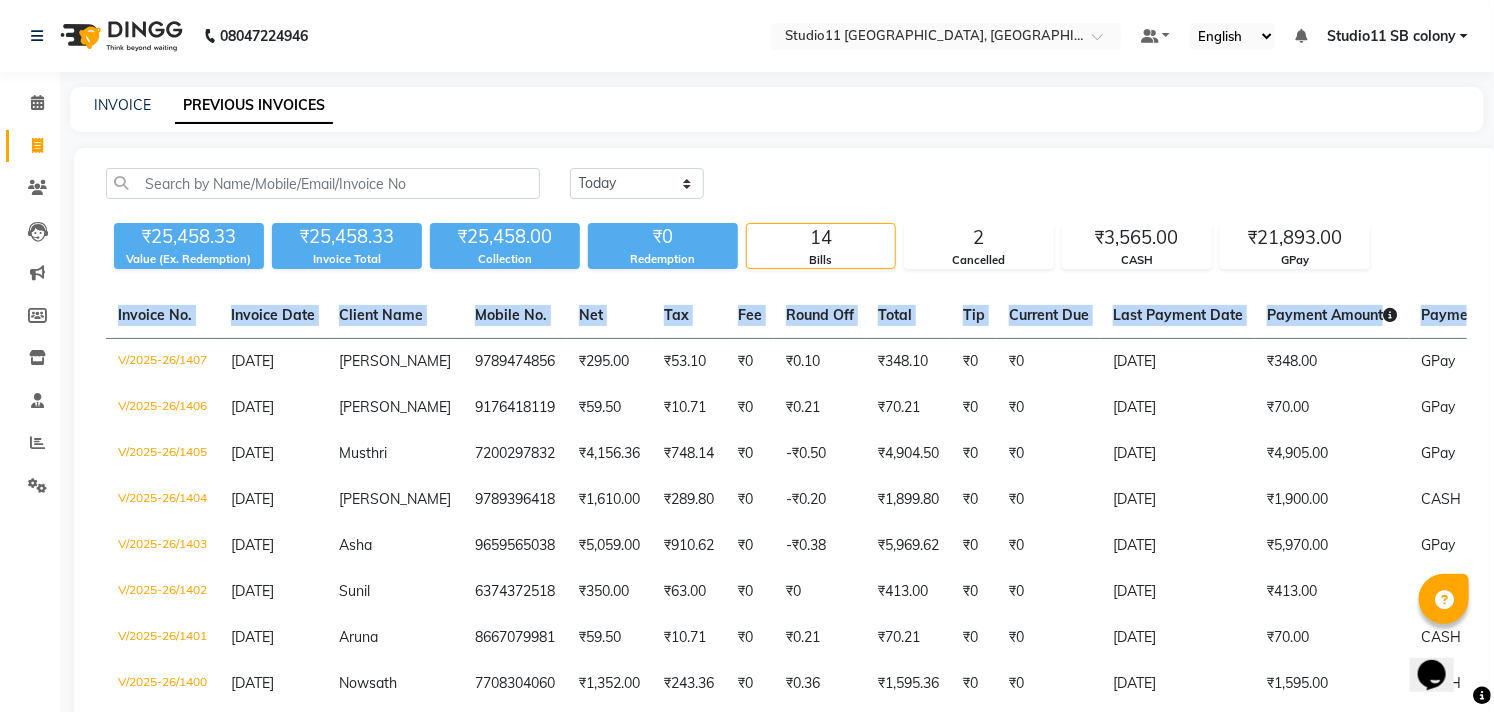 drag, startPoint x: 1483, startPoint y: 276, endPoint x: 1483, endPoint y: 287, distance: 11 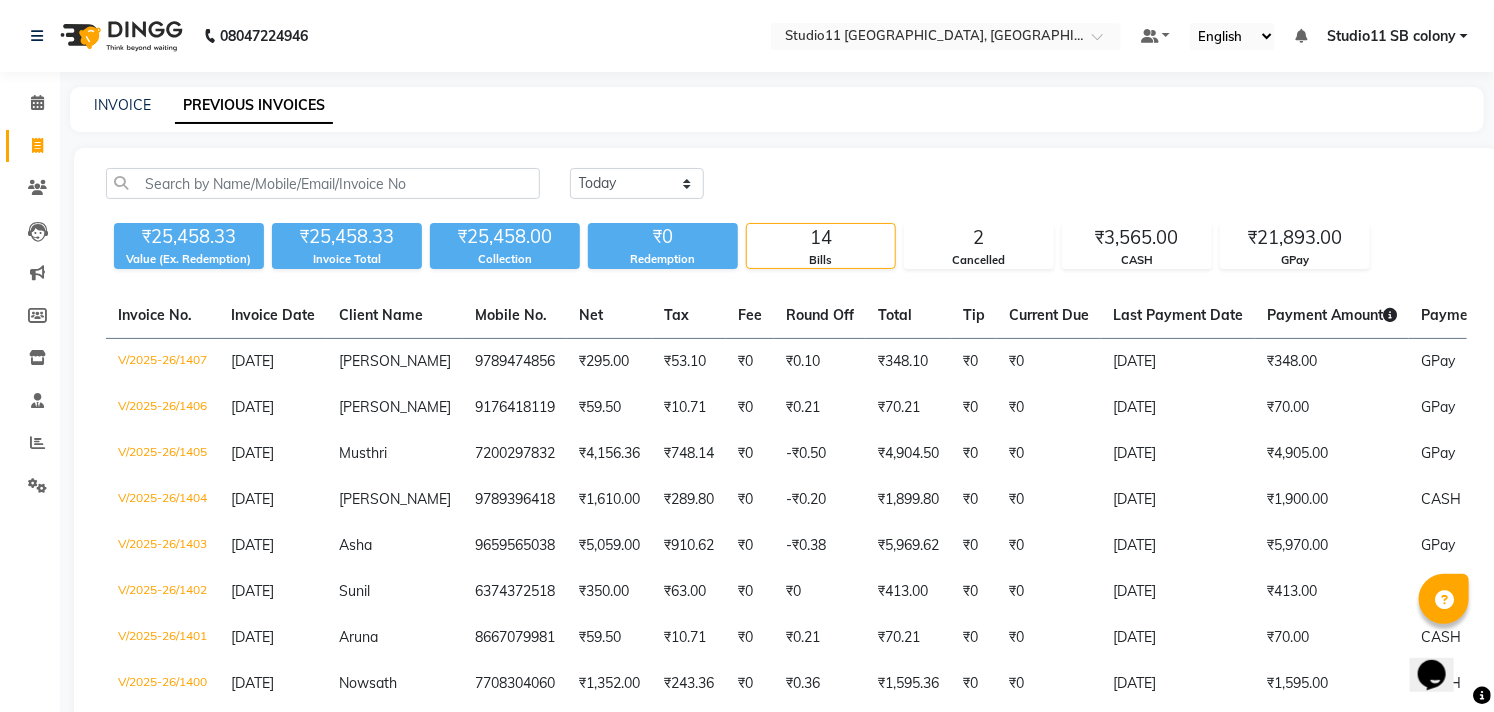 click on "Today Yesterday Custom Range ₹25,458.33 Value (Ex. Redemption) ₹25,458.33 Invoice Total  ₹25,458.00 Collection ₹0 Redemption 14 Bills 2 Cancelled ₹3,565.00 CASH ₹21,893.00 GPay  Invoice No.   Invoice Date   Client Name   Mobile No.   Net   Tax   Fee   Round Off   Total   Tip   Current Due   Last Payment Date   Payment Amount   Payment Methods   Cancel Reason   Status   V/2025-26/1407  10-07-2025 Senthil Kumar   9789474856 ₹295.00 ₹53.10  ₹0  ₹0.10 ₹348.10 ₹0 ₹0 10-07-2025 ₹348.00  GPay - PAID  V/2025-26/1406  10-07-2025 Keerthana   9176418119 ₹59.50 ₹10.71  ₹0  ₹0.21 ₹70.21 ₹0 ₹0 10-07-2025 ₹70.00  GPay - PAID  V/2025-26/1405  10-07-2025 Musthri   7200297832 ₹4,156.36 ₹748.14  ₹0  -₹0.50 ₹4,904.50 ₹0 ₹0 10-07-2025 ₹4,905.00  GPay - PAID  V/2025-26/1404  10-07-2025 Gayathri   9789396418 ₹1,610.00 ₹289.80  ₹0  -₹0.20 ₹1,899.80 ₹0 ₹0 10-07-2025 ₹1,900.00  CASH - PAID  V/2025-26/1403  10-07-2025 Asha   9659565038 ₹5,059.00 ₹910.62 -" 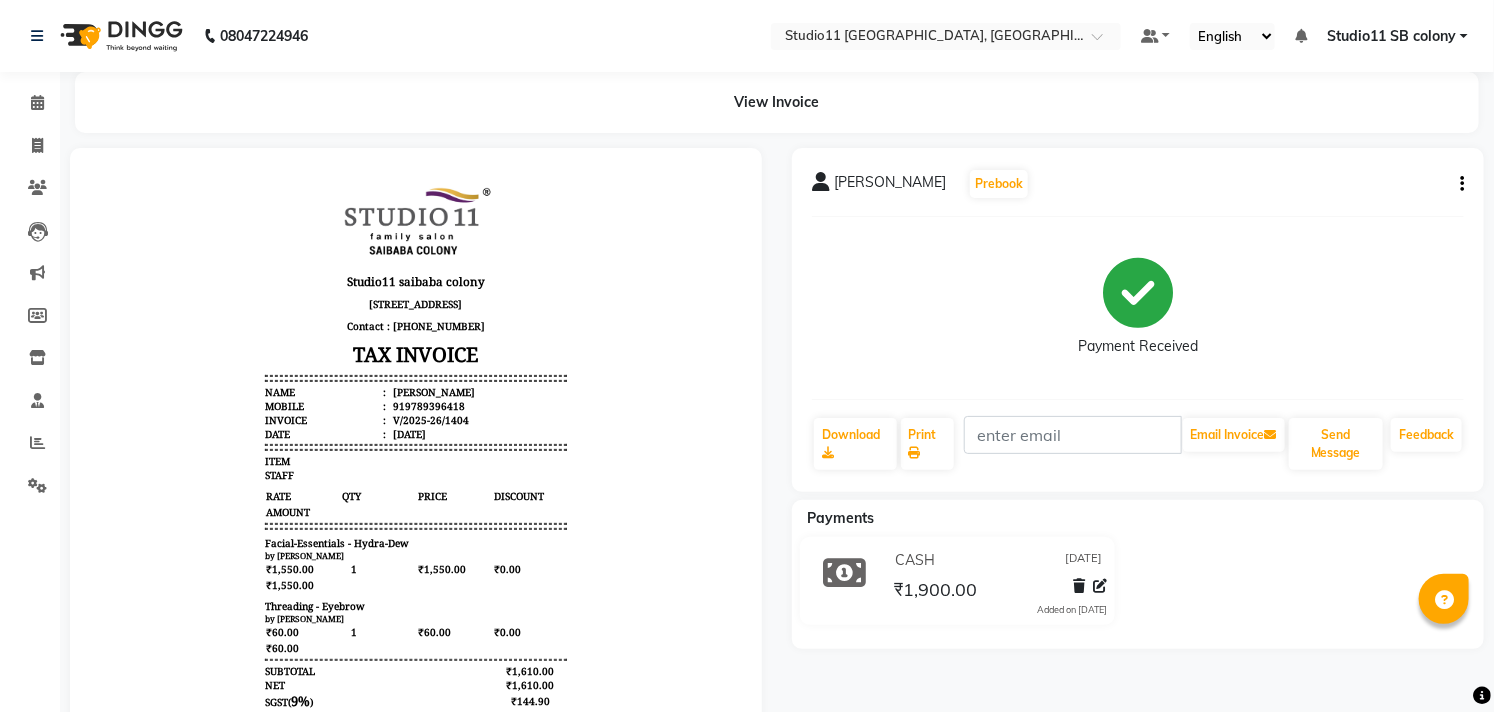 scroll, scrollTop: 0, scrollLeft: 0, axis: both 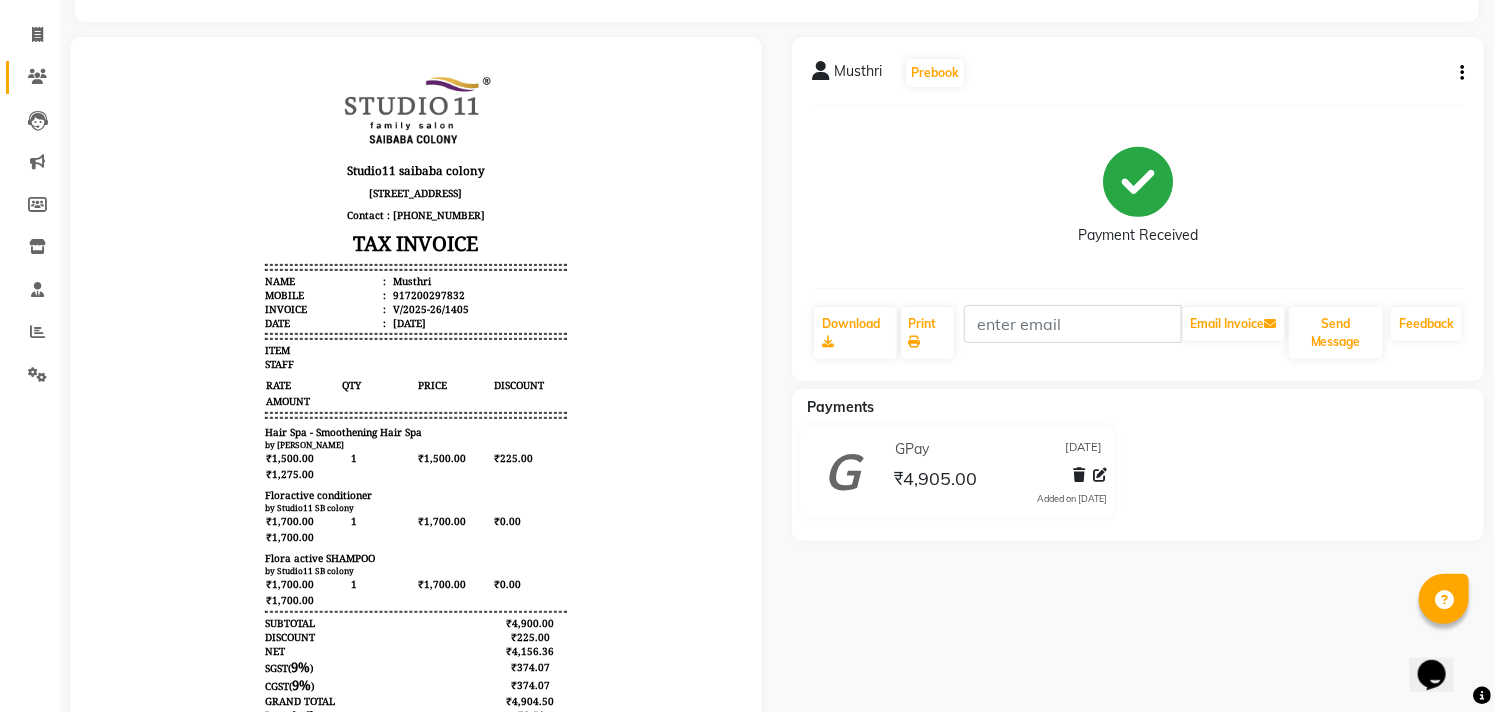 click on "Clients" 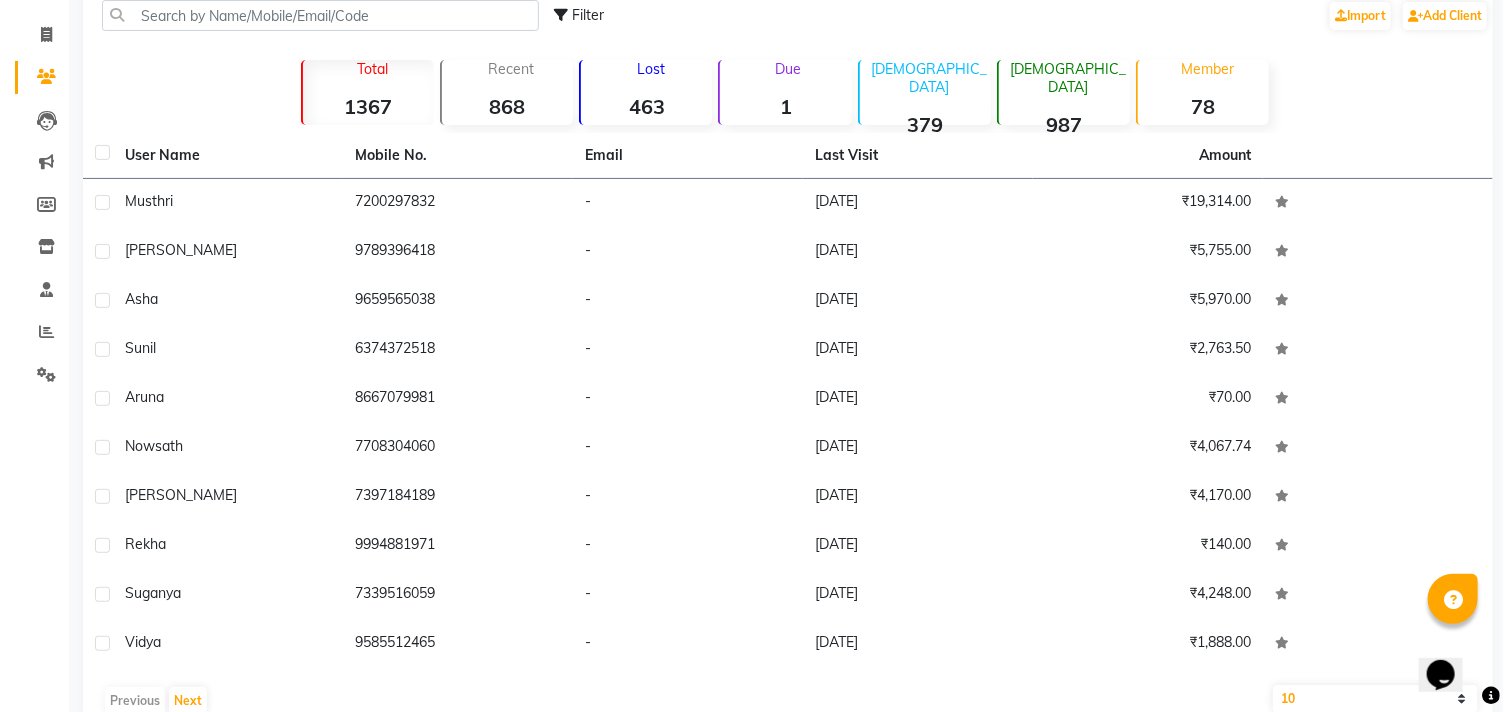 scroll, scrollTop: 0, scrollLeft: 0, axis: both 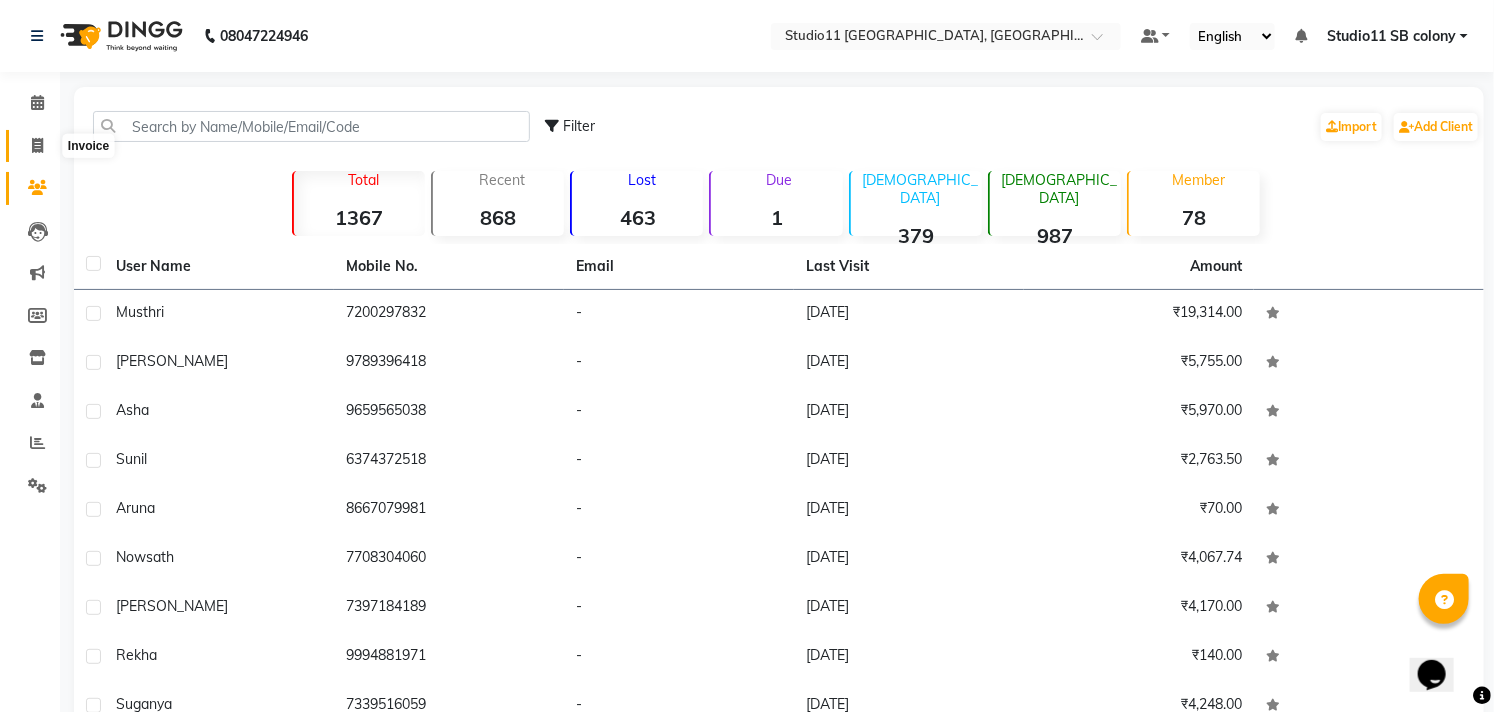 click 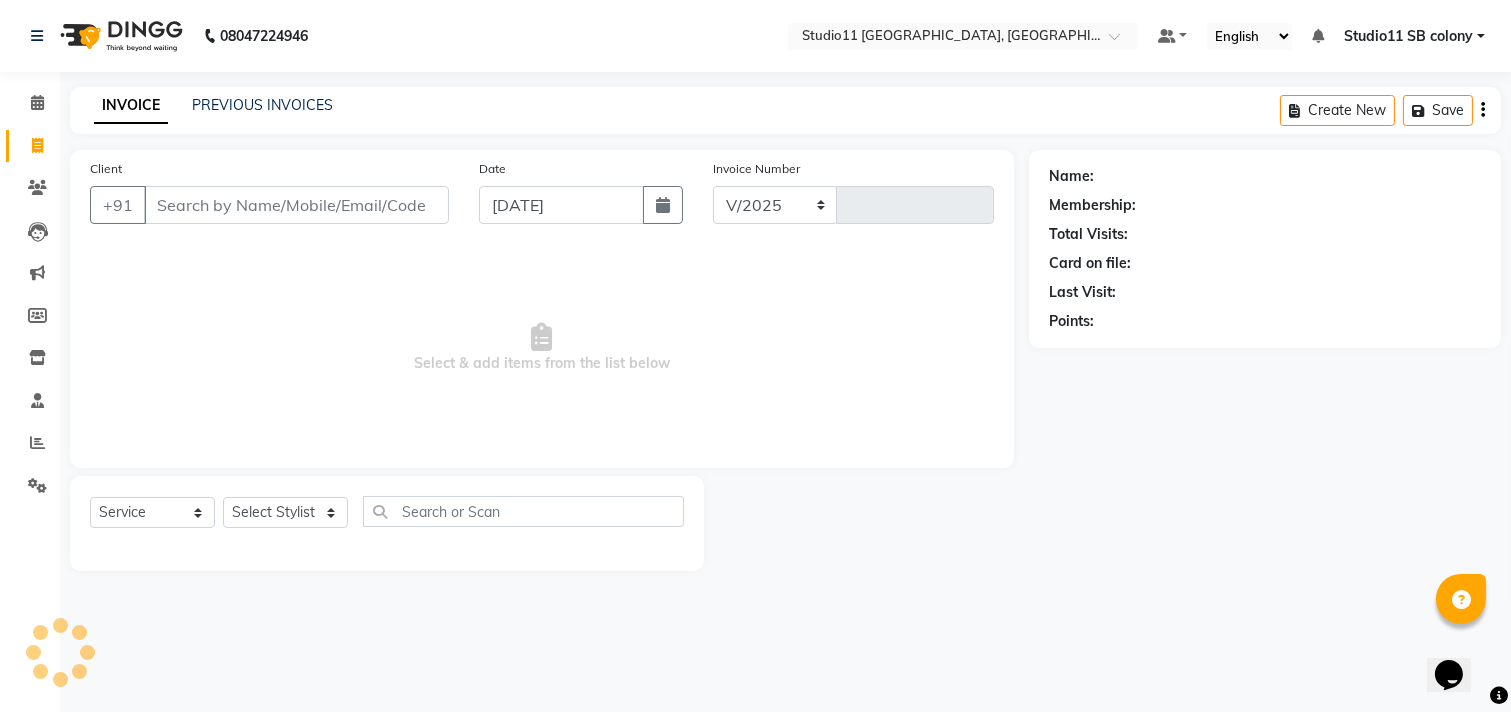 select on "7717" 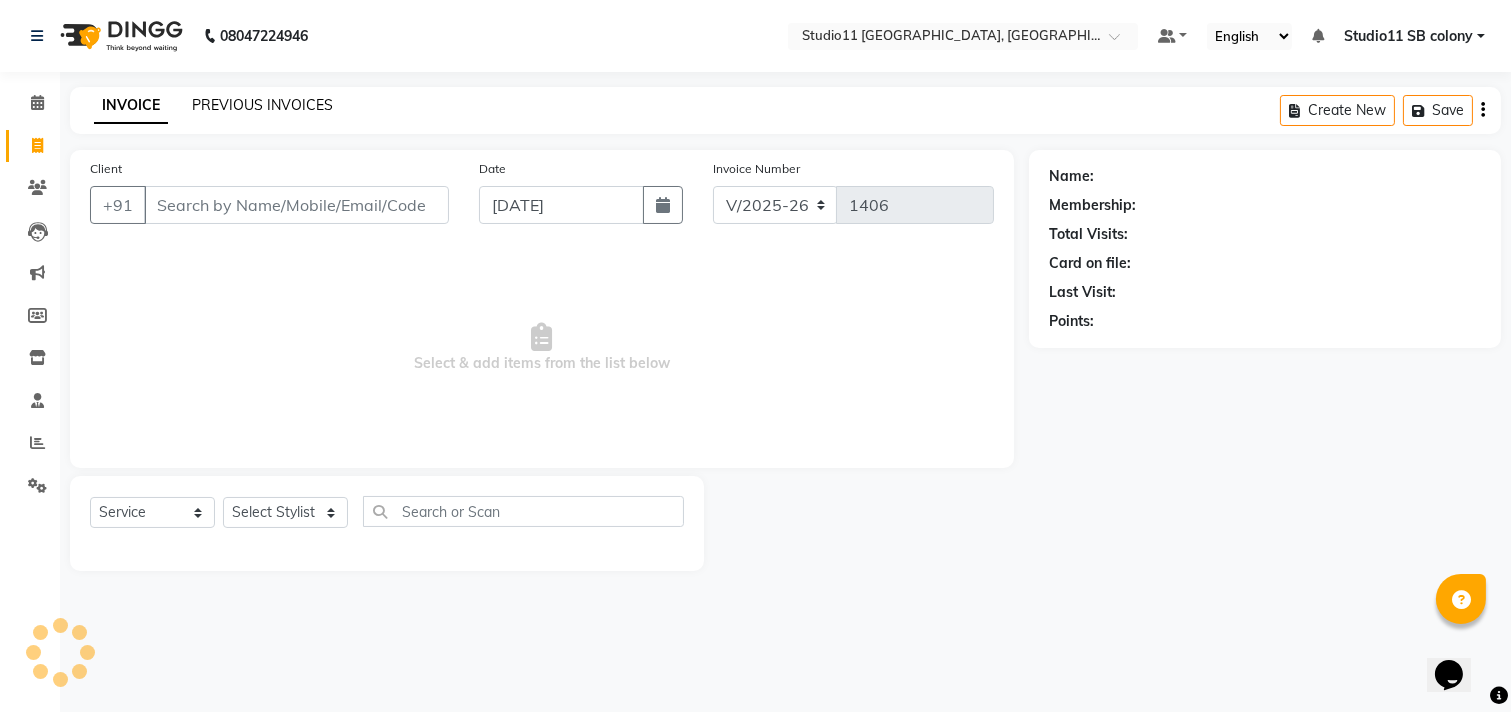 click on "PREVIOUS INVOICES" 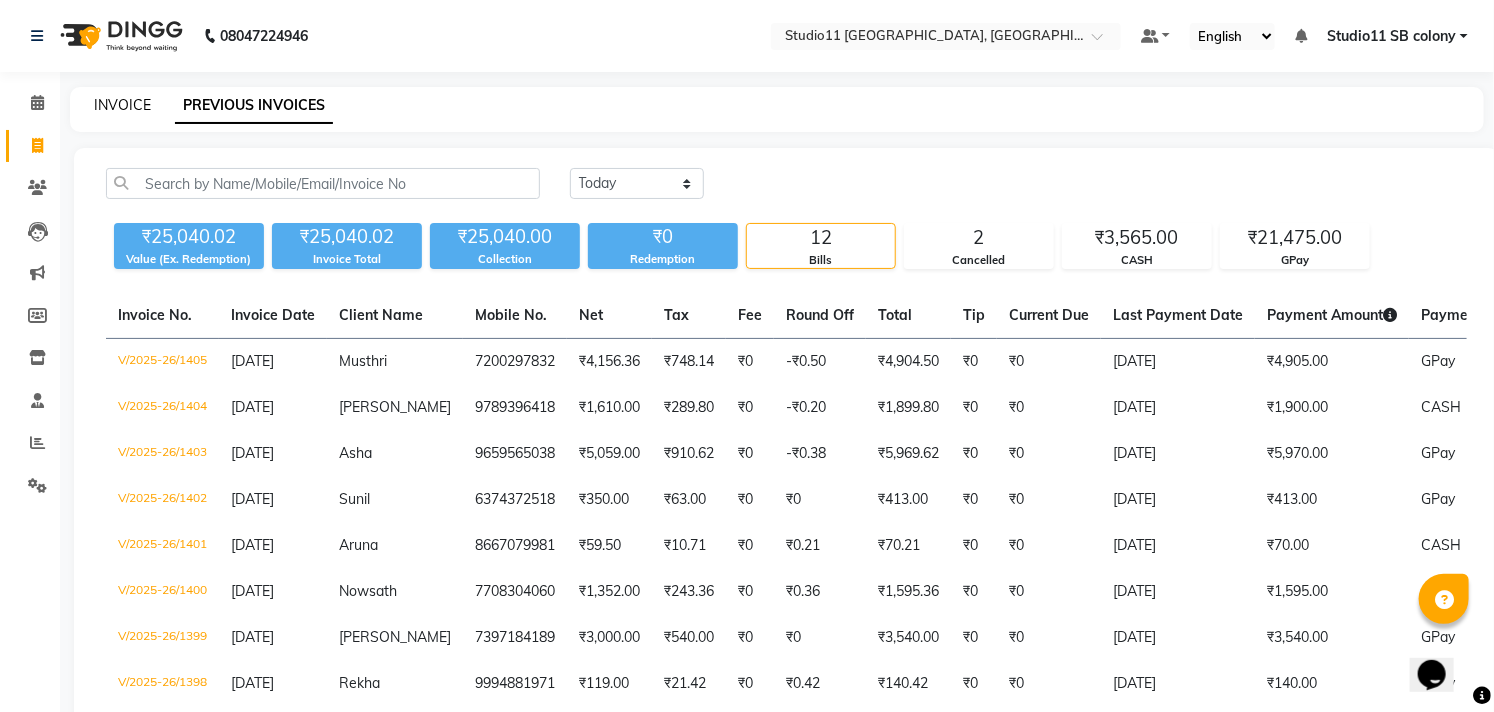 click on "INVOICE" 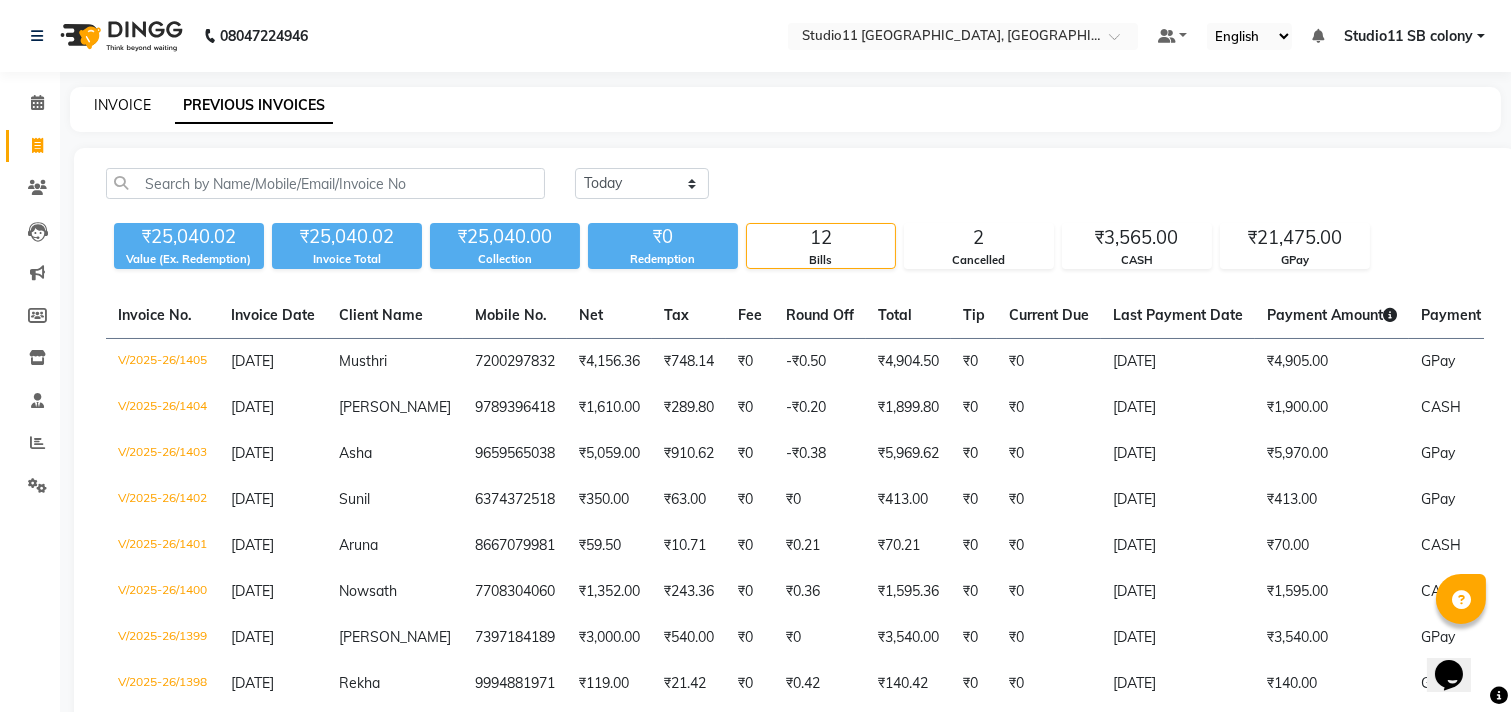 select on "service" 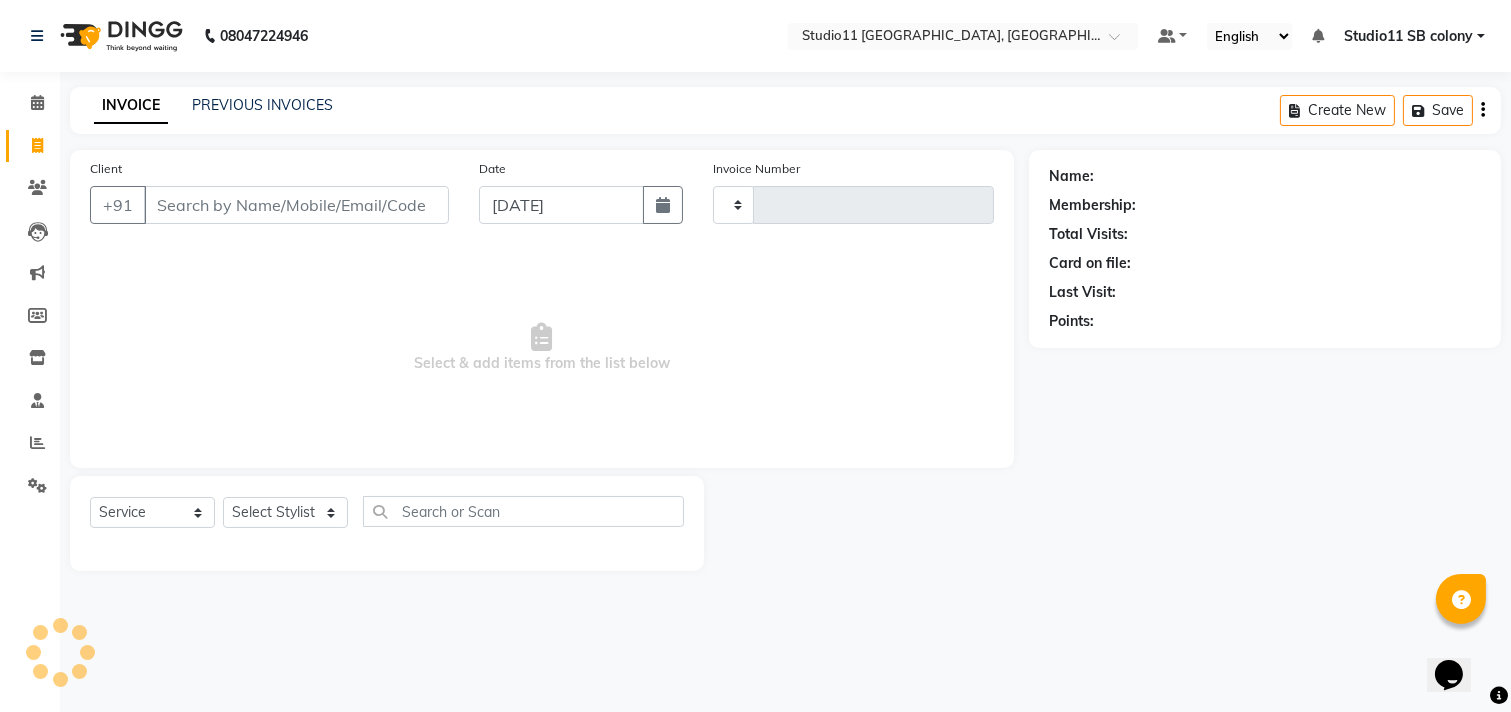 type on "1406" 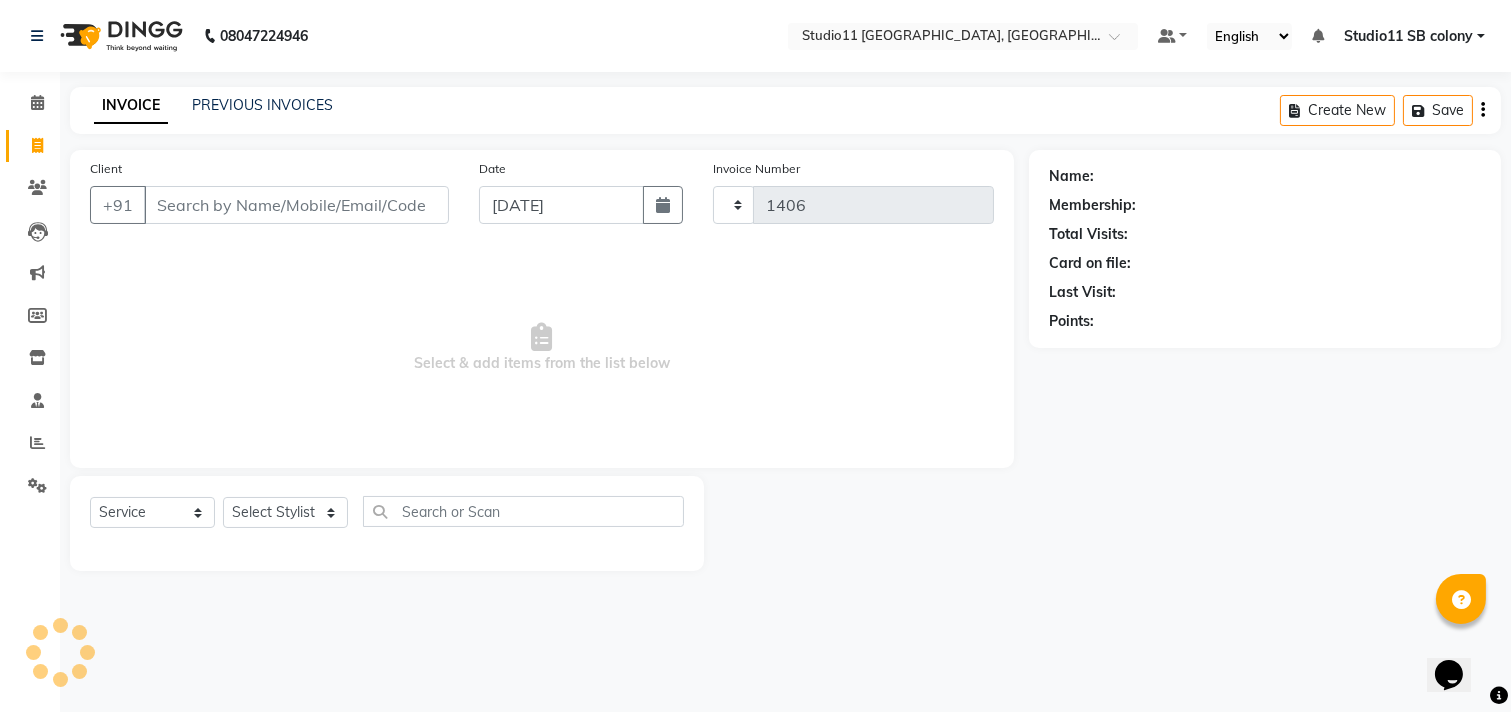 select on "7717" 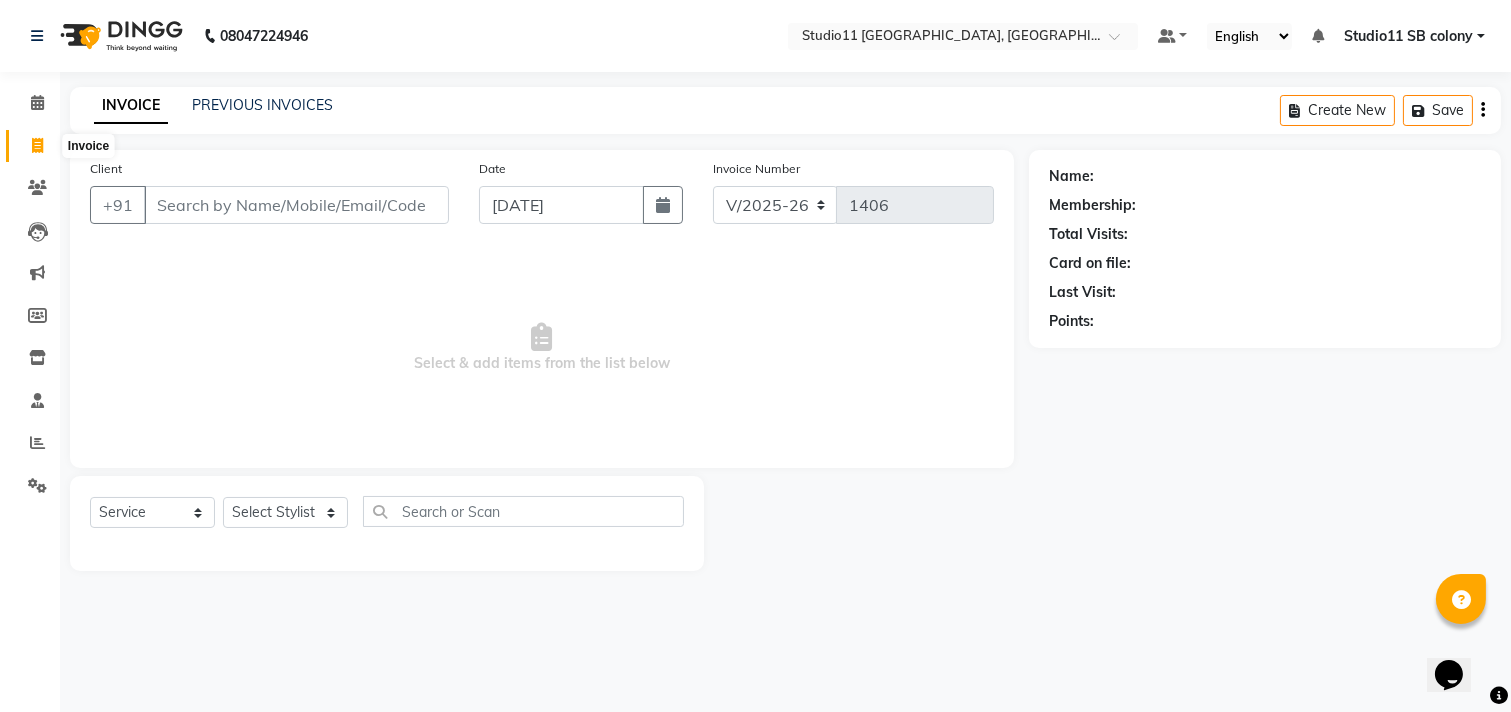 click 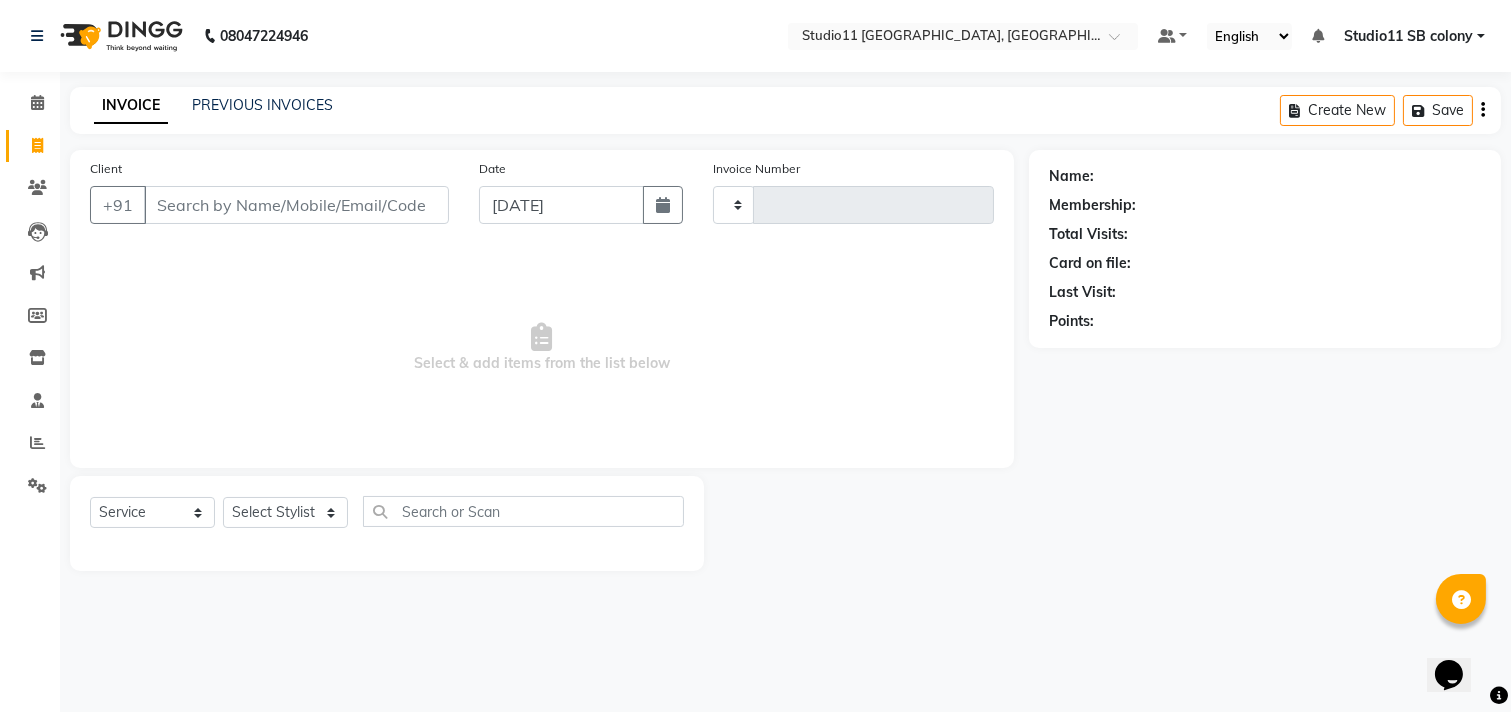 type on "1406" 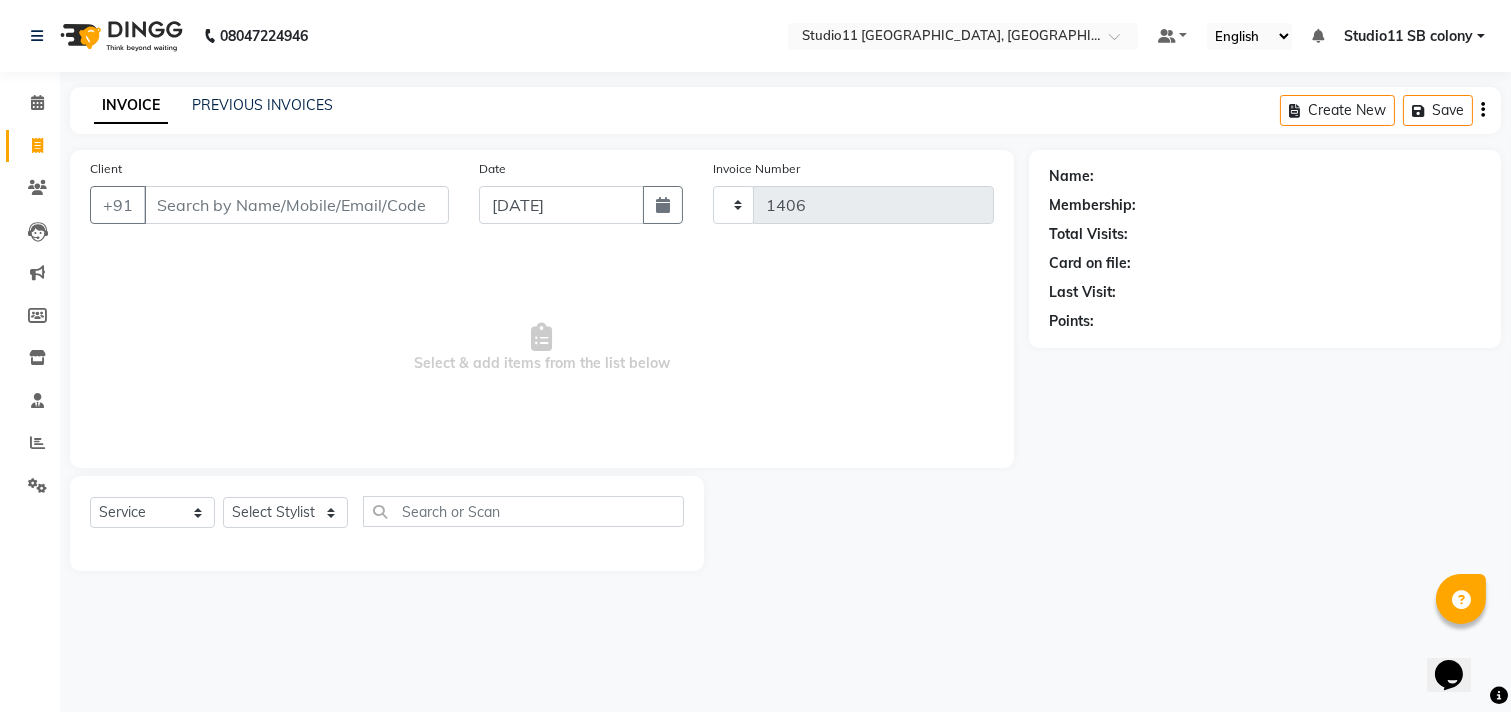 select on "7717" 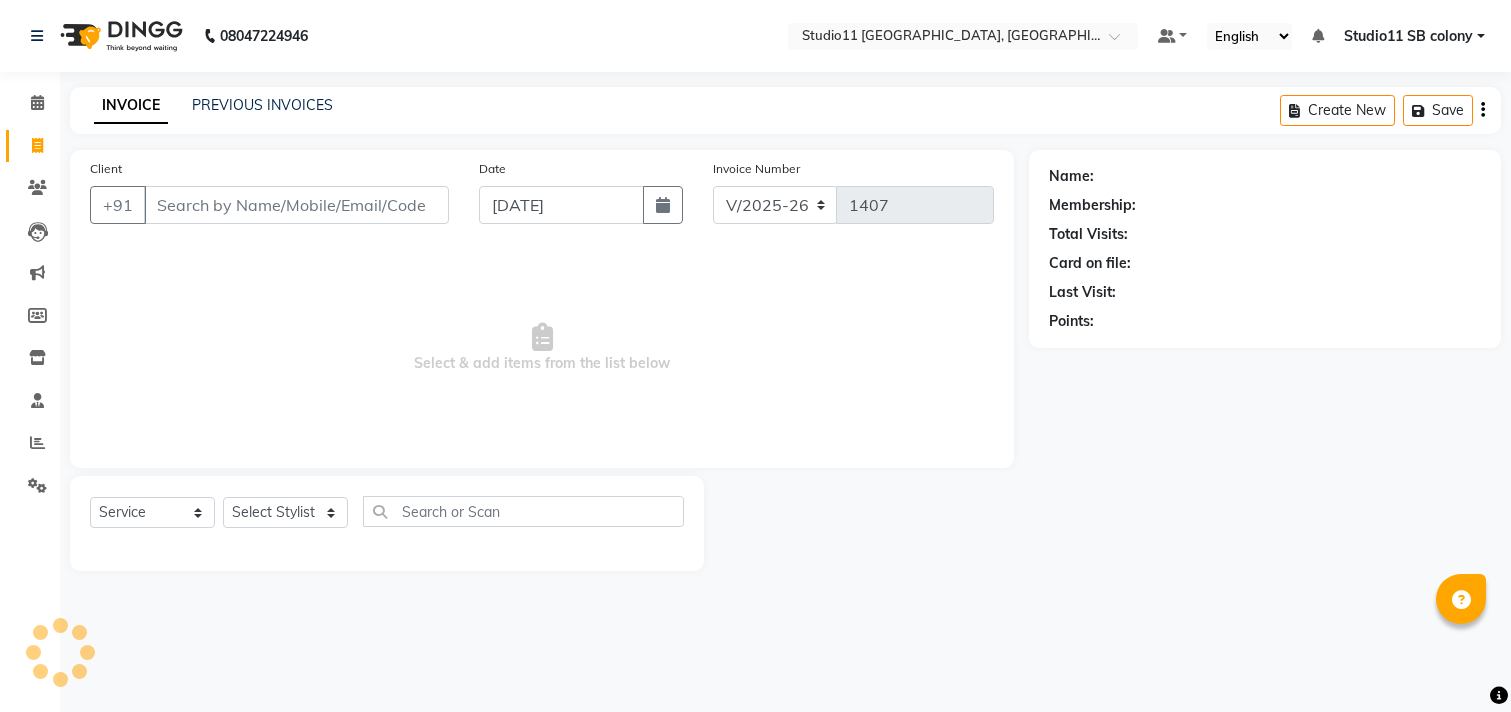 select on "7717" 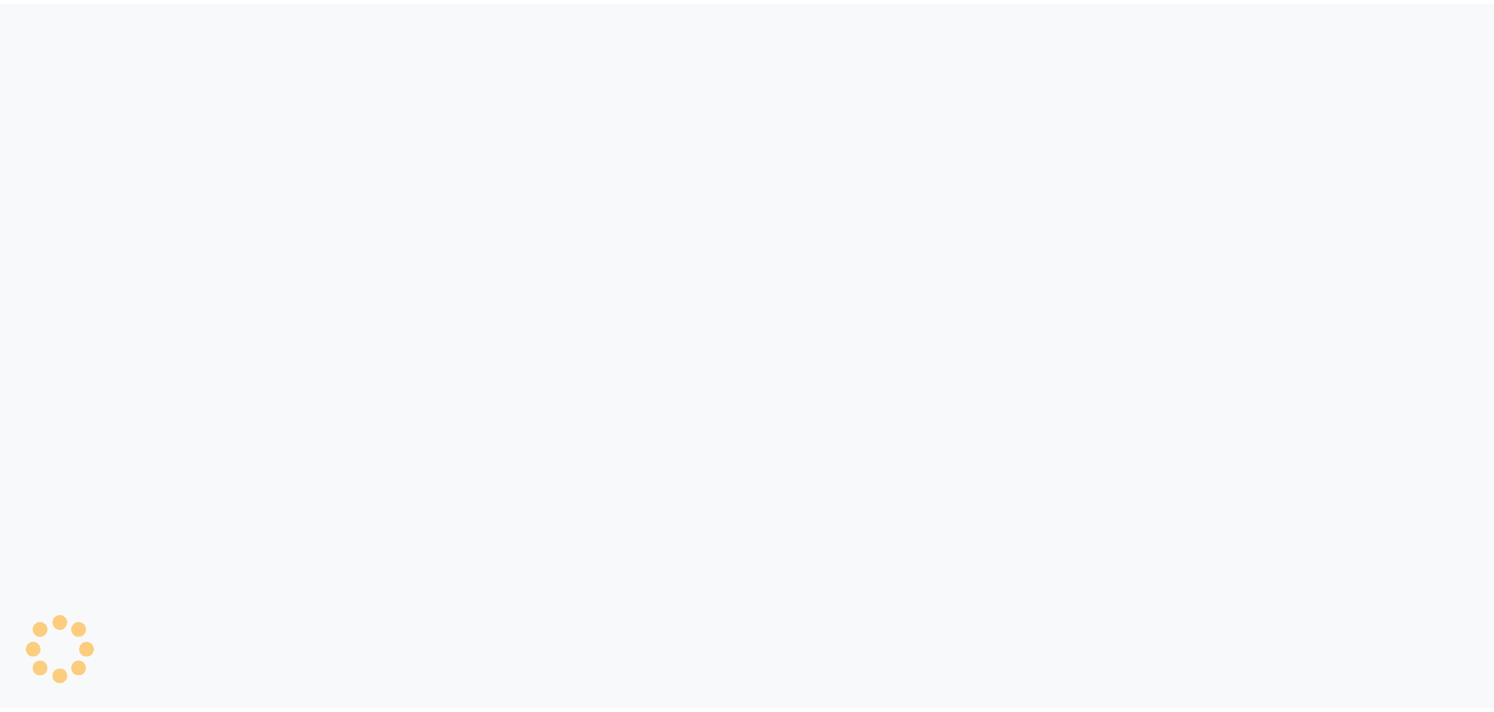 scroll, scrollTop: 0, scrollLeft: 0, axis: both 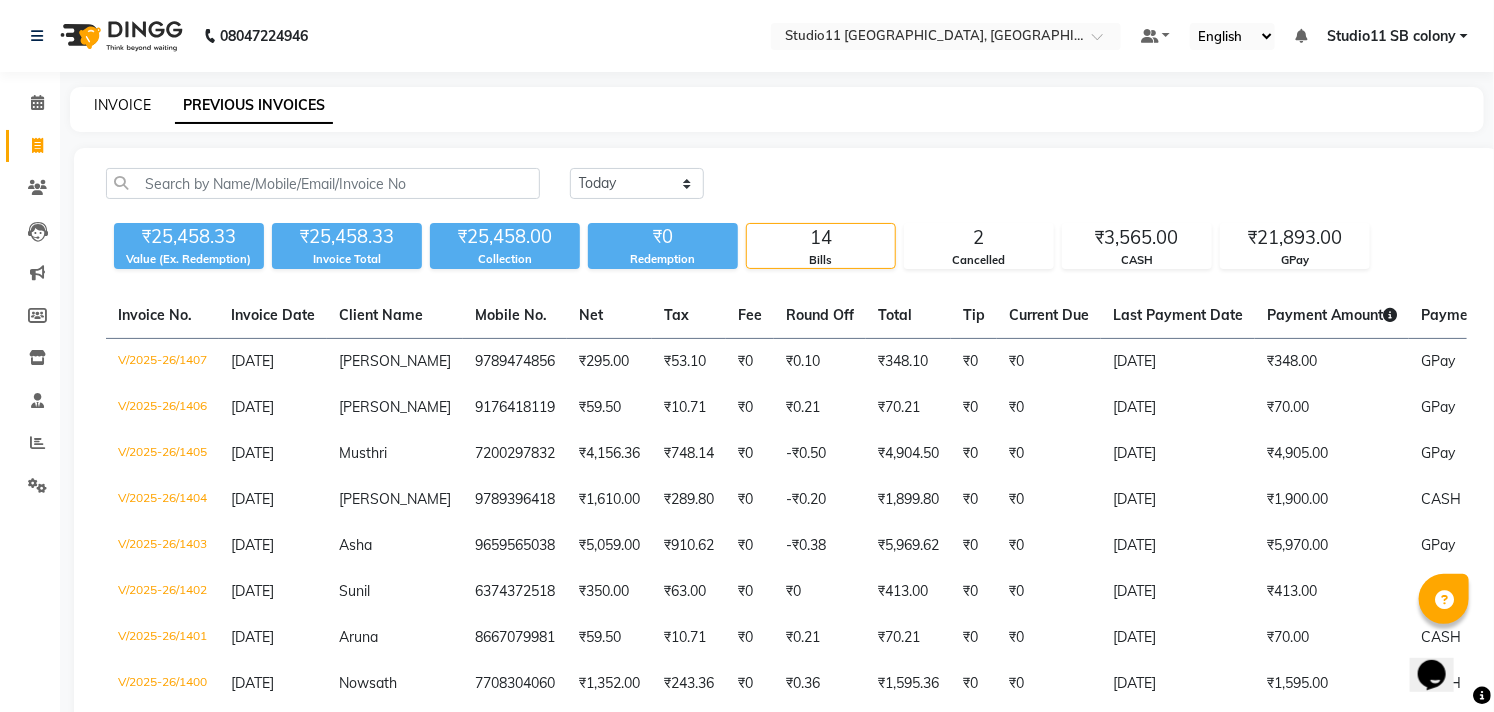 click on "INVOICE" 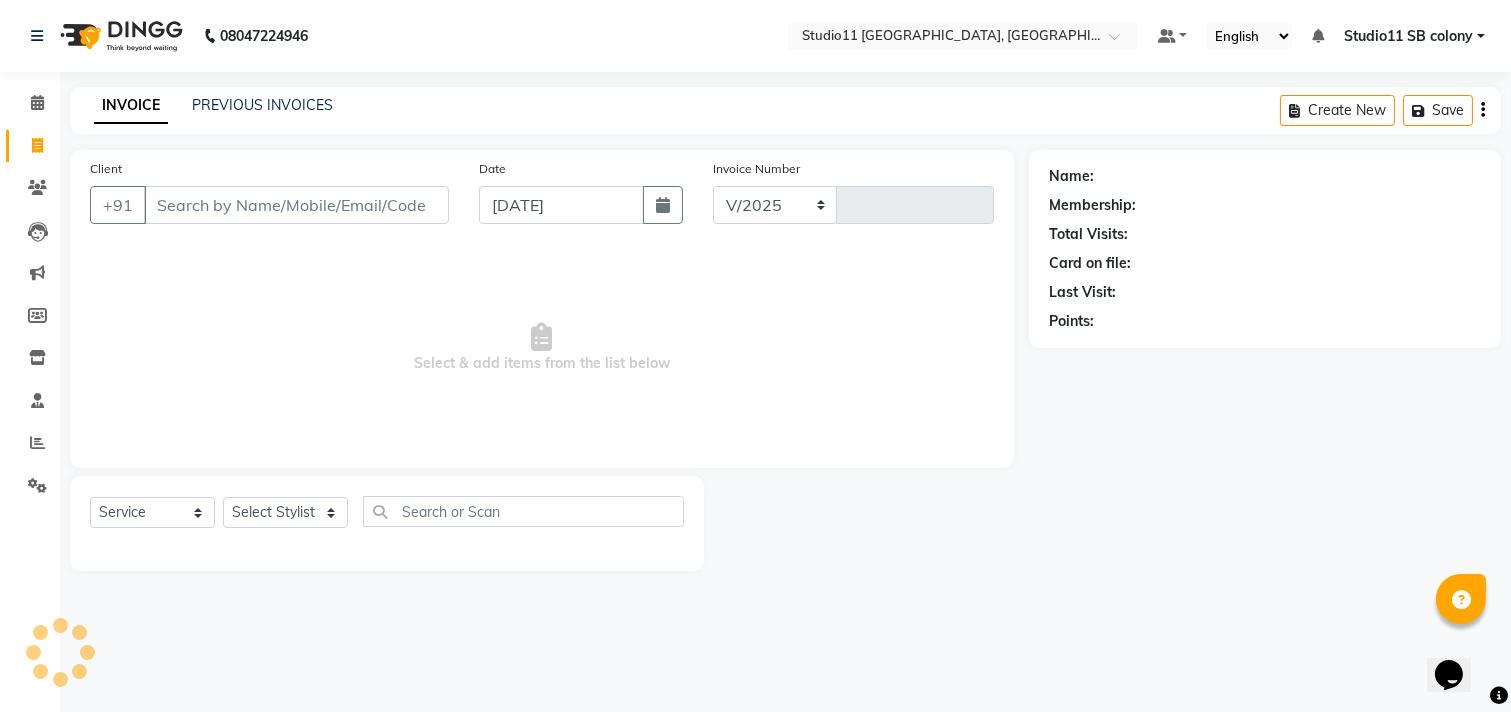 select on "7717" 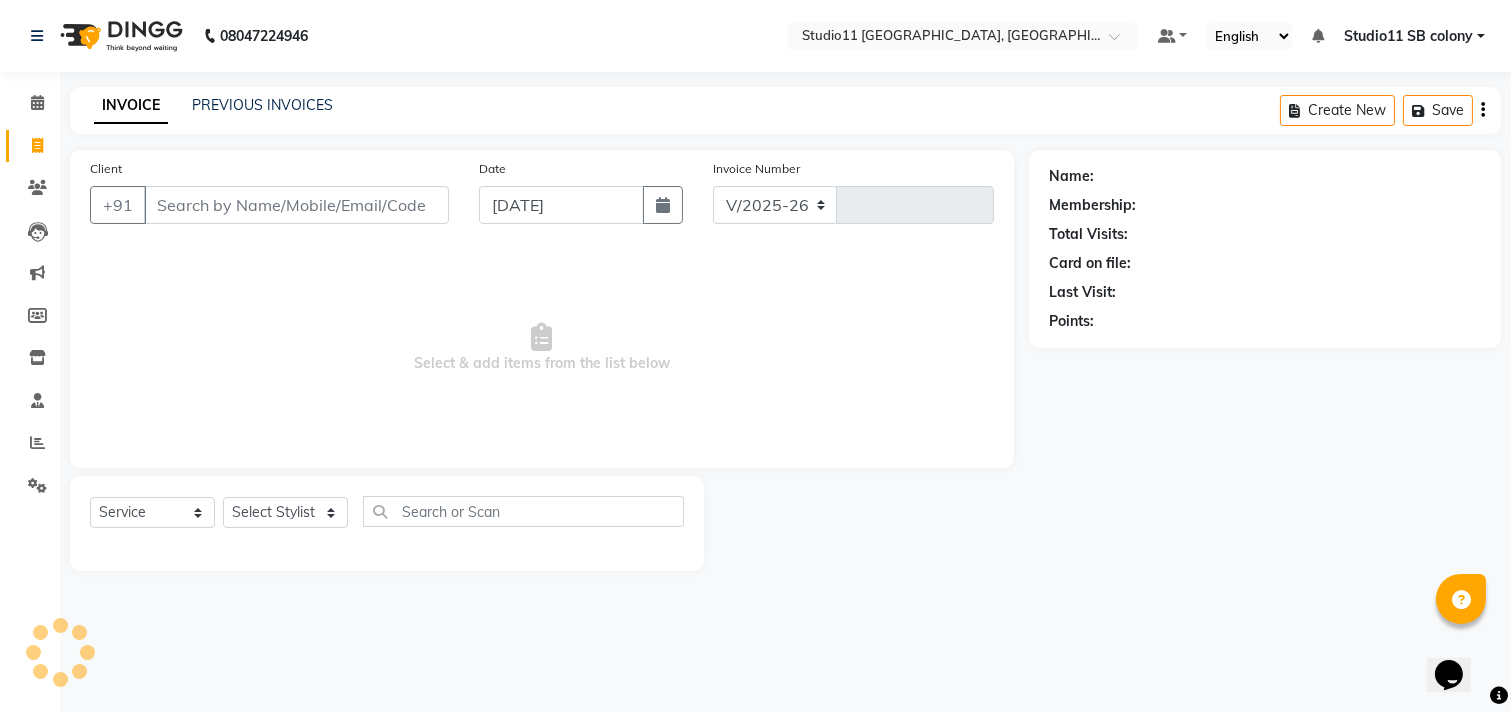 type on "1408" 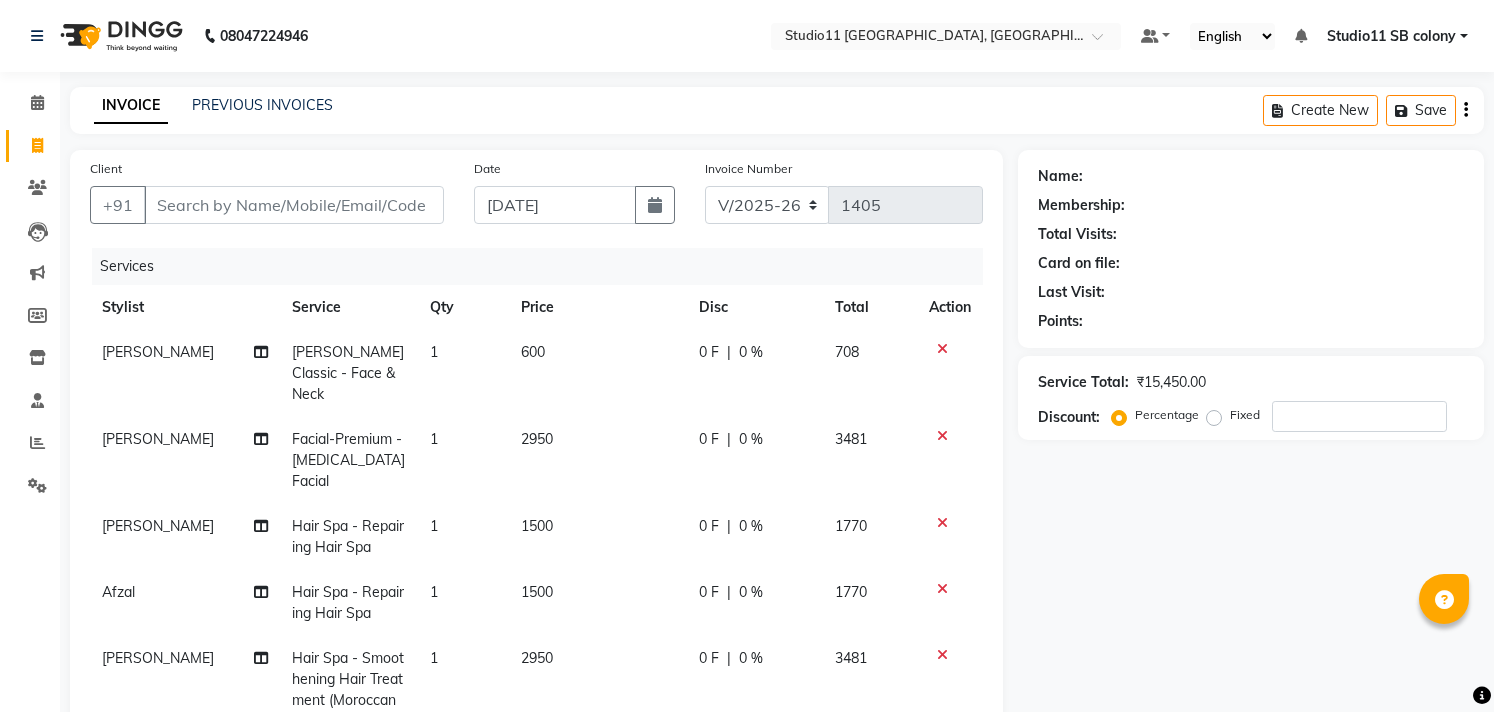select on "7717" 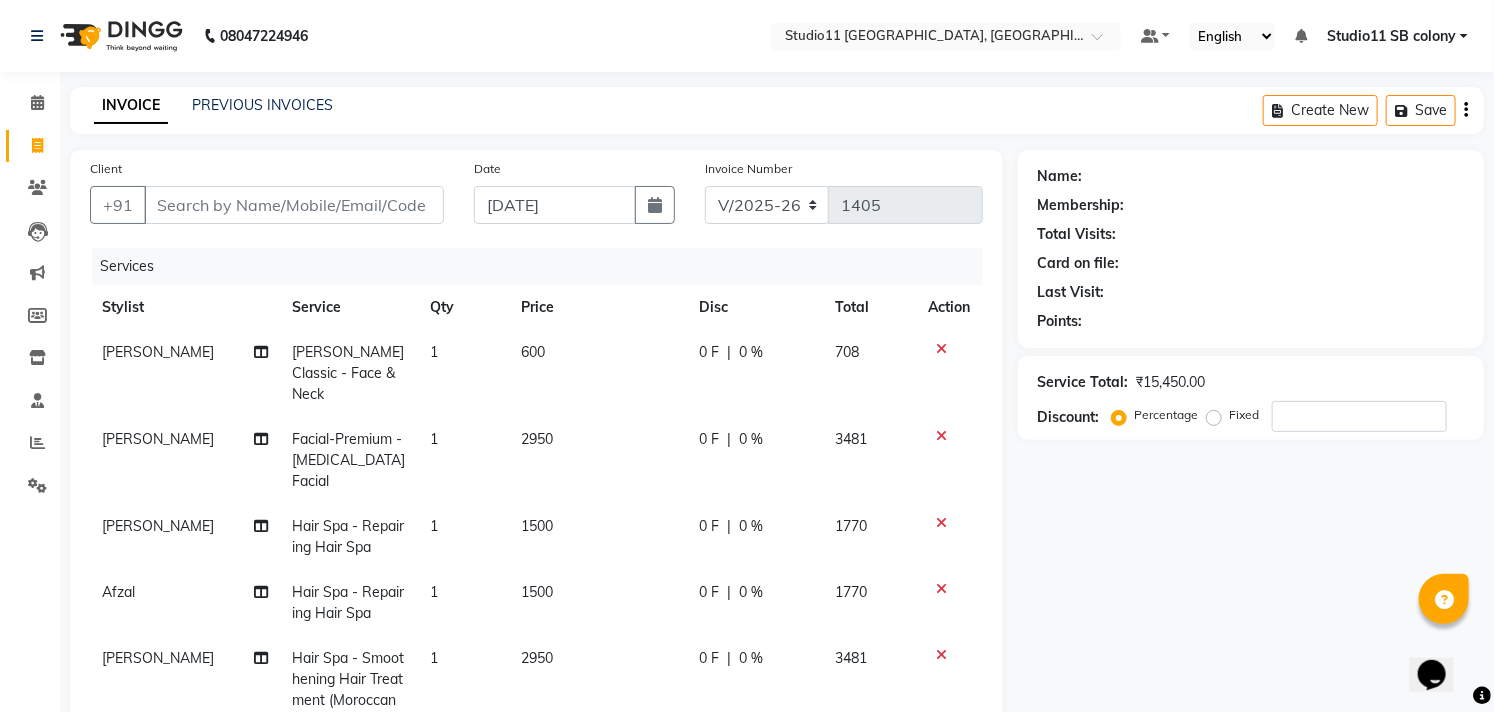 scroll, scrollTop: 0, scrollLeft: 0, axis: both 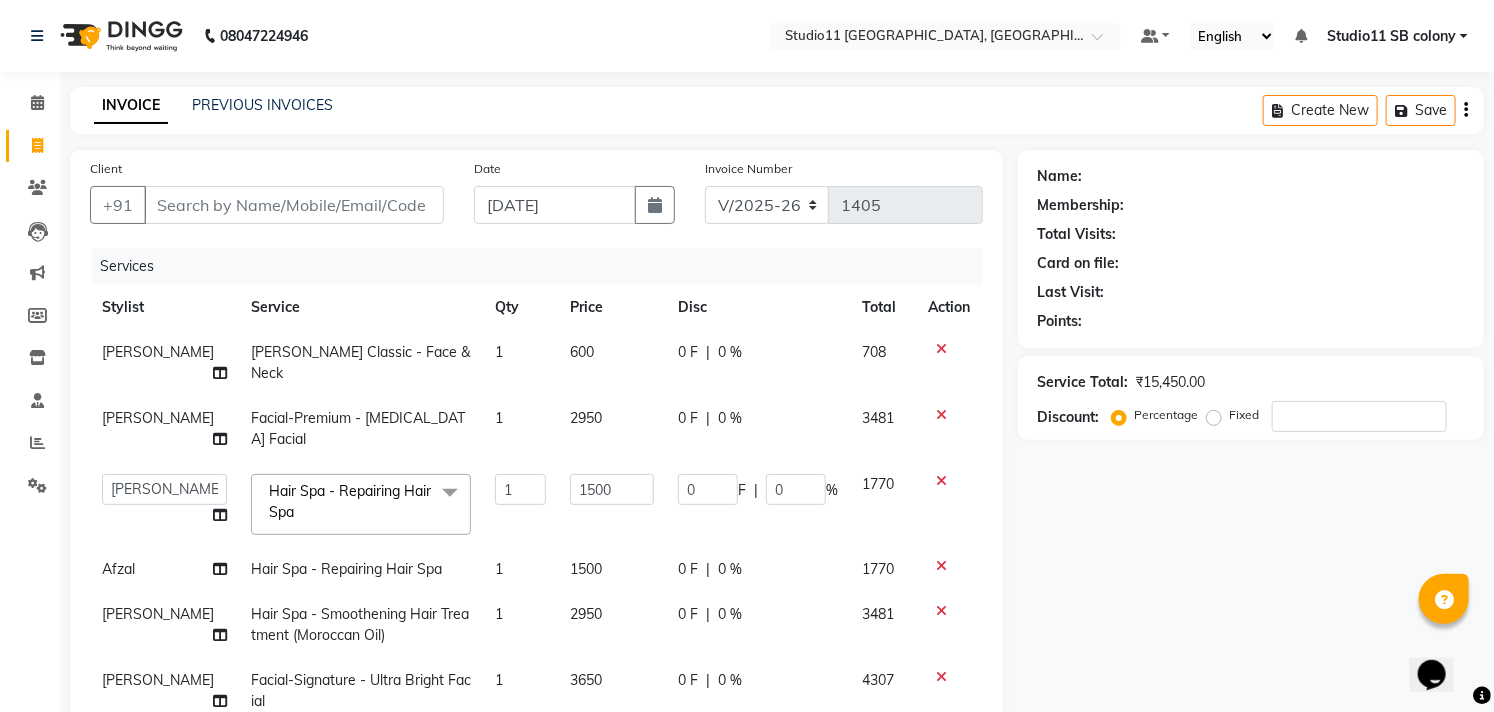 click on "0 F | 0 %" 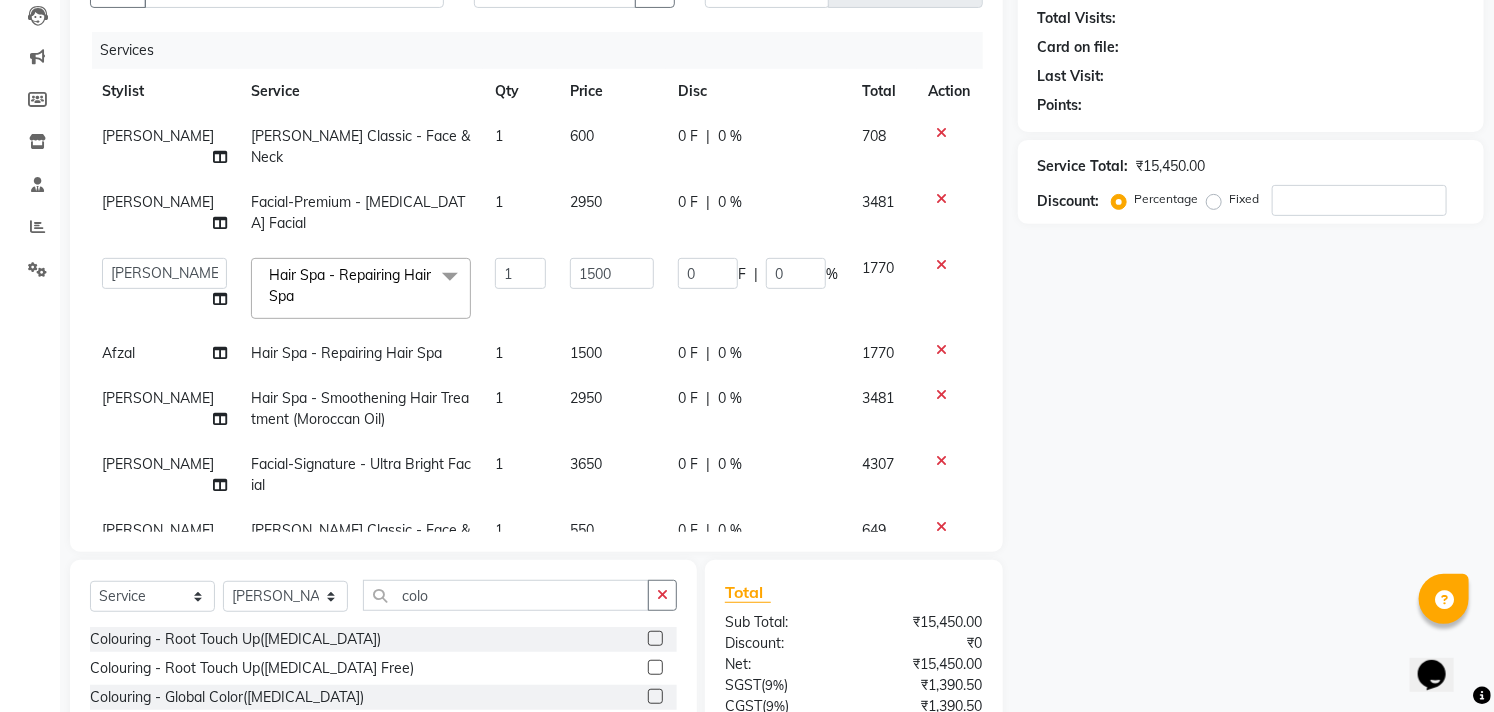 scroll, scrollTop: 222, scrollLeft: 0, axis: vertical 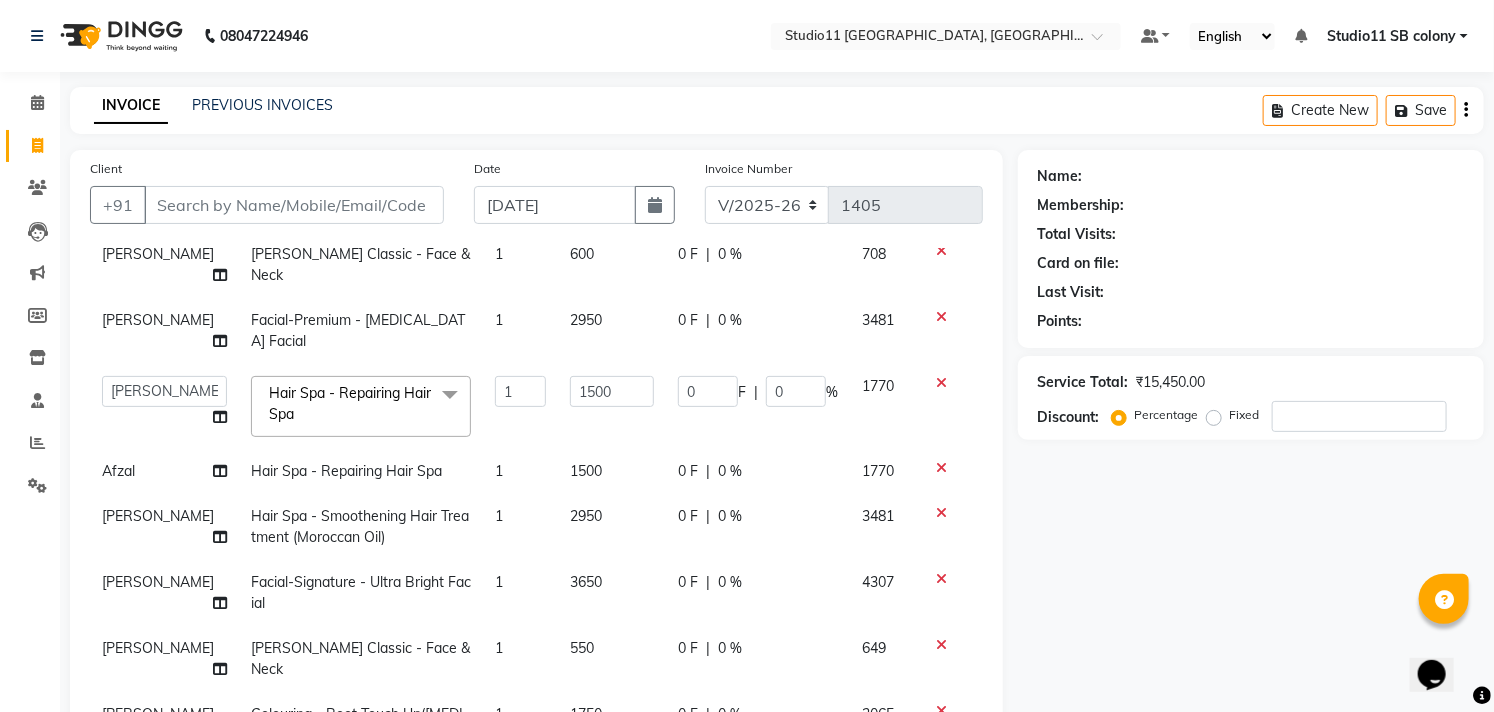 click 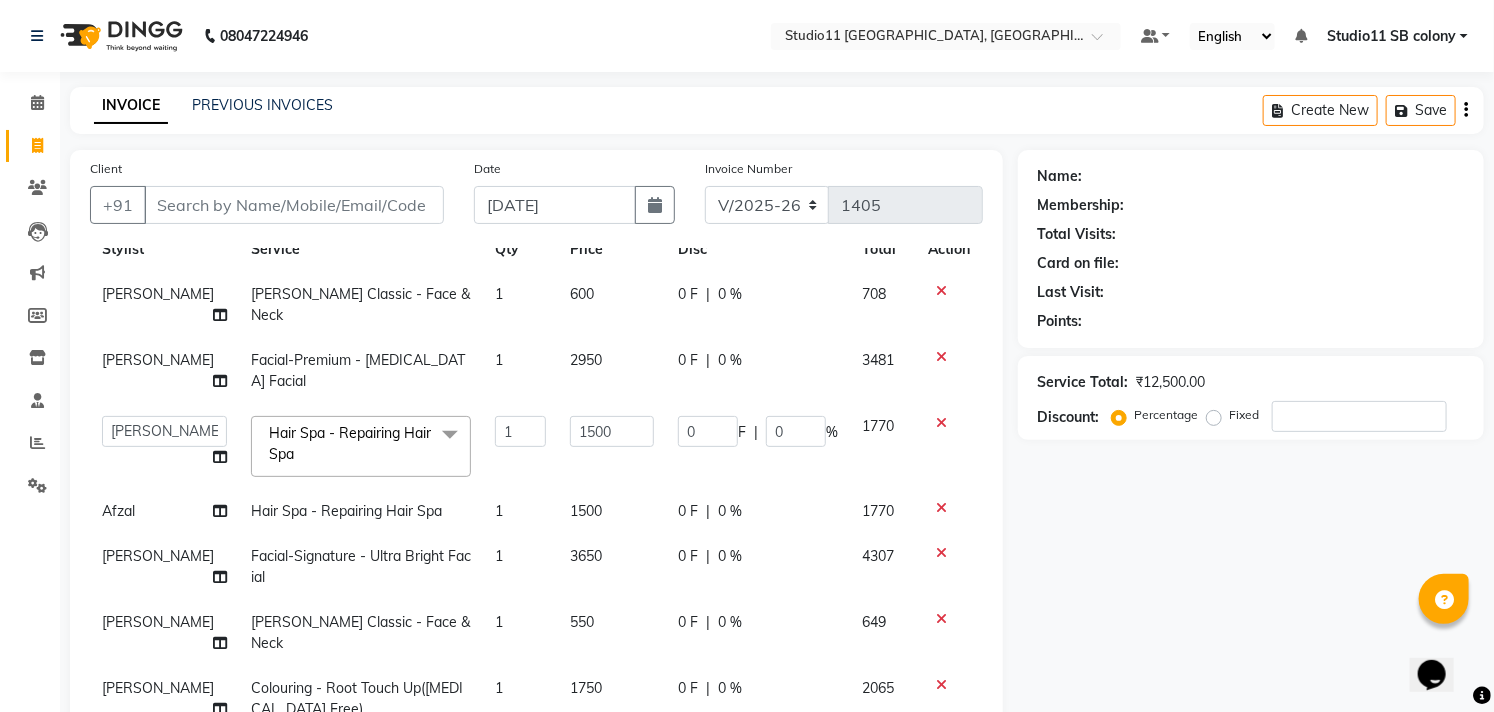 scroll, scrollTop: 32, scrollLeft: 0, axis: vertical 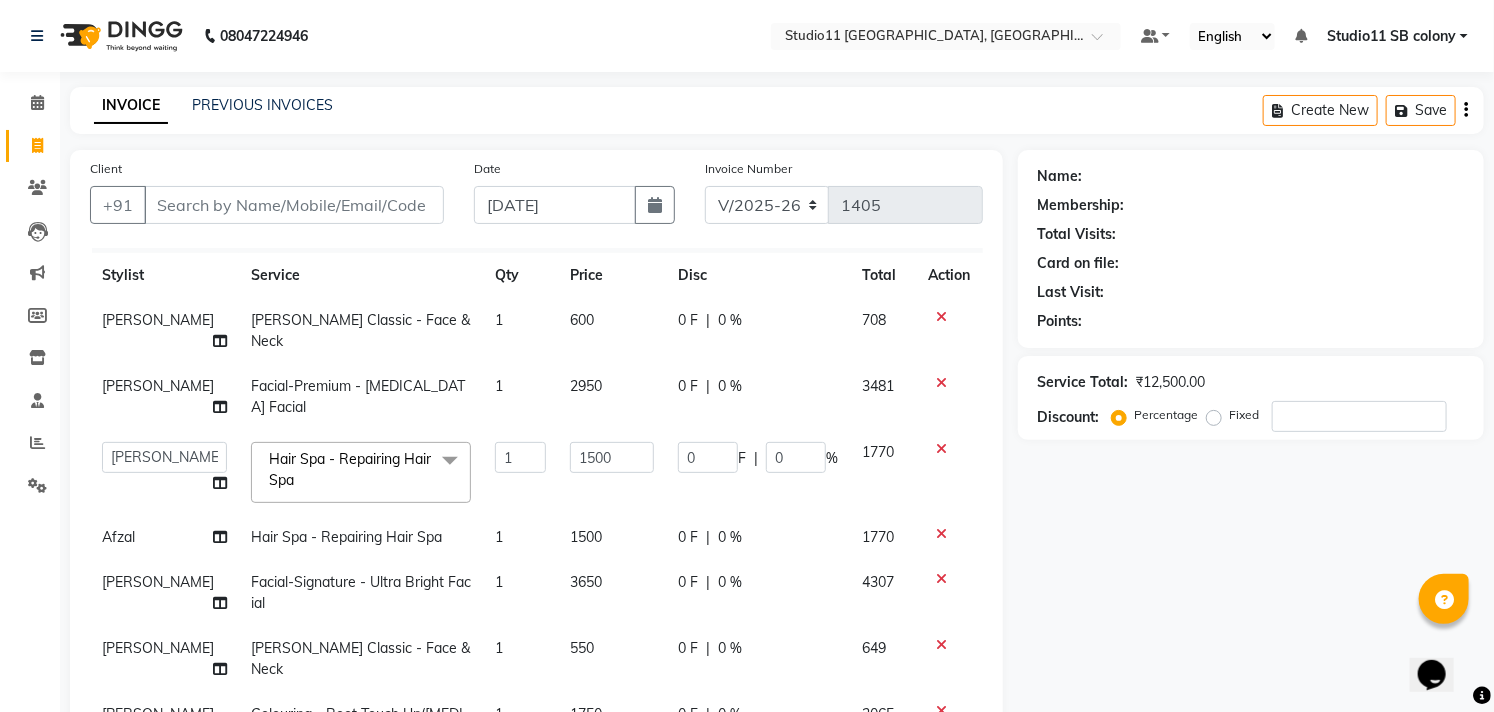 click 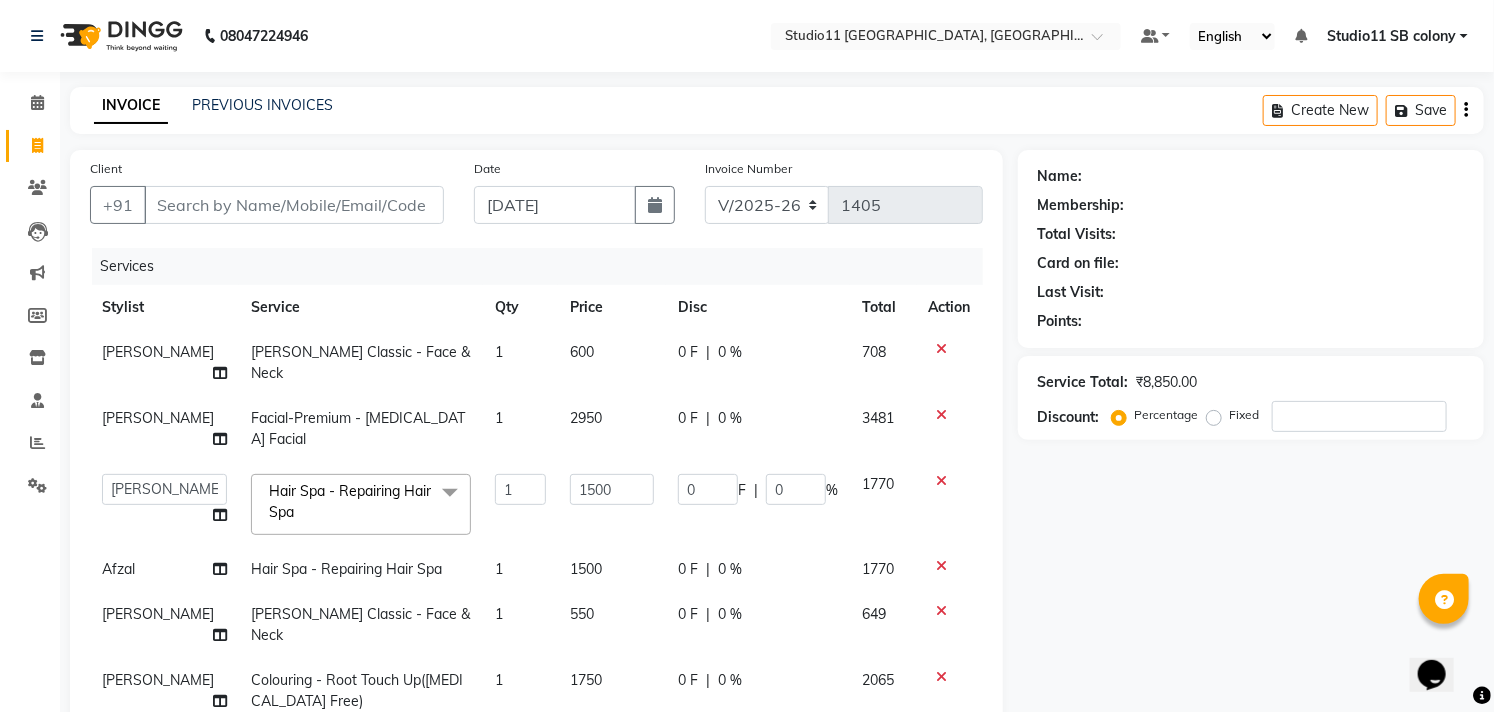 click 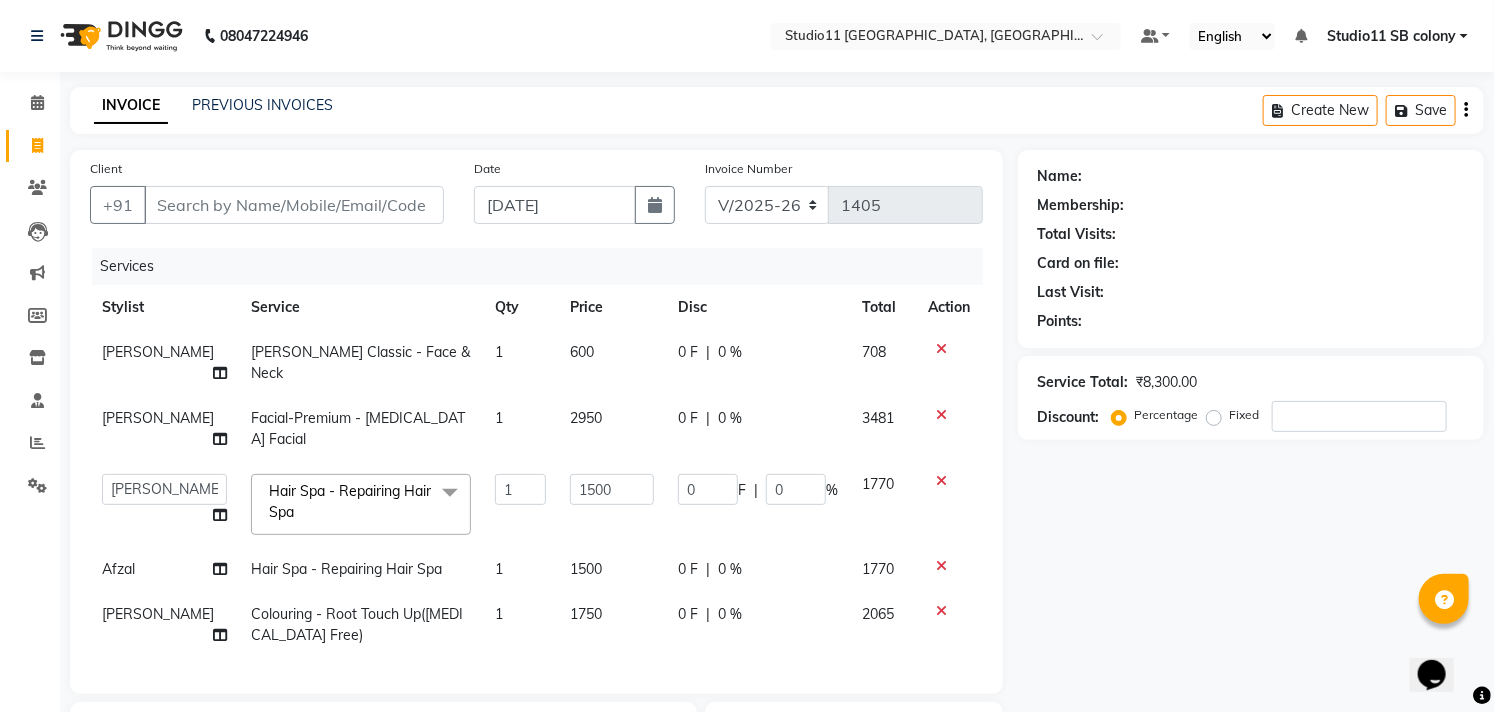 click 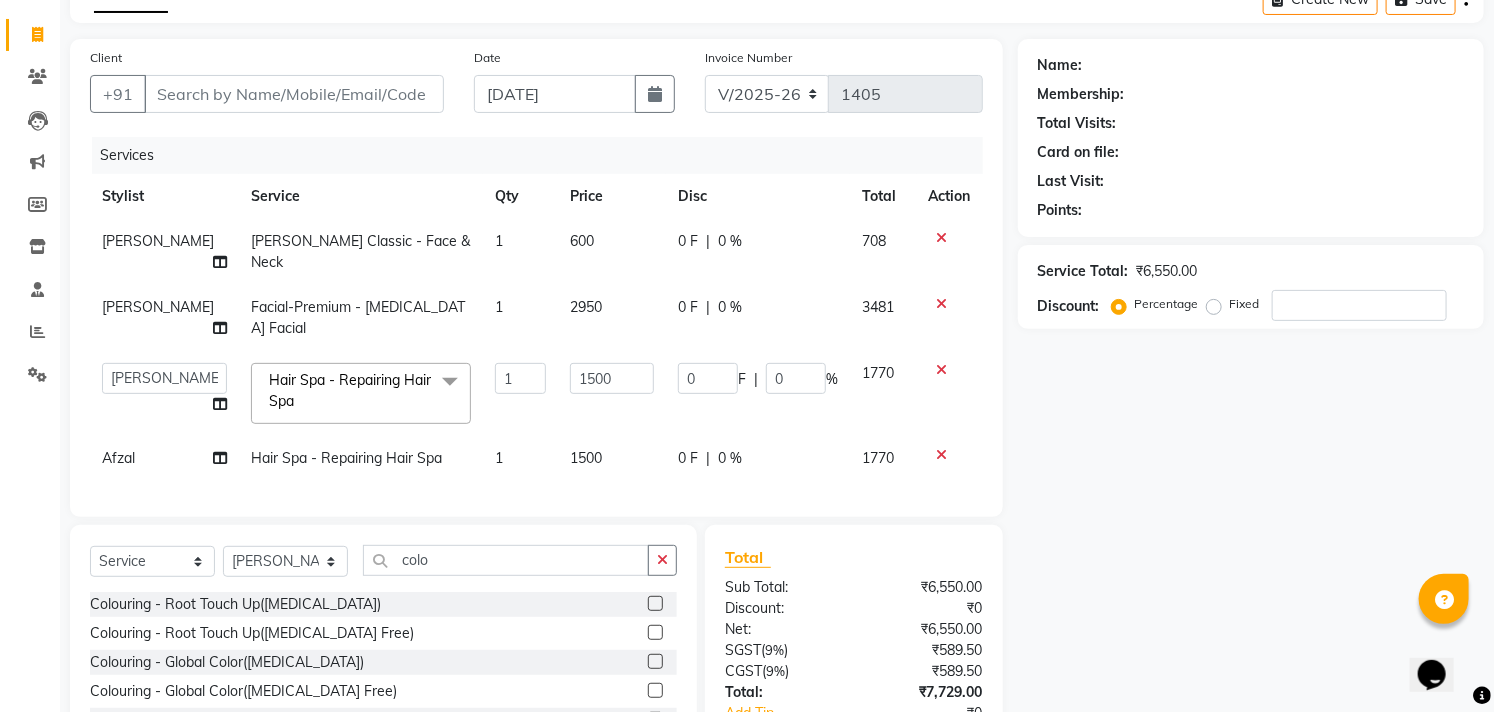 scroll, scrollTop: 222, scrollLeft: 0, axis: vertical 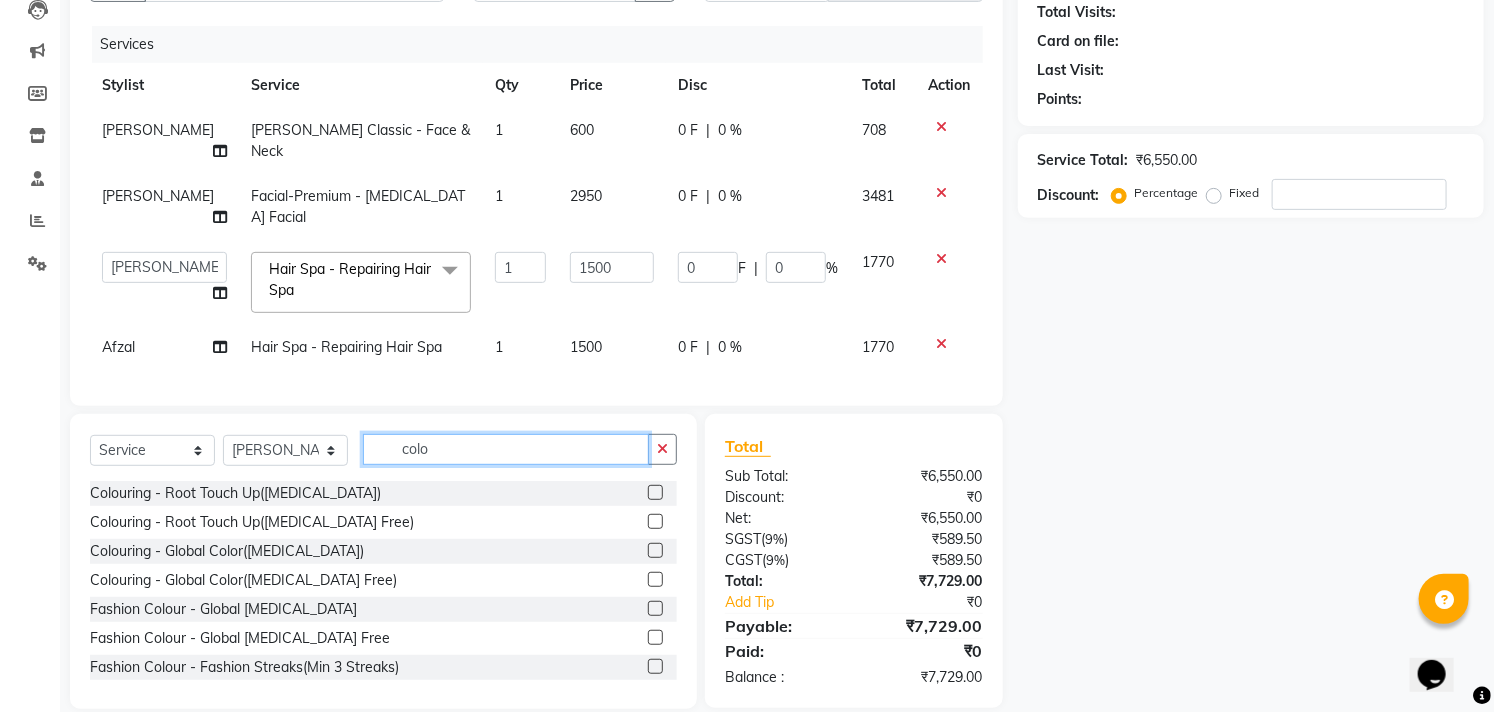 drag, startPoint x: 430, startPoint y: 442, endPoint x: 386, endPoint y: 442, distance: 44 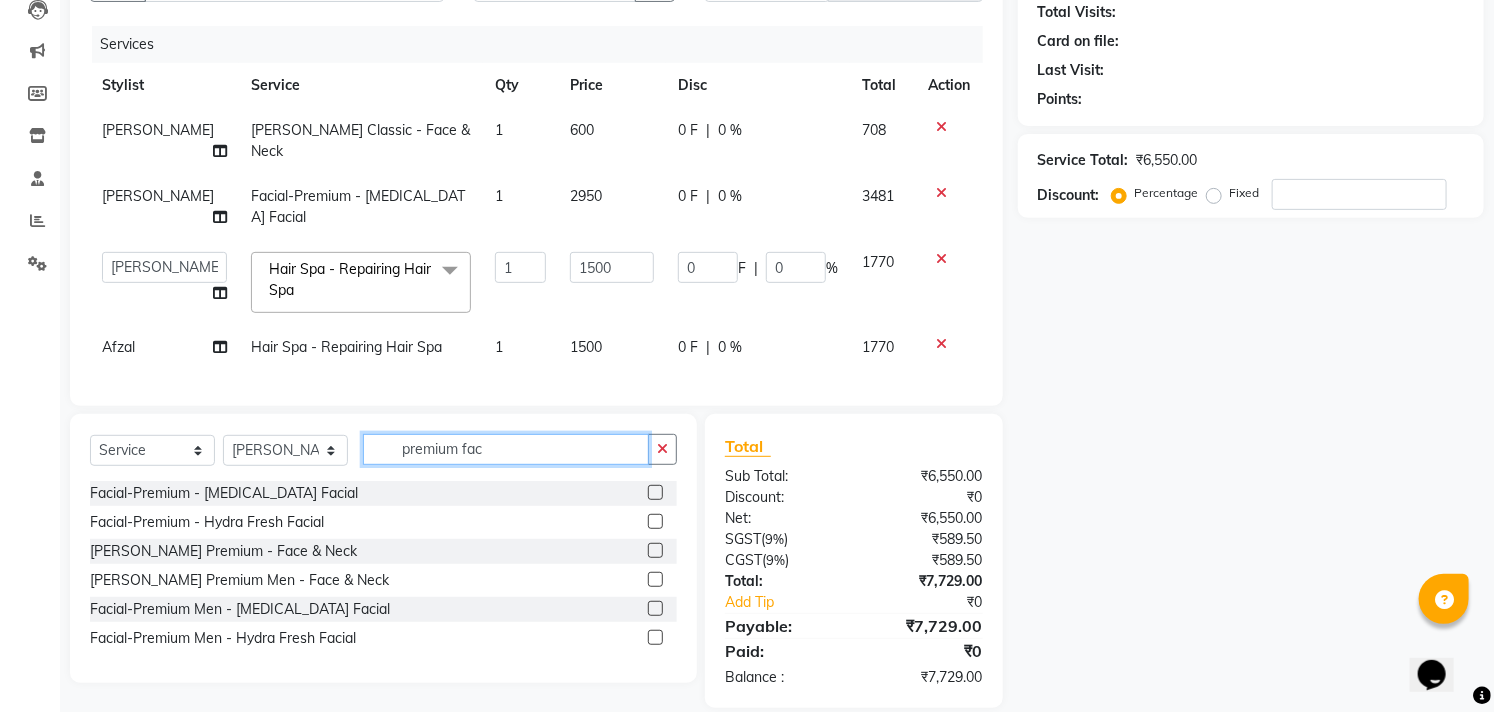 type on "premium fac" 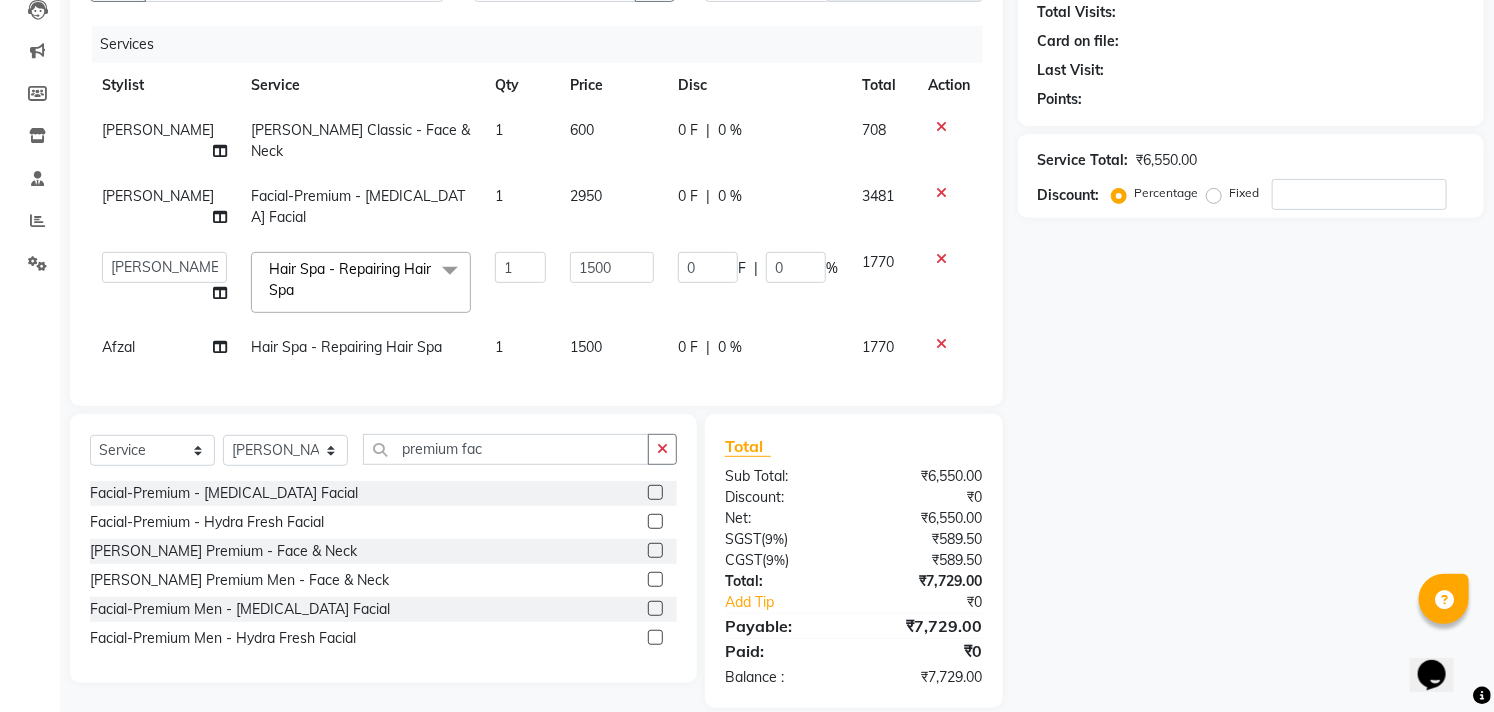 click 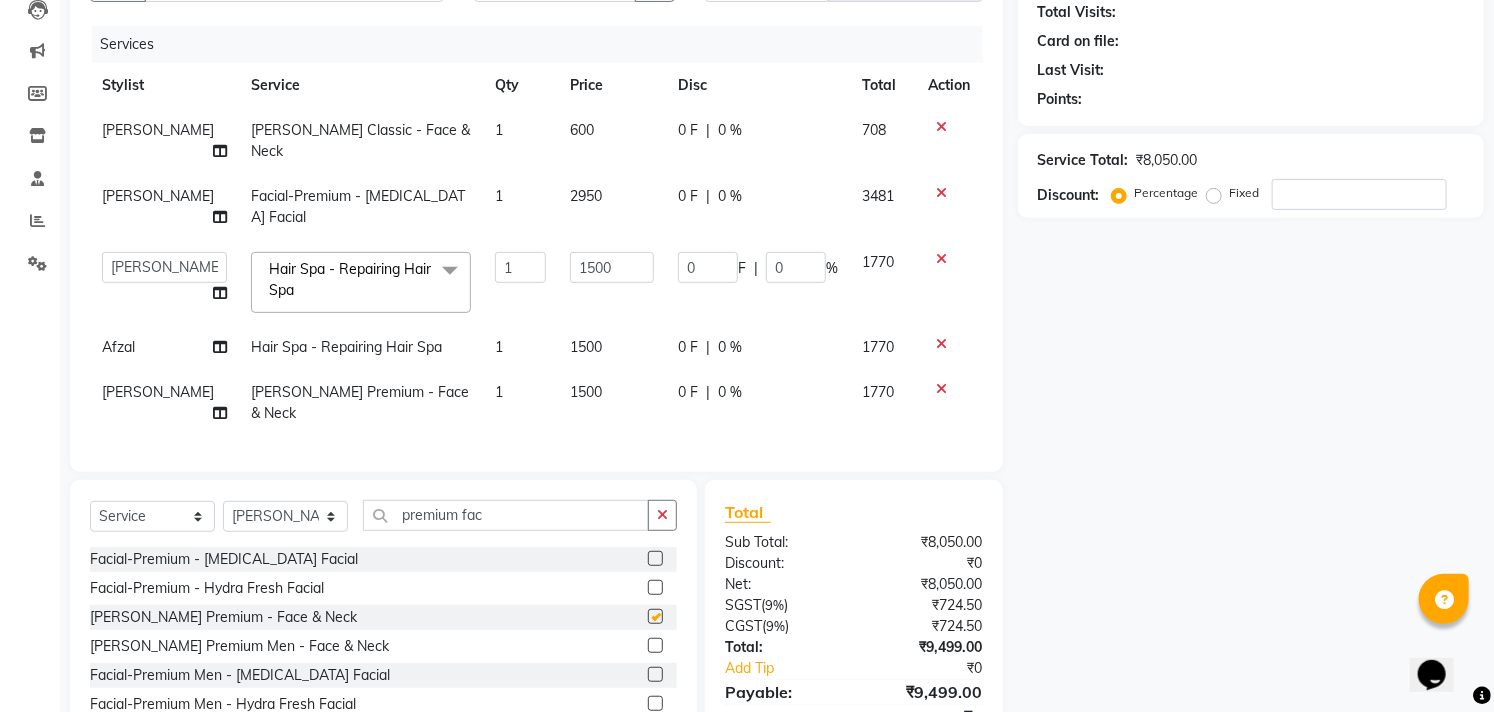 checkbox on "false" 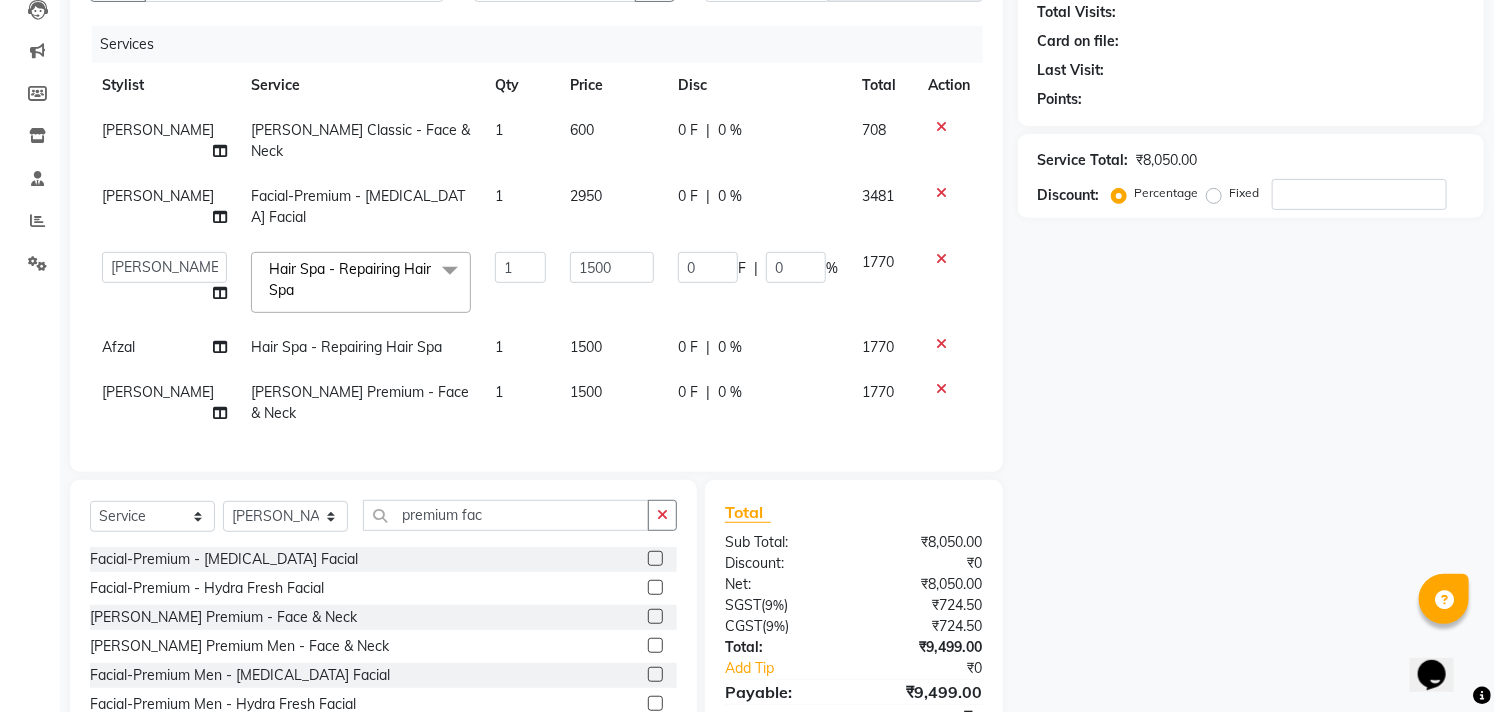 scroll, scrollTop: 288, scrollLeft: 0, axis: vertical 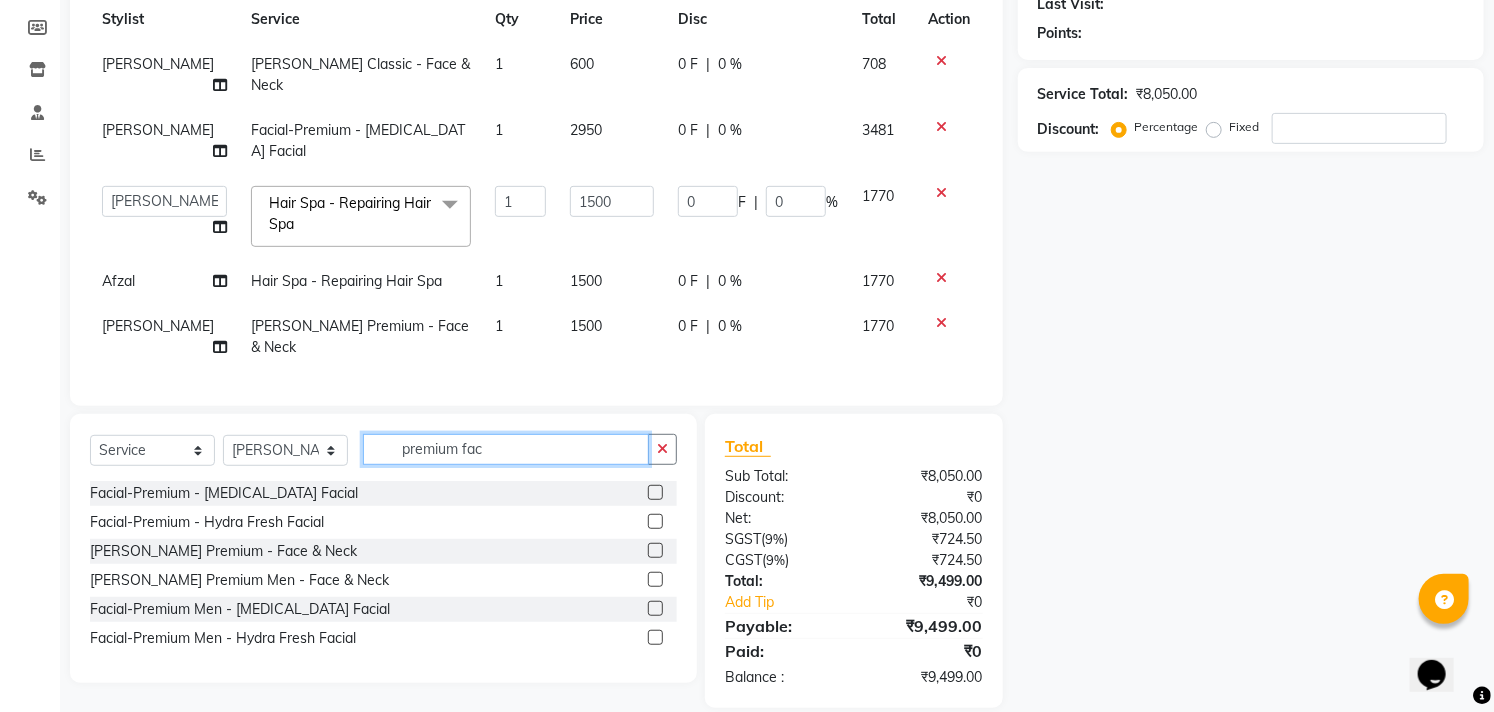drag, startPoint x: 502, startPoint y: 415, endPoint x: 405, endPoint y: 423, distance: 97.32934 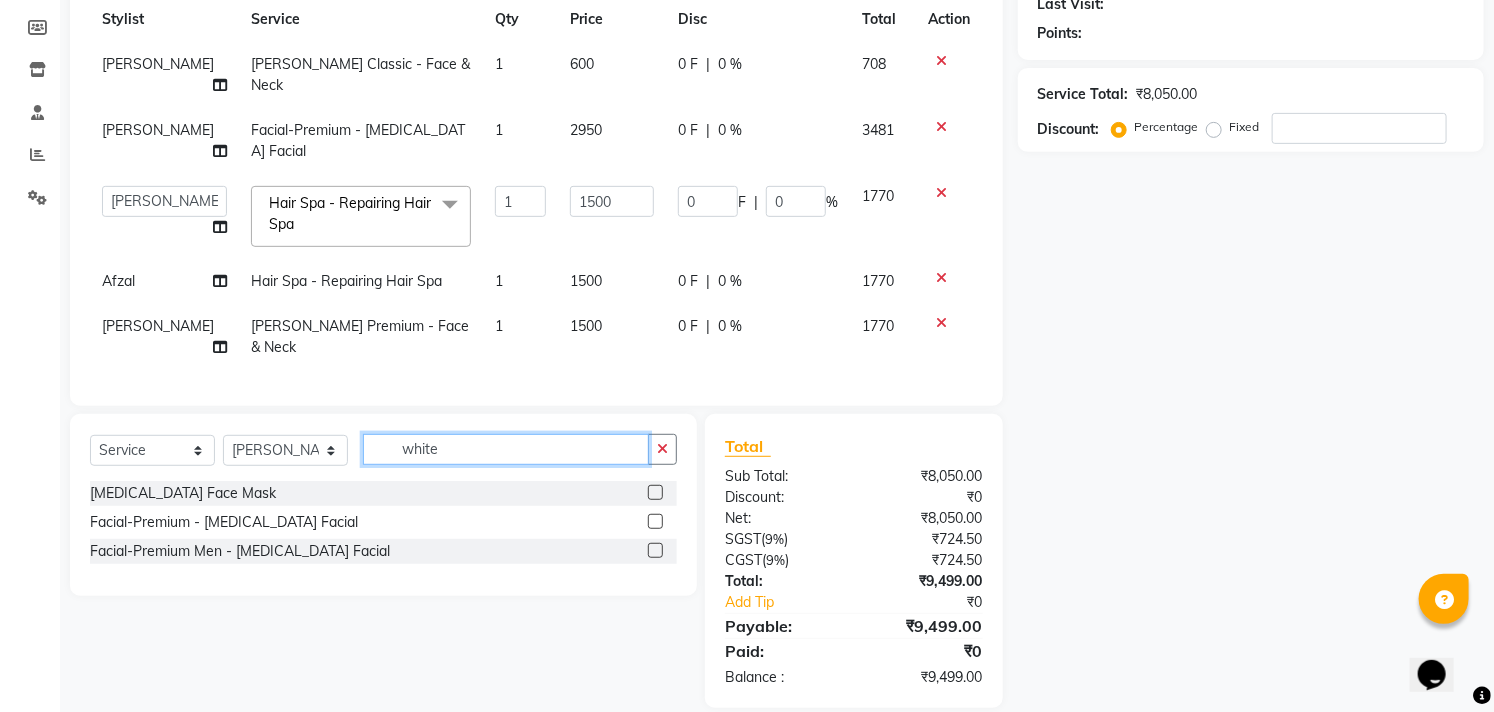 type on "white" 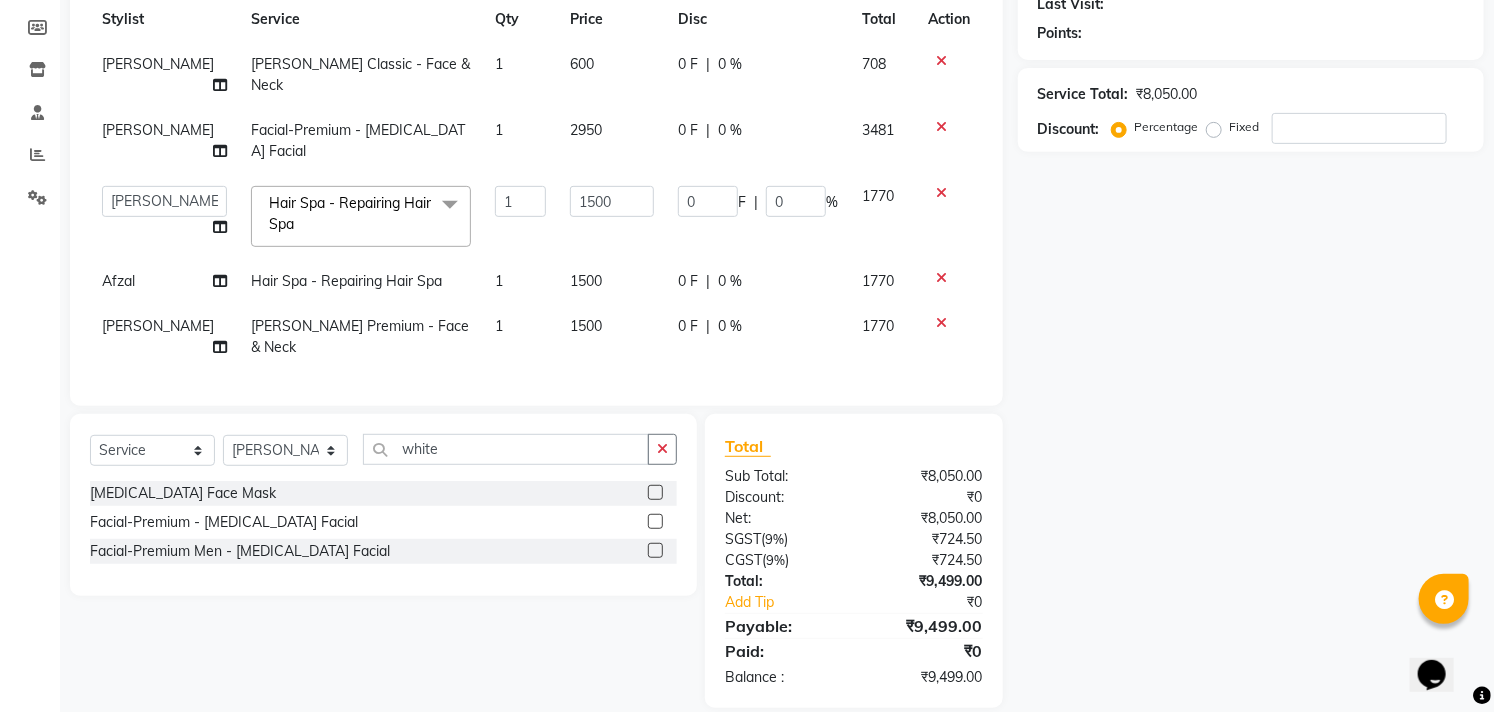 click 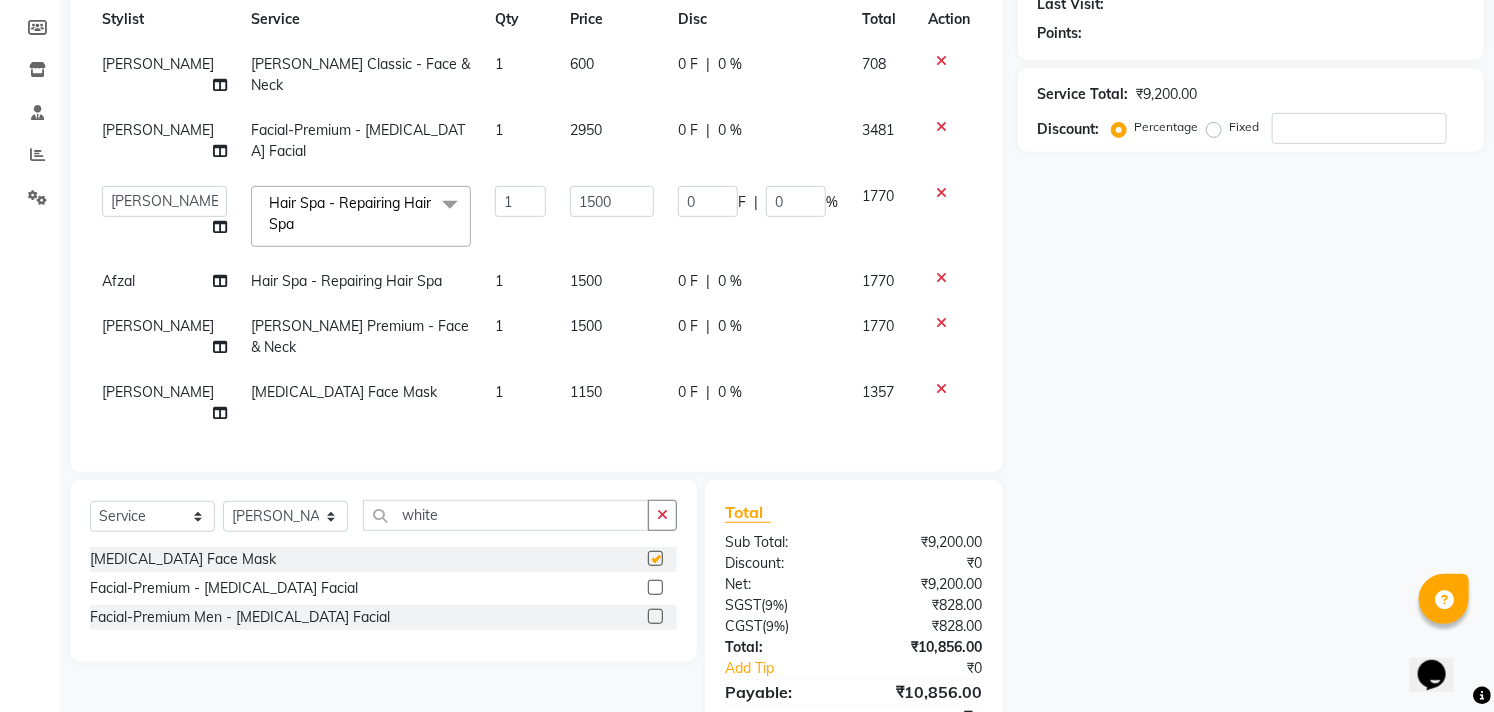 checkbox on "false" 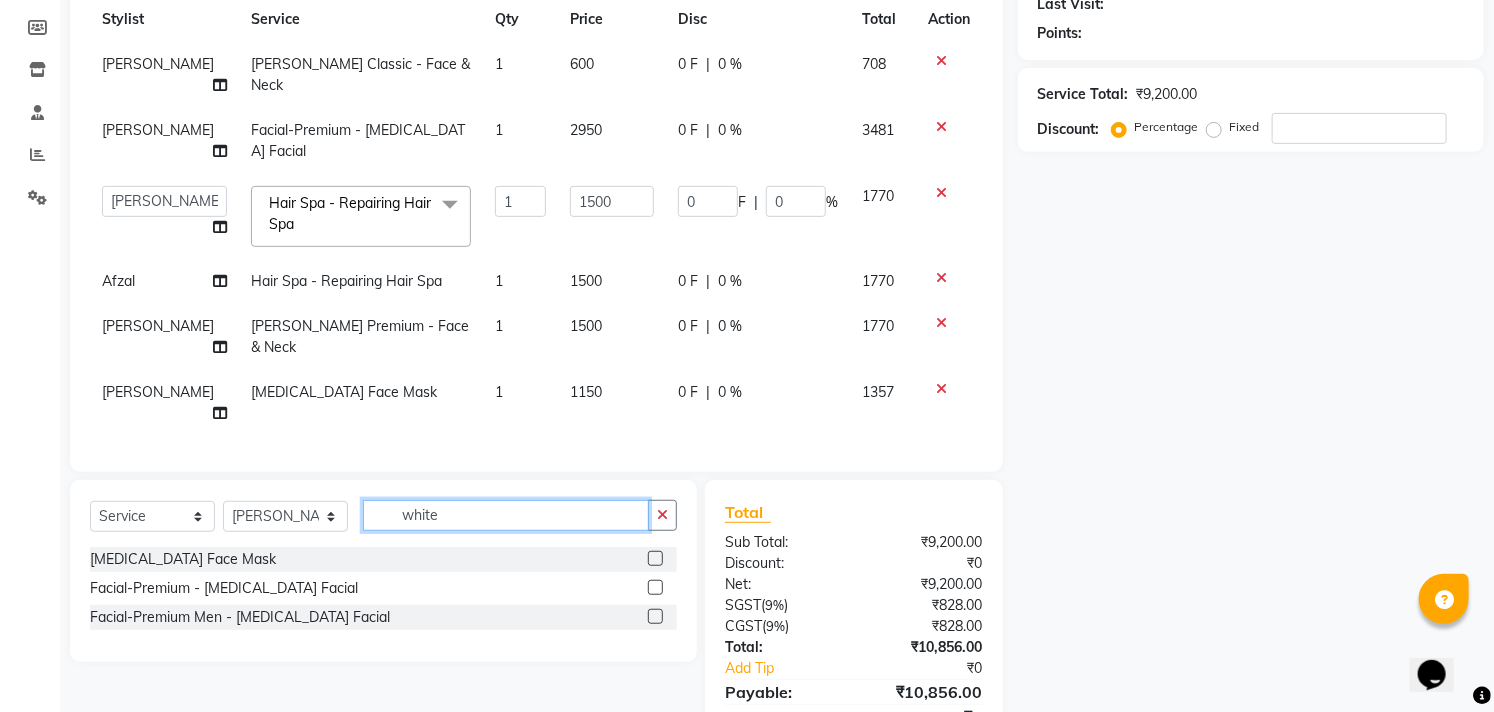 drag, startPoint x: 440, startPoint y: 470, endPoint x: 338, endPoint y: 470, distance: 102 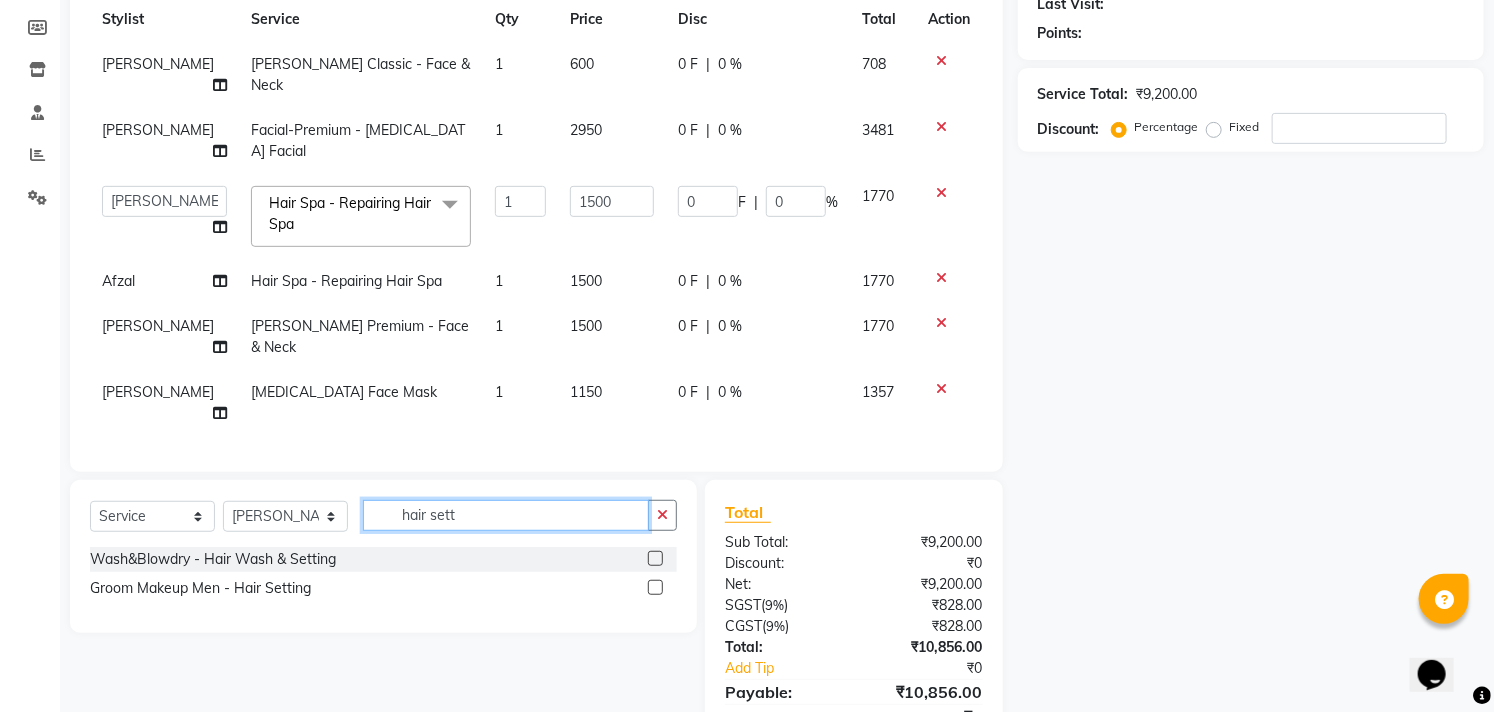 type on "hair sett" 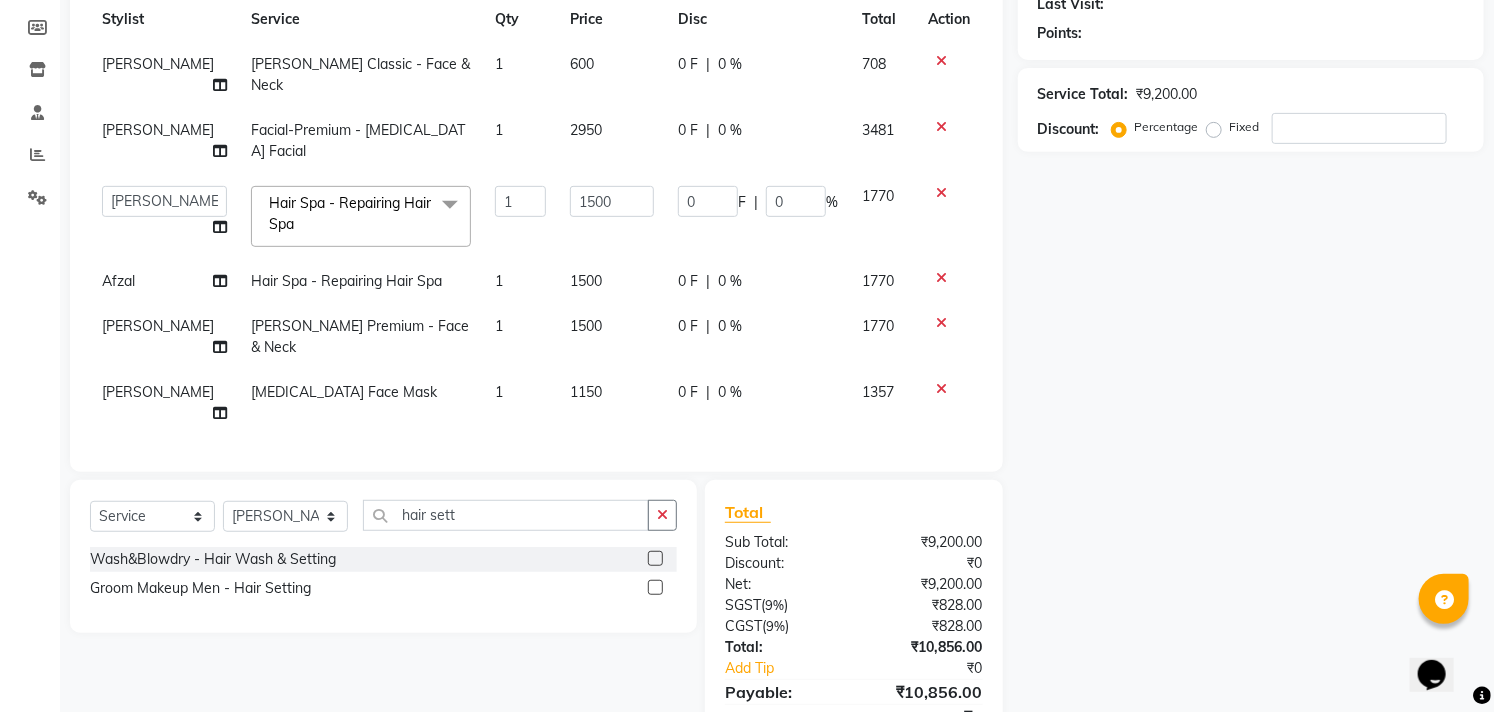 click 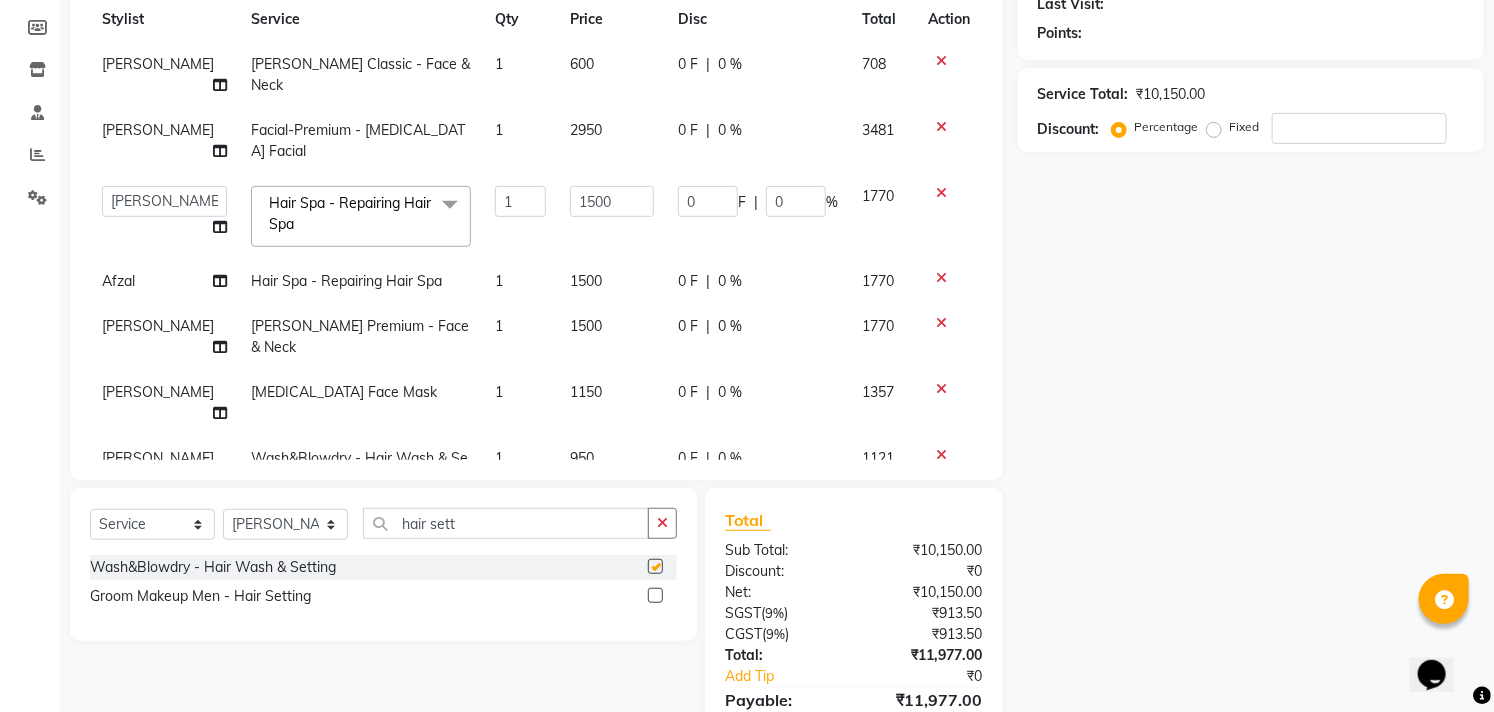 checkbox on "false" 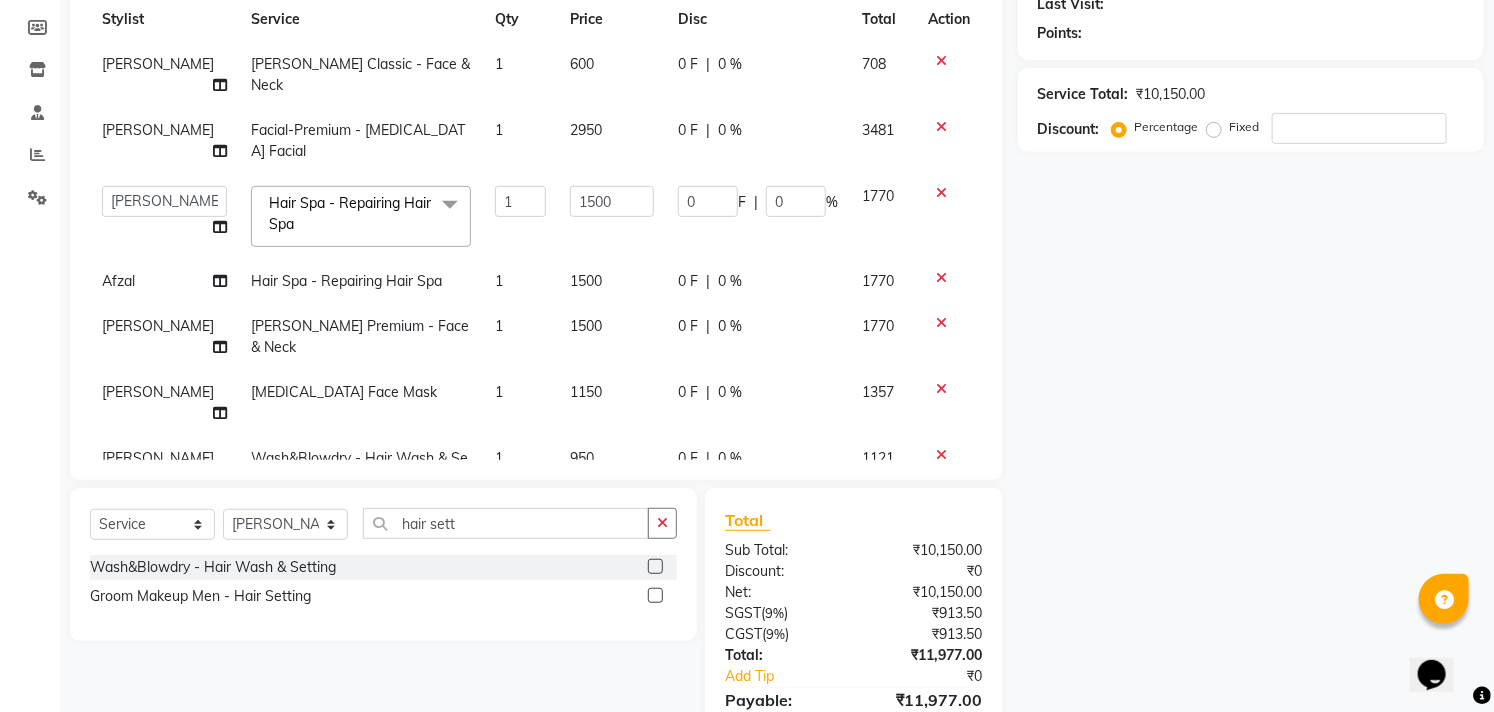 click on "950" 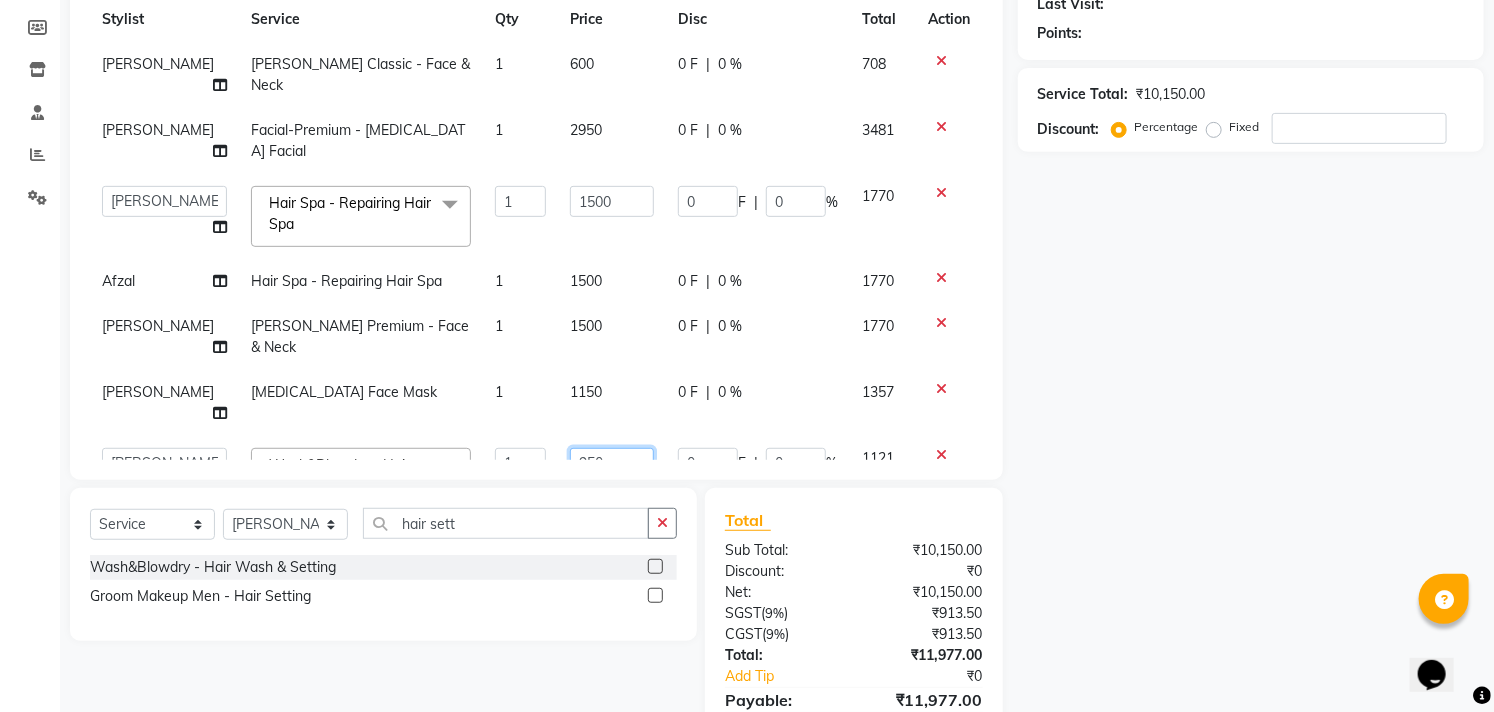 drag, startPoint x: 572, startPoint y: 400, endPoint x: 514, endPoint y: 397, distance: 58.077534 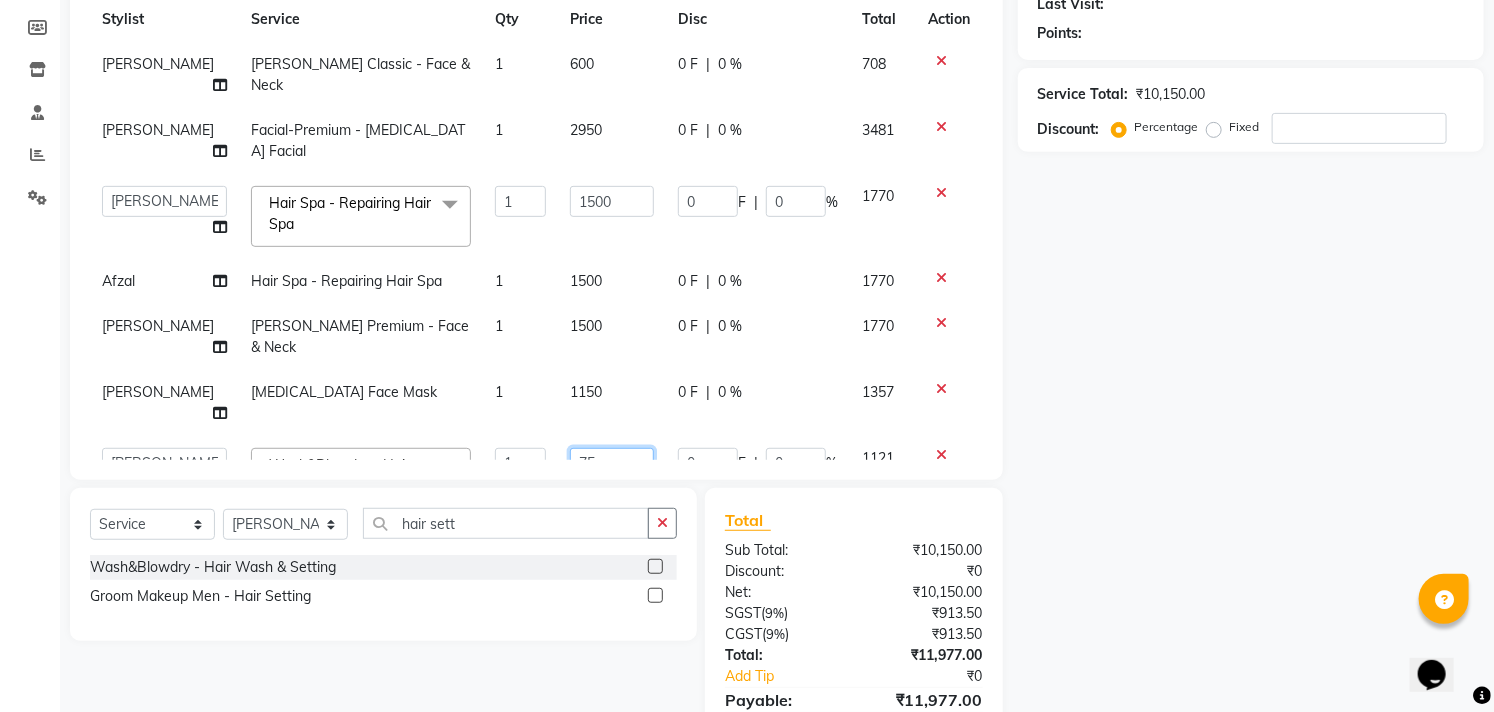 type on "750" 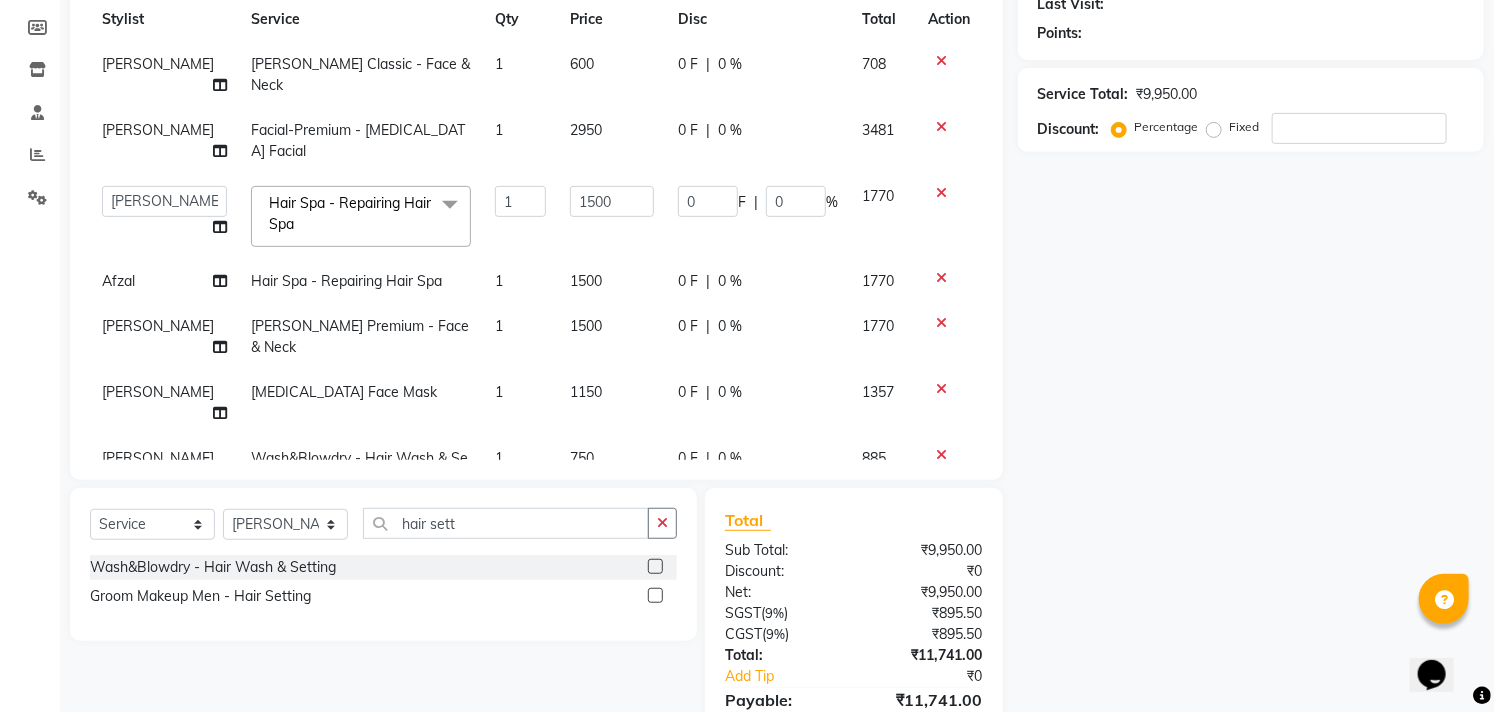 click on "1" 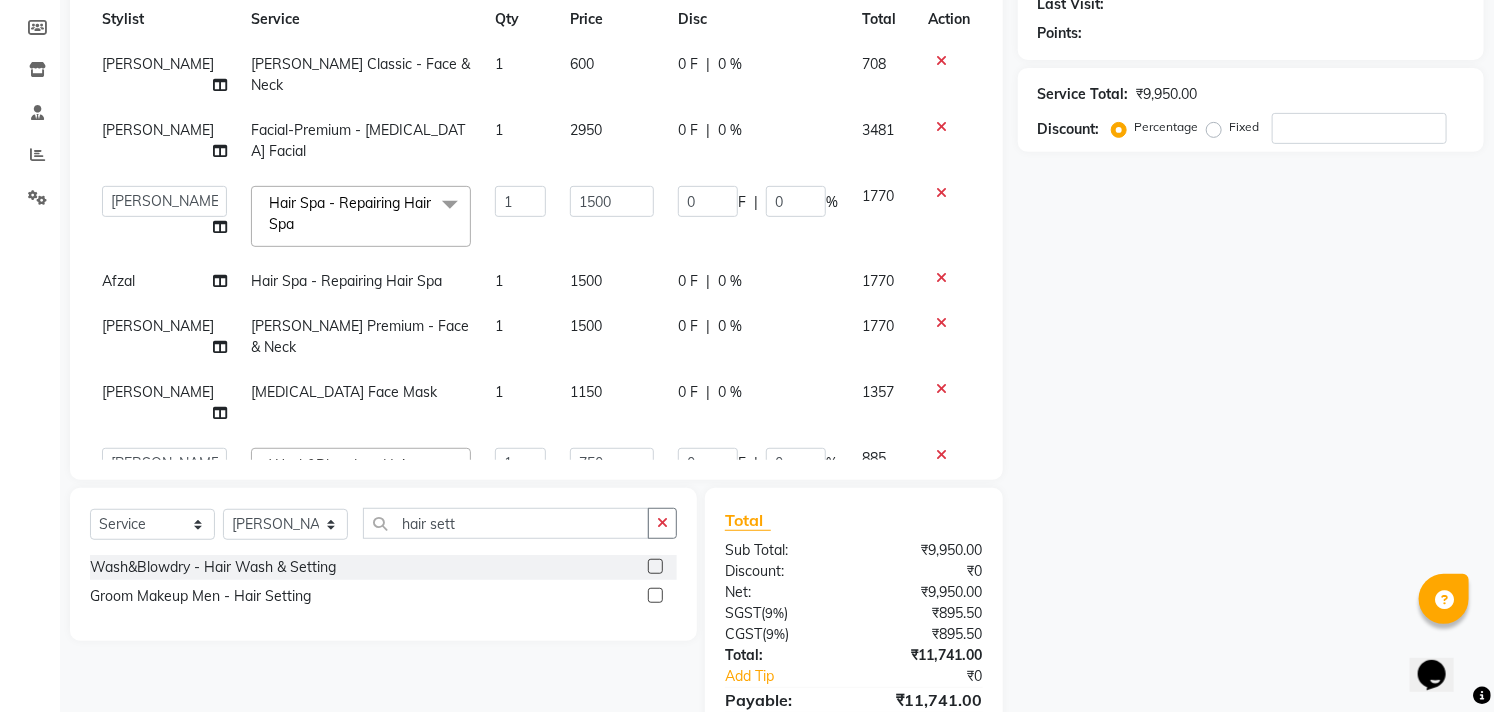 click 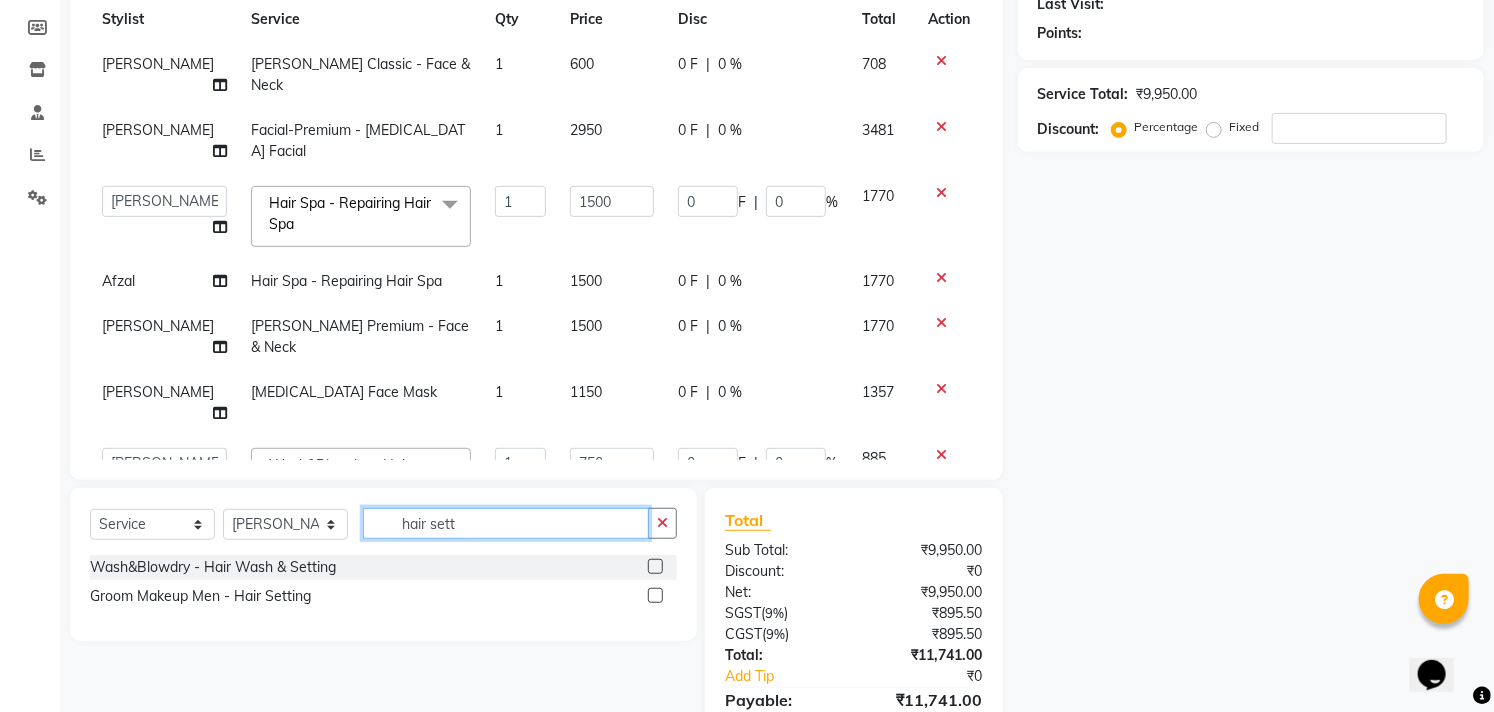 click on "hair sett" 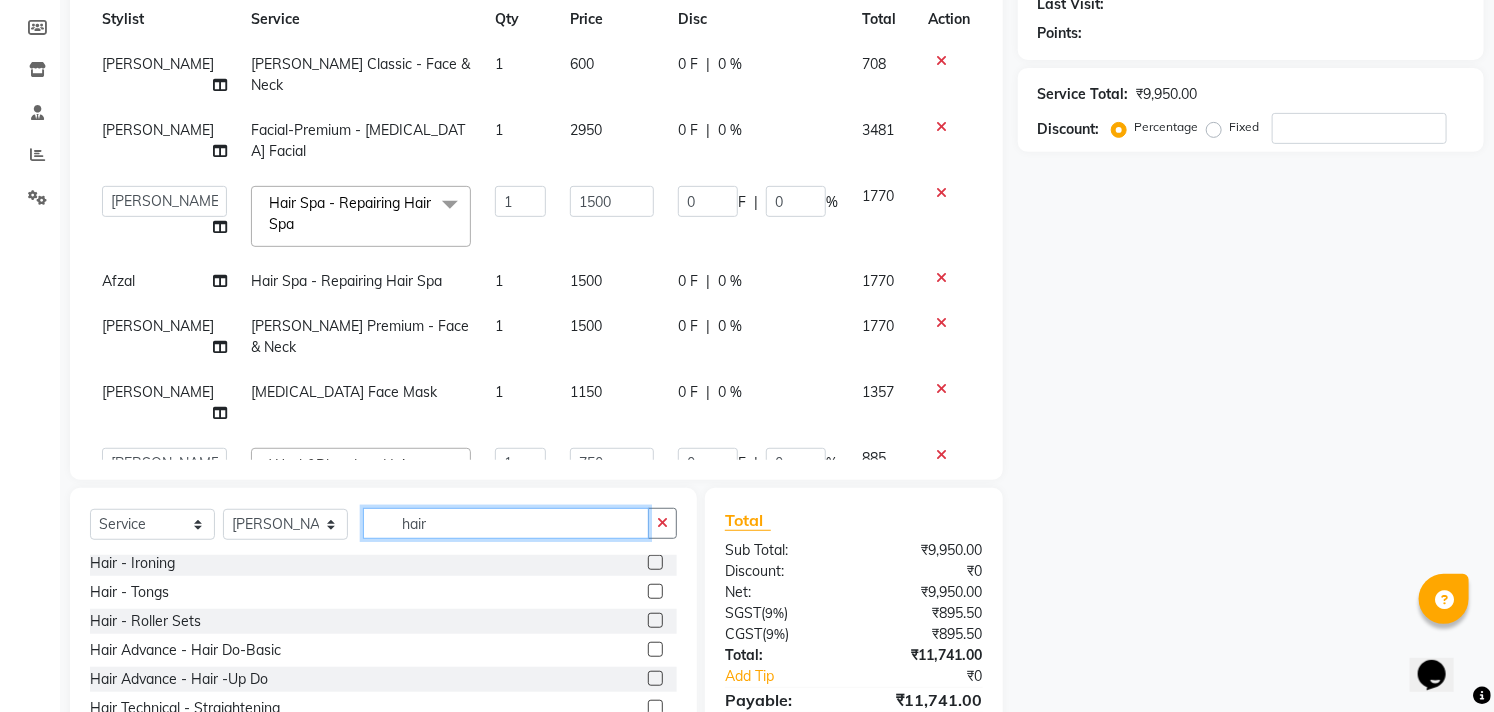 scroll, scrollTop: 111, scrollLeft: 0, axis: vertical 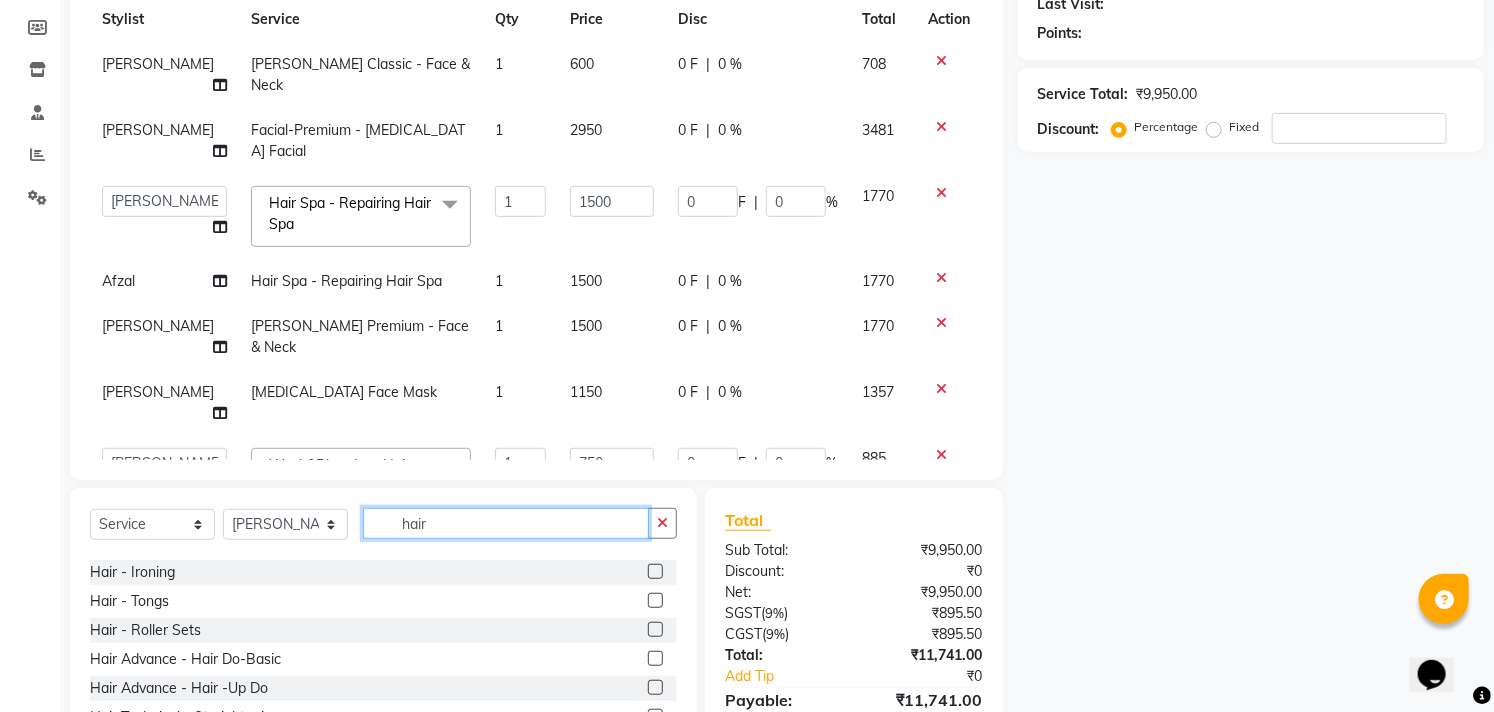 type on "hair" 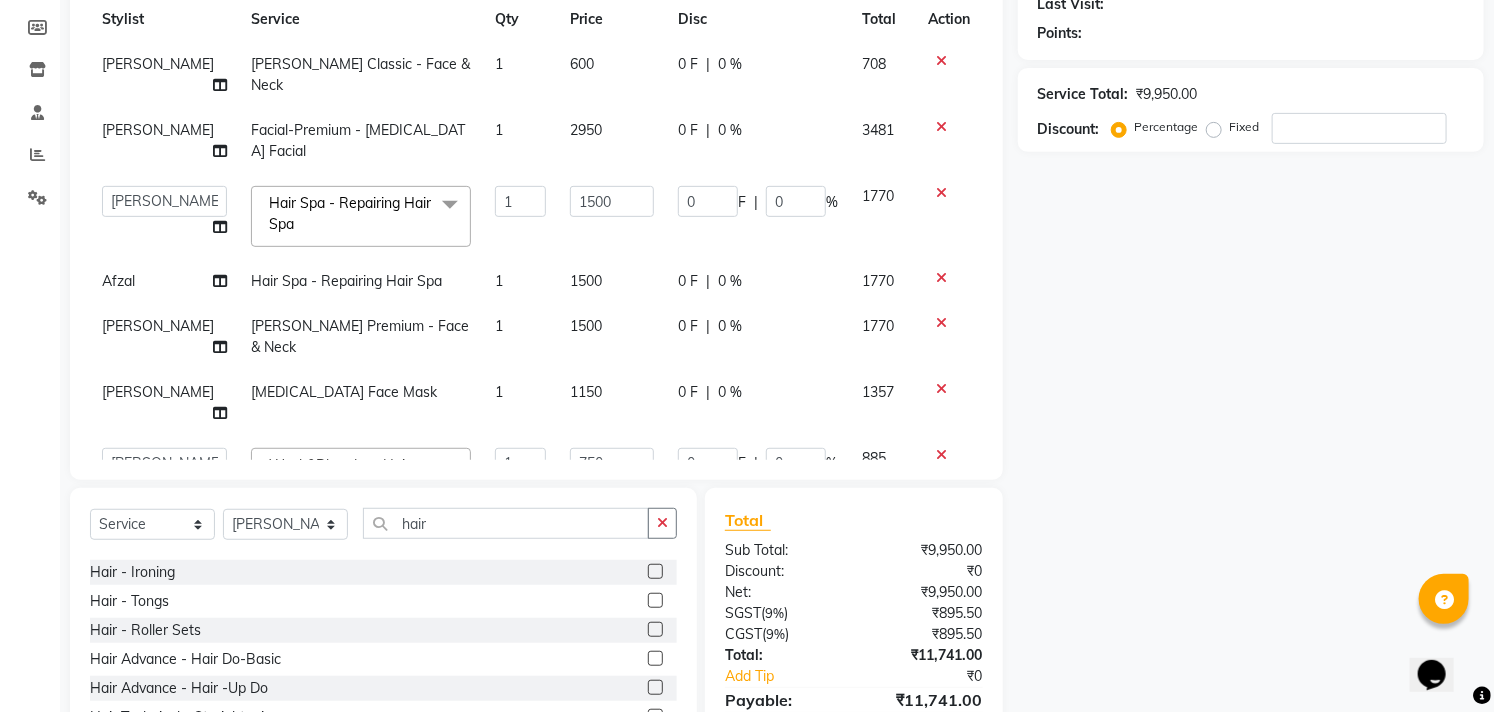 click 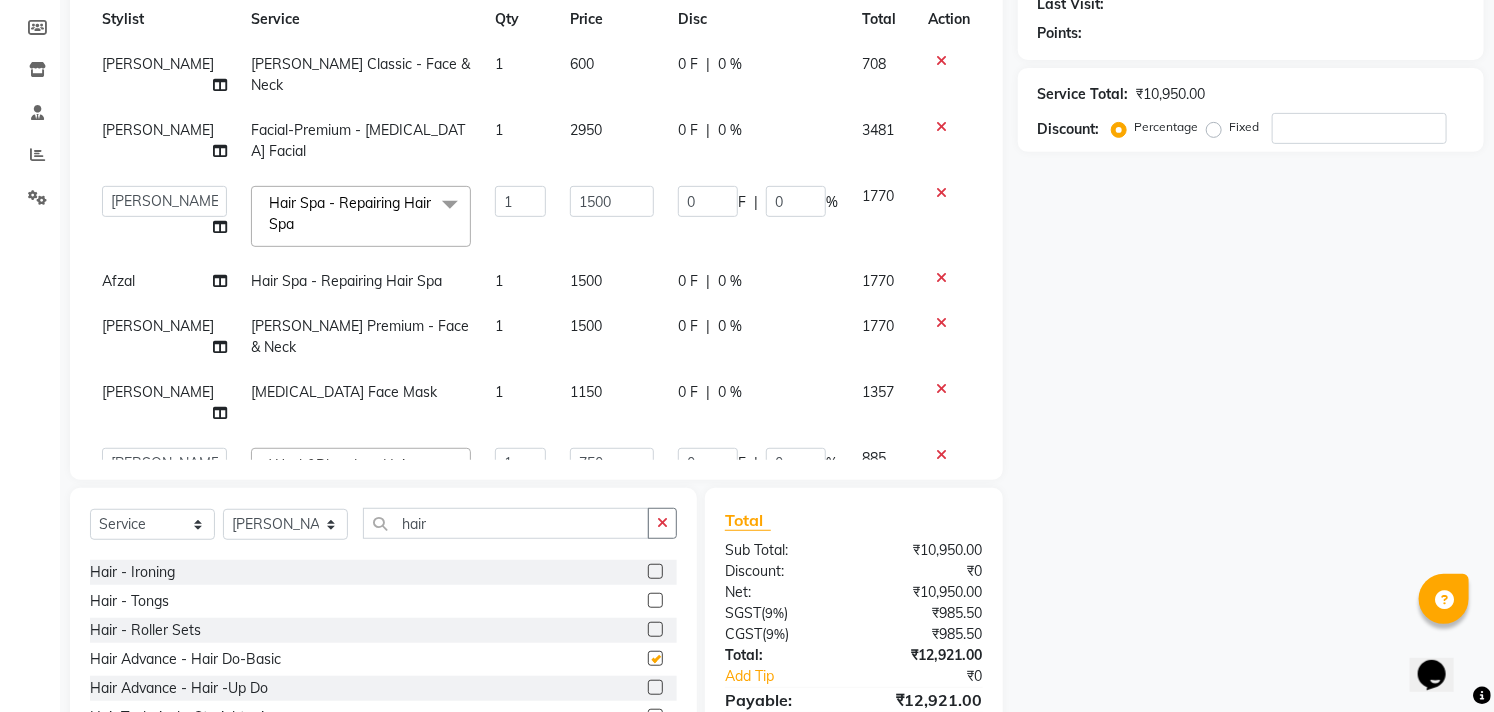 checkbox on "false" 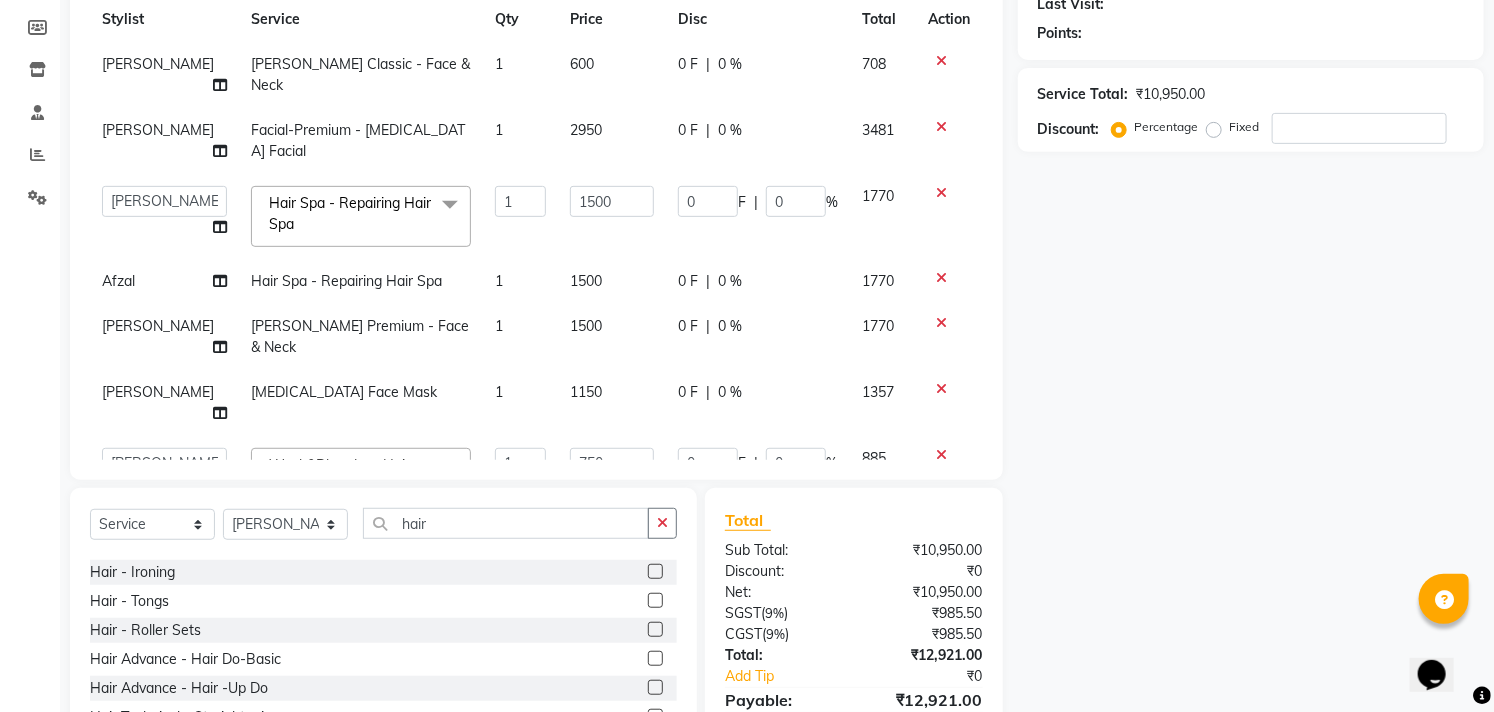 click 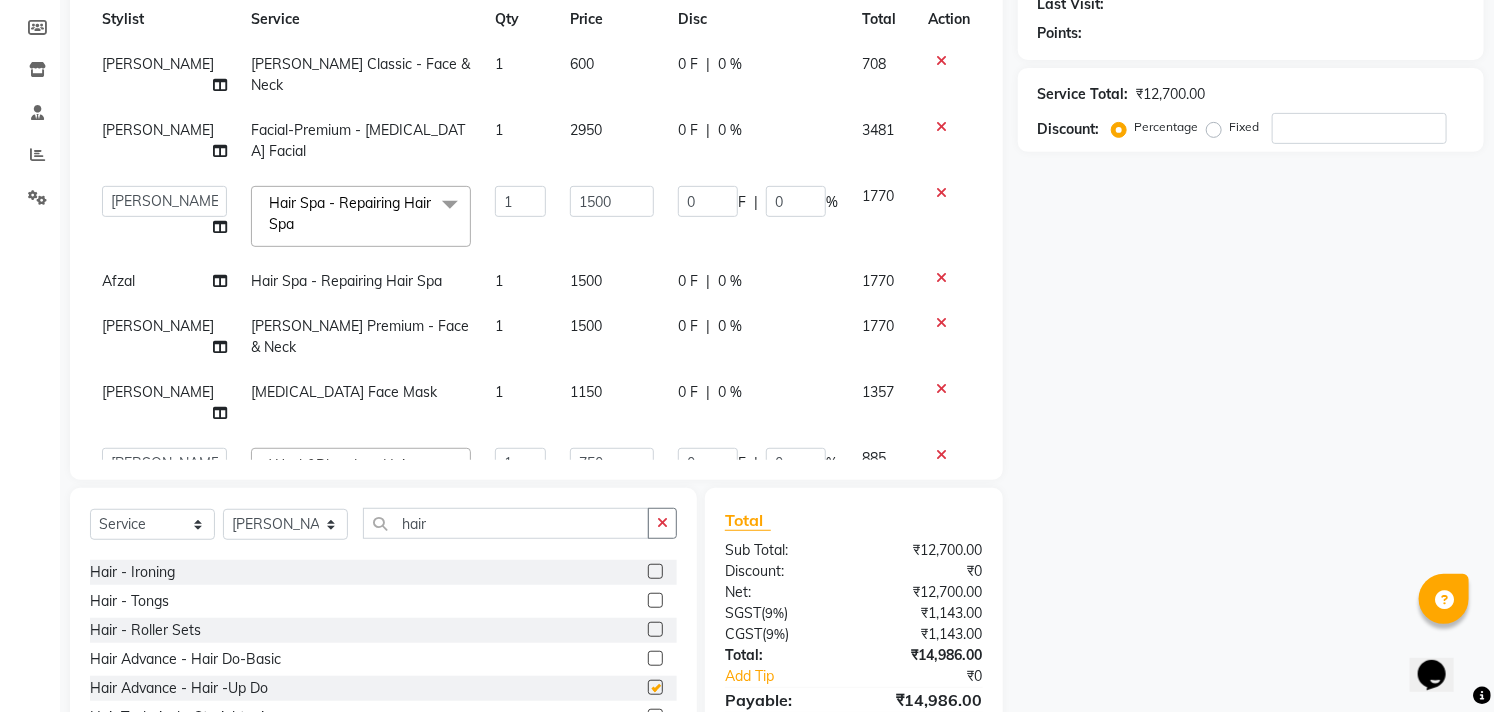 checkbox on "false" 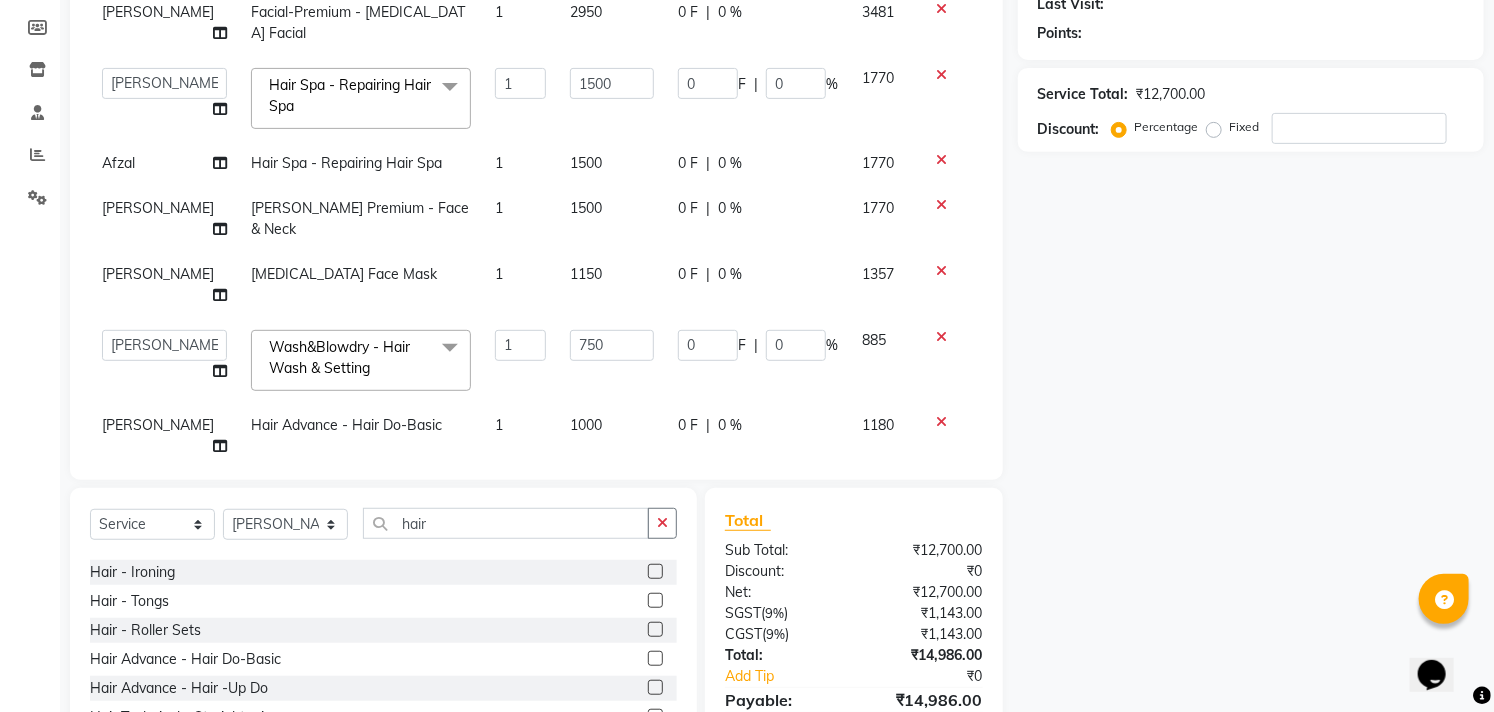 scroll, scrollTop: 120, scrollLeft: 0, axis: vertical 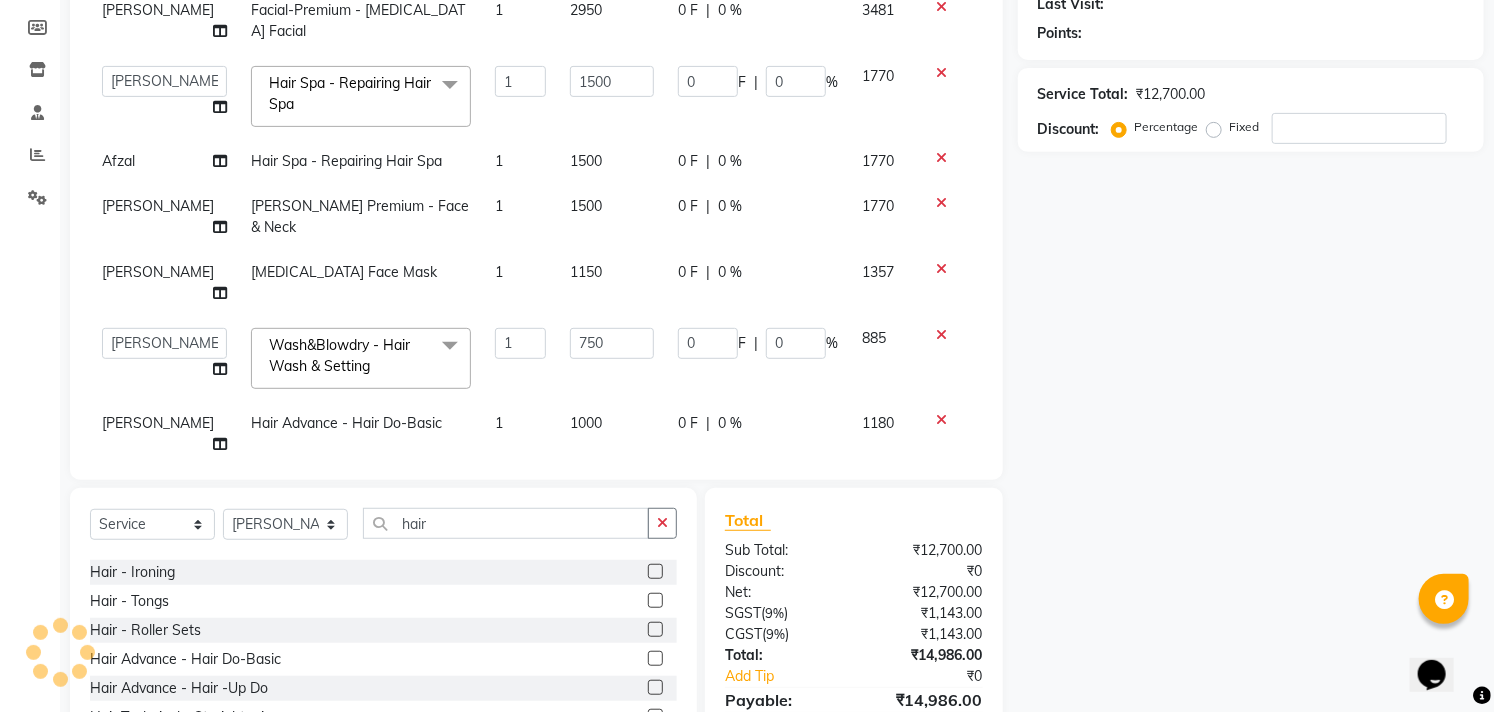 click 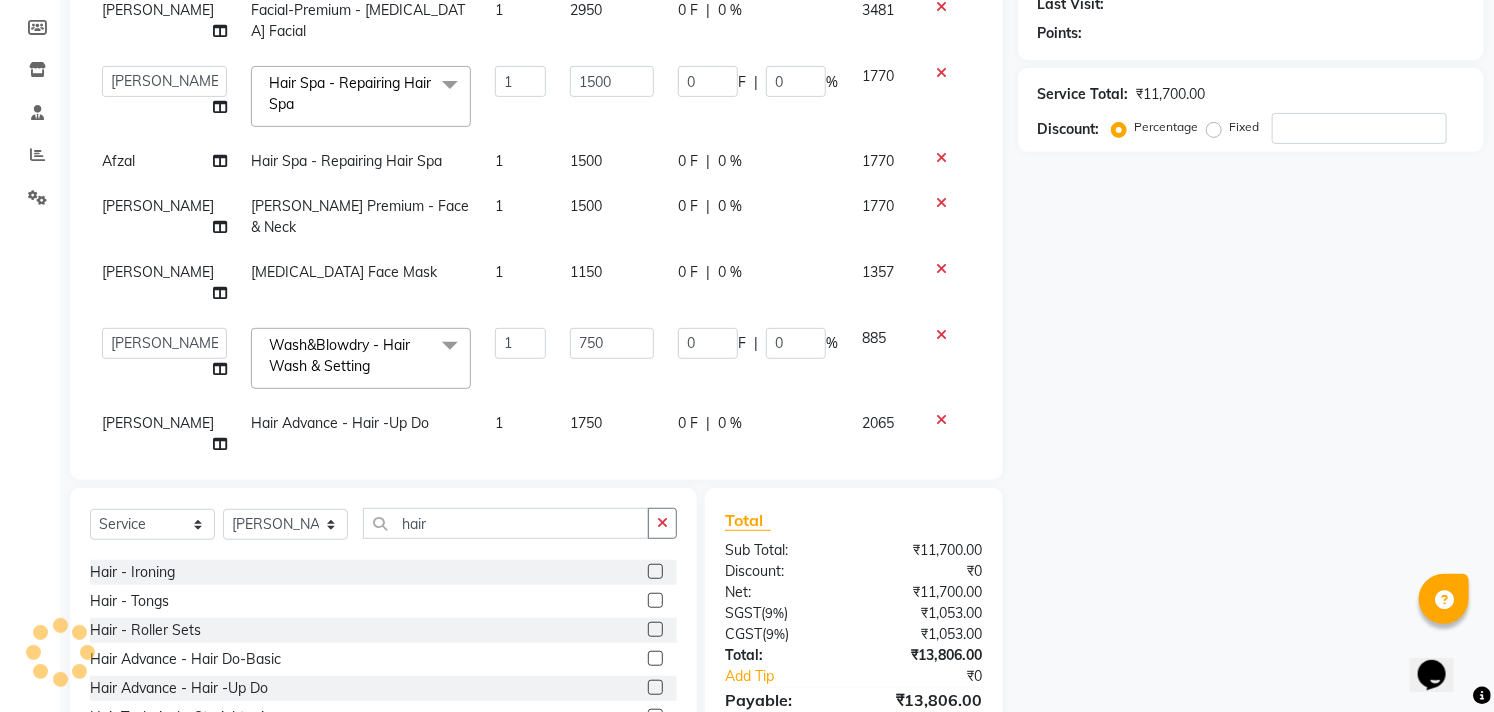 scroll, scrollTop: 75, scrollLeft: 0, axis: vertical 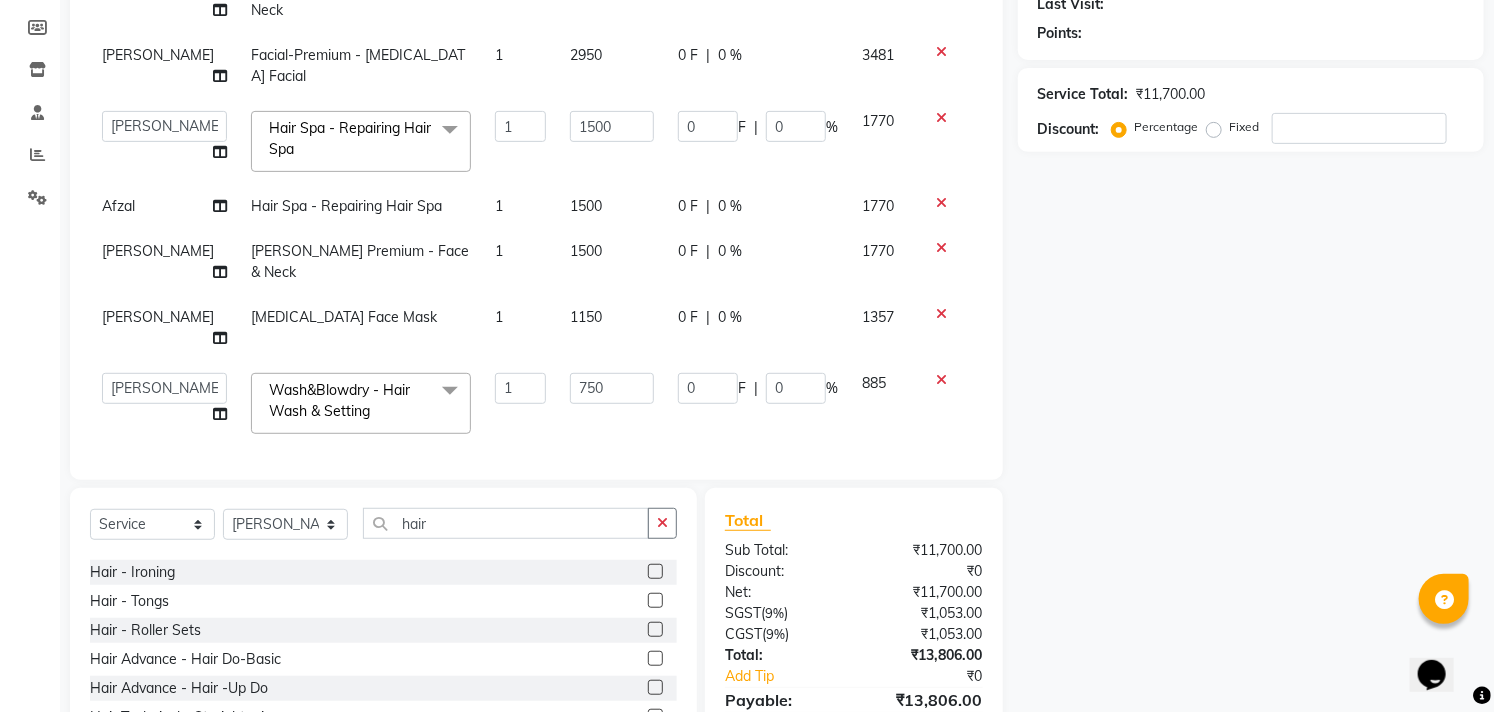 click 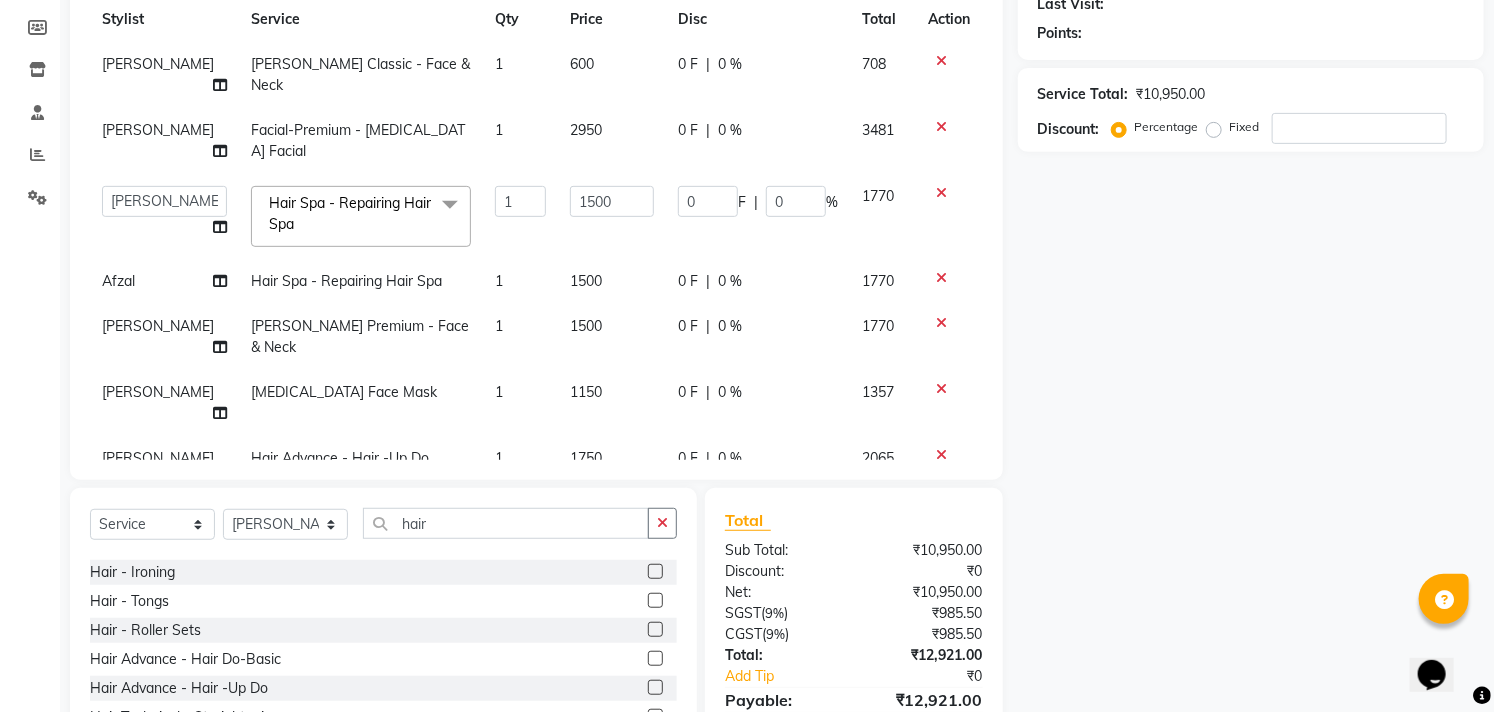 click on "1" 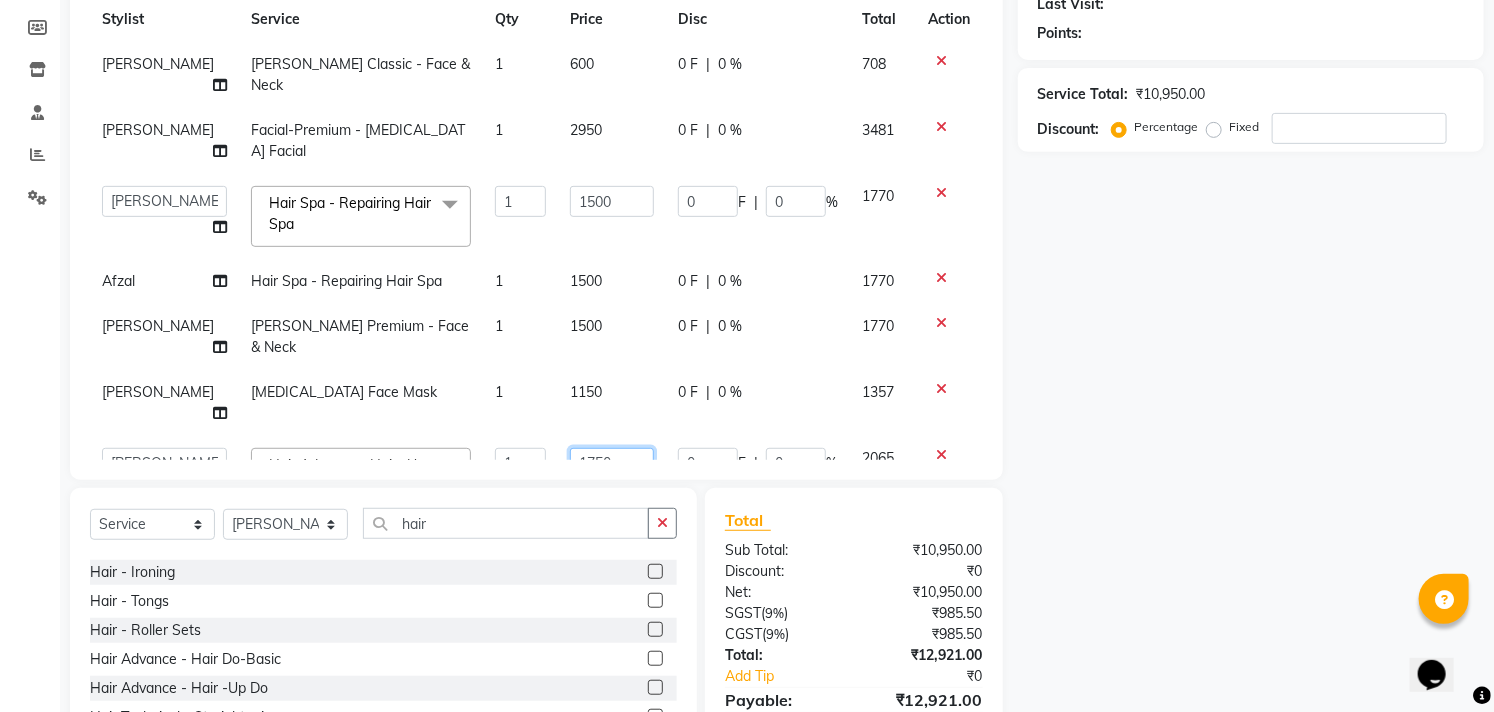 drag, startPoint x: 602, startPoint y: 397, endPoint x: 506, endPoint y: 395, distance: 96.02083 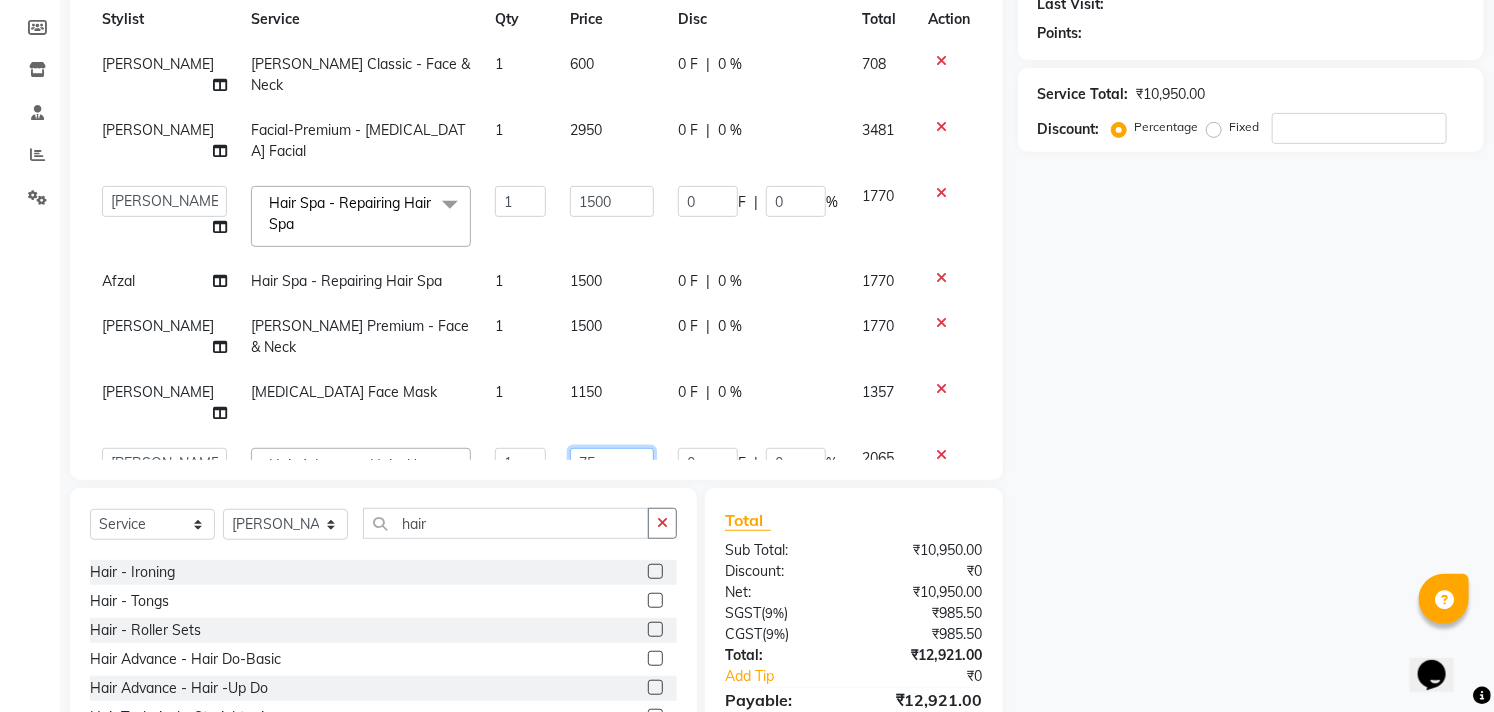 type on "750" 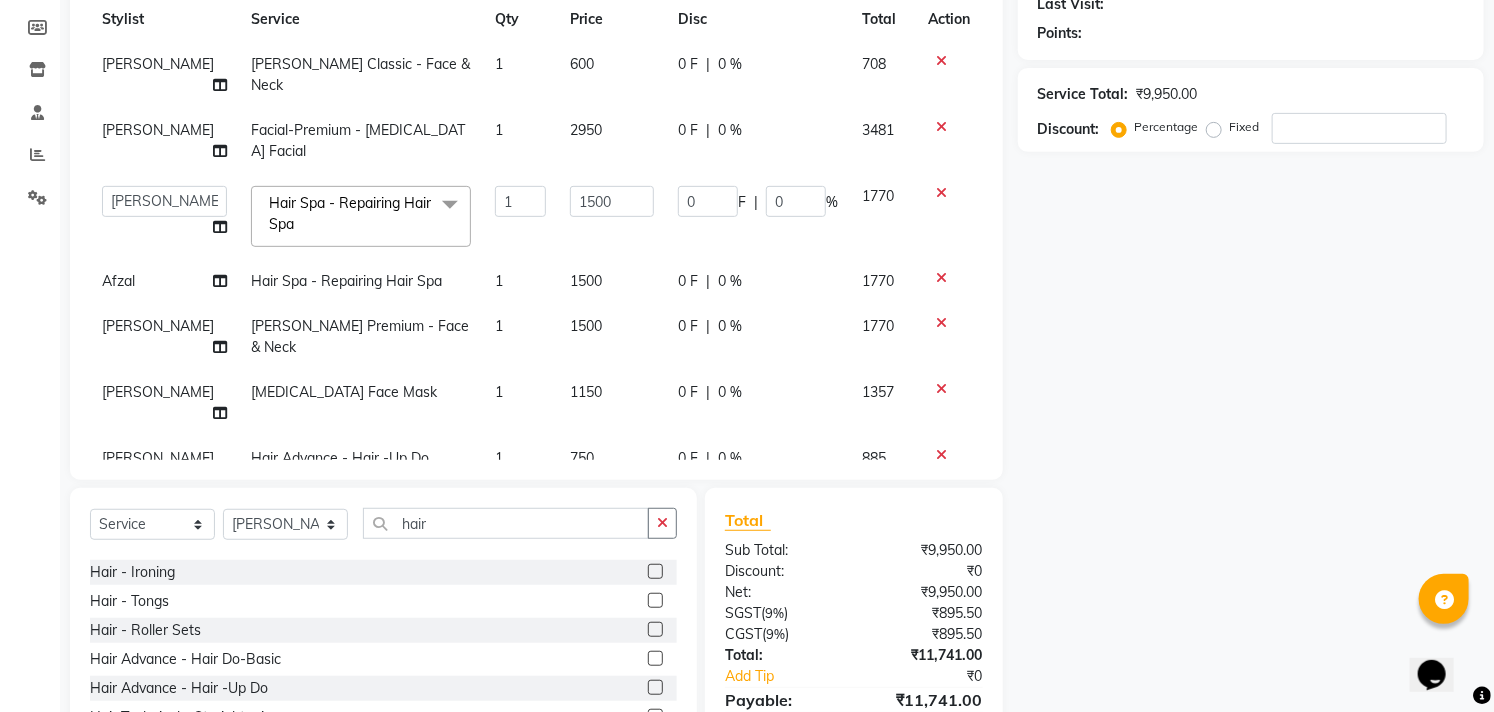 click on "Client +91 Date 10-07-2025 Invoice Number V/2025 V/2025-26 1405 Services Stylist Service Qty Price Disc Total Action Jeni De-Tan Classic - Face & Neck 1 600 0 F | 0 % 708 Jeni Facial-Premium - Whitening Facial 1 2950 0 F | 0 % 3481  Afzal   Akbar   Dani   Jeni   Josna   kaif   lavanya   manimekalai   Praveen   Sonu   Studio11 SB colony   Tahir   tamil  Hair Spa - Repairing Hair Spa  x Hair - Kids Hair Cut Hair - Basic Hair Cut Hair - Style Change Hair - Customized Hair Cut Hair - Ironing Hair - Tongs Hair - Roller Sets Hair Advance - Hair Do-Basic Hair Advance - Hair -Up Do Hair Technical - Straightening Hair Technical - Smoothening Hair Technical - Rebonding Hair Technical - Keratin Hair Technical - Kera Smooth Colouring - Root Touch Up(Ammonia) Colouring - Root Touch Up(Ammonia Free) Colouring - Global Color(Ammonia) Colouring - Global Color(Ammonia Free) Fashion Colour - Global Ammonia Fashion Colour - Global Ammonia Free Fashion Colour - Fashion Streaks(Min 3 Streaks) Fashion Colour - Highlights Half 1 0" 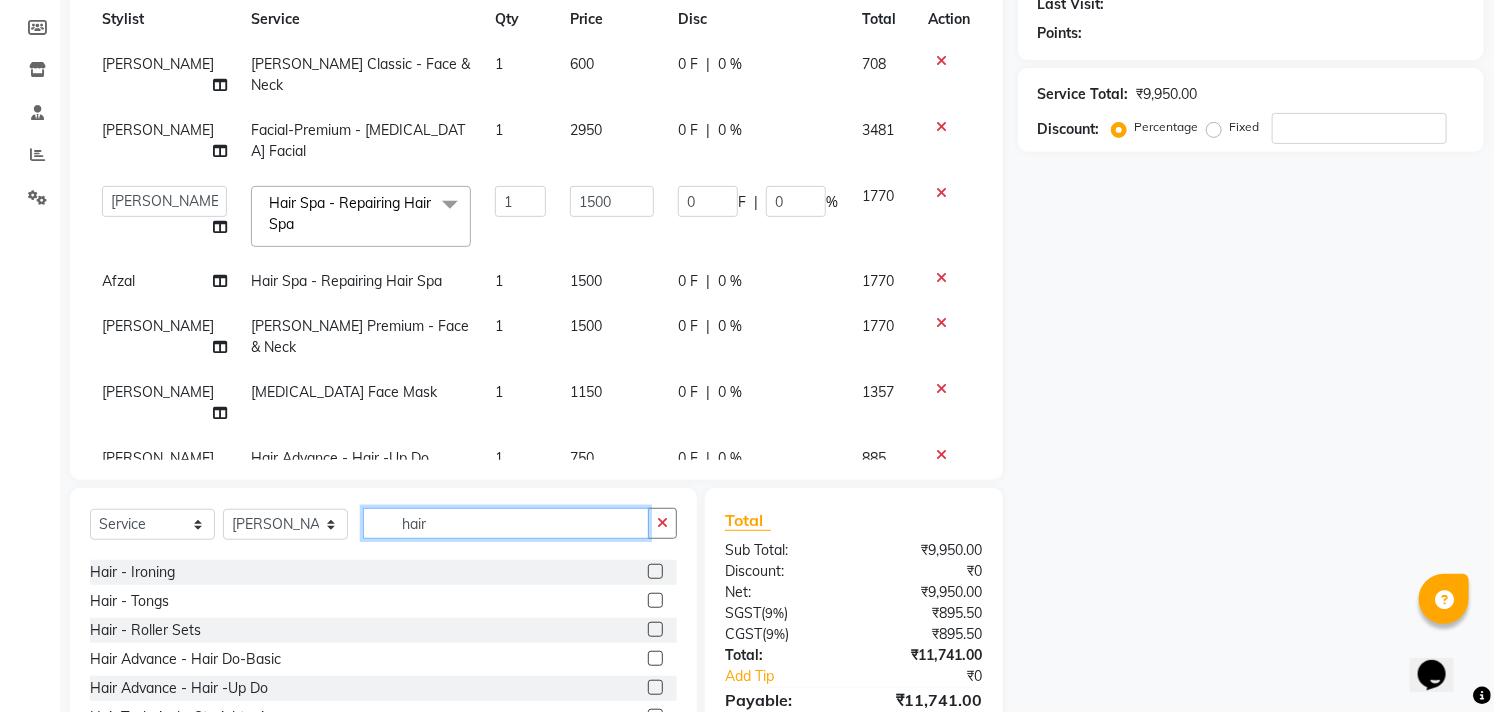 click on "hair" 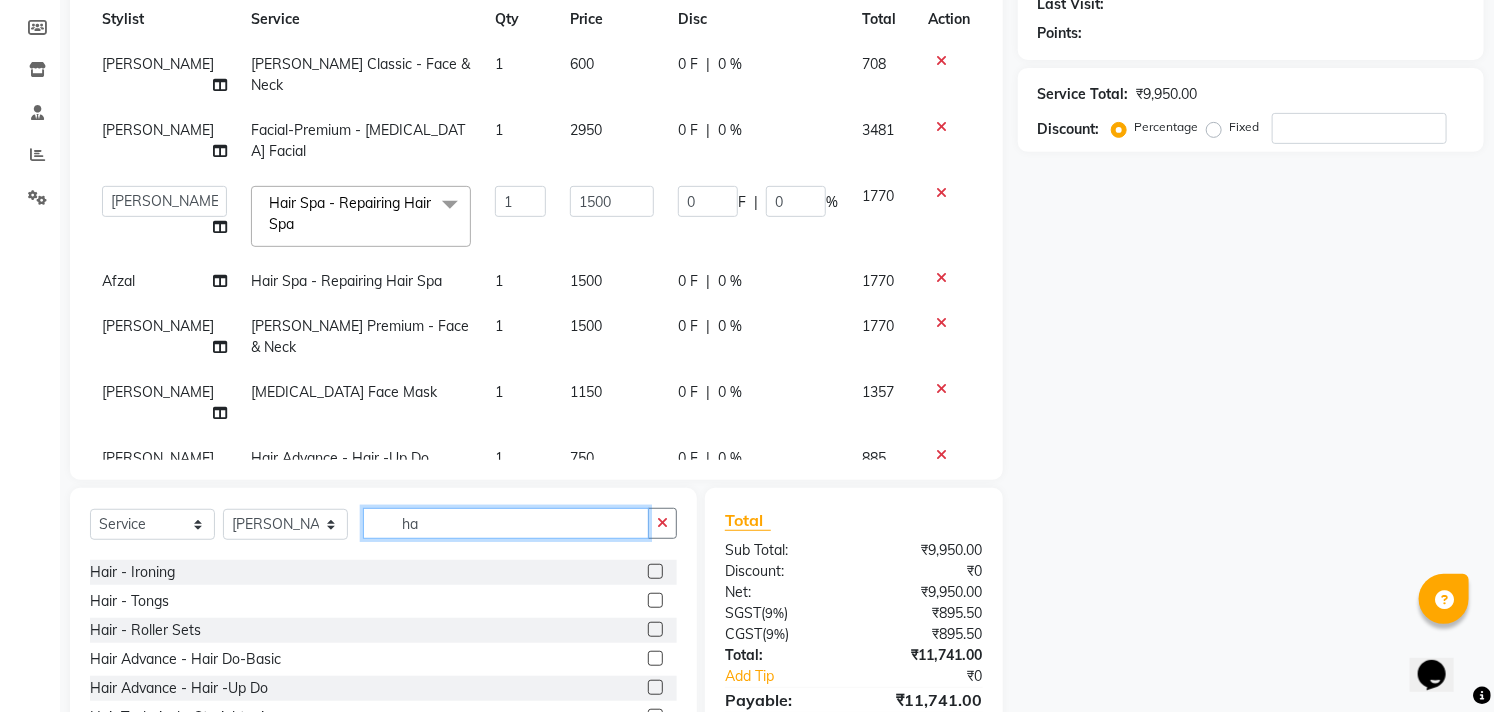 type on "h" 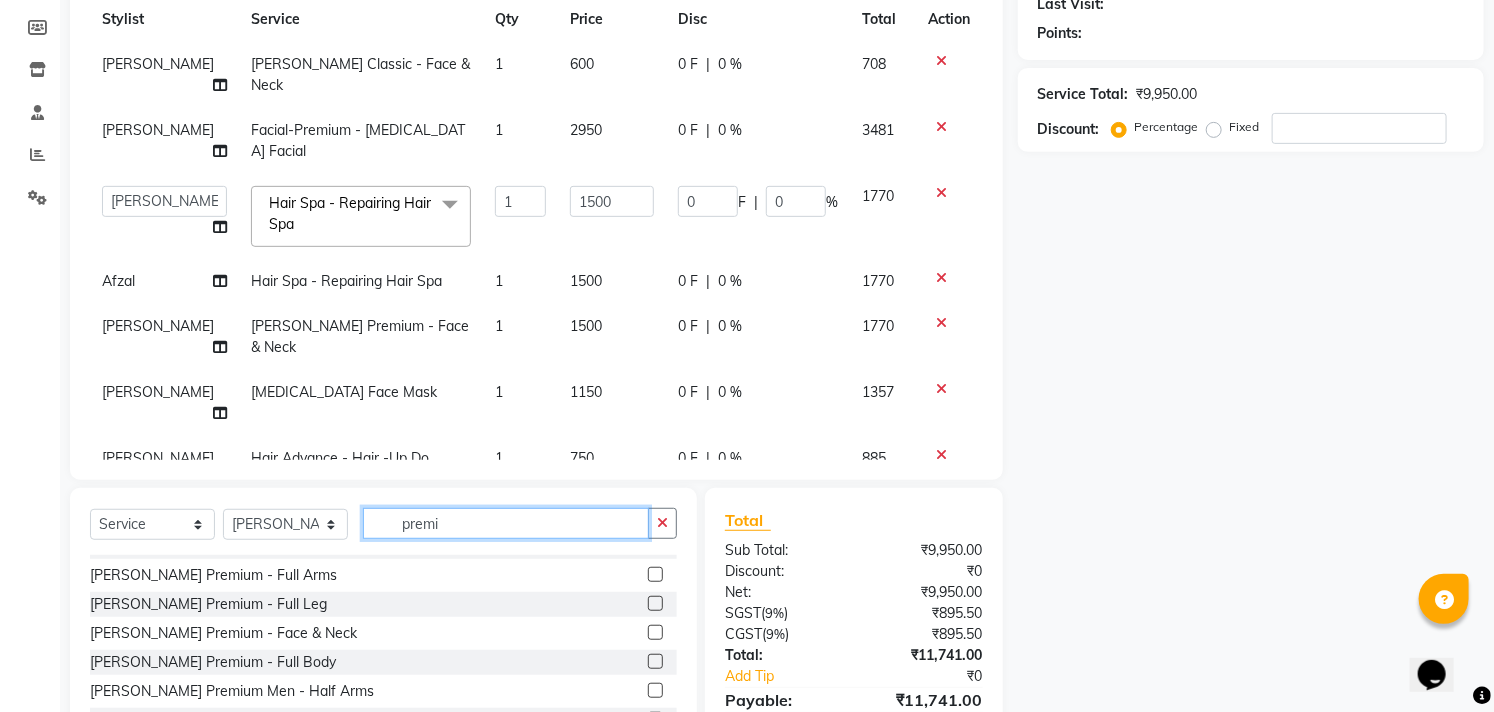 scroll, scrollTop: 222, scrollLeft: 0, axis: vertical 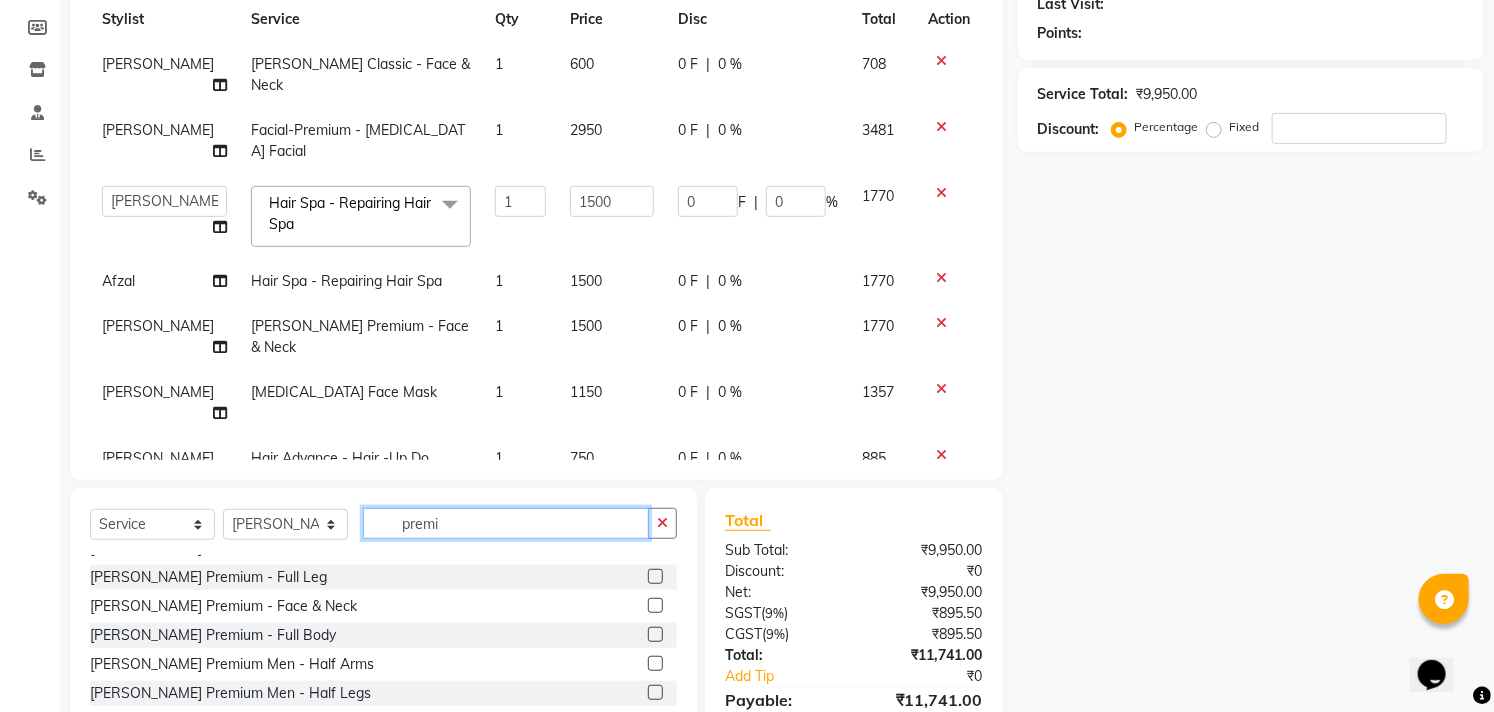 type on "premi" 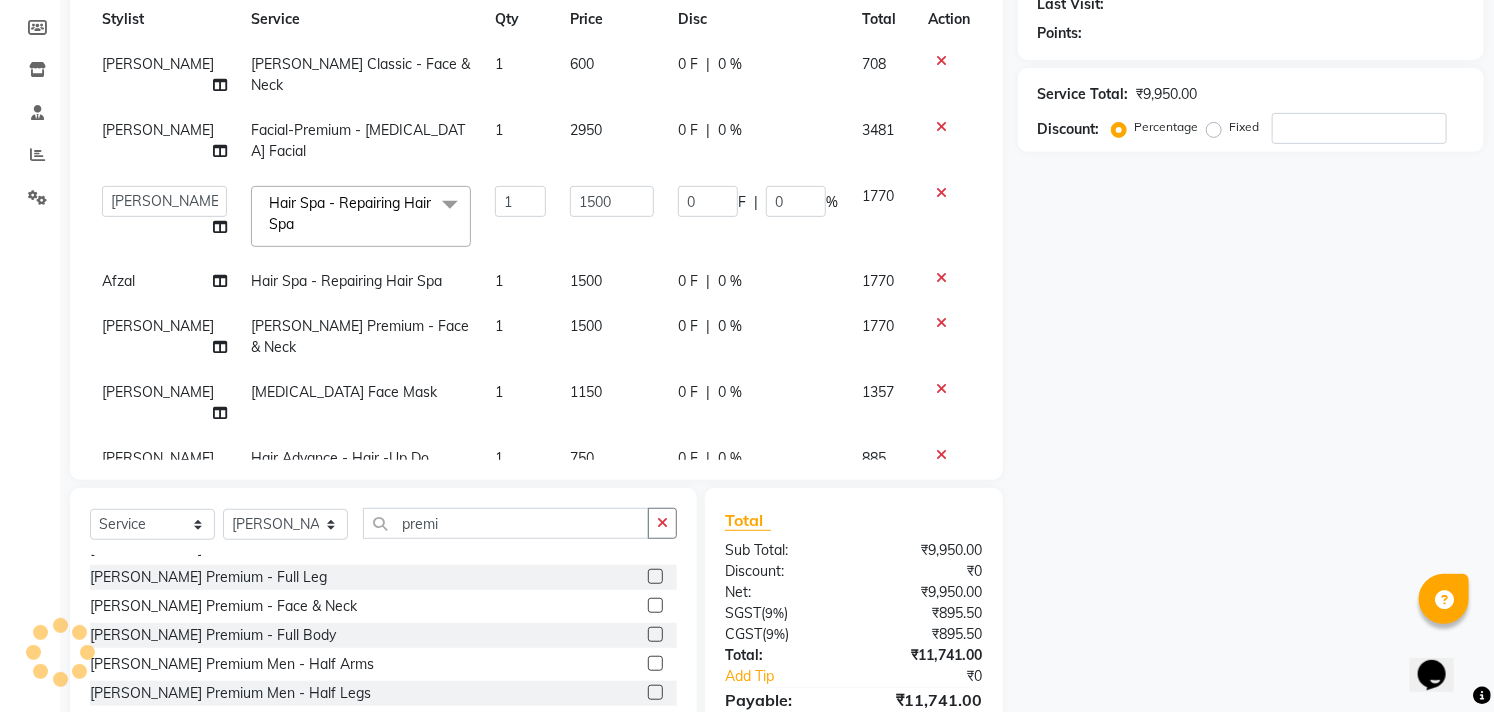 click 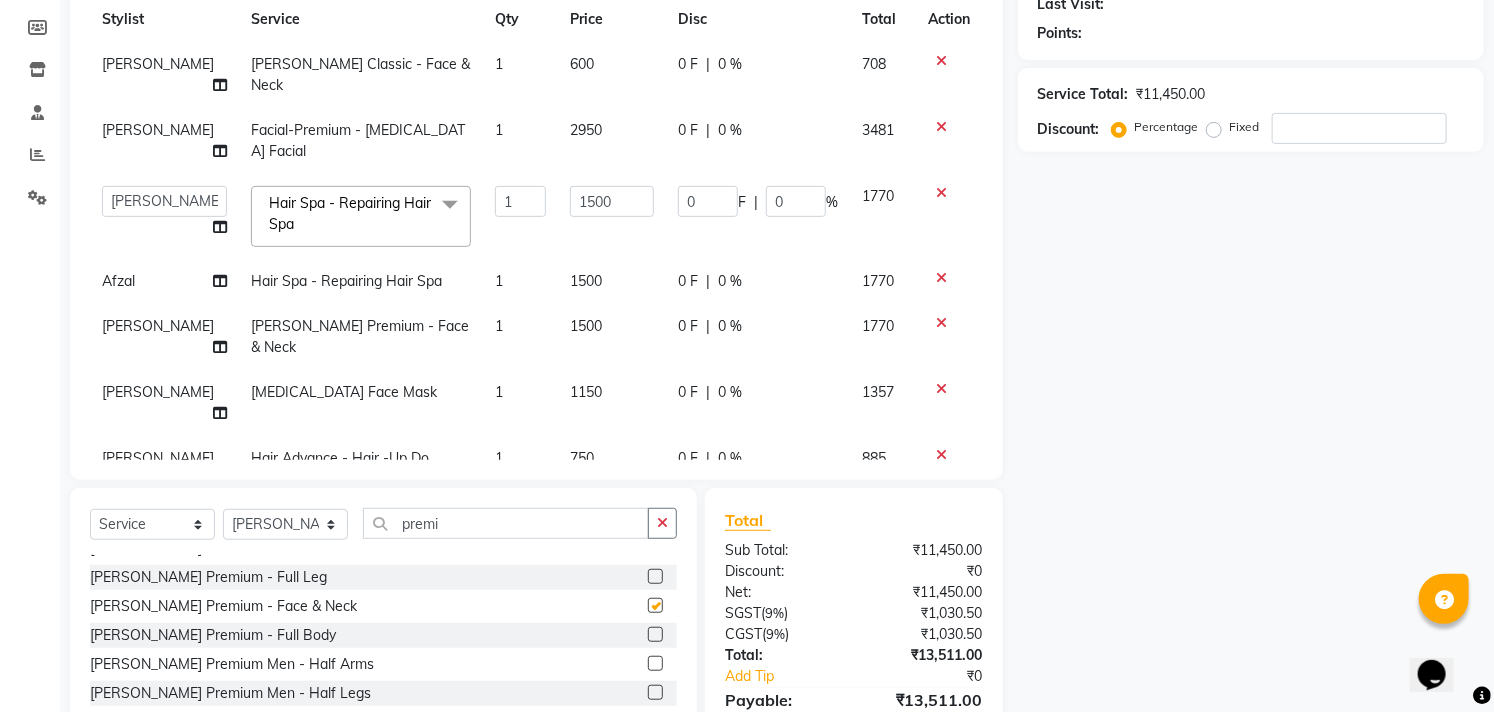 checkbox on "false" 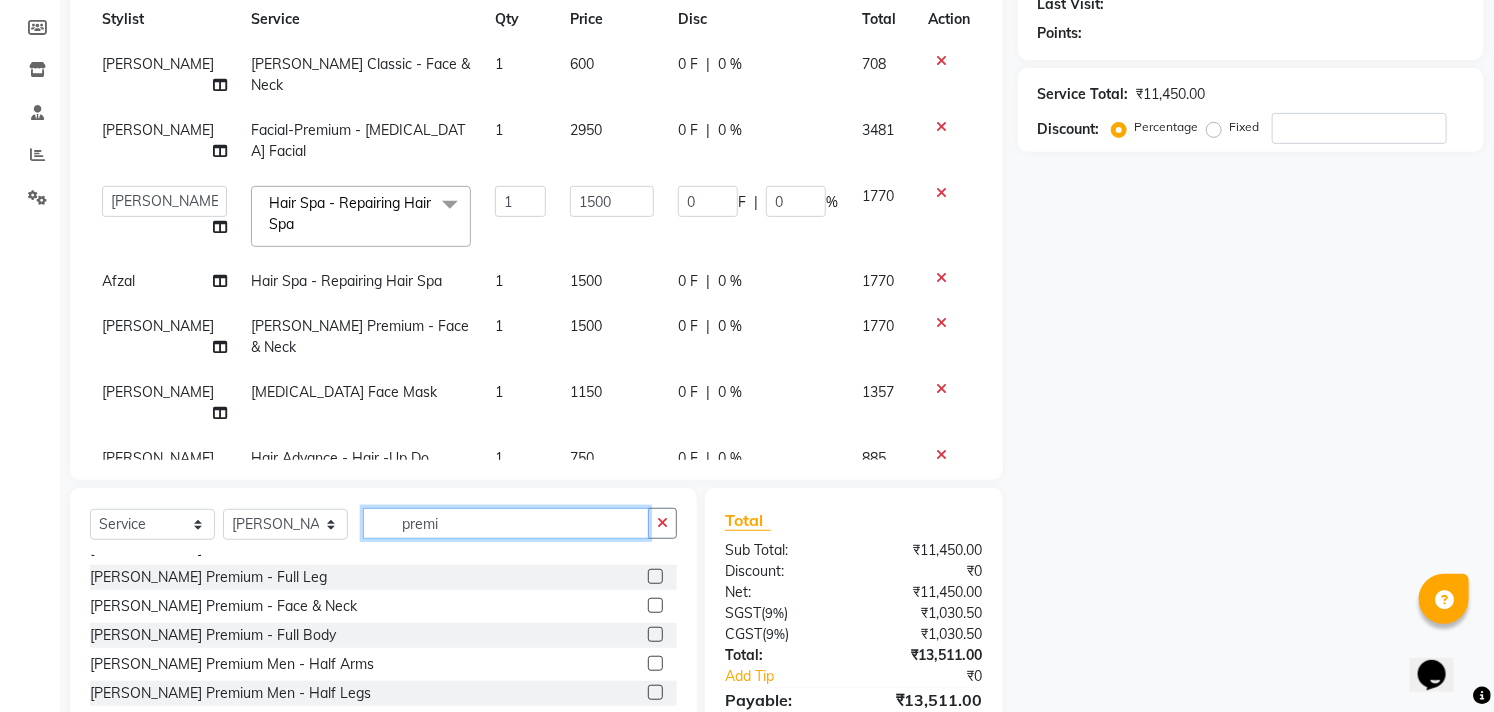 drag, startPoint x: 454, startPoint y: 533, endPoint x: 381, endPoint y: 517, distance: 74.73286 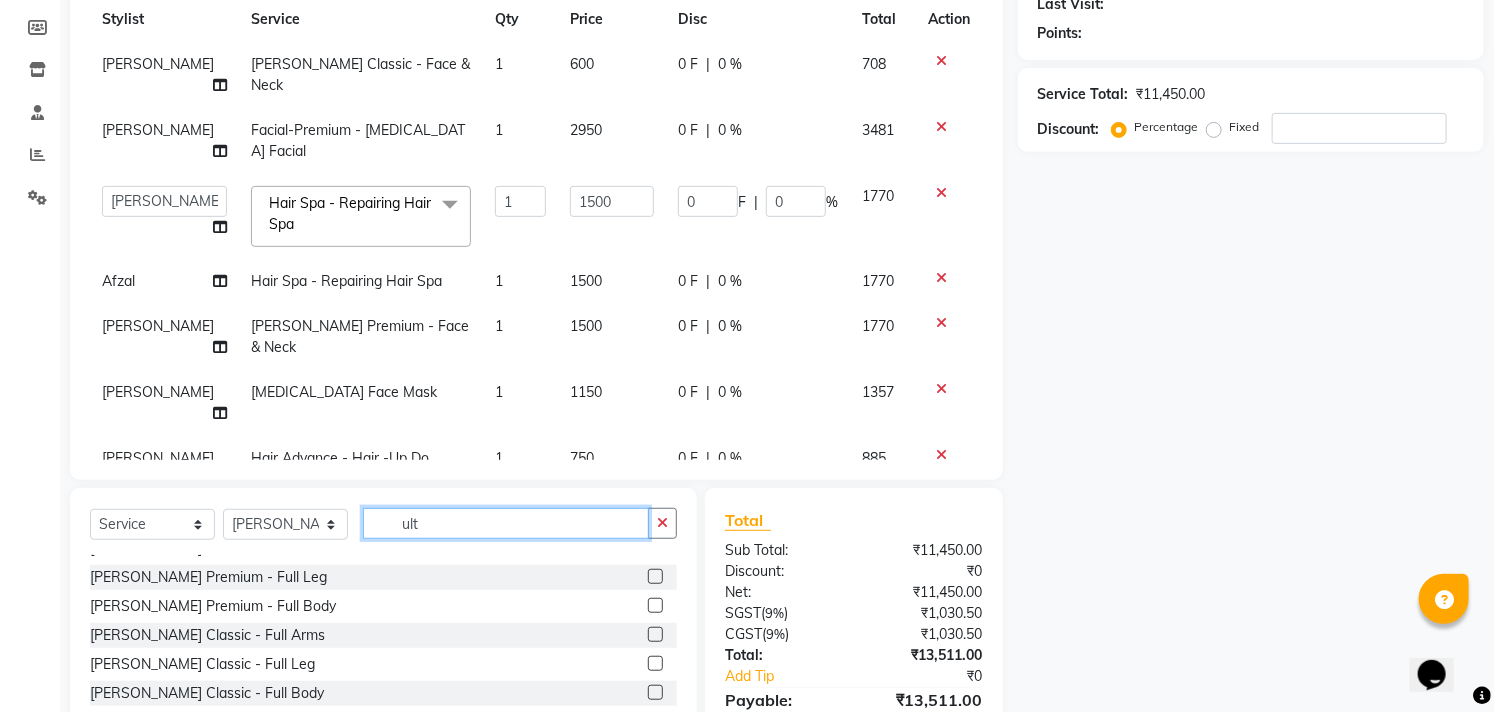 scroll, scrollTop: 0, scrollLeft: 0, axis: both 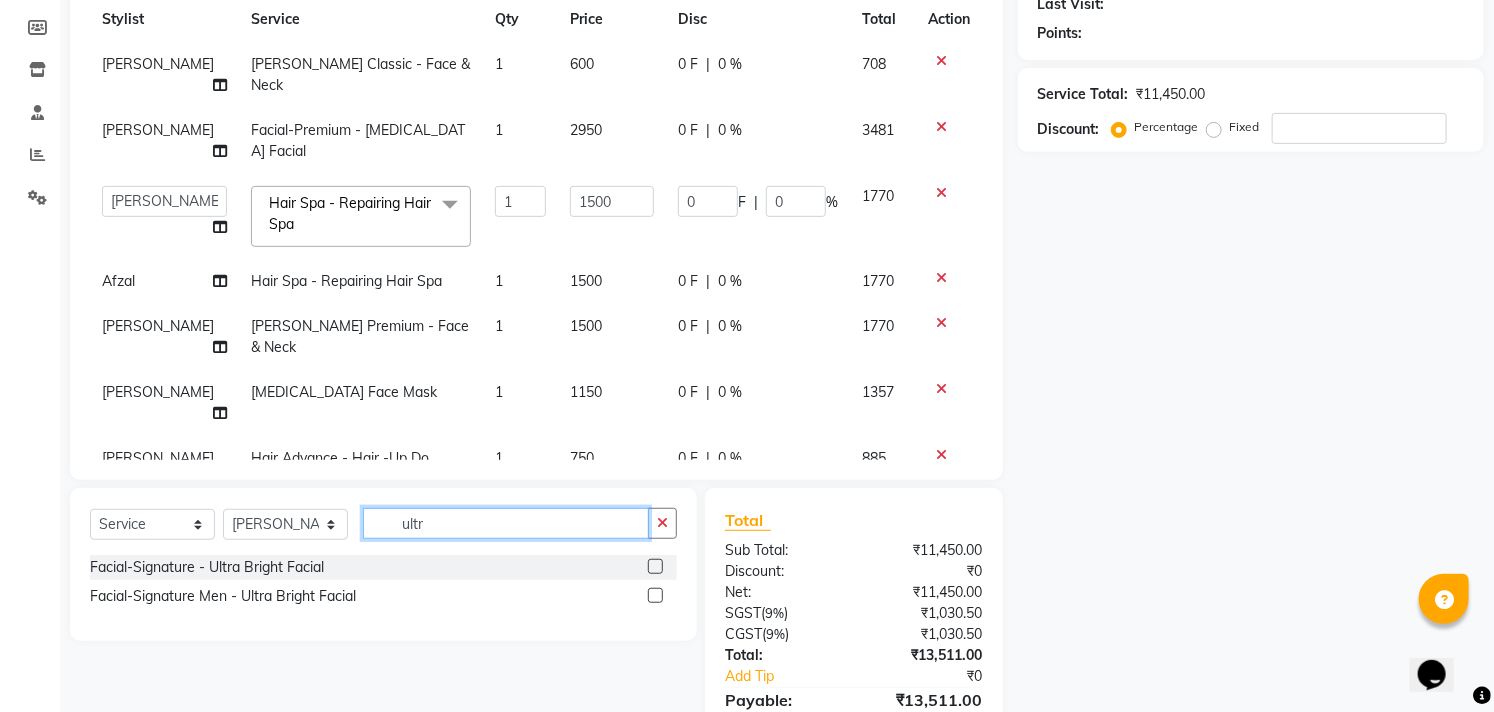 type on "ultr" 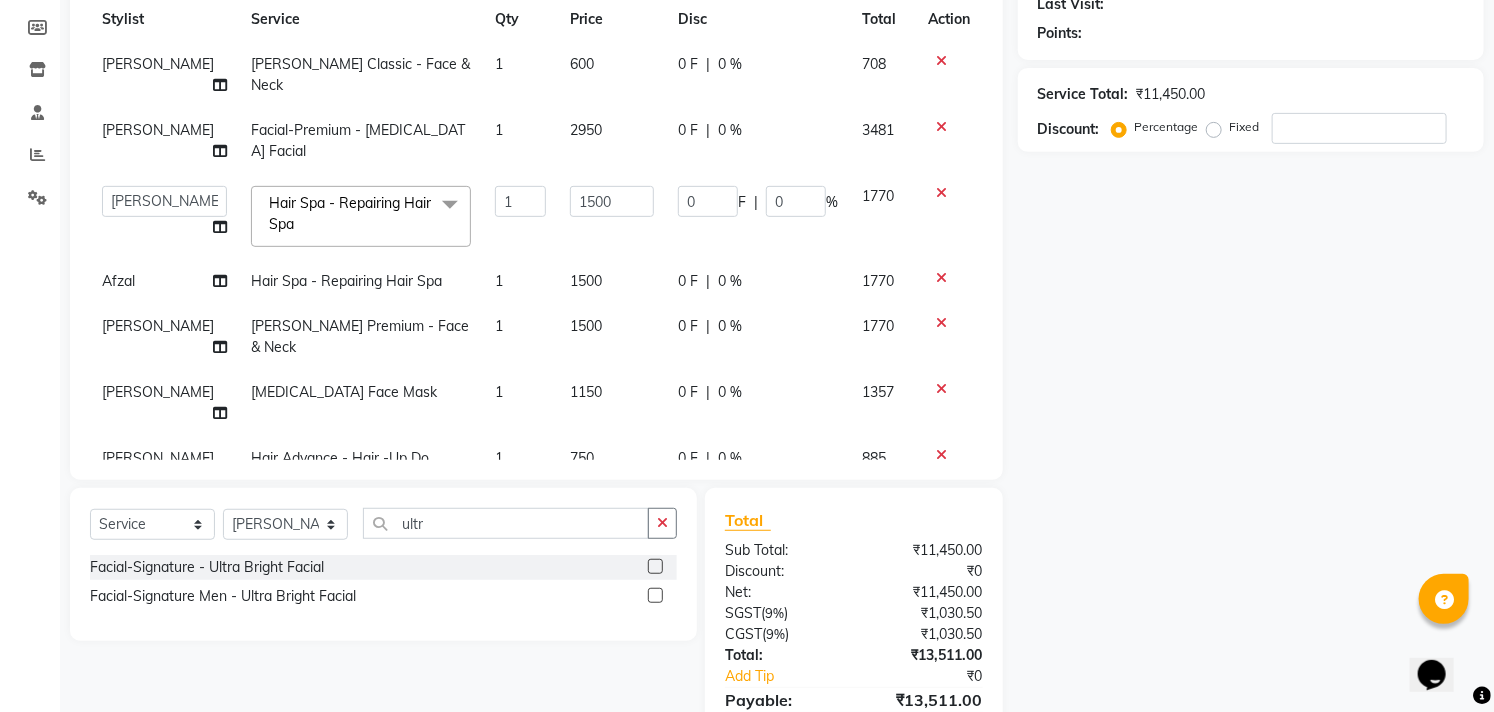 click 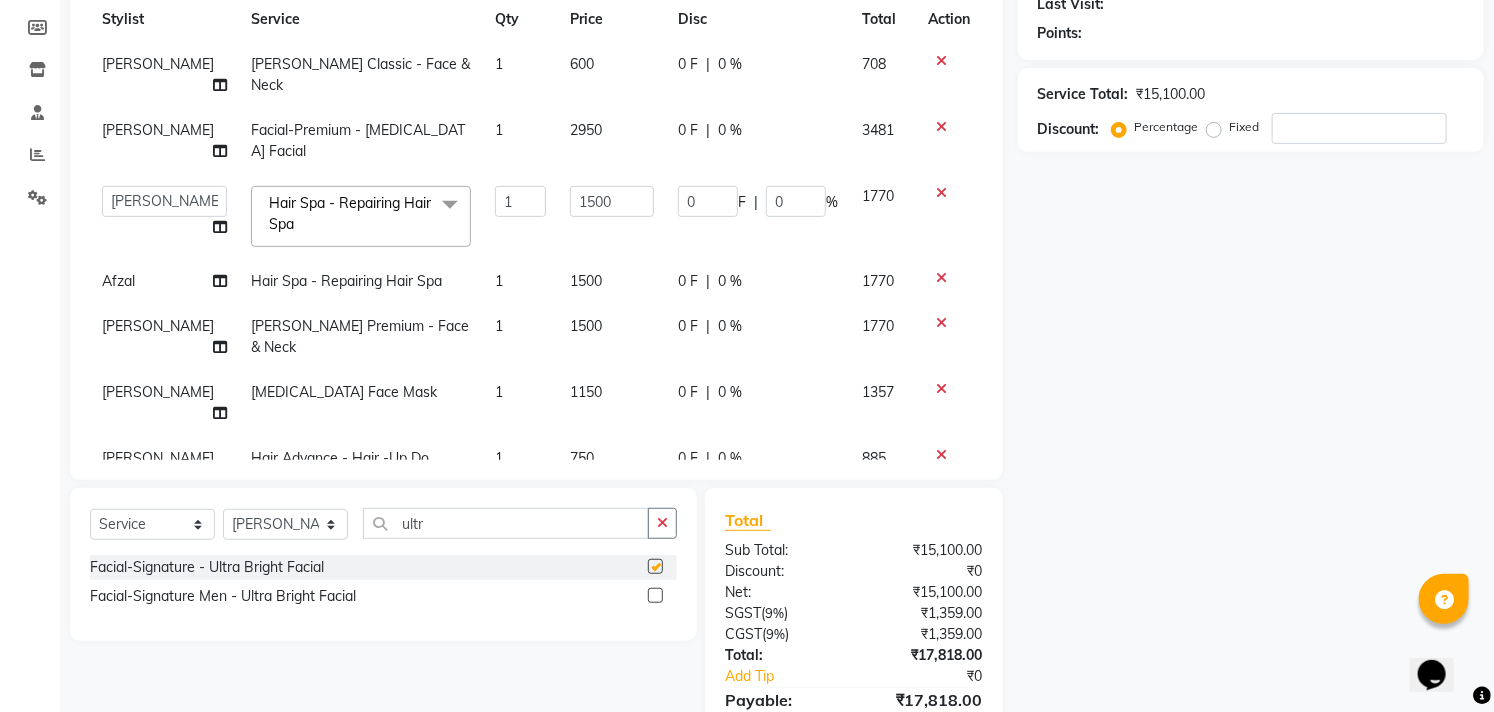 checkbox on "false" 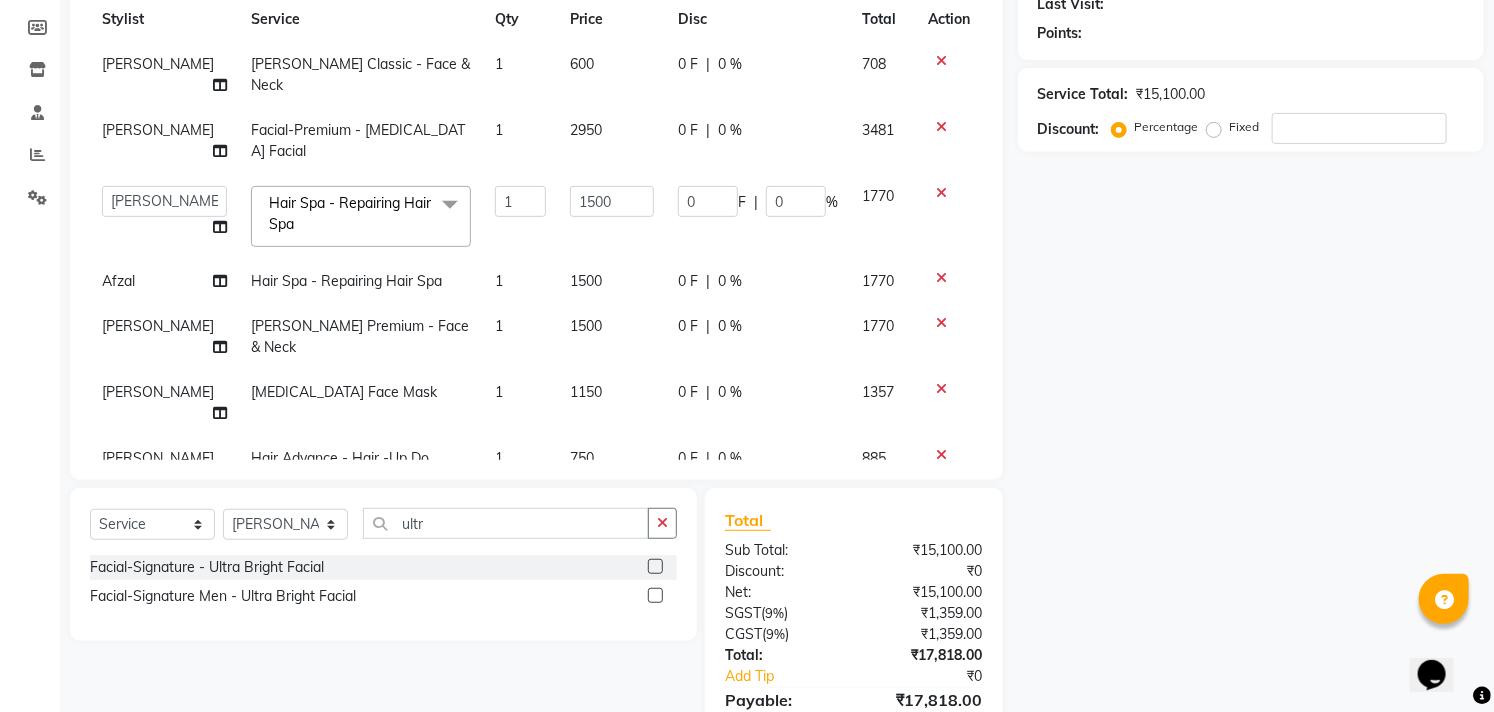 scroll, scrollTop: 101, scrollLeft: 0, axis: vertical 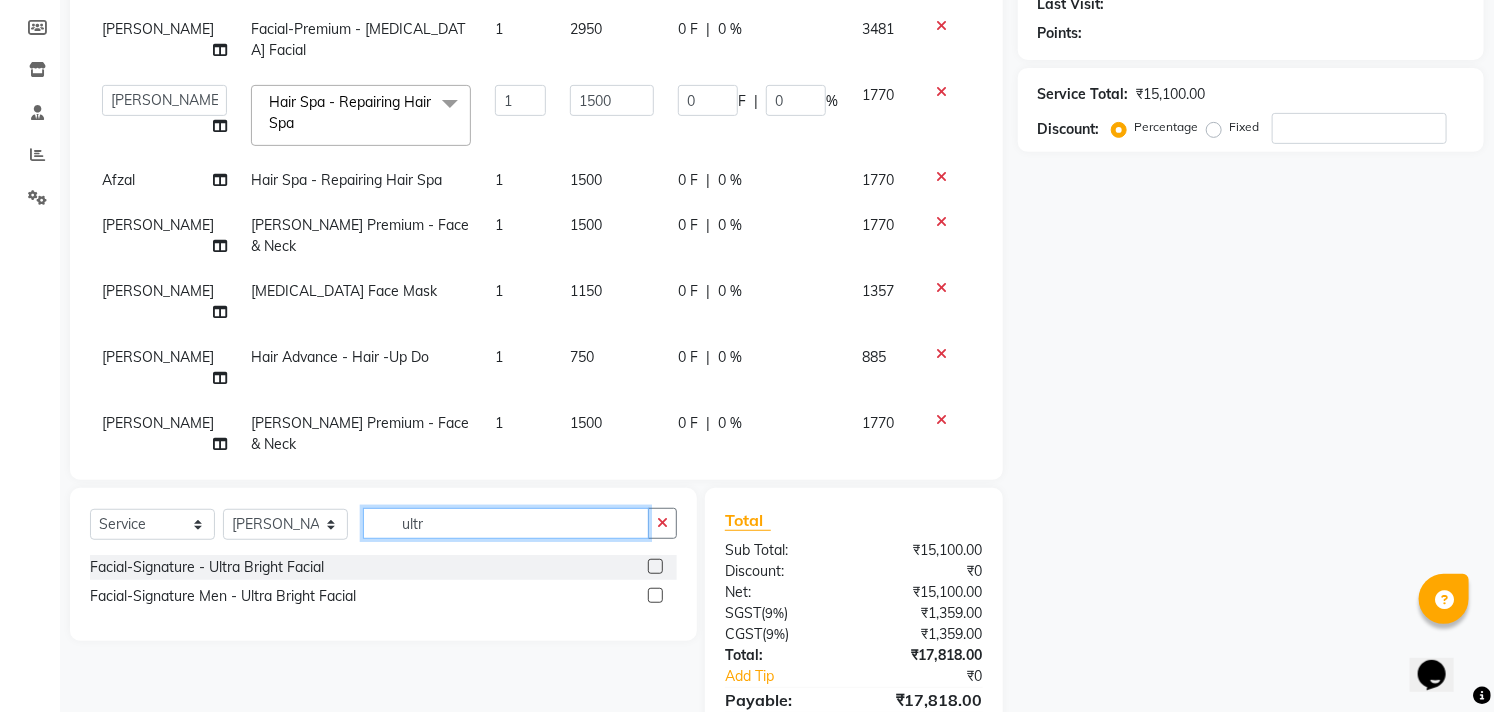 click on "ultr" 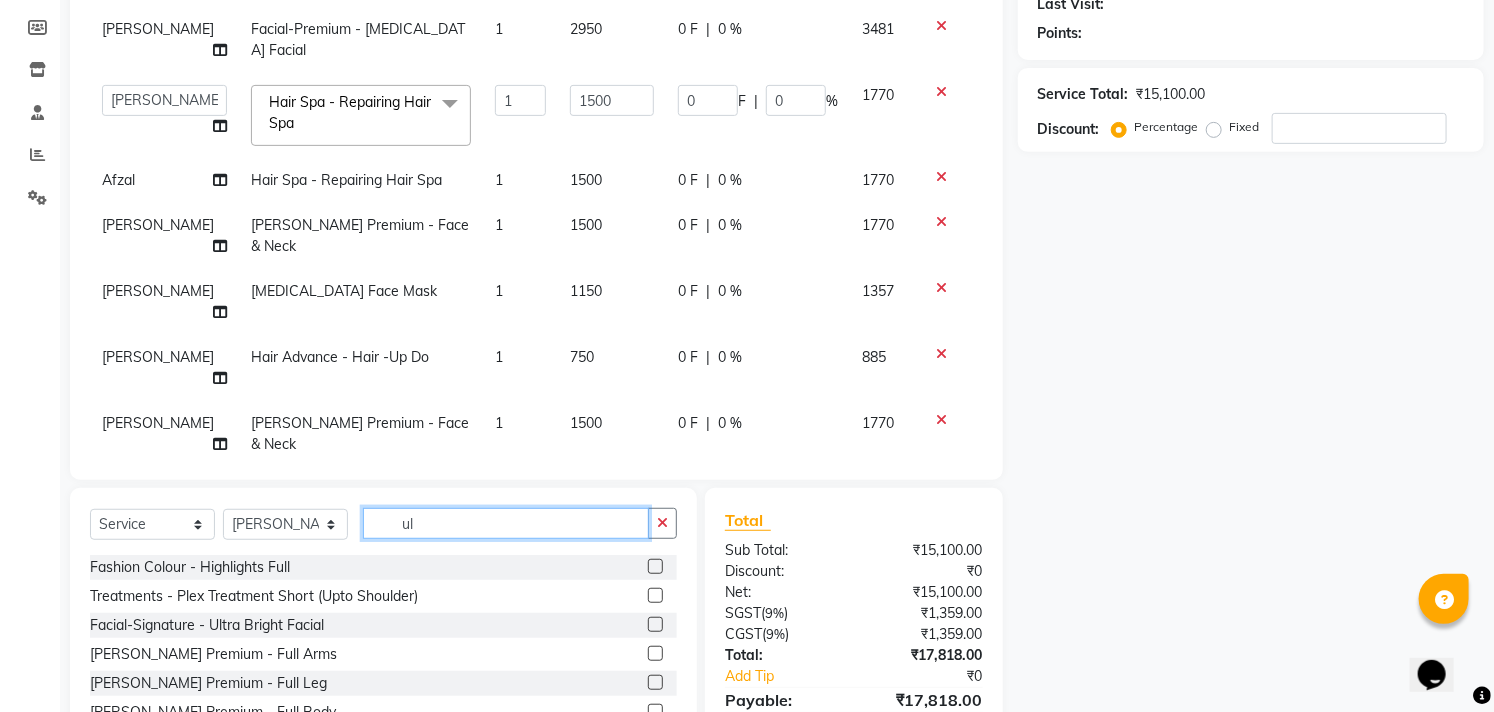 type on "u" 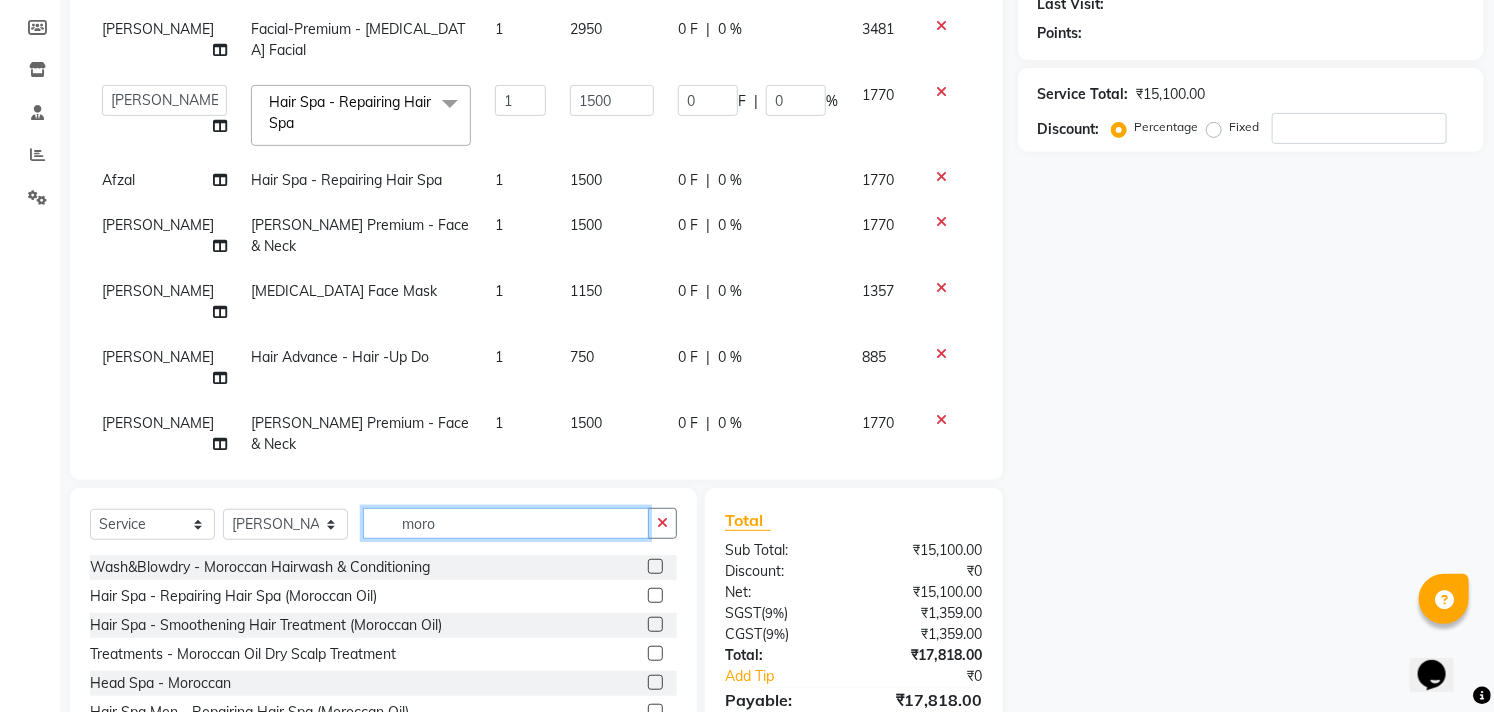 type on "moro" 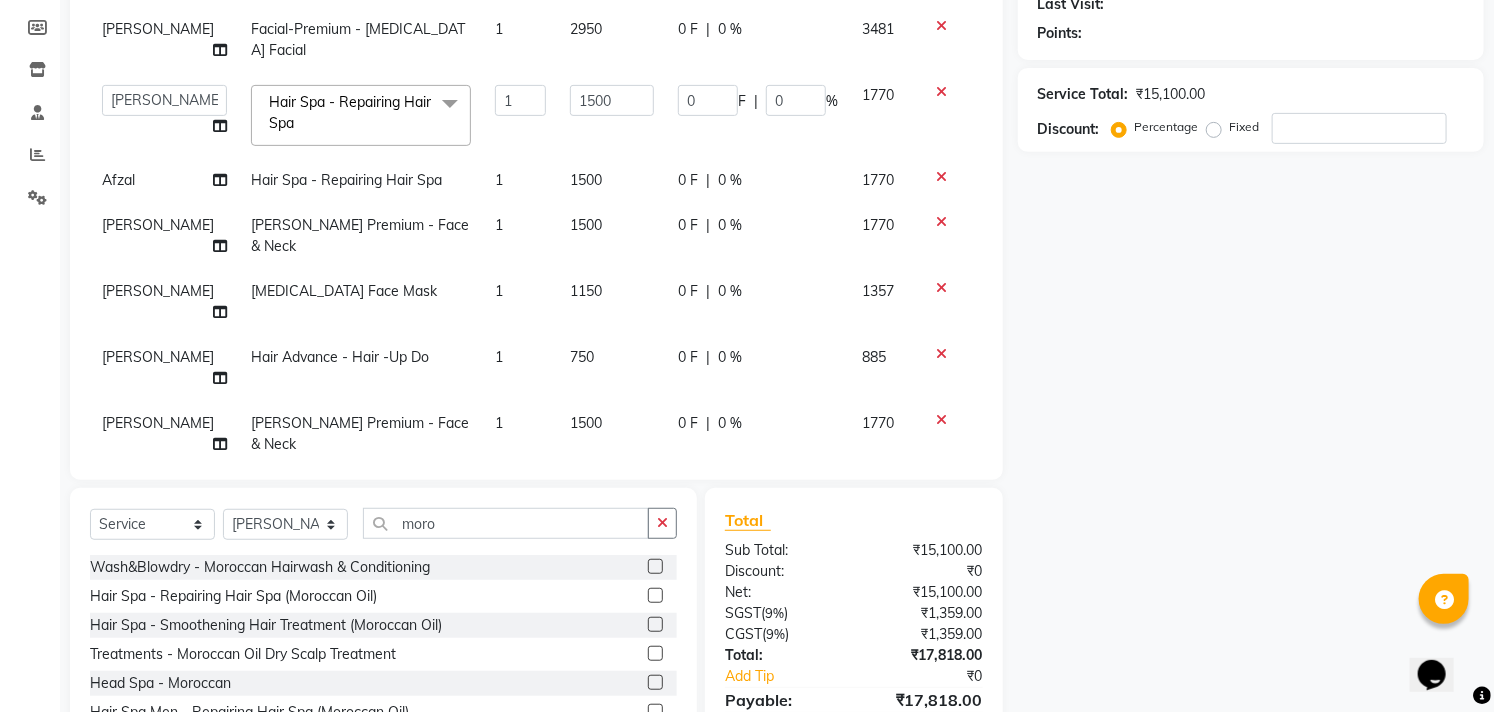 click 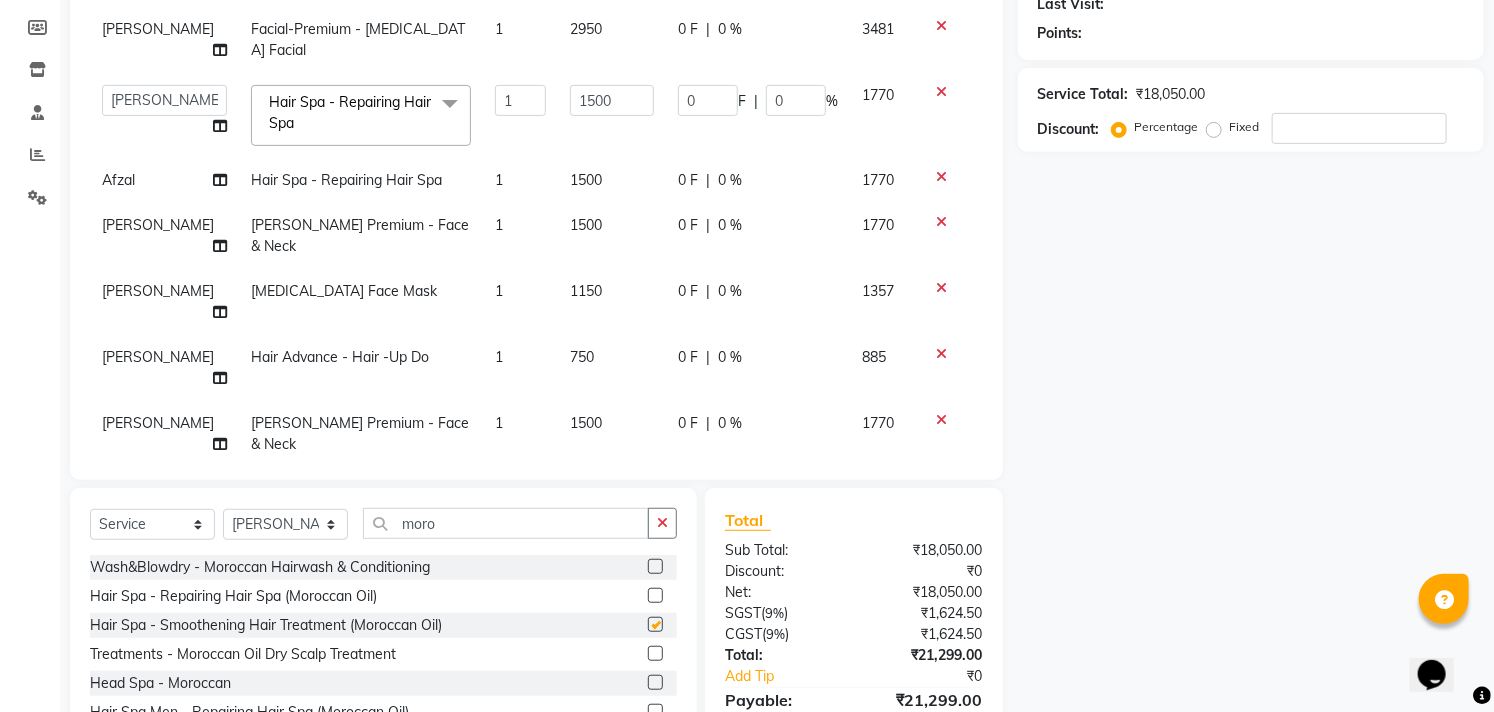 checkbox on "false" 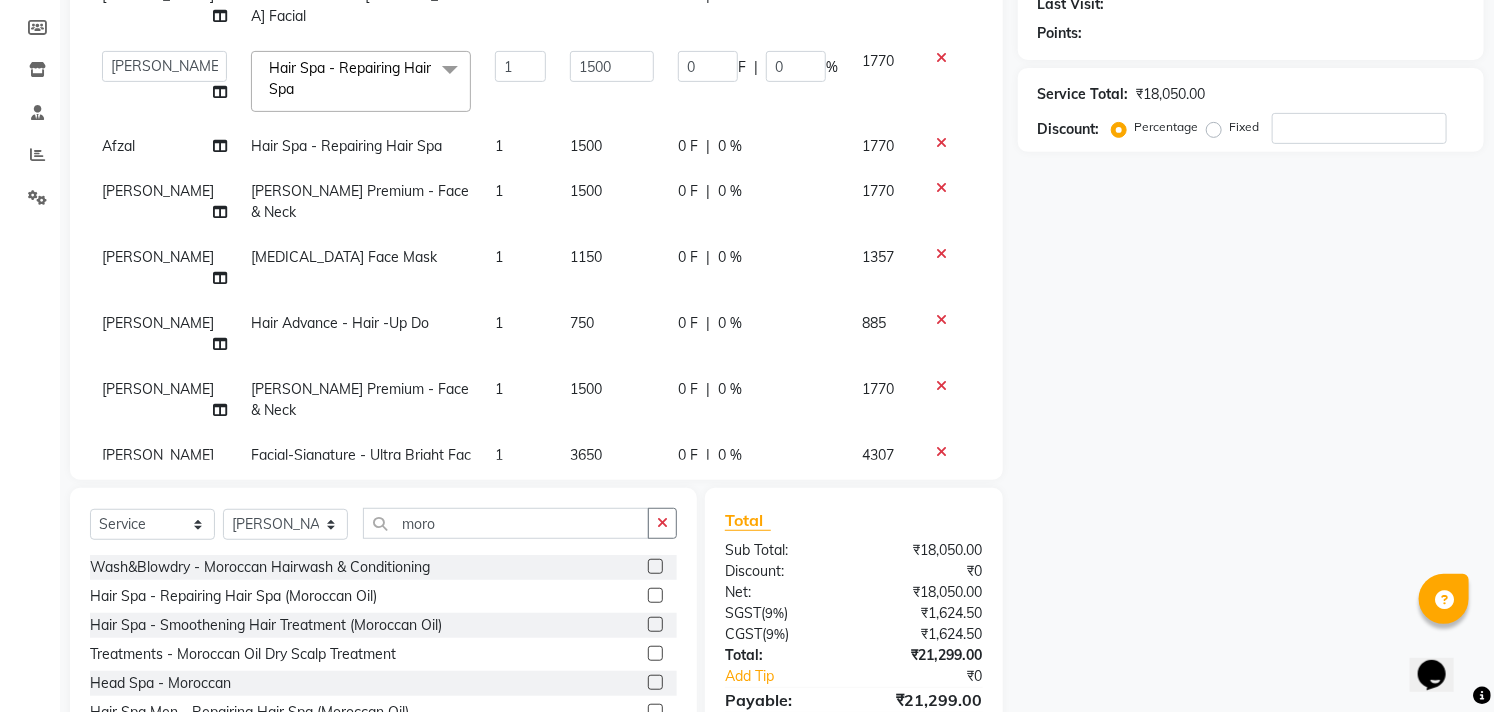 scroll, scrollTop: 167, scrollLeft: 0, axis: vertical 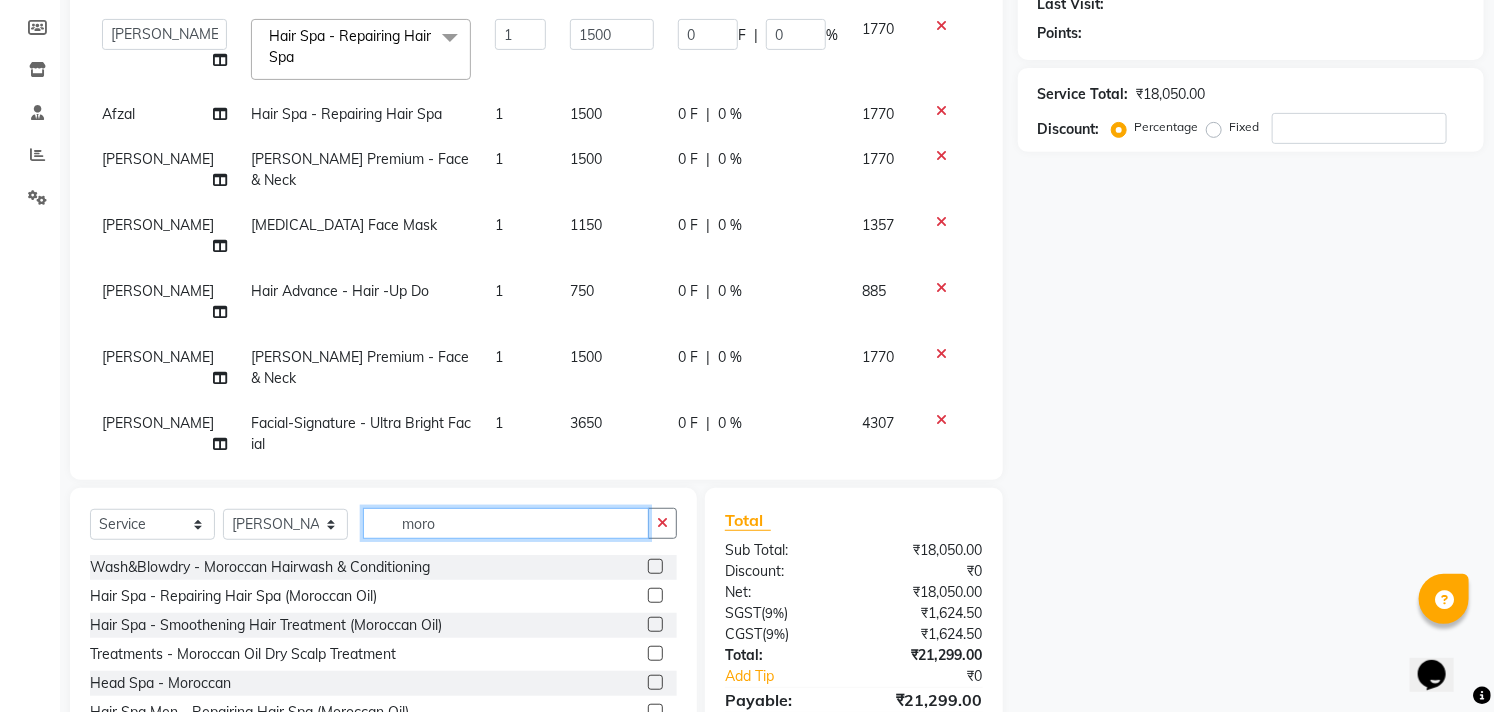 drag, startPoint x: 494, startPoint y: 527, endPoint x: 408, endPoint y: 527, distance: 86 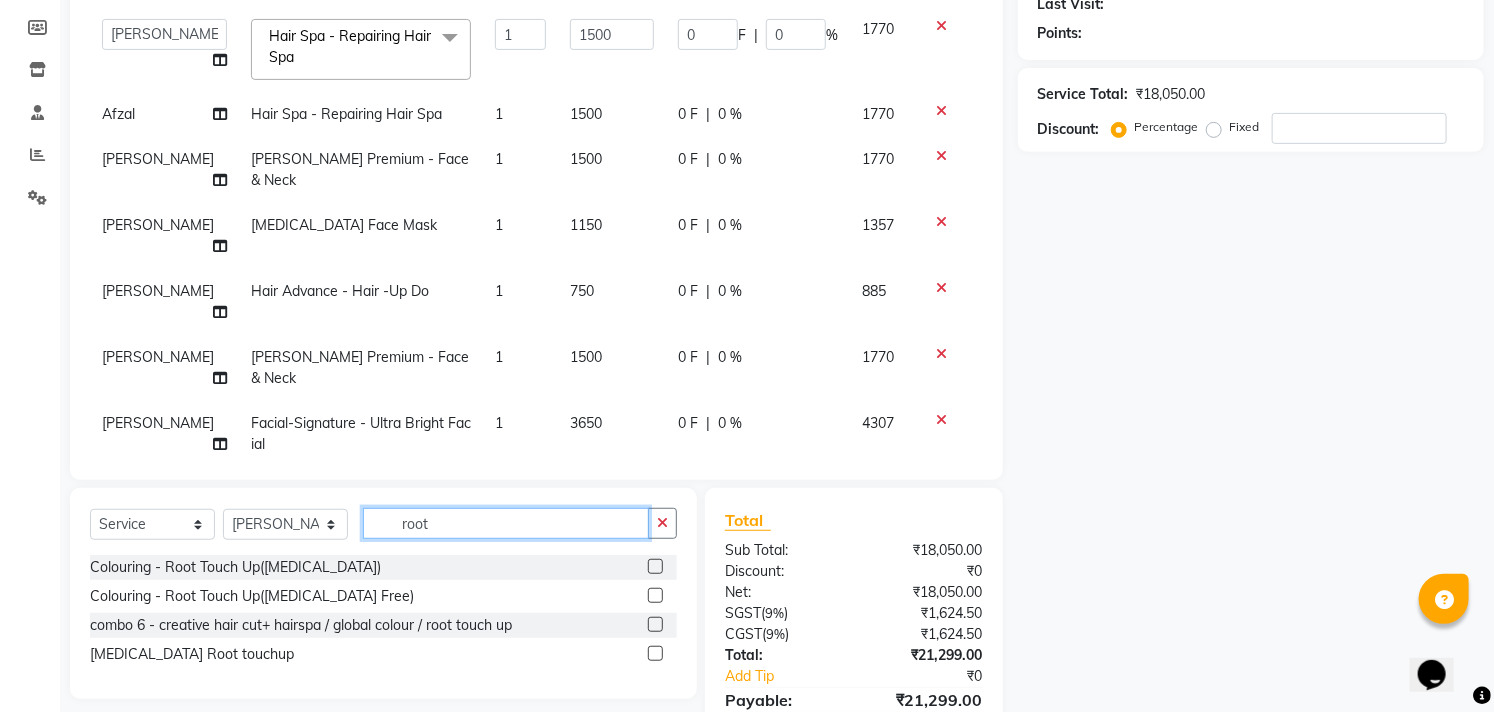 type on "root" 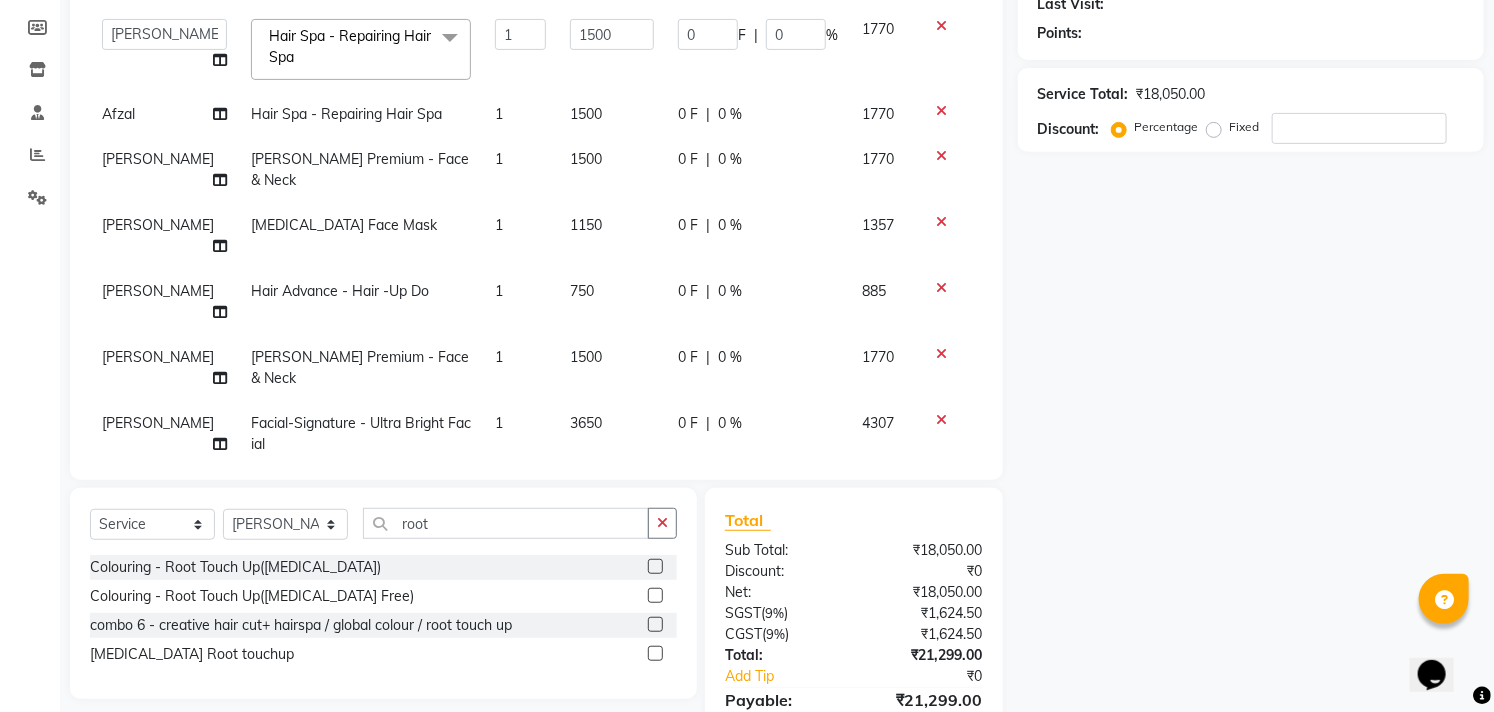 click 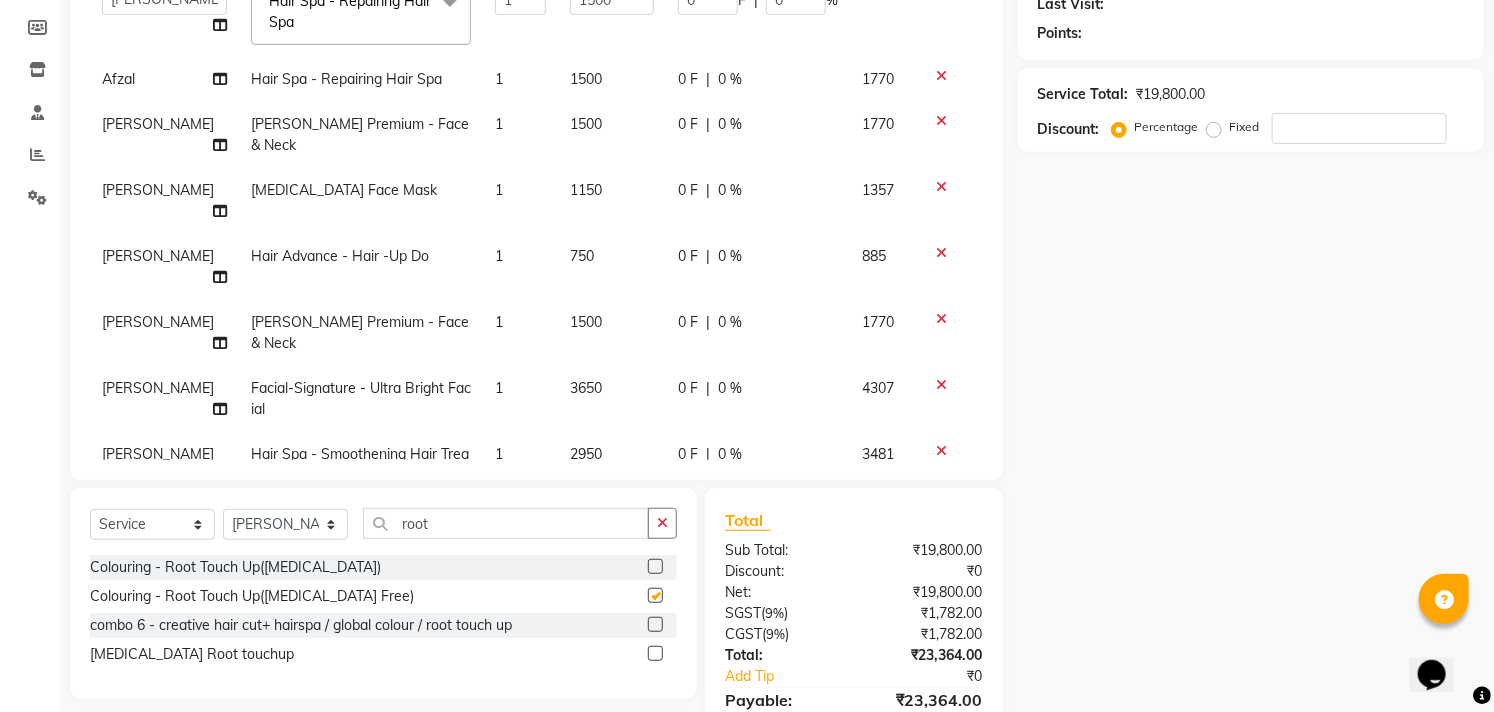 checkbox on "false" 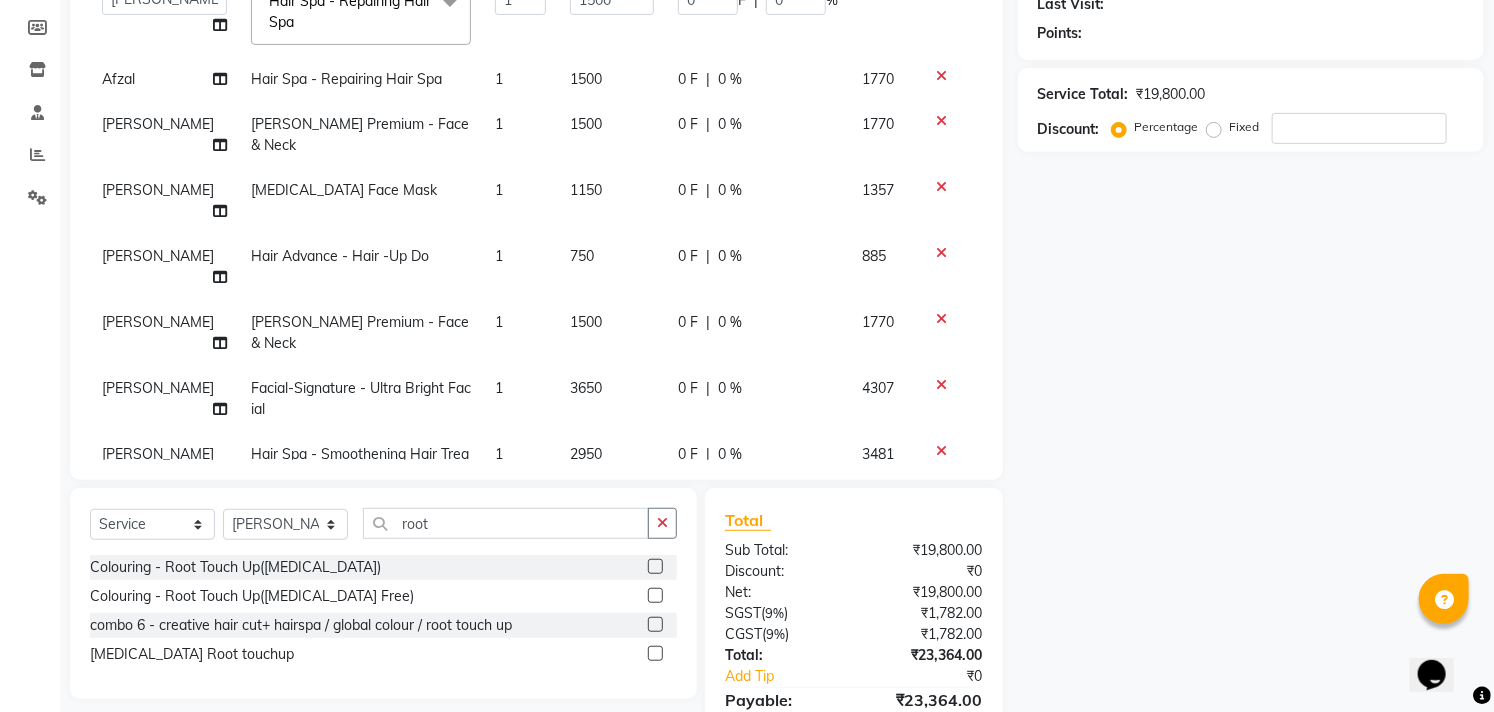 scroll, scrollTop: 233, scrollLeft: 0, axis: vertical 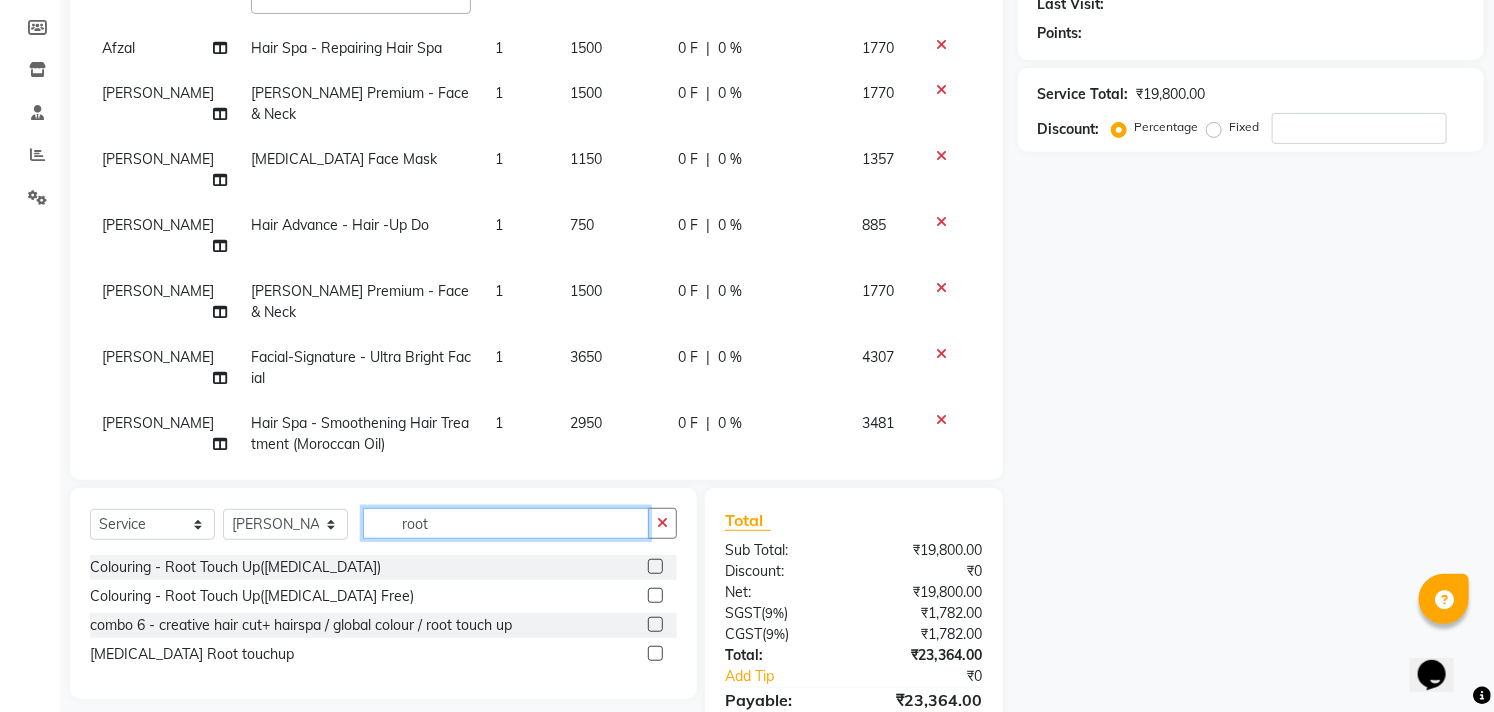 drag, startPoint x: 452, startPoint y: 522, endPoint x: 390, endPoint y: 522, distance: 62 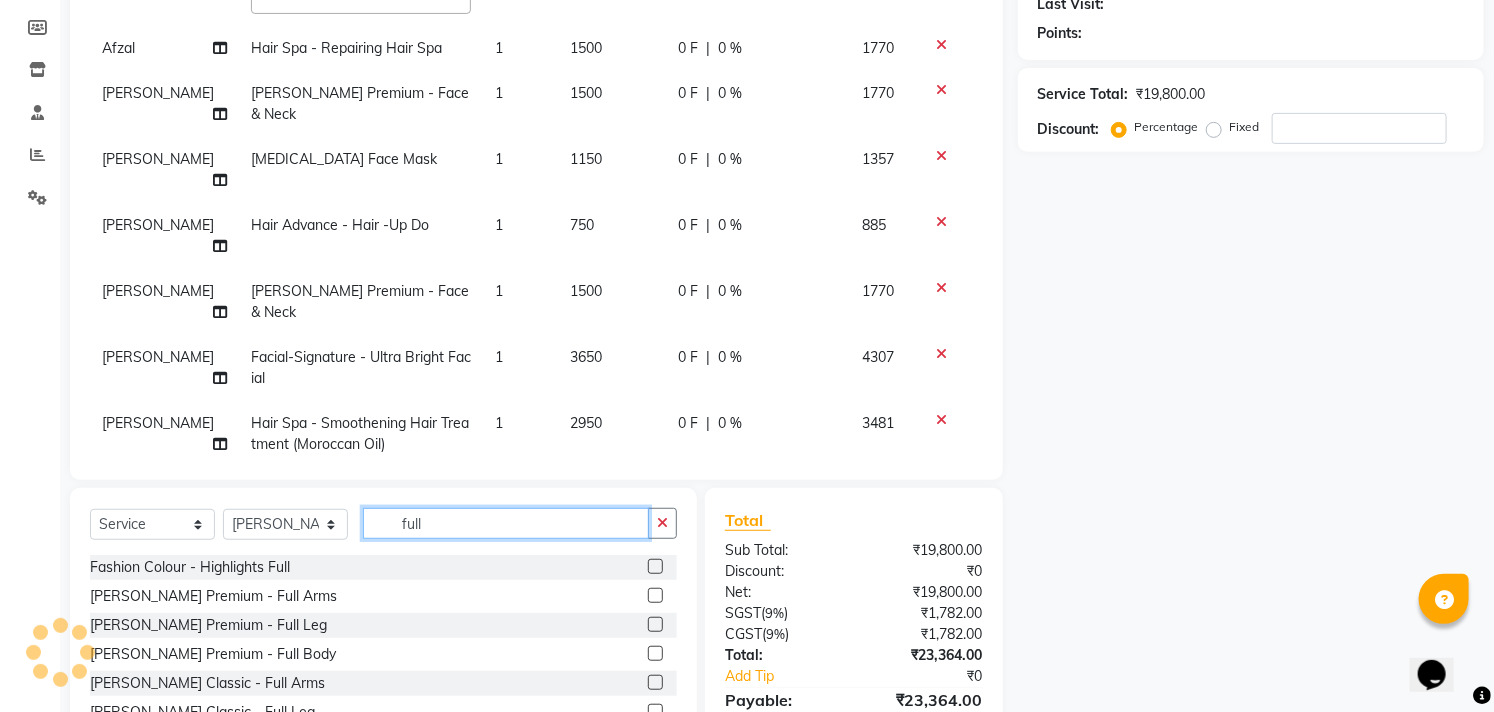 type on "full" 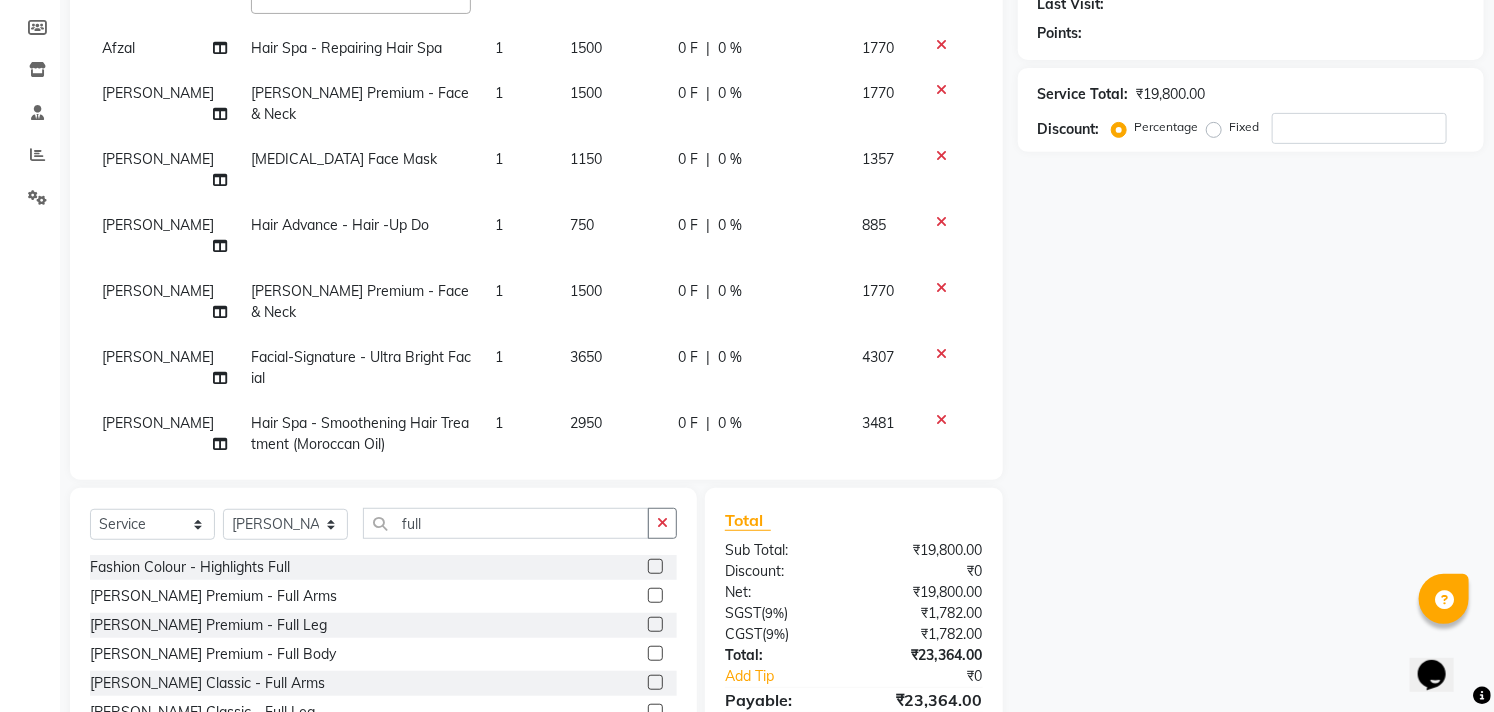 click 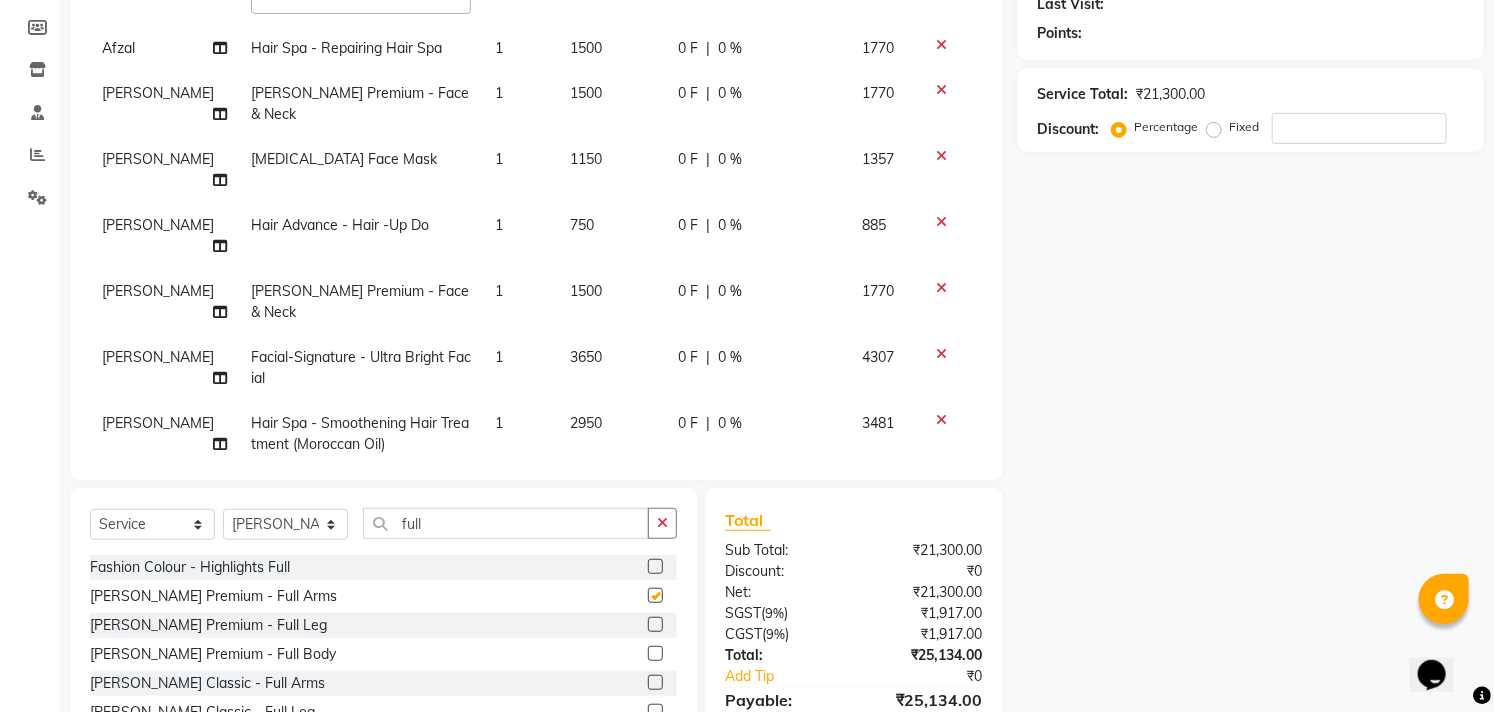 checkbox on "false" 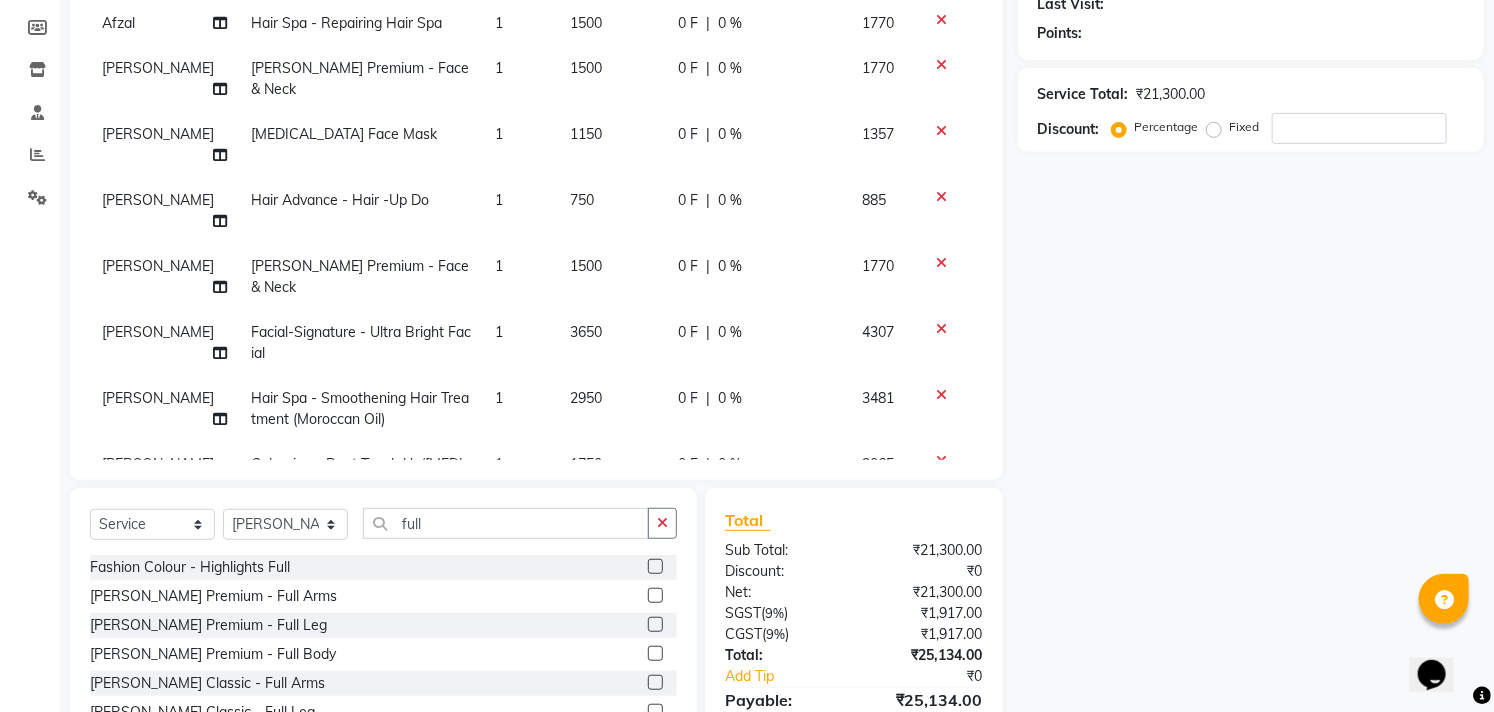 scroll, scrollTop: 278, scrollLeft: 0, axis: vertical 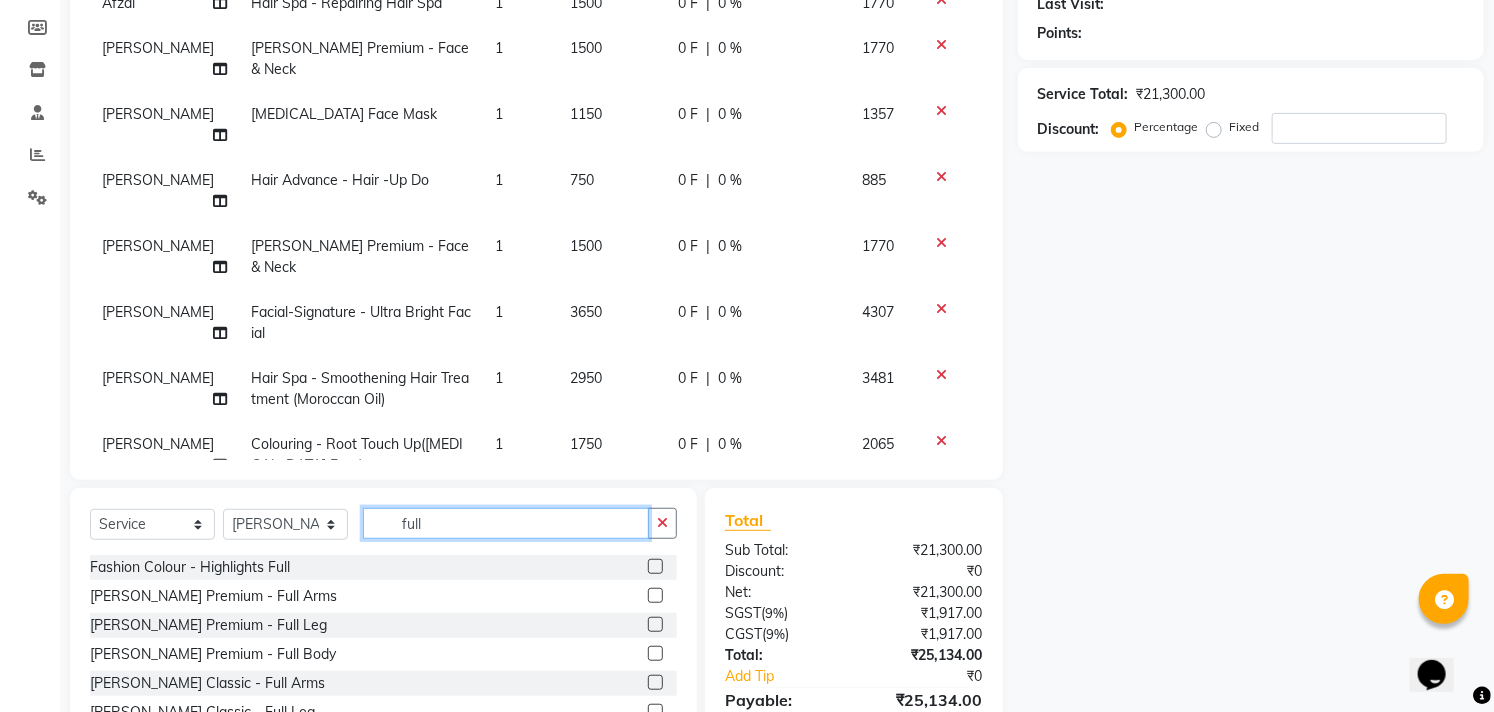 click on "full" 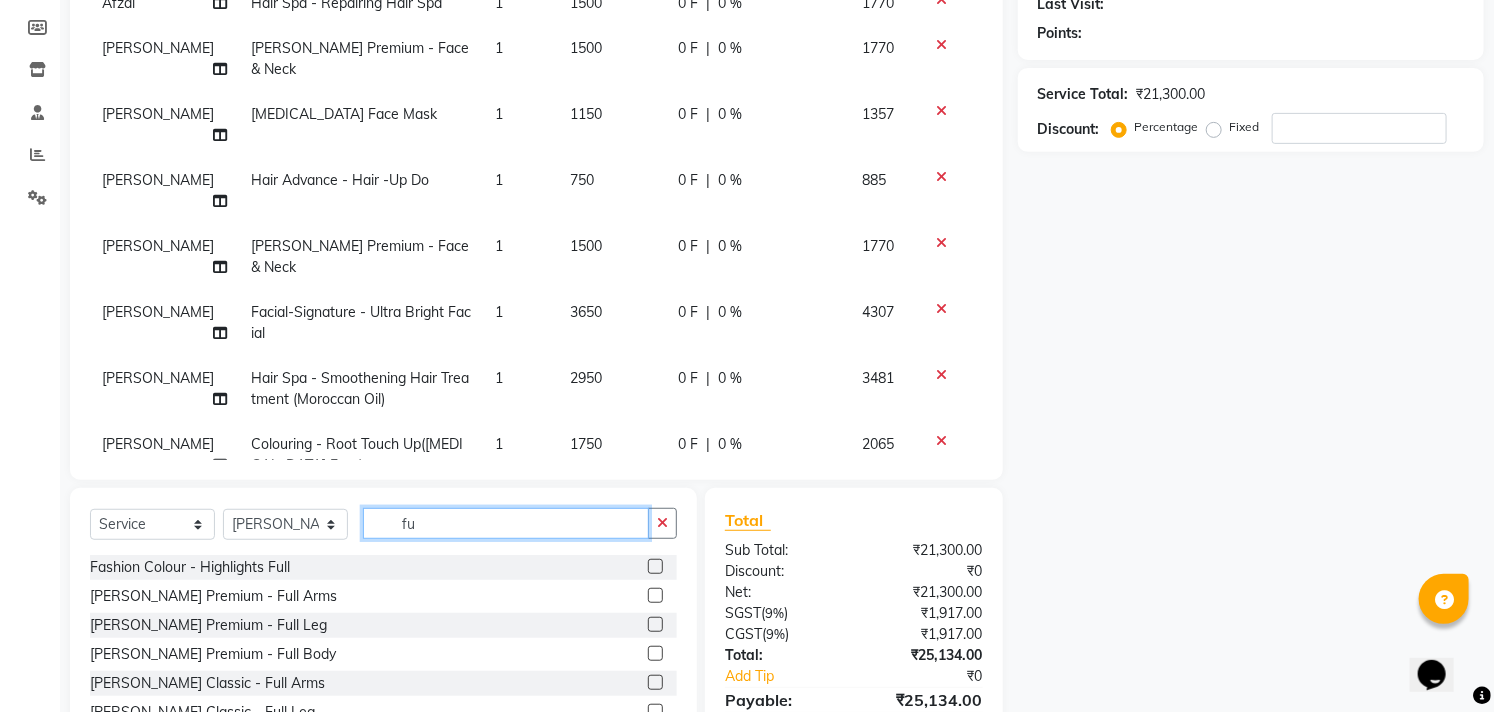 type on "f" 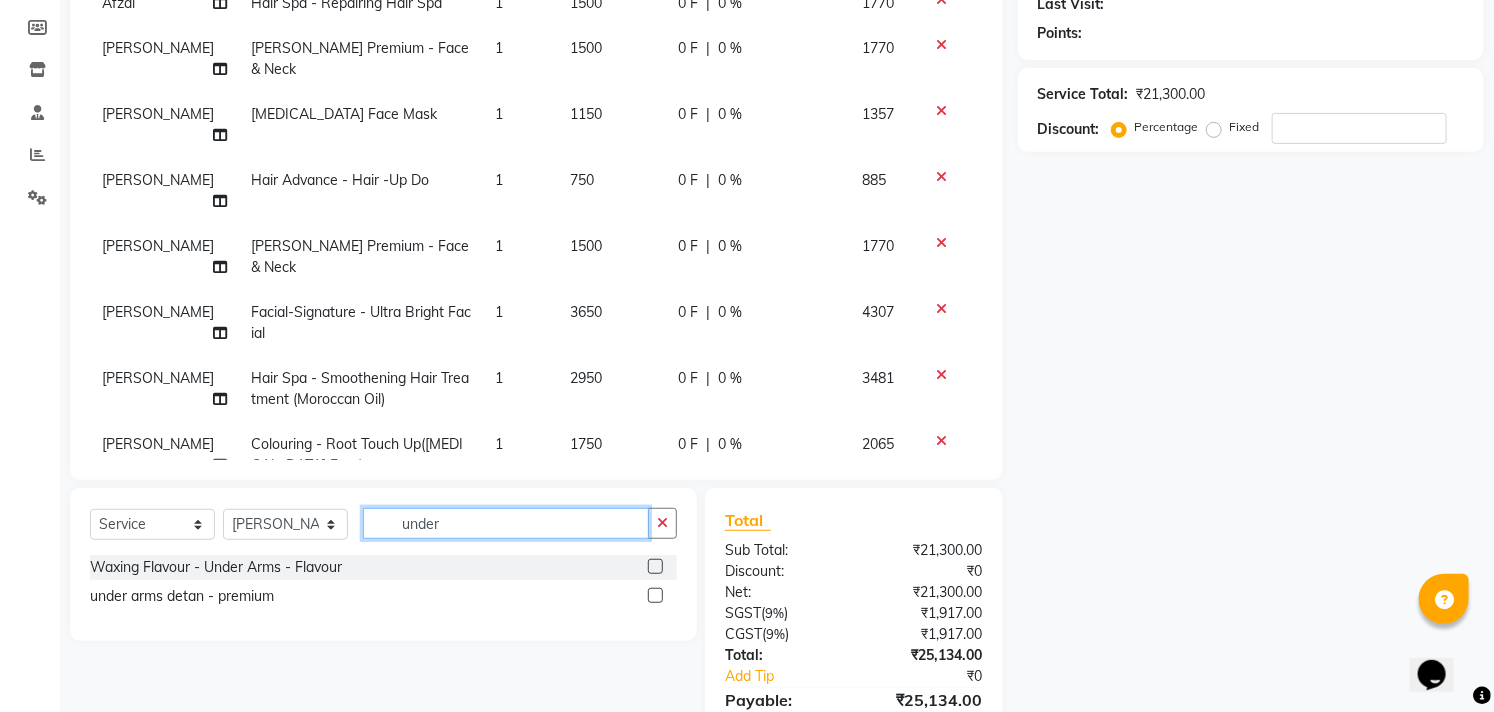 type on "under" 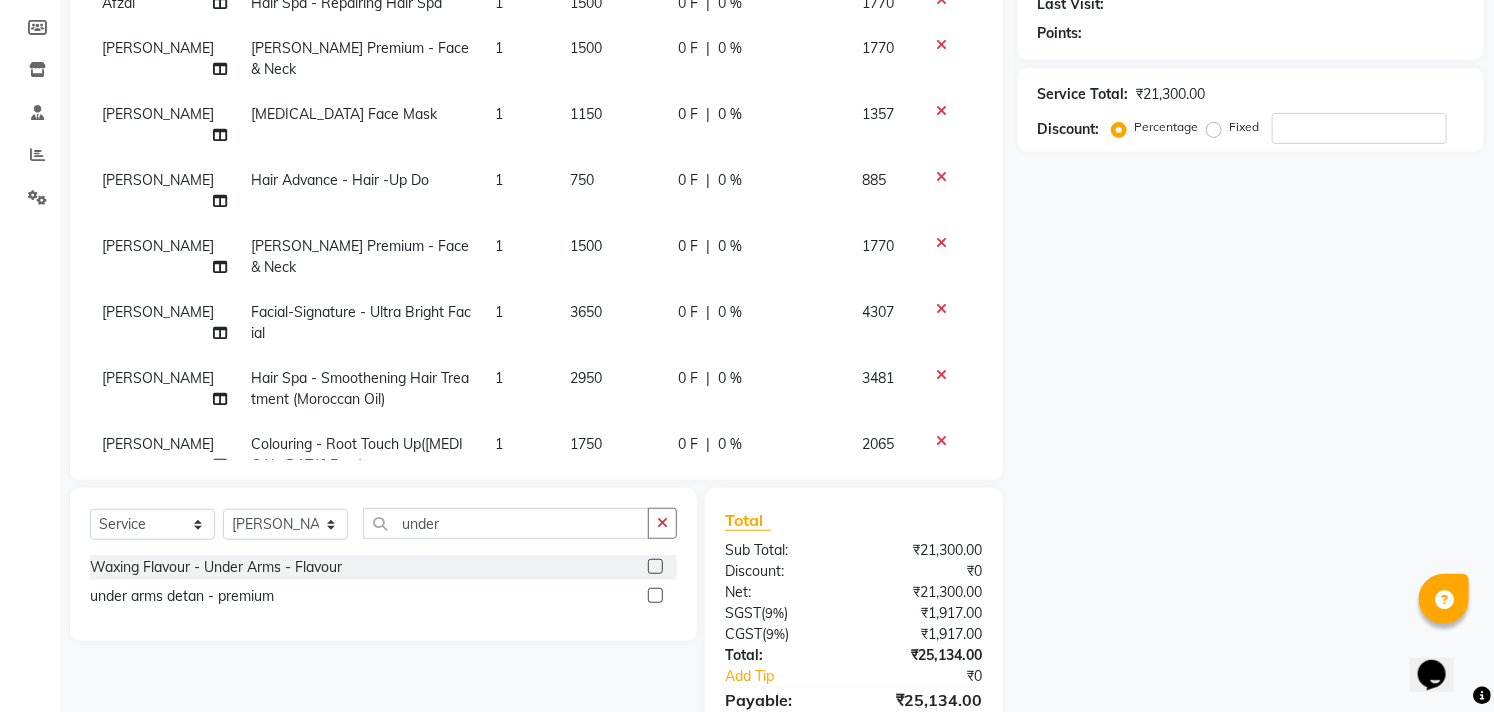 drag, startPoint x: 666, startPoint y: 565, endPoint x: 653, endPoint y: 568, distance: 13.341664 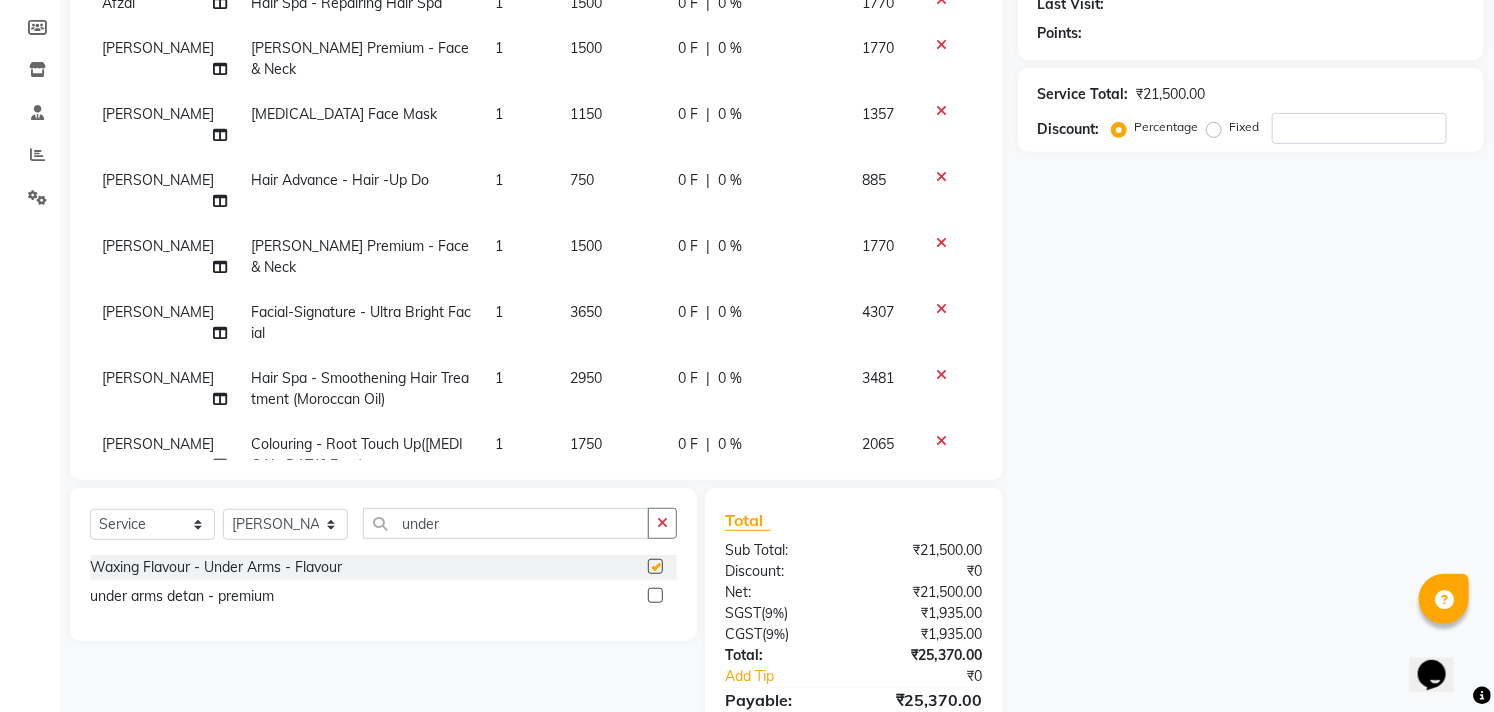 checkbox on "false" 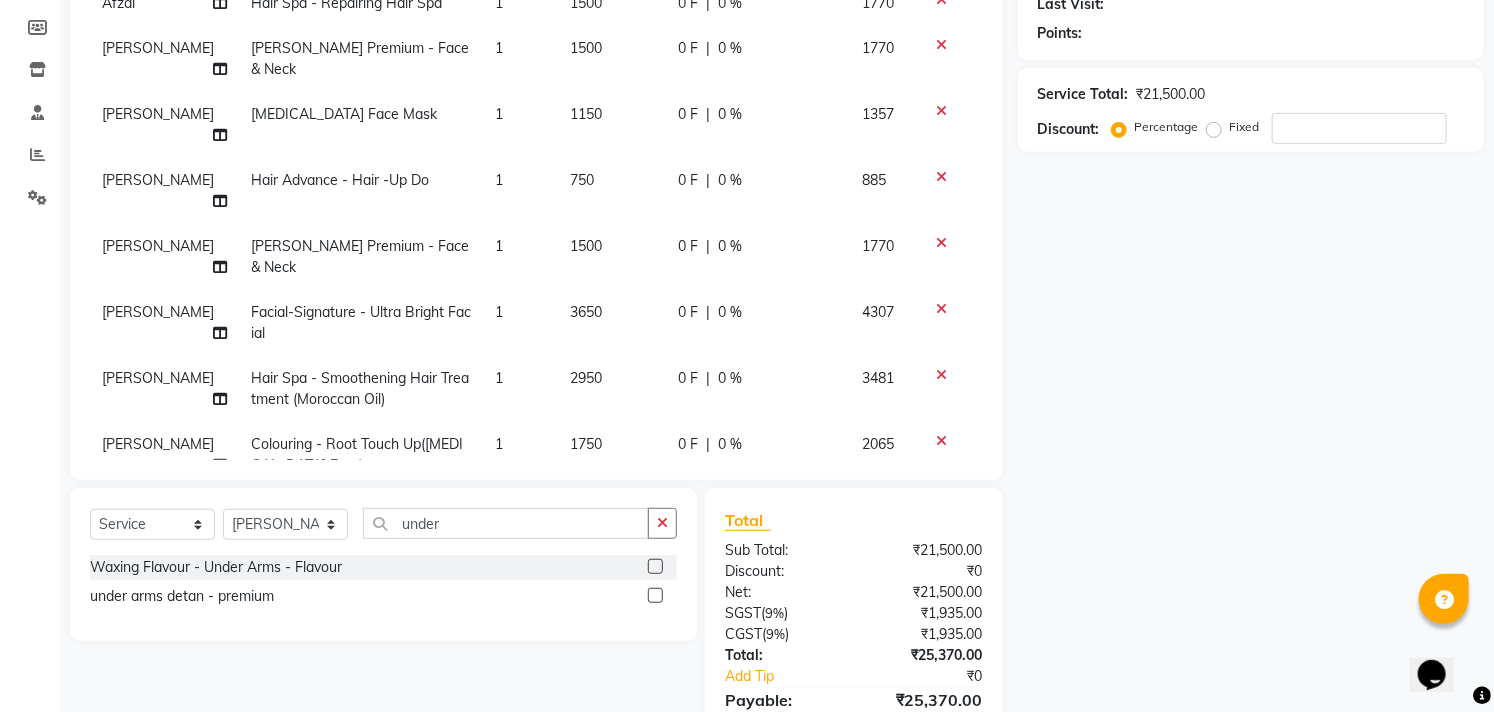 click 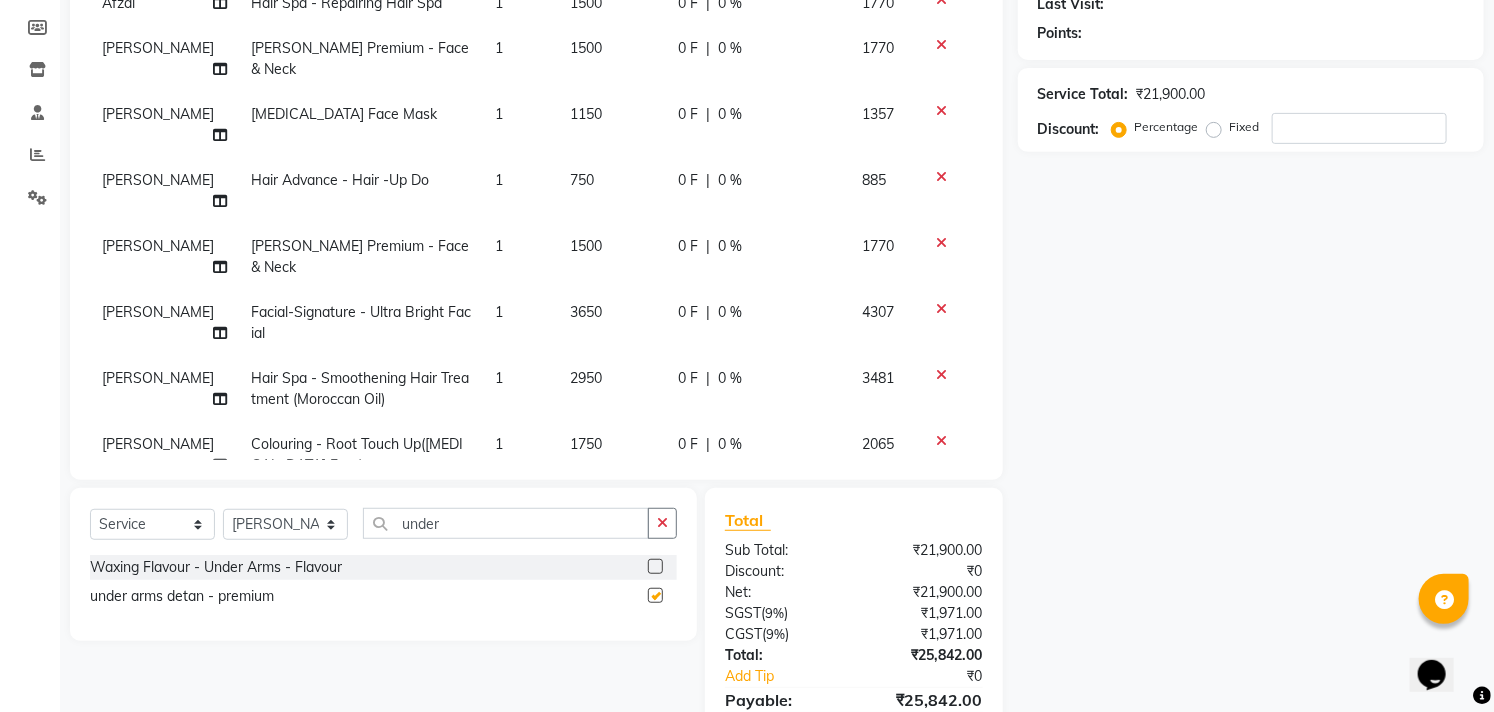 checkbox on "false" 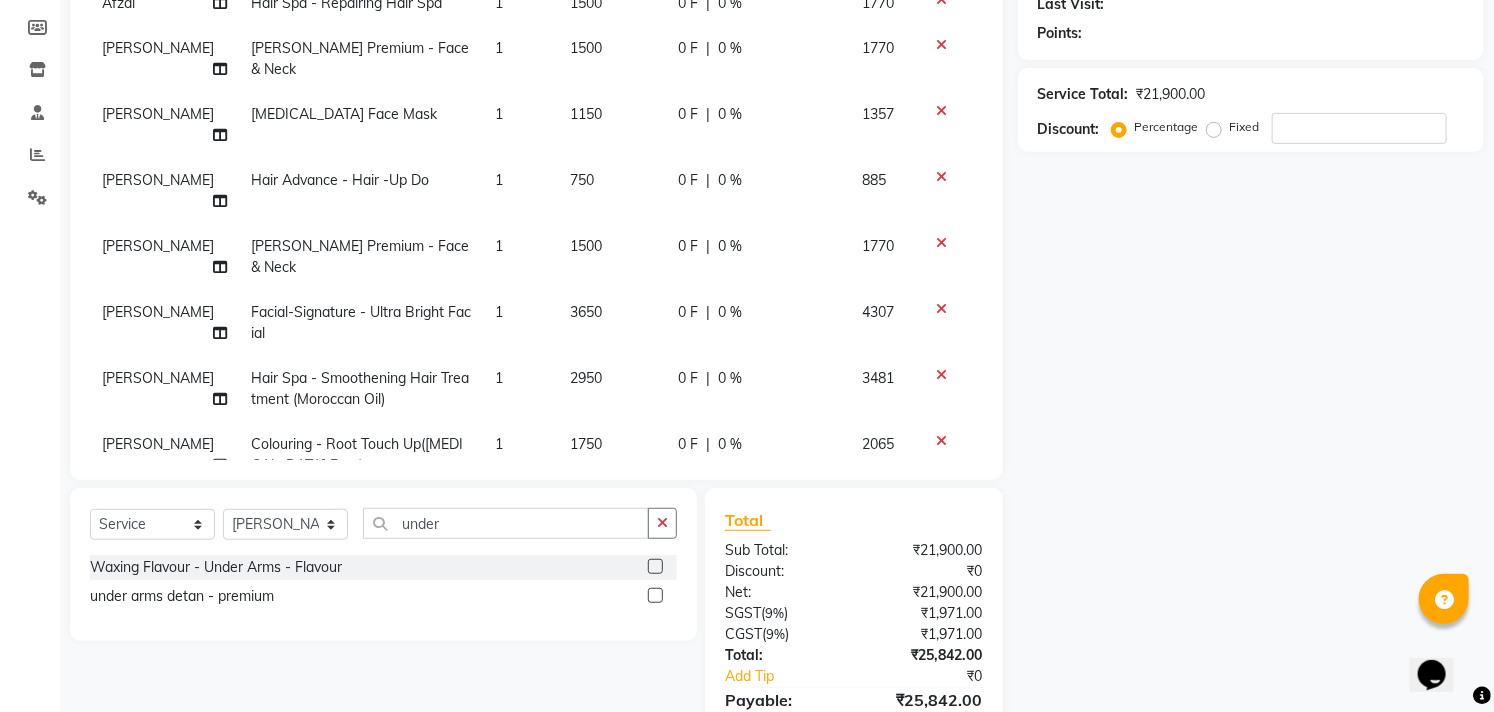 scroll, scrollTop: 388, scrollLeft: 0, axis: vertical 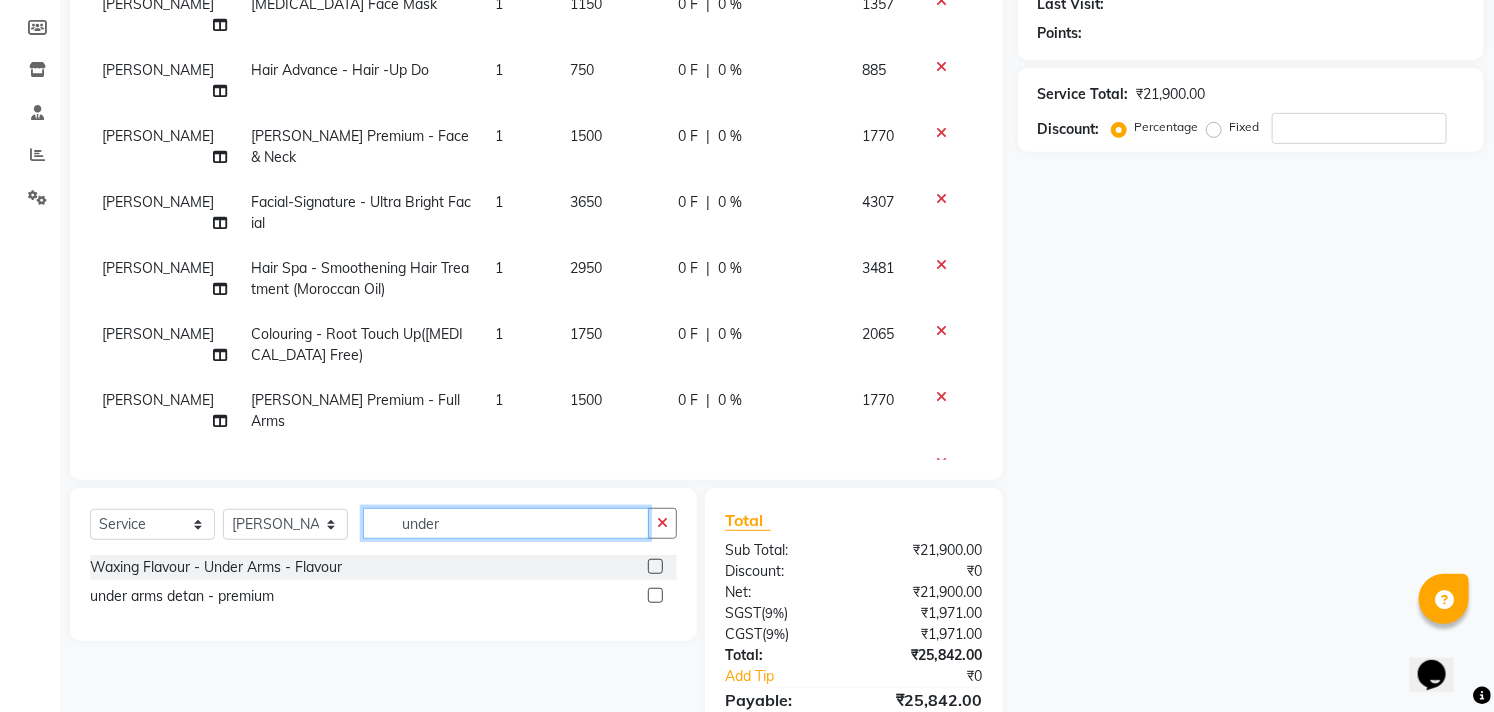 drag, startPoint x: 460, startPoint y: 523, endPoint x: 405, endPoint y: 528, distance: 55.226807 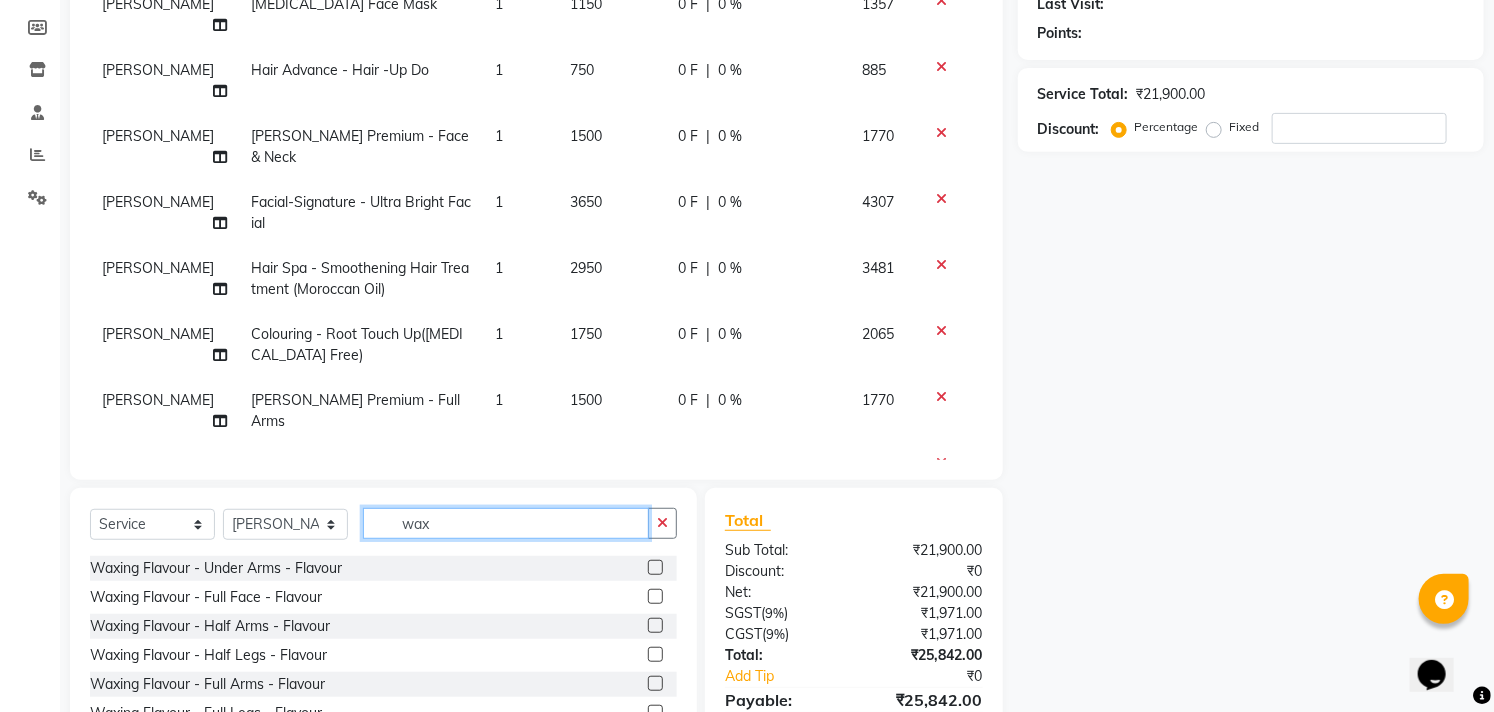 scroll, scrollTop: 111, scrollLeft: 0, axis: vertical 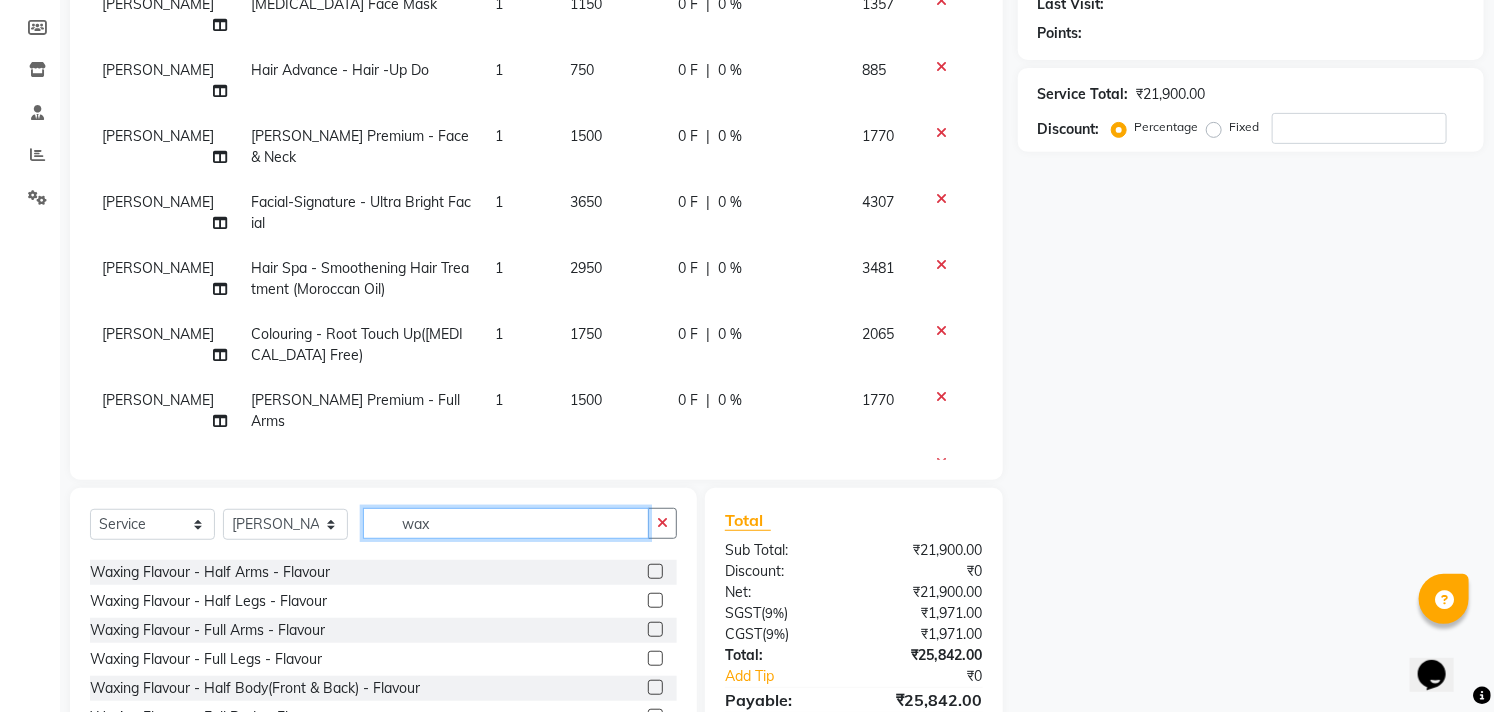 type on "wax" 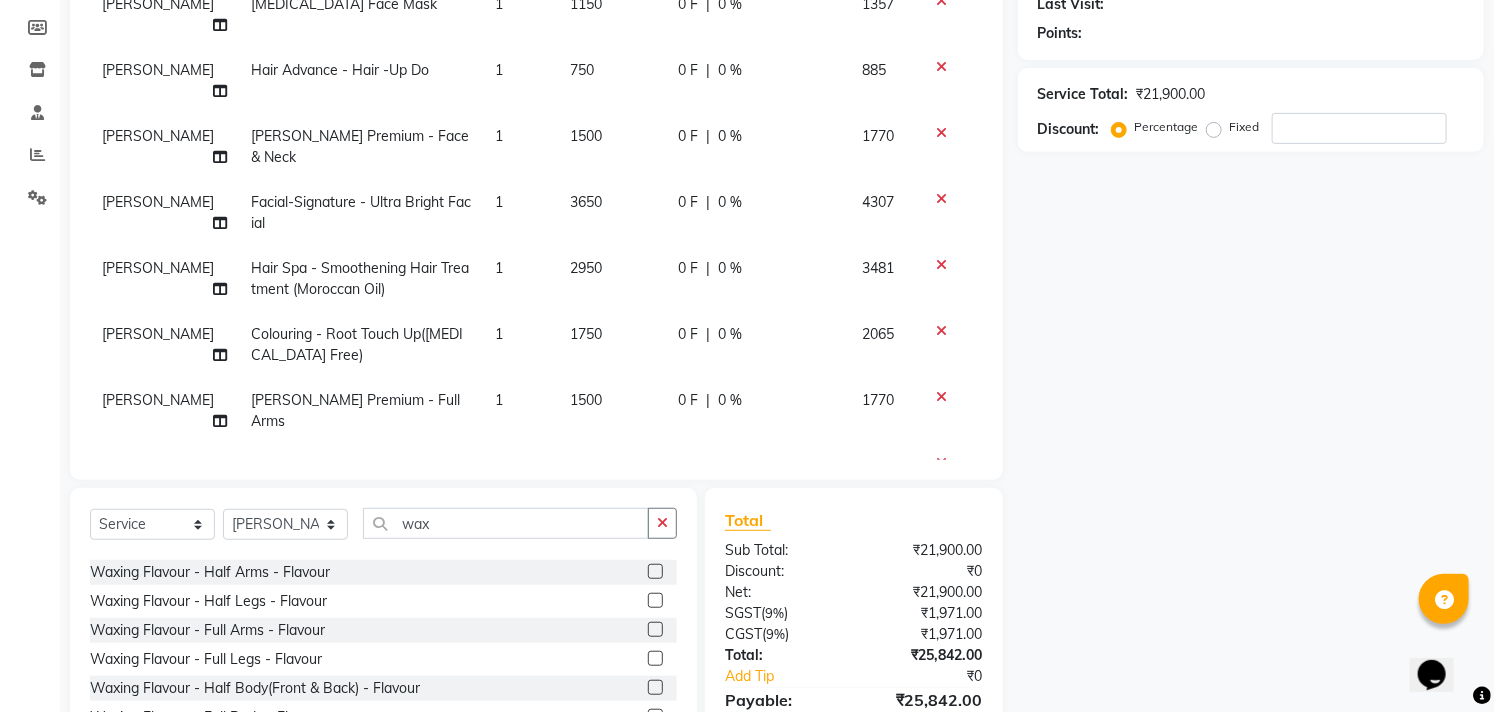 click 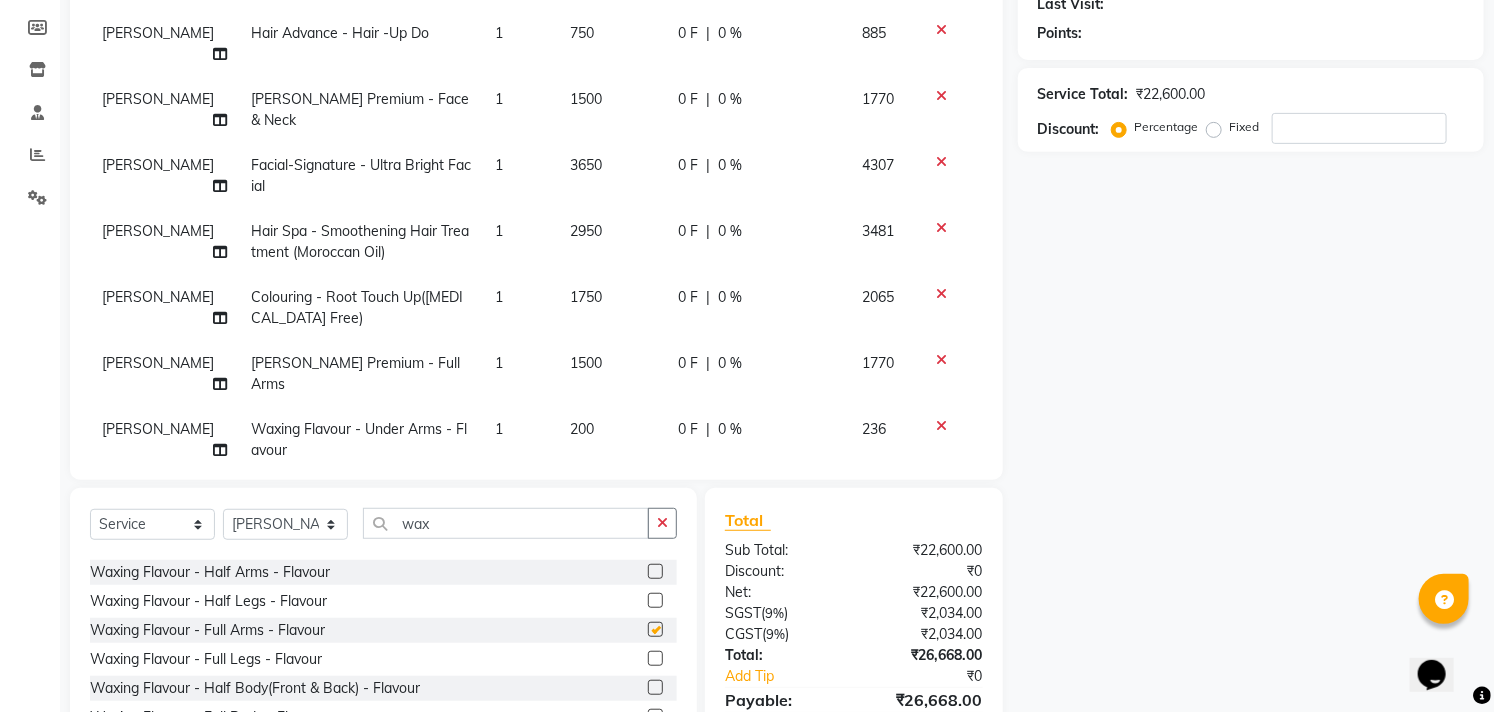 checkbox on "false" 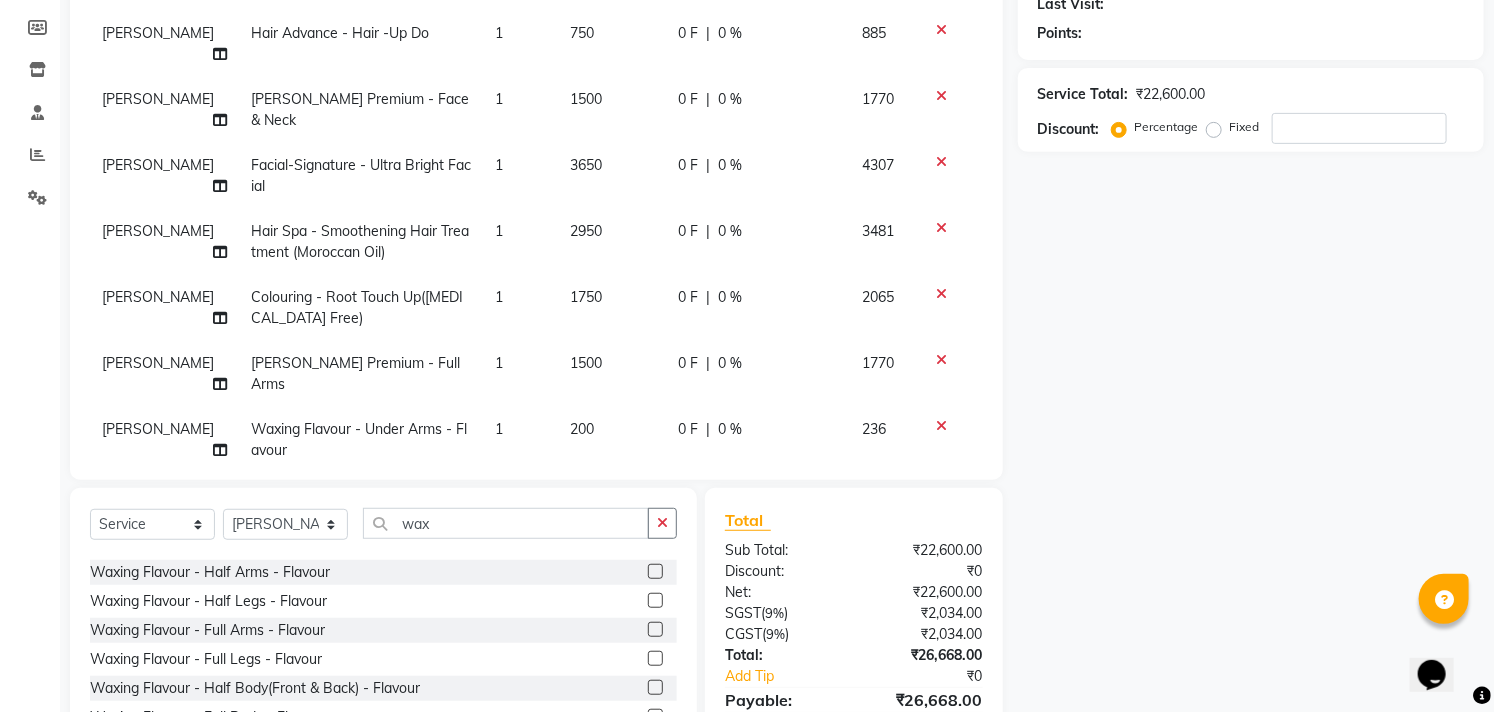 scroll, scrollTop: 455, scrollLeft: 0, axis: vertical 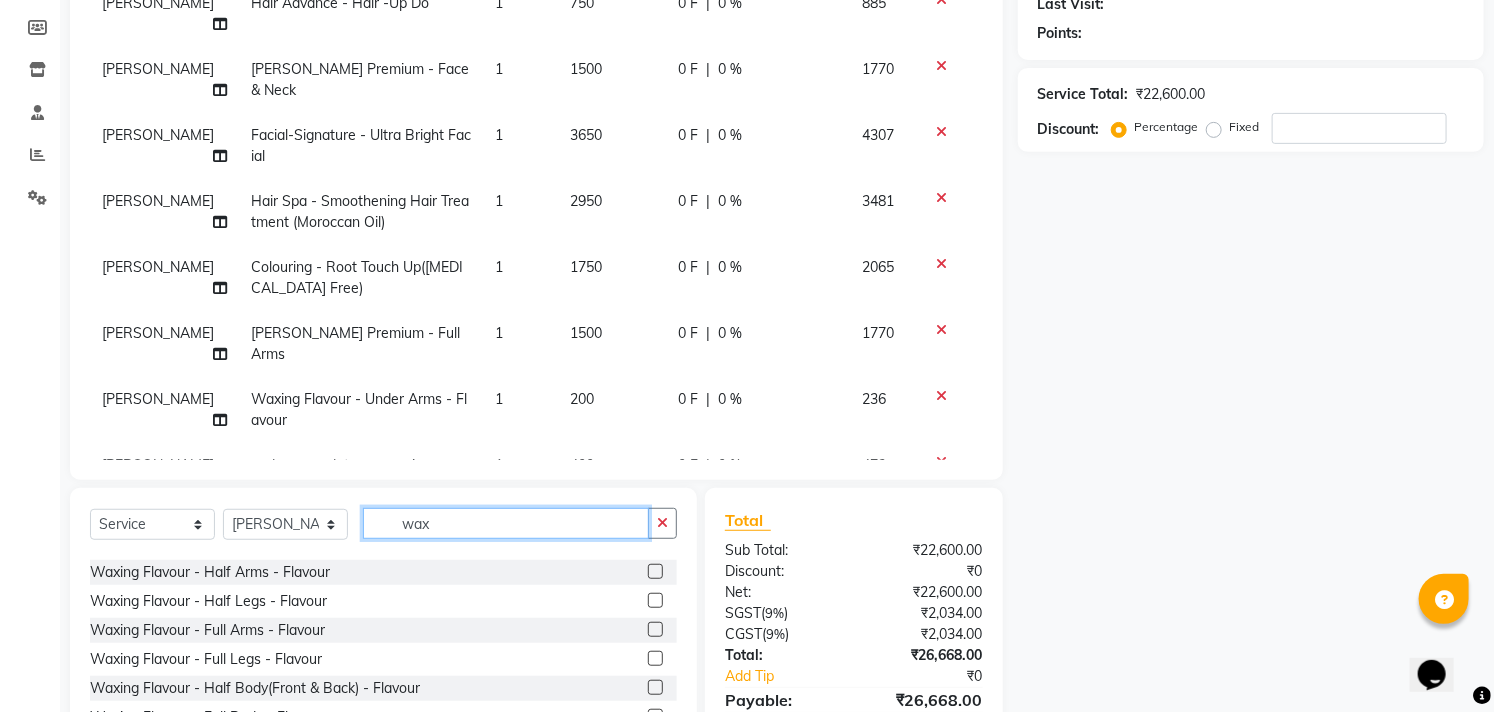 drag, startPoint x: 431, startPoint y: 528, endPoint x: 388, endPoint y: 530, distance: 43.046486 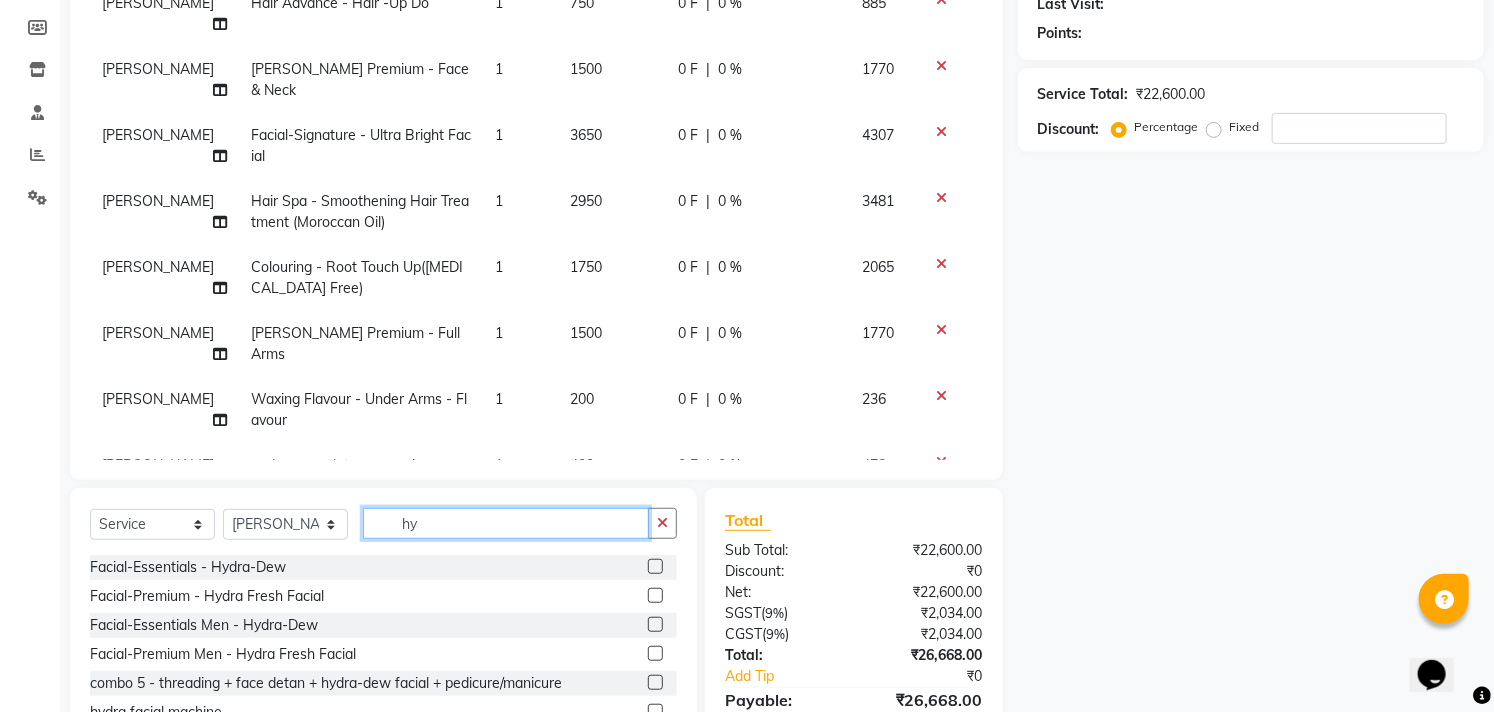 scroll, scrollTop: 0, scrollLeft: 0, axis: both 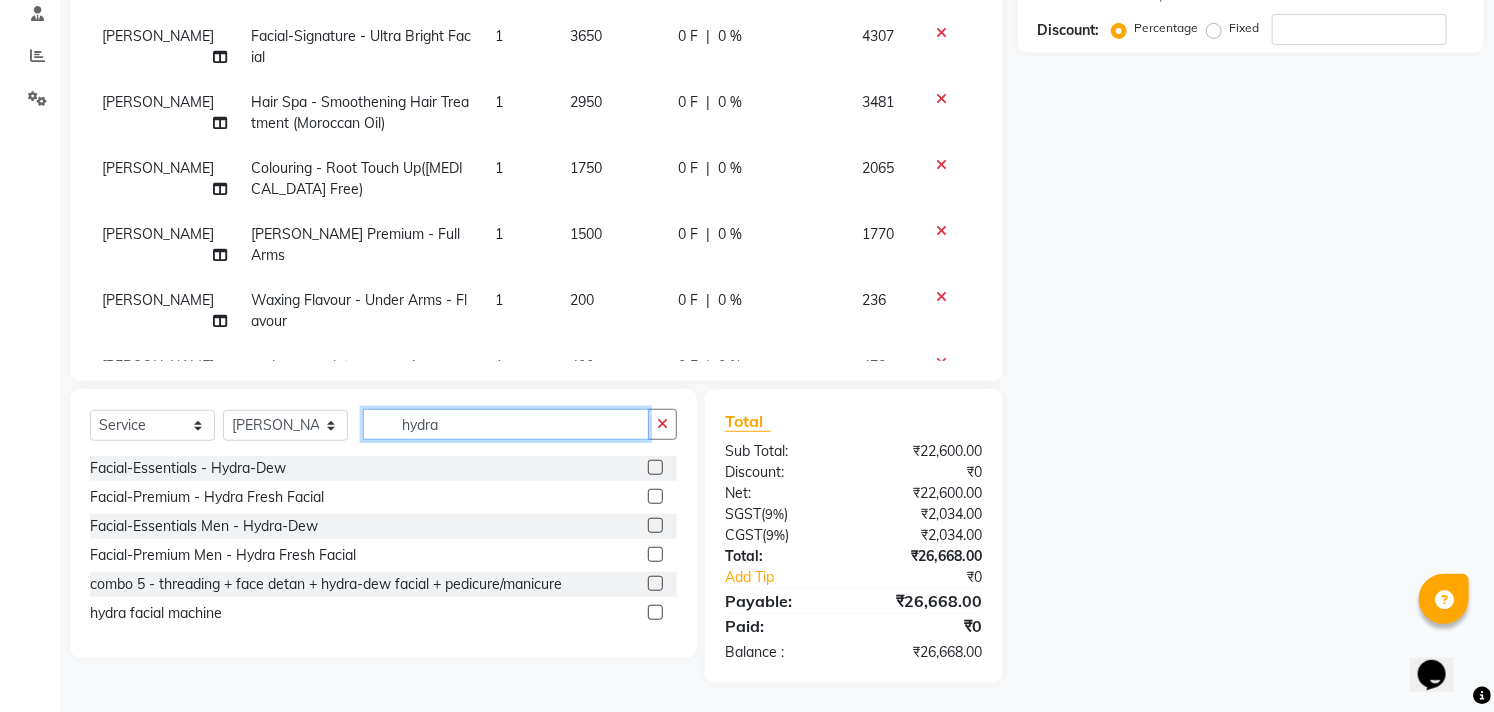type on "hydra" 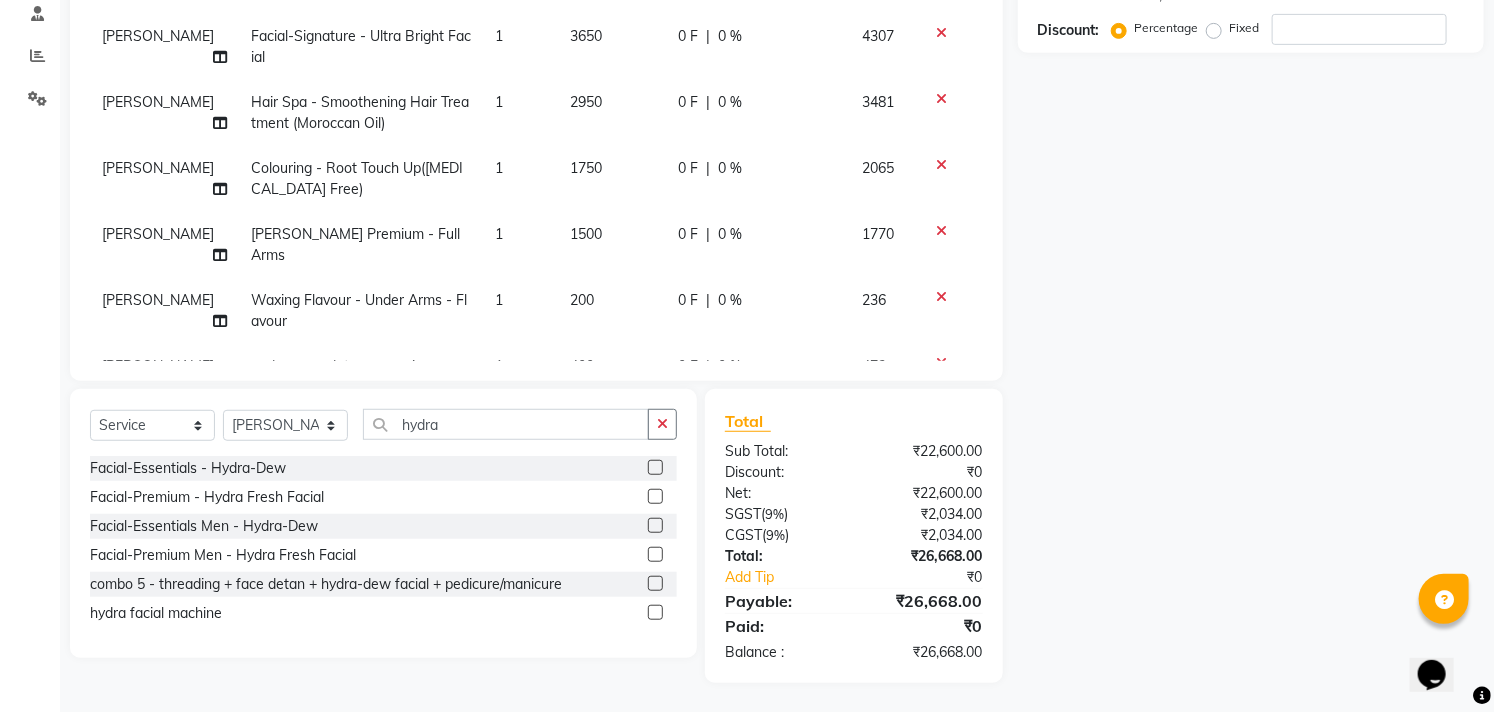 click 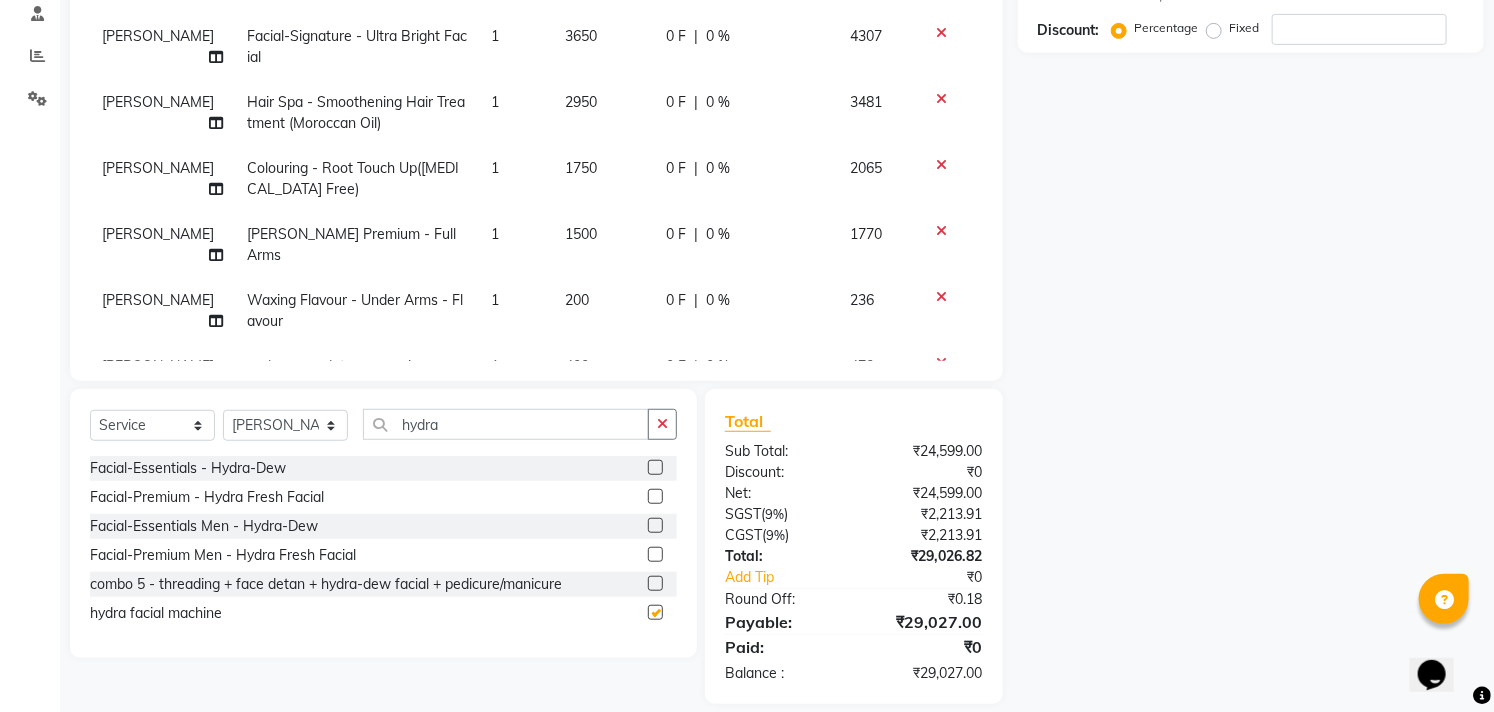 checkbox on "false" 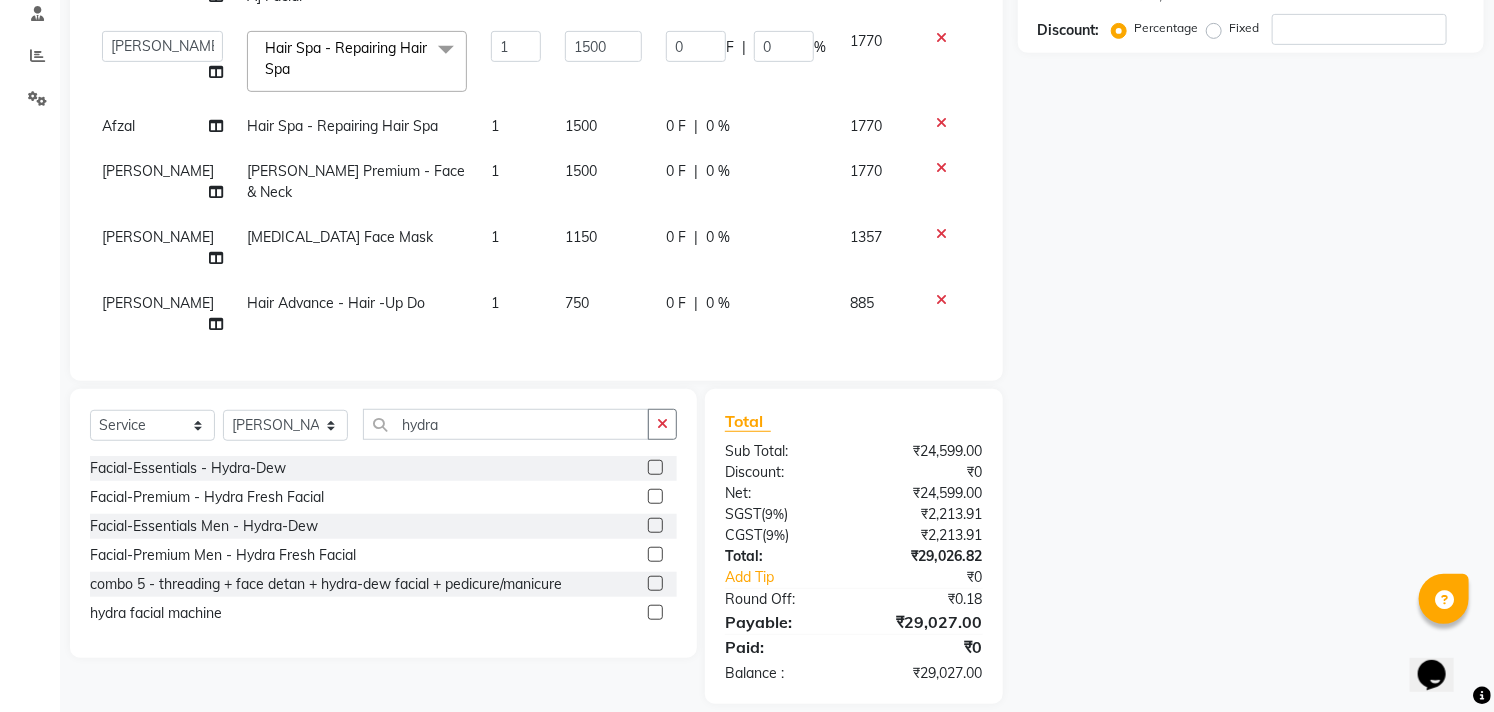 scroll, scrollTop: 0, scrollLeft: 0, axis: both 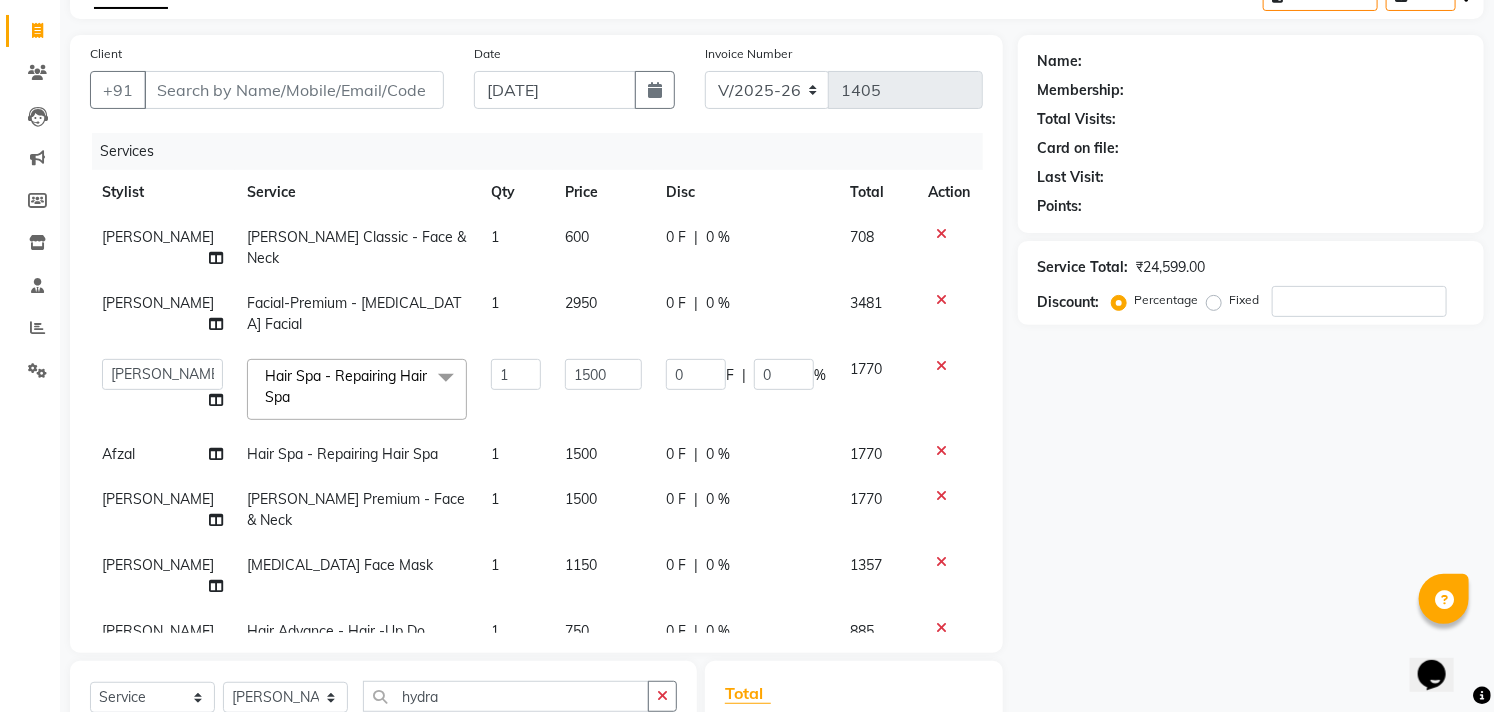 click on "Name: Membership: Total Visits: Card on file: Last Visit:  Points:  Service Total:  ₹24,599.00  Discount:  Percentage   Fixed" 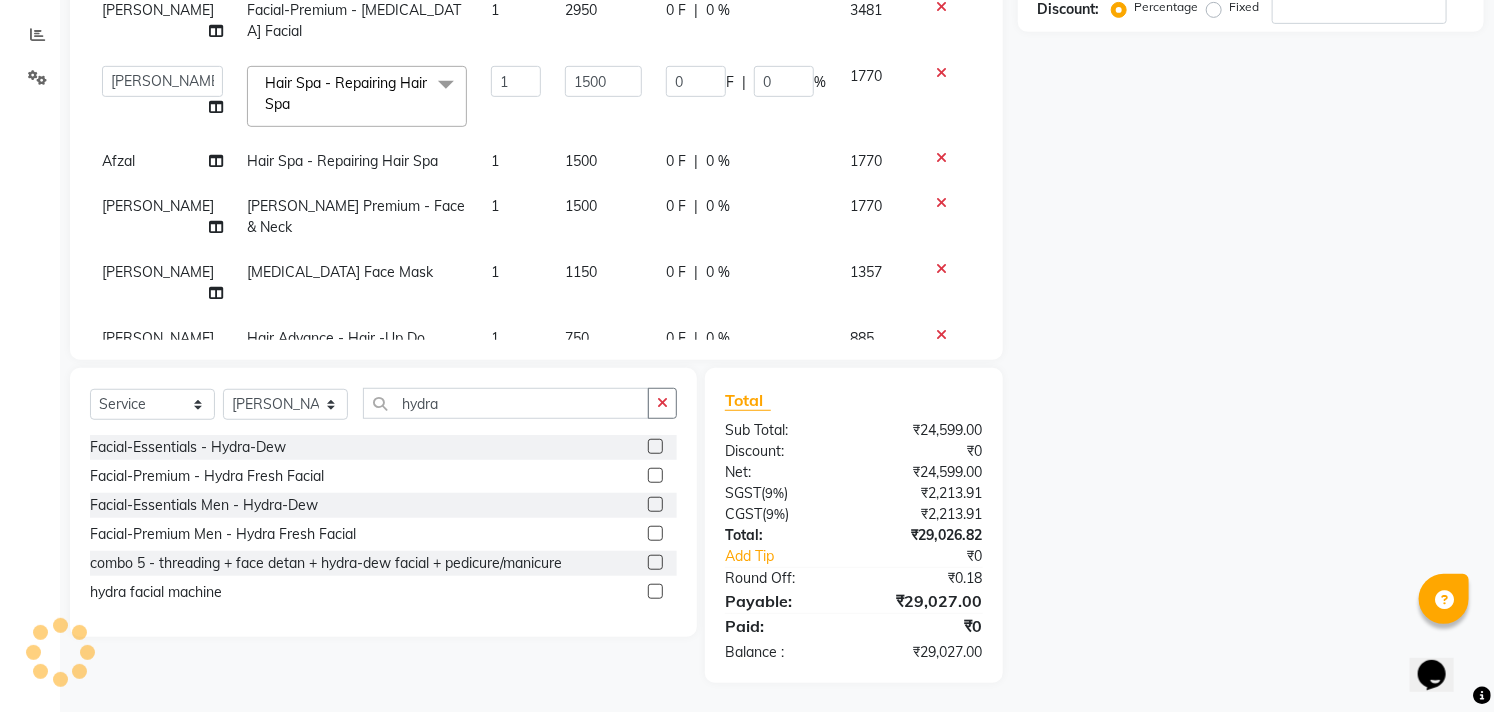 scroll, scrollTop: 297, scrollLeft: 0, axis: vertical 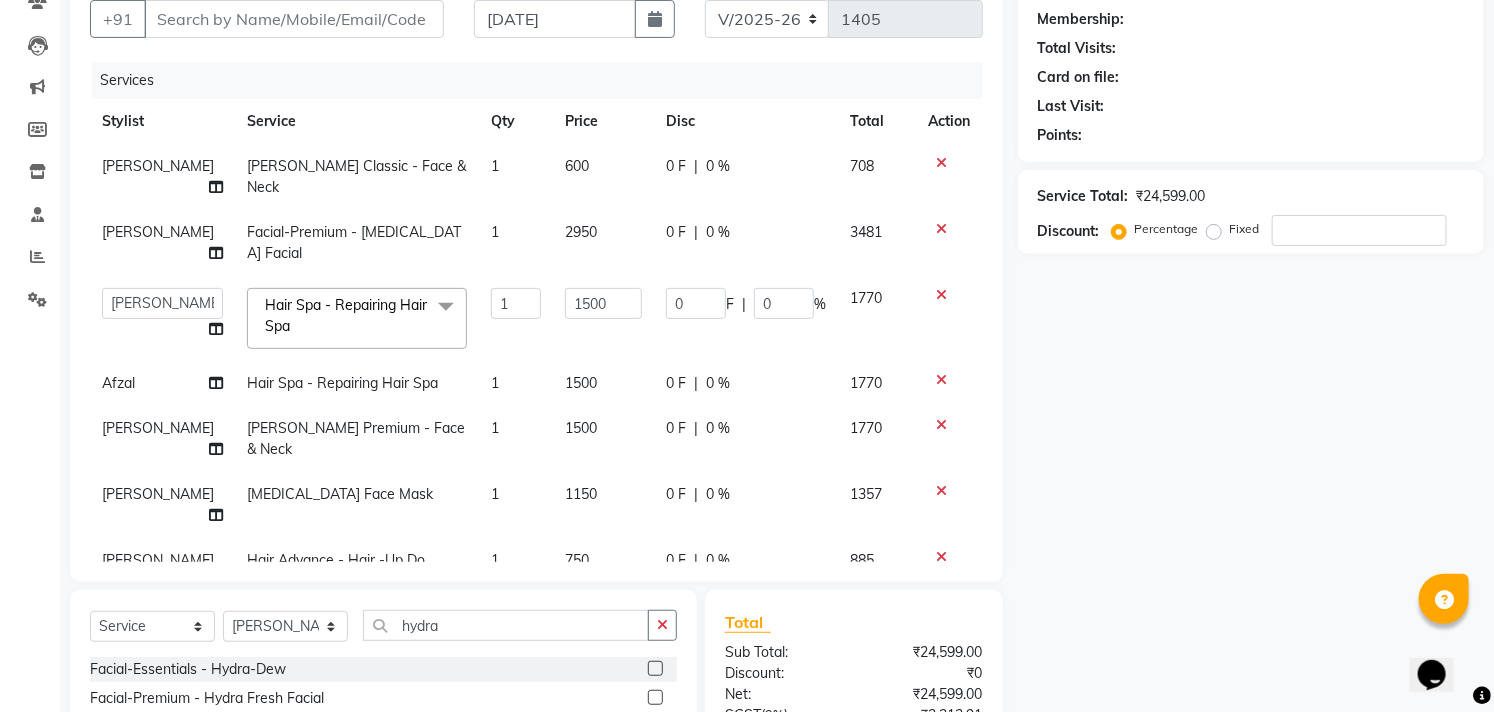 click on "De-Tan Classic - Face & Neck" 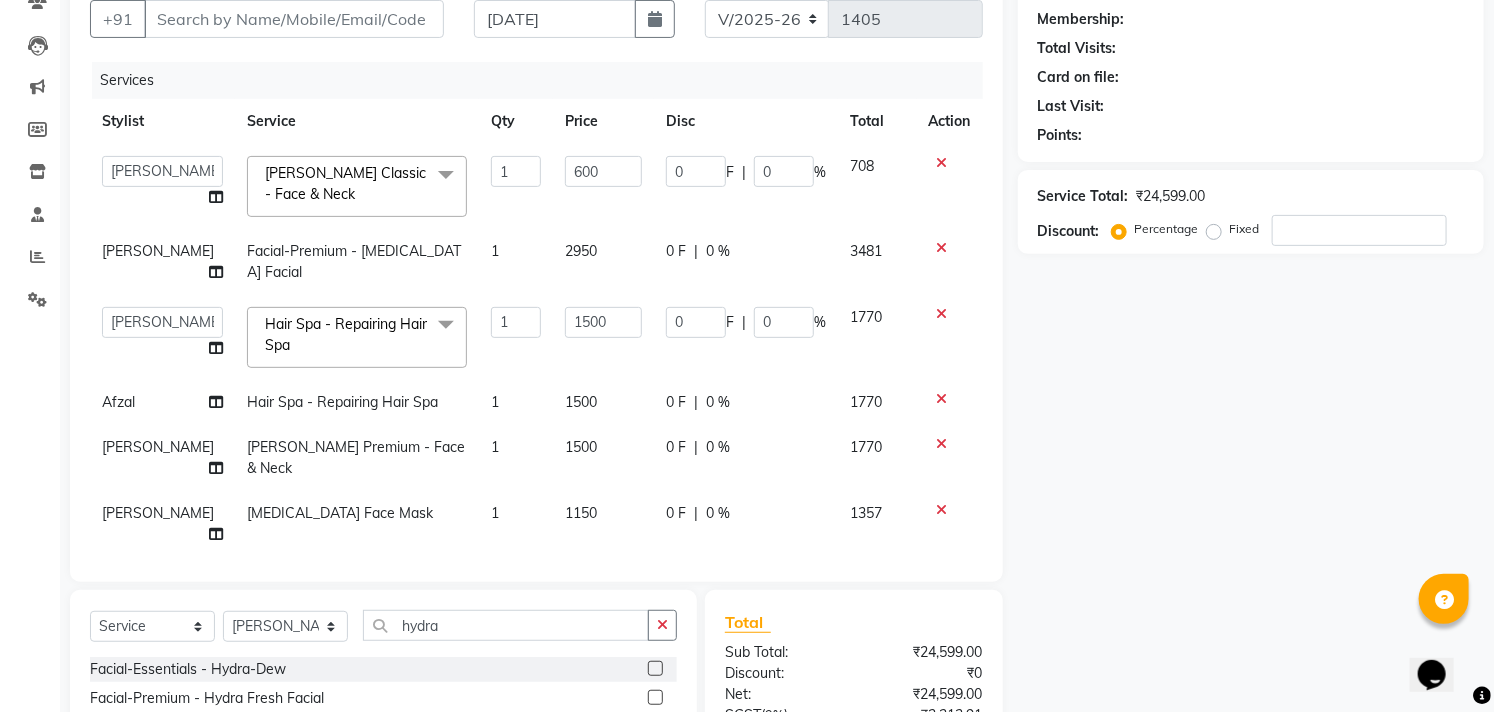 click 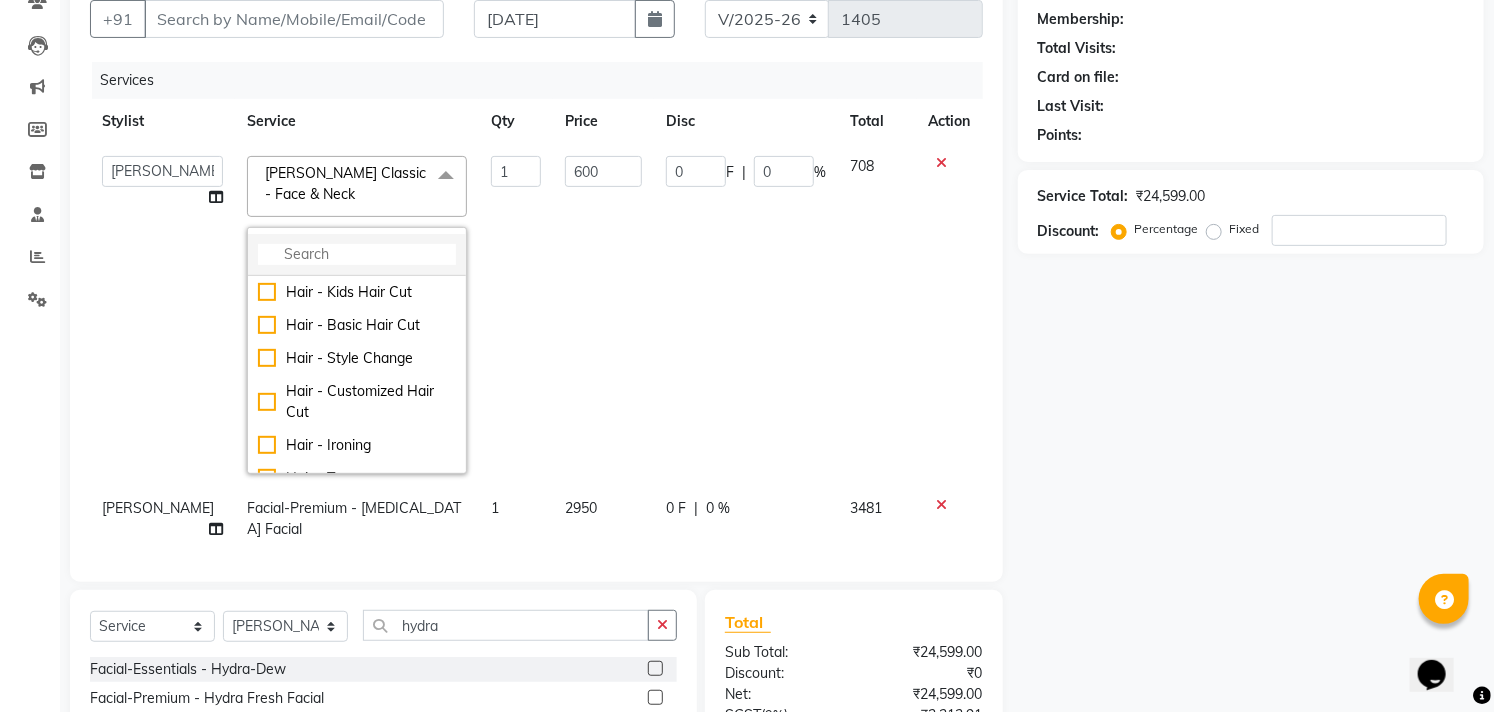 click 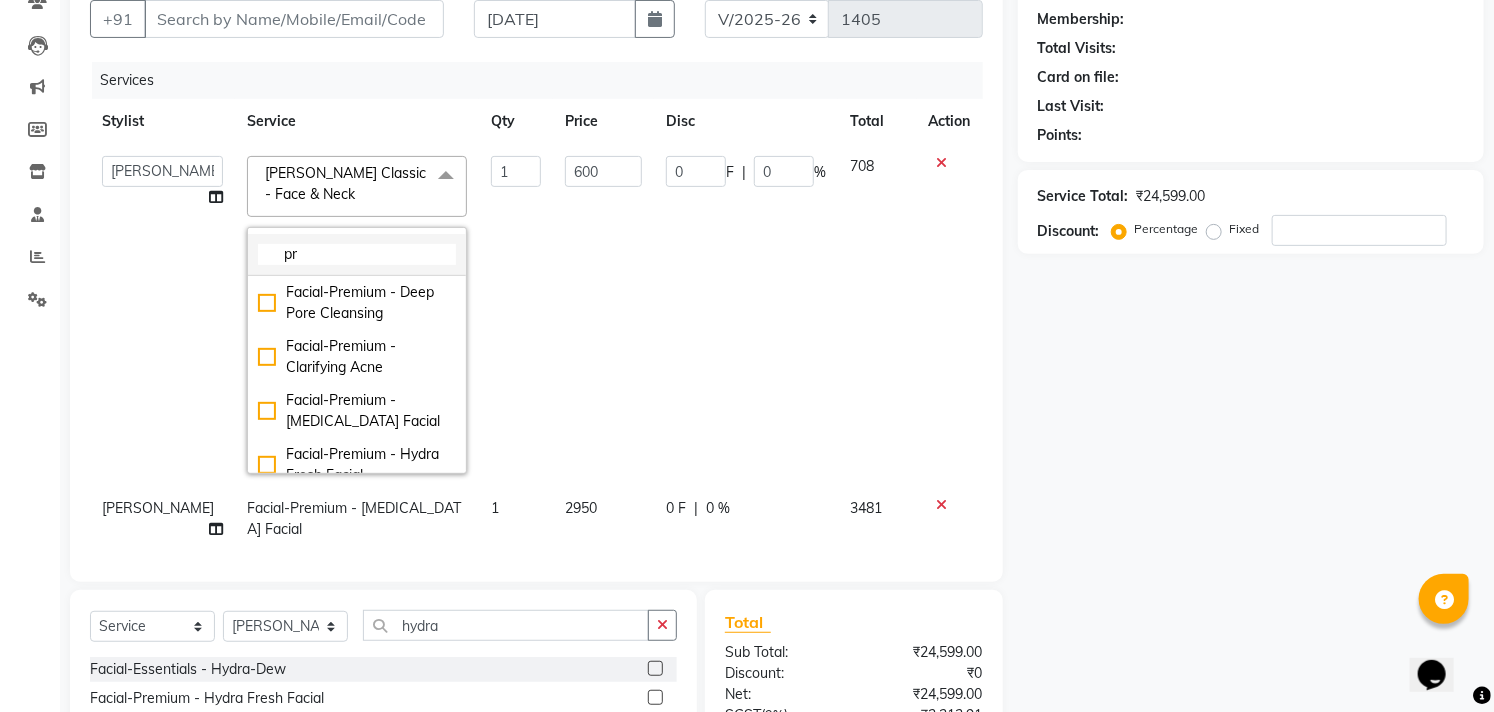 type on "p" 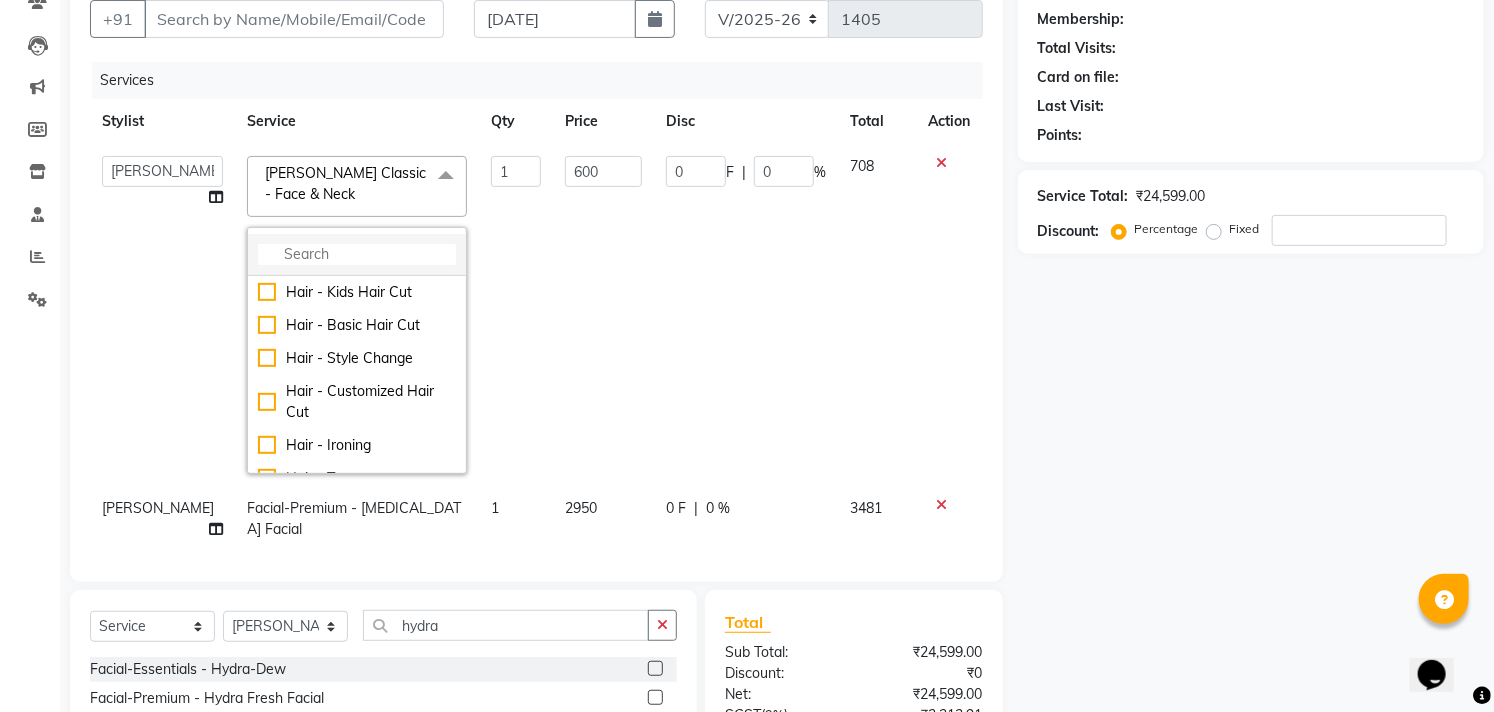 click 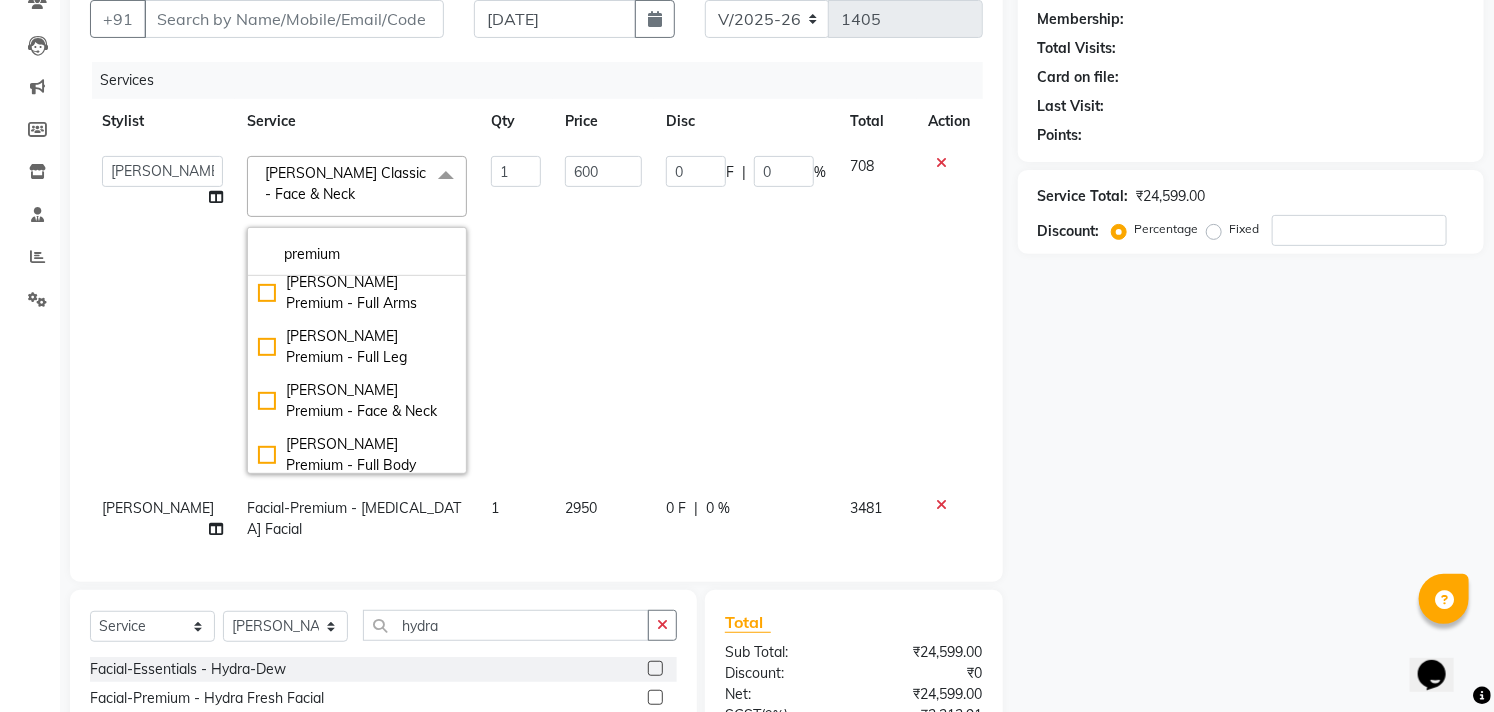 scroll, scrollTop: 444, scrollLeft: 0, axis: vertical 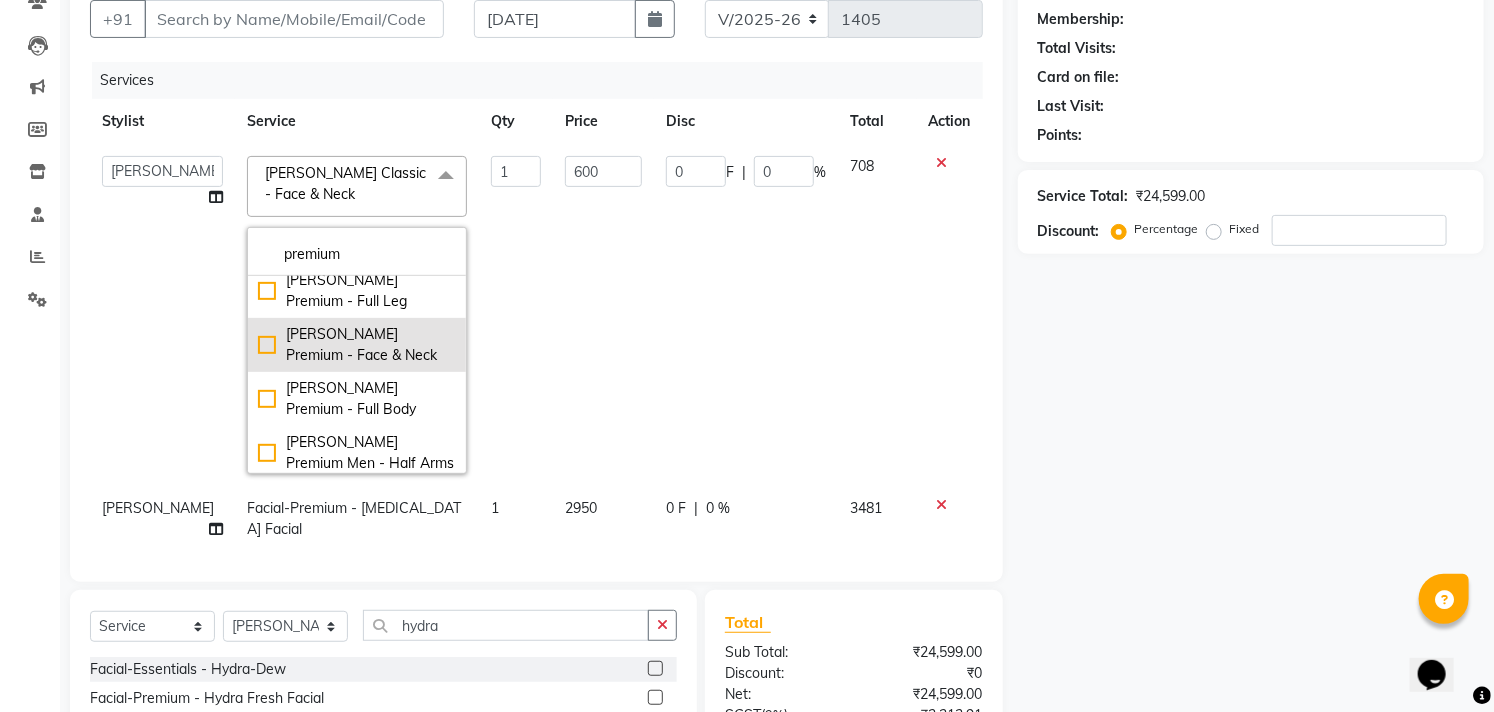 type on "premium" 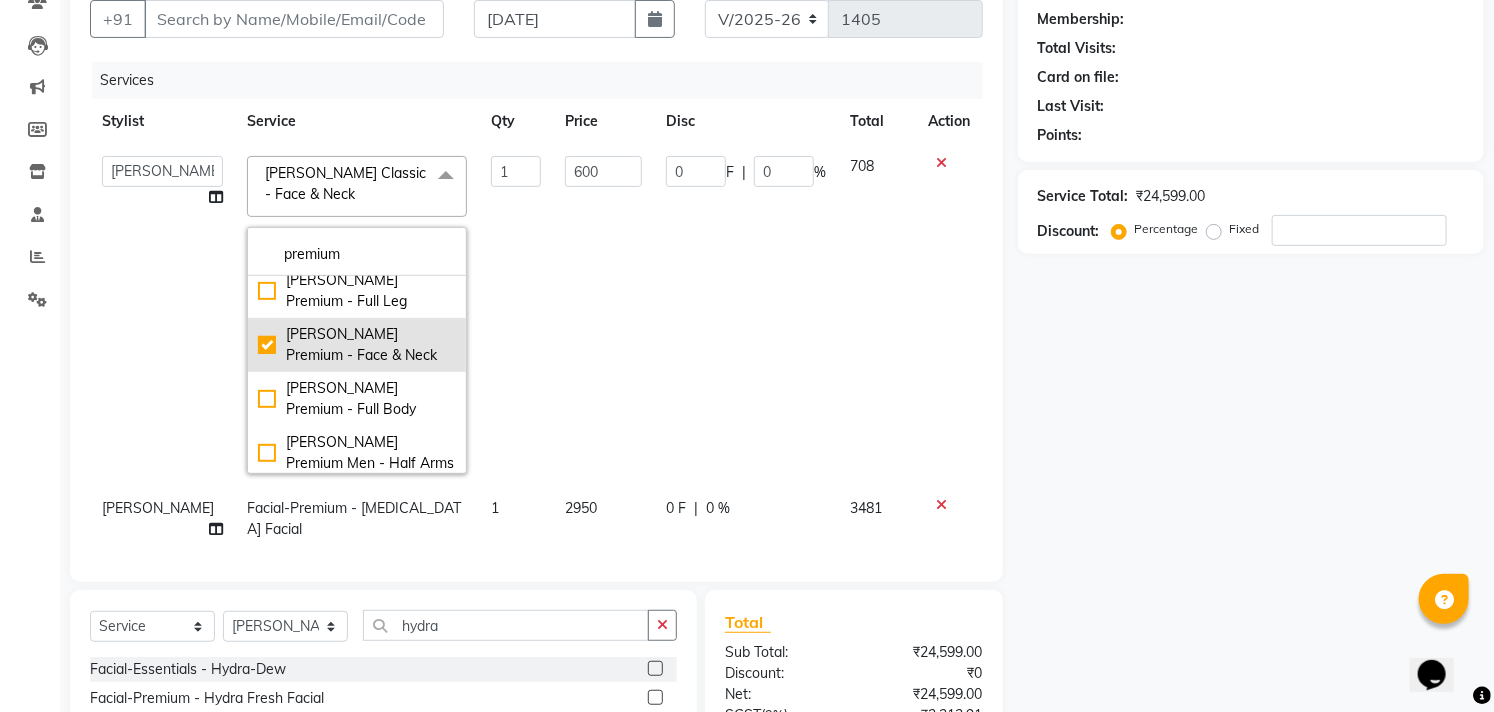 type on "1500" 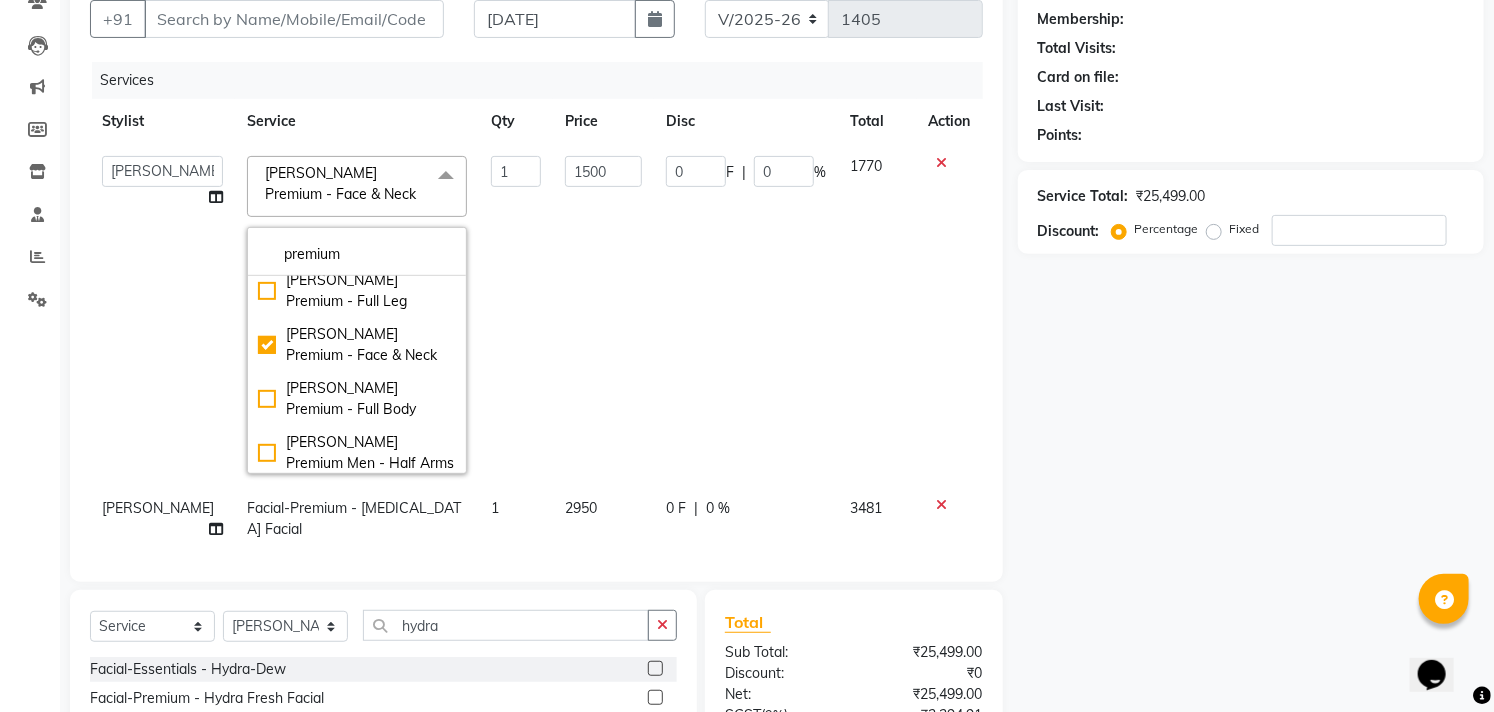 click on "Name: Membership: Total Visits: Card on file: Last Visit:  Points:  Service Total:  ₹25,499.00  Discount:  Percentage   Fixed" 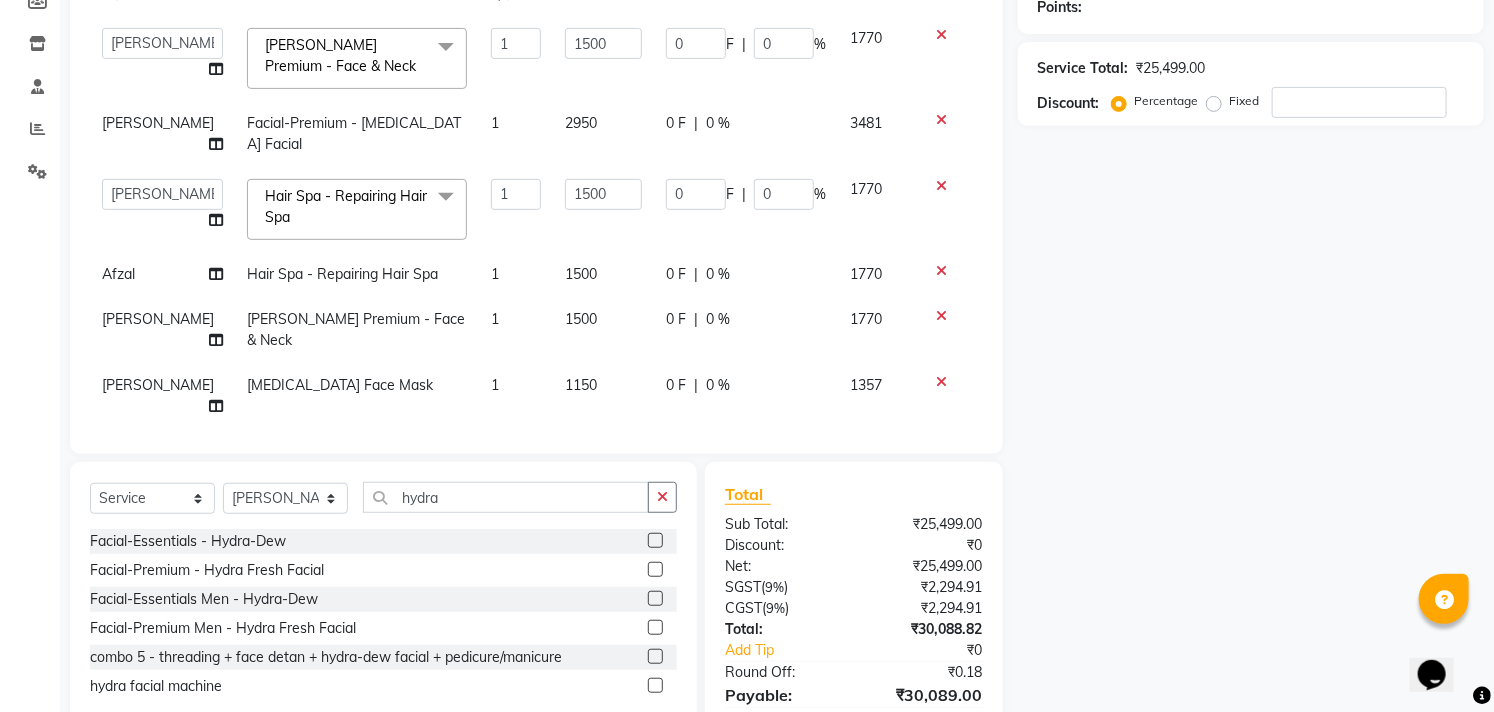 scroll, scrollTop: 186, scrollLeft: 0, axis: vertical 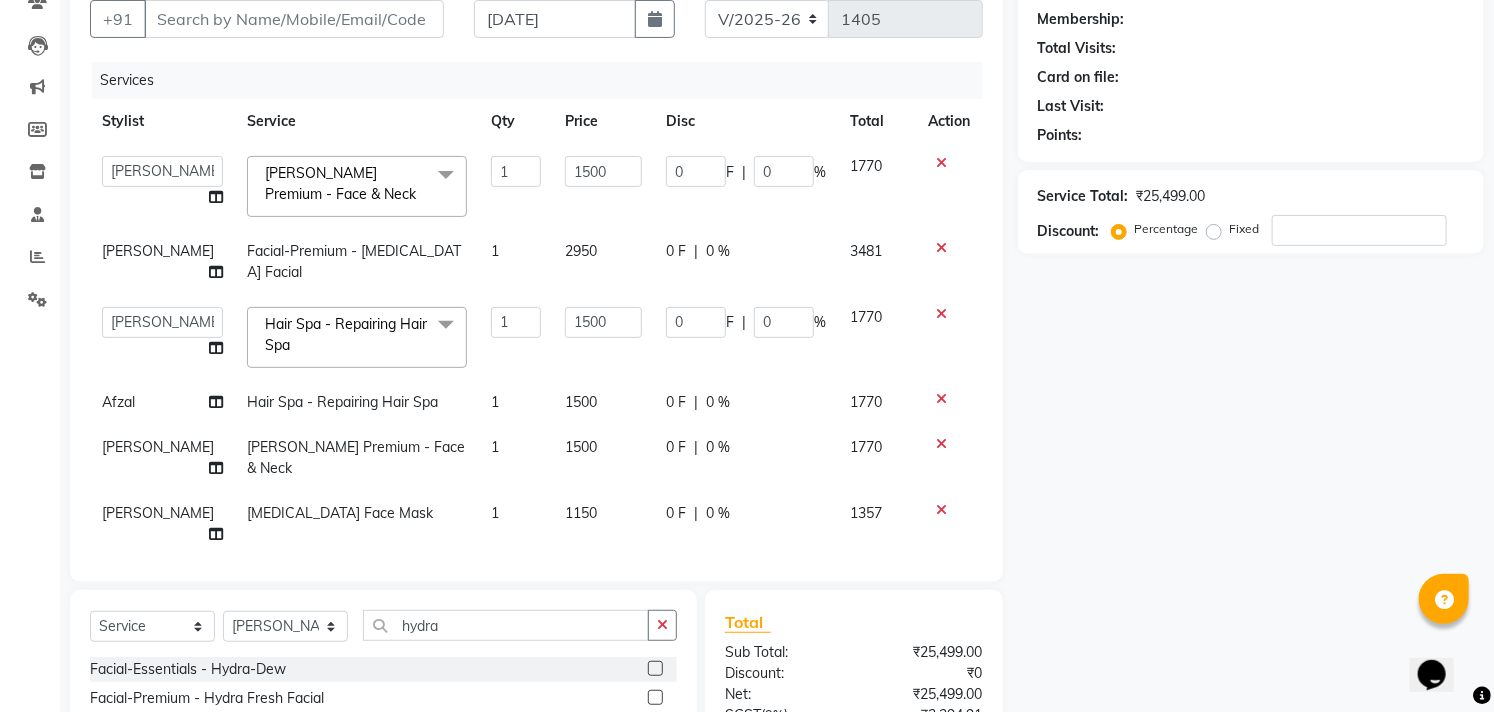 click on "Name: Membership: Total Visits: Card on file: Last Visit:  Points:  Service Total:  ₹25,499.00  Discount:  Percentage   Fixed" 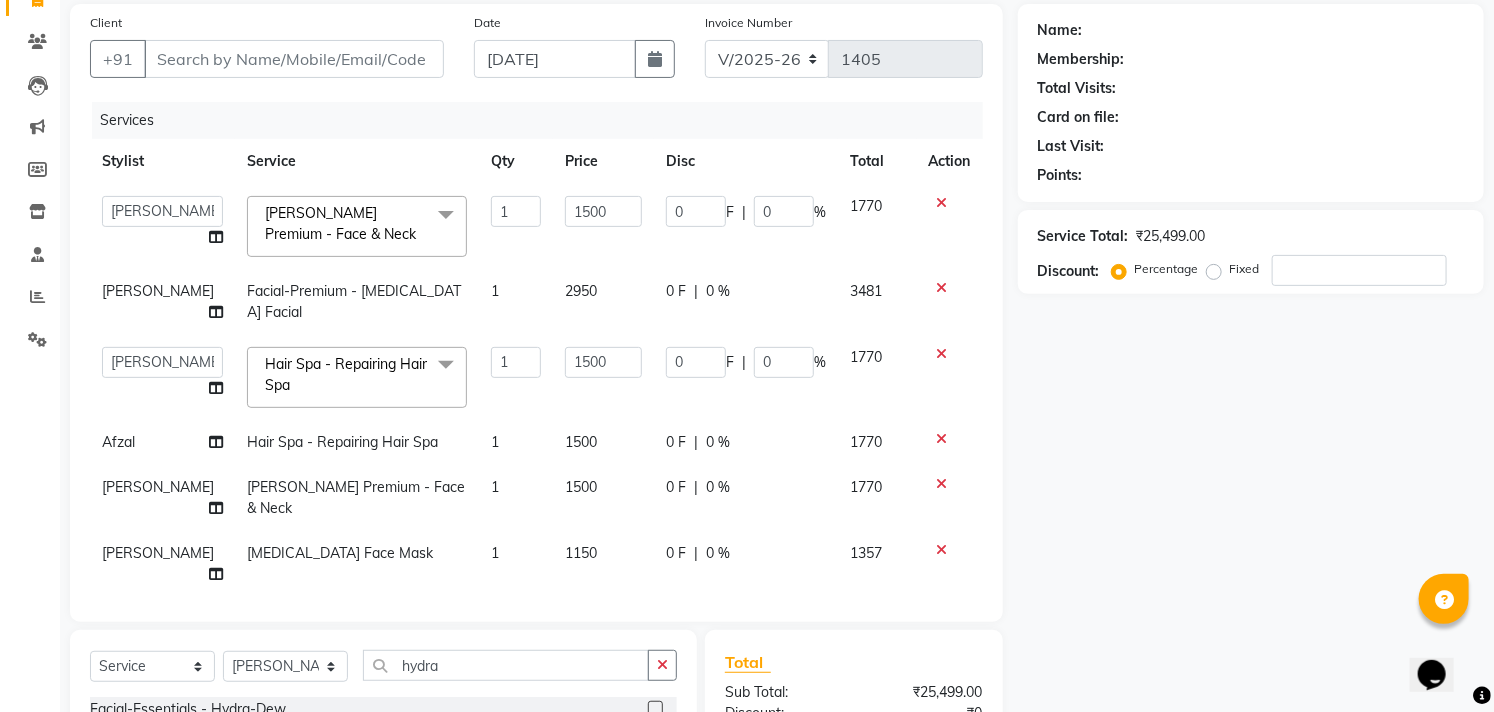 scroll, scrollTop: 75, scrollLeft: 0, axis: vertical 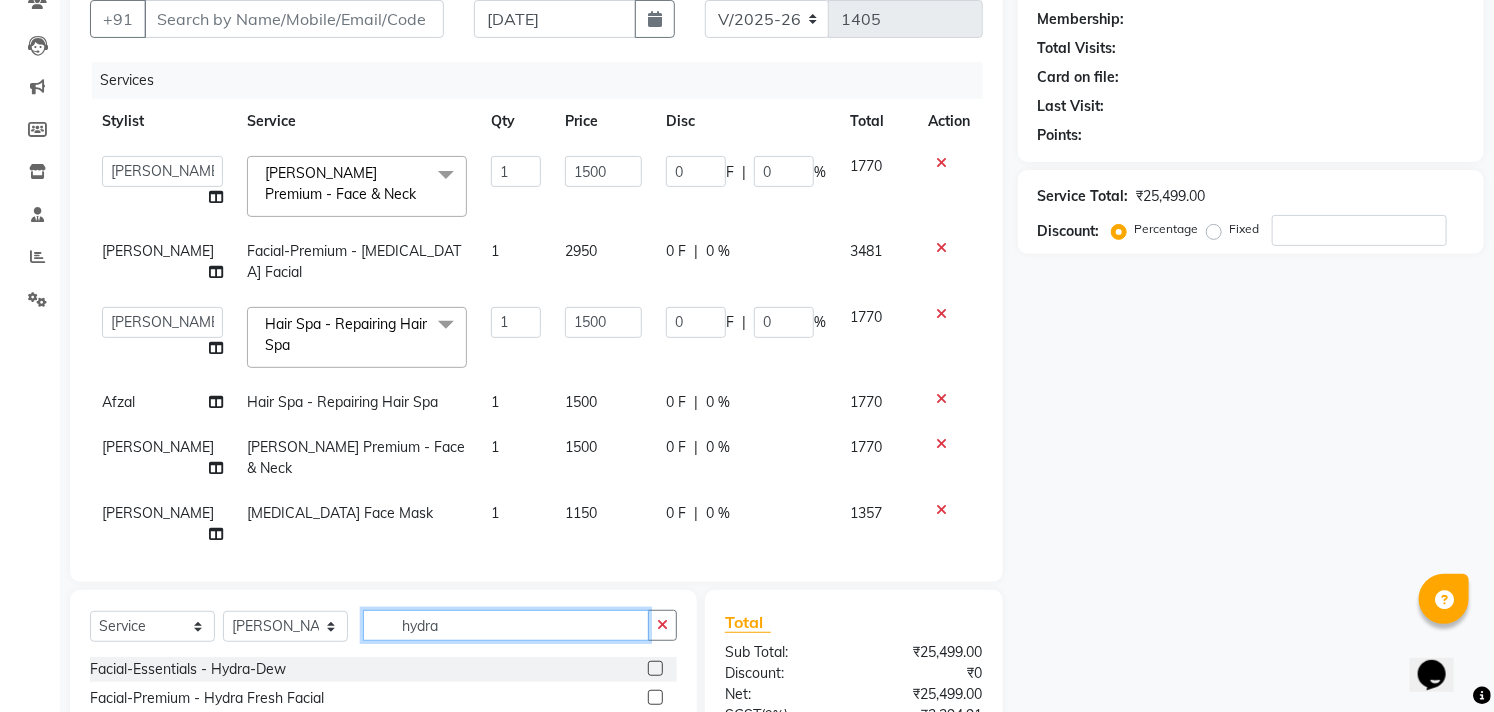drag, startPoint x: 441, startPoint y: 625, endPoint x: 392, endPoint y: 625, distance: 49 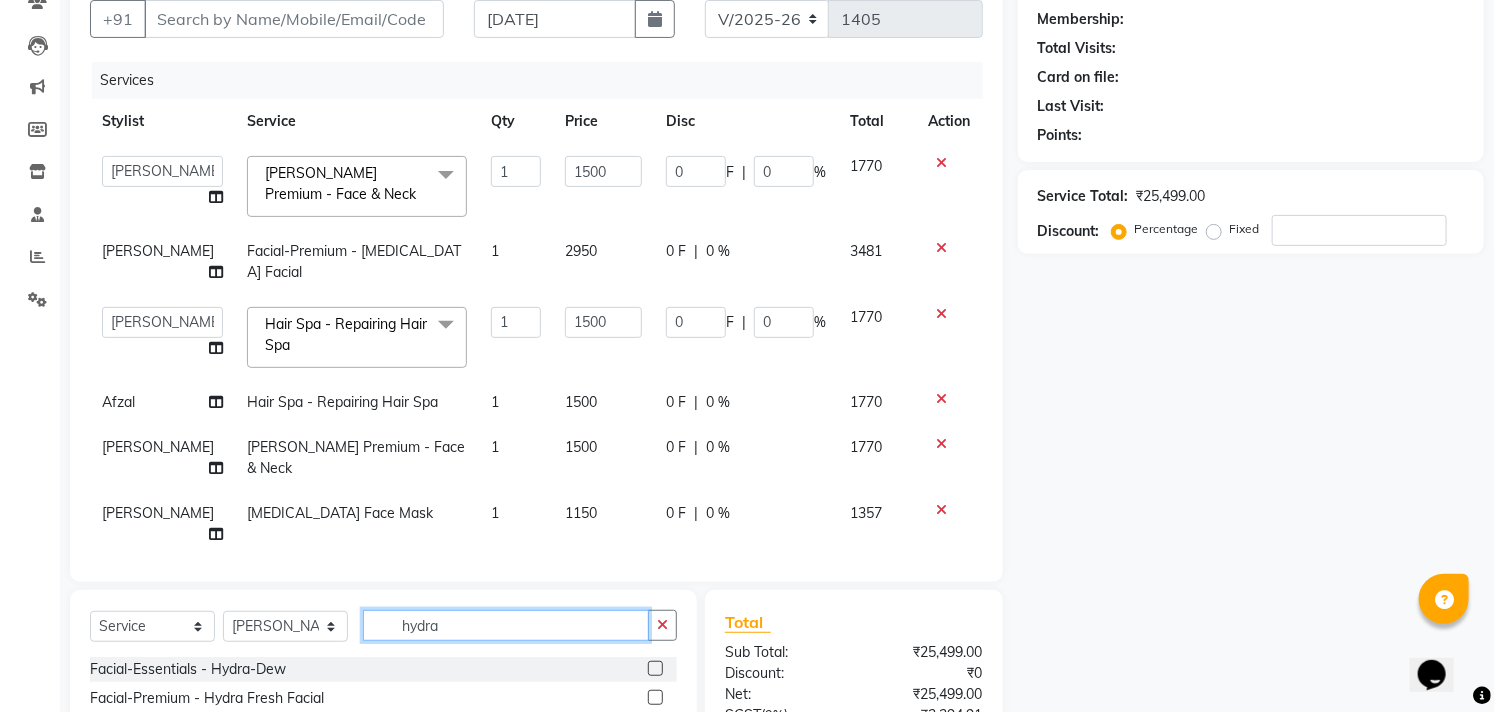 click on "hydra" 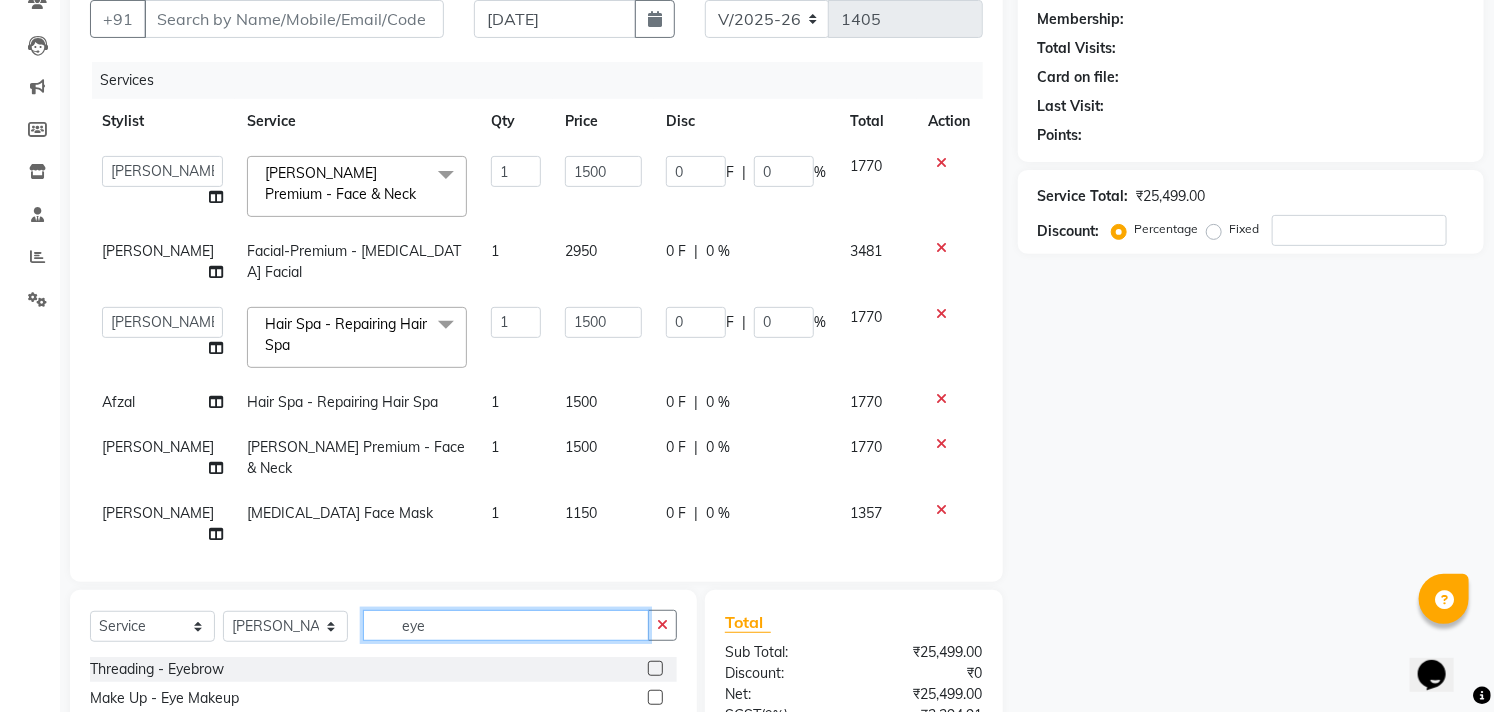 type on "eye" 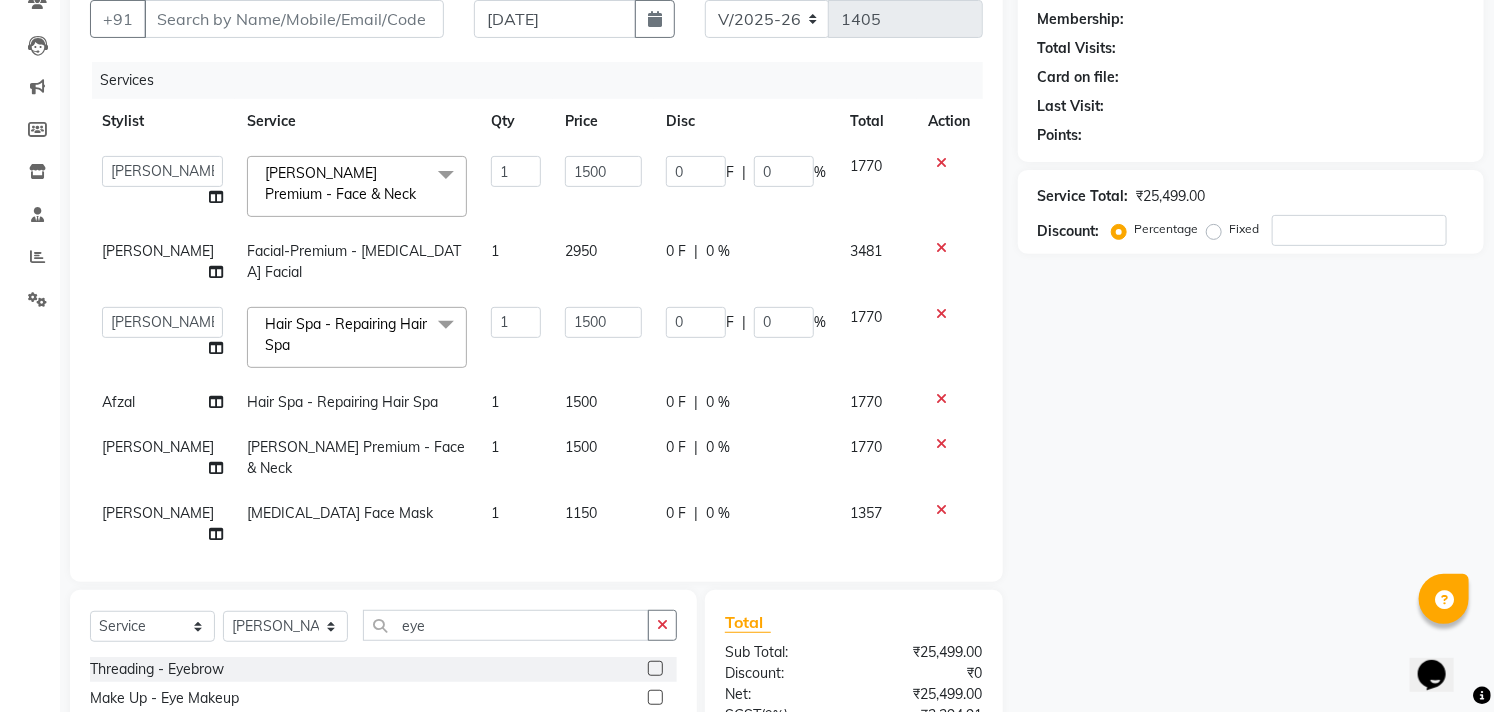 click 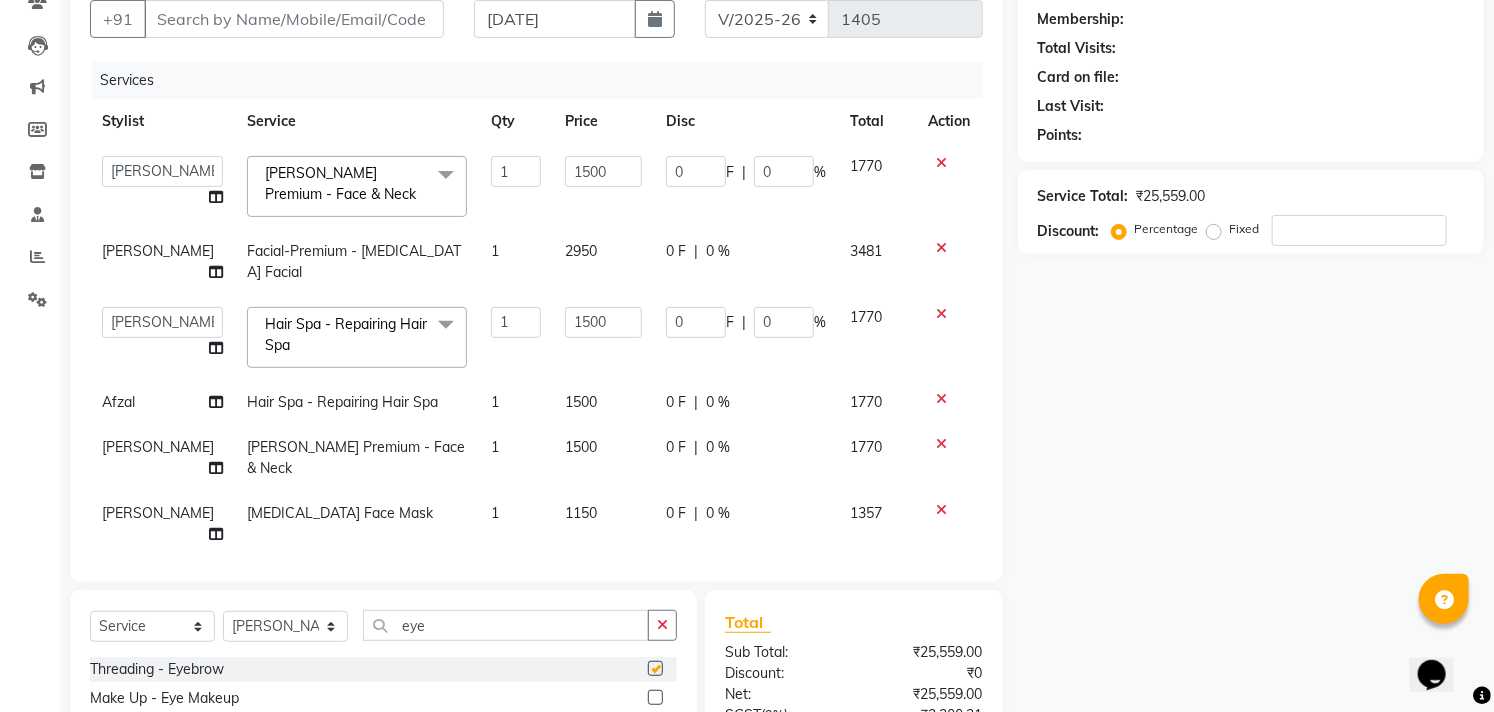 checkbox on "false" 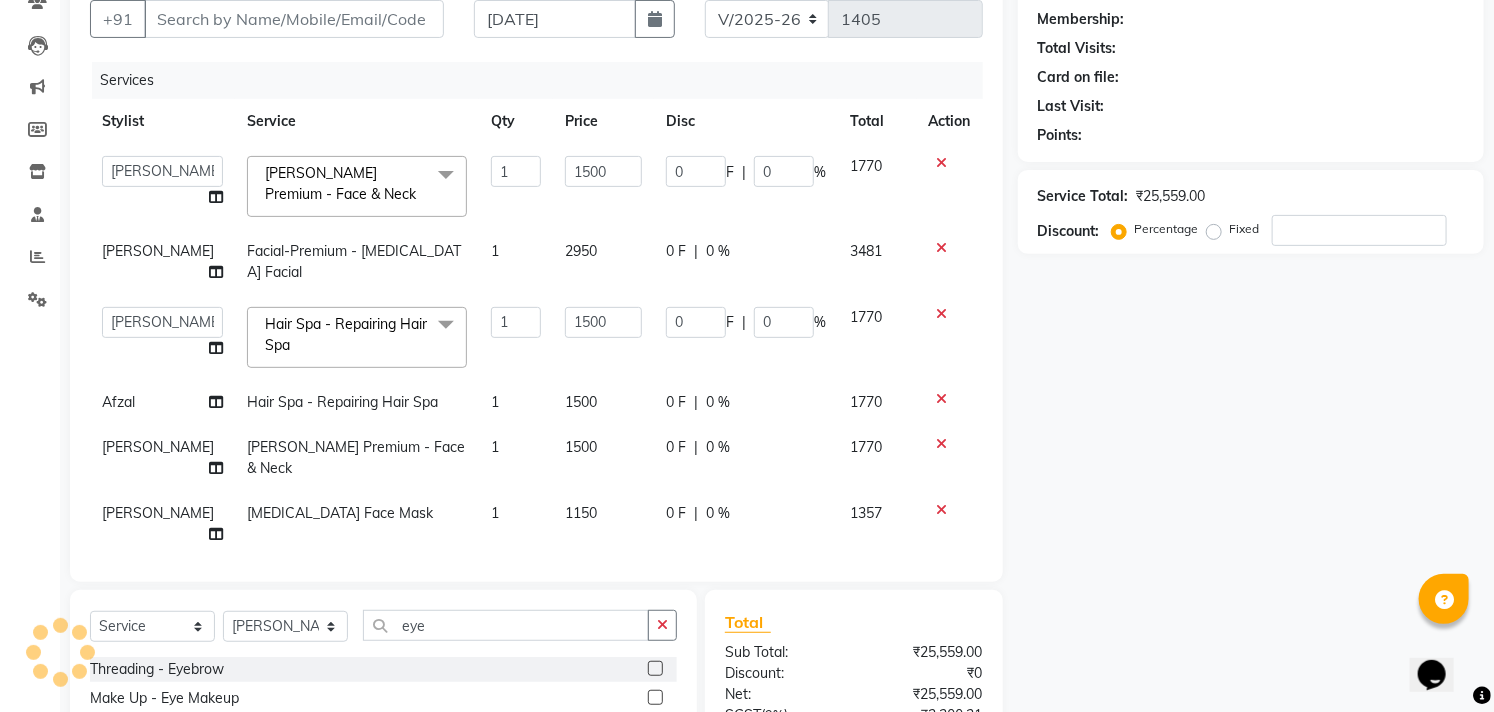 click on "Name: Membership: Total Visits: Card on file: Last Visit:  Points:  Service Total:  ₹25,559.00  Discount:  Percentage   Fixed" 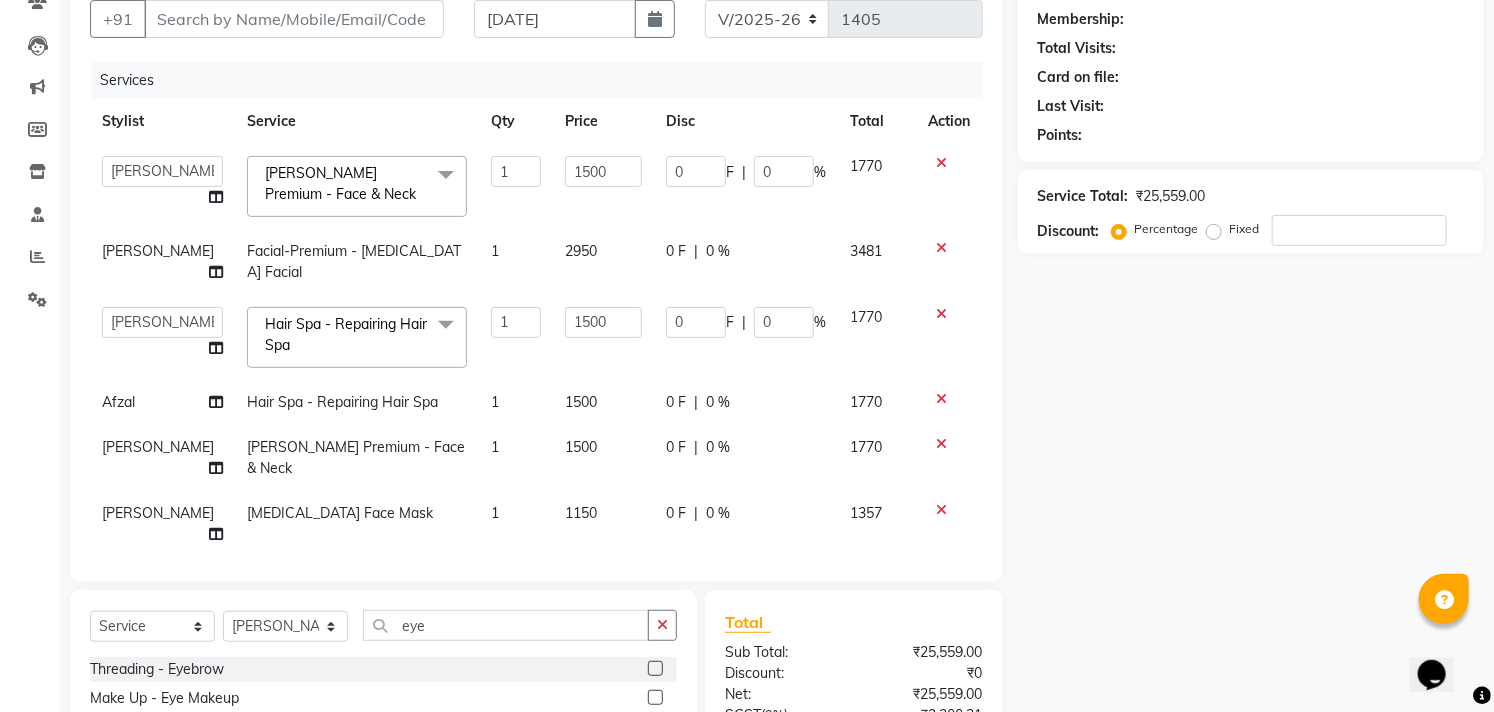 click on "Name: Membership: Total Visits: Card on file: Last Visit:  Points:  Service Total:  ₹25,559.00  Discount:  Percentage   Fixed" 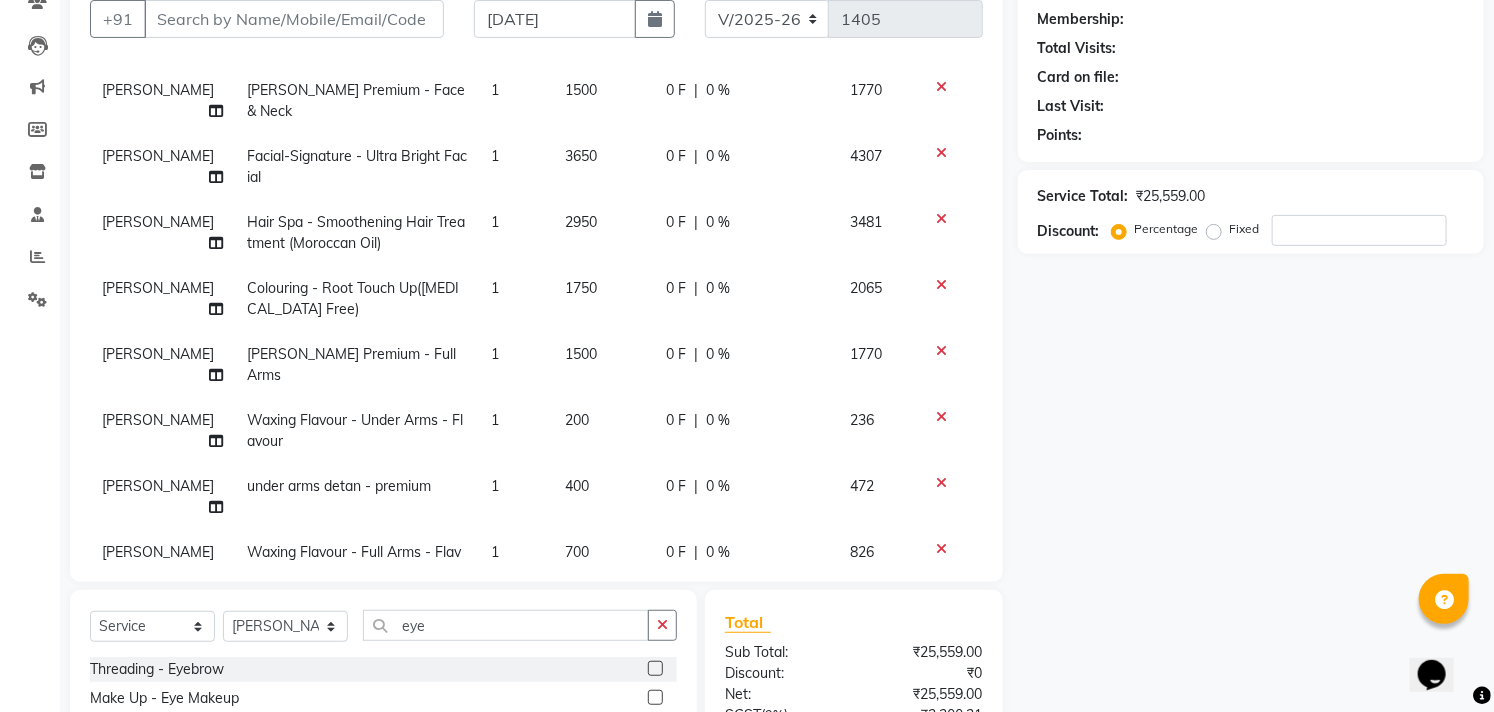 scroll, scrollTop: 585, scrollLeft: 0, axis: vertical 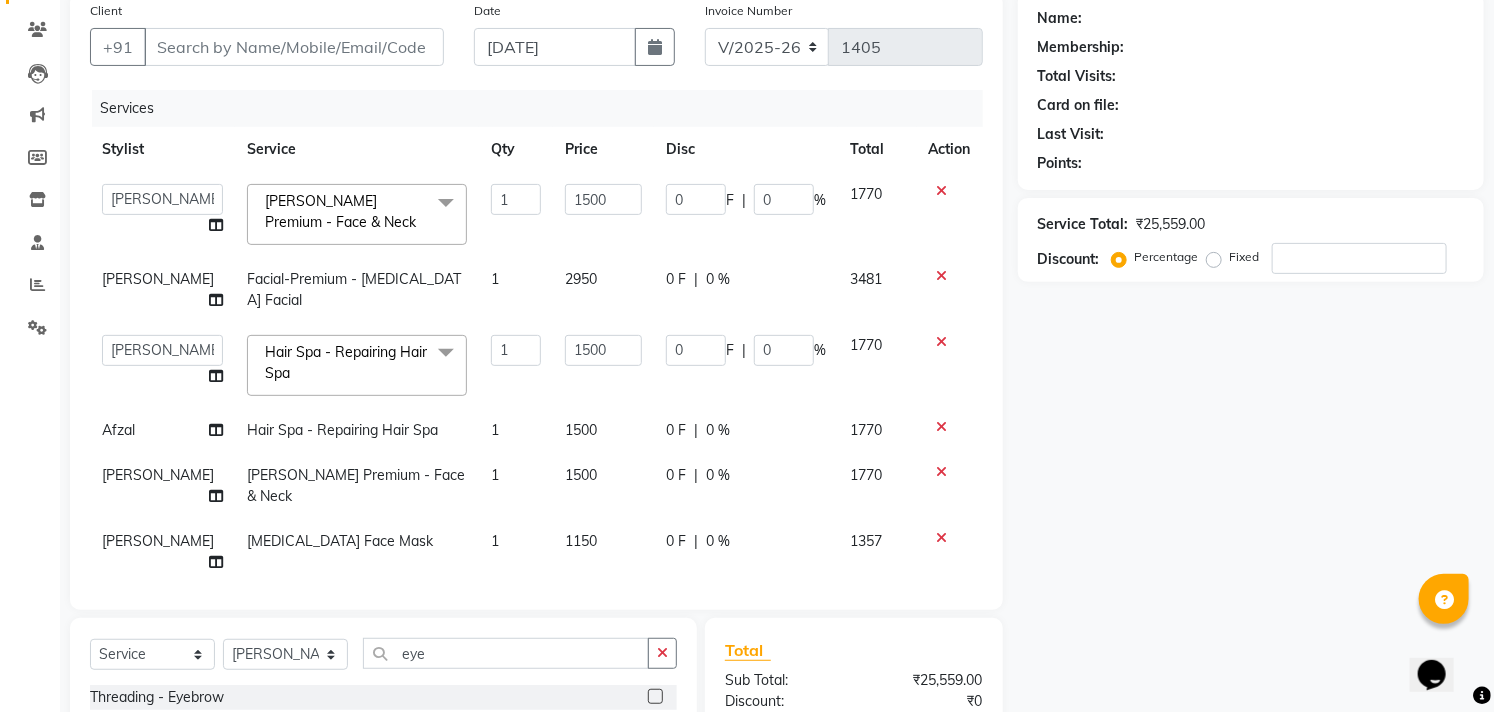 click 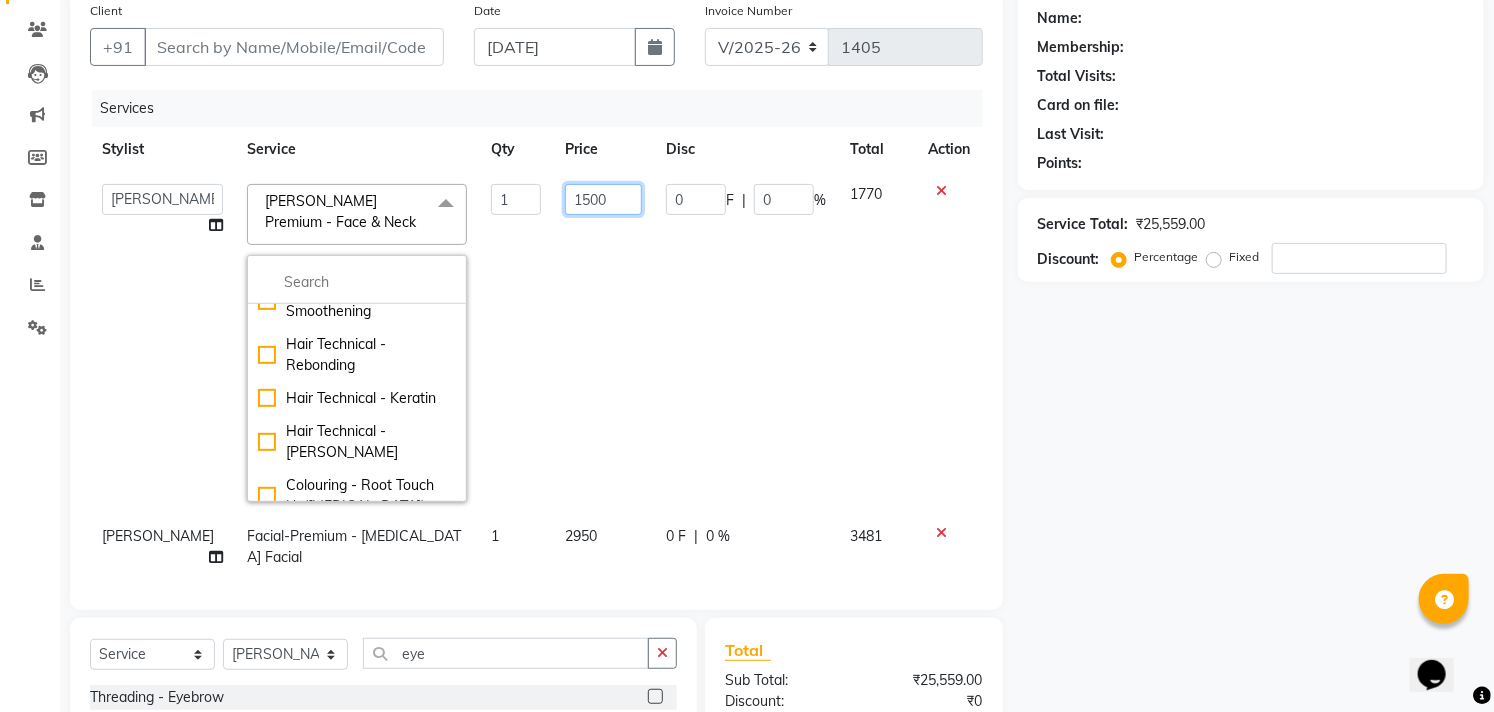 click on "1500" 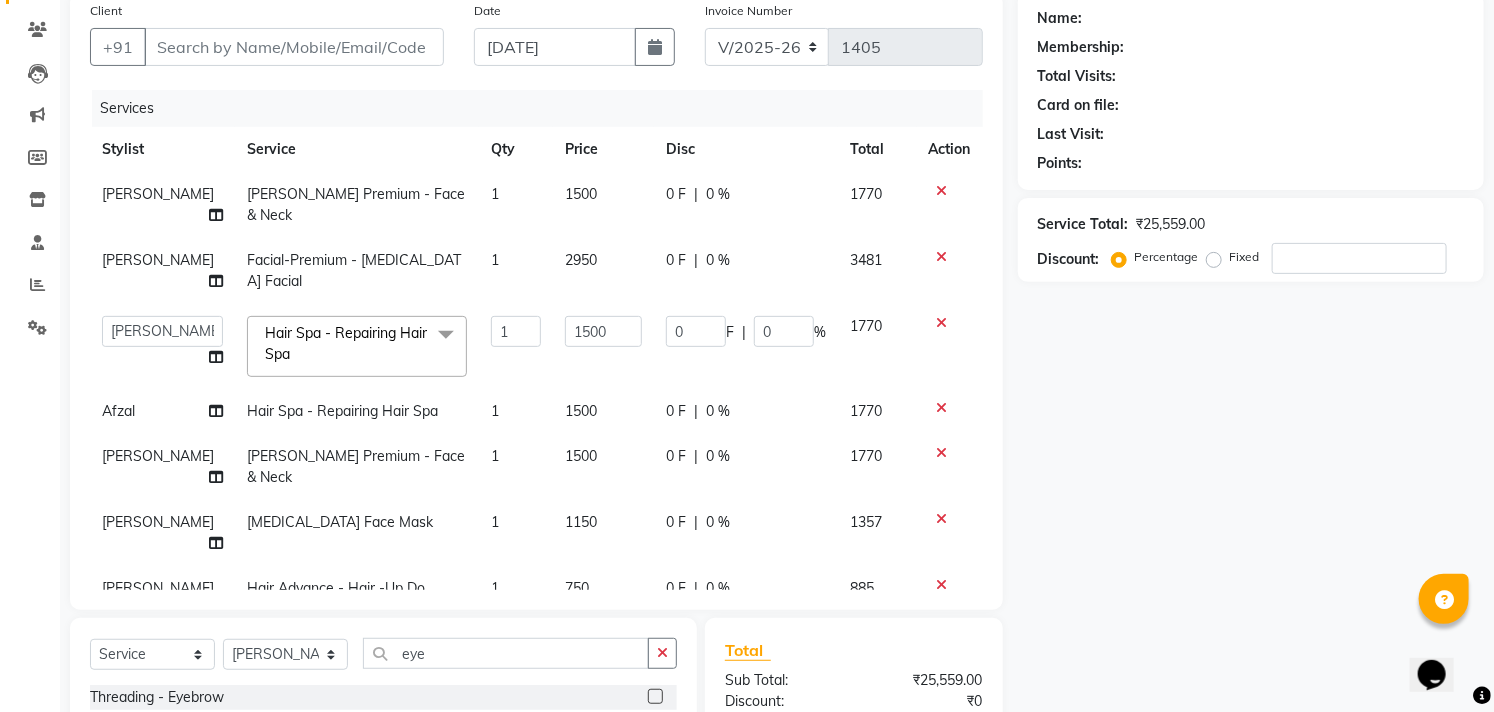 click on "[PERSON_NAME] Premium - Face & Neck" 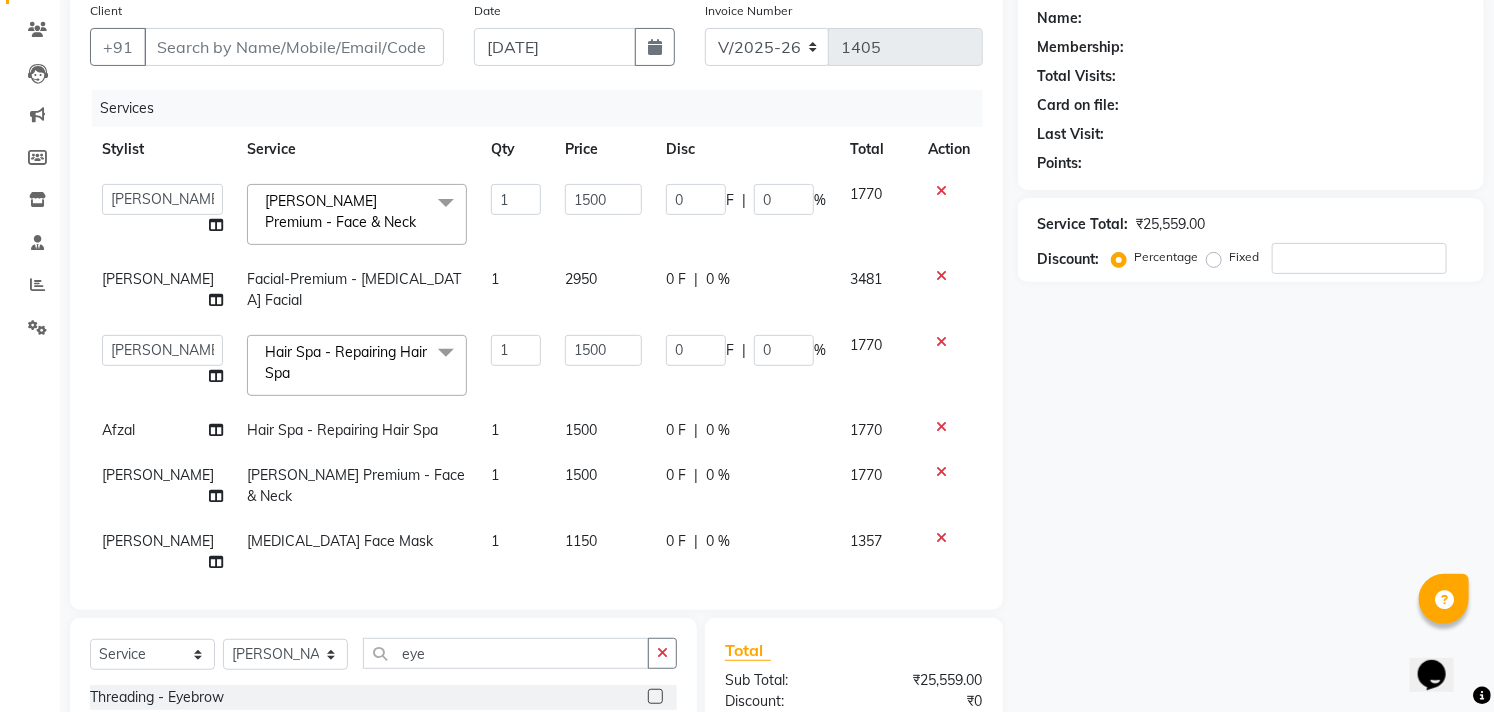 click 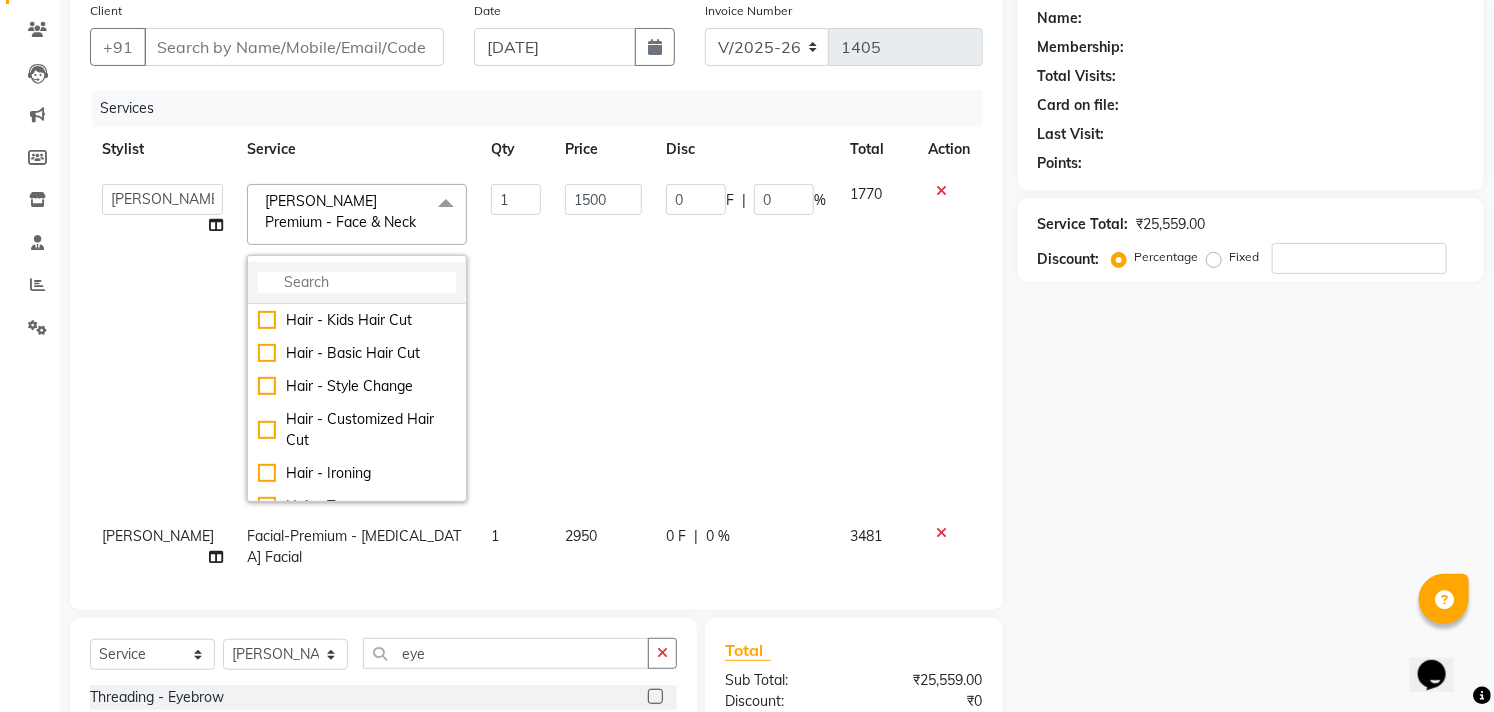 click 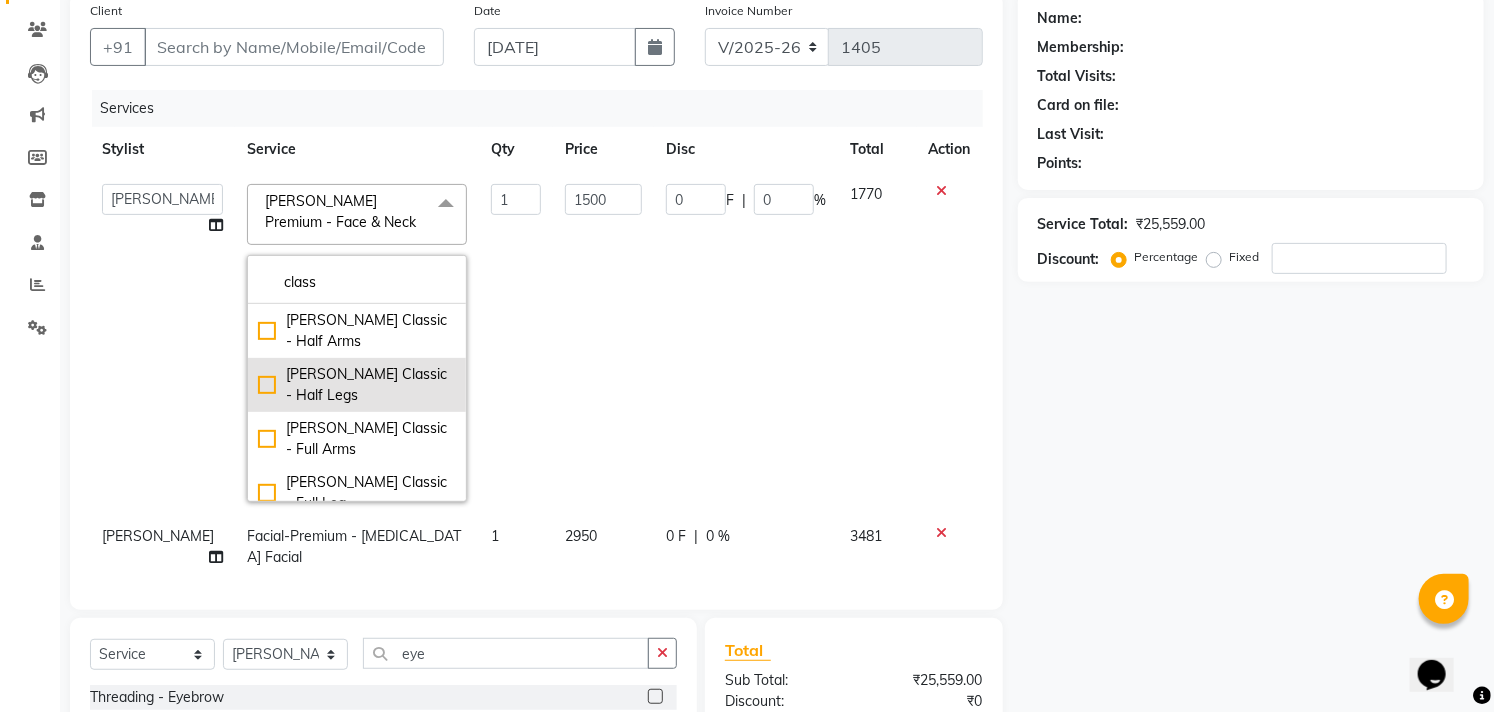 scroll, scrollTop: 111, scrollLeft: 0, axis: vertical 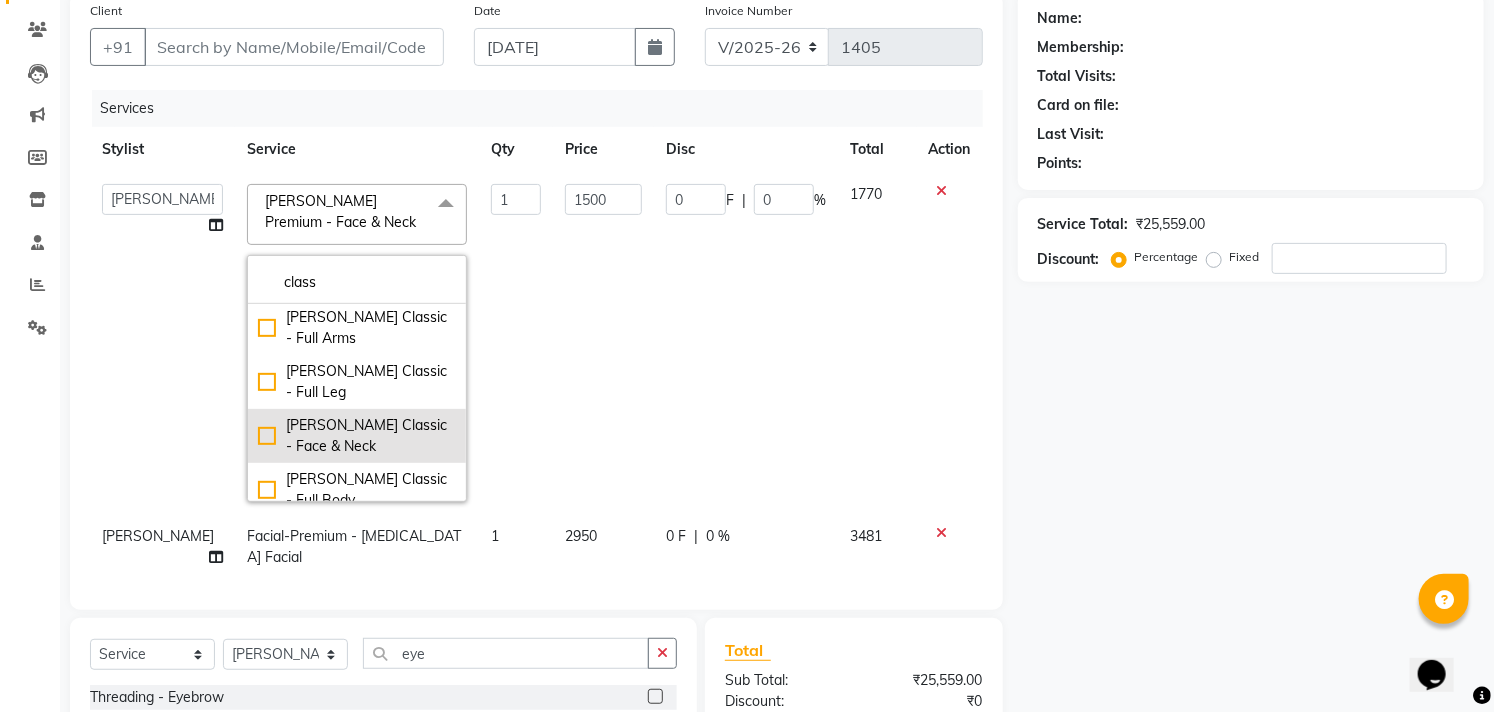 type on "class" 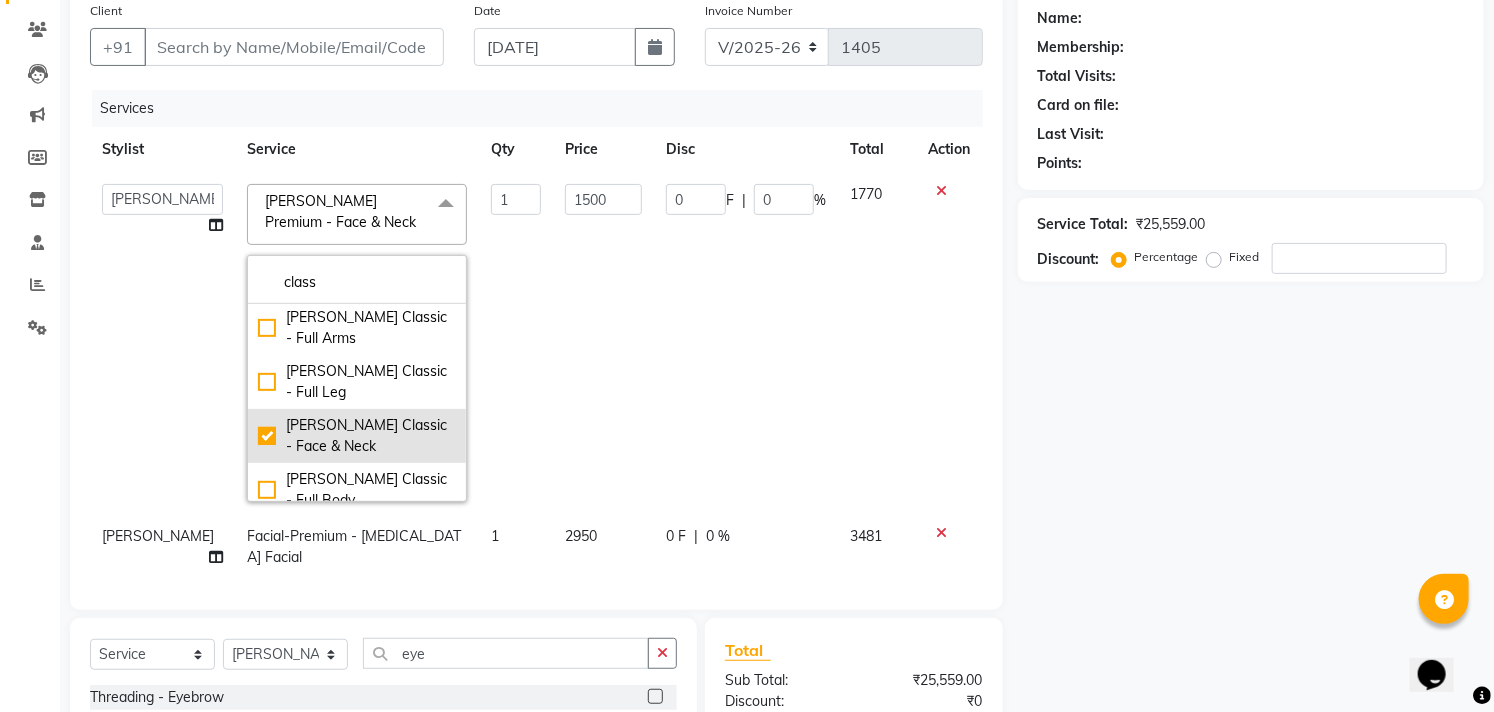 checkbox on "true" 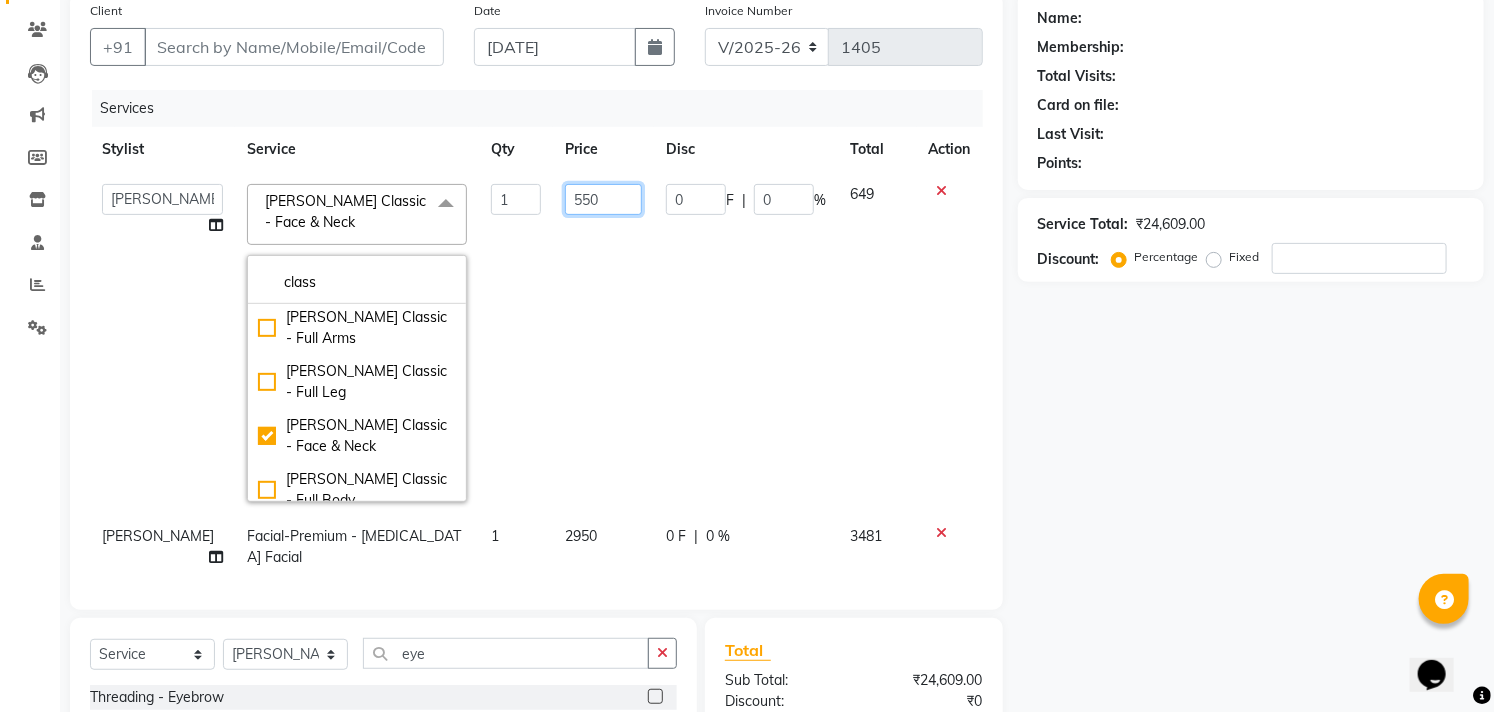 click on "550" 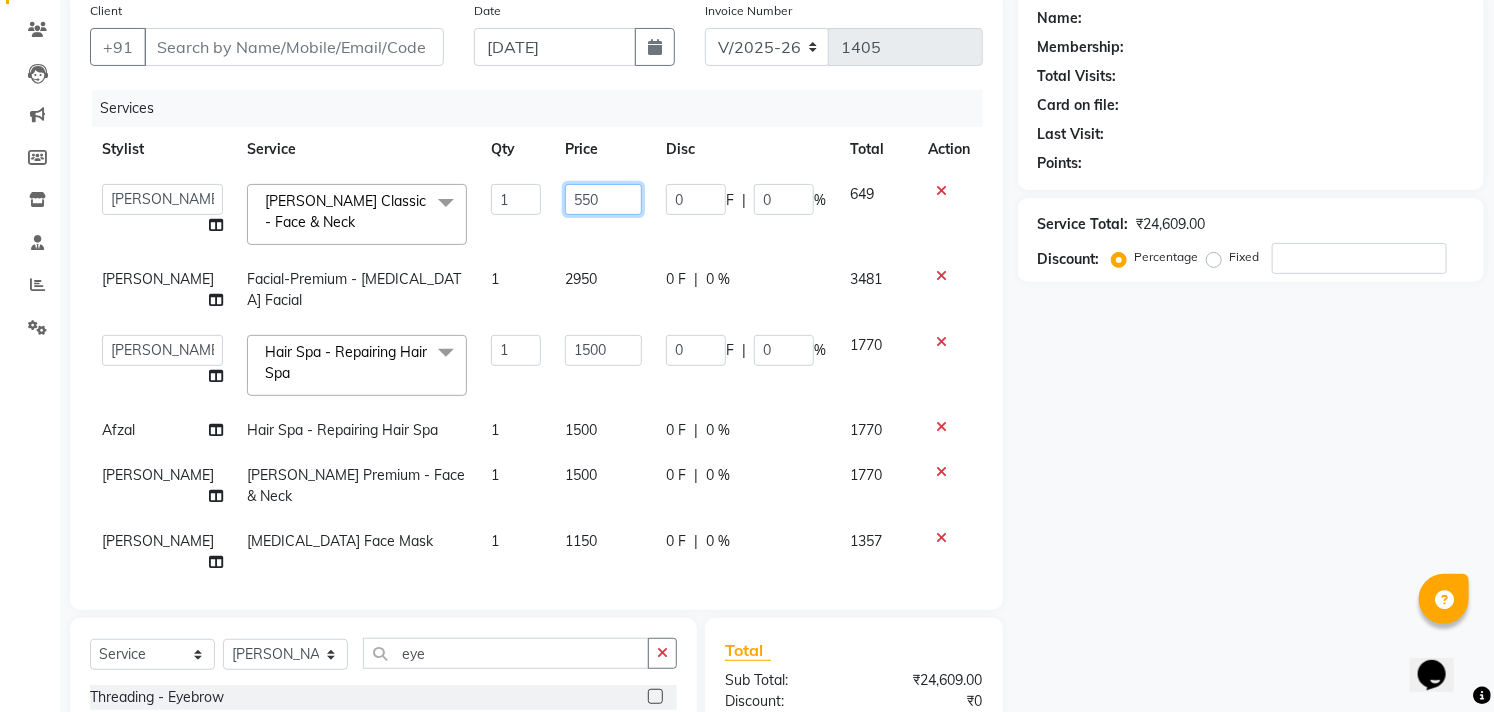 drag, startPoint x: 571, startPoint y: 193, endPoint x: 505, endPoint y: 210, distance: 68.154236 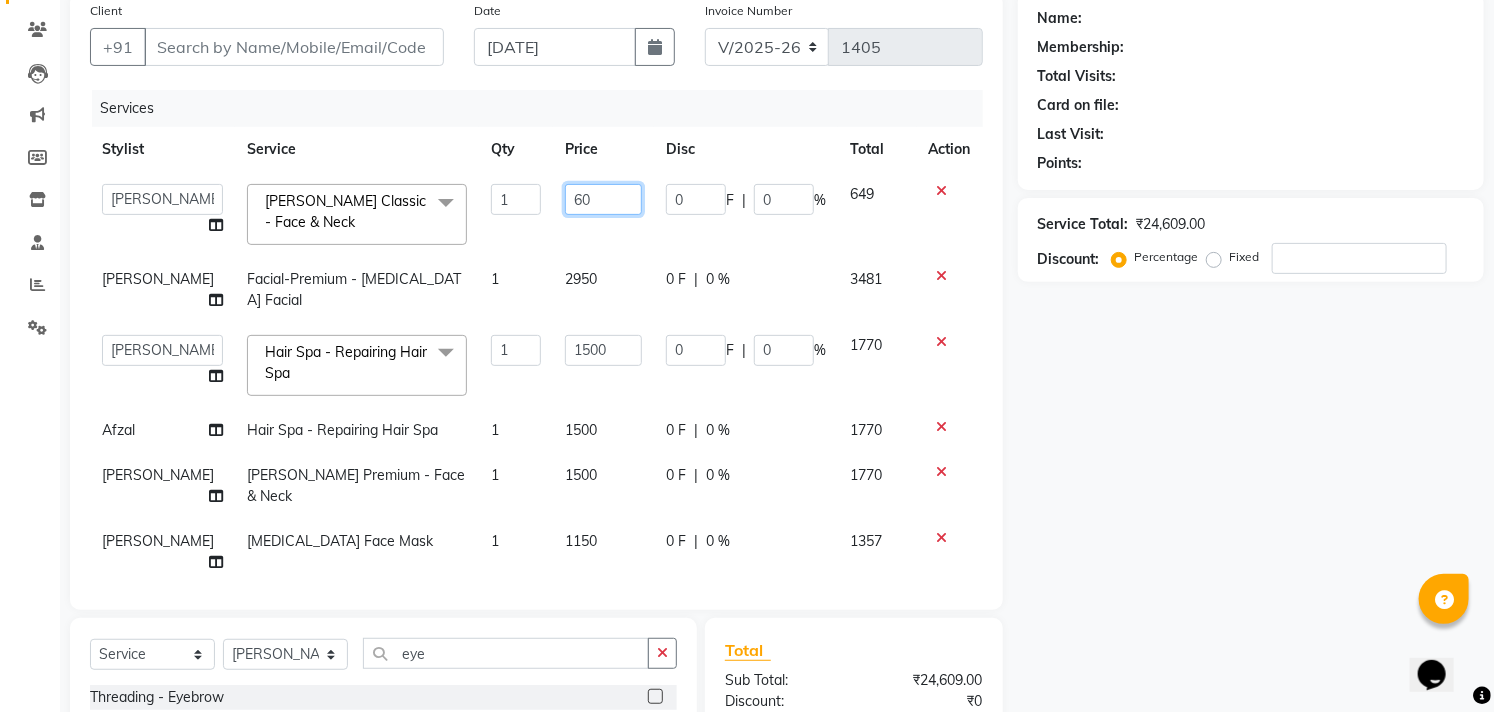 type on "600" 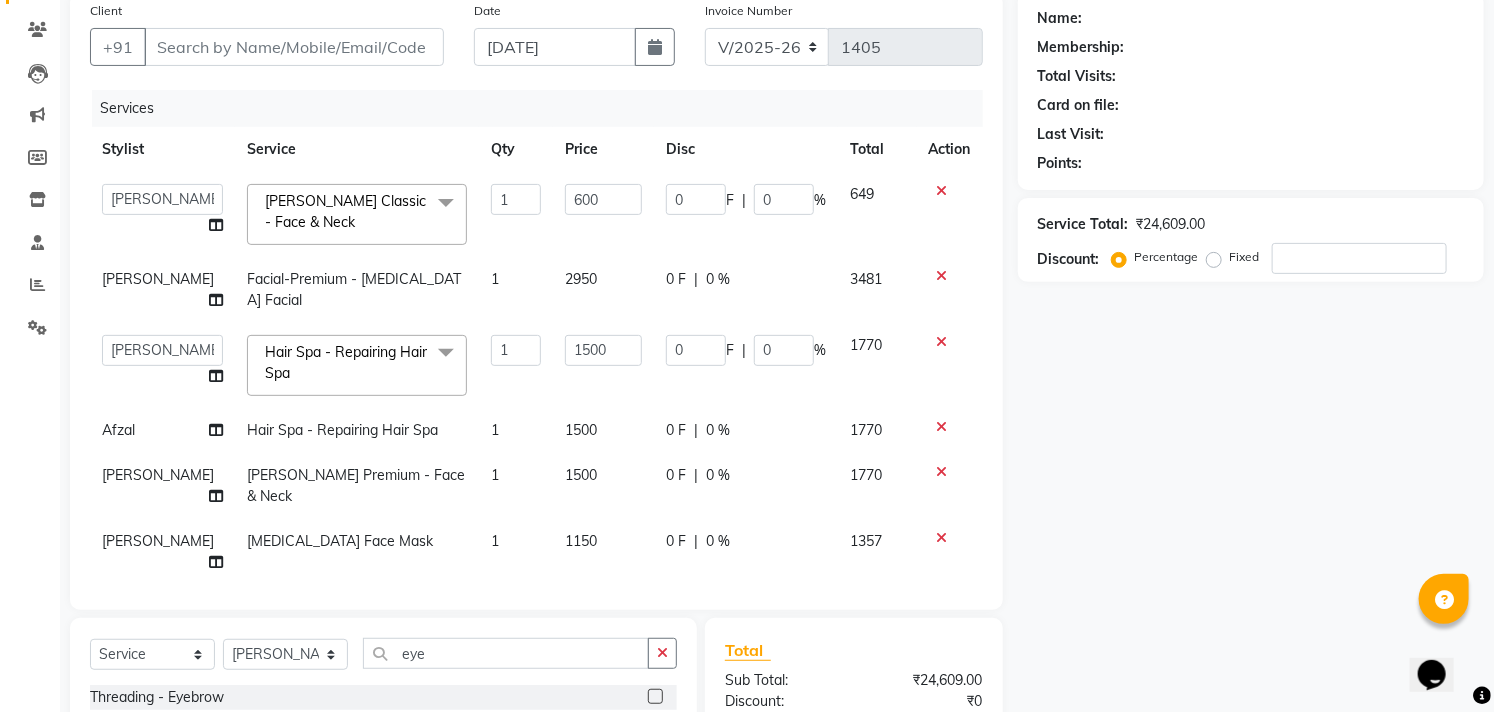 click on "Afzal   Akbar   Dani   Jeni   Josna   kaif   lavanya   manimekalai   Praveen   Sonu   Studio11 SB colony   Tahir   tamil  De-Tan Classic - Face & Neck  x Hair - Kids Hair Cut Hair - Basic Hair Cut Hair - Style Change Hair - Customized Hair Cut Hair - Ironing Hair - Tongs Hair - Roller Sets Hair Advance - Hair Do-Basic Hair Advance - Hair -Up Do Hair Technical - Straightening Hair Technical - Smoothening Hair Technical - Rebonding Hair Technical - Keratin Hair Technical - Kera Smooth Colouring - Root Touch Up(Ammonia) Colouring - Root Touch Up(Ammonia Free) Colouring - Global Color(Ammonia) Colouring - Global Color(Ammonia Free) Fashion Colour - Global Ammonia Fashion Colour - Global Ammonia Free Fashion Colour - Fashion Streaks(Min 3 Streaks) Fashion Colour - Highlights Half Fashion Colour - Highlights Full Wash&Blowdry - Blowdry Wash&Blowdry - Blowdry & Hair Wash Wash&Blowdry - Hair Wash & Setting Wash&Blowdry - Moroccan Hairwash & Conditioning Hair Spa - Repairing Hair Spa Hair Spa - Smoothening Hair Spa" 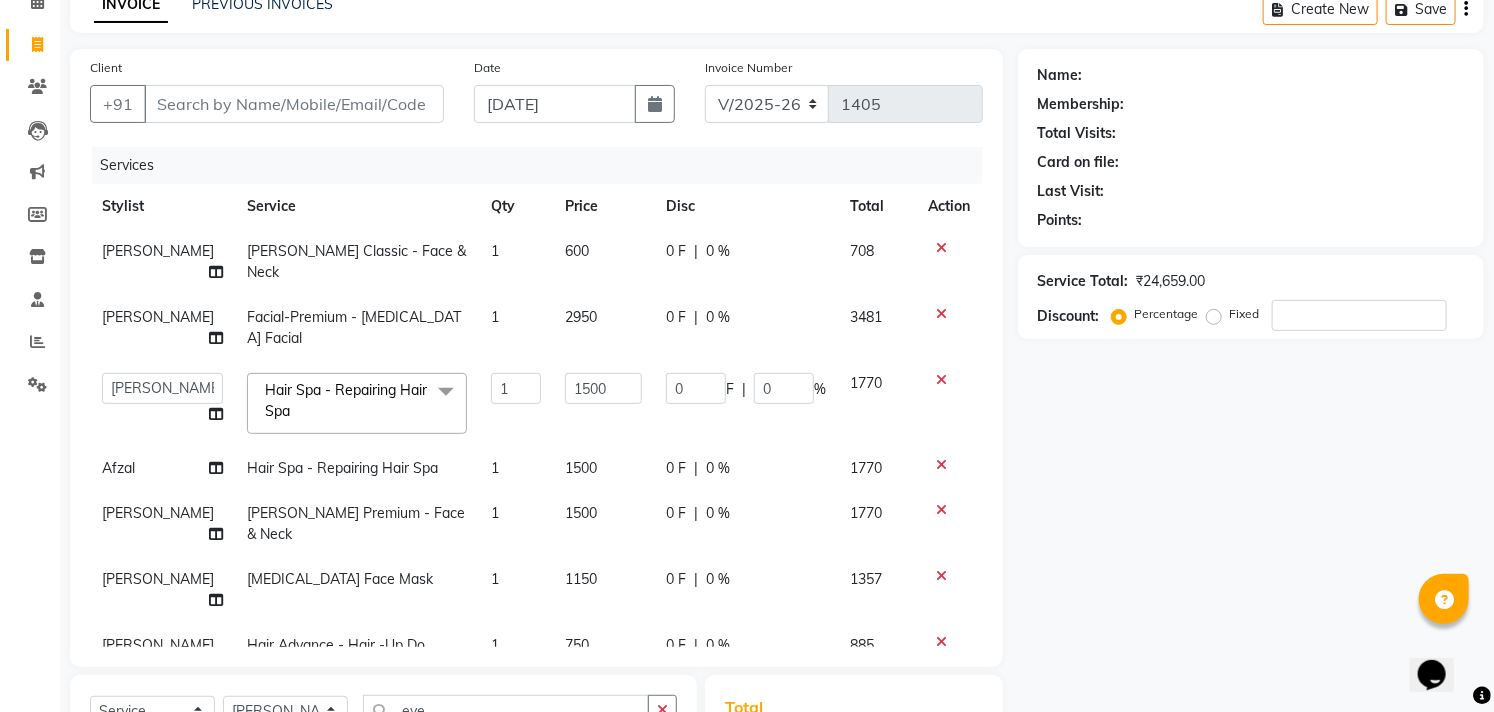 scroll, scrollTop: 47, scrollLeft: 0, axis: vertical 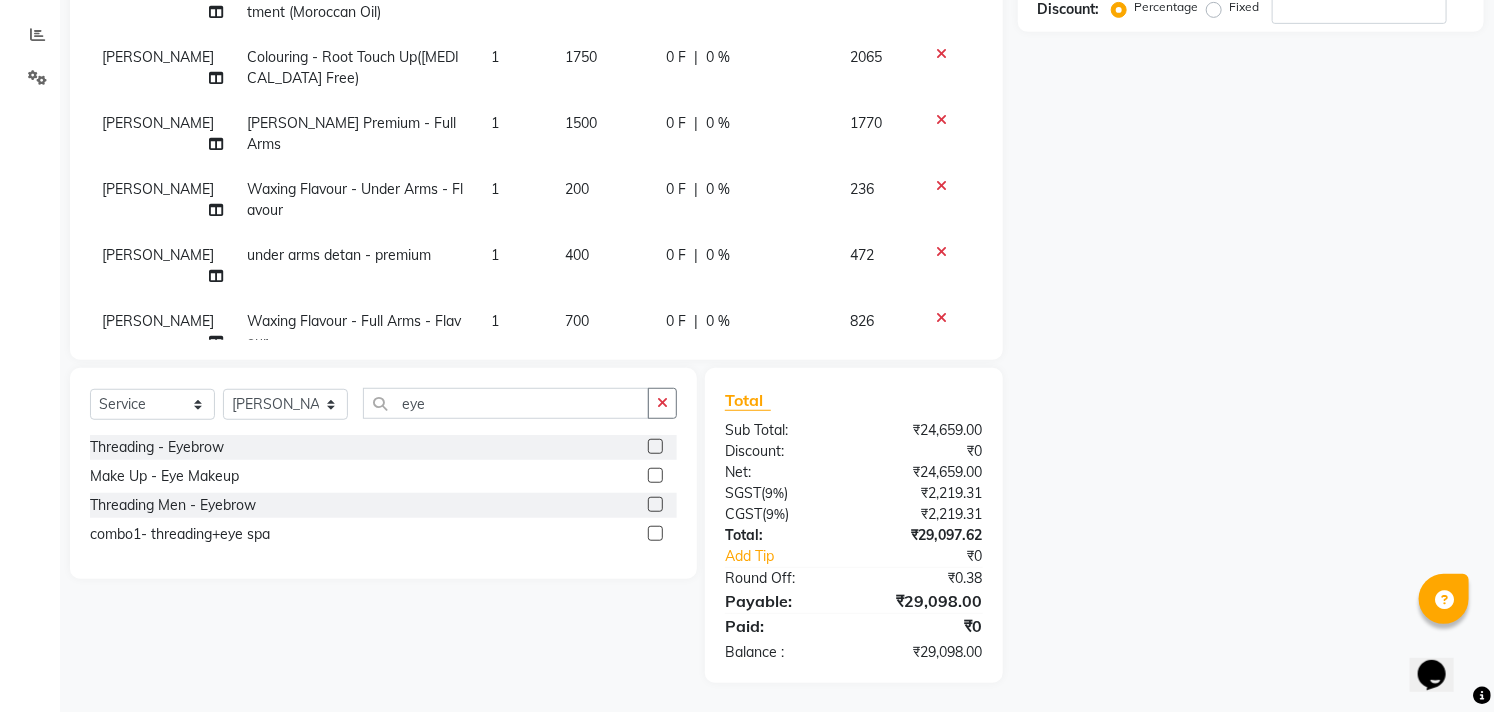click 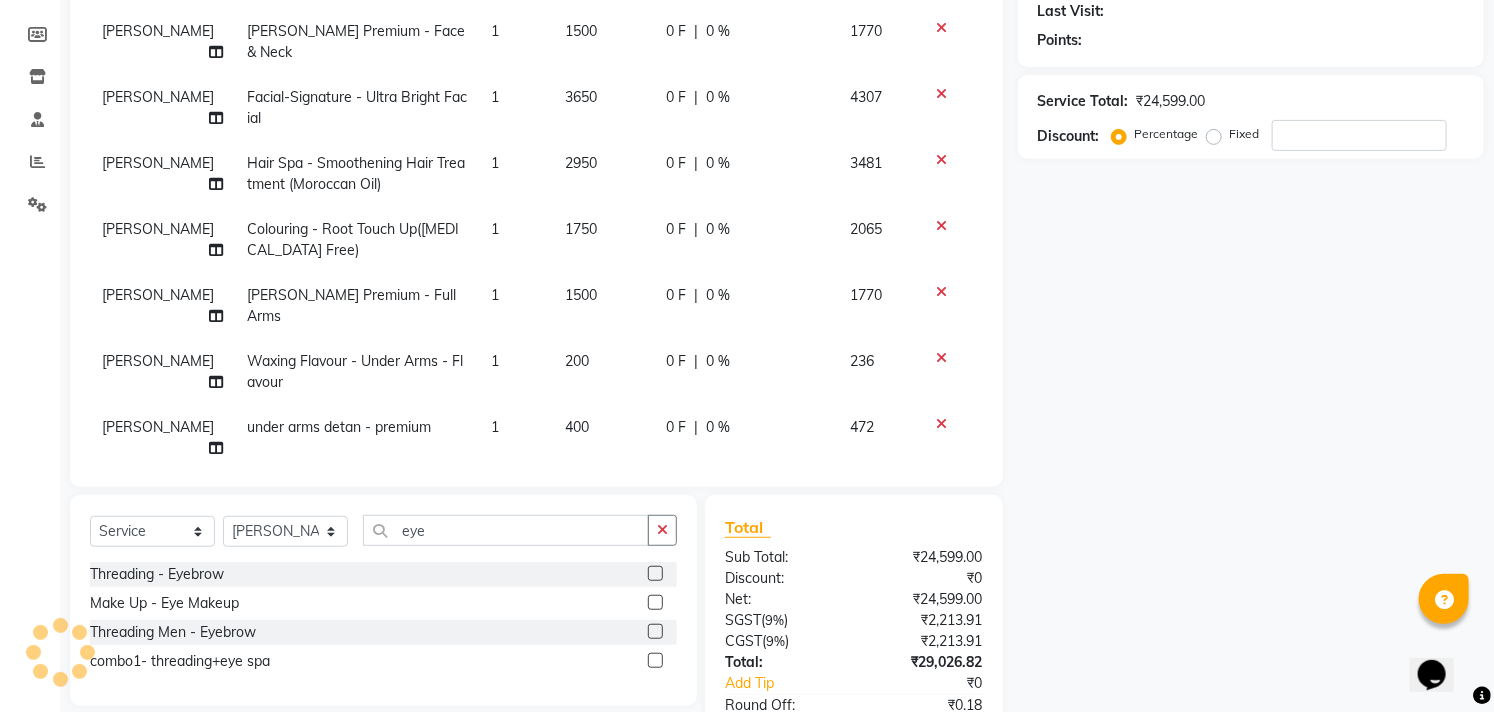 scroll, scrollTop: 277, scrollLeft: 0, axis: vertical 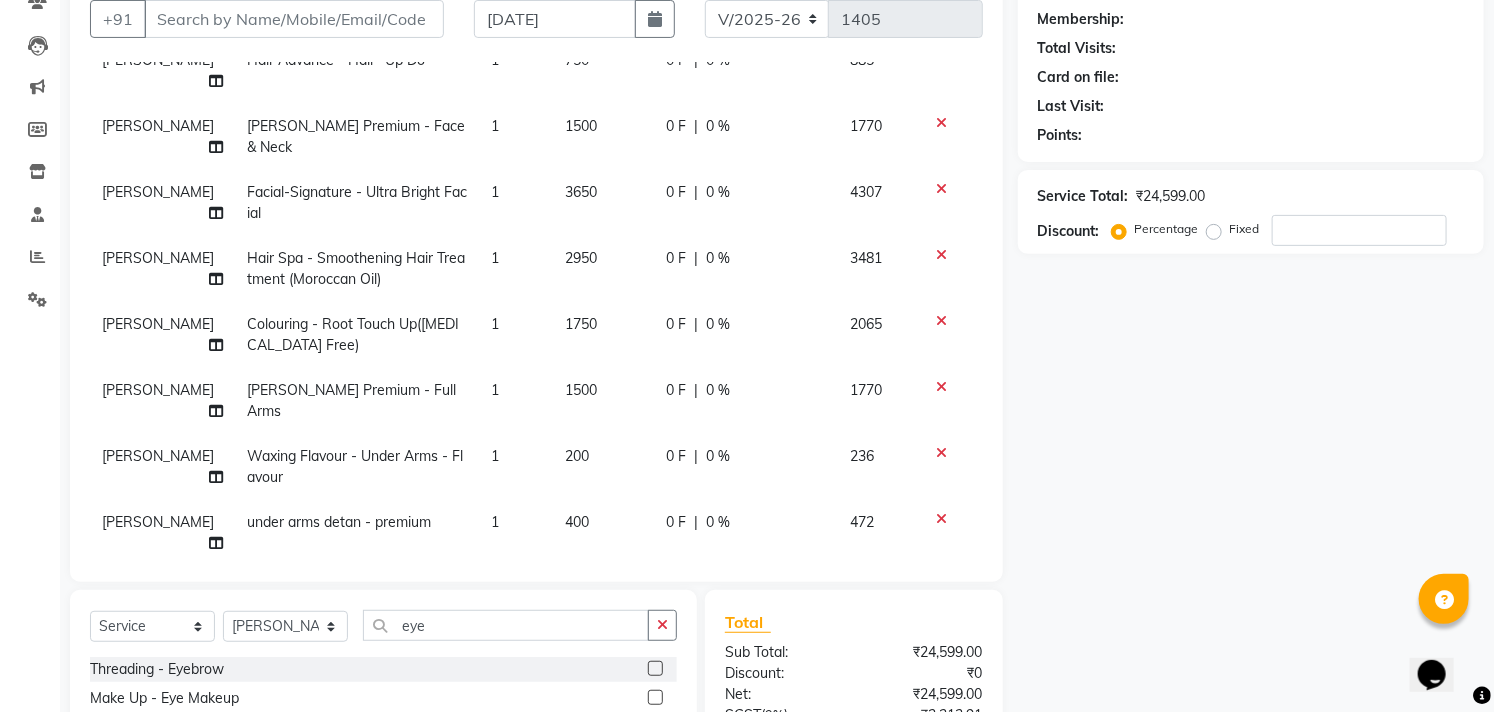 click on "1500" 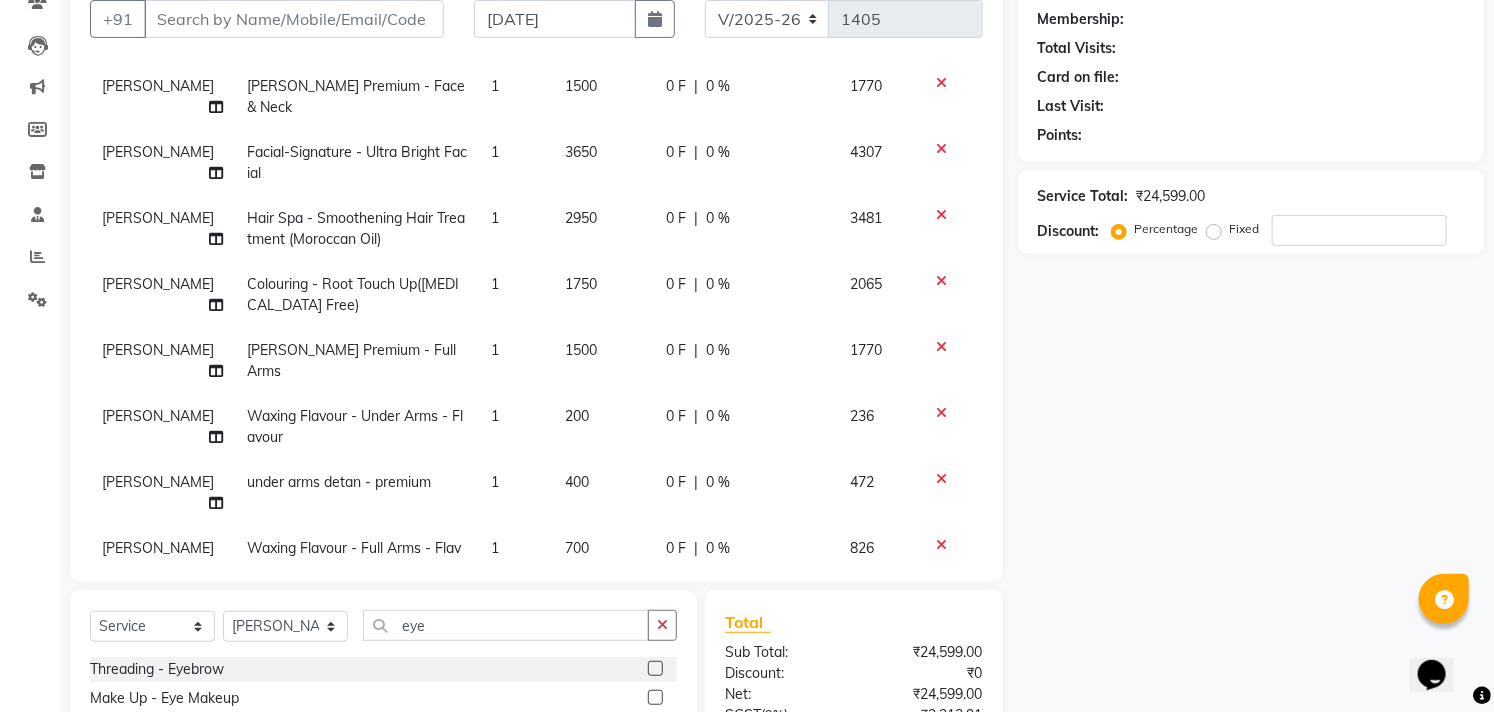 select on "68835" 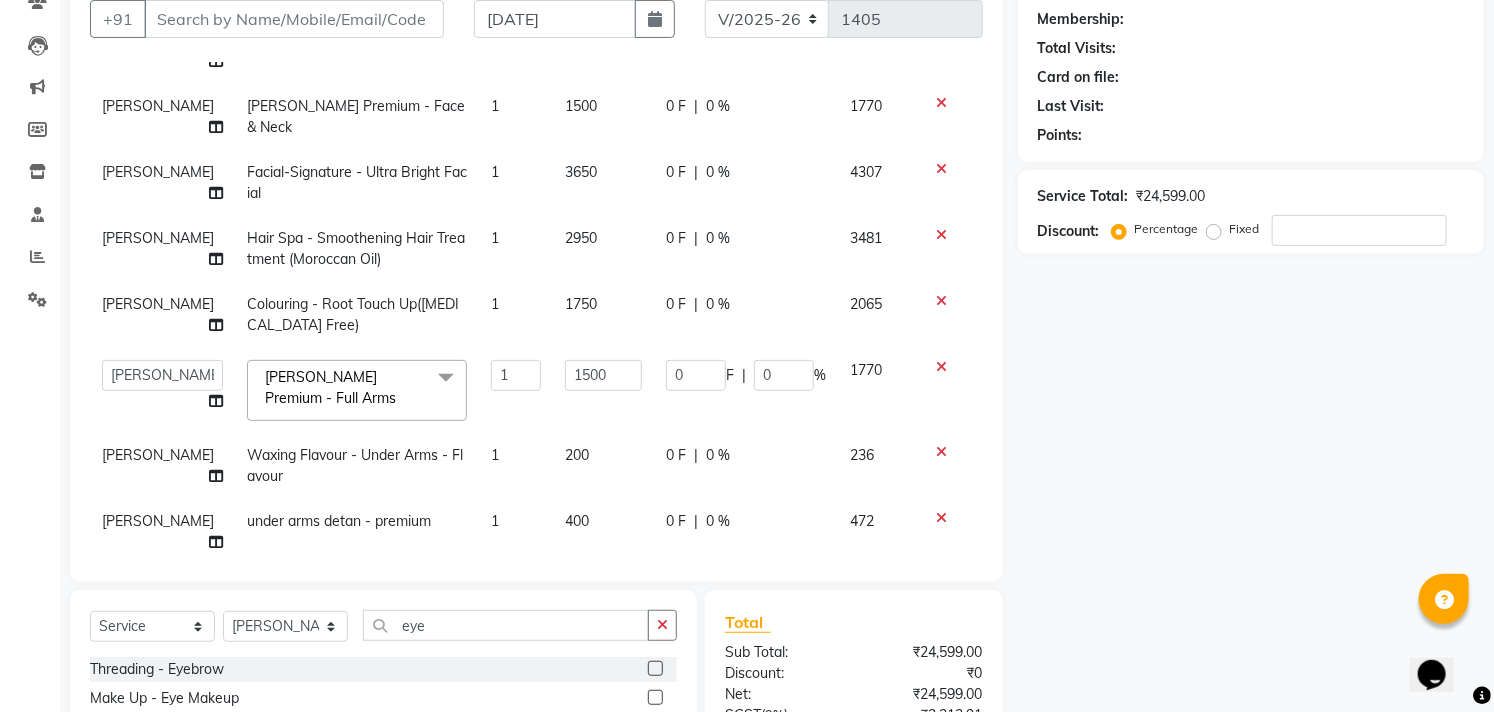 scroll, scrollTop: 540, scrollLeft: 0, axis: vertical 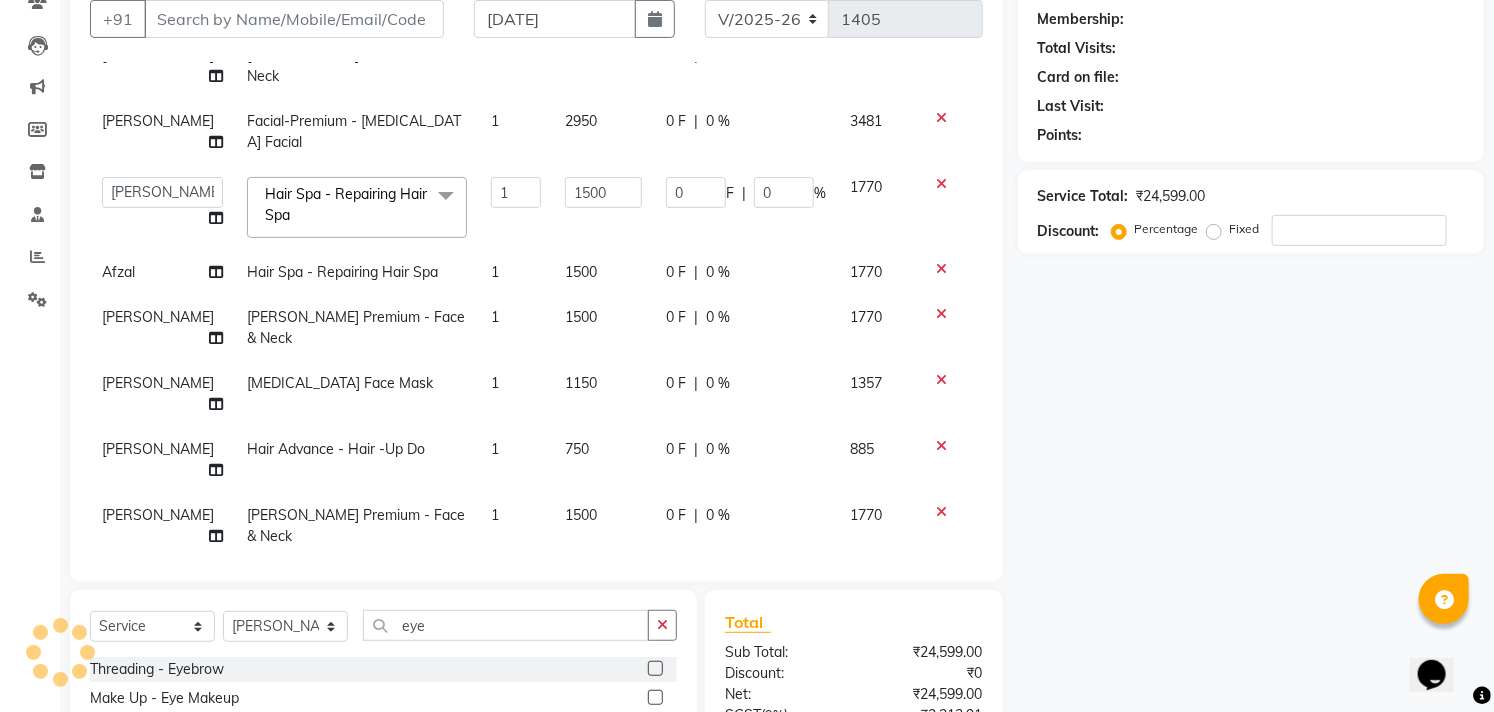 click on "1500" 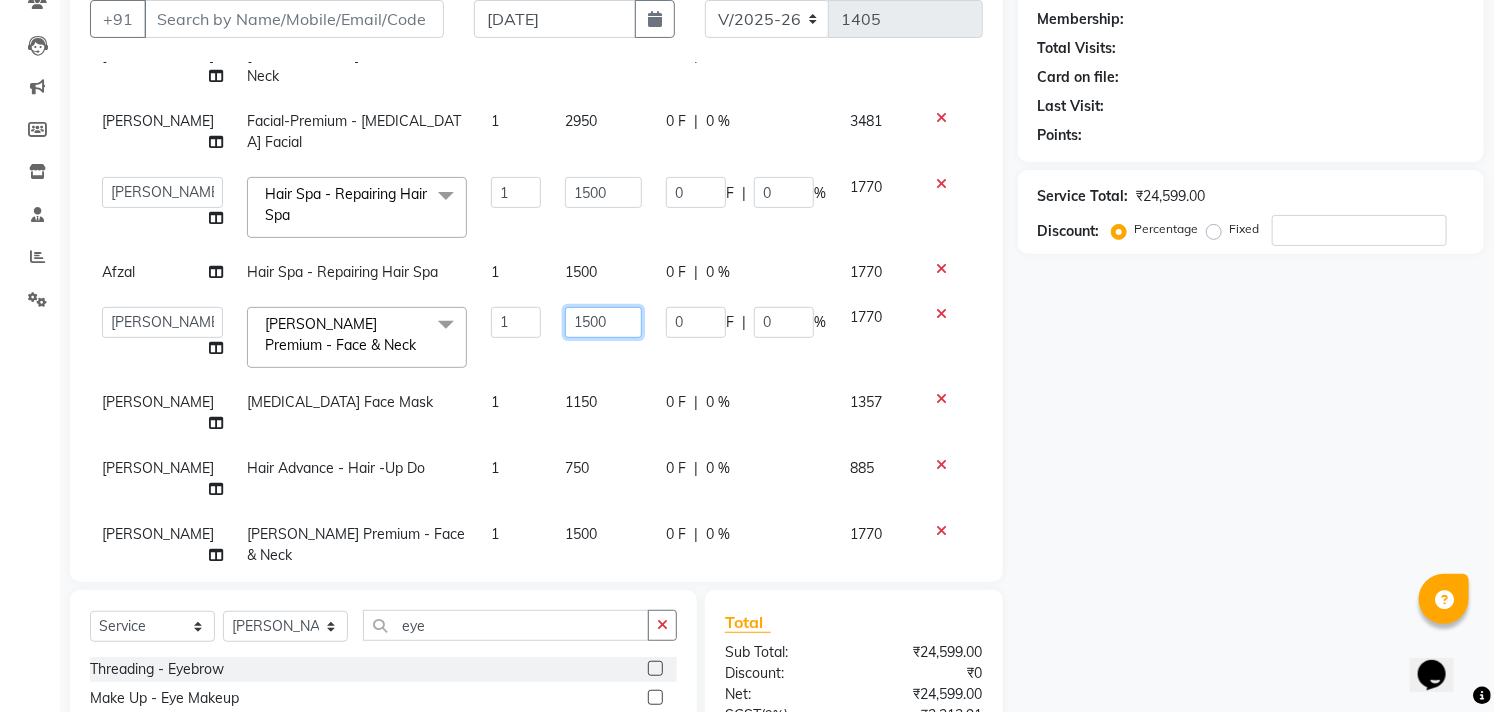 click on "1500" 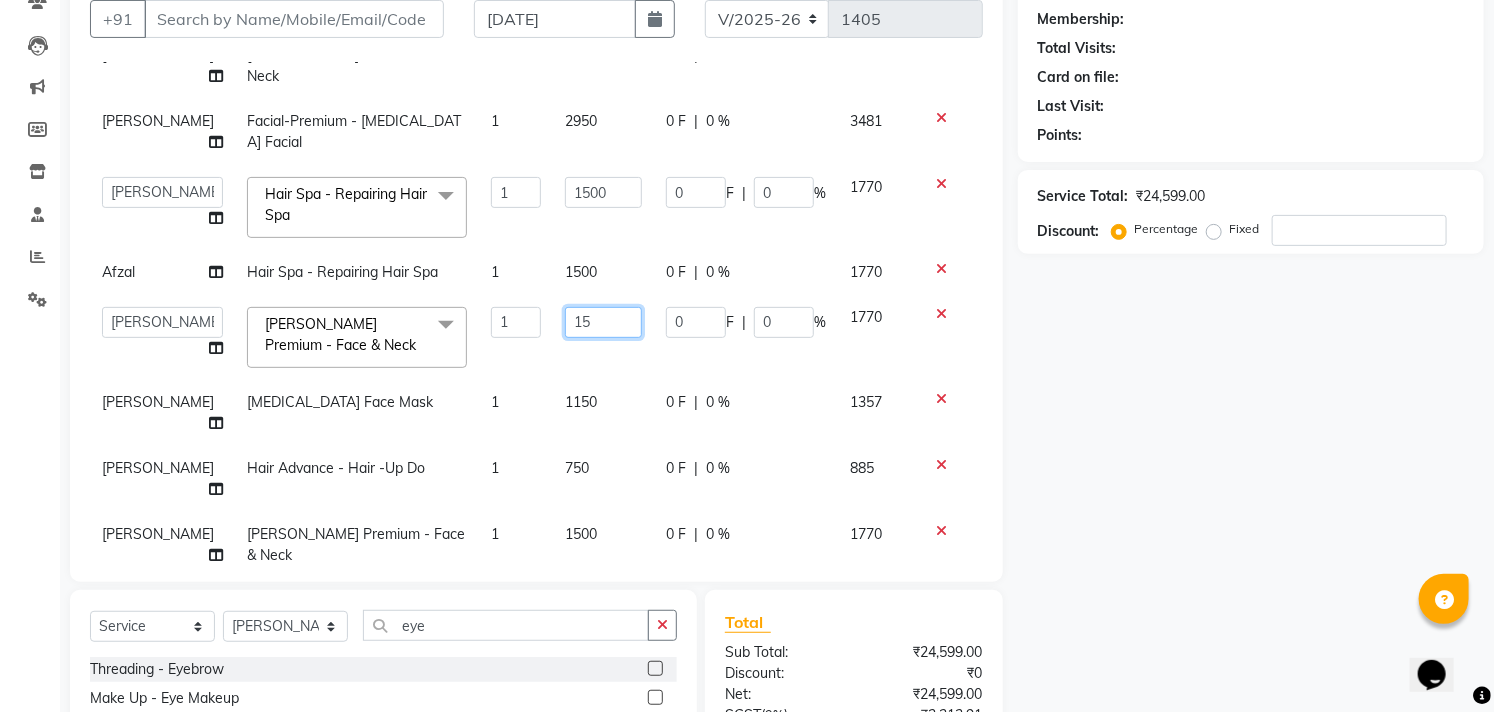 type on "1" 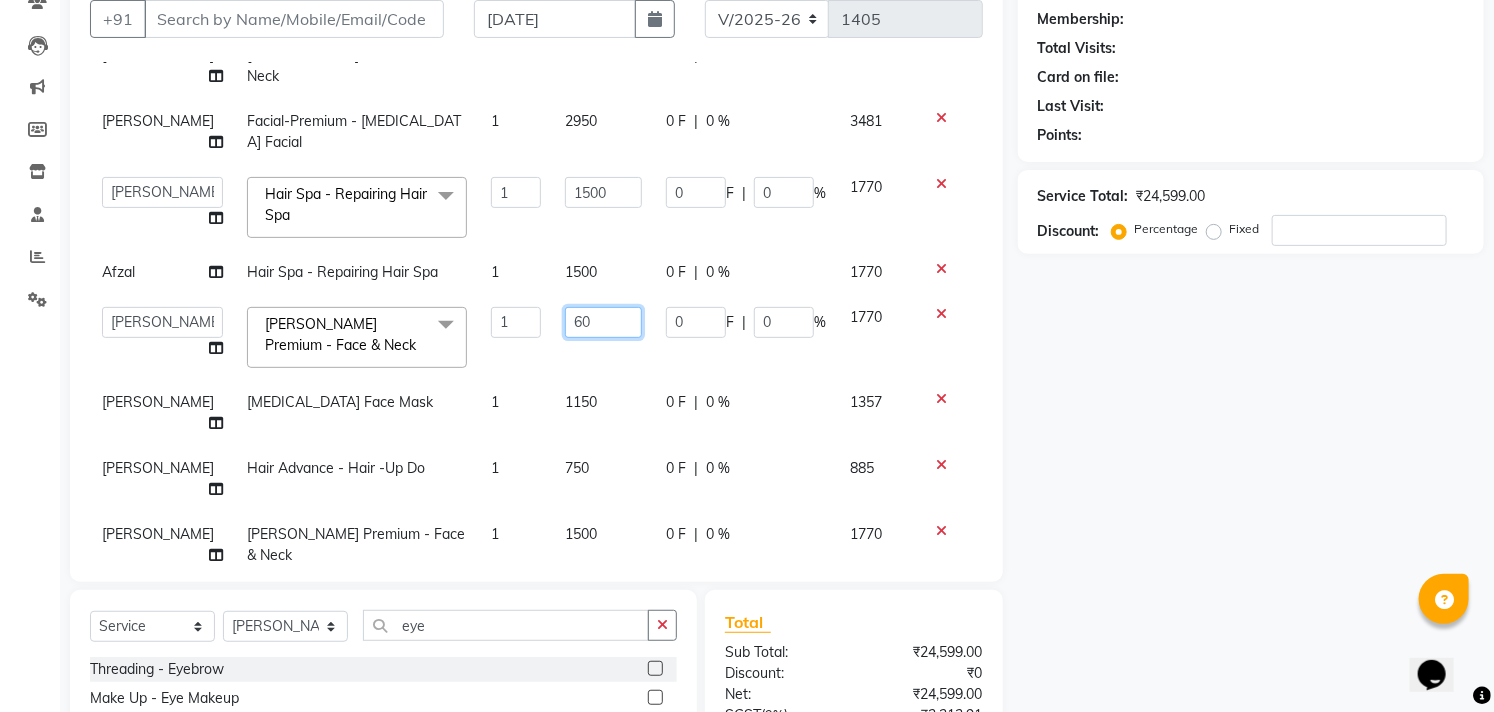 type on "600" 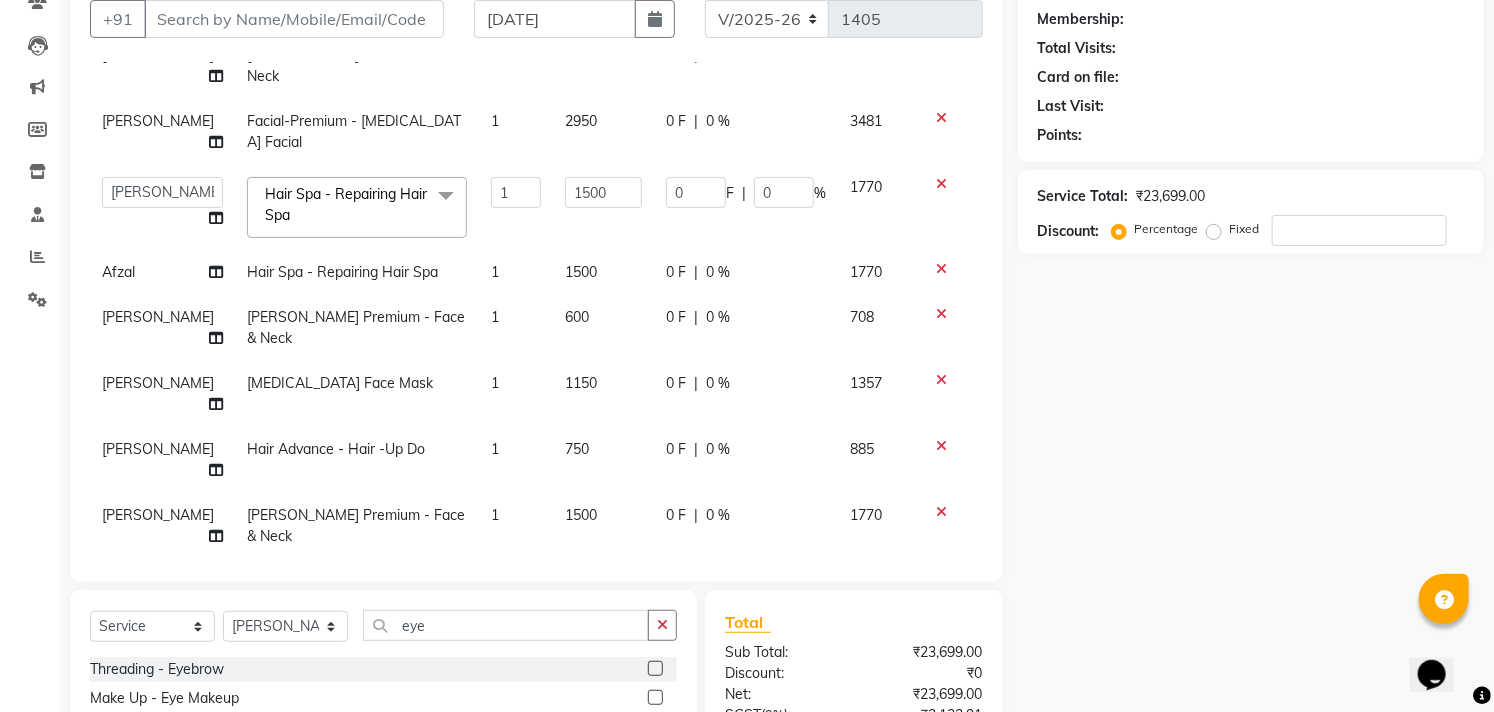 click on "Jeni De-Tan Classic - Face & Neck 1 600 0 F | 0 % 708 Jeni Facial-Premium - Whitening Facial 1 2950 0 F | 0 % 3481  Afzal   Akbar   Dani   Jeni   Josna   kaif   lavanya   manimekalai   Praveen   Sonu   Studio11 SB colony   Tahir   tamil  Hair Spa - Repairing Hair Spa  x Hair - Kids Hair Cut Hair - Basic Hair Cut Hair - Style Change Hair - Customized Hair Cut Hair - Ironing Hair - Tongs Hair - Roller Sets Hair Advance - Hair Do-Basic Hair Advance - Hair -Up Do Hair Technical - Straightening Hair Technical - Smoothening Hair Technical - Rebonding Hair Technical - Keratin Hair Technical - Kera Smooth Colouring - Root Touch Up(Ammonia) Colouring - Root Touch Up(Ammonia Free) Colouring - Global Color(Ammonia) Colouring - Global Color(Ammonia Free) Fashion Colour - Global Ammonia Fashion Colour - Global Ammonia Free Fashion Colour - Fashion Streaks(Min 3 Streaks) Fashion Colour - Highlights Half Fashion Colour - Highlights Full Wash&Blowdry - Blowdry Wash&Blowdry - Blowdry & Hair Wash Hair Spa - Repairing Hair Spa" 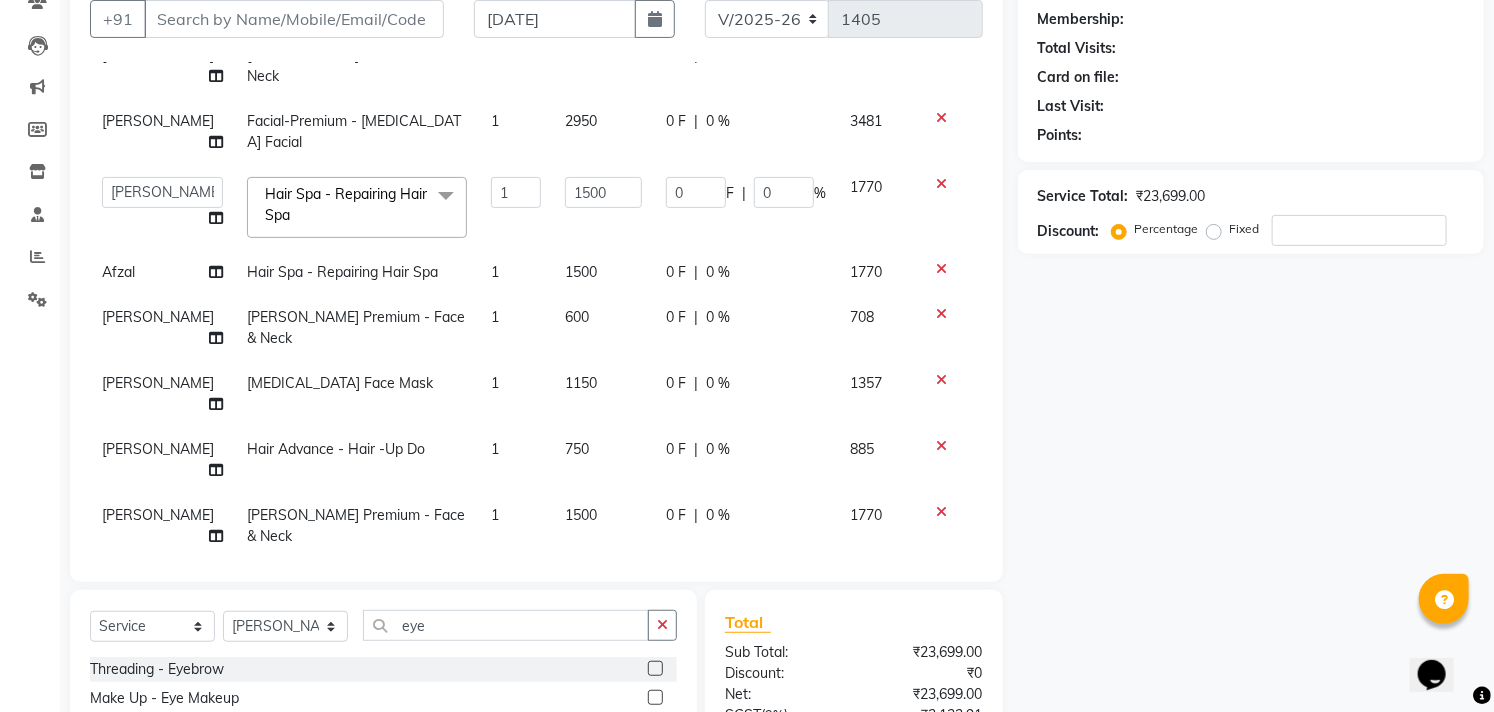 click 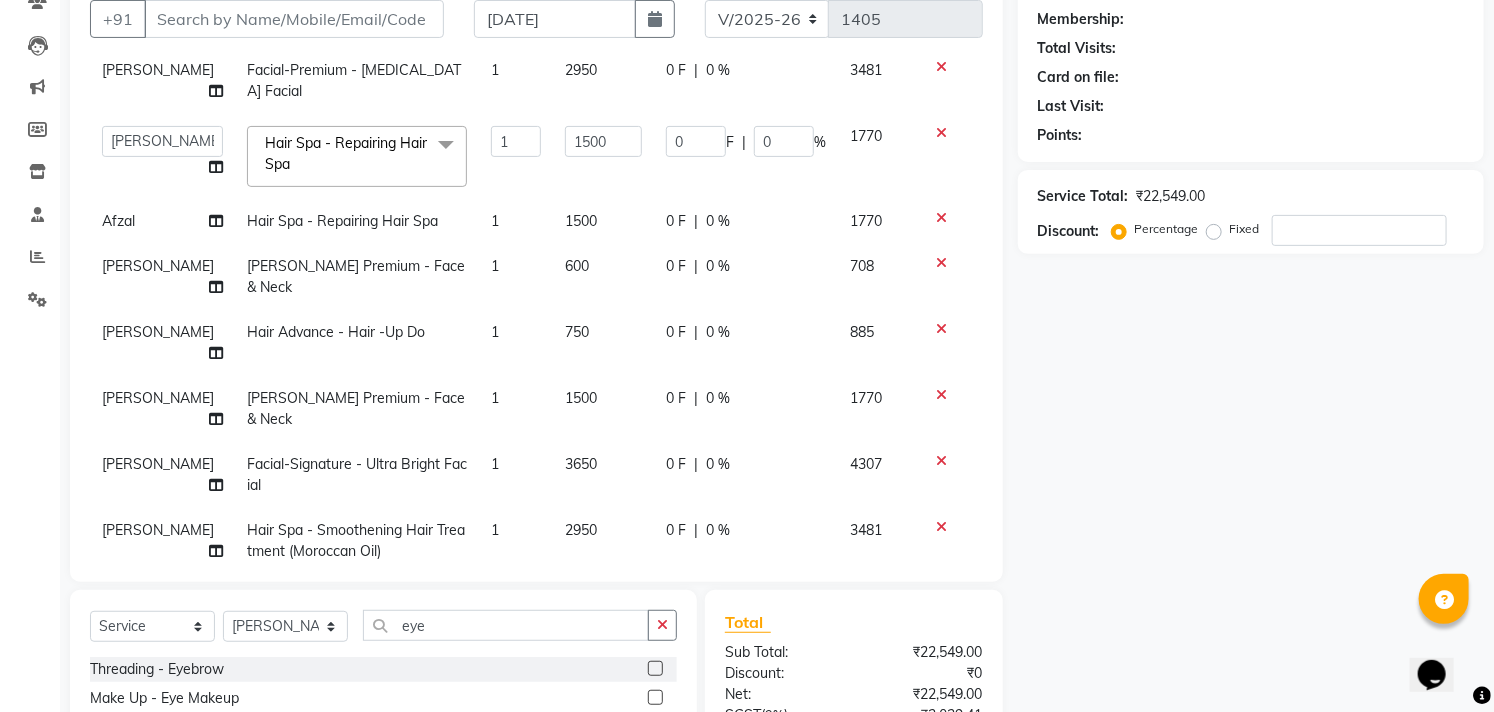 scroll, scrollTop: 273, scrollLeft: 0, axis: vertical 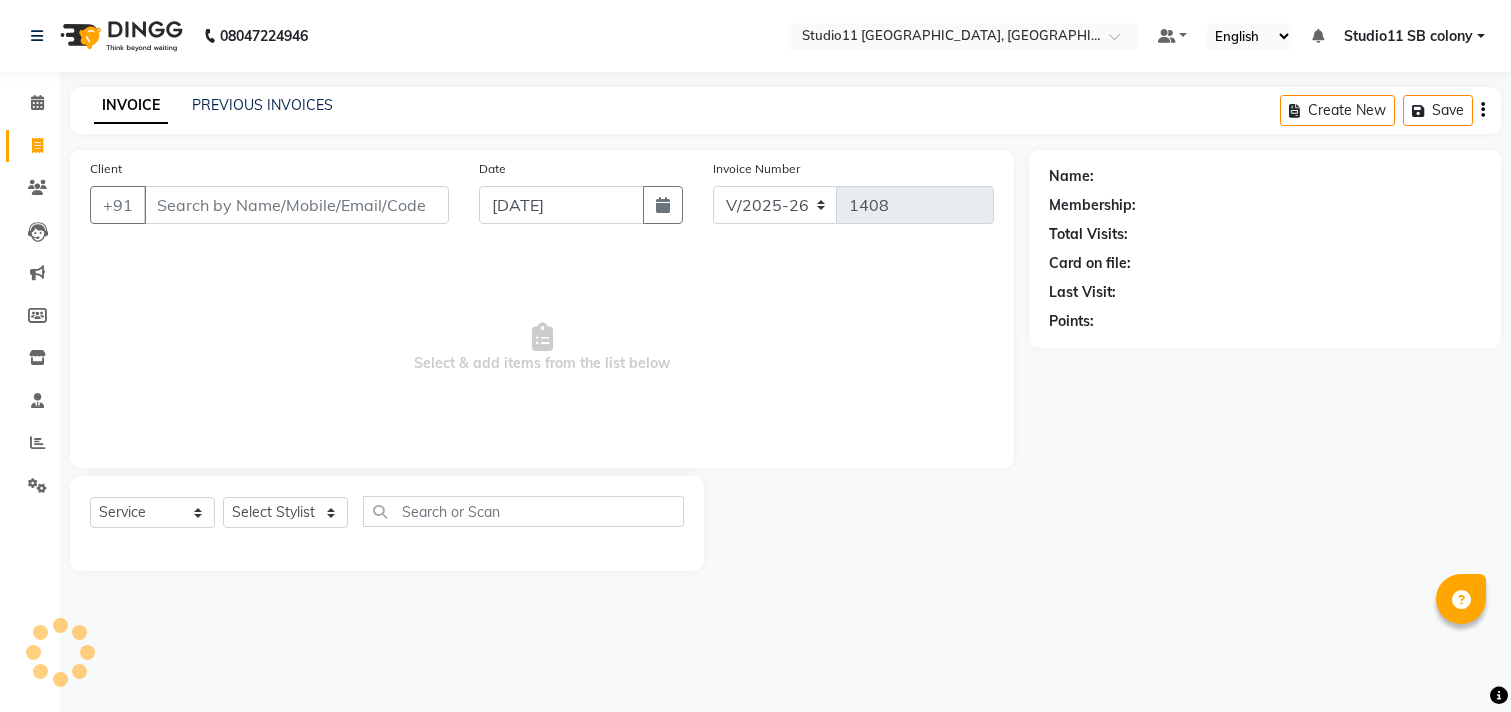 select on "7717" 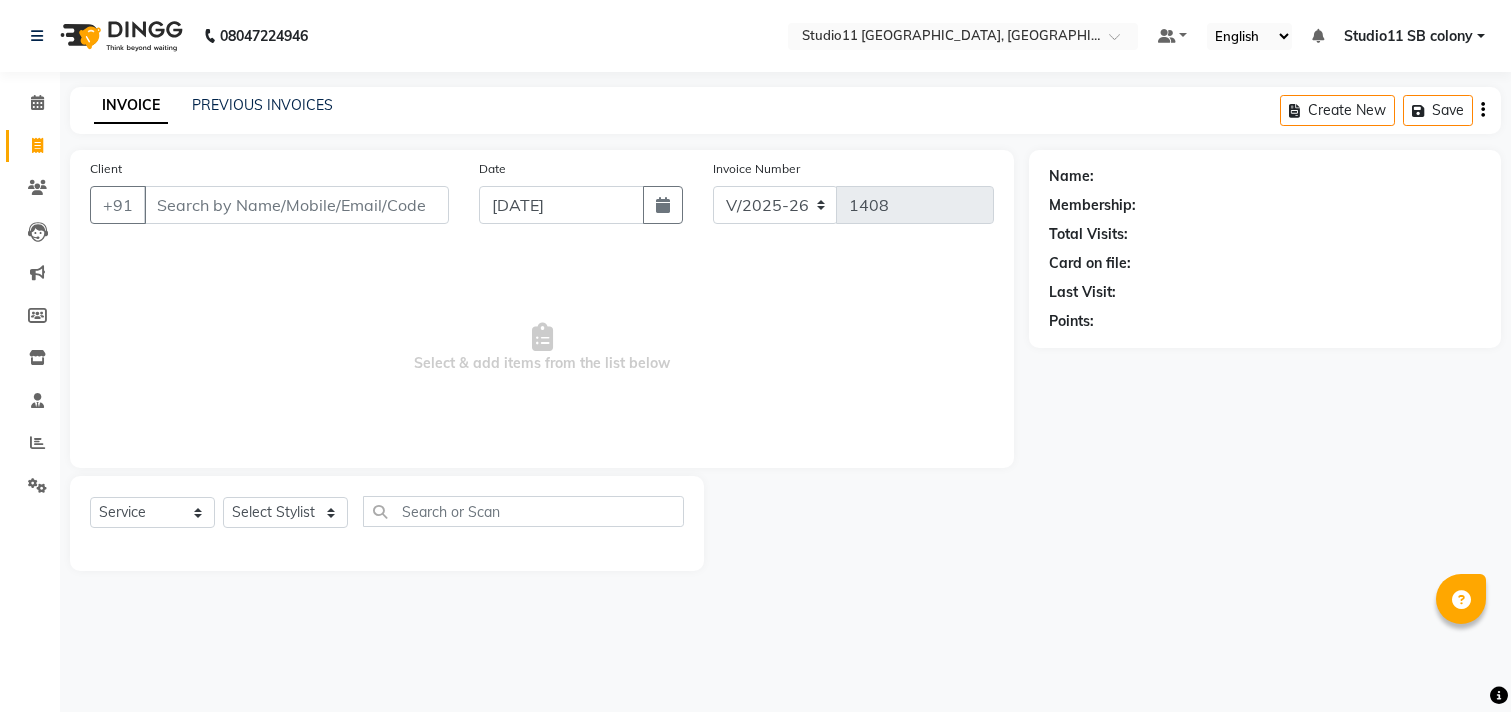 select on "7717" 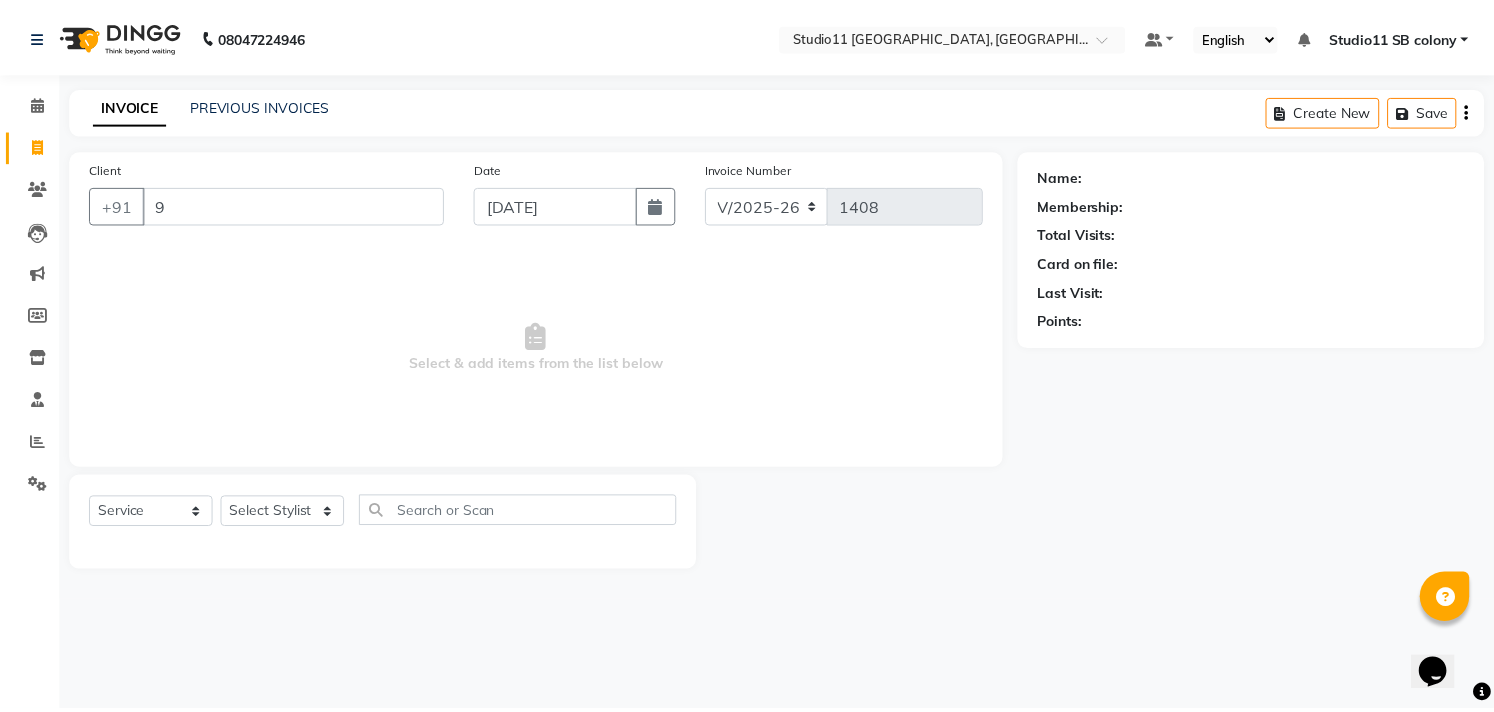 scroll, scrollTop: 0, scrollLeft: 0, axis: both 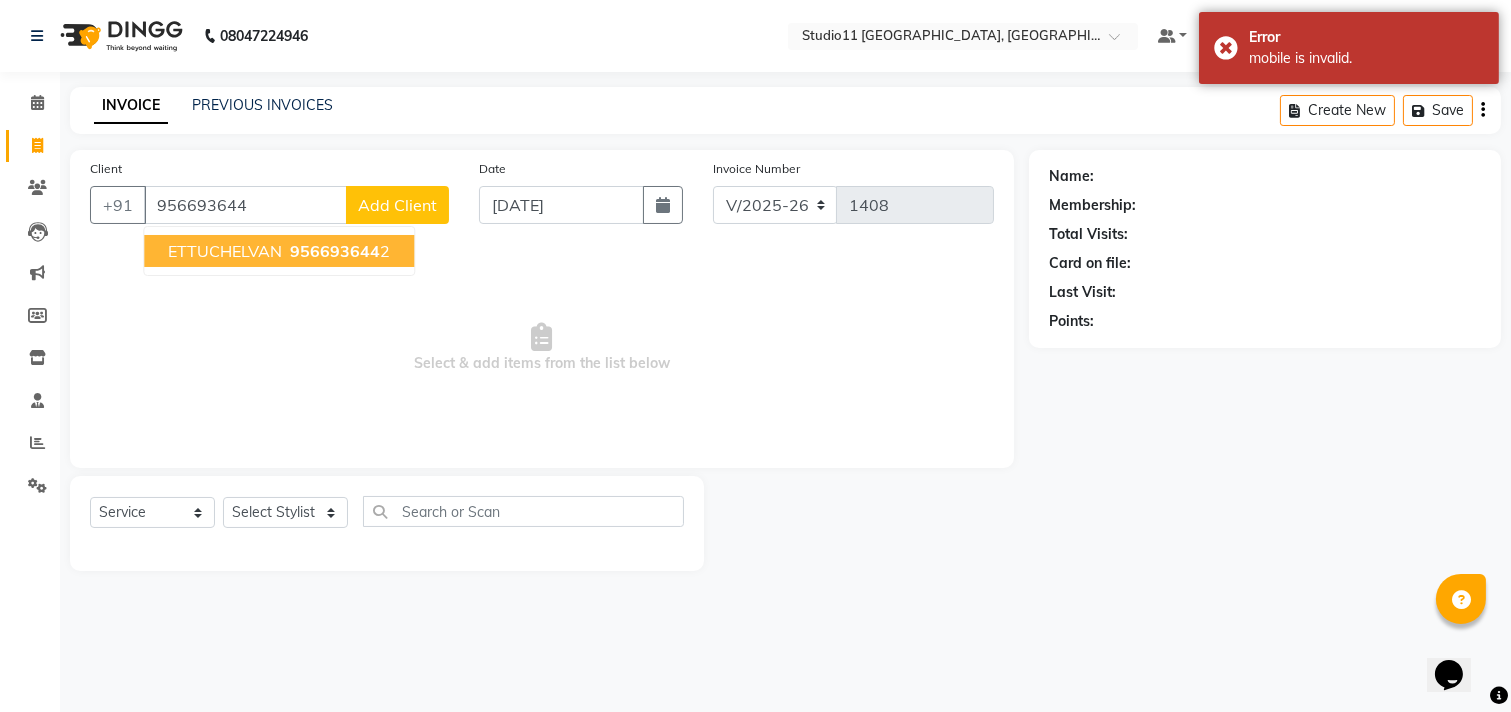 click on "ETTUCHELVAN" at bounding box center (225, 251) 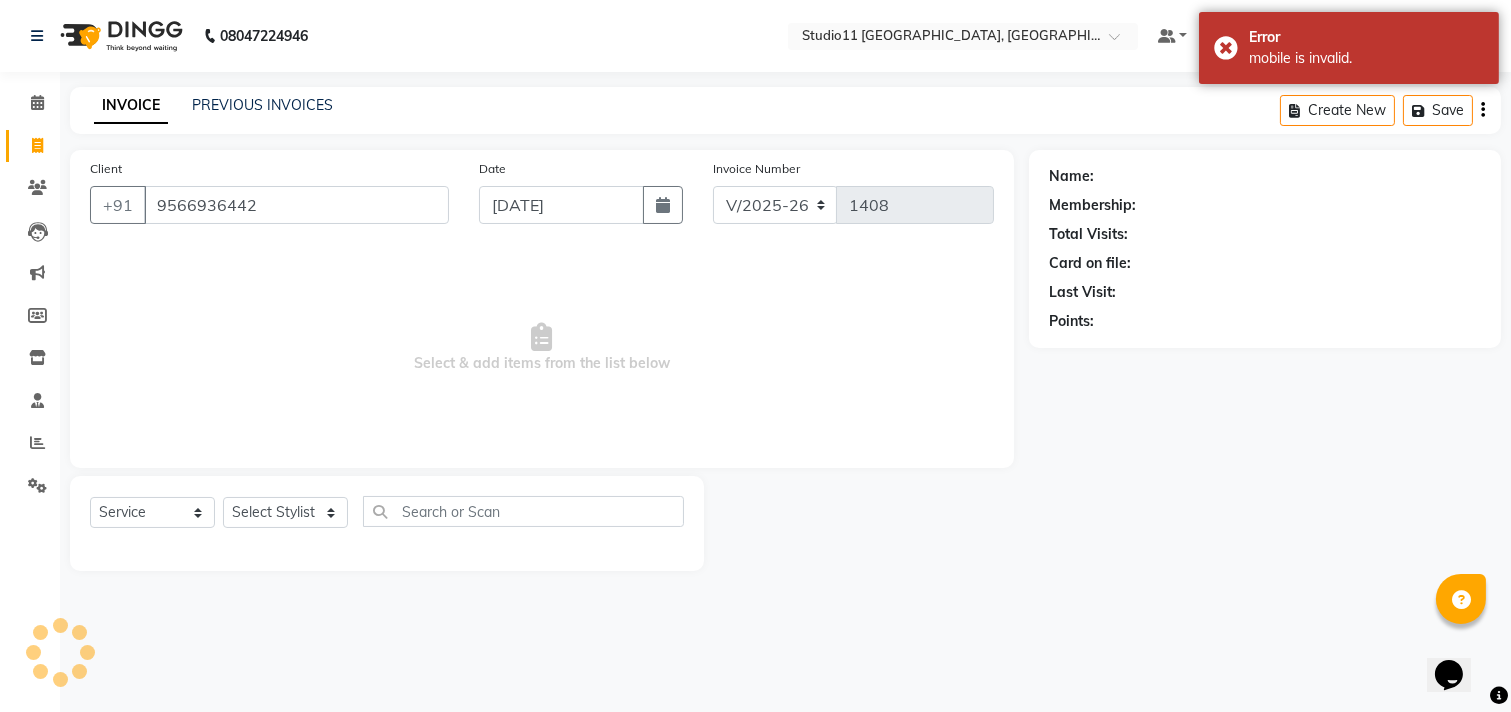 type on "9566936442" 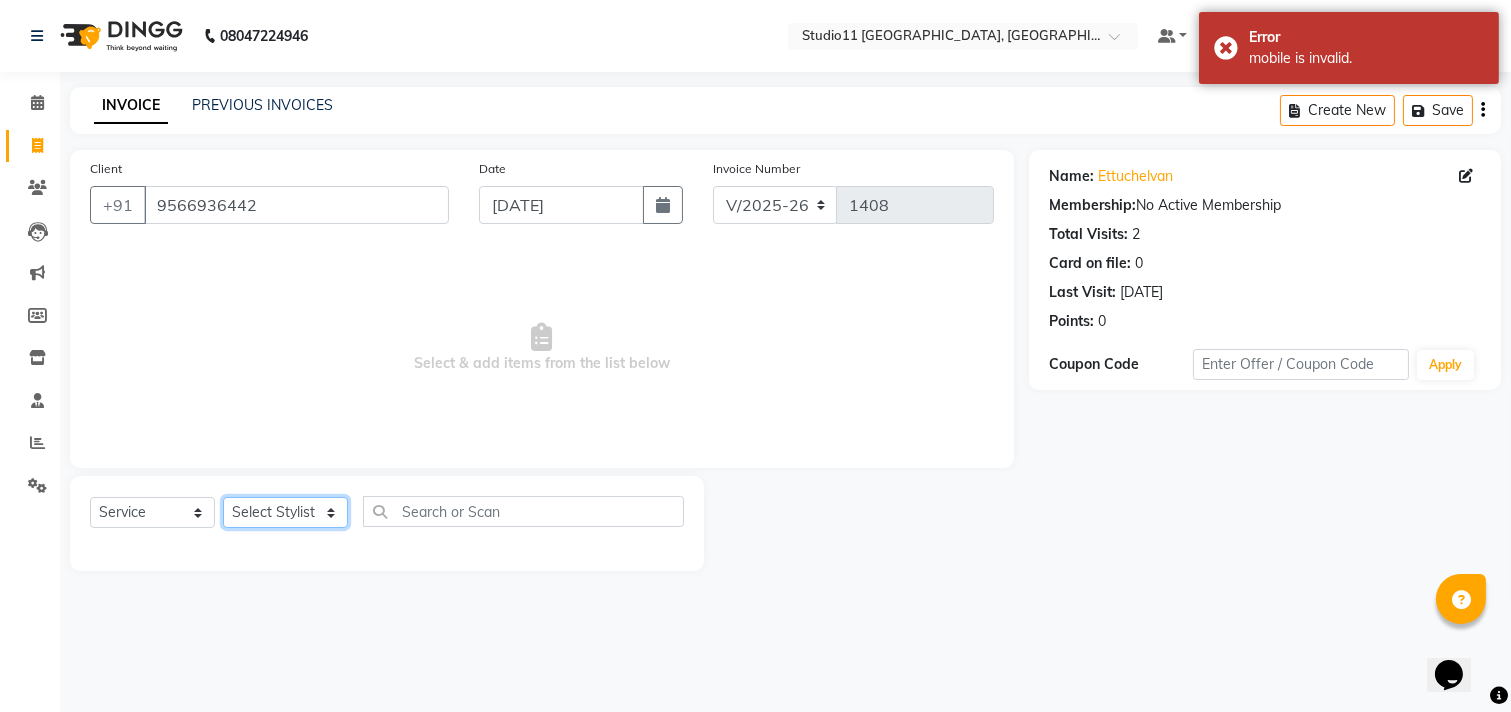click on "Select Stylist [PERSON_NAME] Dani [PERSON_NAME] Josna kaif [PERSON_NAME] [PERSON_NAME] [PERSON_NAME] Studio11 SB colony Tahir tamil" 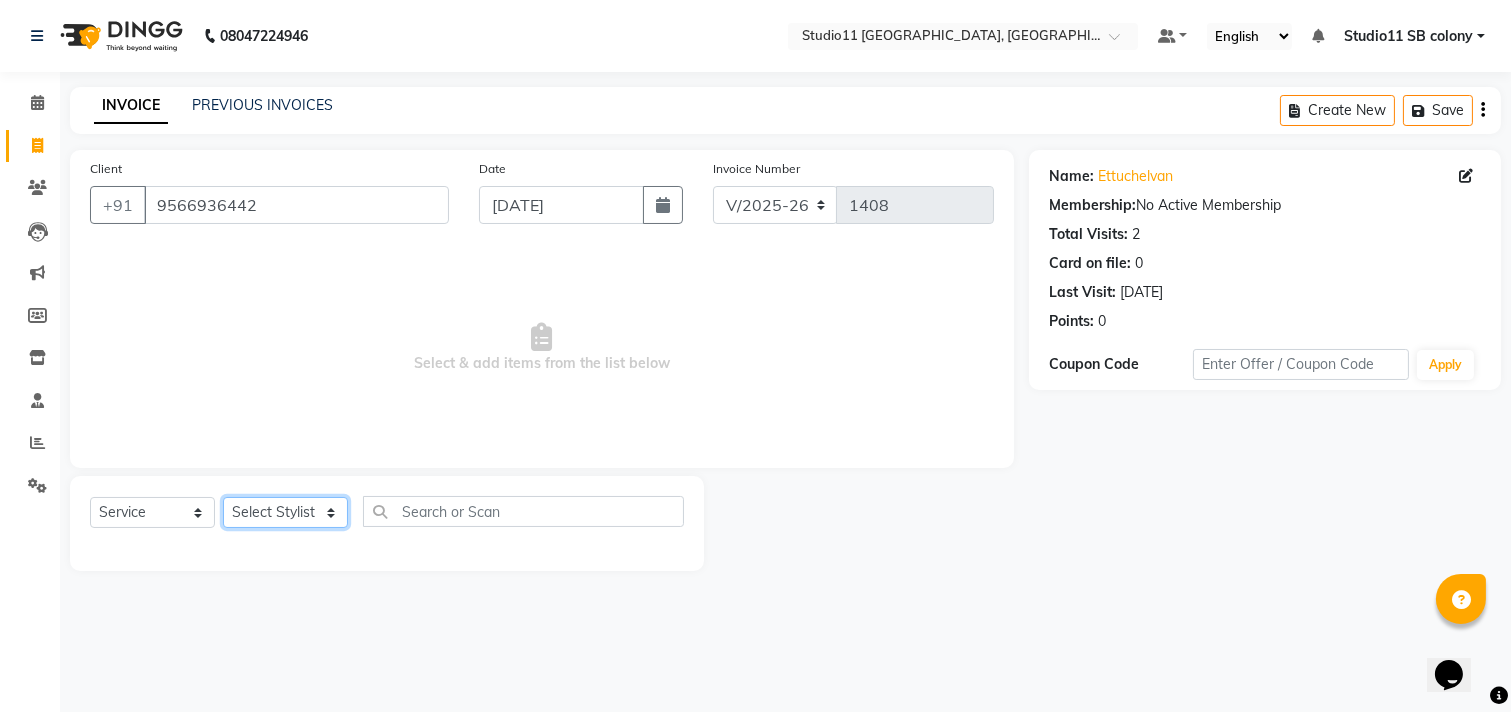 select on "85620" 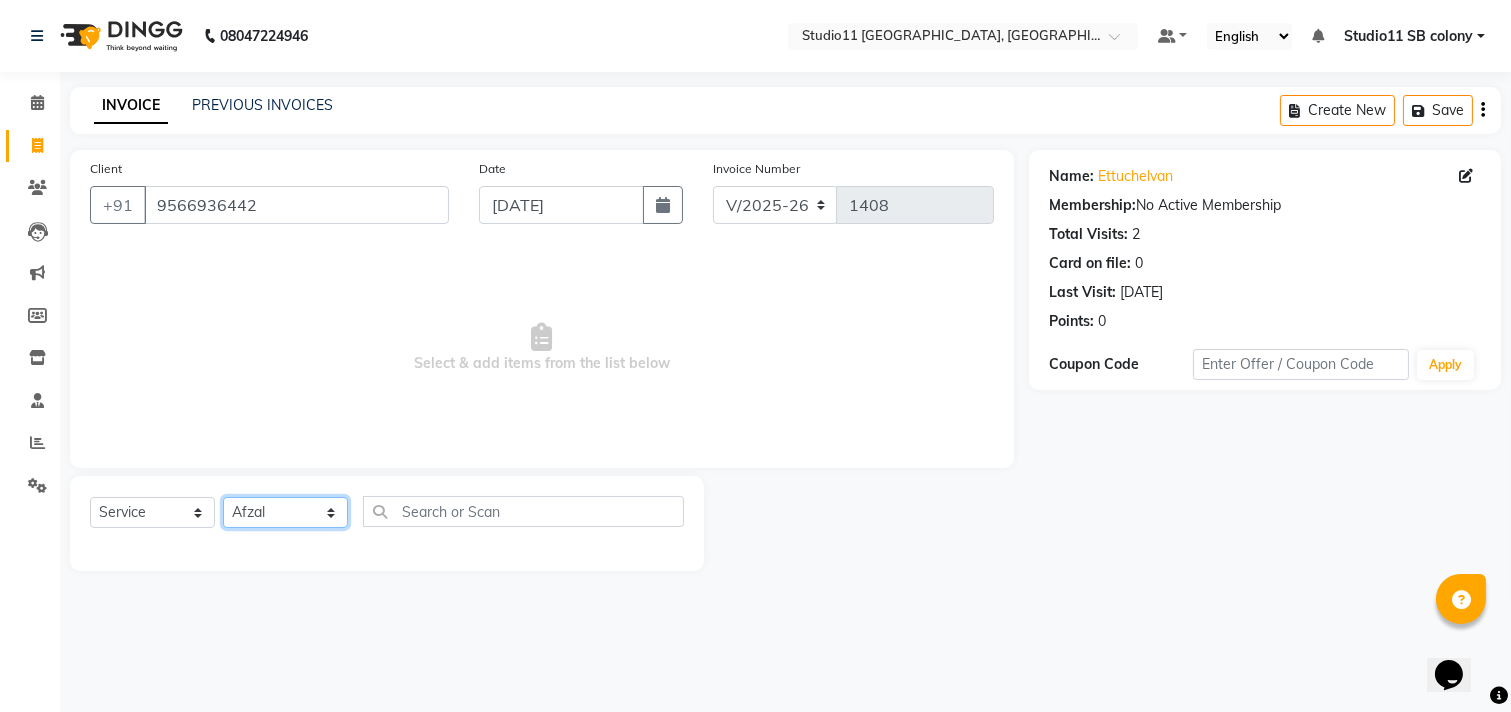 click on "Select Stylist [PERSON_NAME] Dani [PERSON_NAME] Josna kaif [PERSON_NAME] [PERSON_NAME] [PERSON_NAME] Studio11 SB colony Tahir tamil" 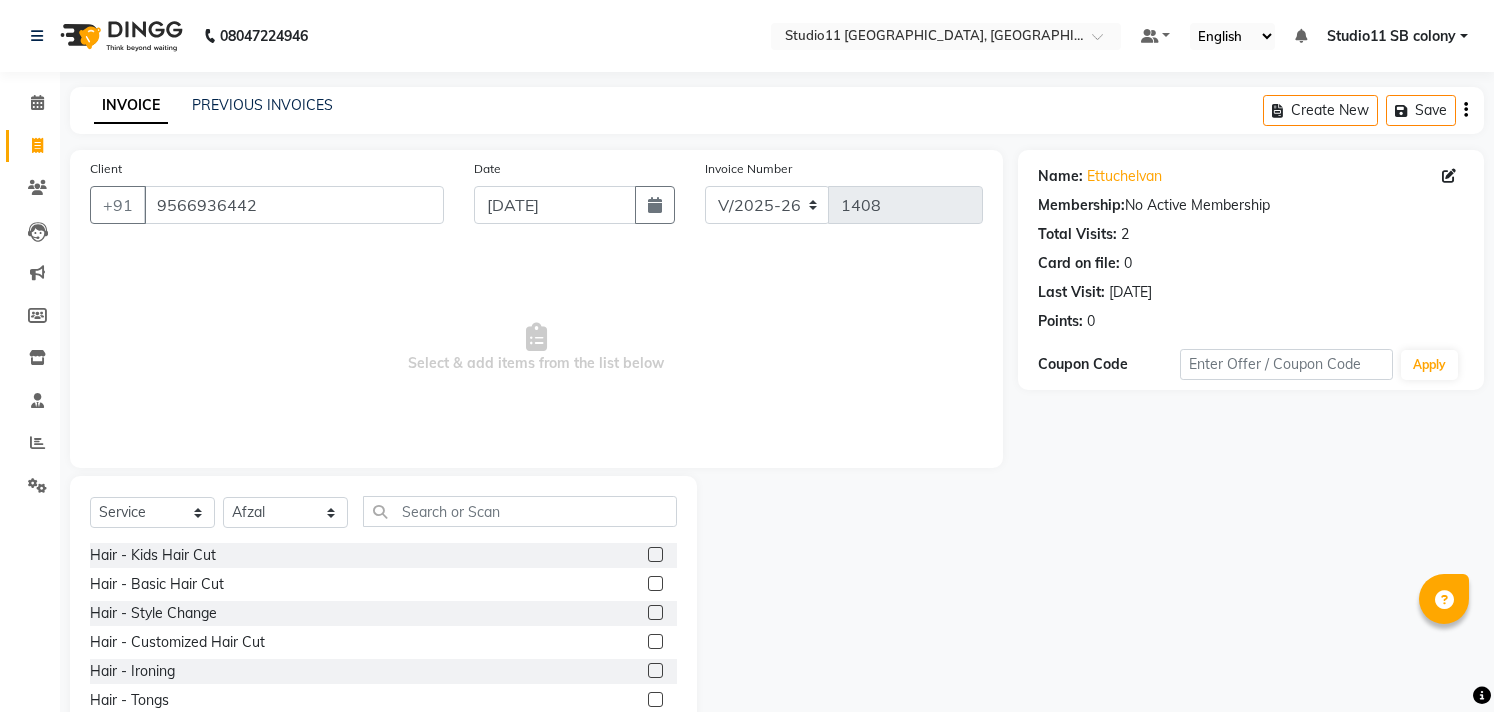 select on "7717" 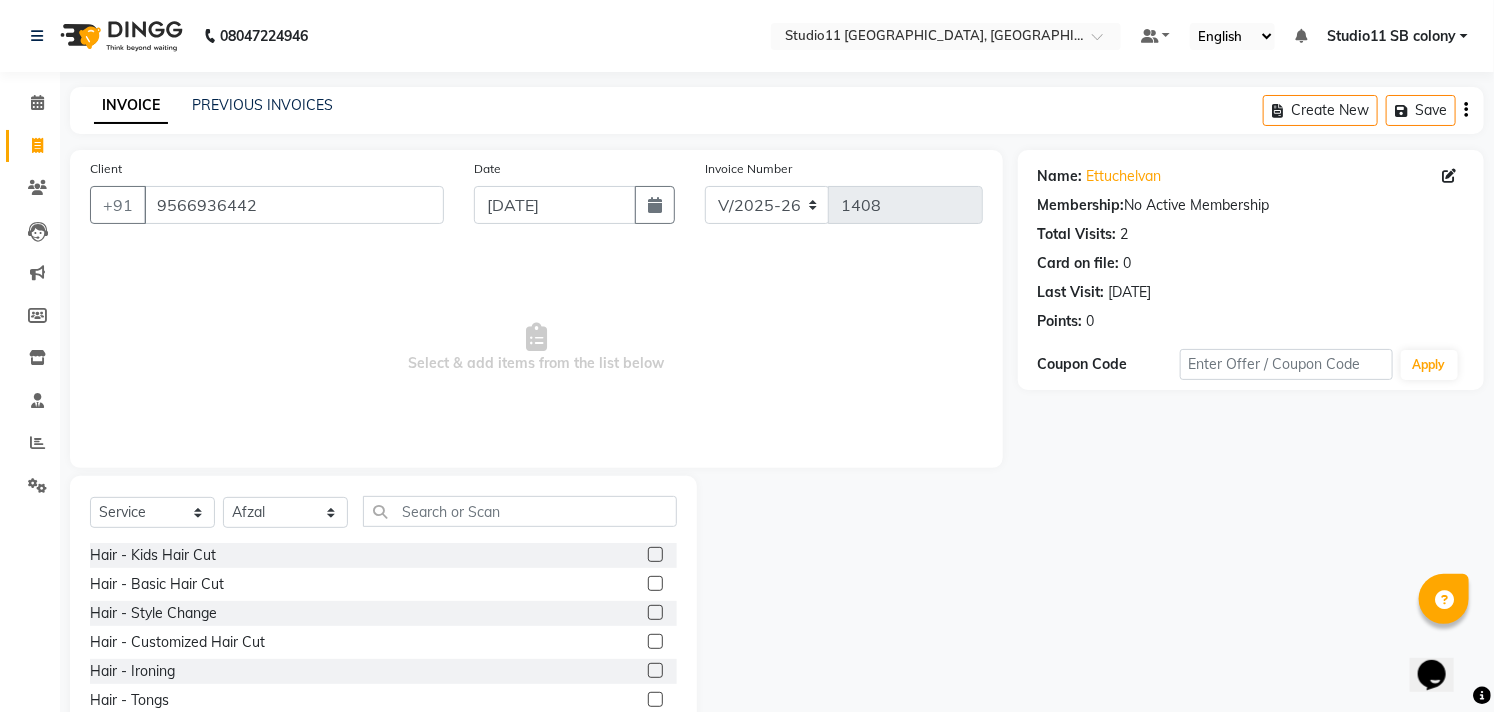 scroll, scrollTop: 0, scrollLeft: 0, axis: both 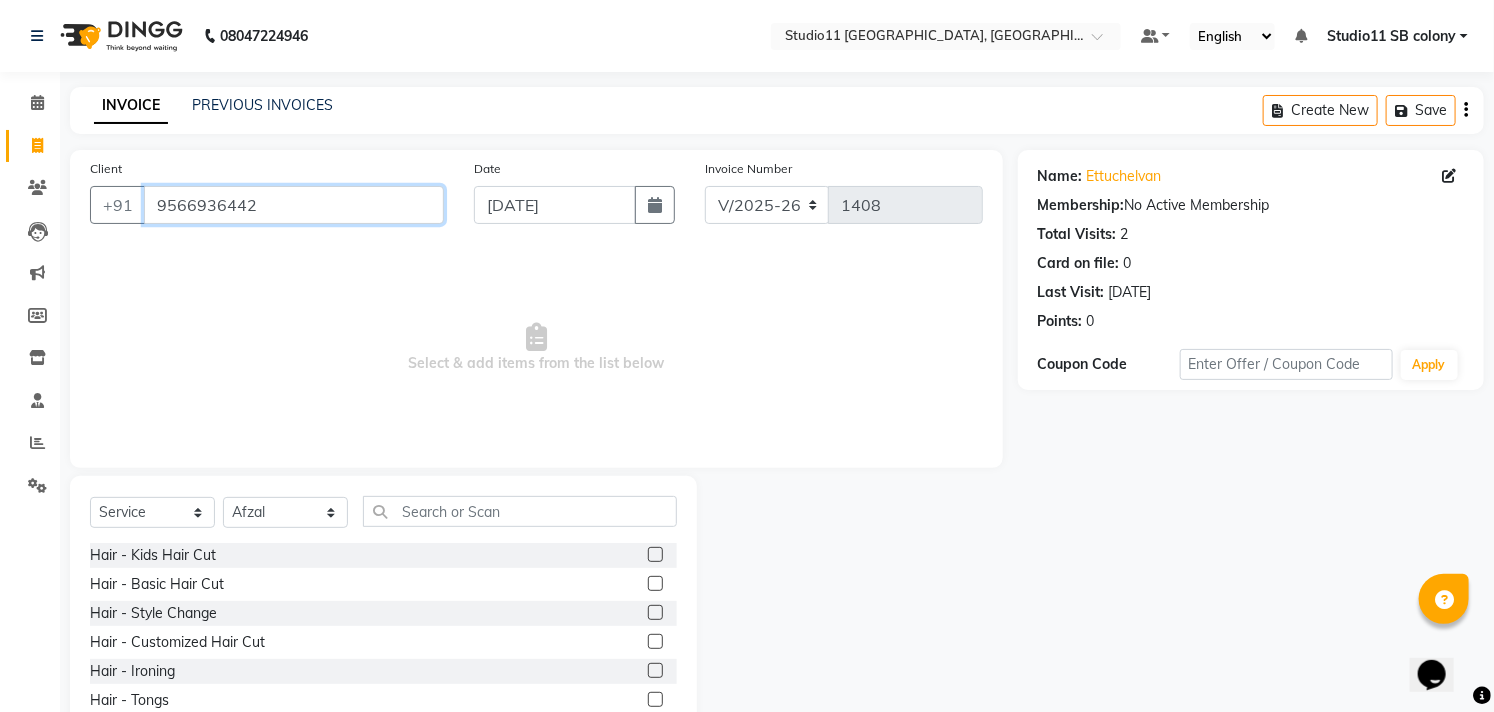 click on "9566936442" at bounding box center (294, 205) 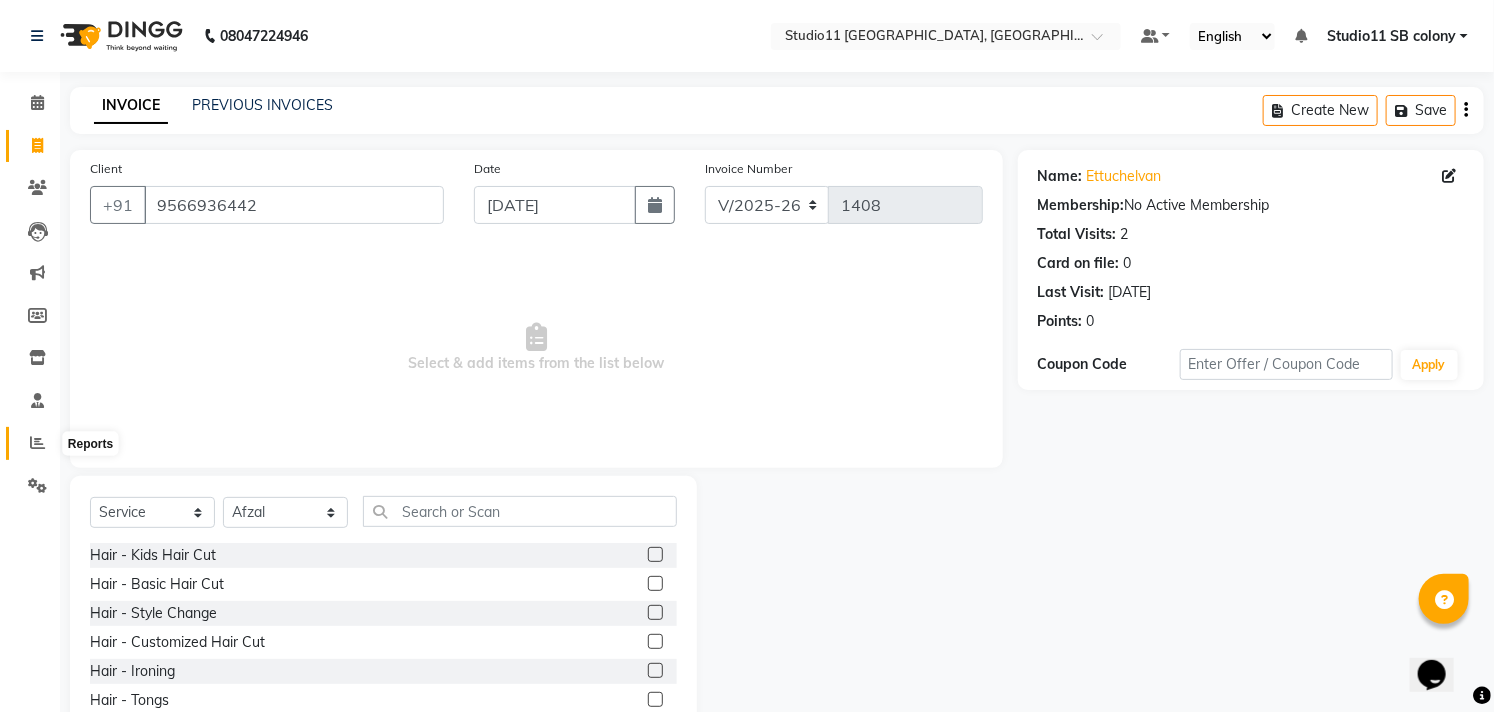 click 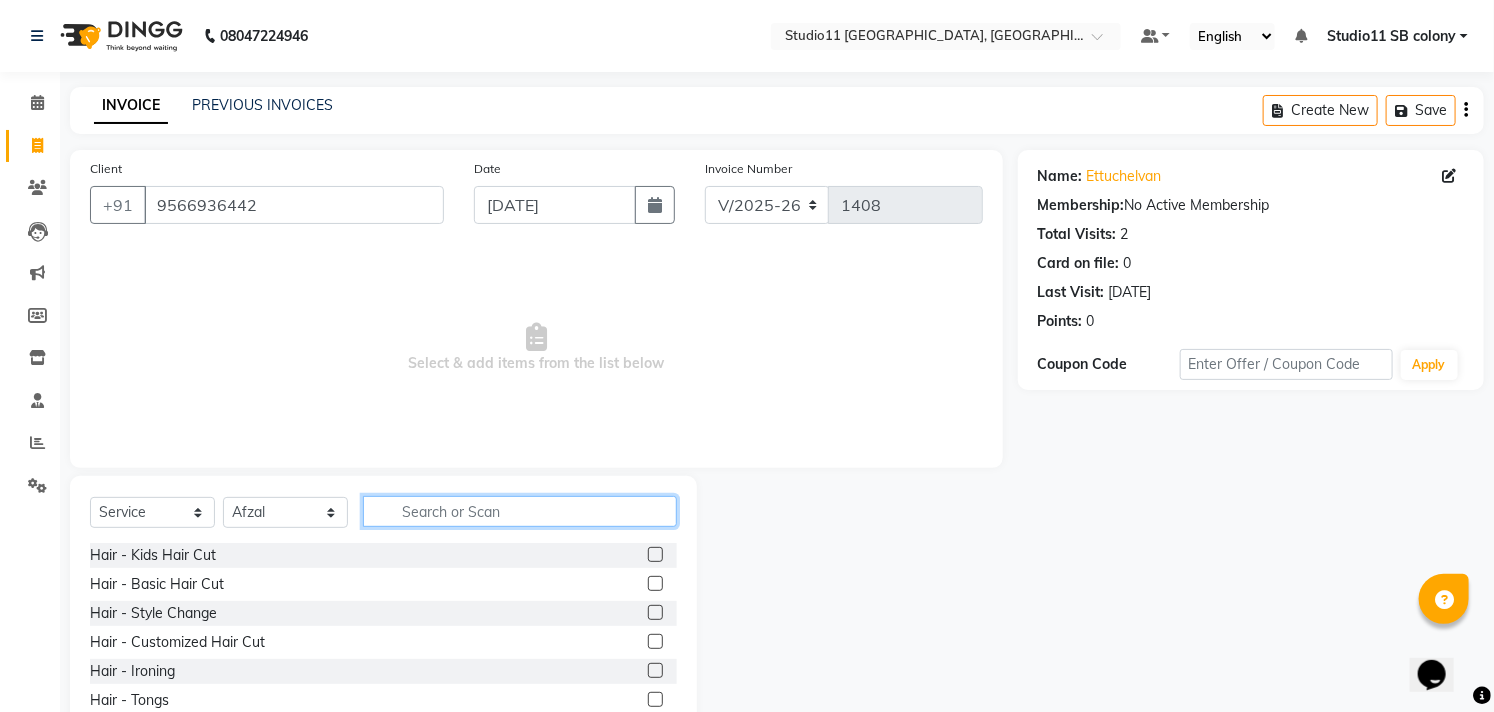 click 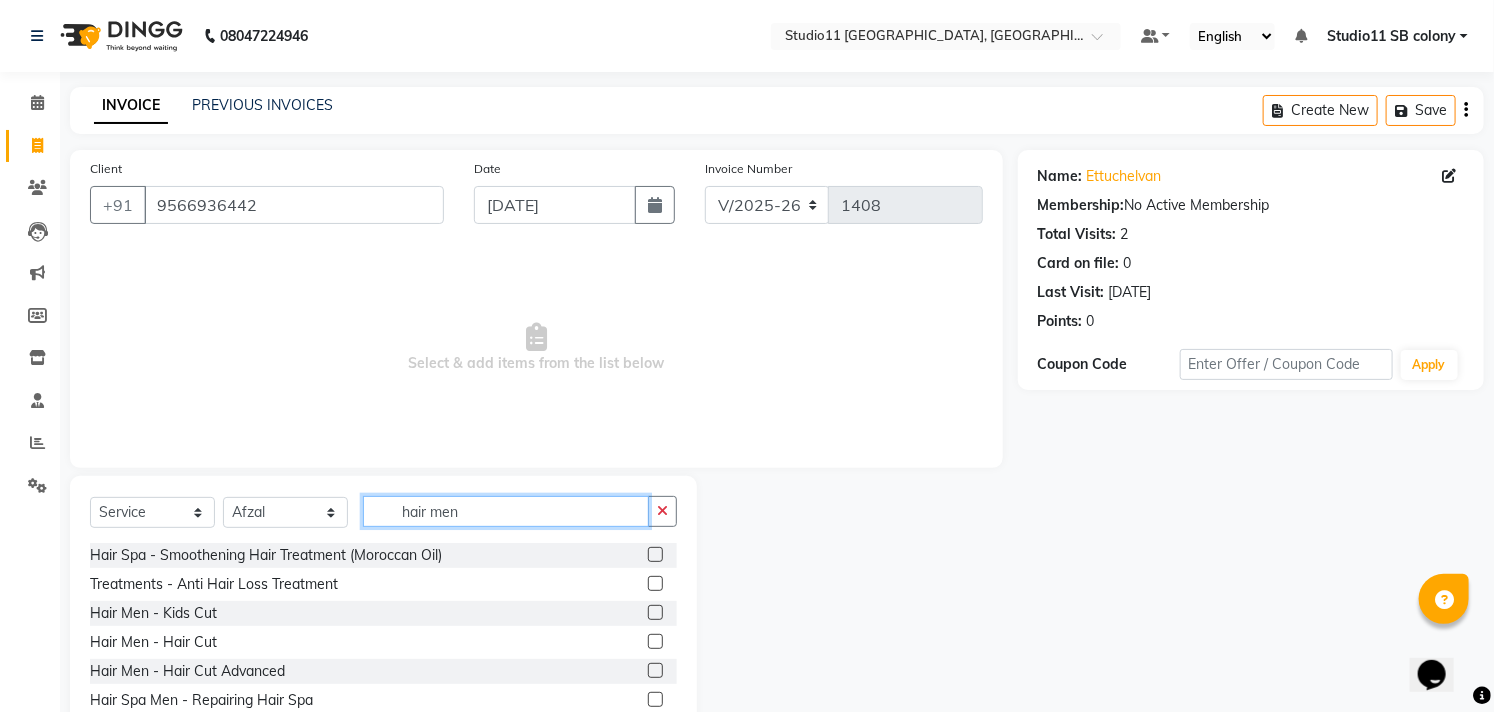 type on "hair men" 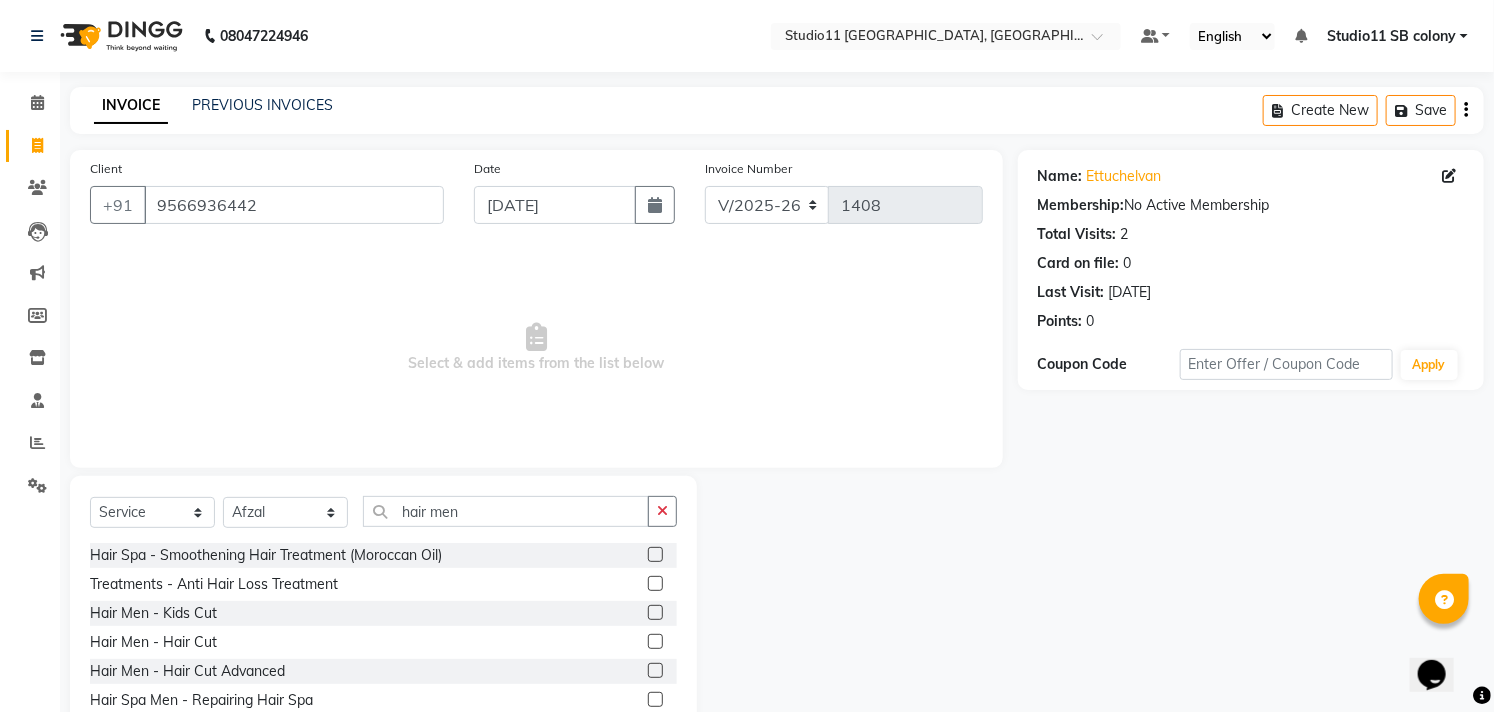 click 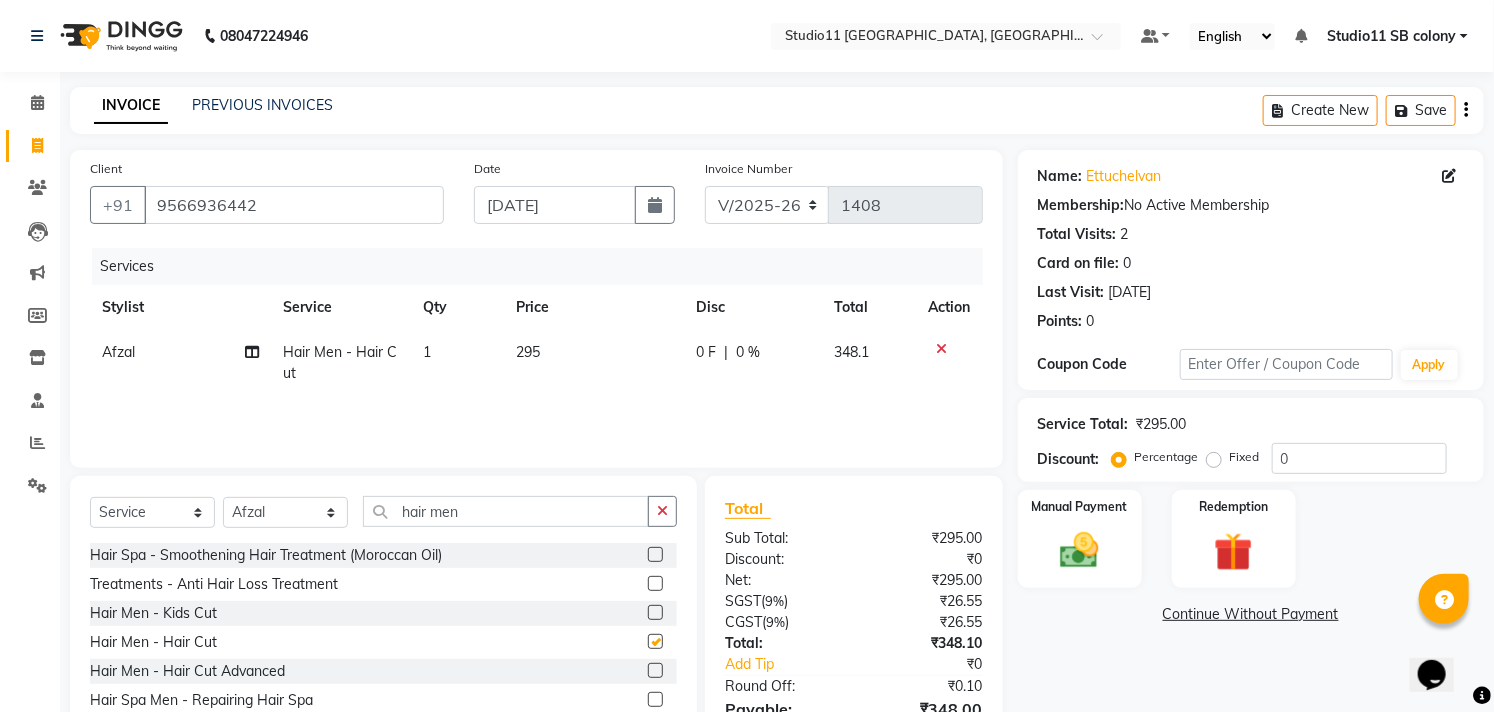 checkbox on "false" 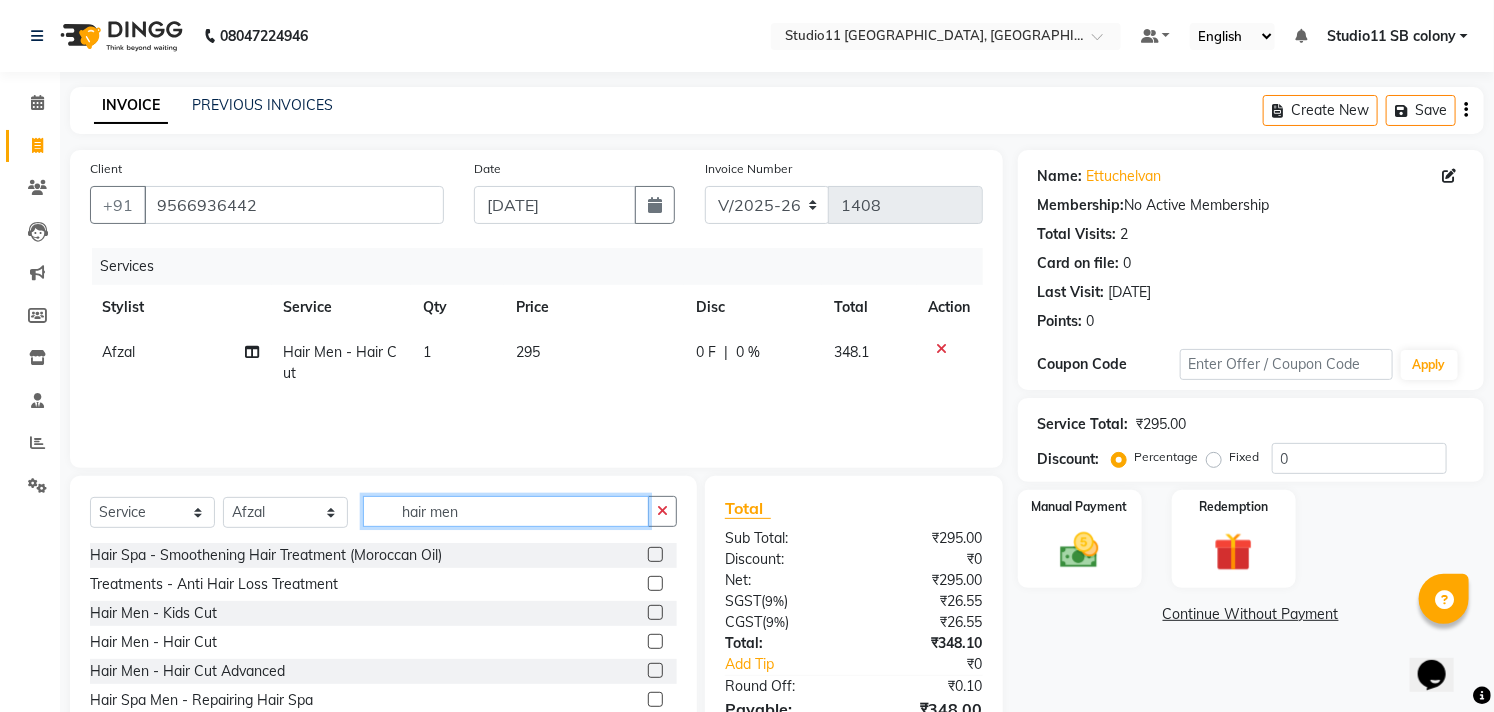 drag, startPoint x: 484, startPoint y: 506, endPoint x: 378, endPoint y: 518, distance: 106.677086 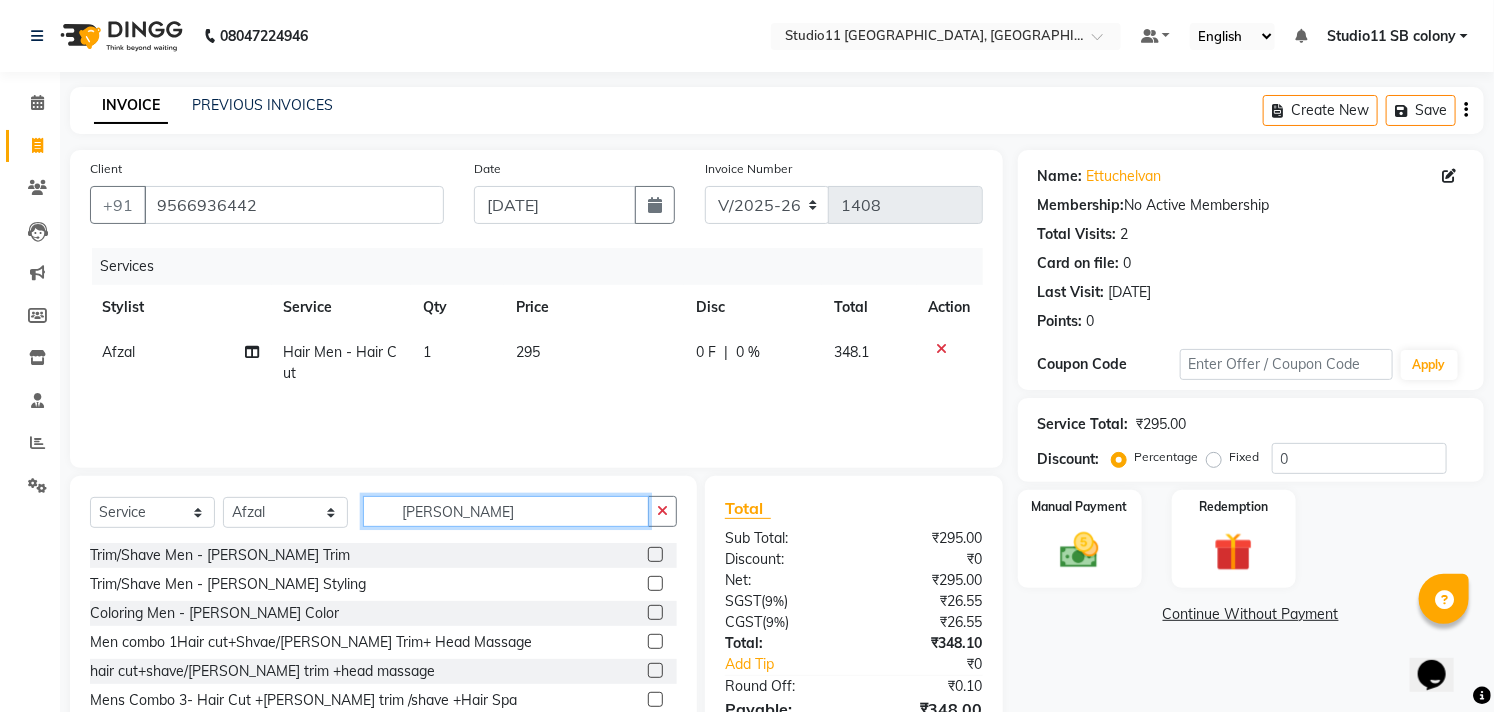 type on "[PERSON_NAME]" 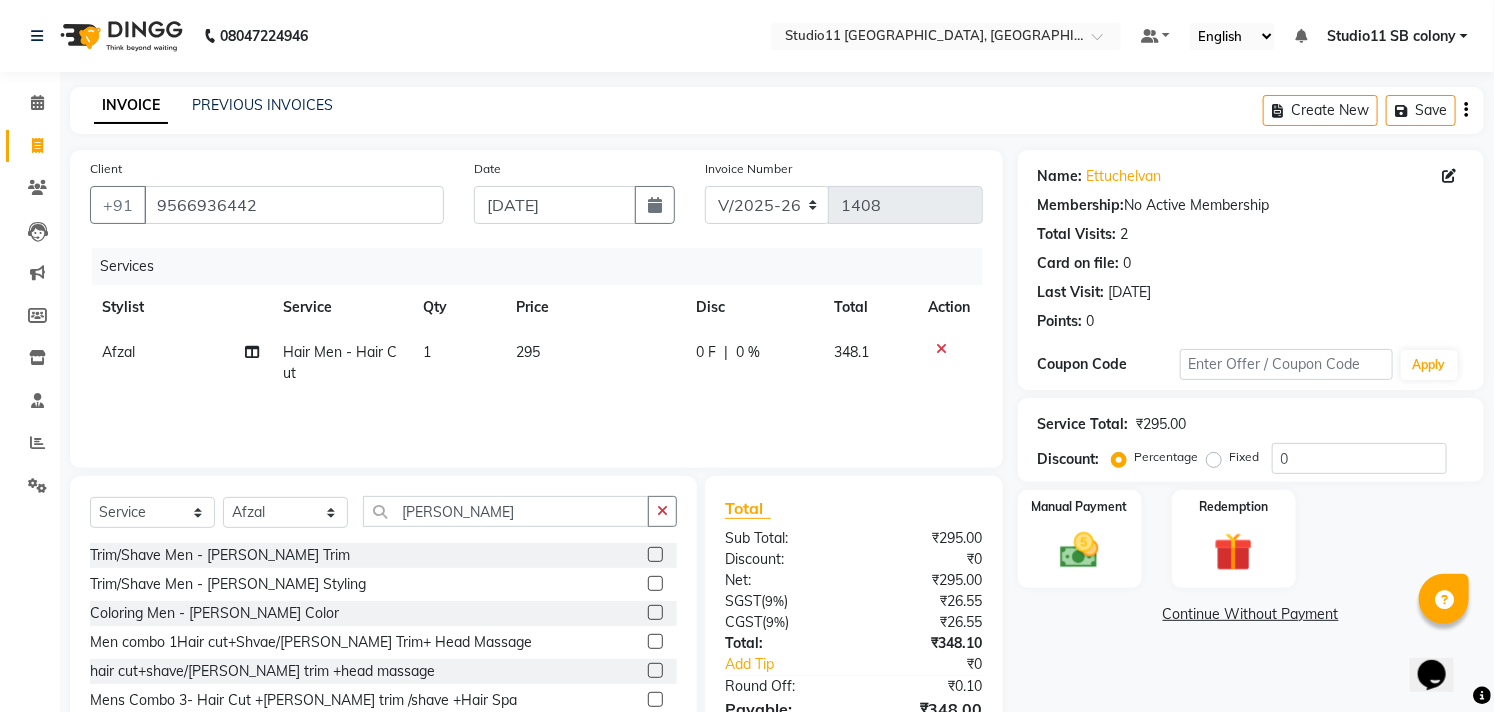 click 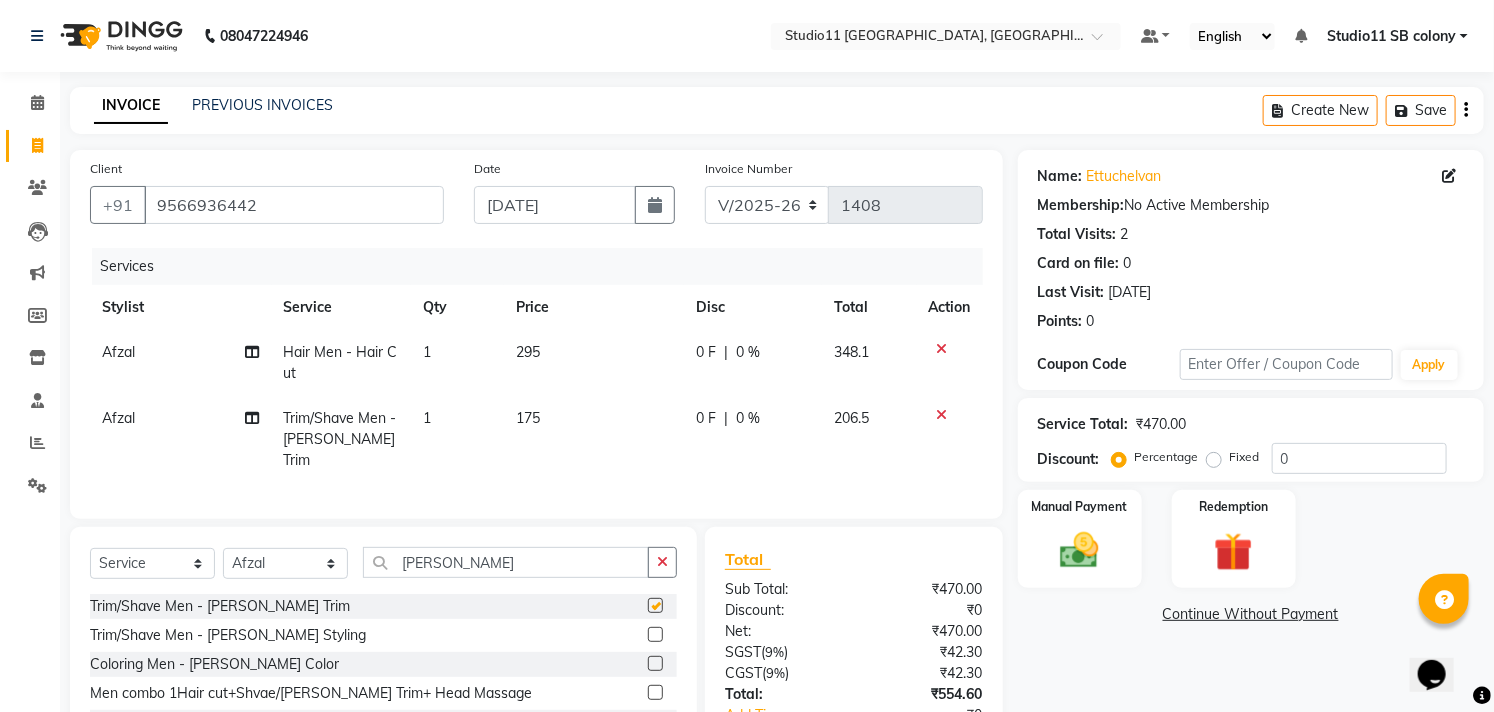 checkbox on "false" 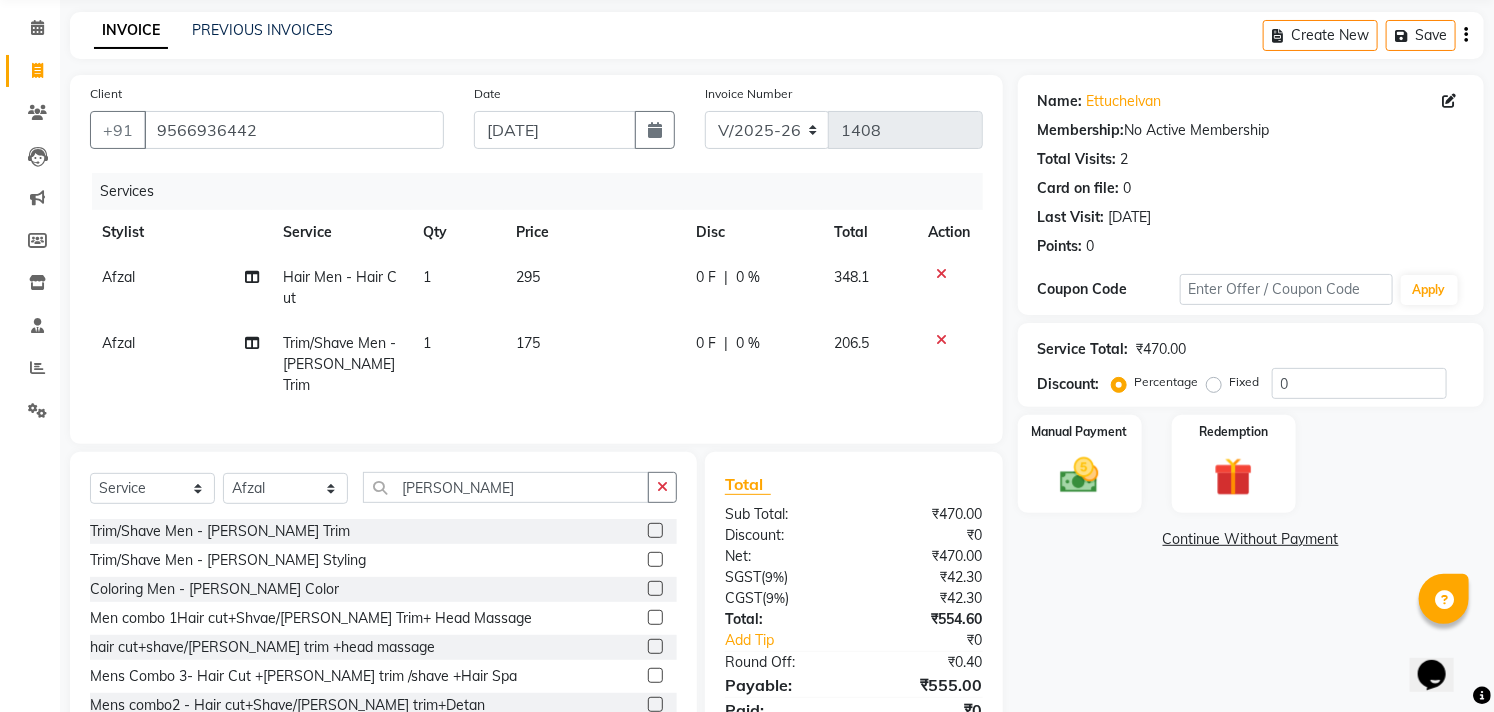 scroll, scrollTop: 155, scrollLeft: 0, axis: vertical 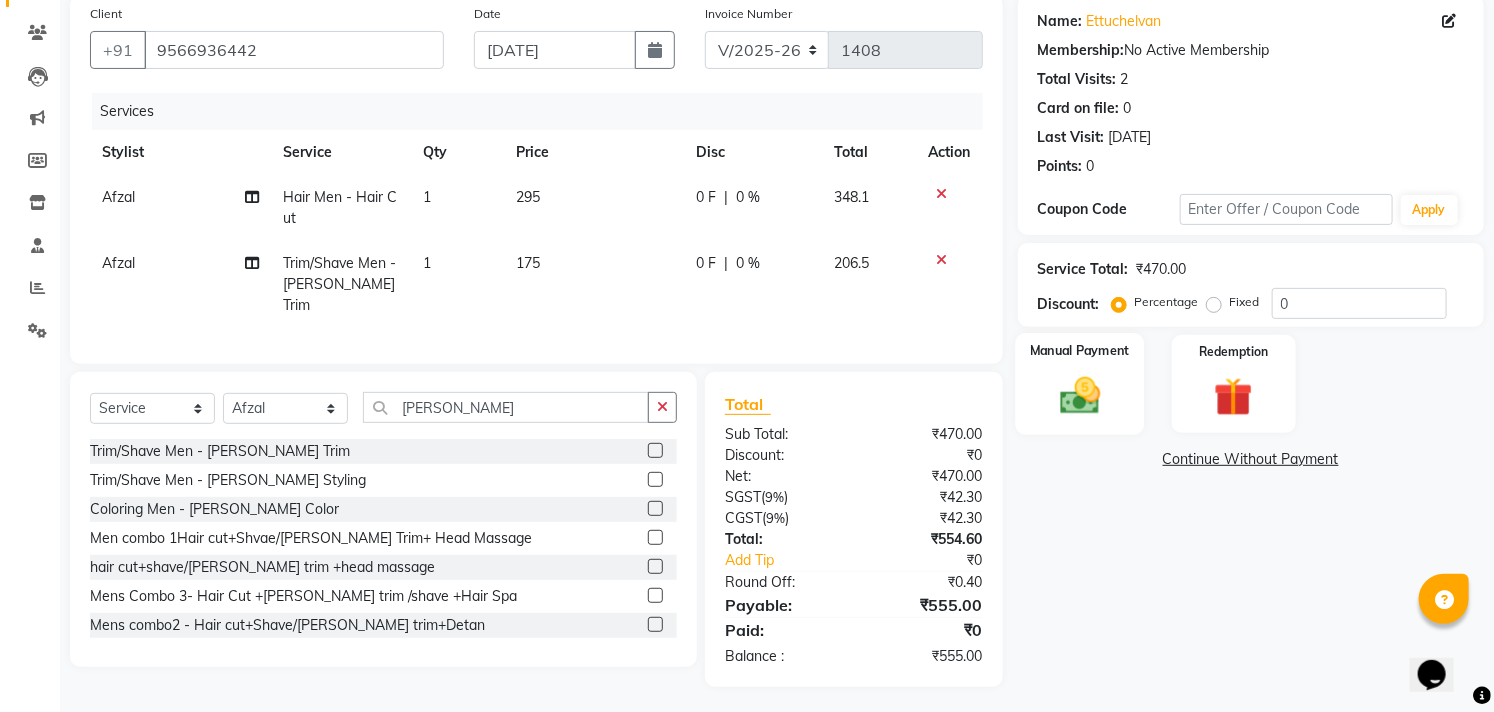 click 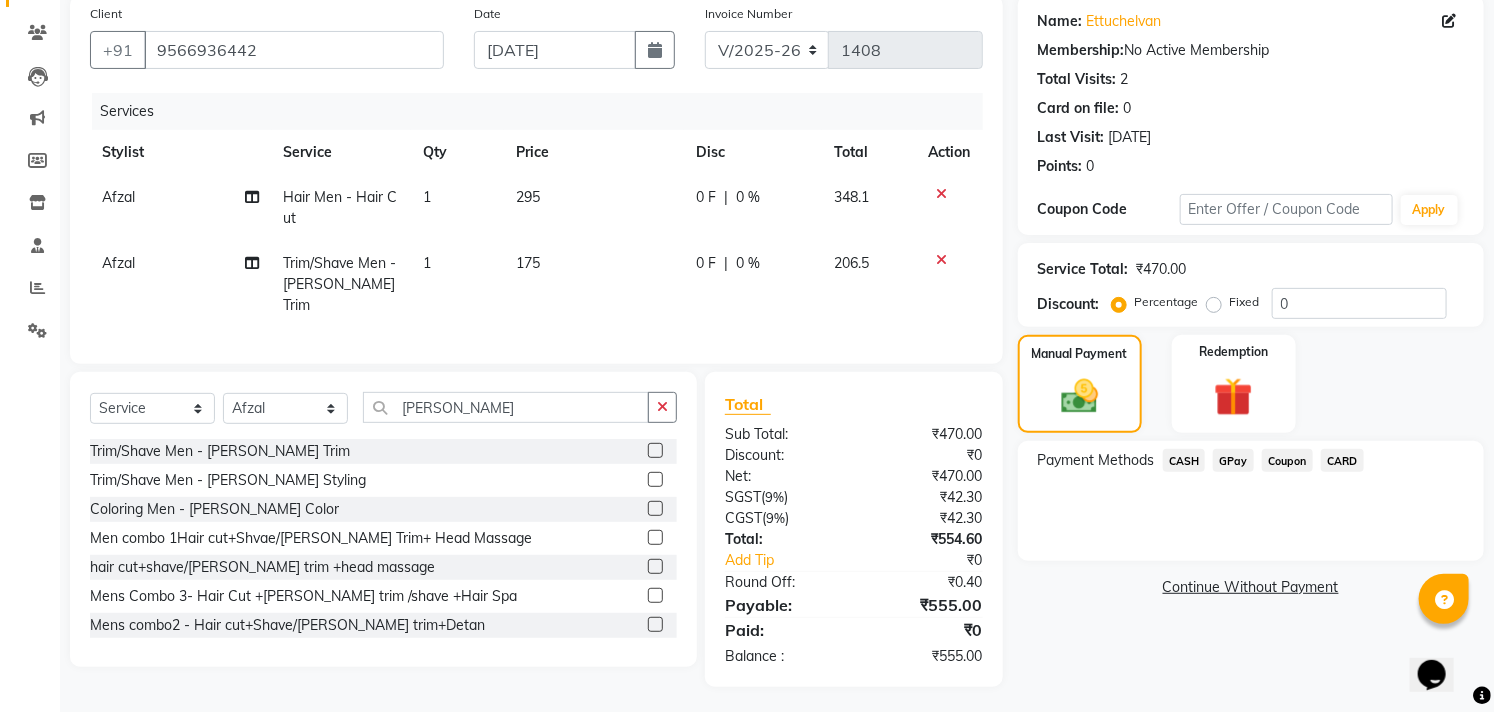 click on "GPay" 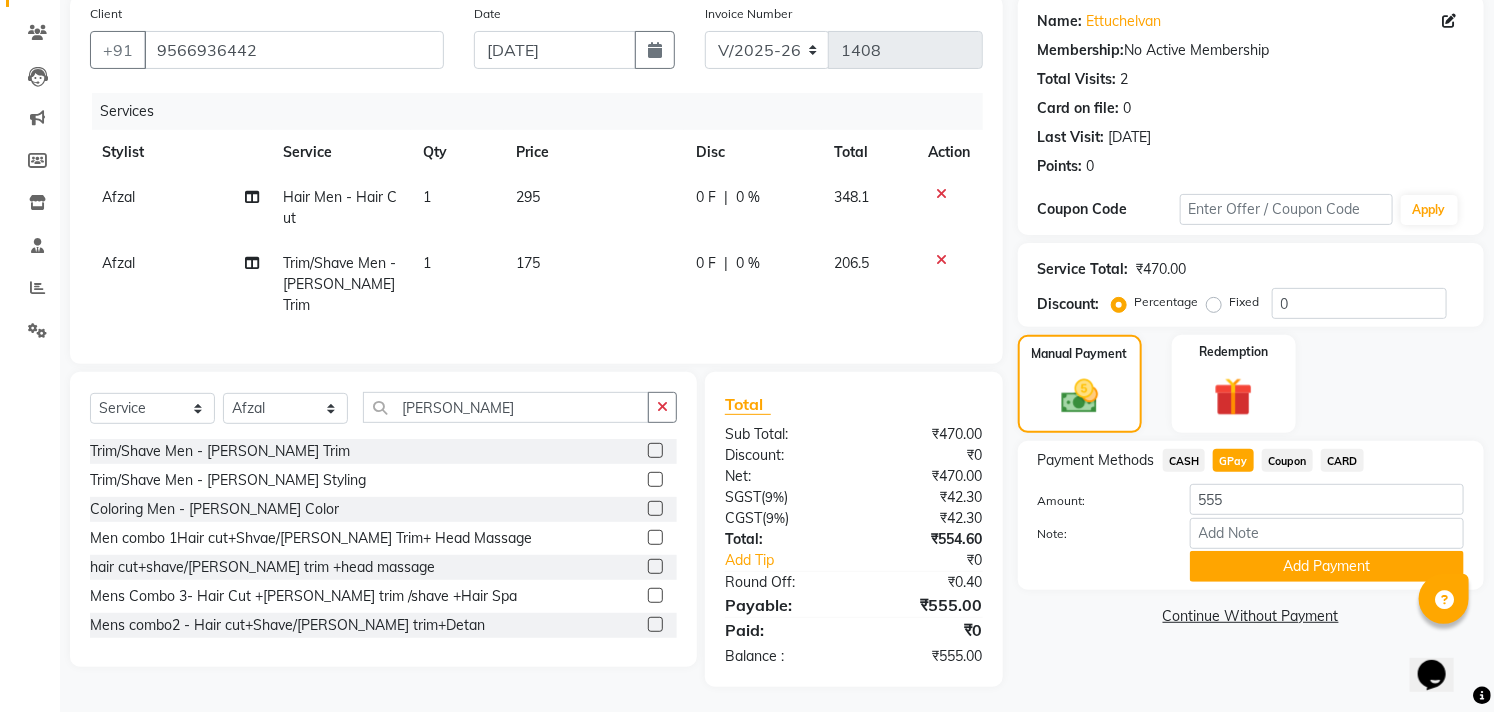 click on "Name: Ettuchelvan  Membership:  No Active Membership  Total Visits:  2 Card on file:  0 Last Visit:   [DATE] Points:   0  Coupon Code Apply Service Total:  ₹470.00  Discount:  Percentage   Fixed  0 Manual Payment Redemption Payment Methods  CASH   GPay   Coupon   CARD  Amount: 555 Note: Add Payment  Continue Without Payment" 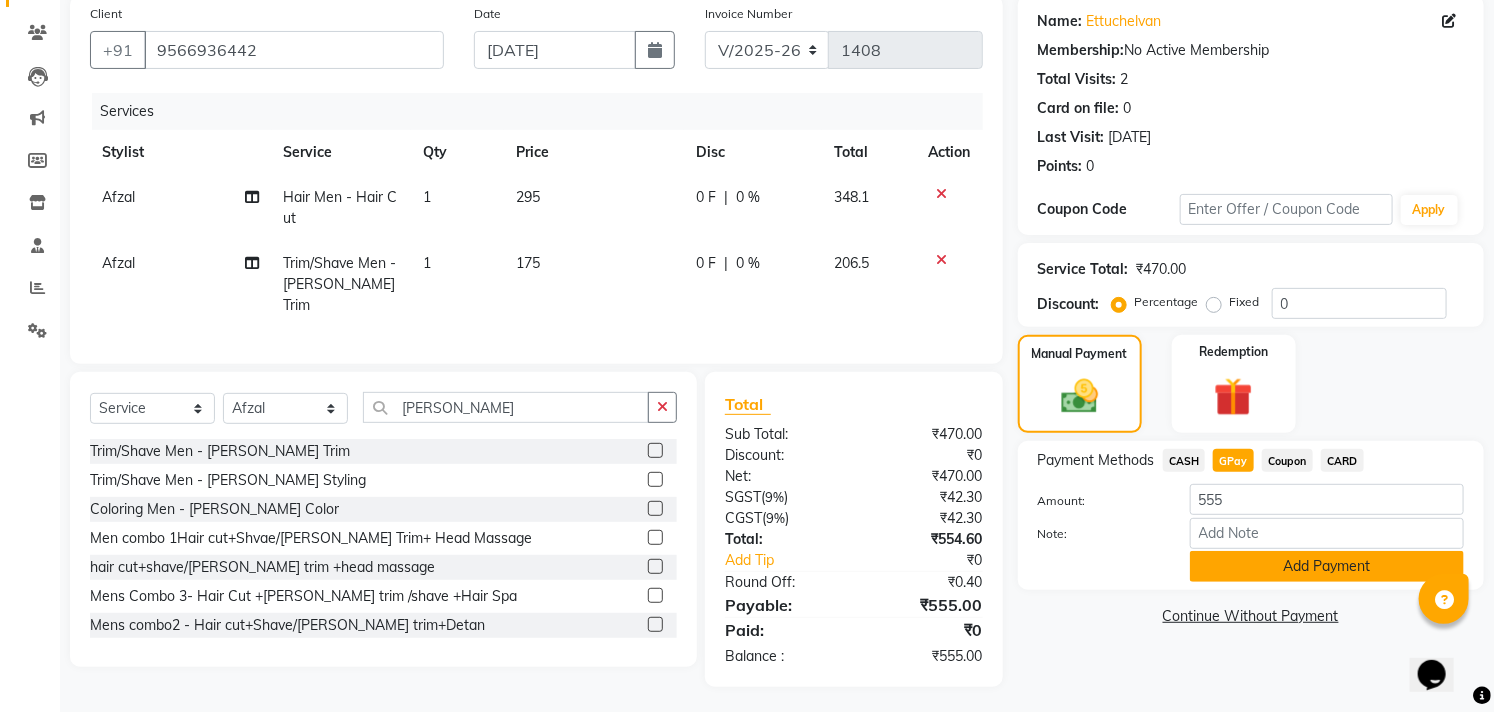 click on "Add Payment" 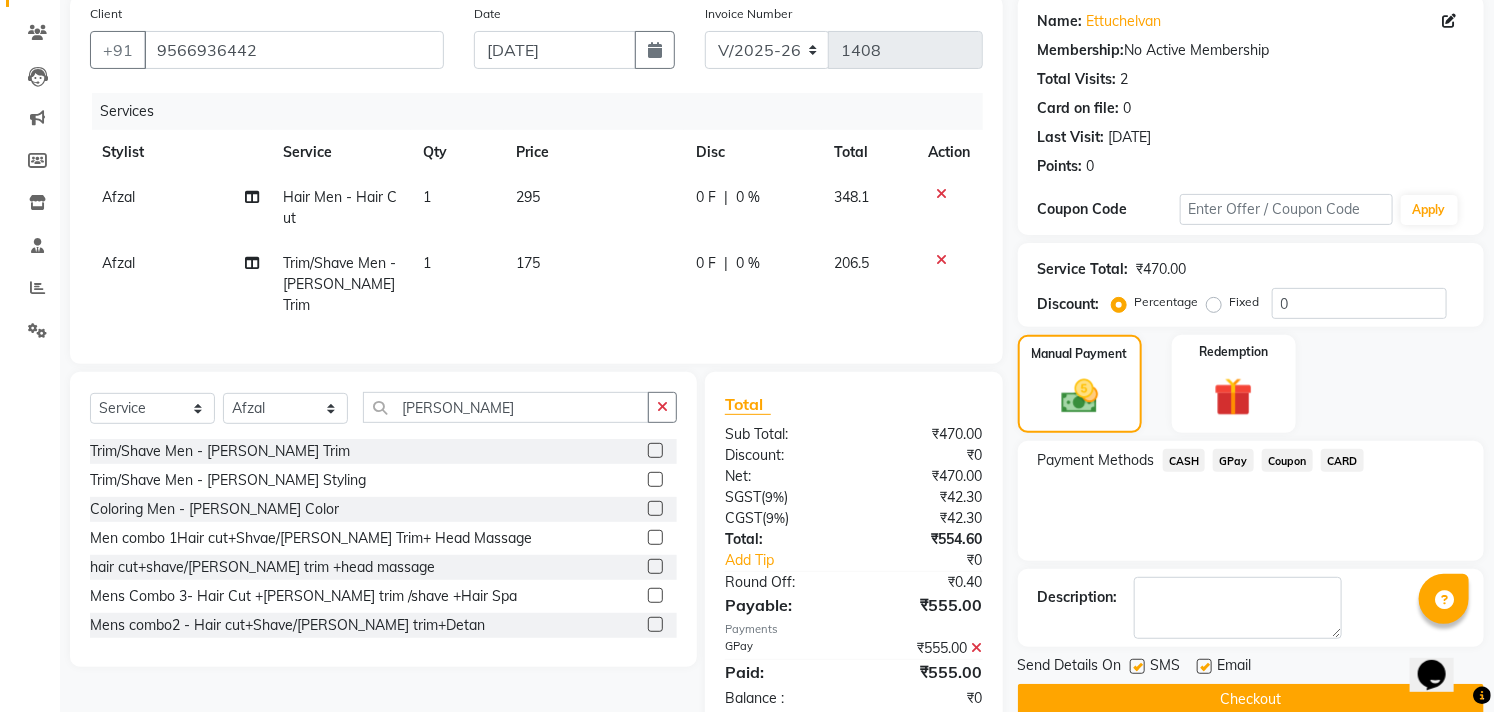 scroll, scrollTop: 197, scrollLeft: 0, axis: vertical 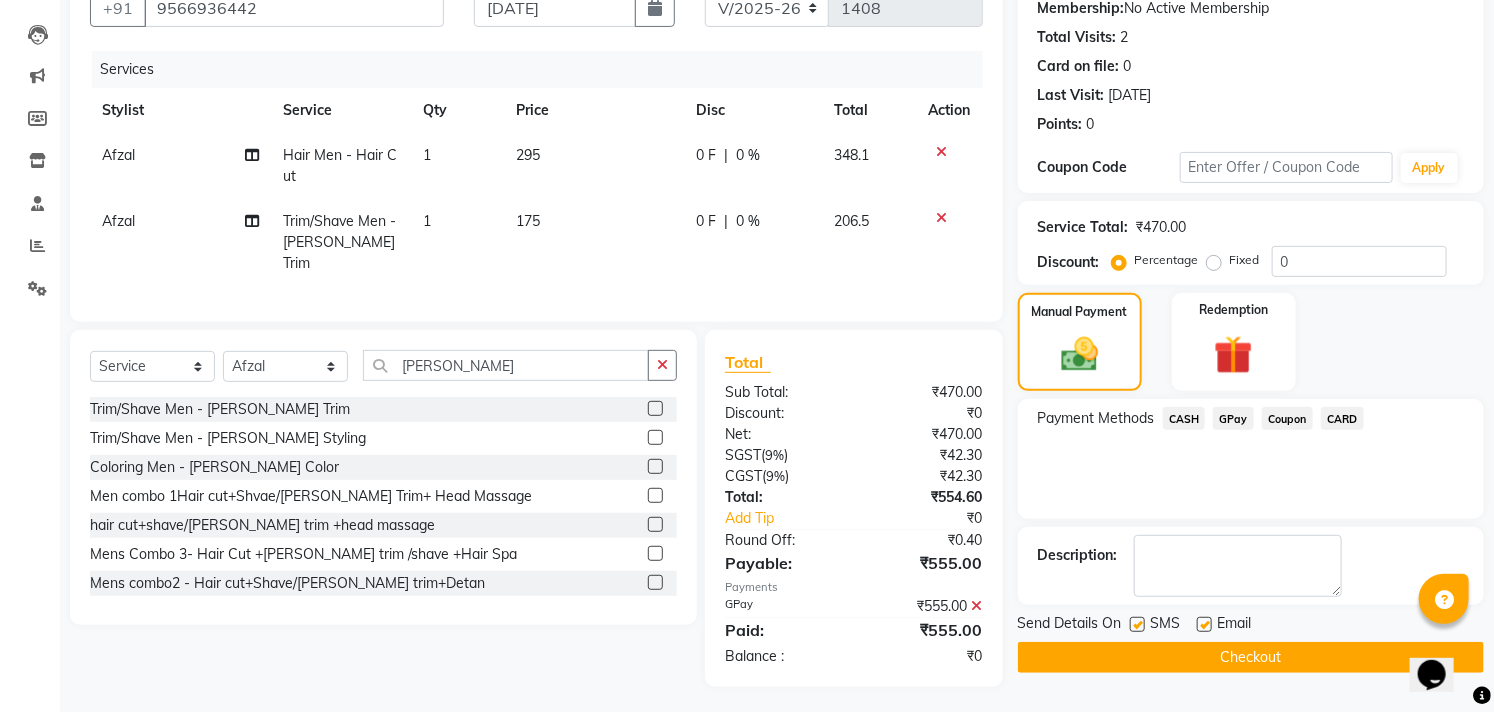 click 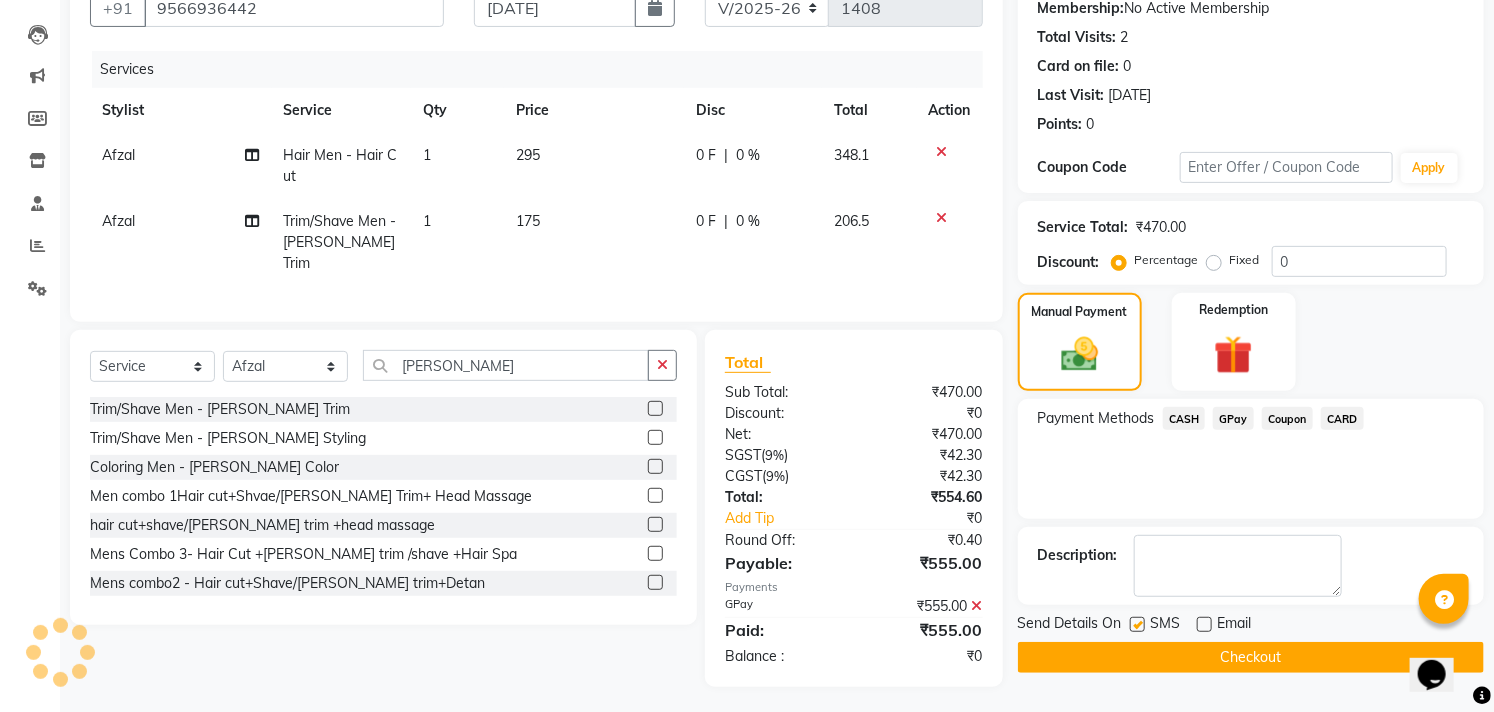 click 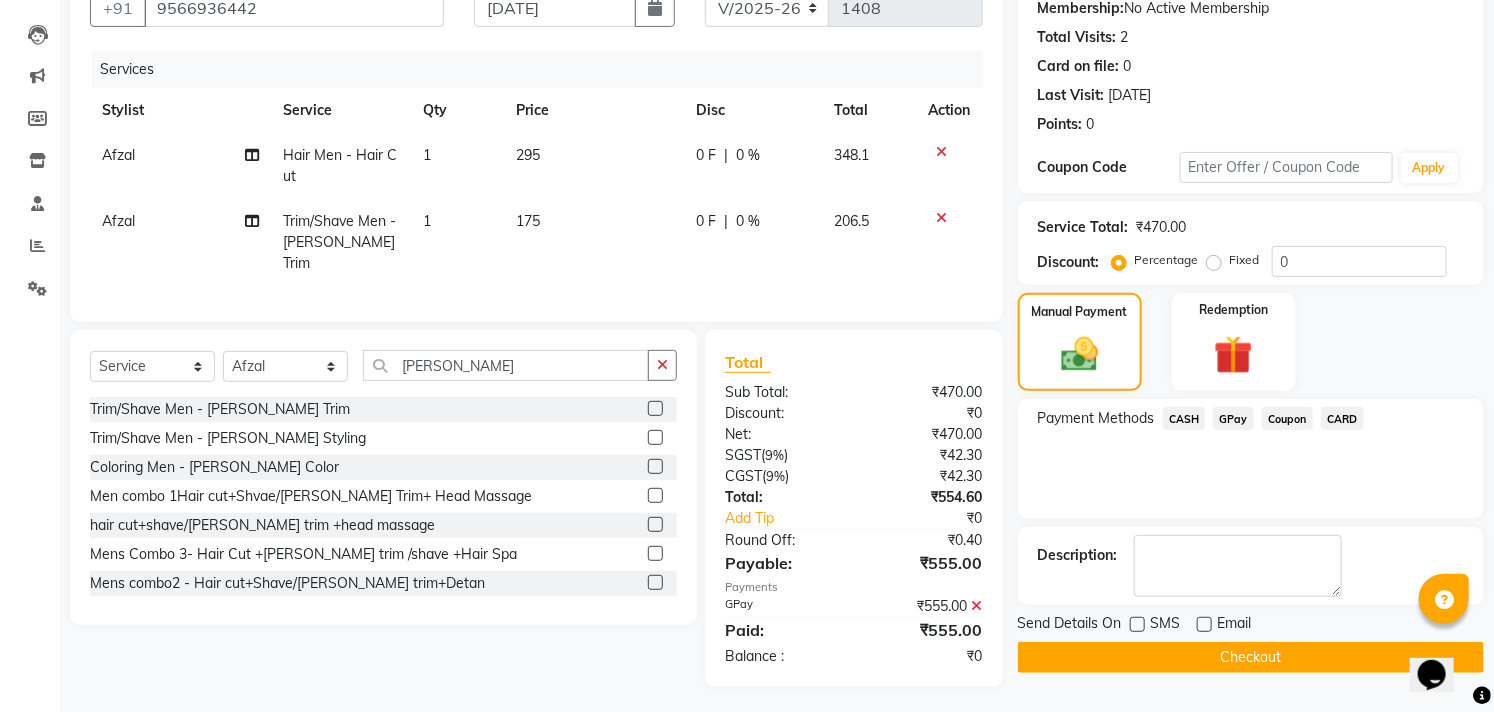 click on "Checkout" 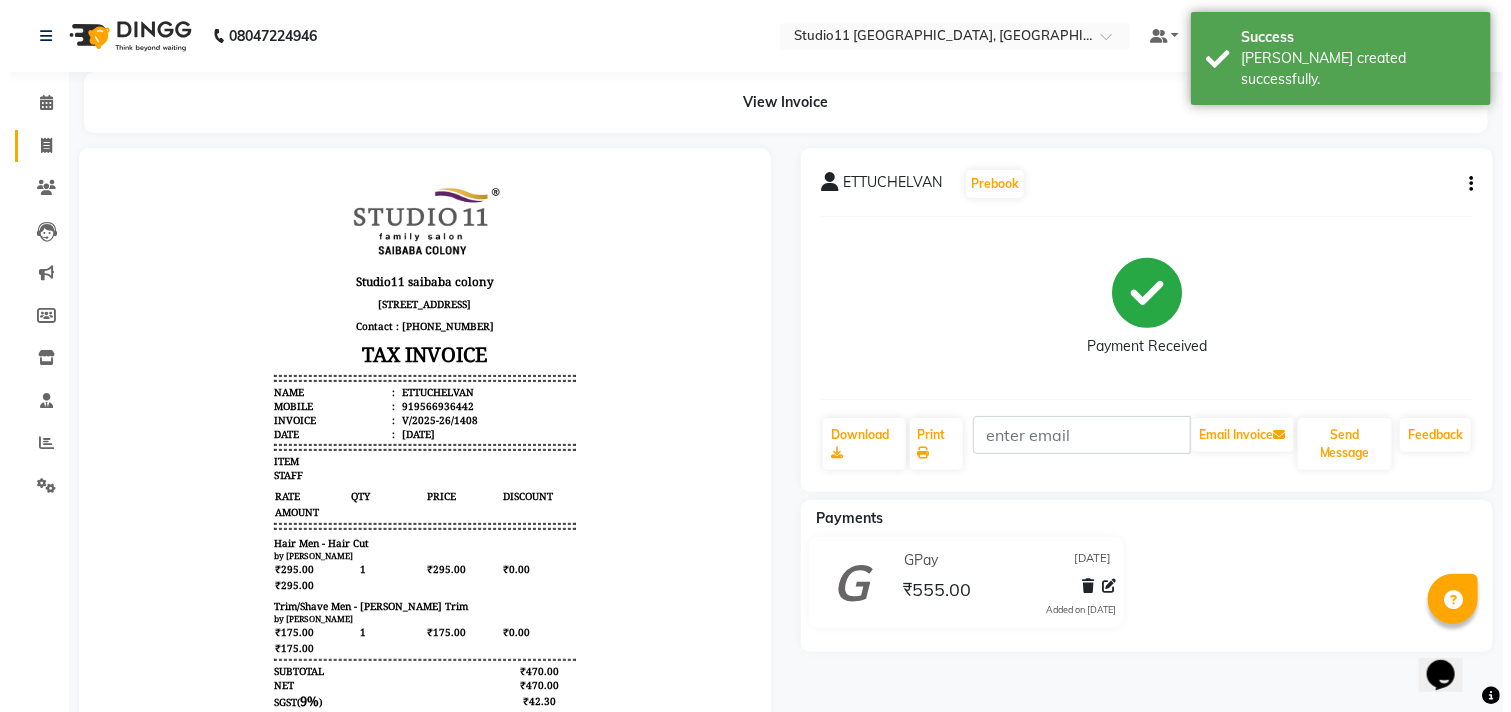 scroll, scrollTop: 0, scrollLeft: 0, axis: both 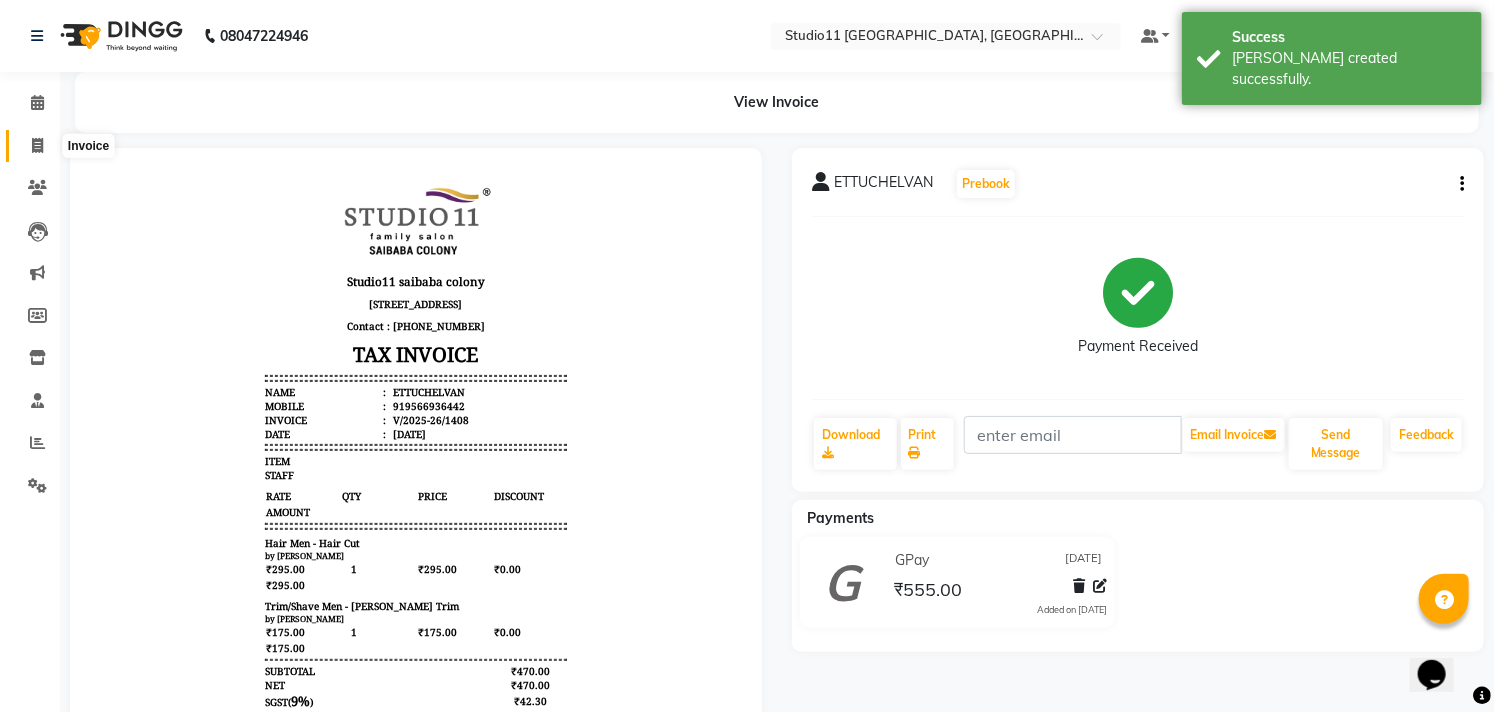 drag, startPoint x: 21, startPoint y: 154, endPoint x: 63, endPoint y: 152, distance: 42.047592 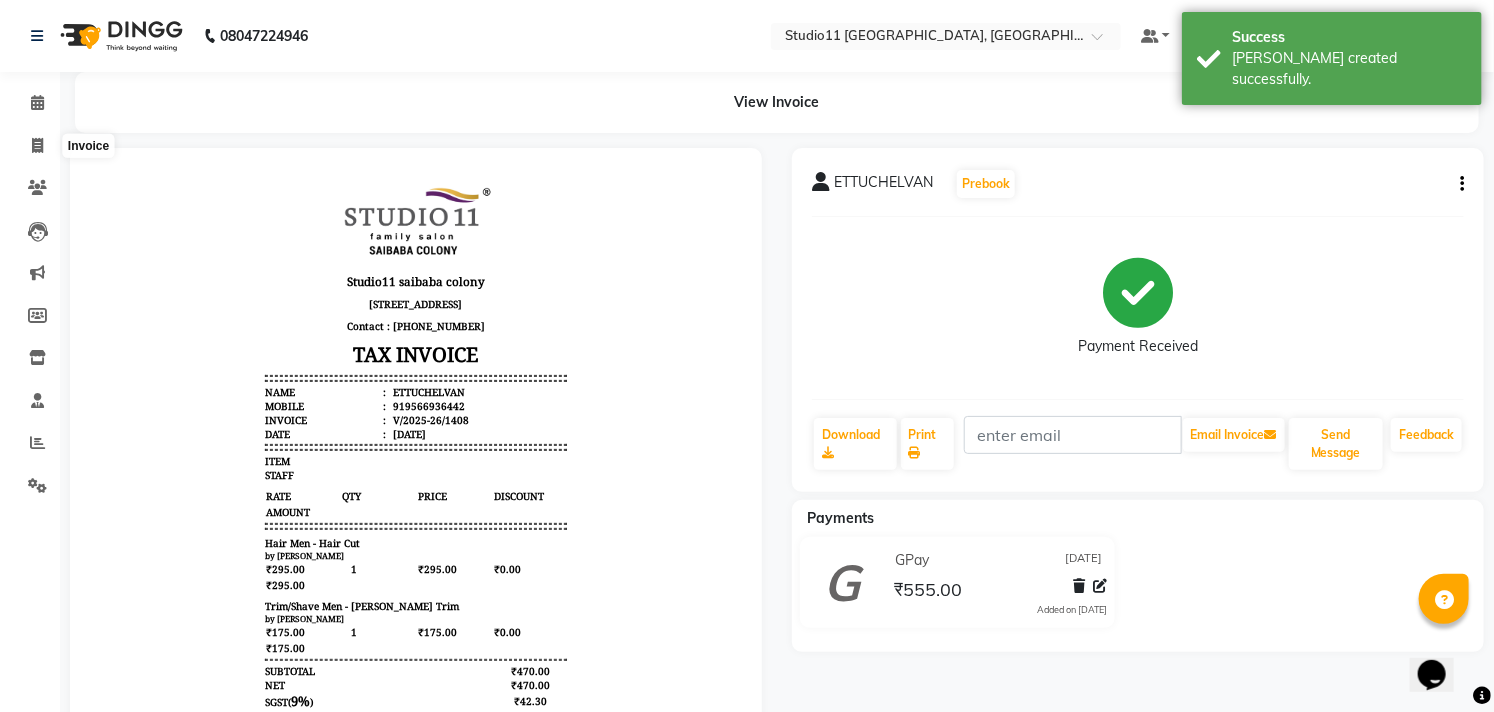 select on "service" 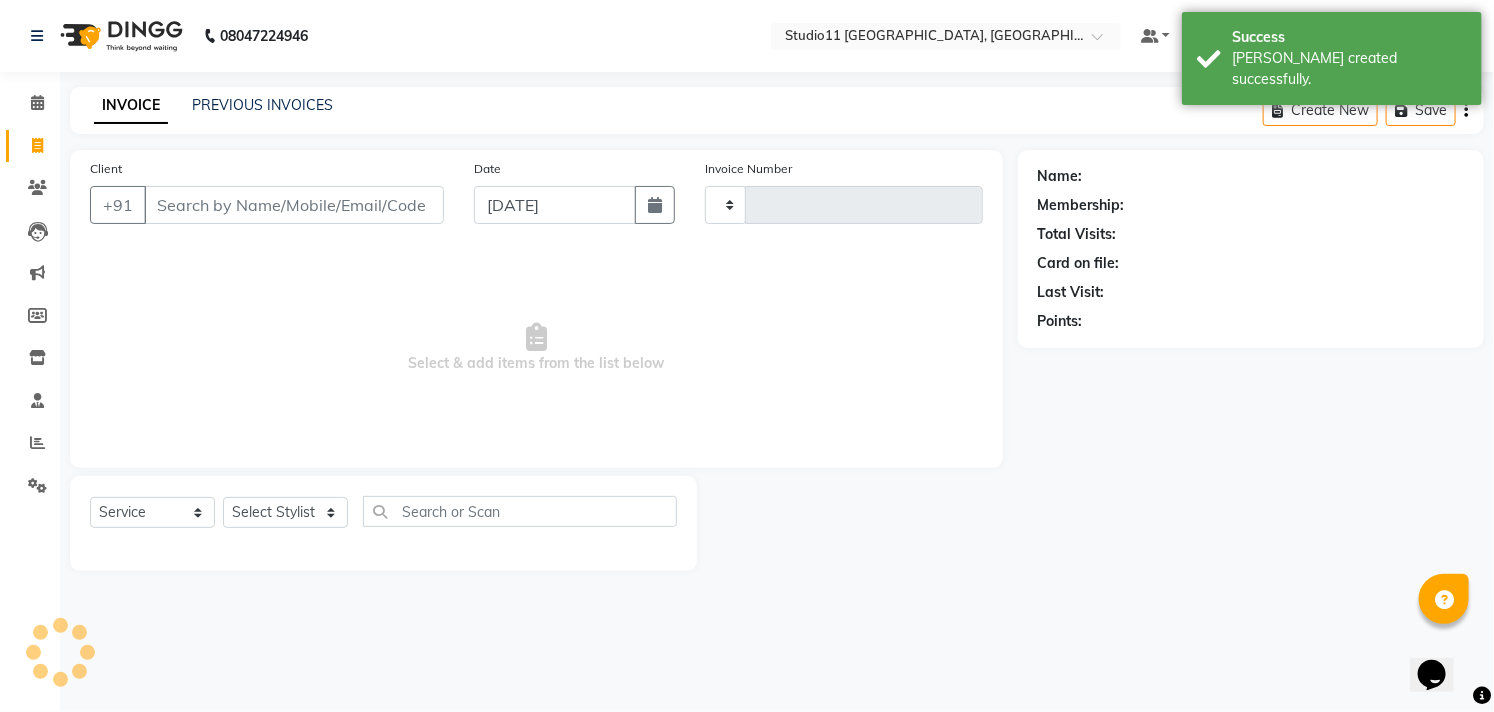 type on "1409" 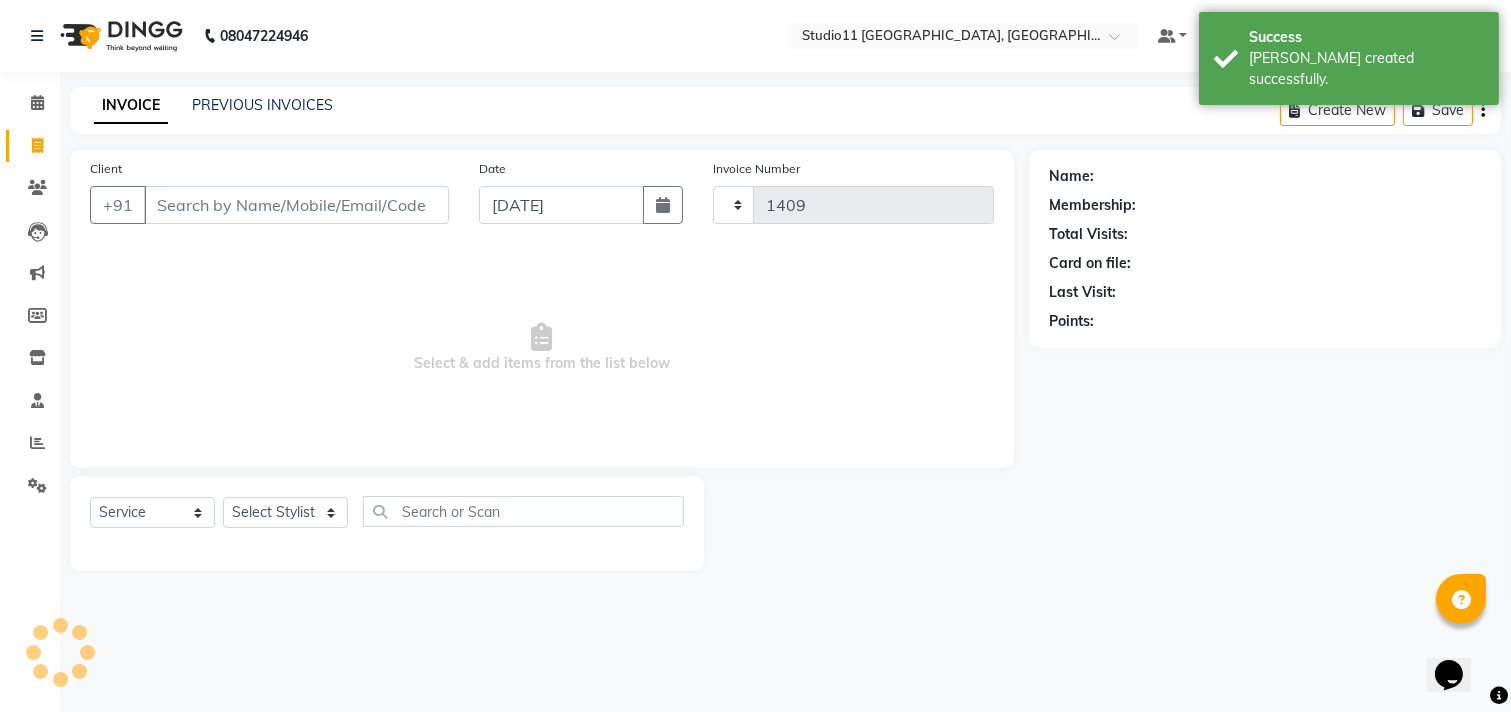 select on "7717" 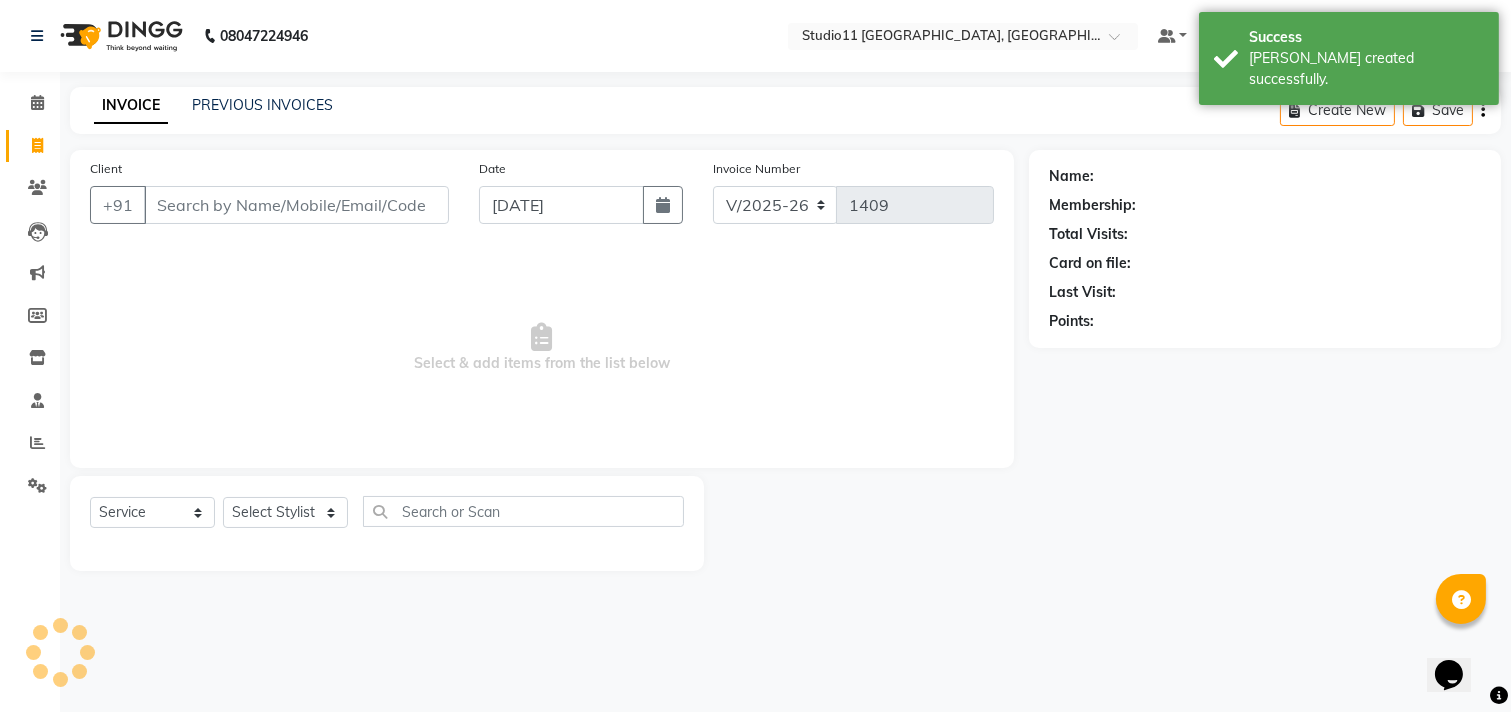 click on "Client" at bounding box center (296, 205) 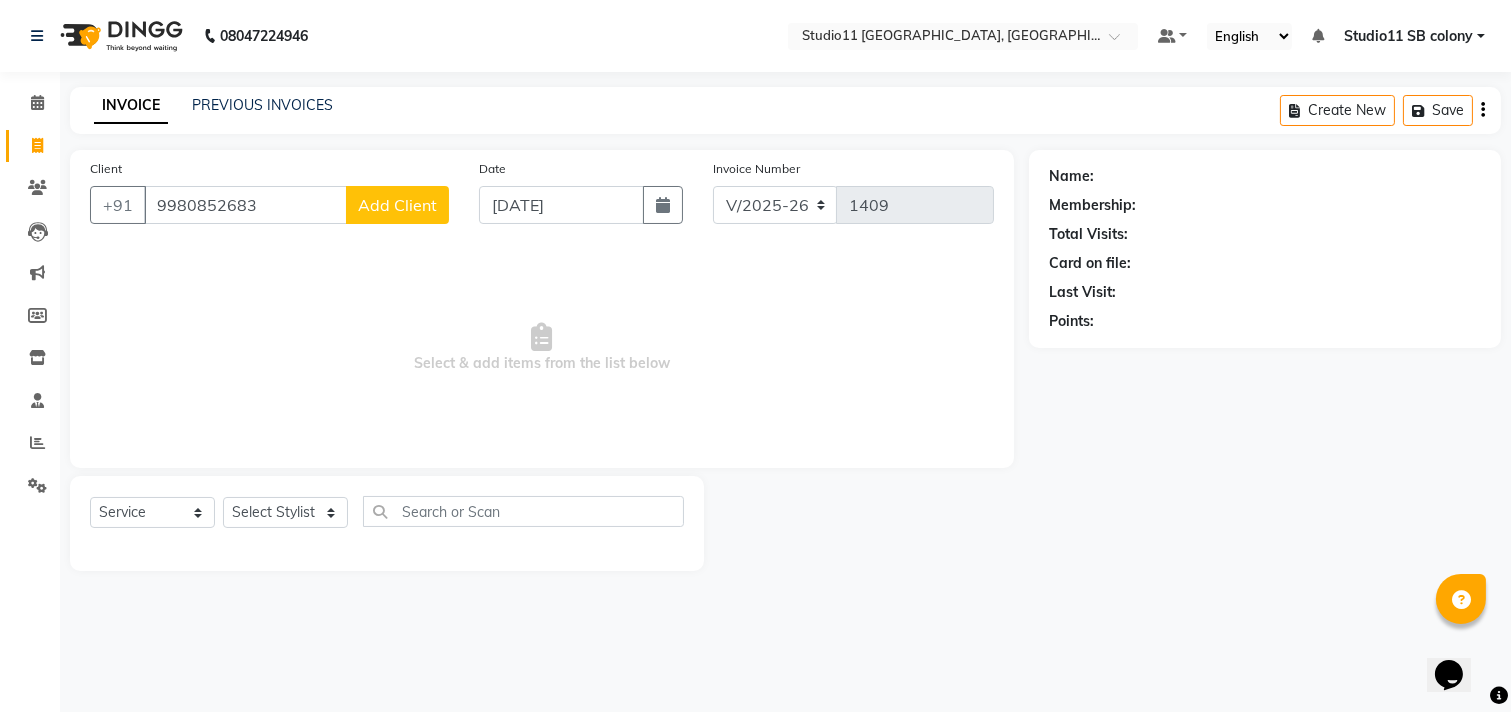 drag, startPoint x: 256, startPoint y: 210, endPoint x: 157, endPoint y: 206, distance: 99.08077 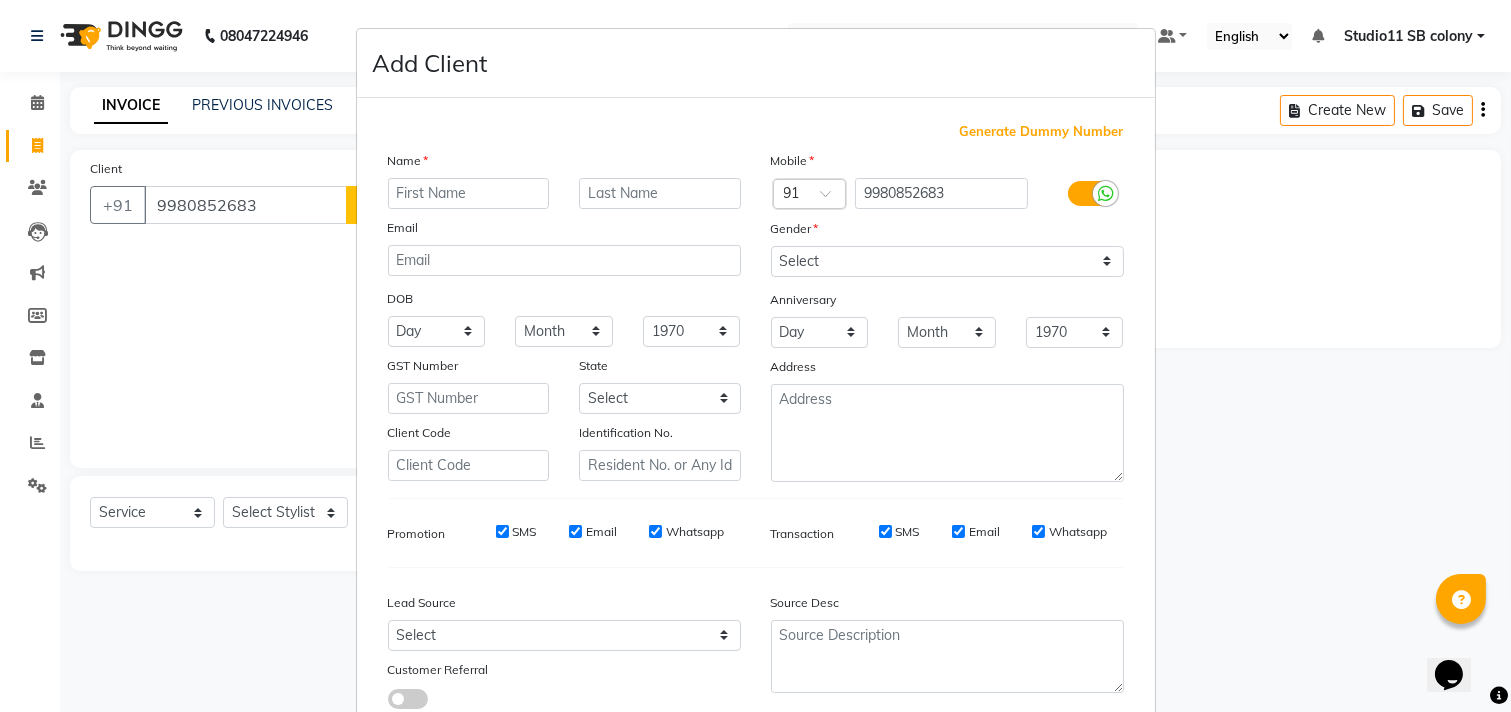 click at bounding box center (469, 193) 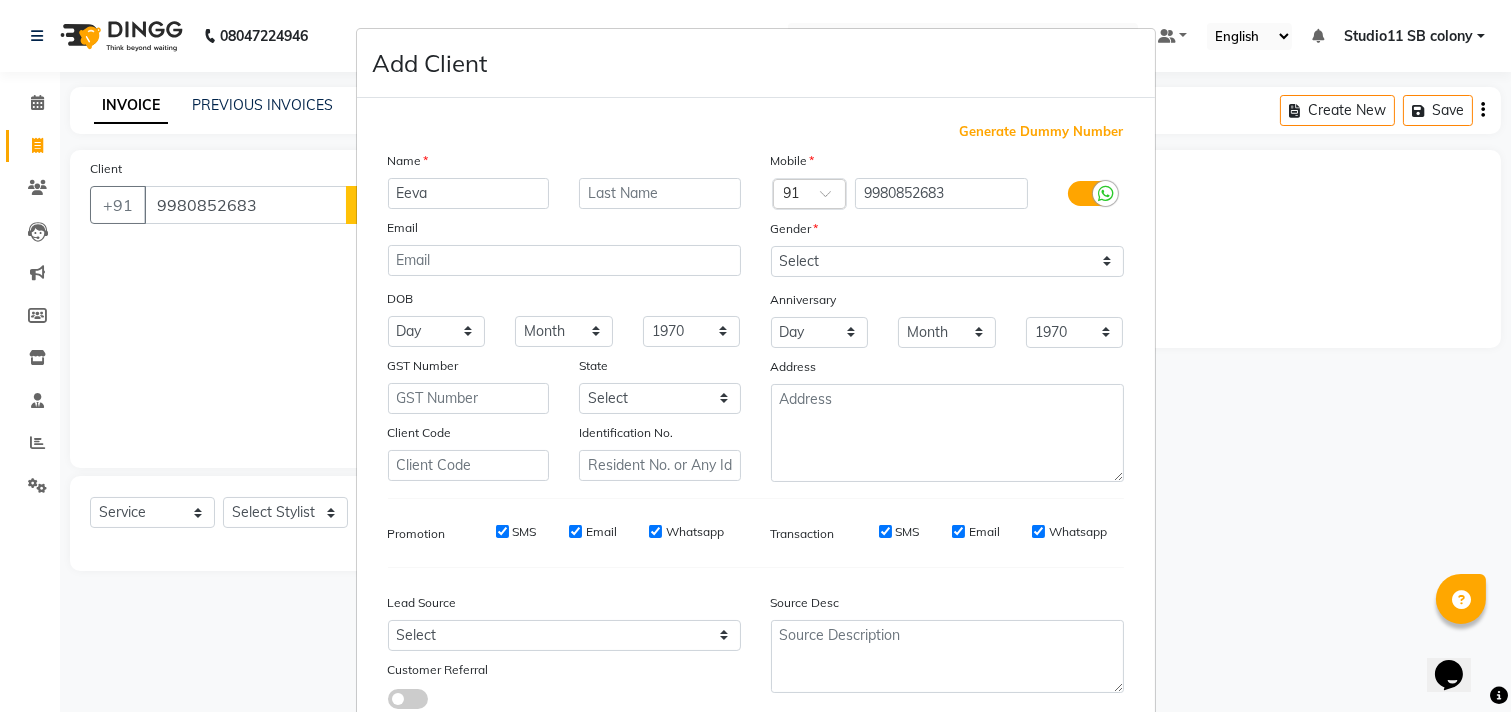 type on "Eeva" 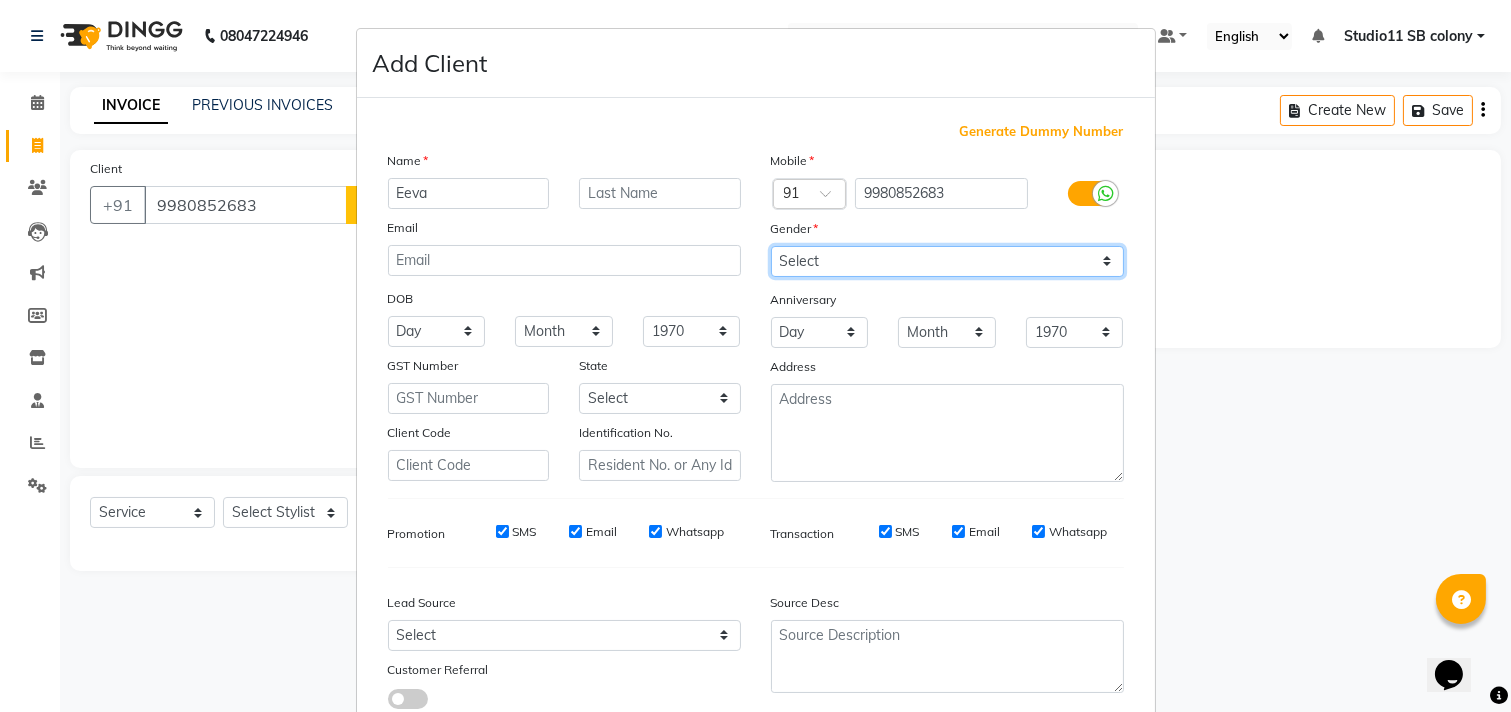 click on "Select [DEMOGRAPHIC_DATA] [DEMOGRAPHIC_DATA] Other Prefer Not To Say" at bounding box center [947, 261] 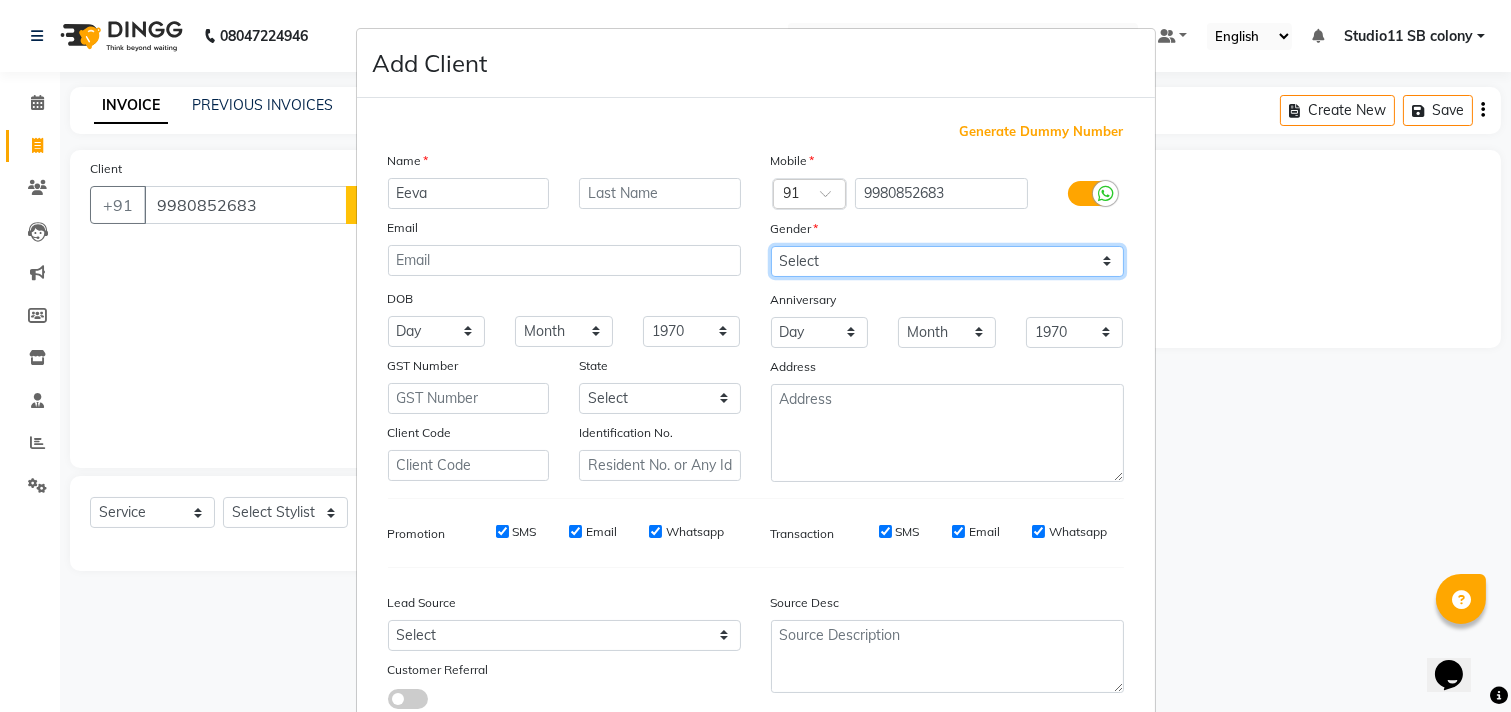 select on "[DEMOGRAPHIC_DATA]" 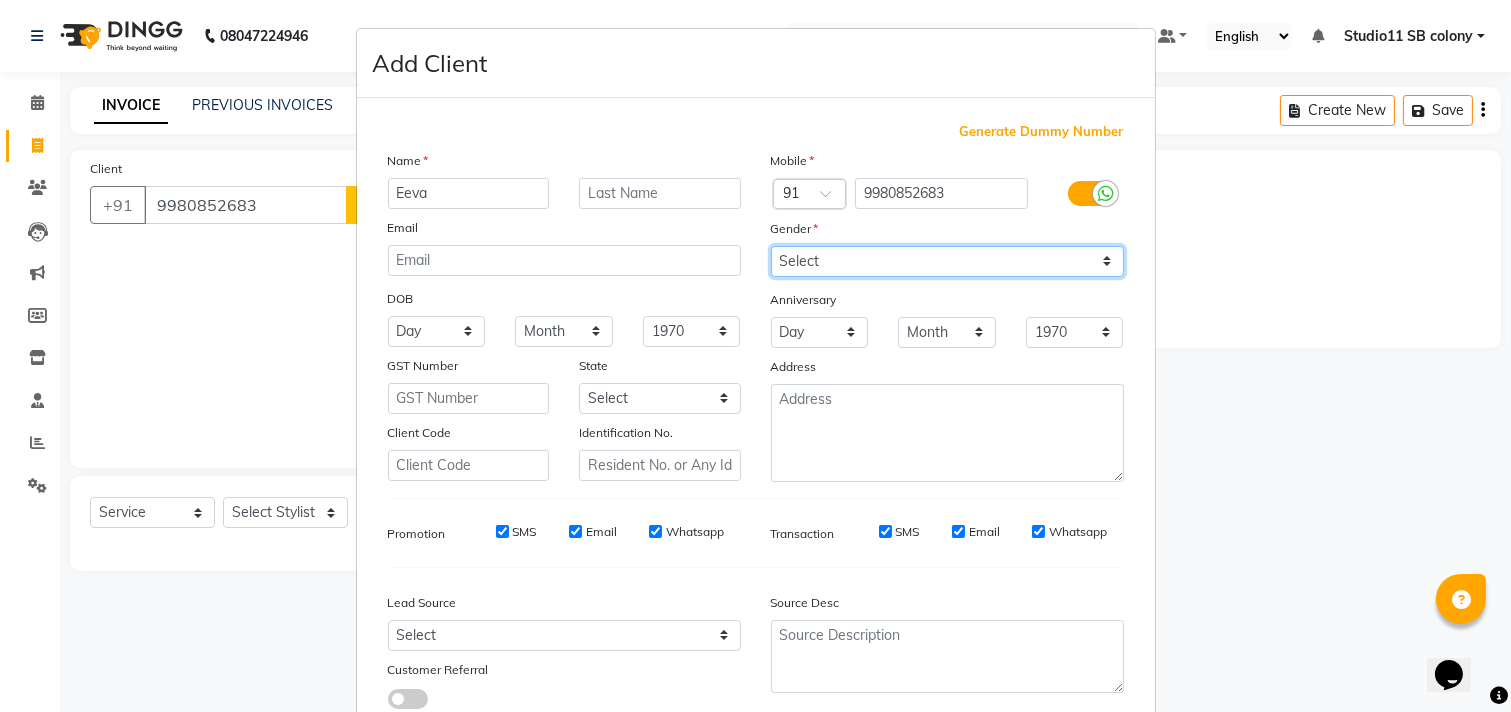 click on "Select [DEMOGRAPHIC_DATA] [DEMOGRAPHIC_DATA] Other Prefer Not To Say" at bounding box center (947, 261) 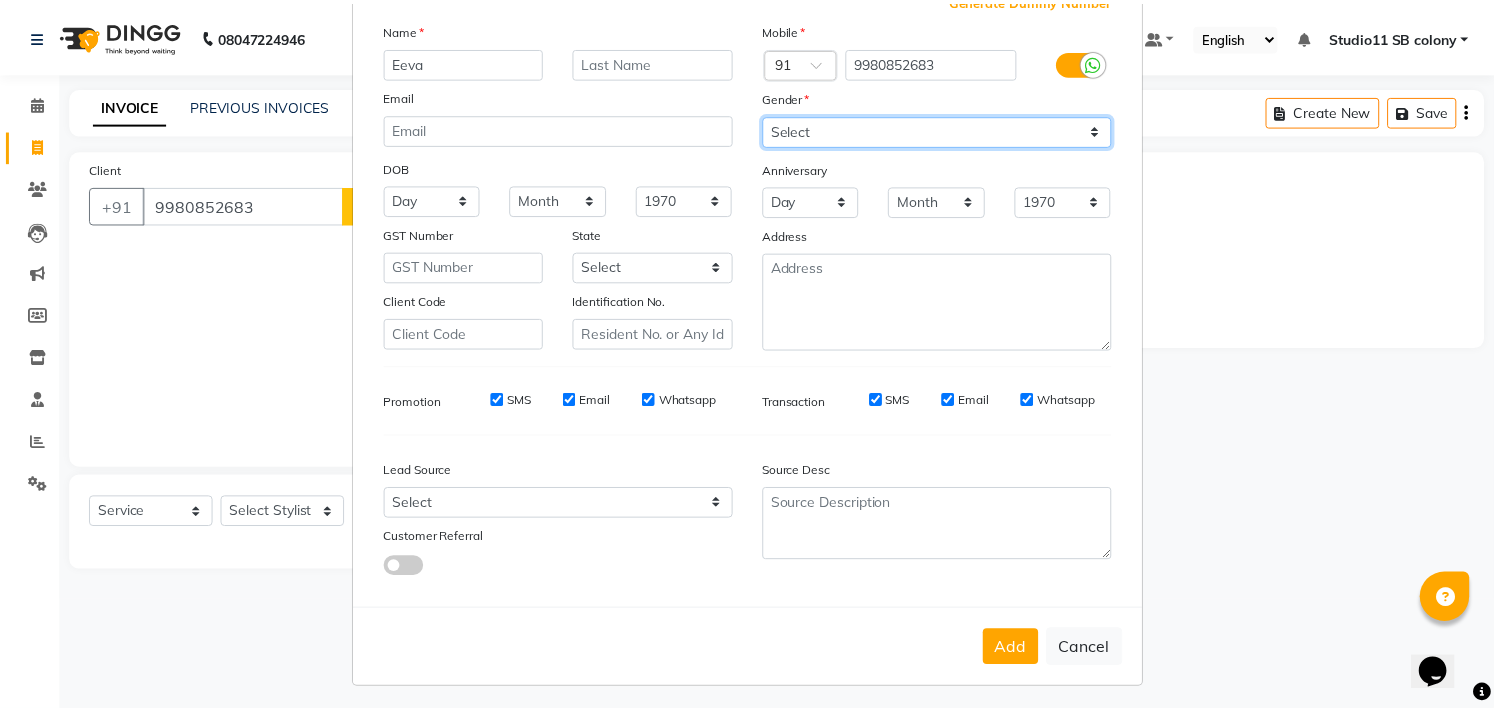 scroll, scrollTop: 138, scrollLeft: 0, axis: vertical 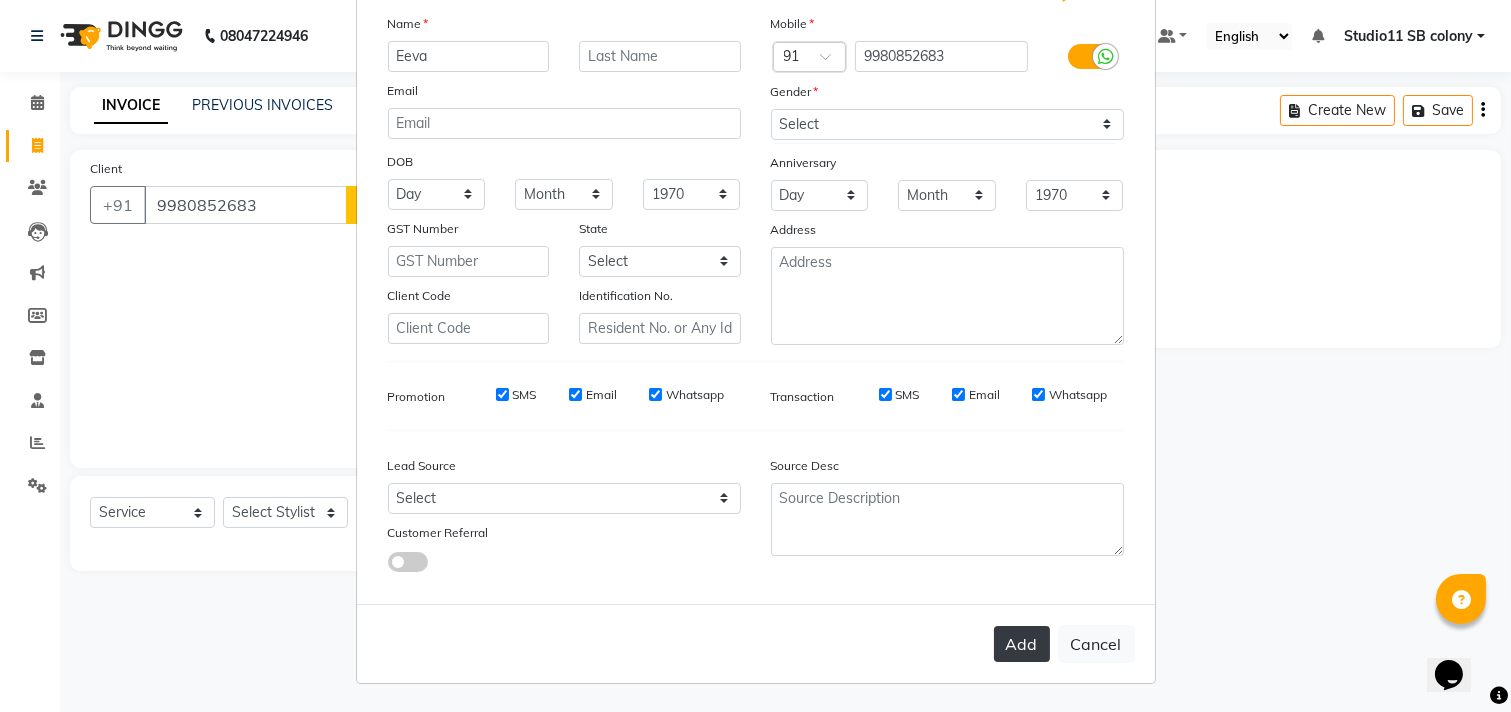 click on "Add" at bounding box center [1022, 644] 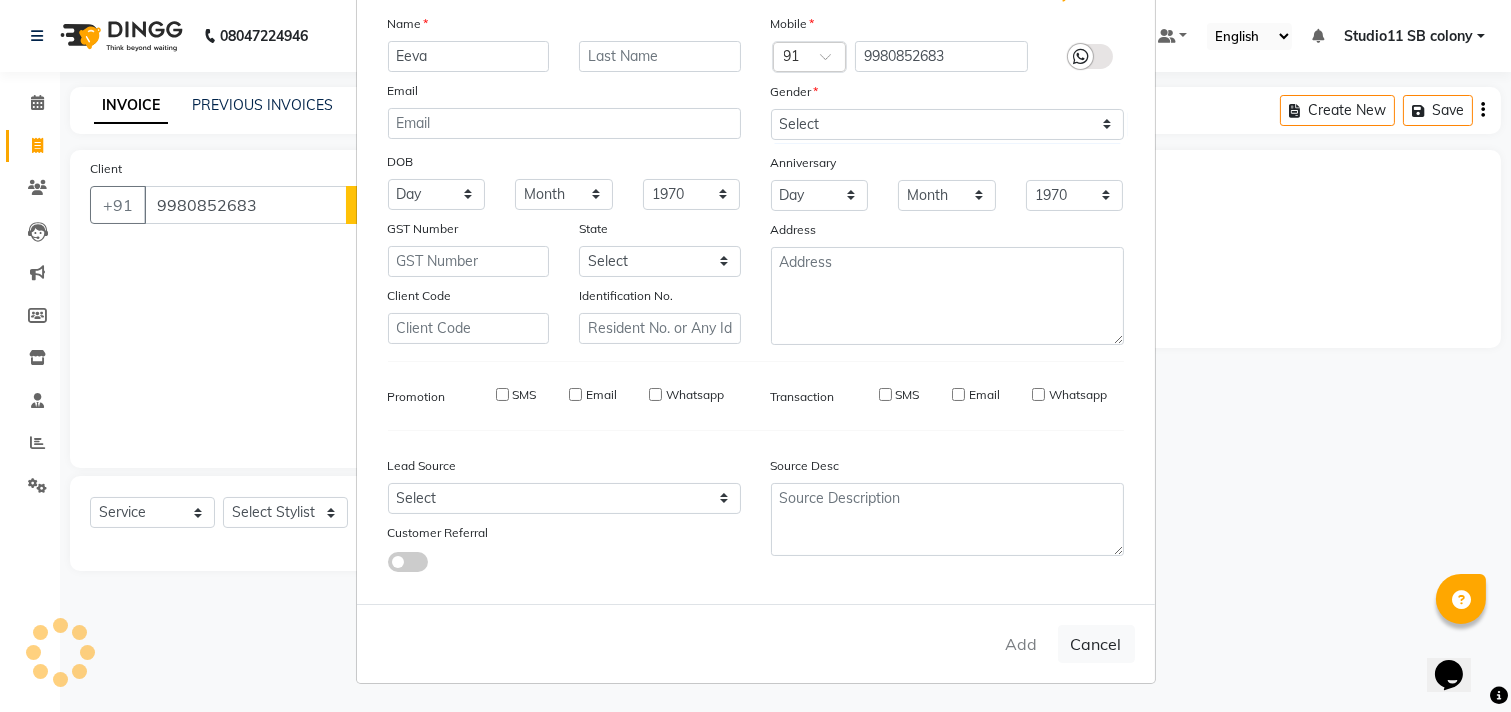 type 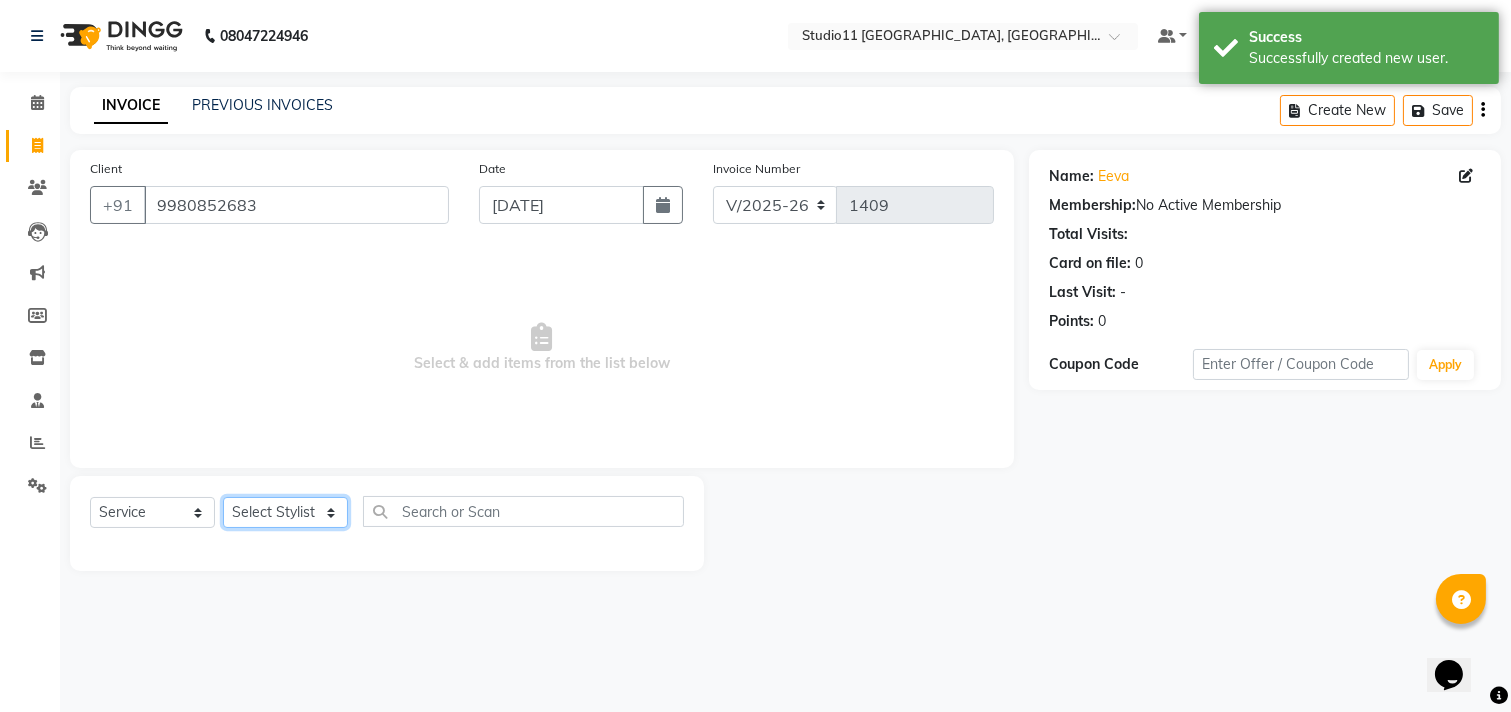 click on "Select Stylist [PERSON_NAME] Dani [PERSON_NAME] Josna kaif [PERSON_NAME] [PERSON_NAME] [PERSON_NAME] Studio11 SB colony Tahir tamil" 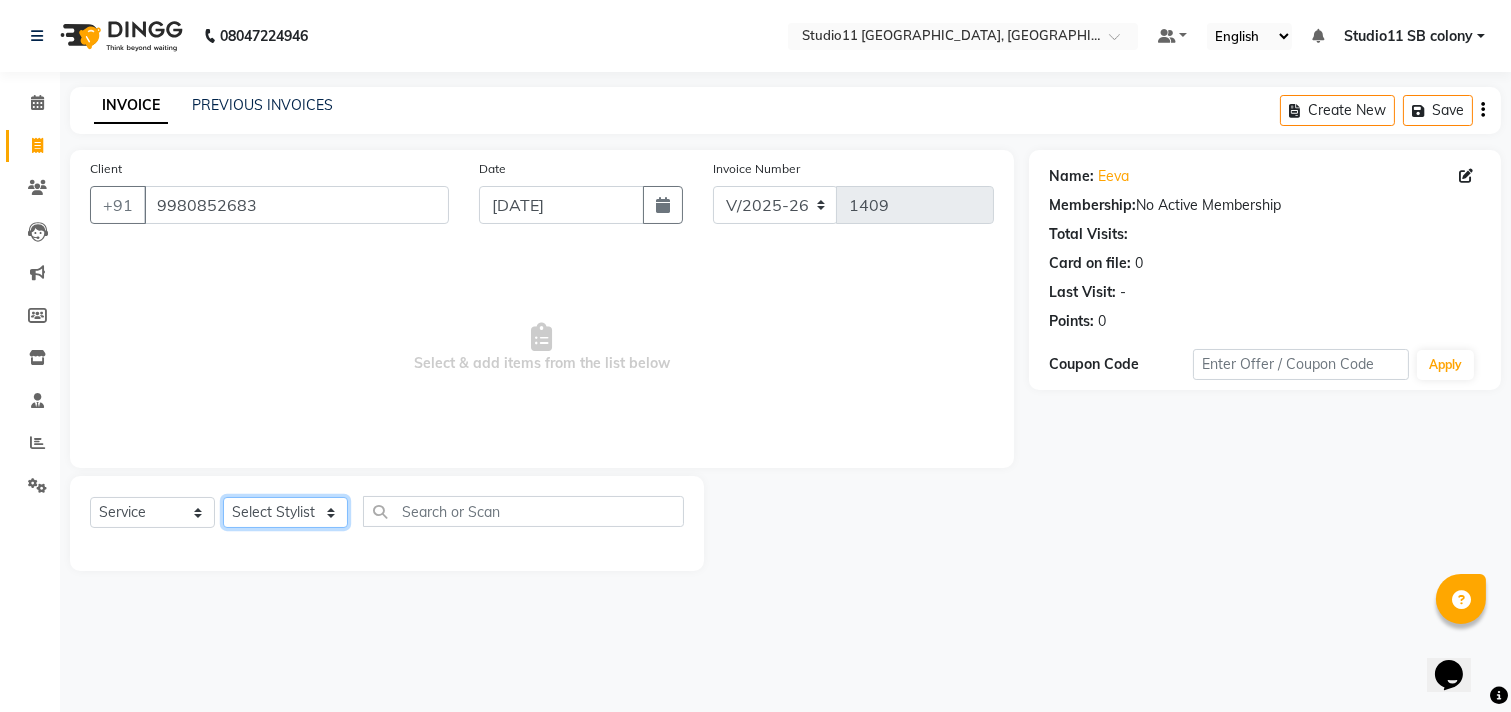 select on "69575" 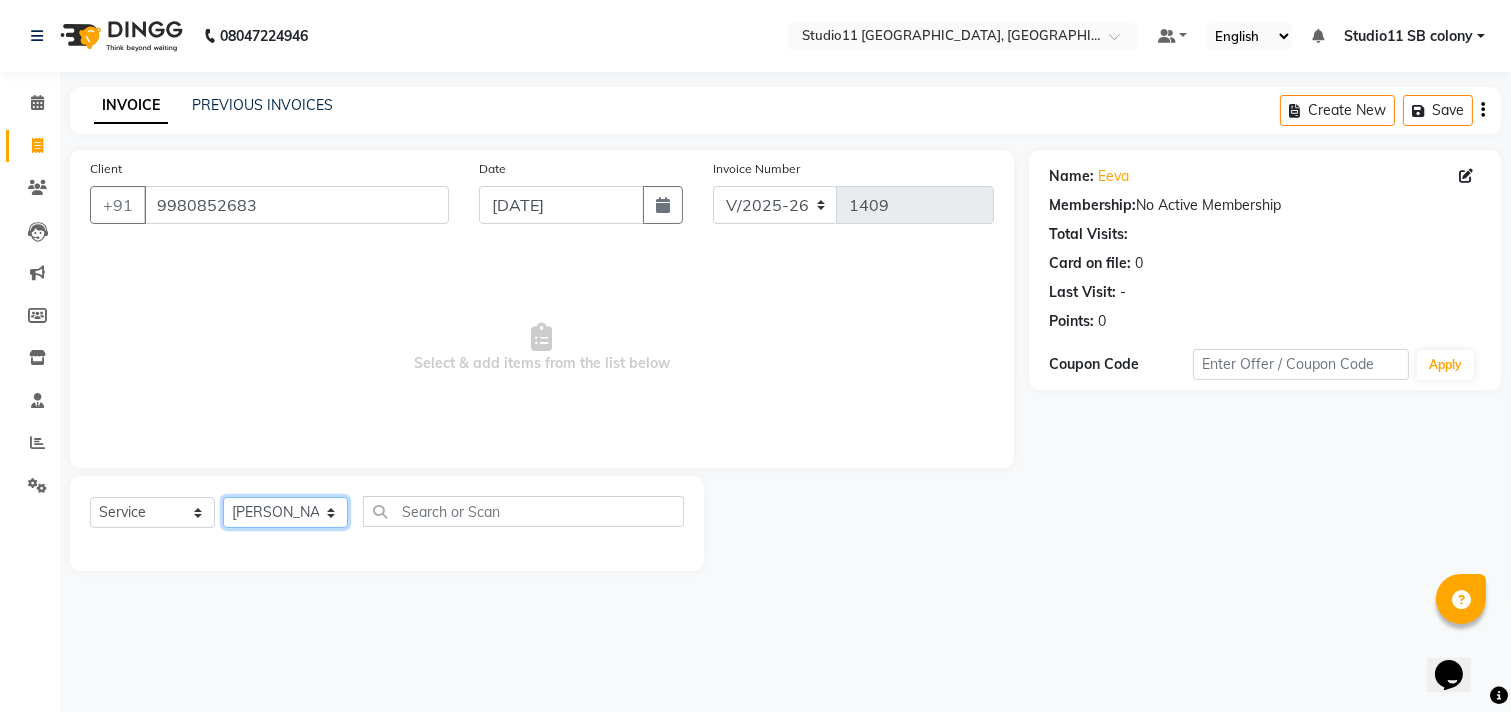 click on "Select Stylist [PERSON_NAME] Dani [PERSON_NAME] Josna kaif [PERSON_NAME] [PERSON_NAME] [PERSON_NAME] Studio11 SB colony Tahir tamil" 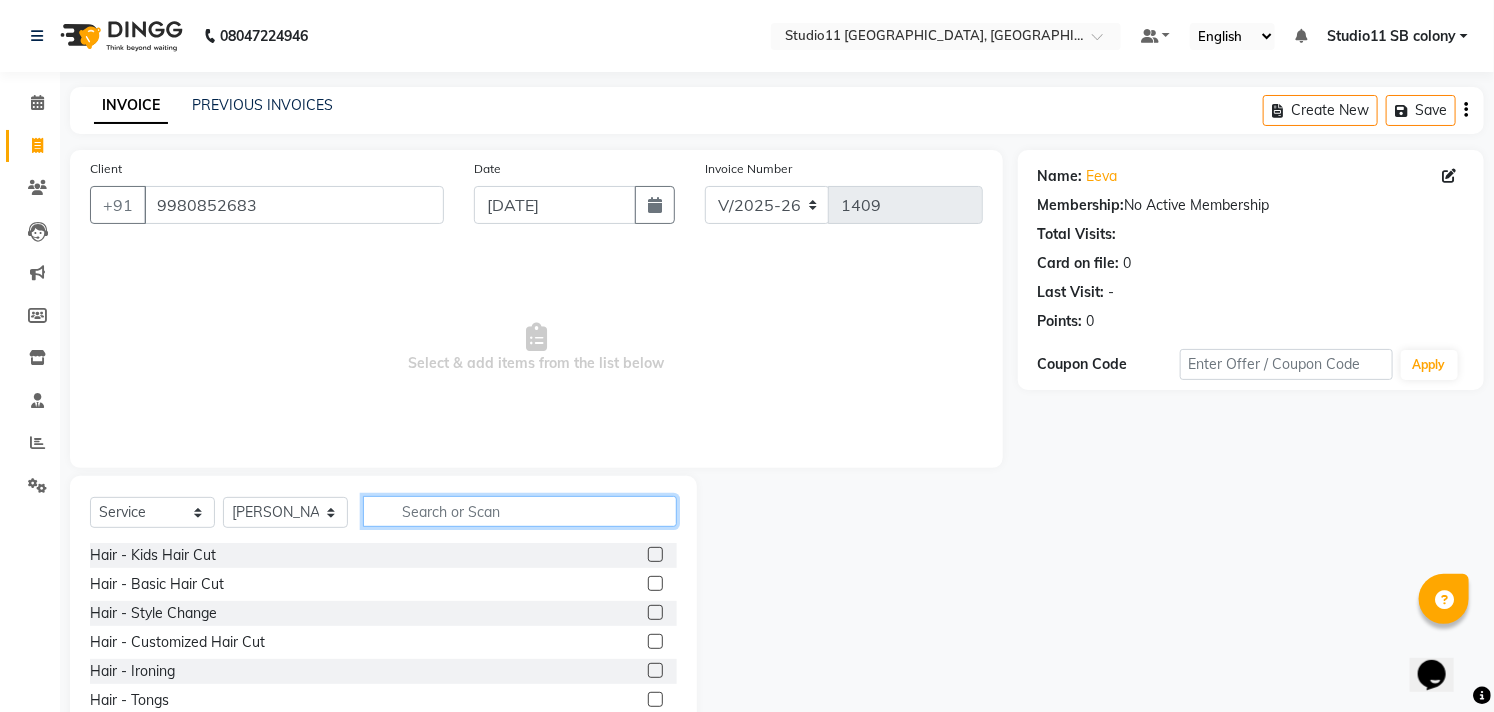 click 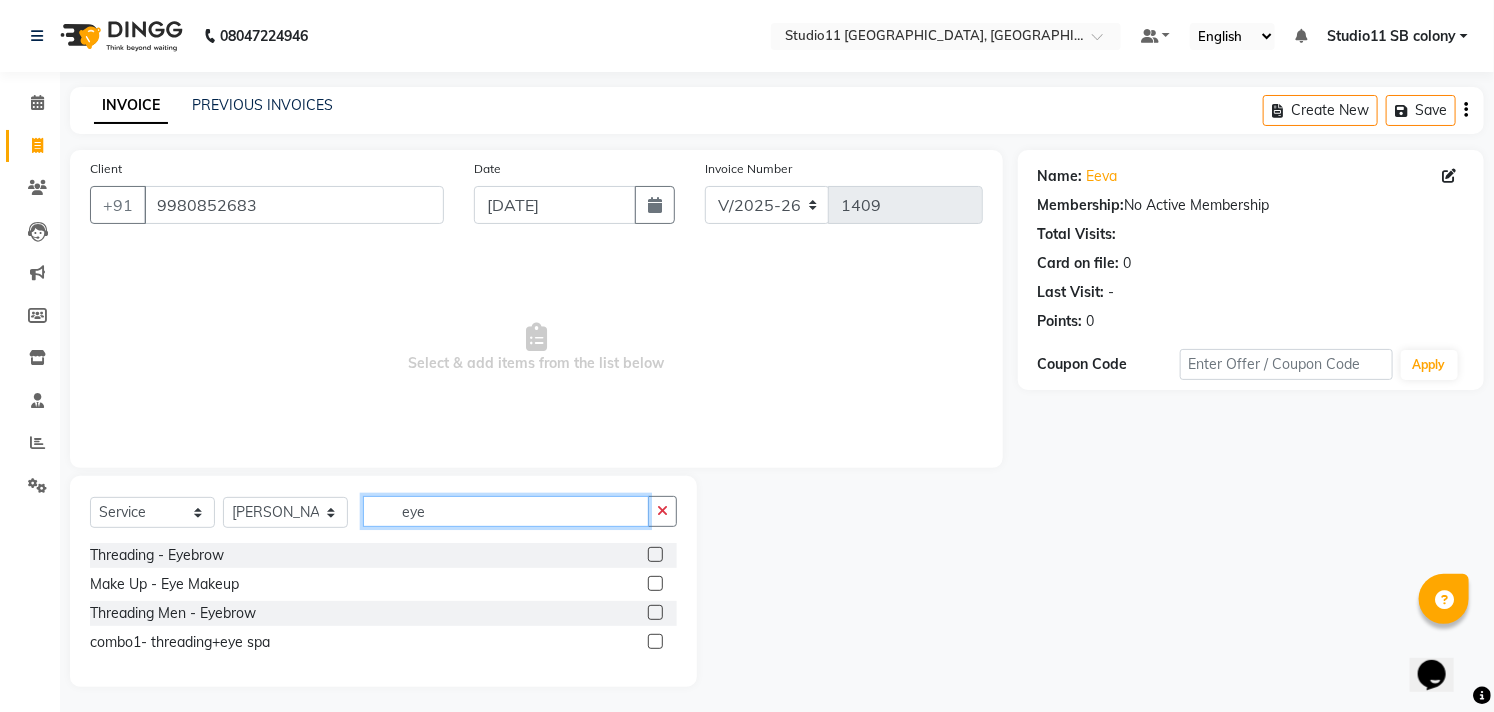 type on "eye" 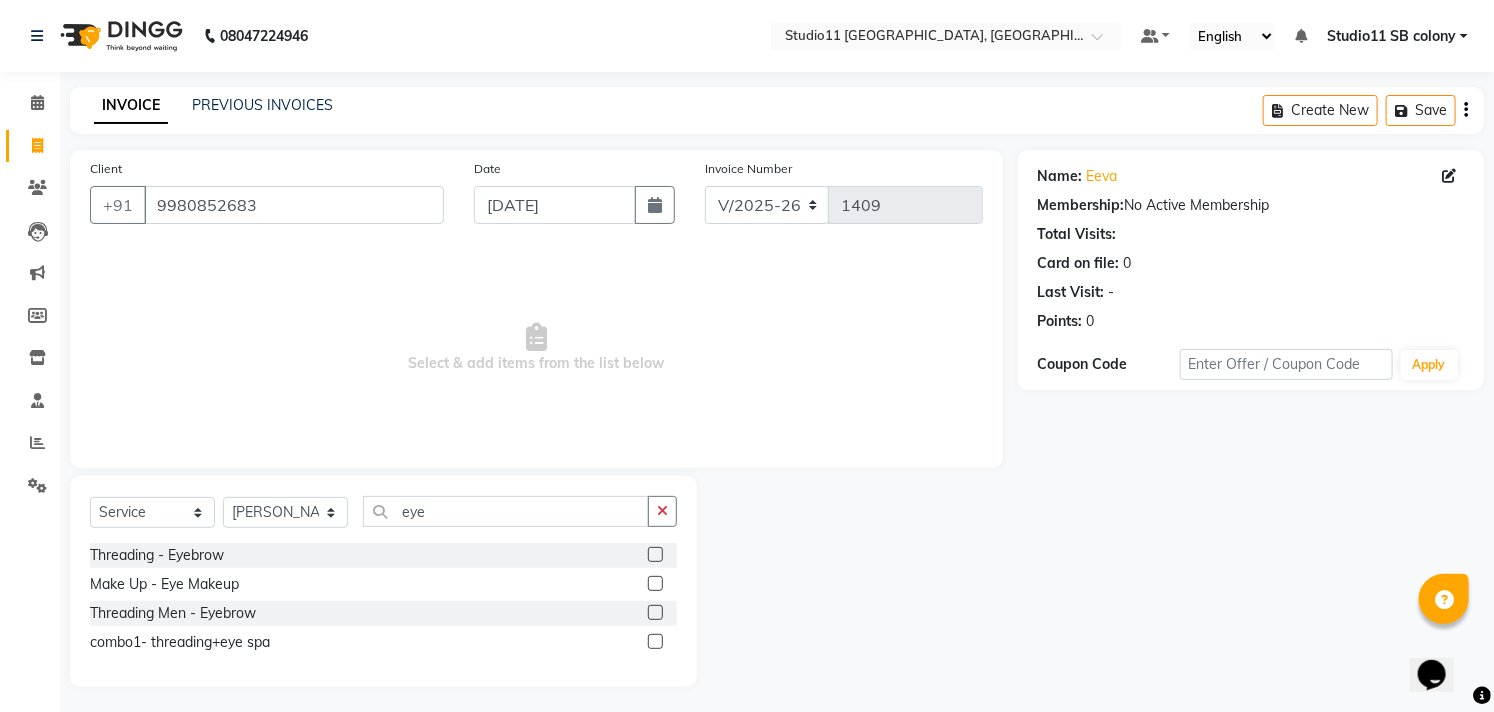 click 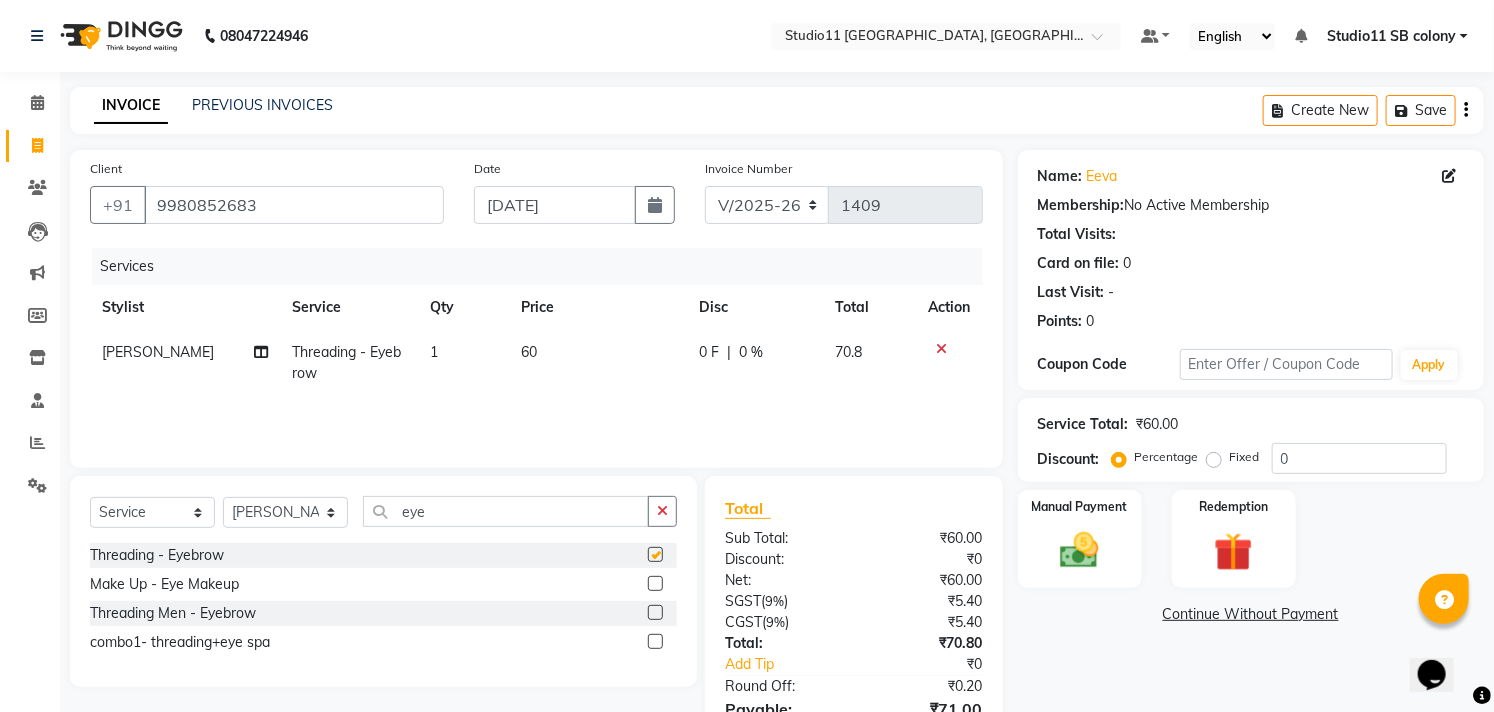 checkbox on "false" 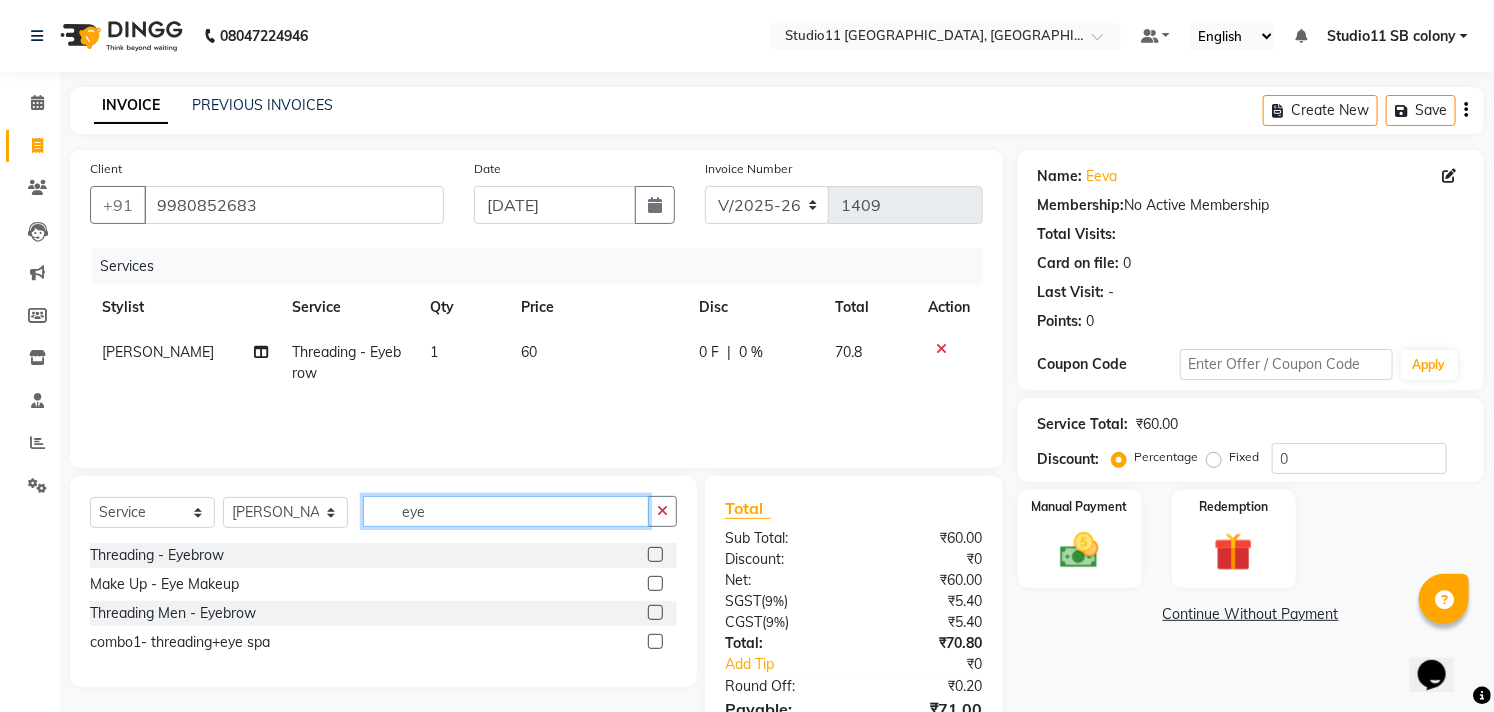 drag, startPoint x: 430, startPoint y: 508, endPoint x: 393, endPoint y: 510, distance: 37.054016 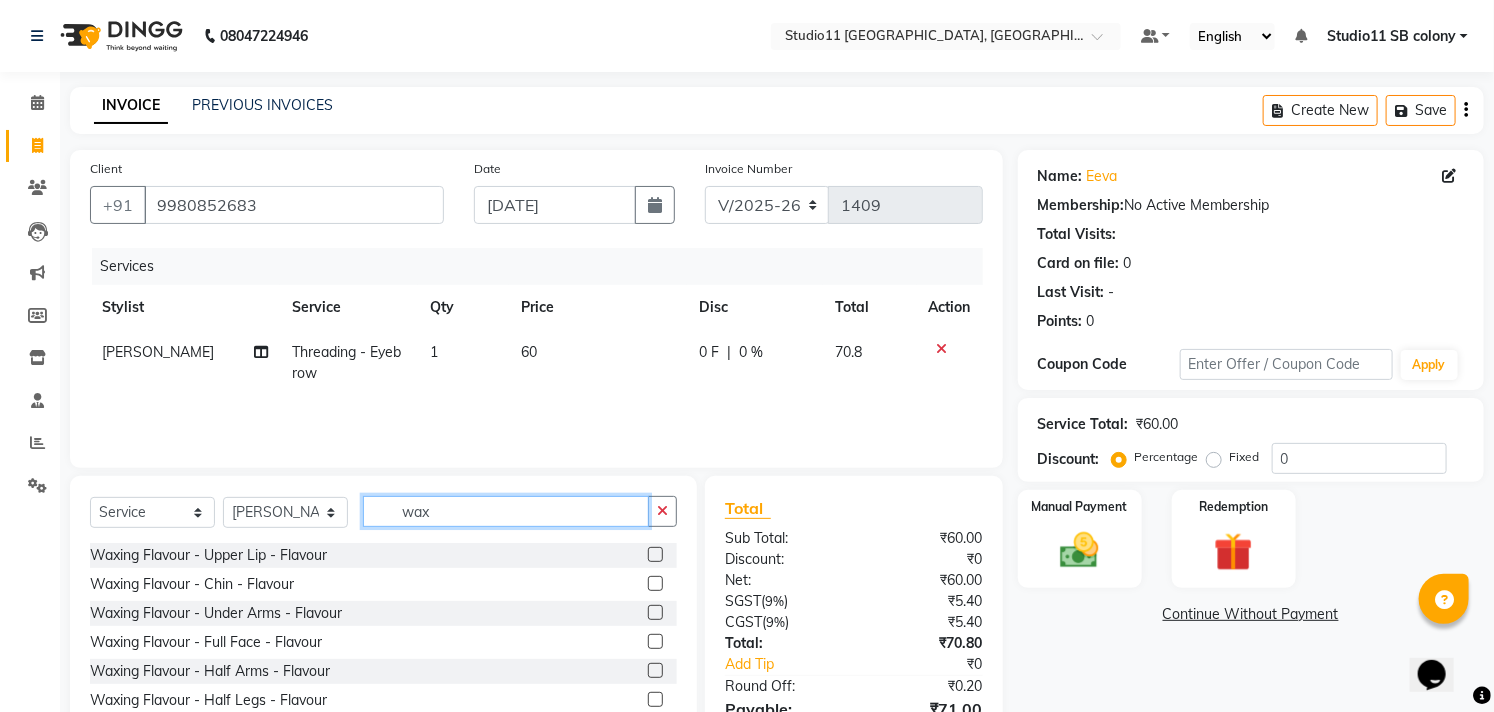 scroll, scrollTop: 111, scrollLeft: 0, axis: vertical 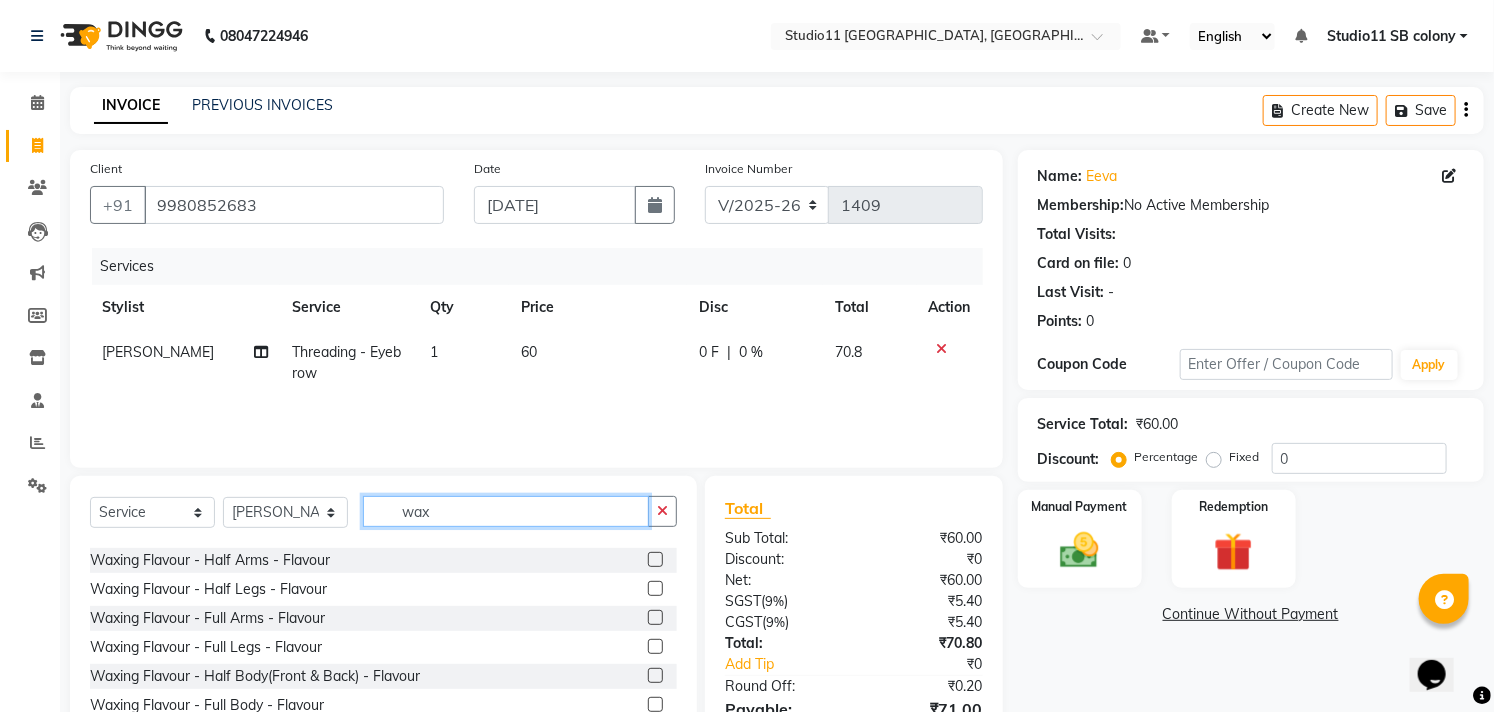 type on "wax" 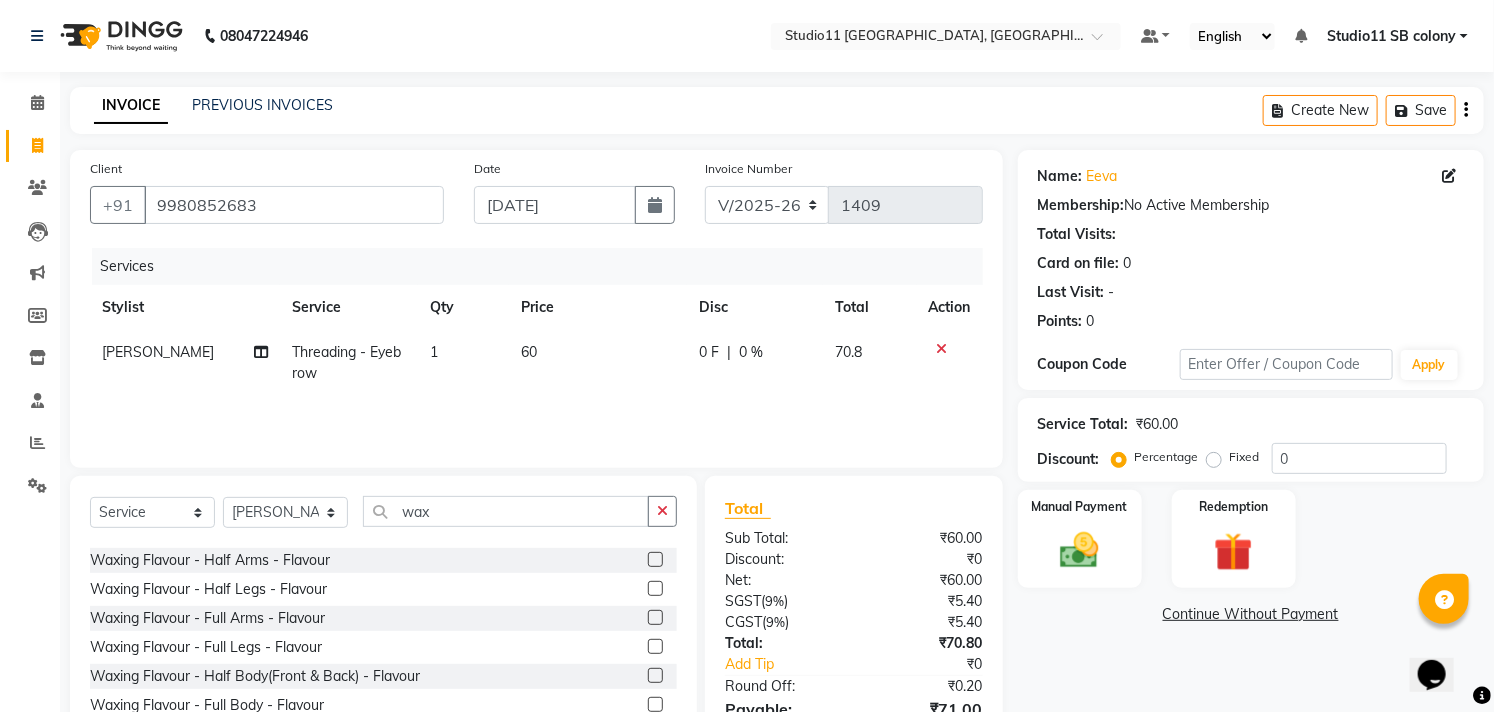 click 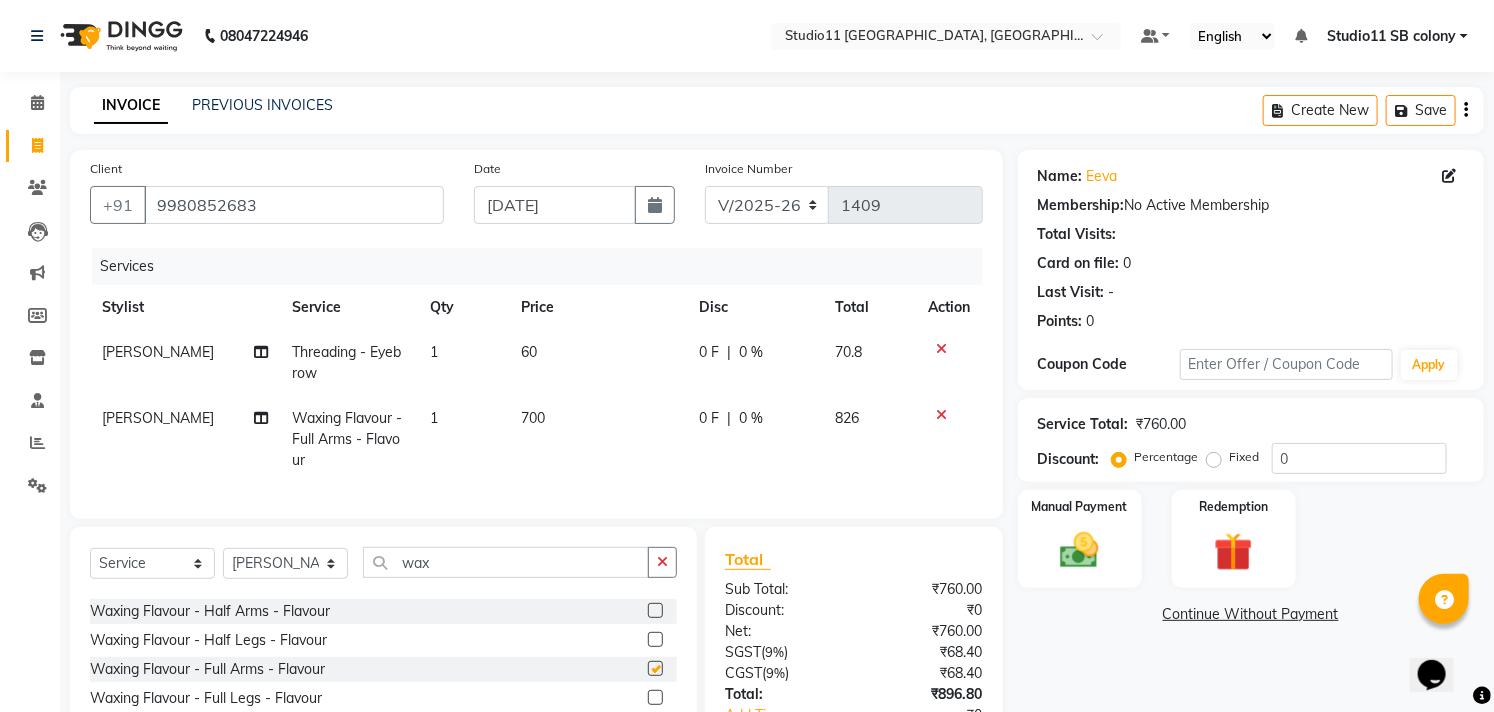 checkbox on "false" 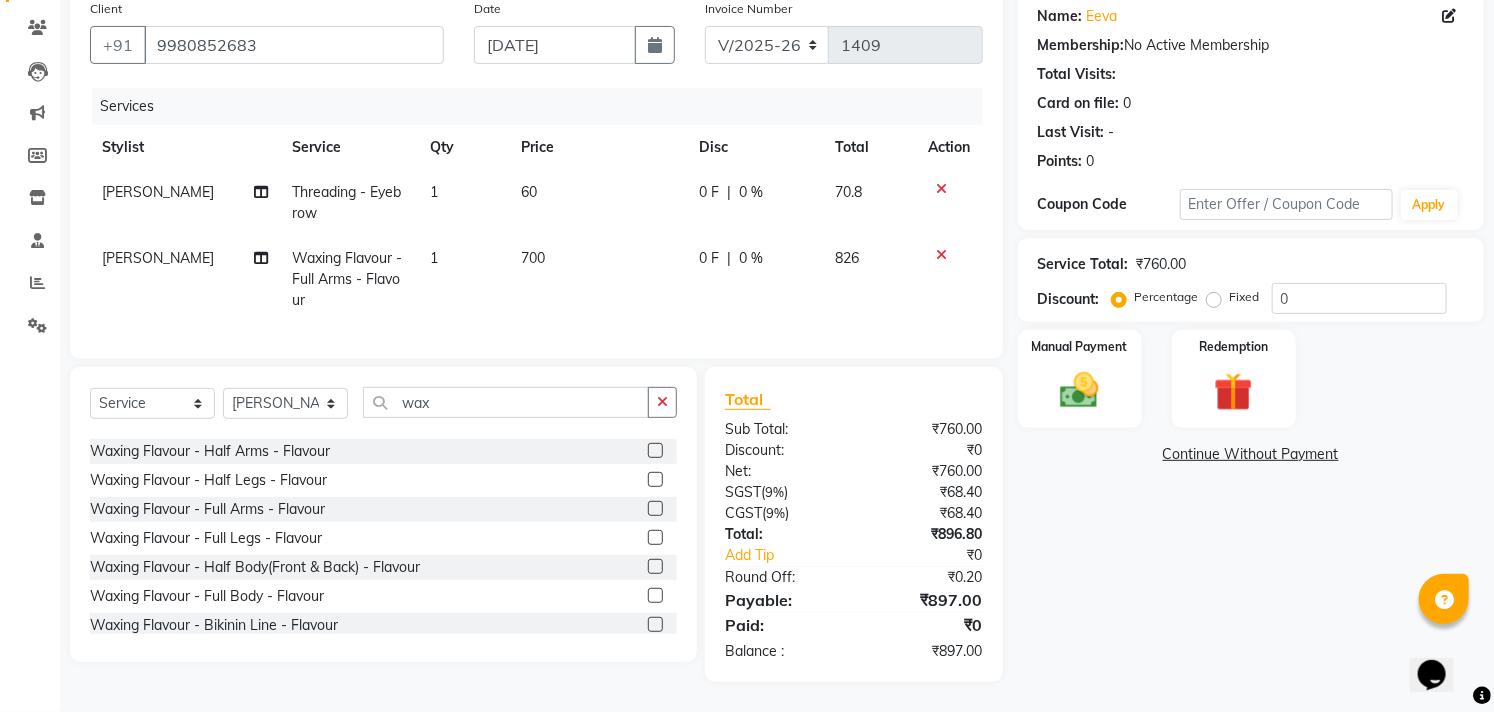 scroll, scrollTop: 176, scrollLeft: 0, axis: vertical 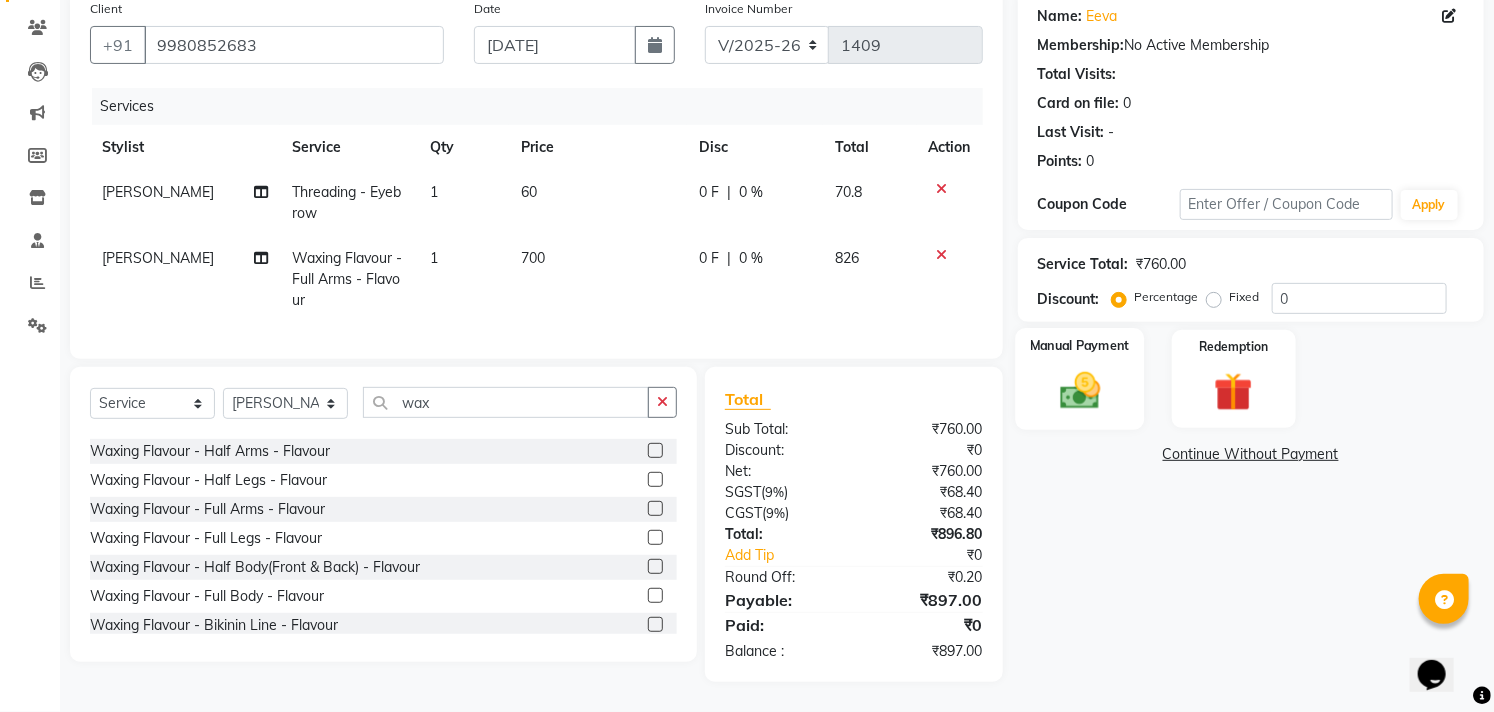 click on "Manual Payment" 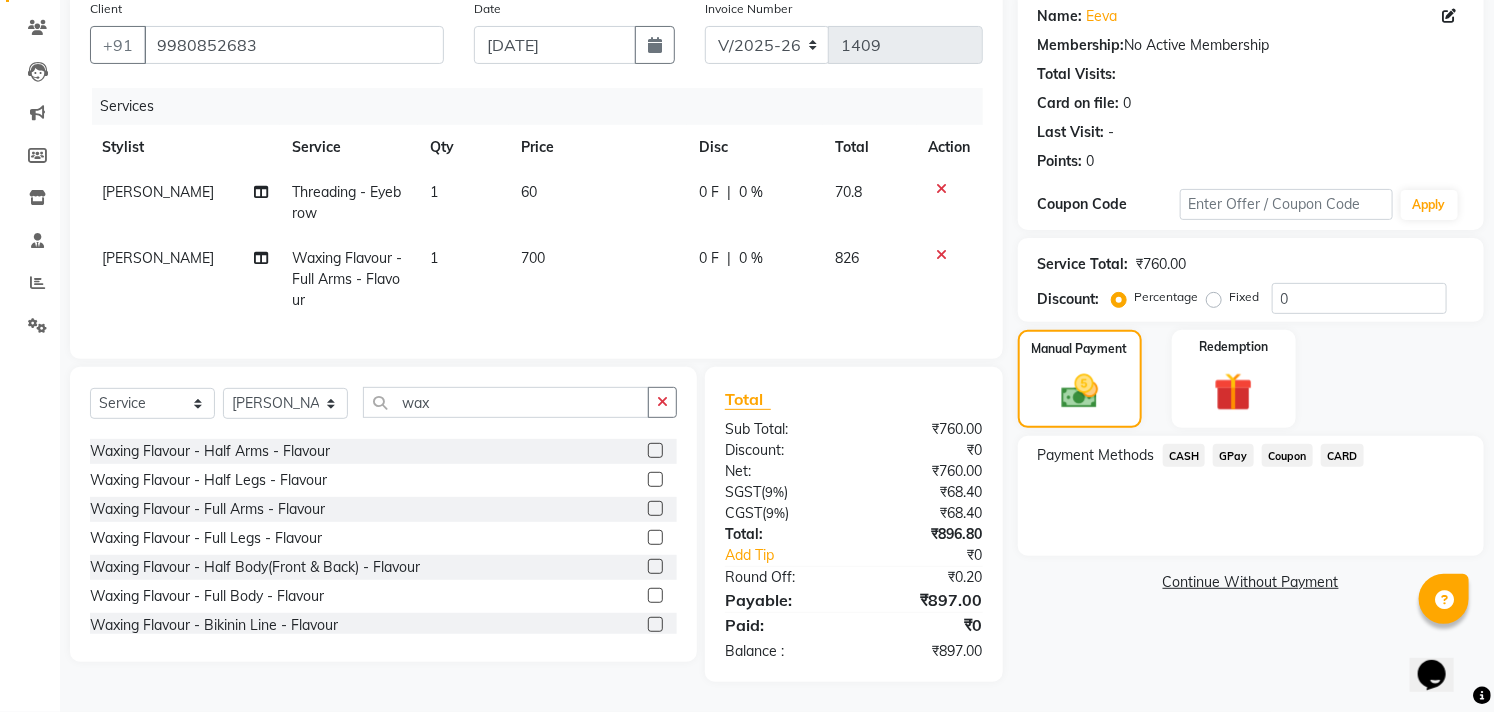 click on "GPay" 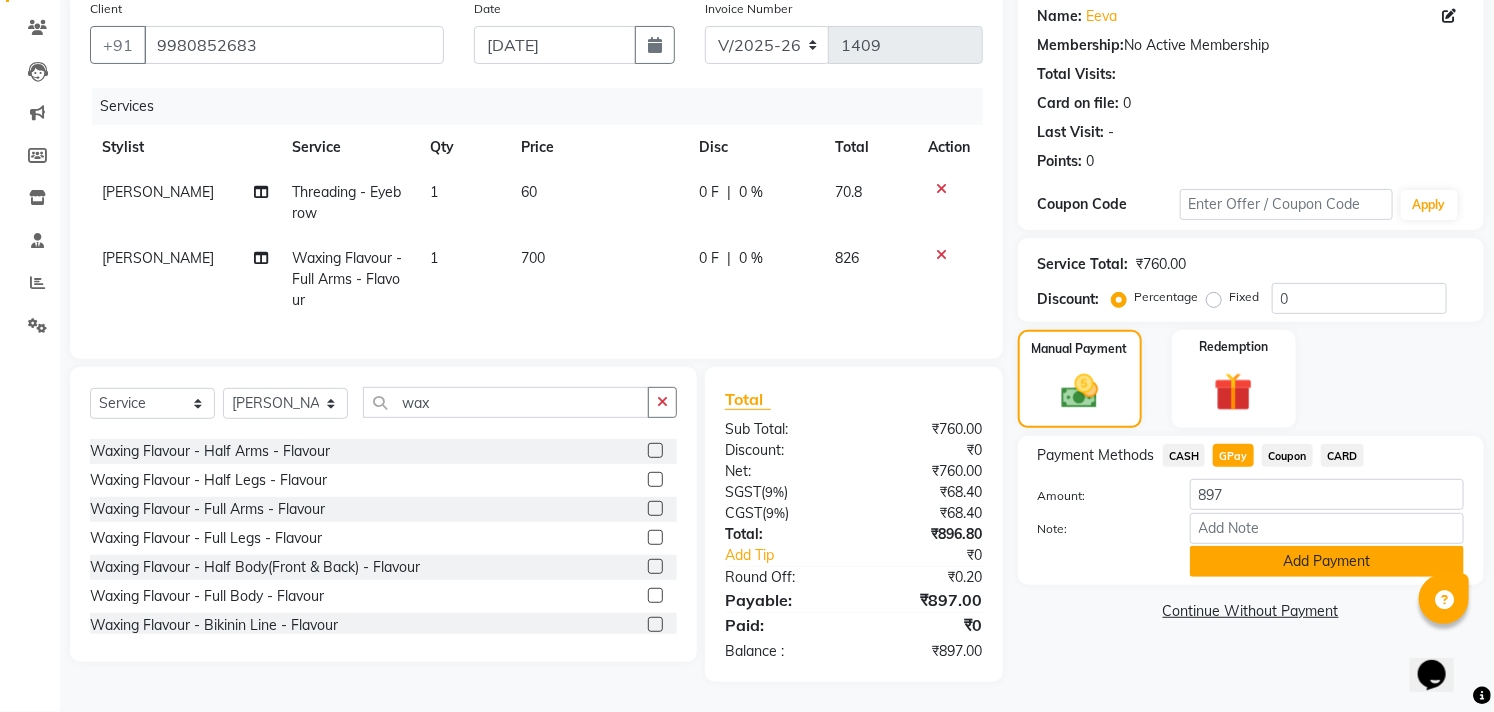 click on "Add Payment" 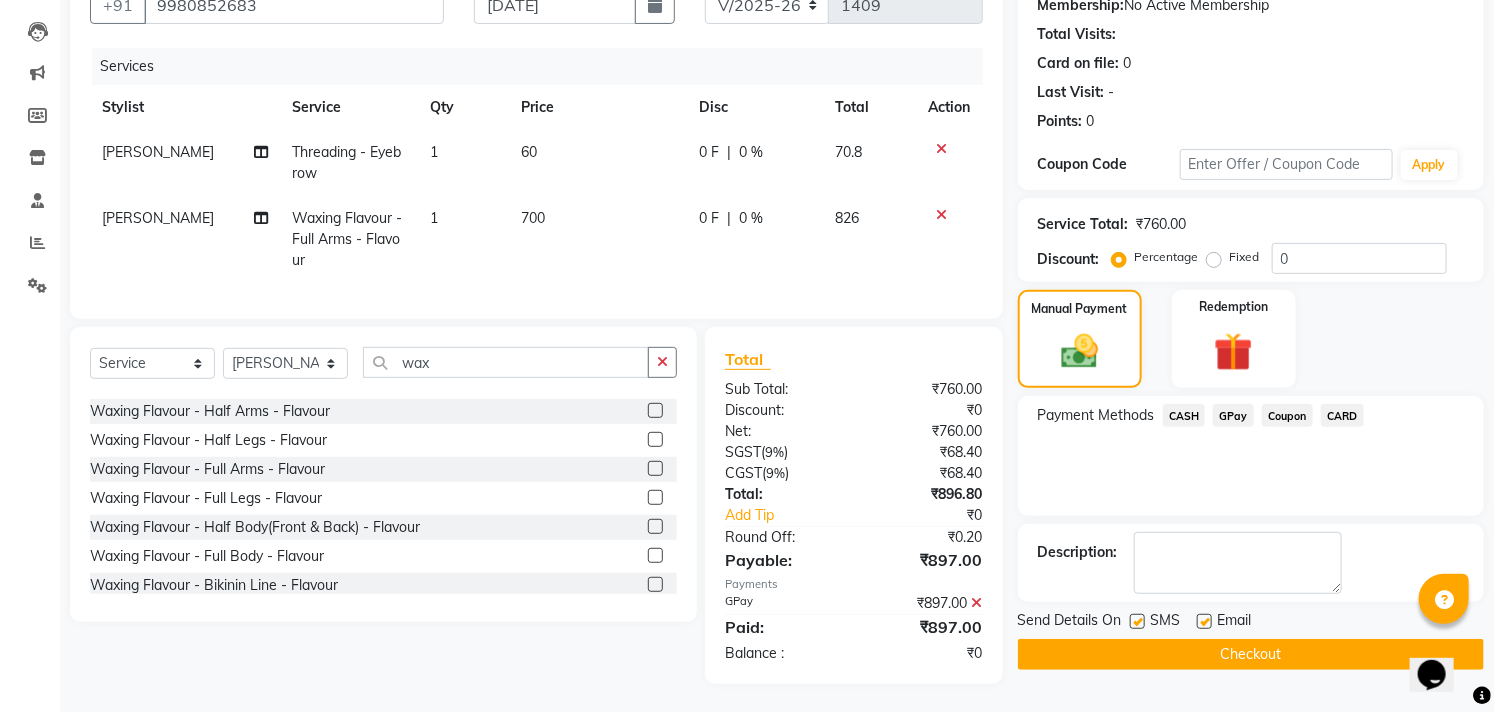 scroll, scrollTop: 218, scrollLeft: 0, axis: vertical 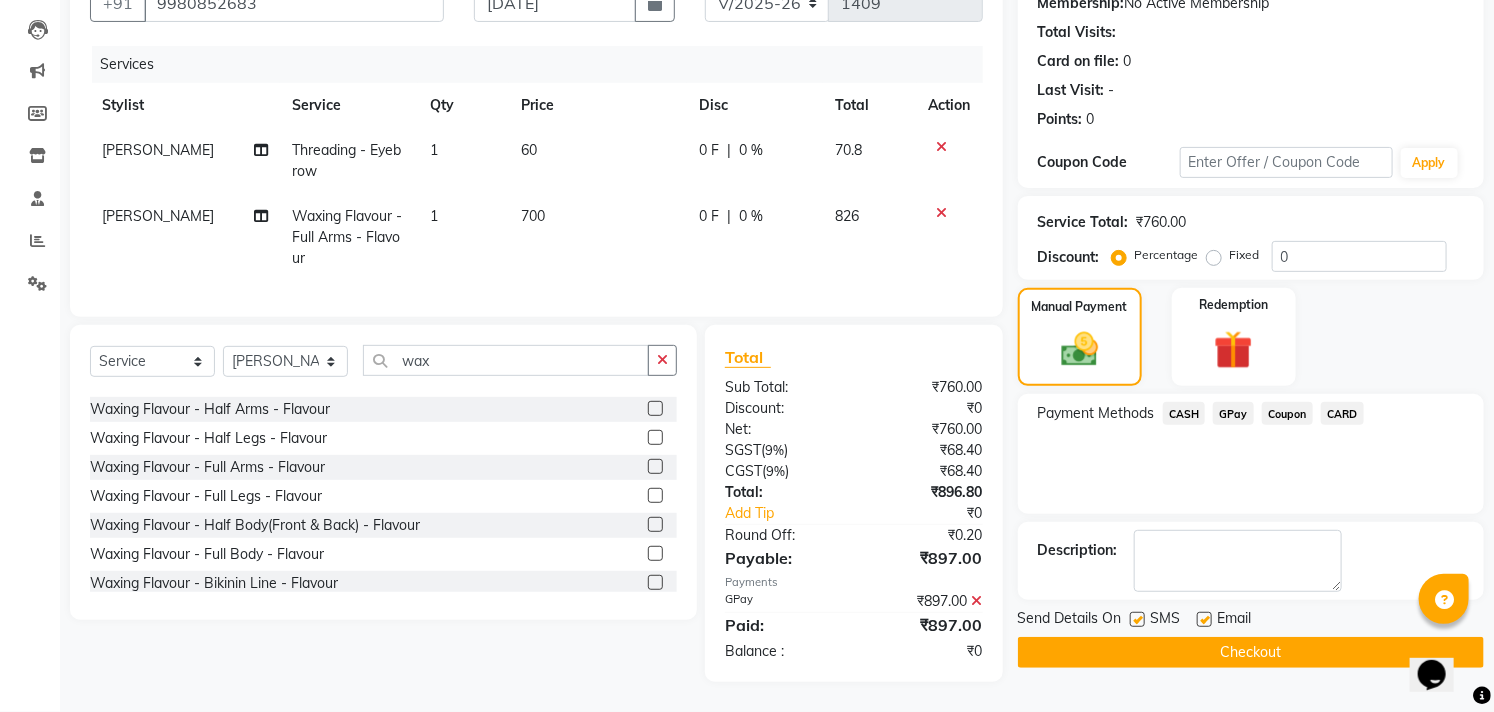click 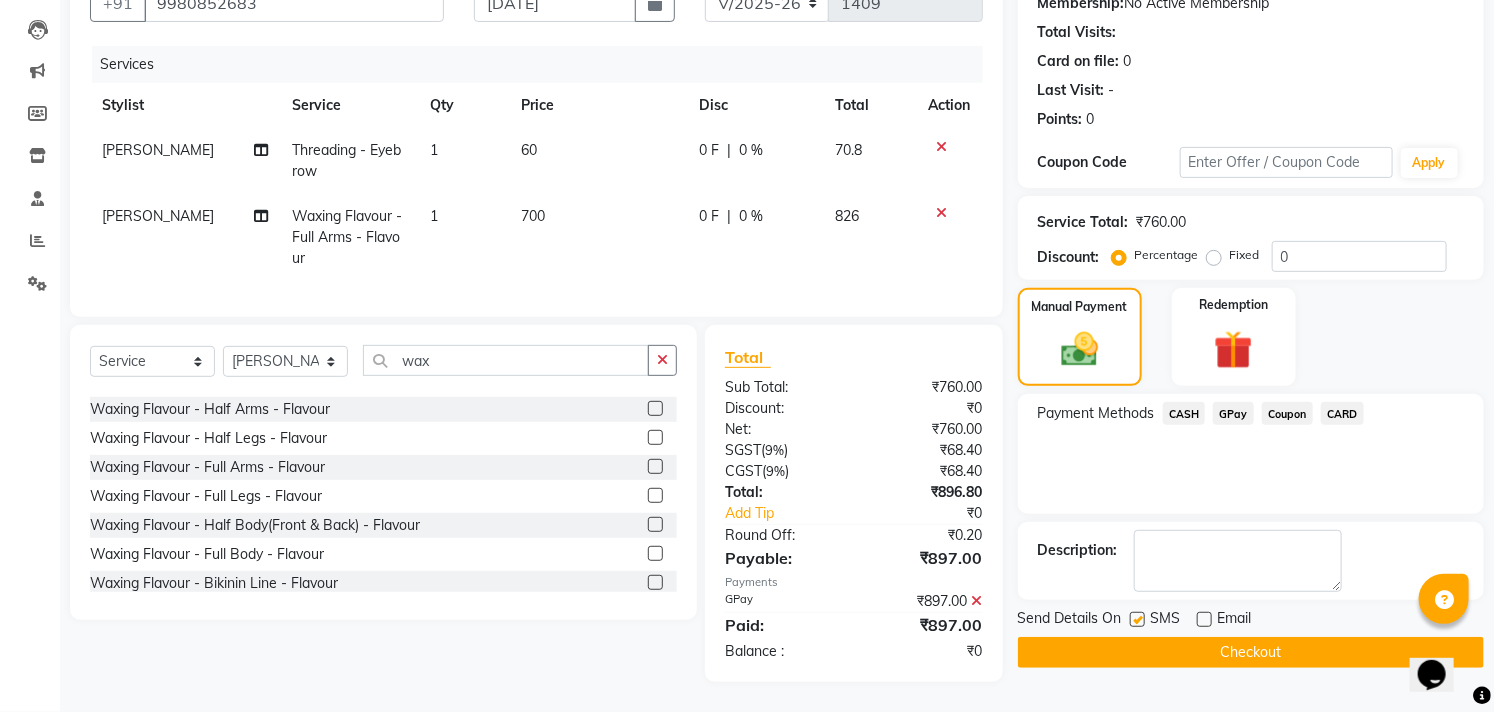 click 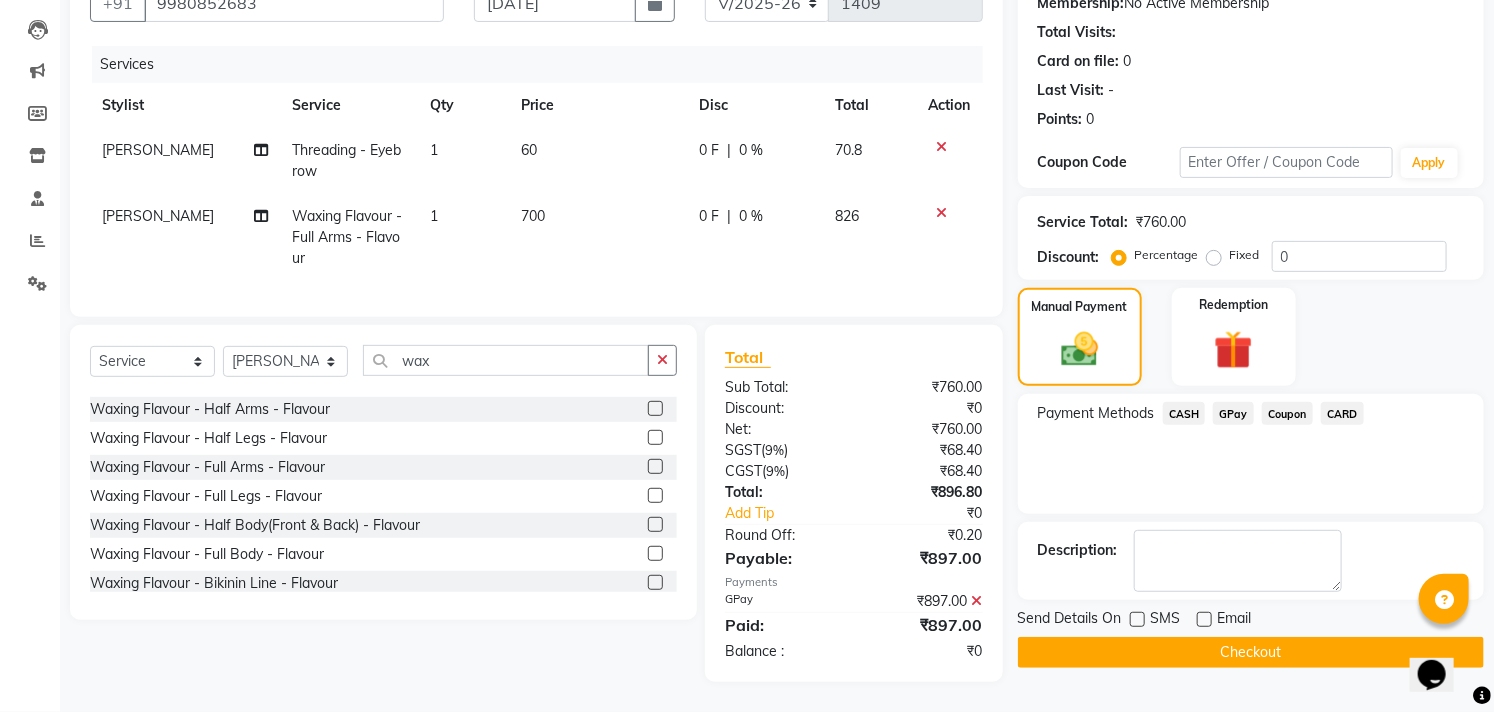 click on "Checkout" 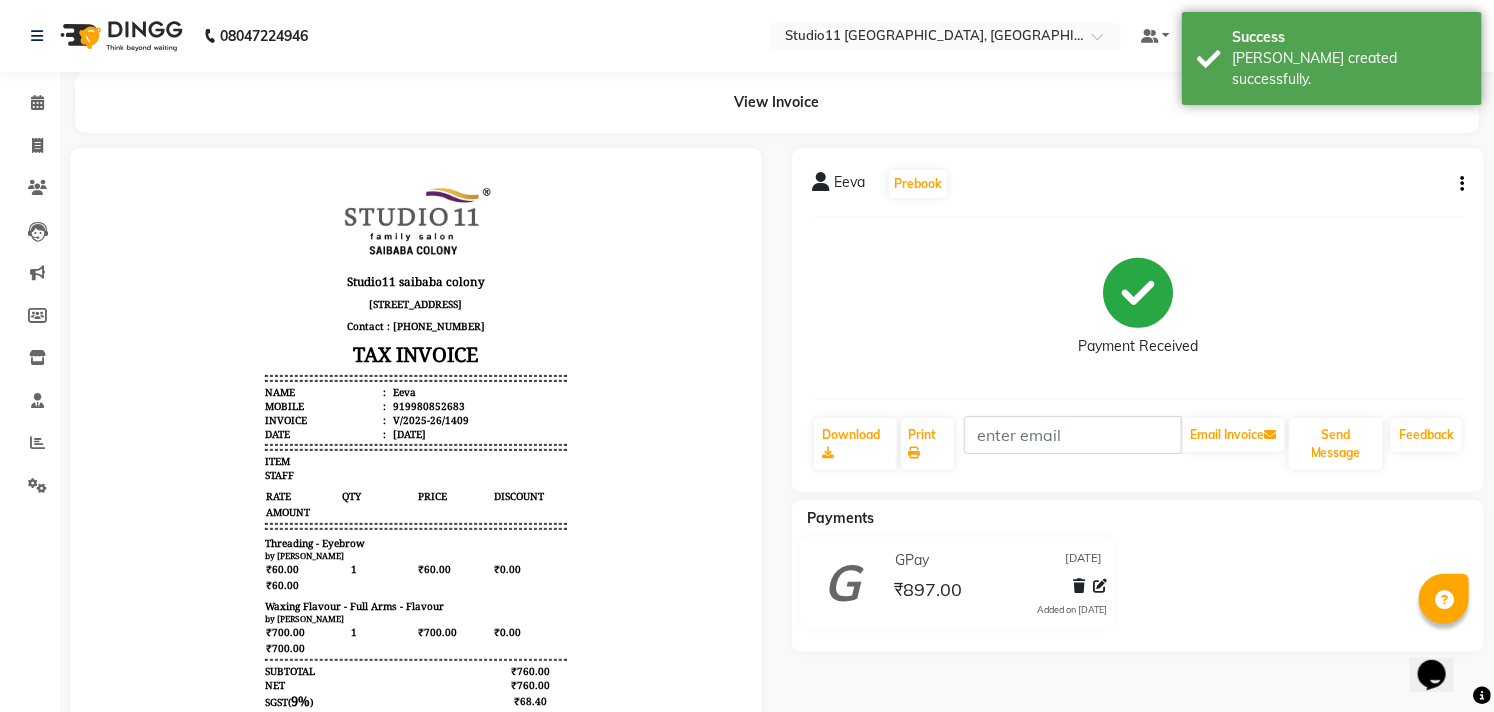 scroll, scrollTop: 0, scrollLeft: 0, axis: both 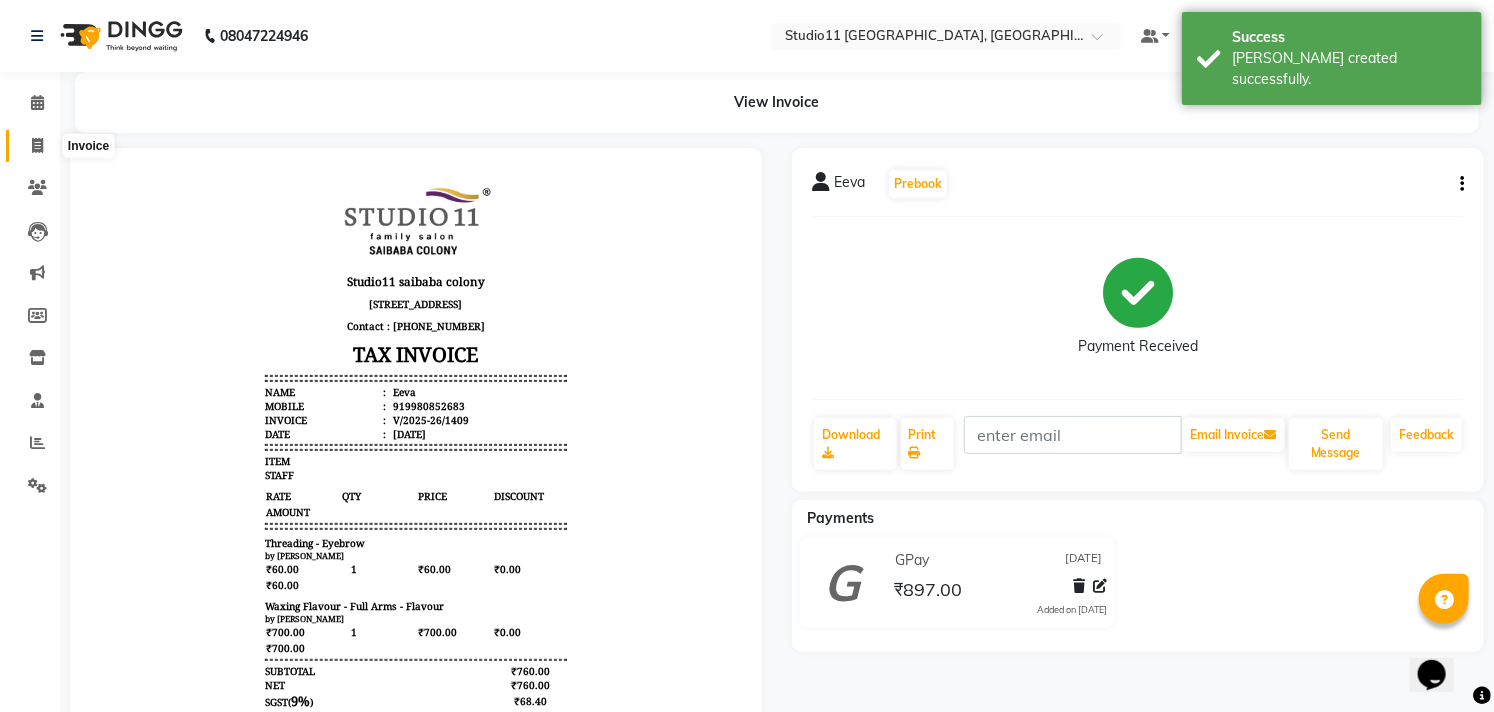 click 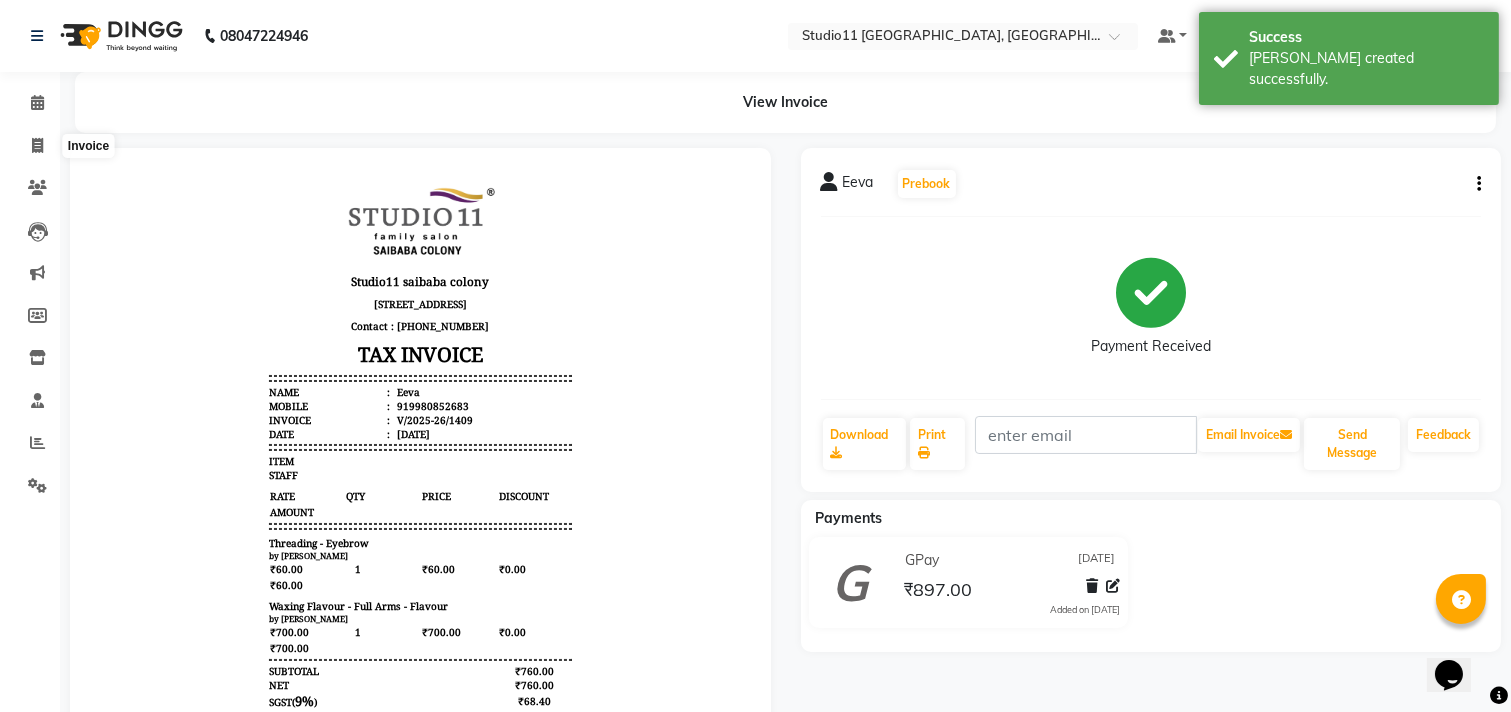 select on "7717" 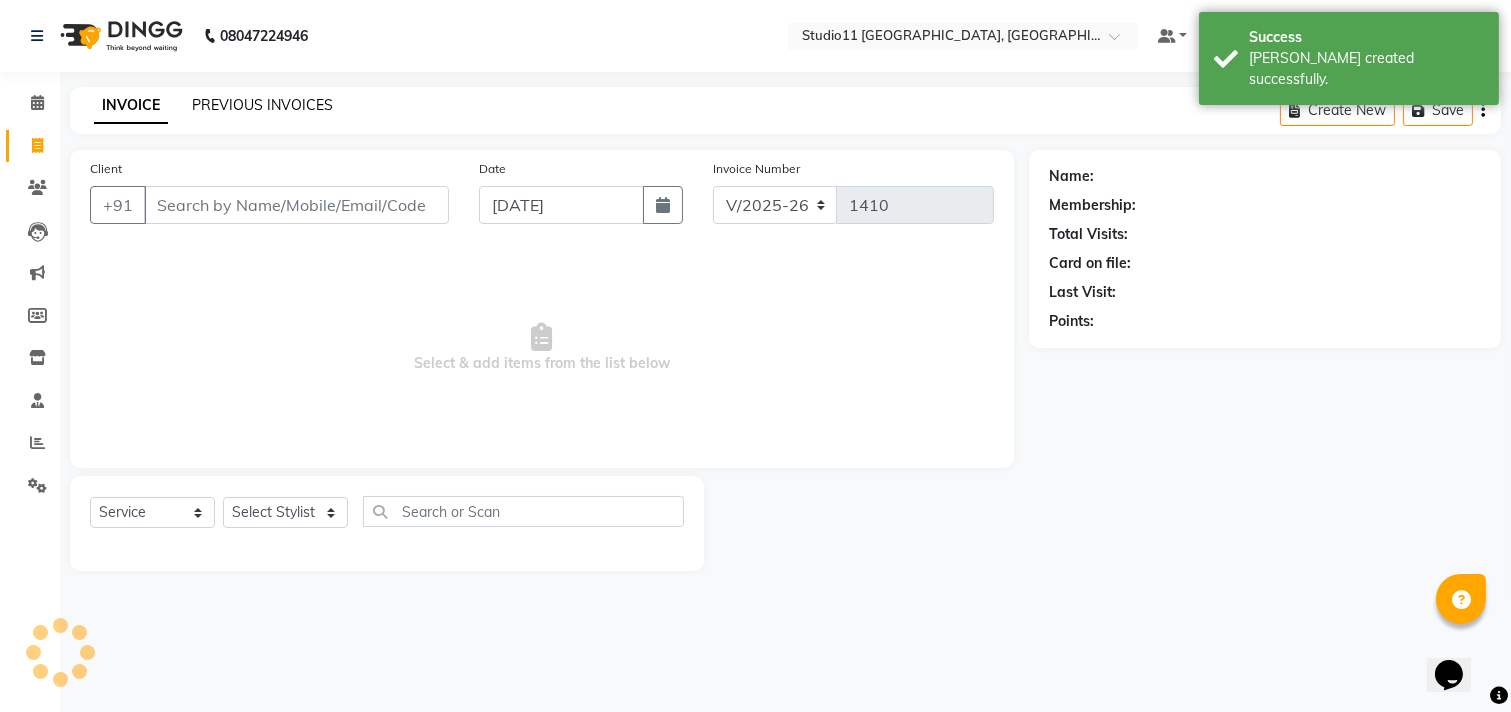 click on "PREVIOUS INVOICES" 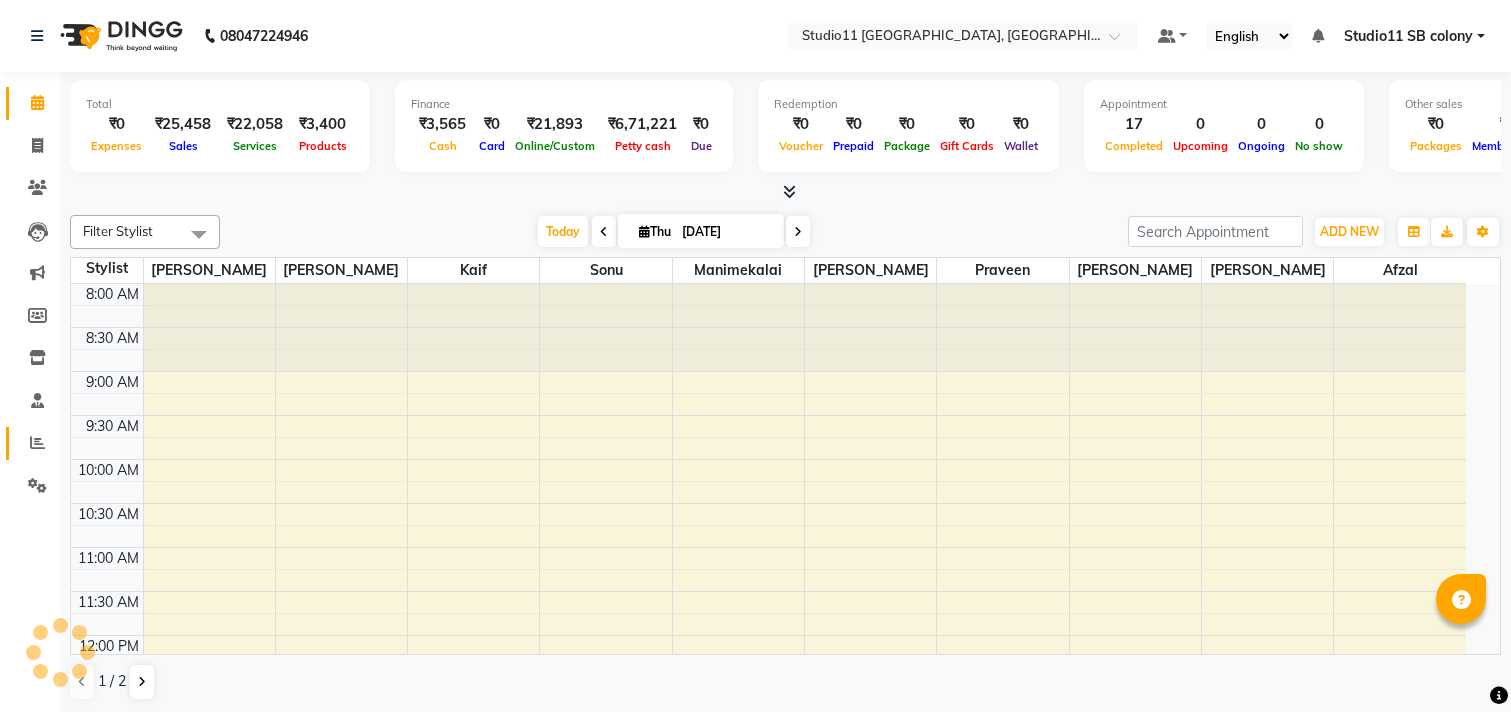 click 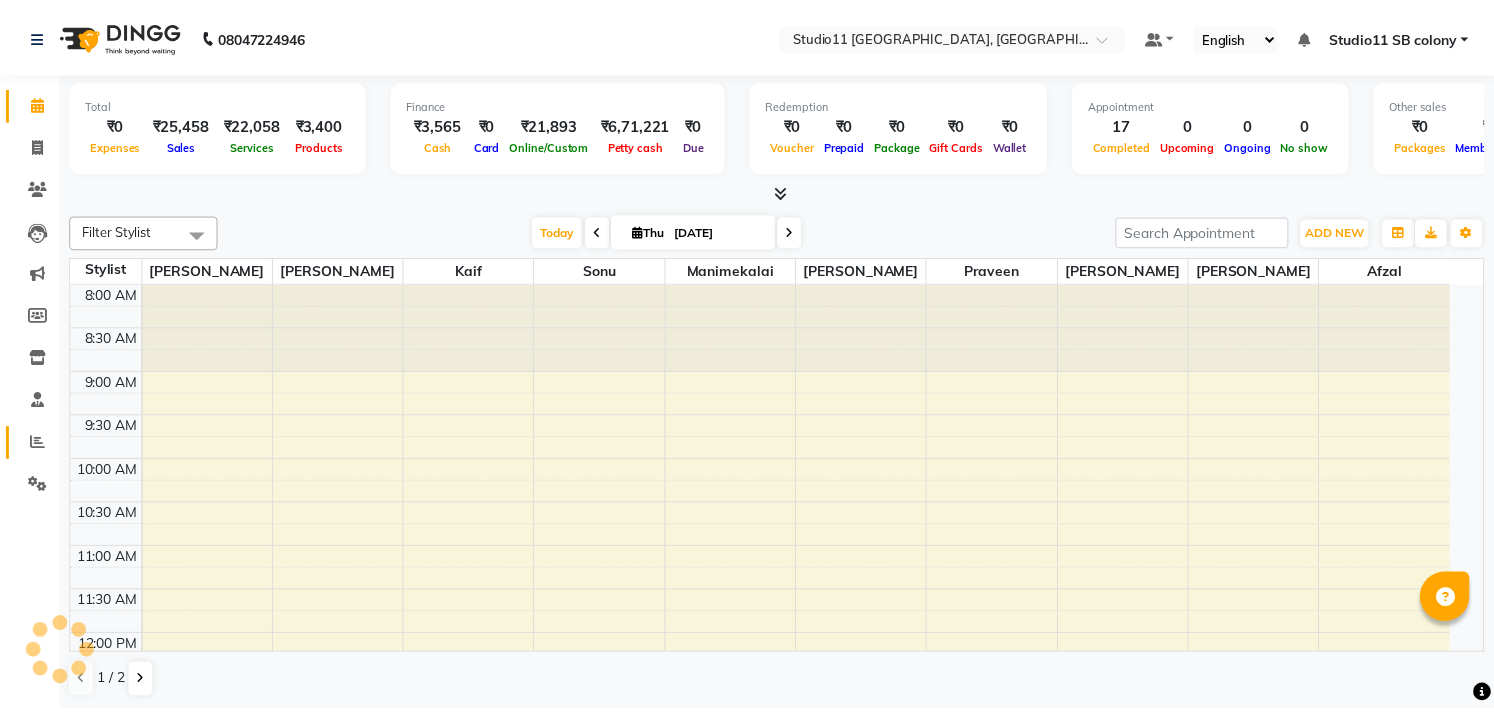scroll, scrollTop: 0, scrollLeft: 0, axis: both 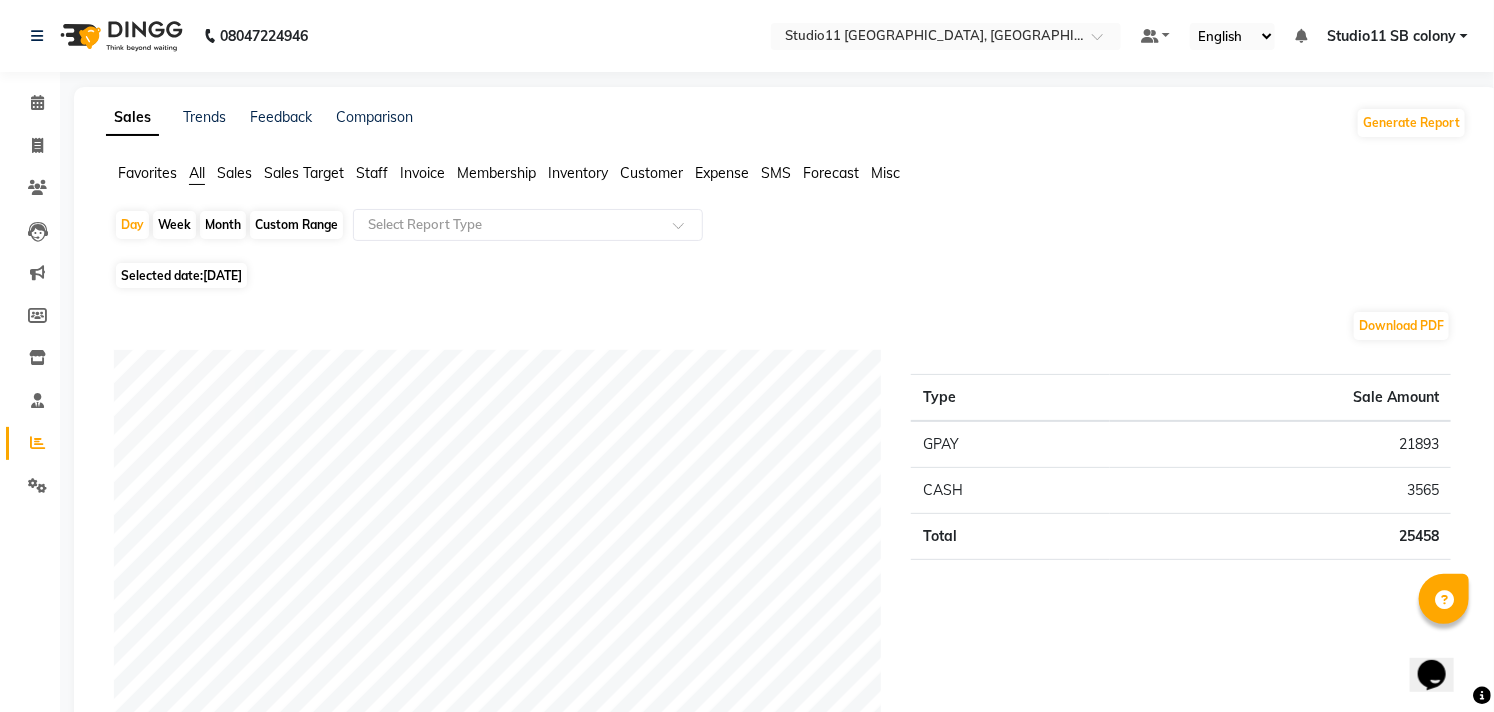 click on "Month" 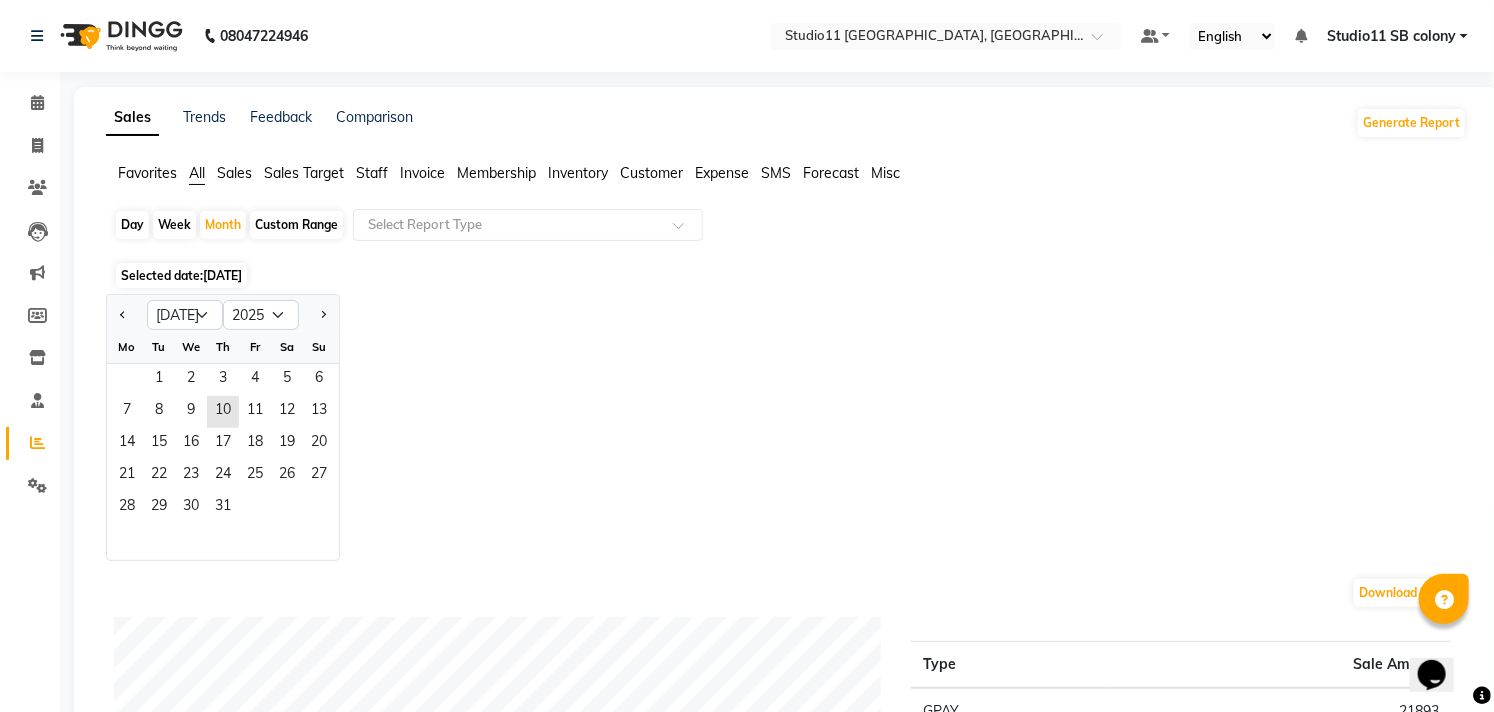 click on "Jan Feb Mar Apr May Jun [DATE] Aug Sep Oct Nov [DATE] 2016 2017 2018 2019 2020 2021 2022 2023 2024 2025 2026 2027 2028 2029 2030 2031 2032 2033 2034 2035 Mo Tu We Th Fr Sa Su  1   2   3   4   5   6   7   8   9   10   11   12   13   14   15   16   17   18   19   20   21   22   23   24   25   26   27   28   29   30   31" 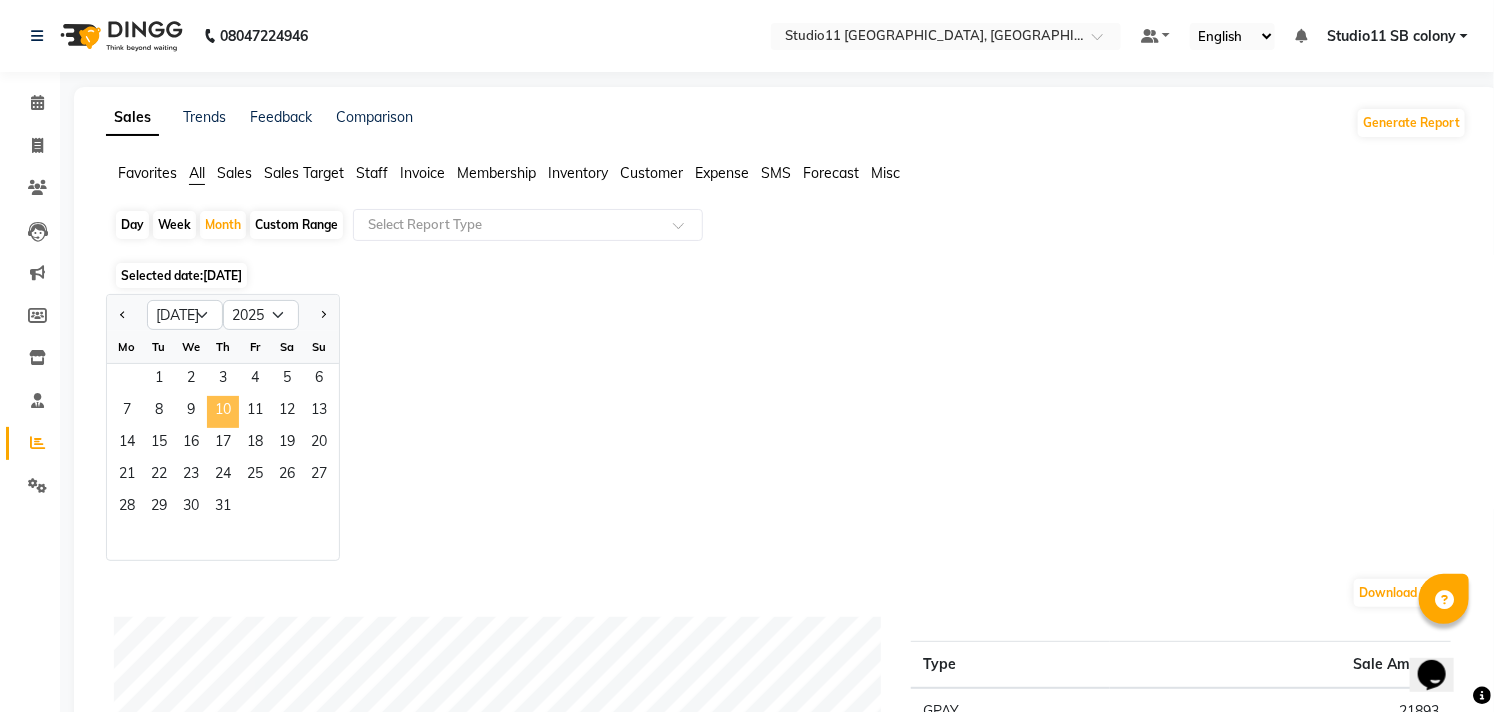 click on "10" 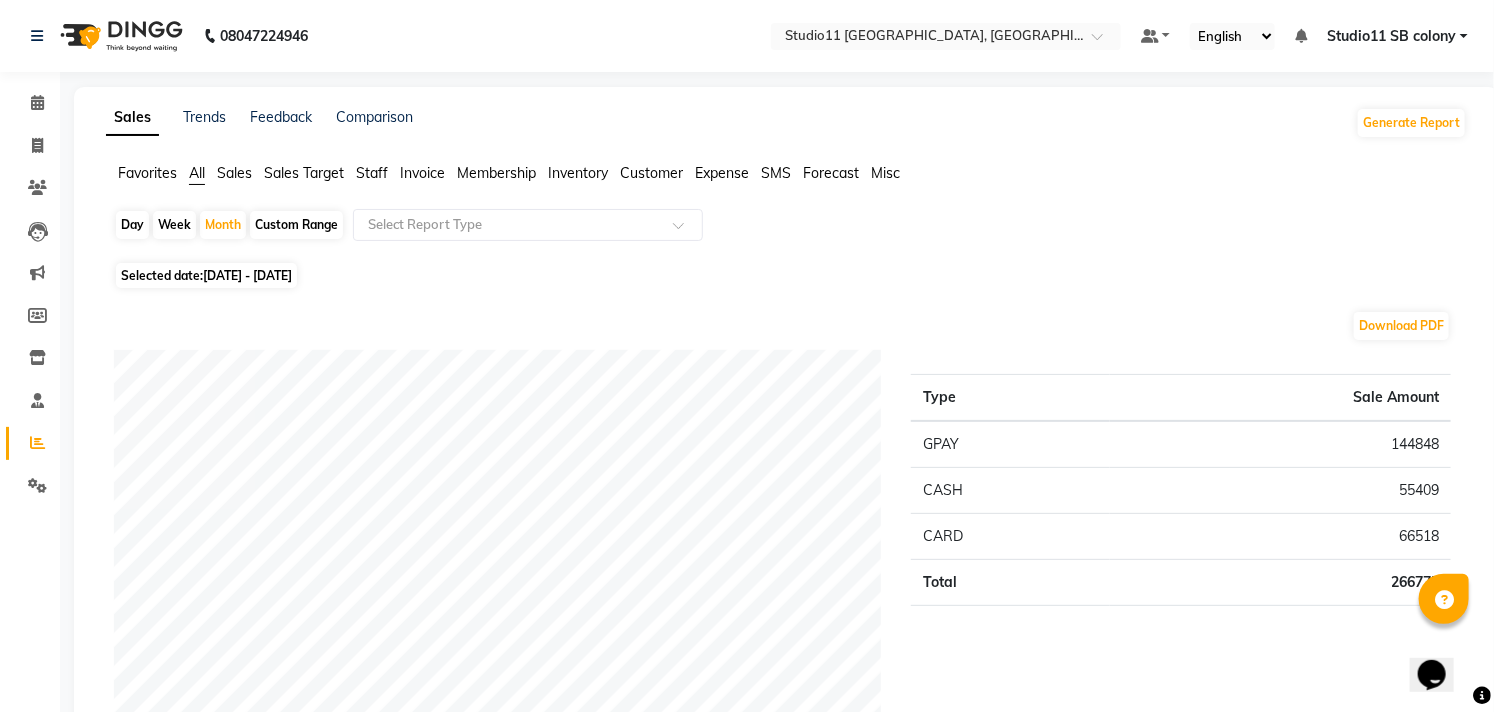 click on "Staff" 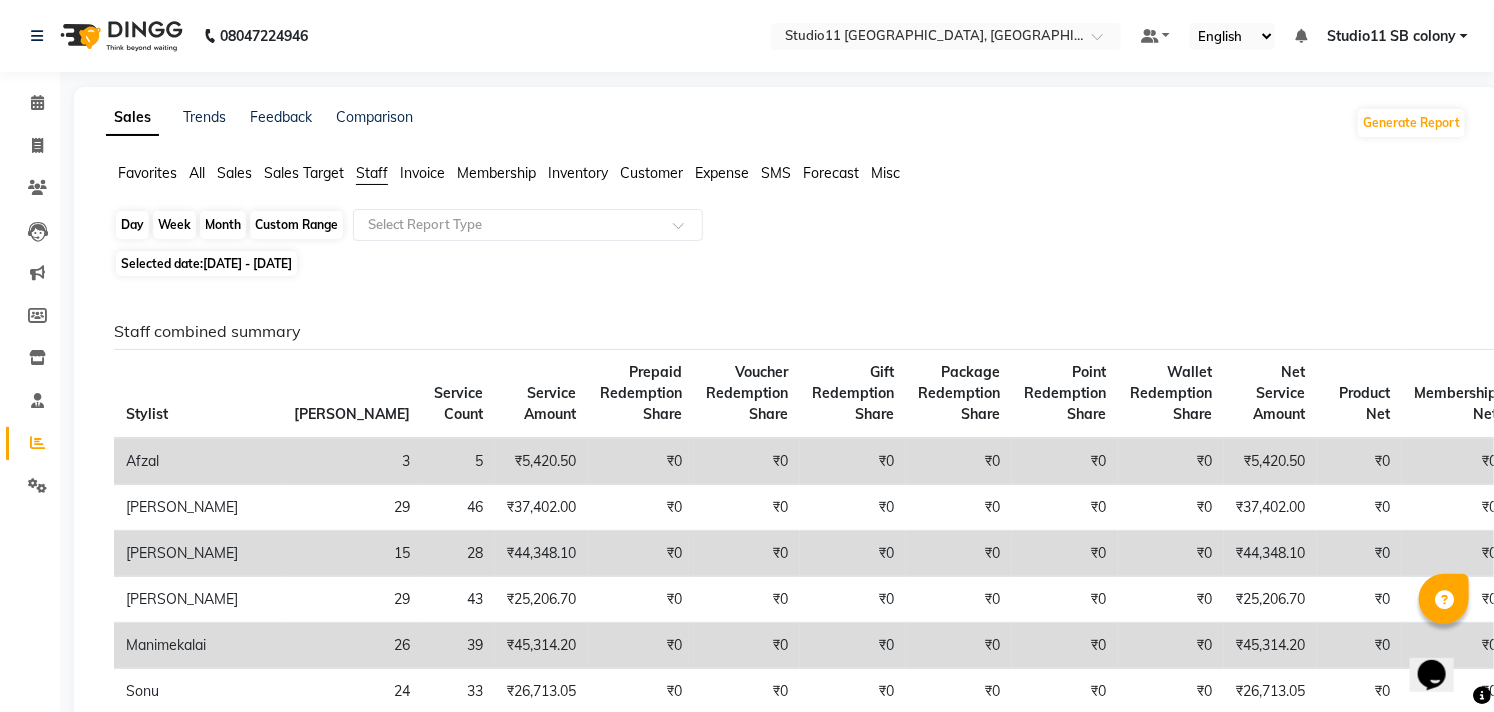 click on "Month" 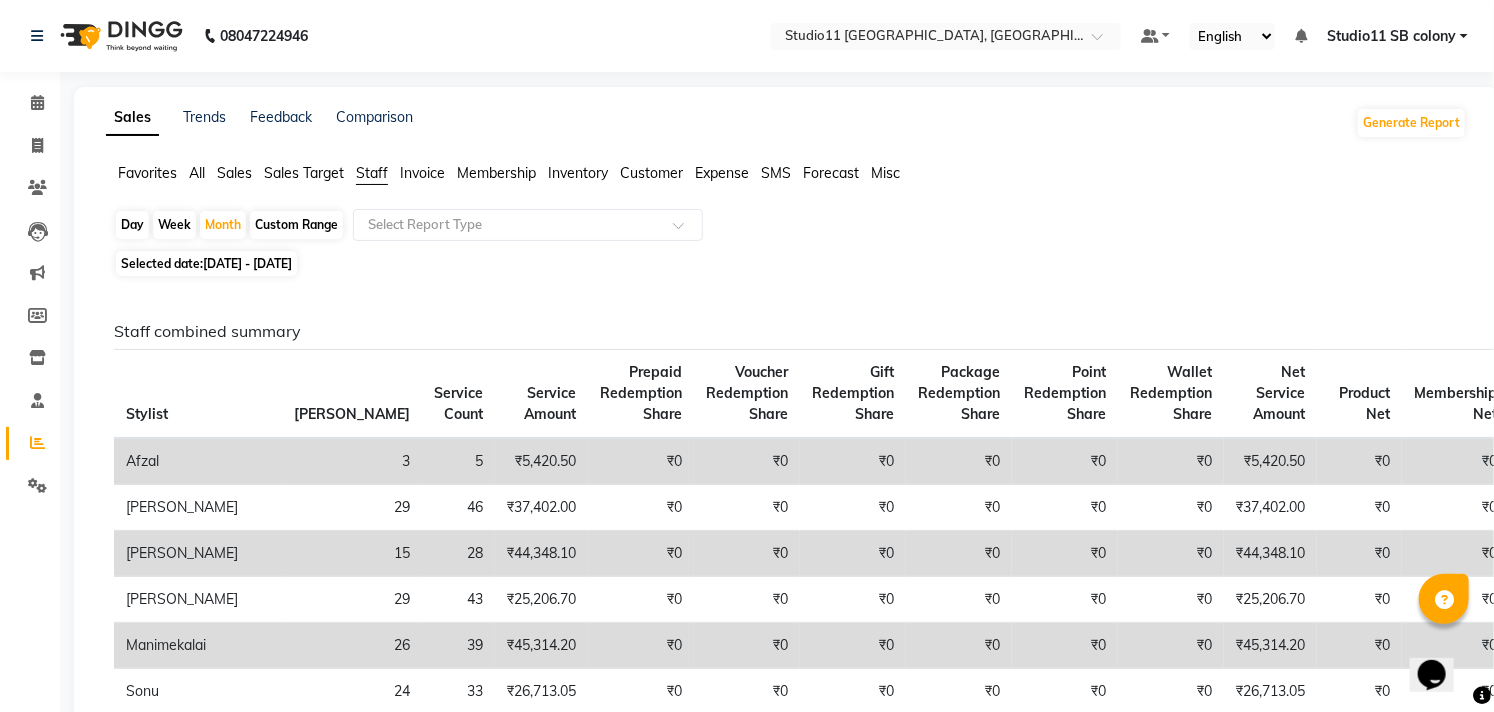 select on "7" 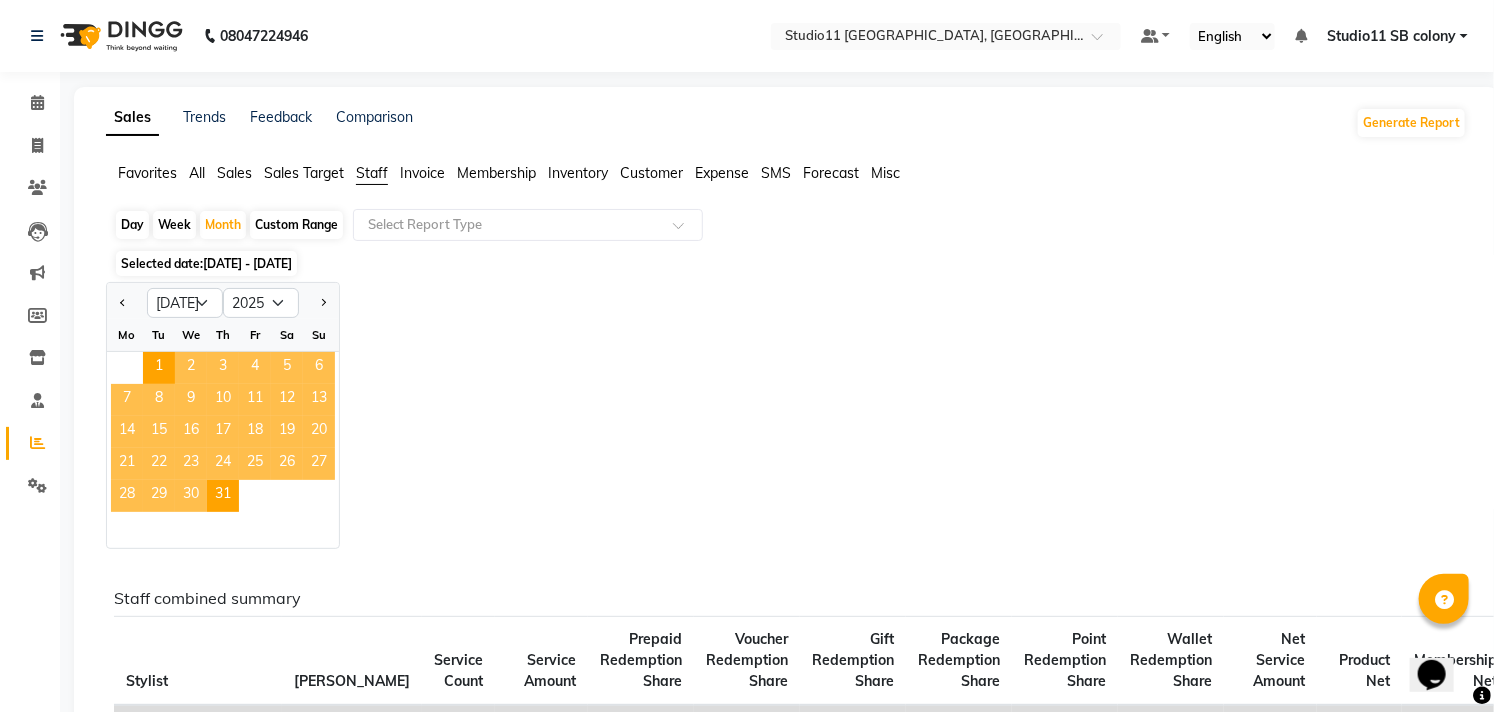 click on "Jan Feb Mar Apr May Jun [DATE] Aug Sep Oct Nov [DATE] 2016 2017 2018 2019 2020 2021 2022 2023 2024 2025 2026 2027 2028 2029 2030 2031 2032 2033 2034 2035 Mo Tu We Th Fr Sa Su  1   2   3   4   5   6   7   8   9   10   11   12   13   14   15   16   17   18   19   20   21   22   23   24   25   26   27   28   29   30   31" 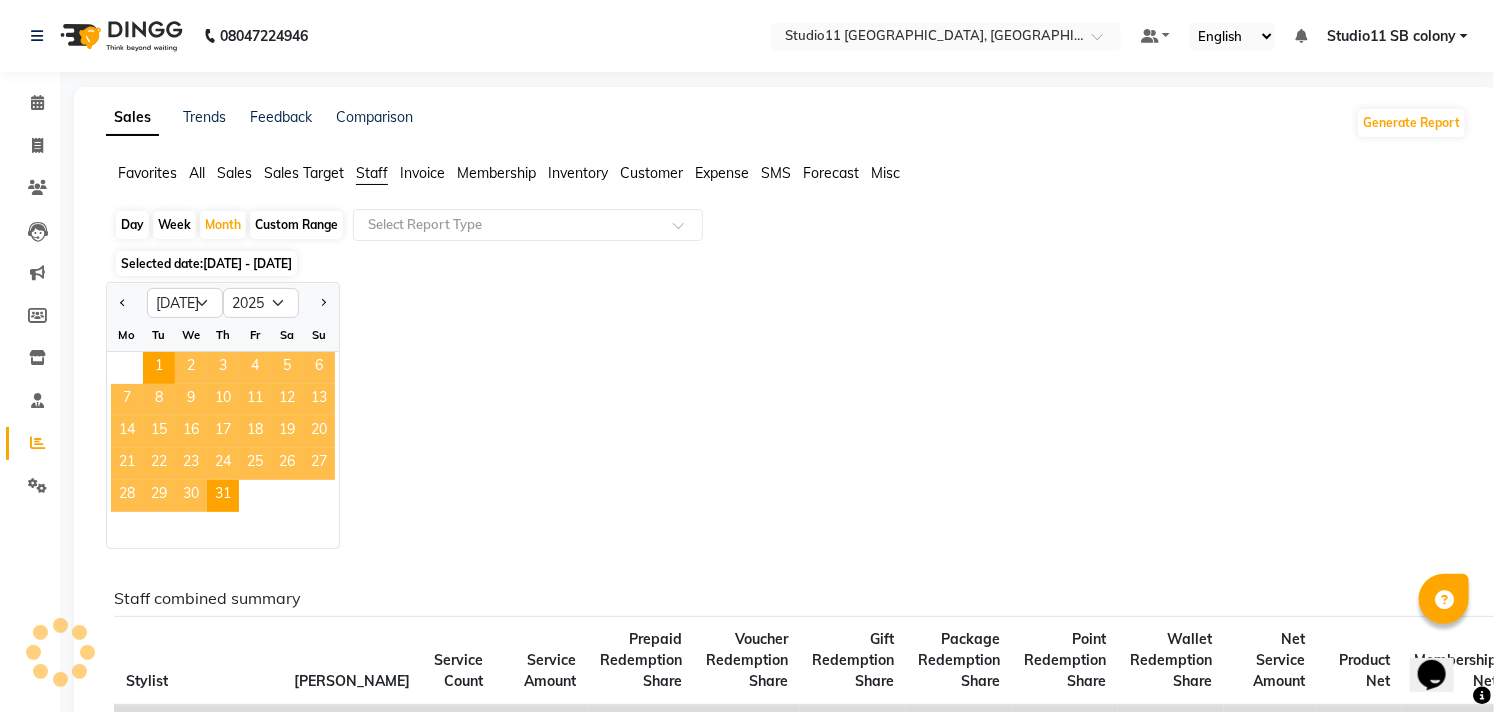 click on "10" 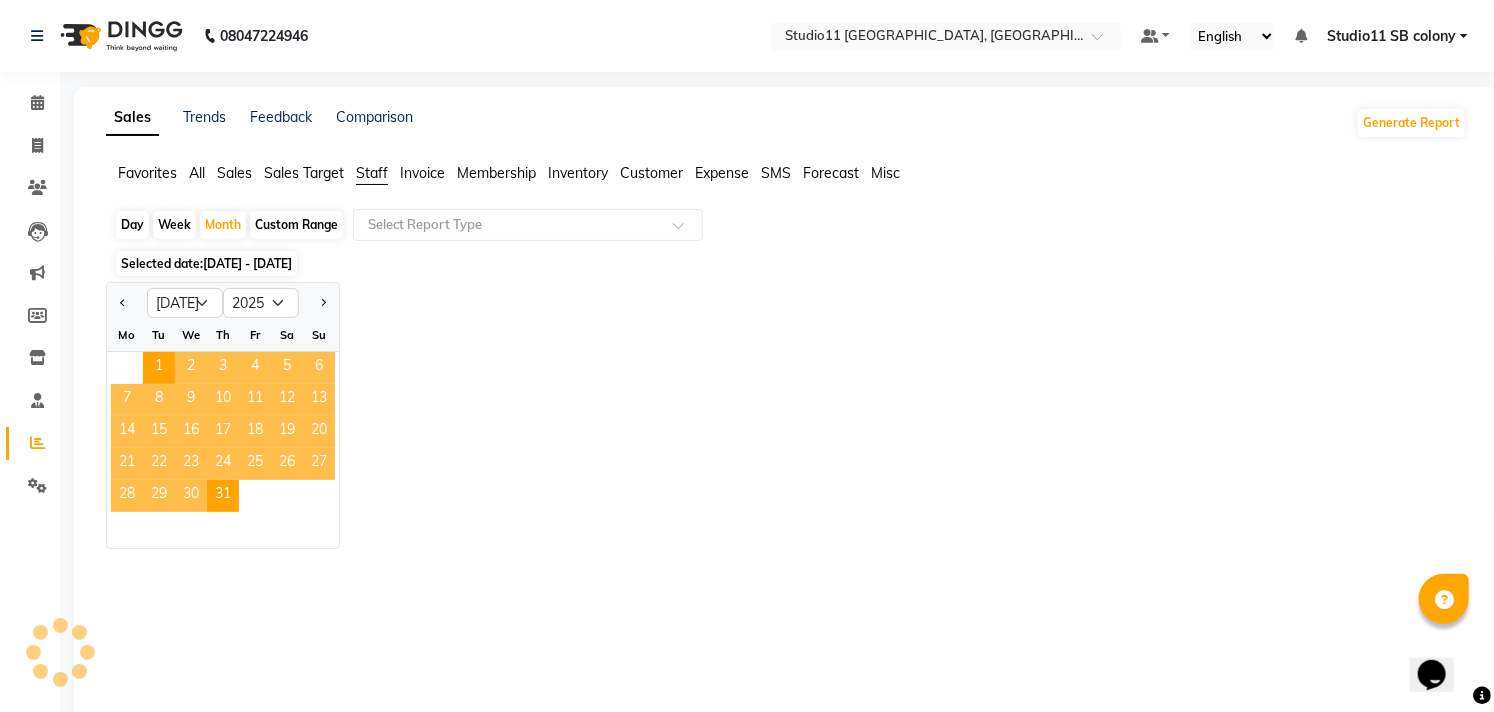 click on "10" 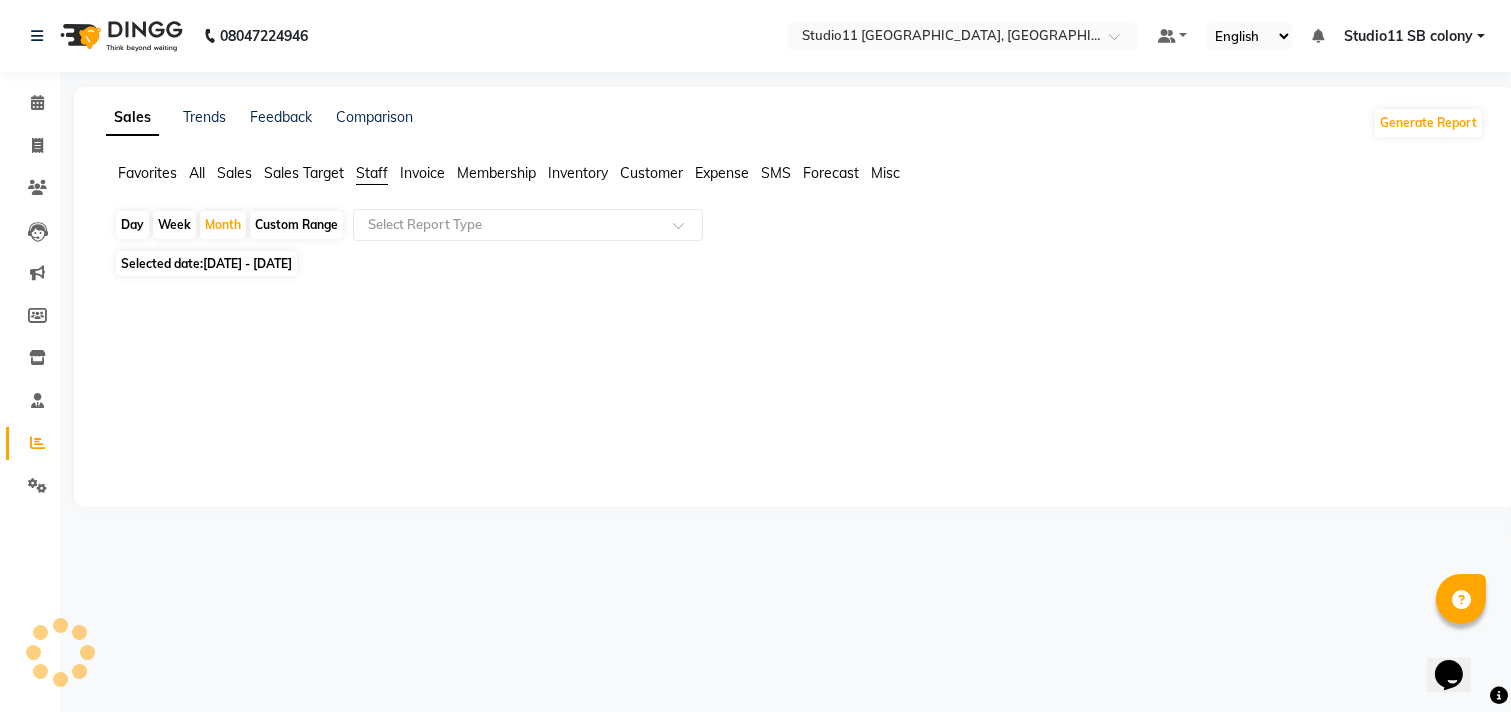 click on "Week" 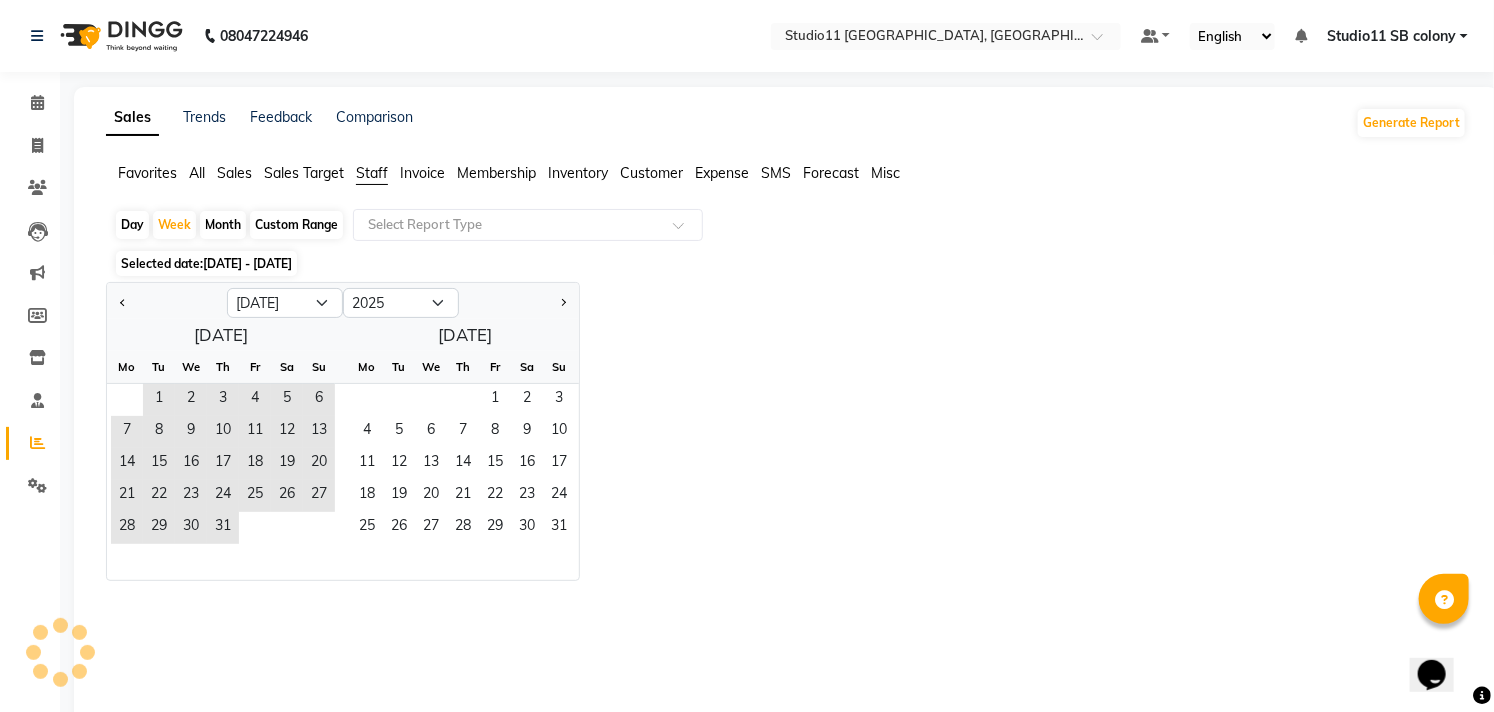 click on "Day" 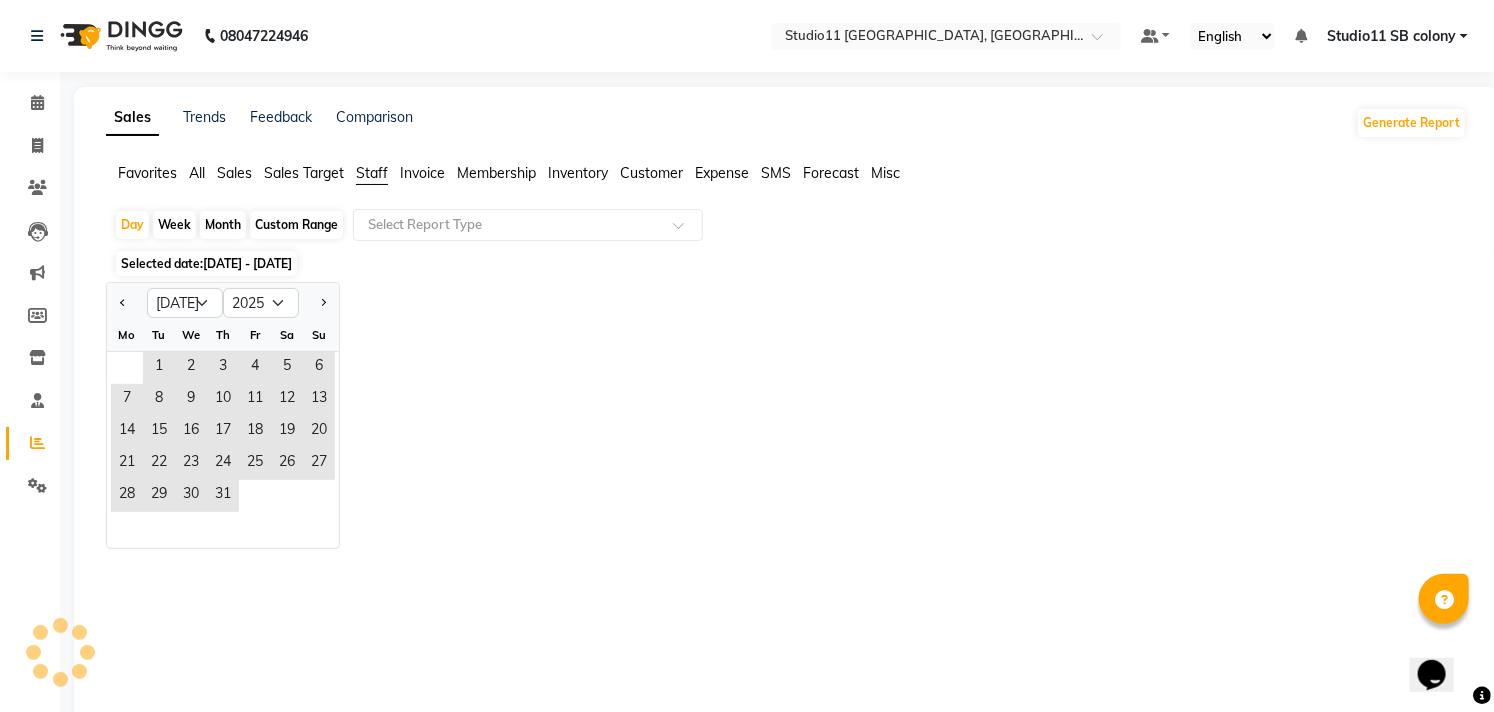 click on "Month" 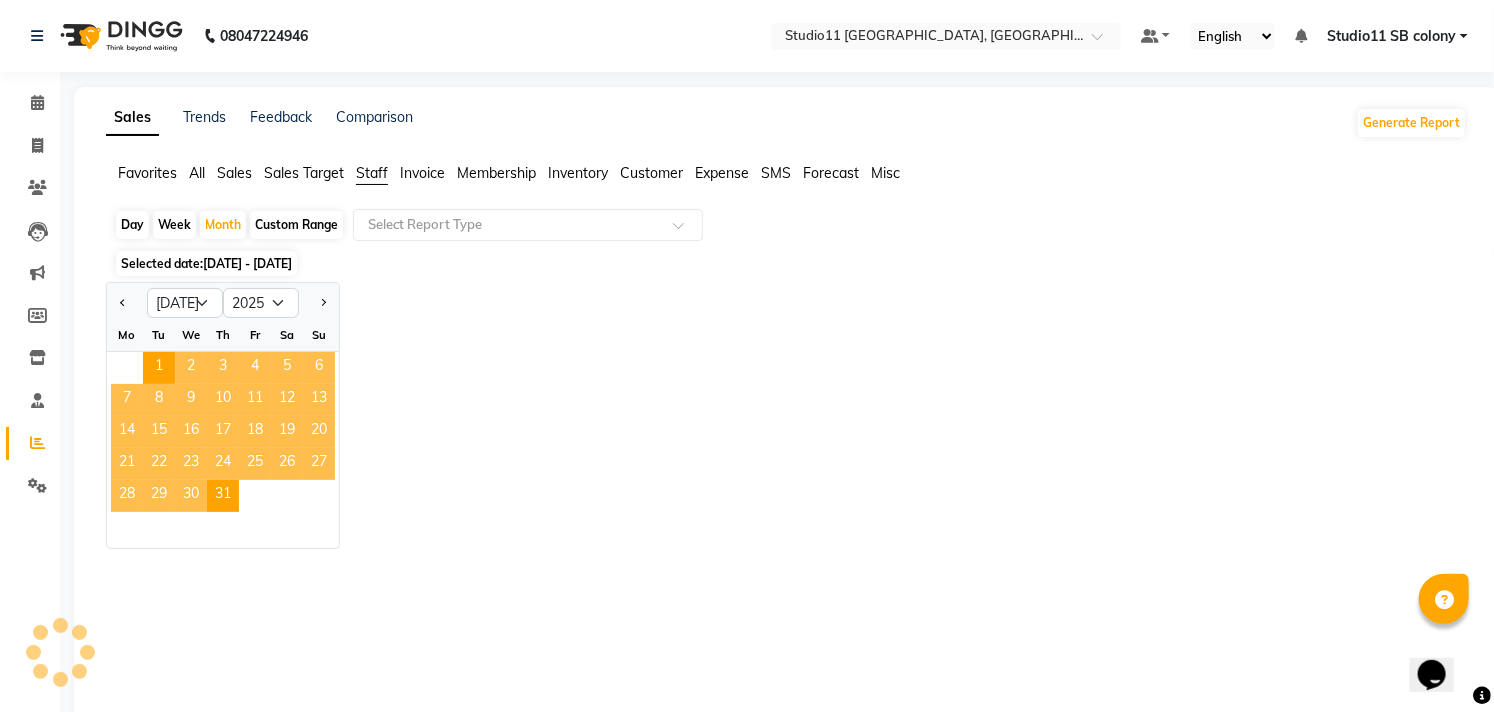 click on "Day" 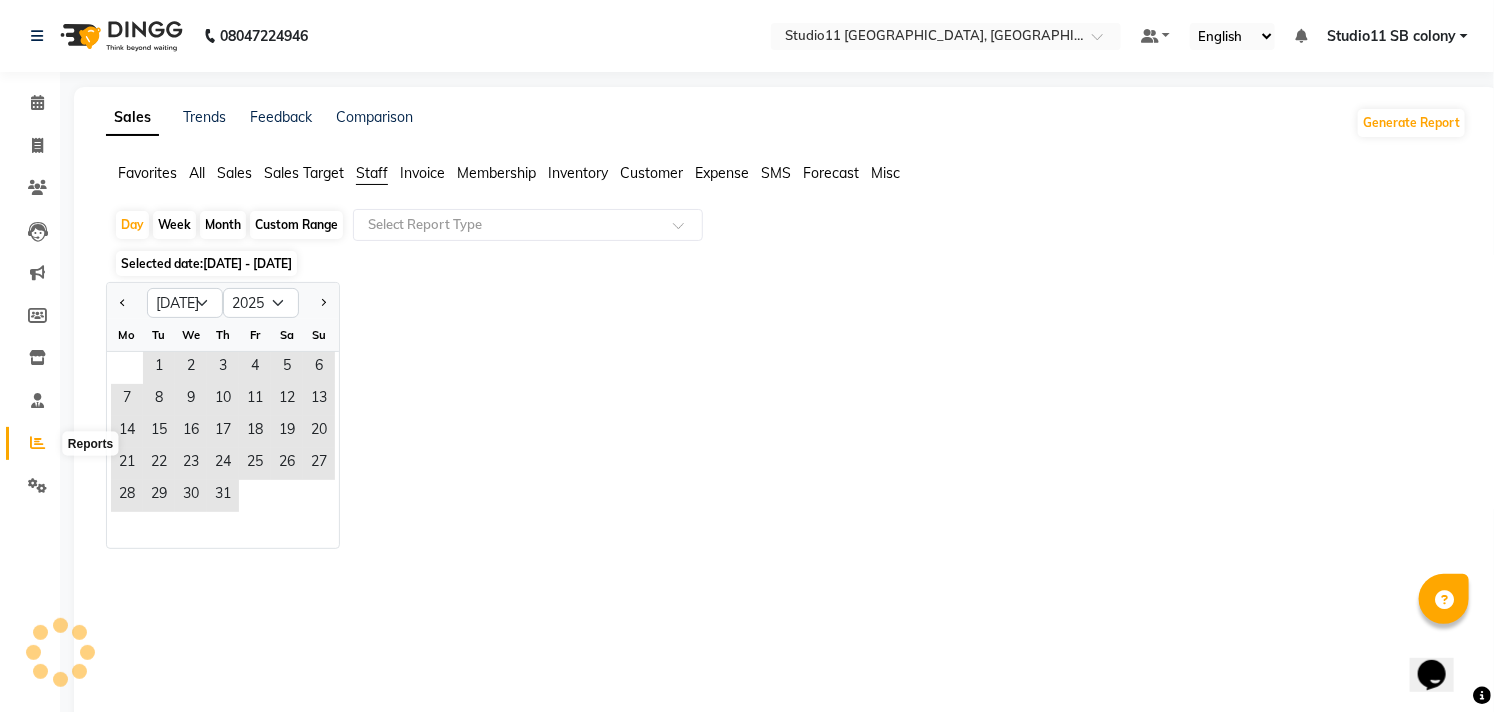 click 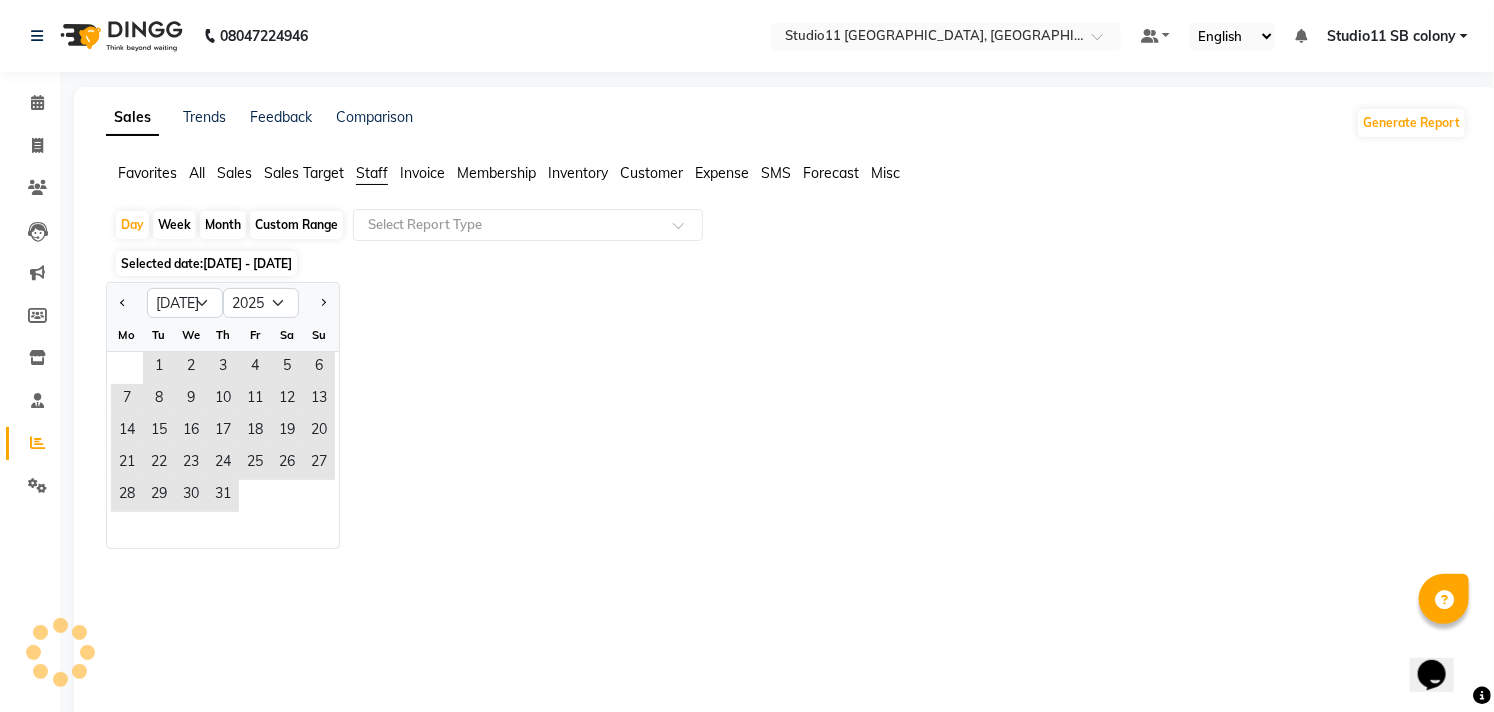 click on "Month" 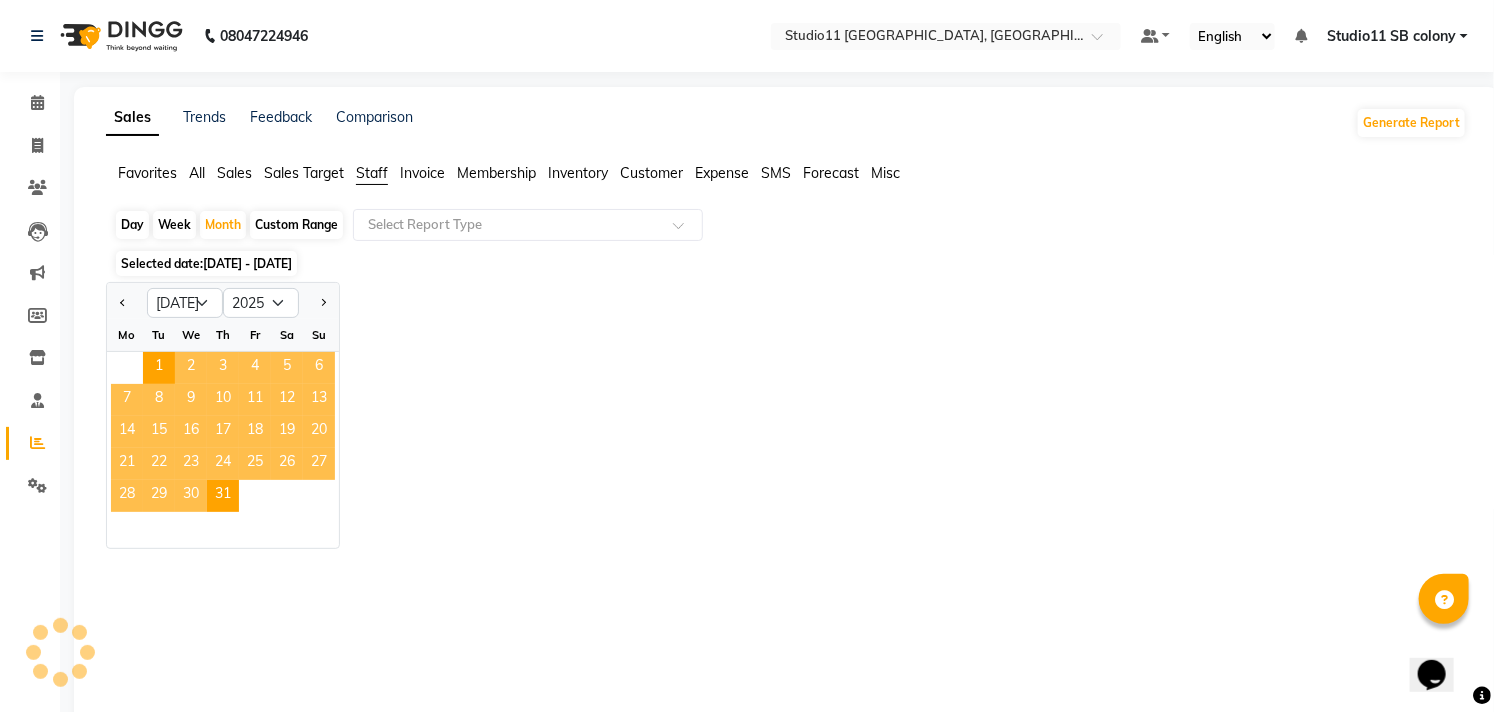 click on "Staff" 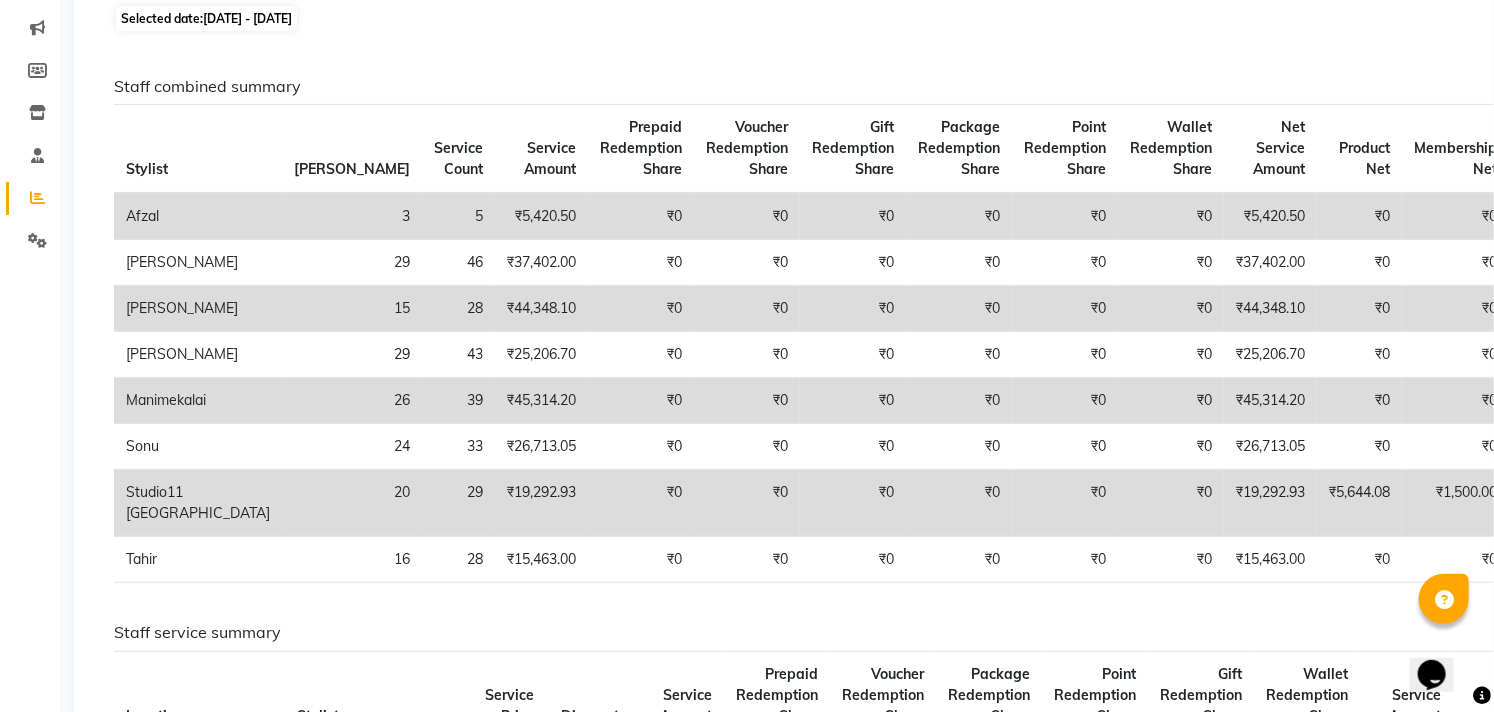 scroll, scrollTop: 250, scrollLeft: 0, axis: vertical 